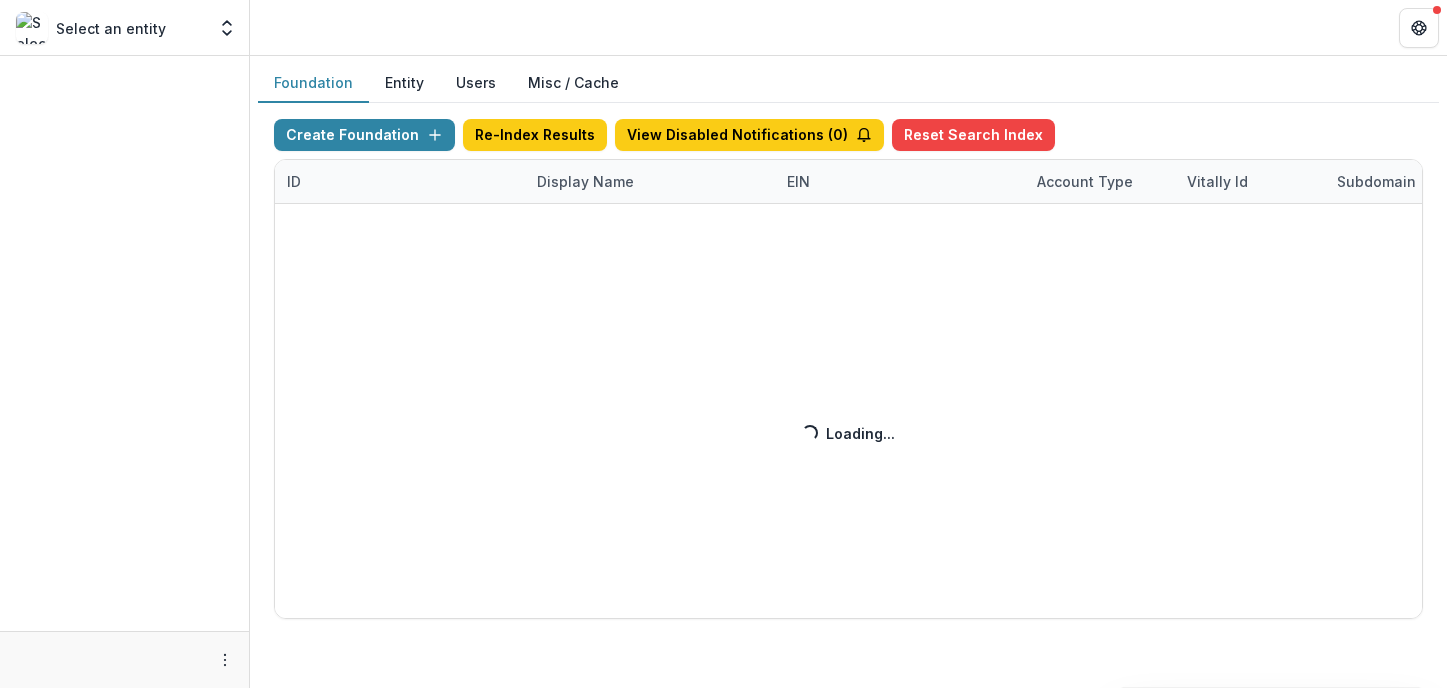 scroll, scrollTop: 0, scrollLeft: 0, axis: both 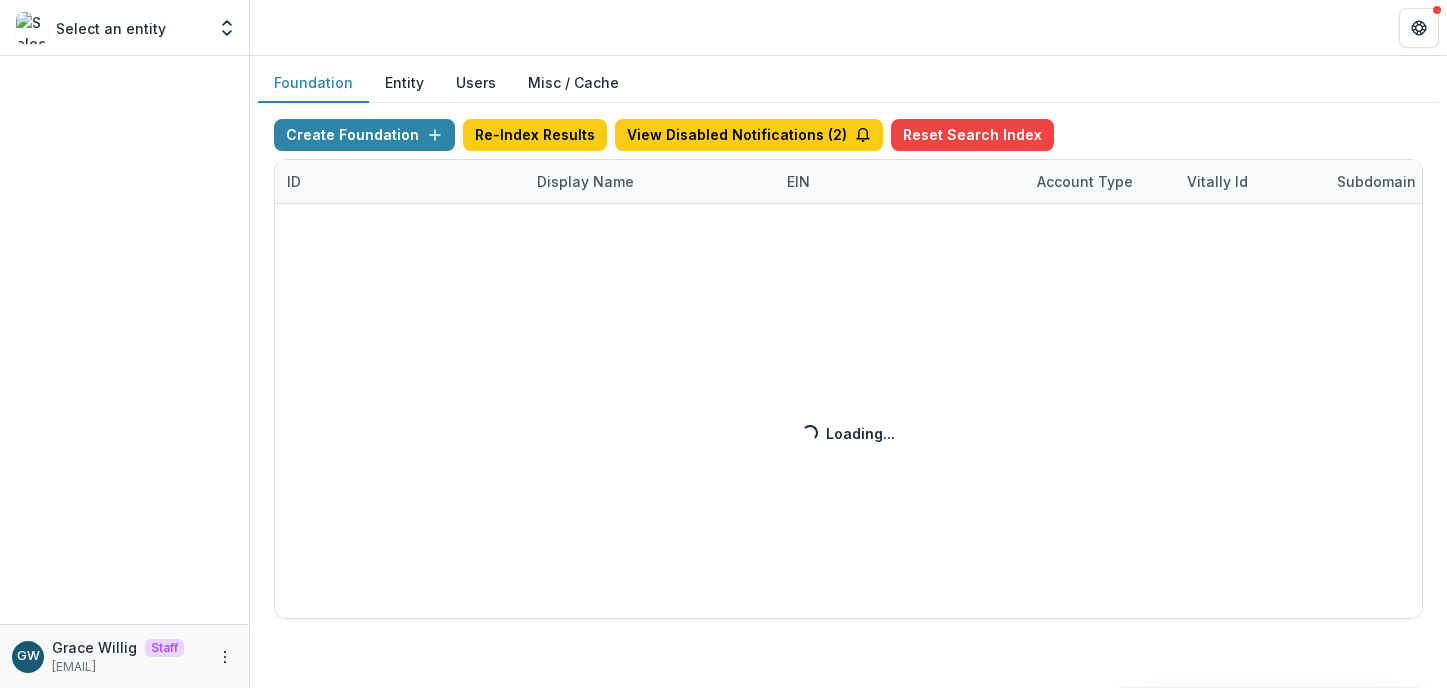click on "Create Foundation Re-Index Results View Disabled Notifications ( 2 ) Reset Search Index ID Display Name EIN Account Type Vitally Id Subdomain Created on Actions Feature Flags Loading... Loading..." at bounding box center (848, 369) 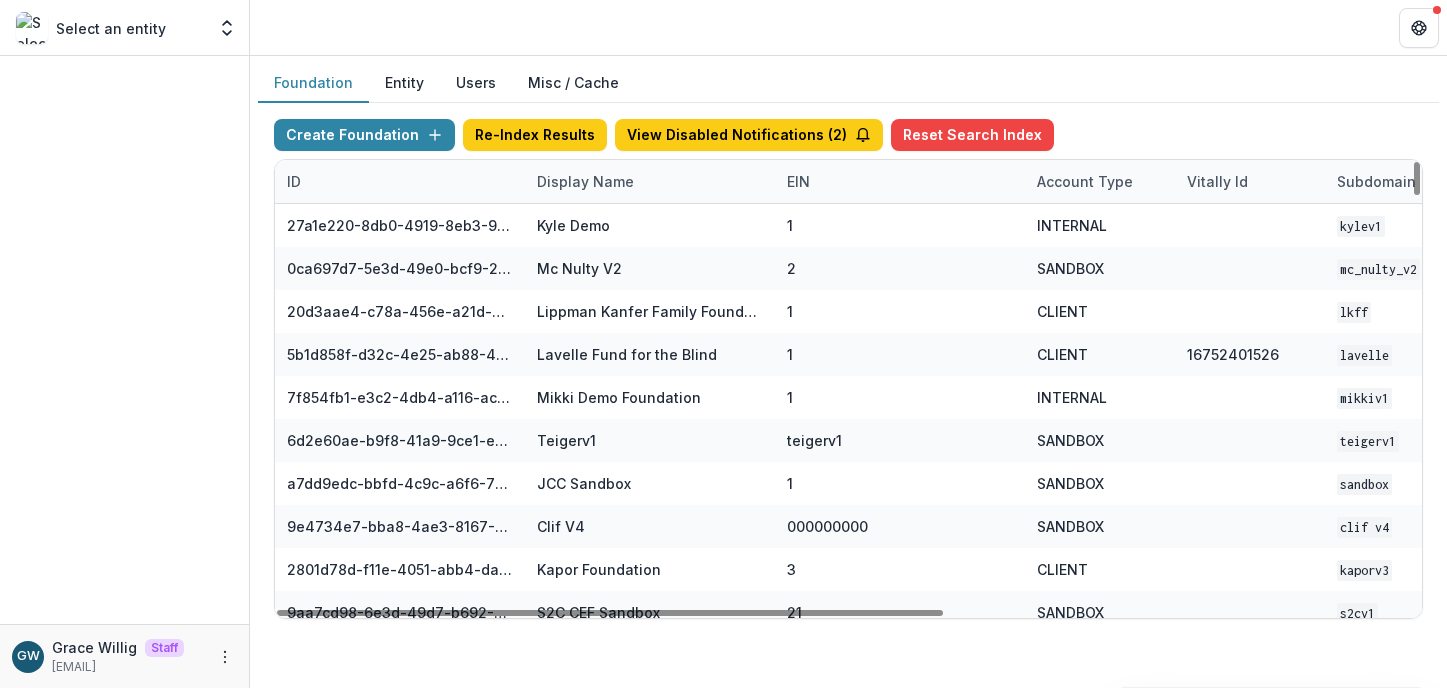 click on "Display Name" at bounding box center [585, 181] 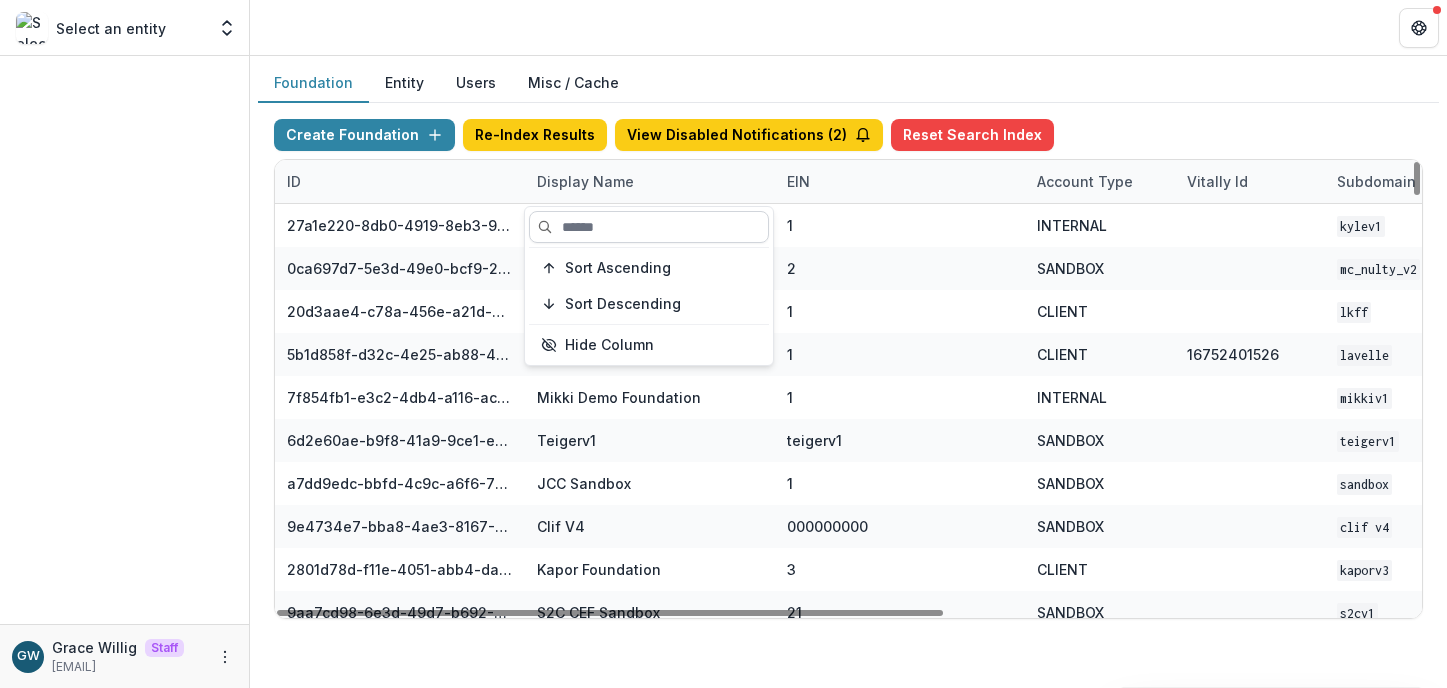click at bounding box center [649, 227] 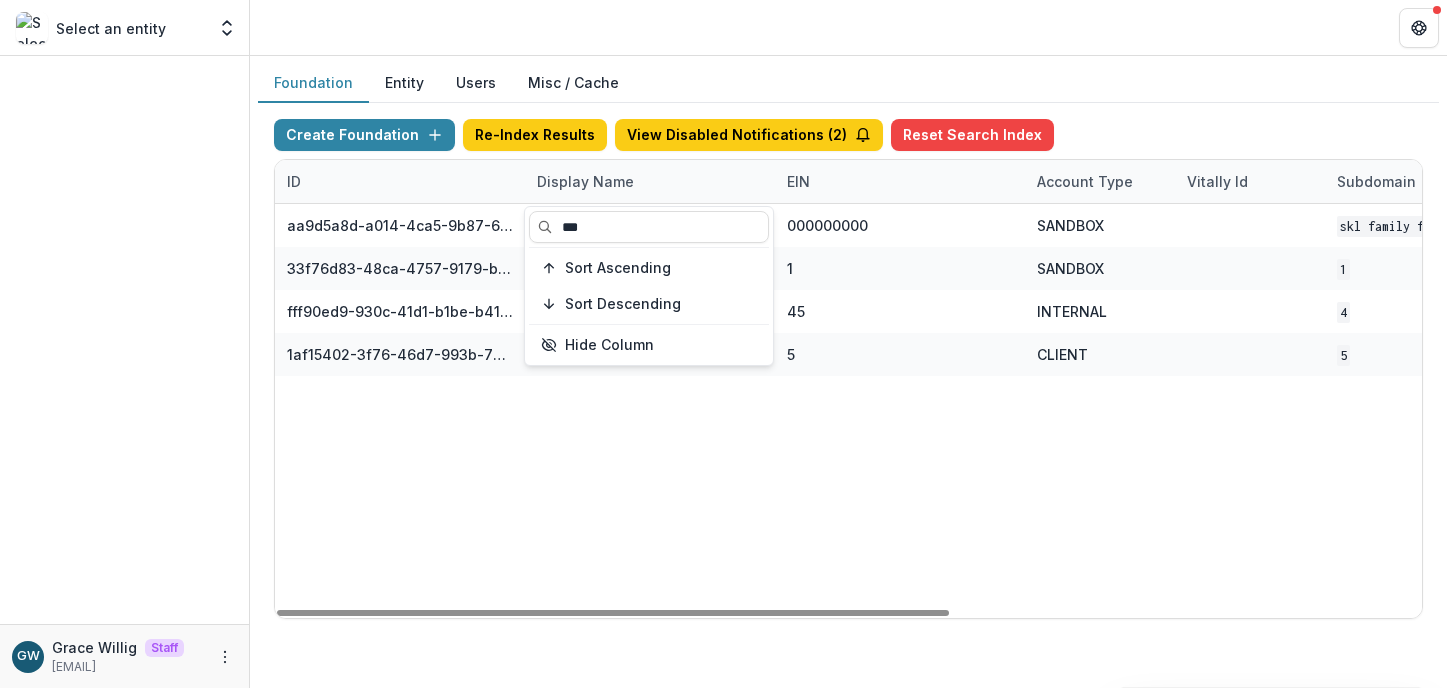 type on "***" 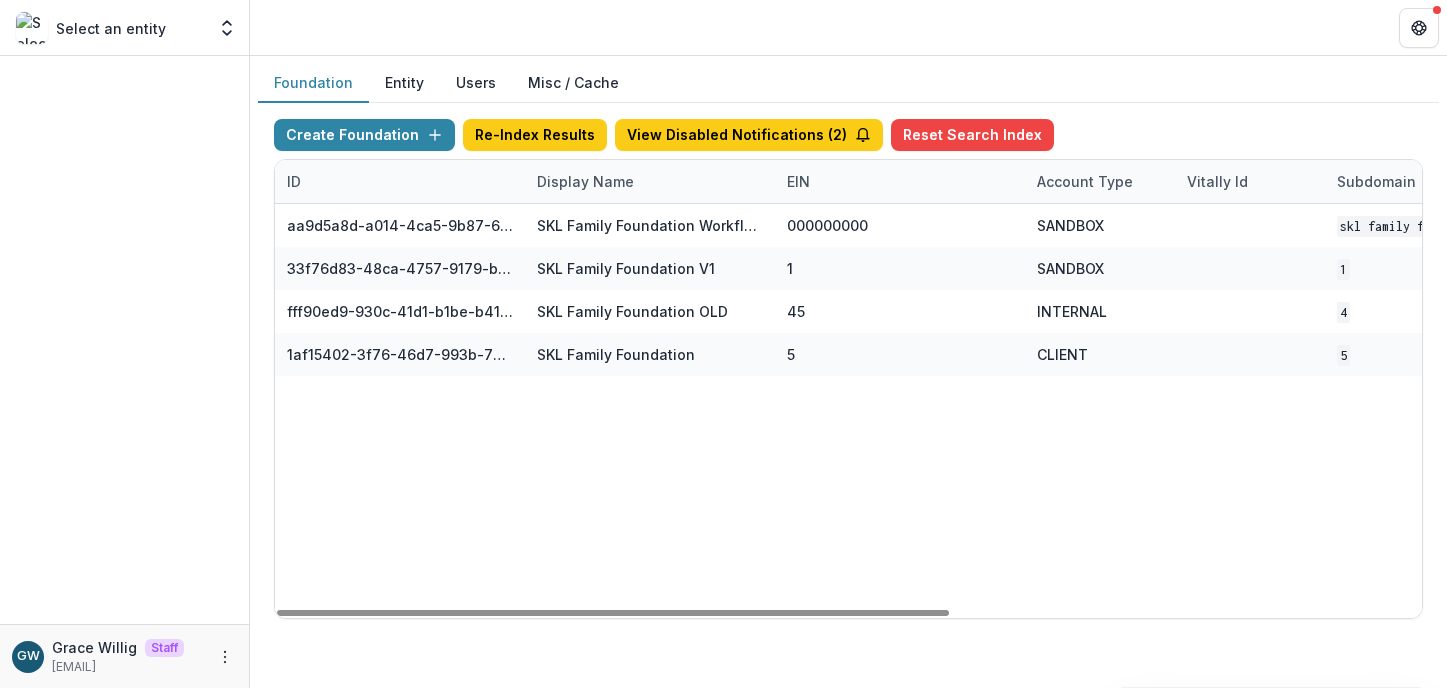 click on "Foundation Entity Users Misc / Cache" at bounding box center (848, 83) 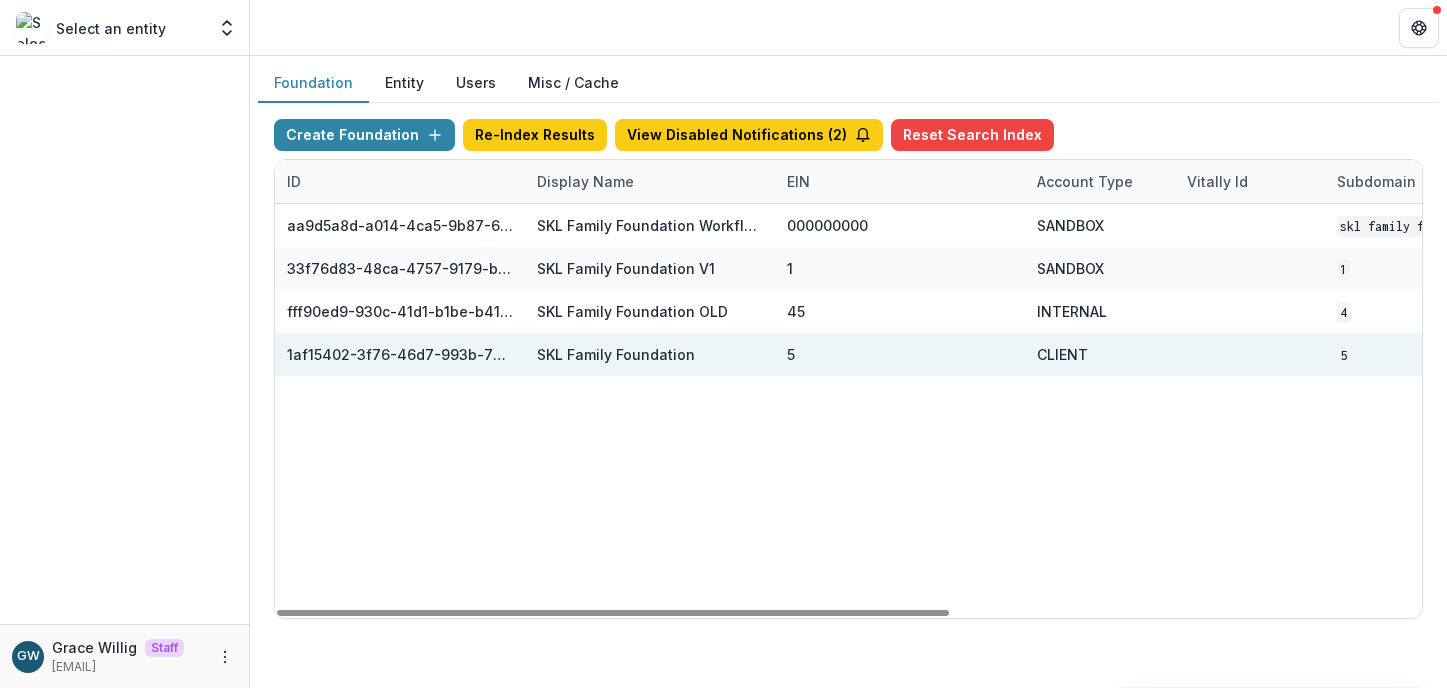 scroll, scrollTop: 0, scrollLeft: 803, axis: horizontal 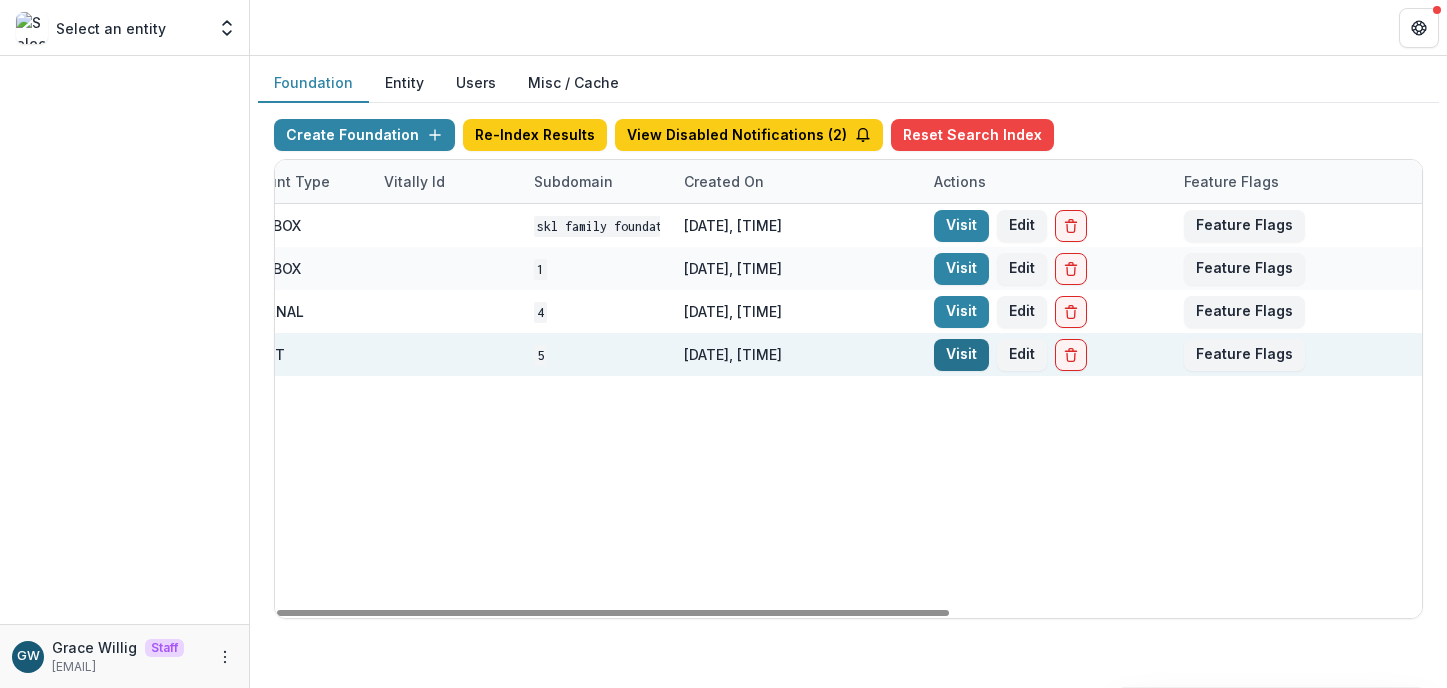 click on "Visit" at bounding box center (961, 355) 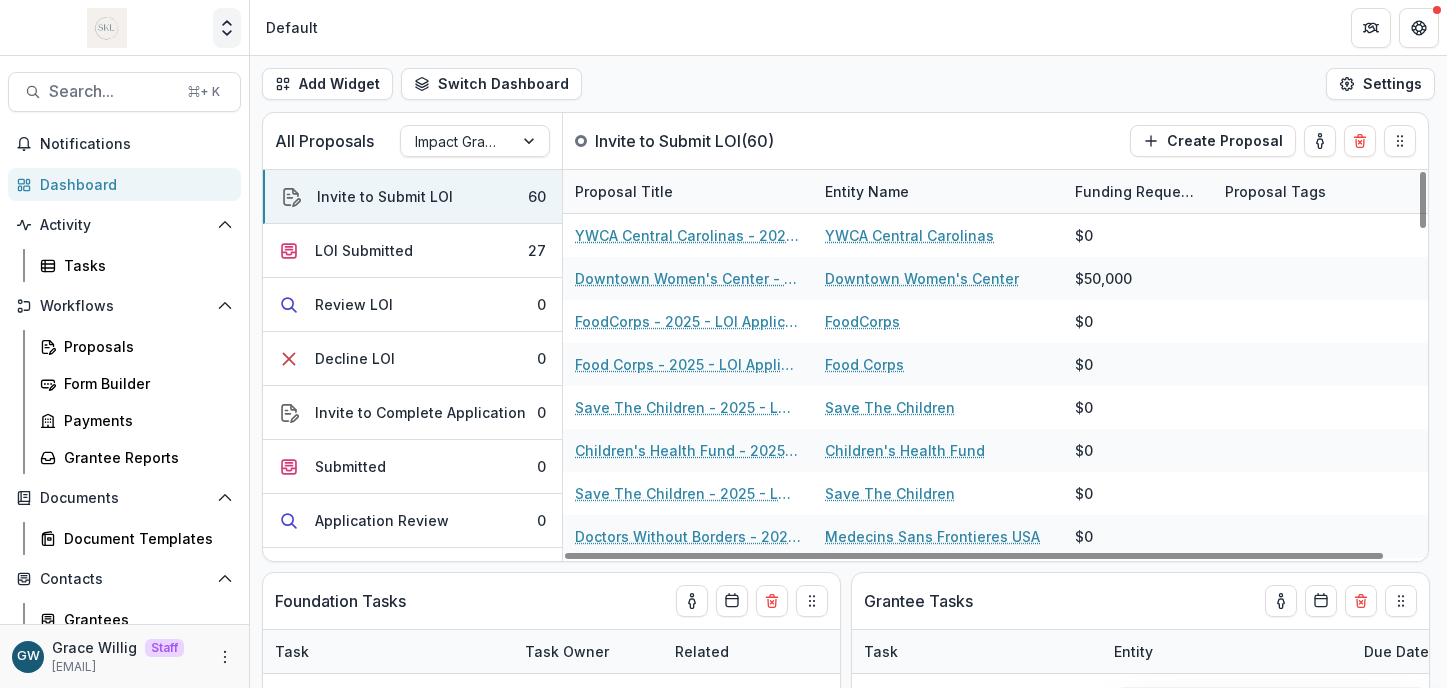 click 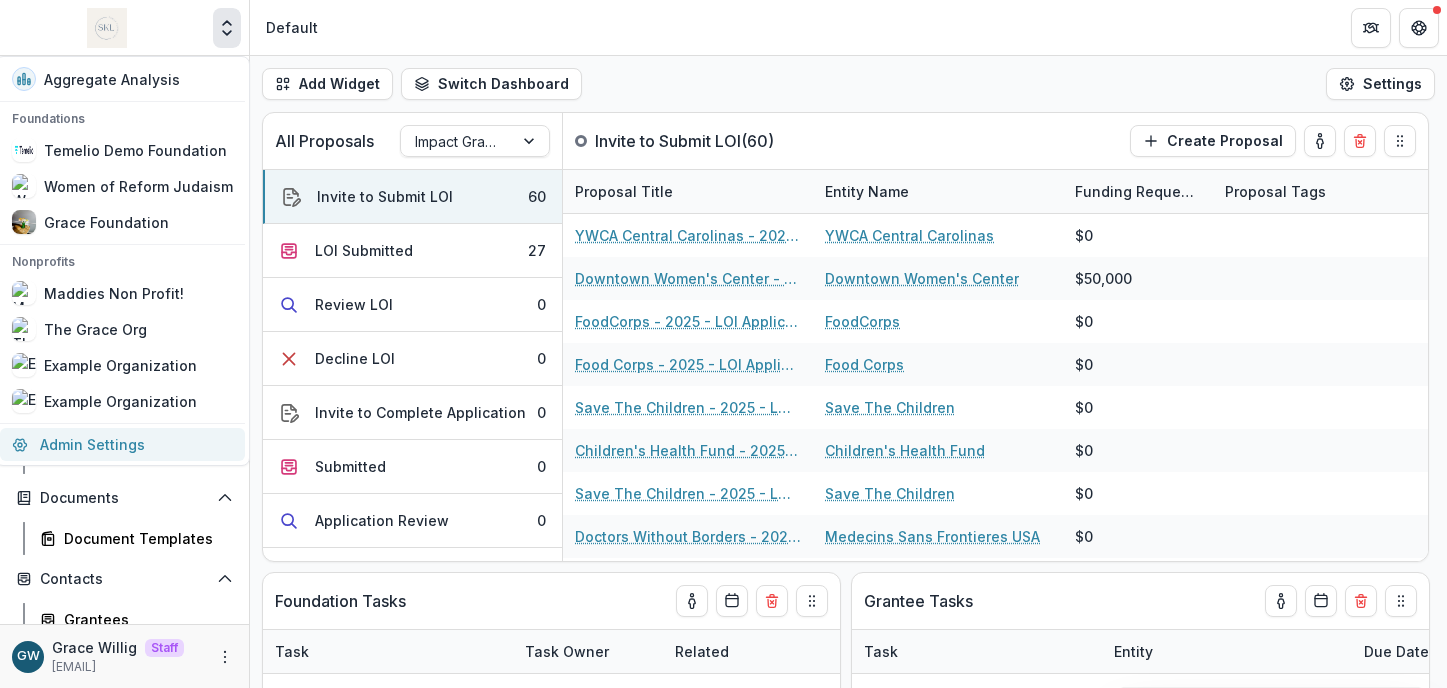 click on "Admin Settings" at bounding box center [122, 444] 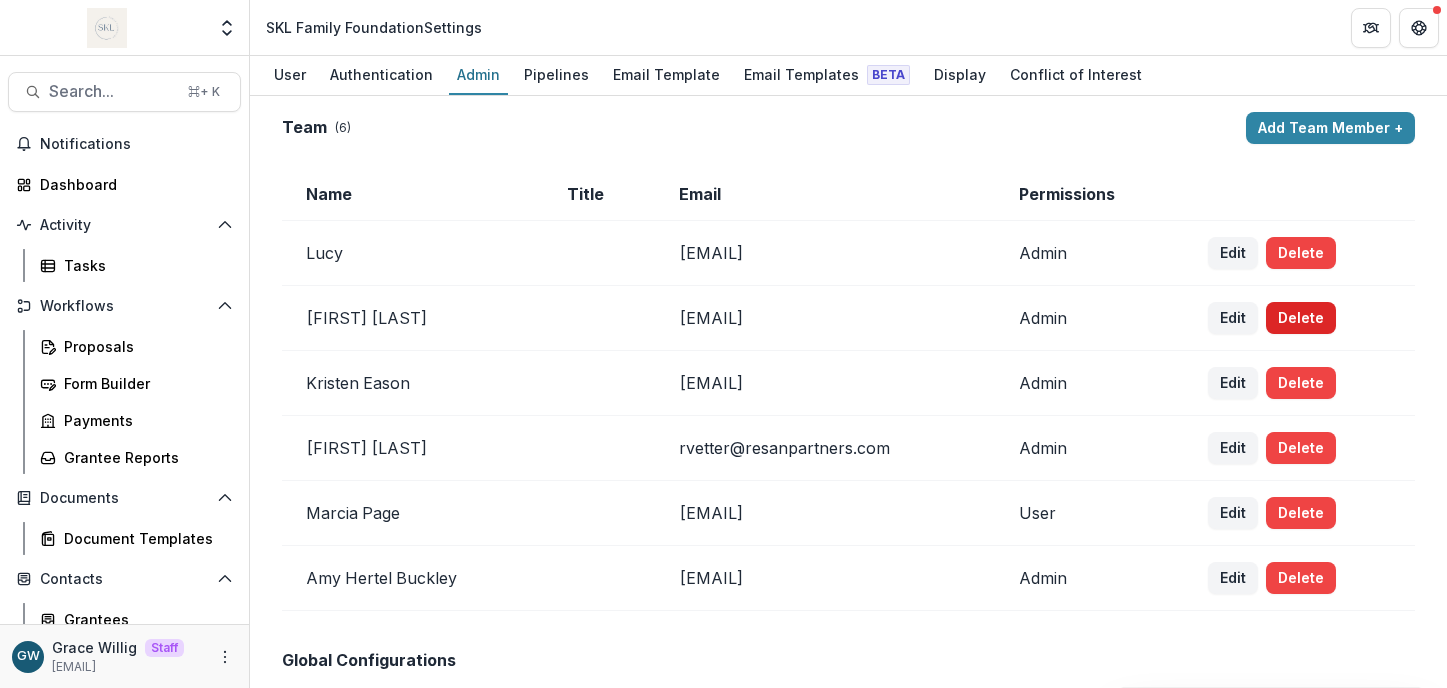 click on "Delete" at bounding box center (1301, 253) 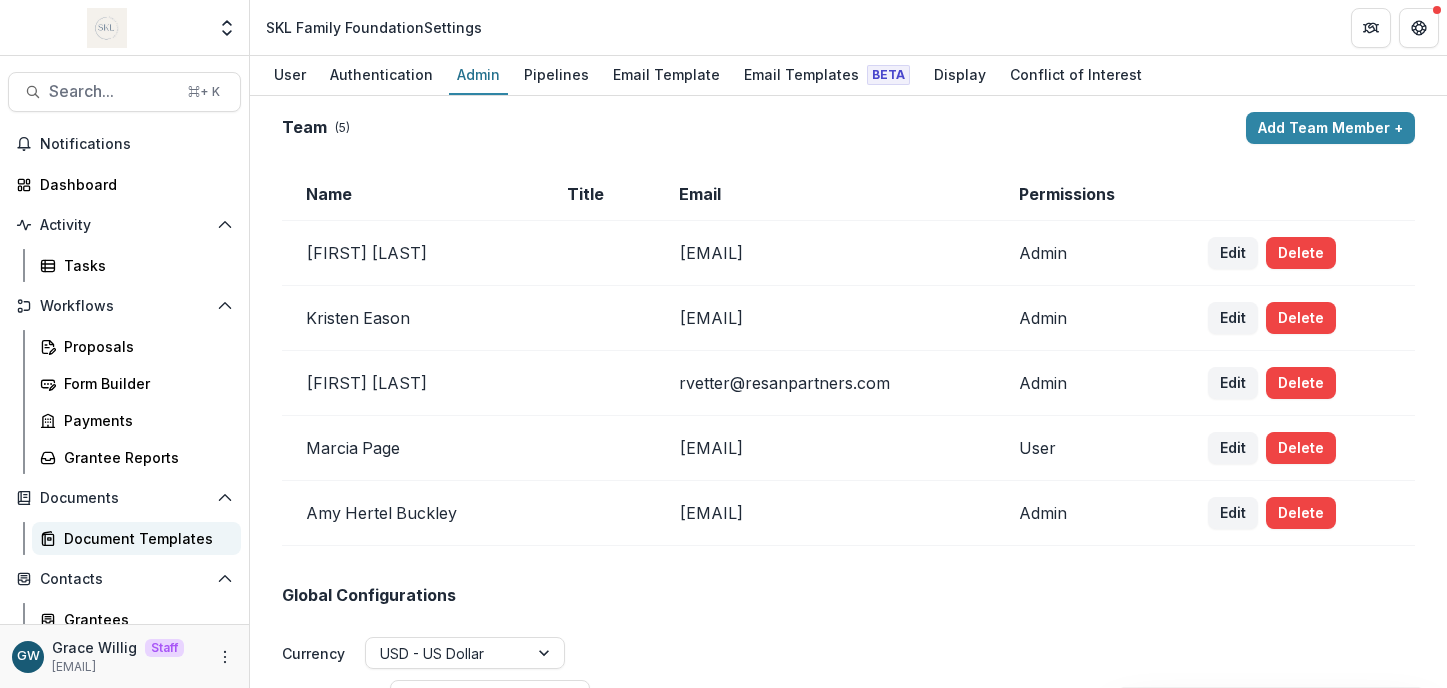 scroll, scrollTop: 41, scrollLeft: 0, axis: vertical 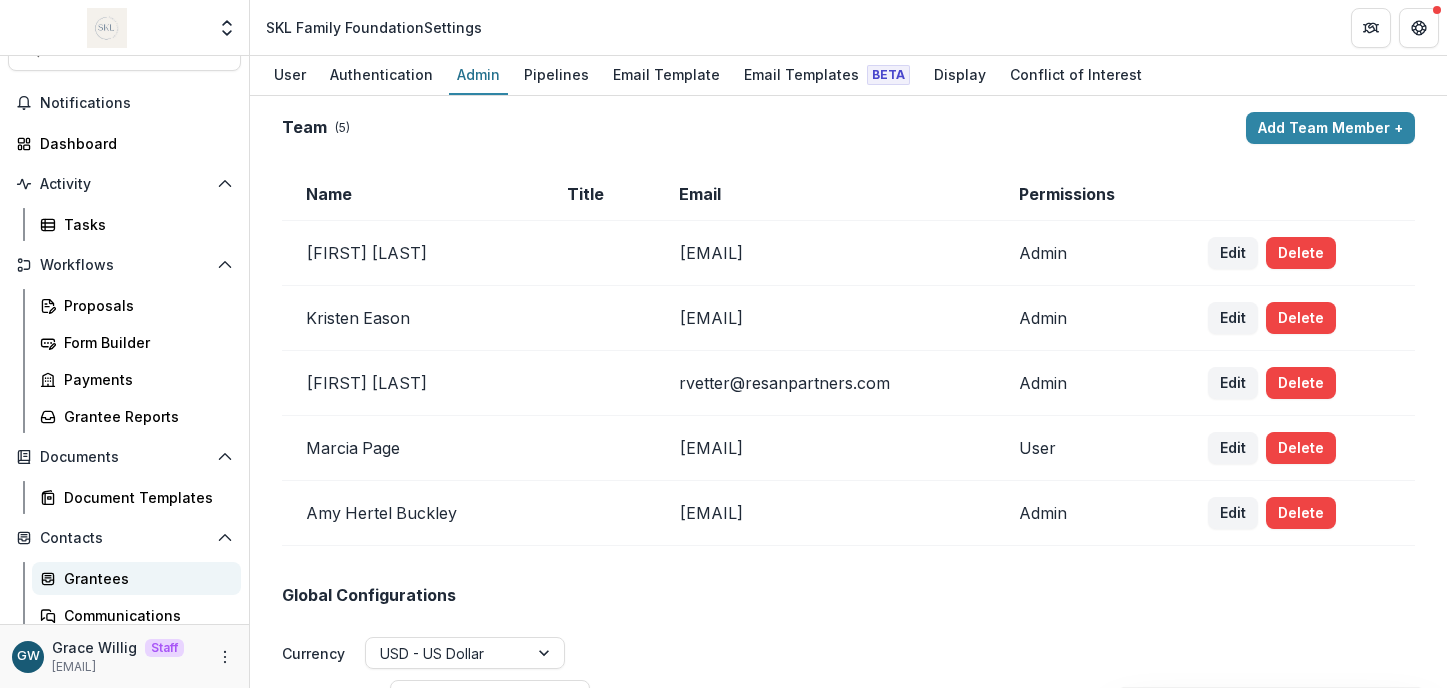 click on "Grantees" at bounding box center (144, 578) 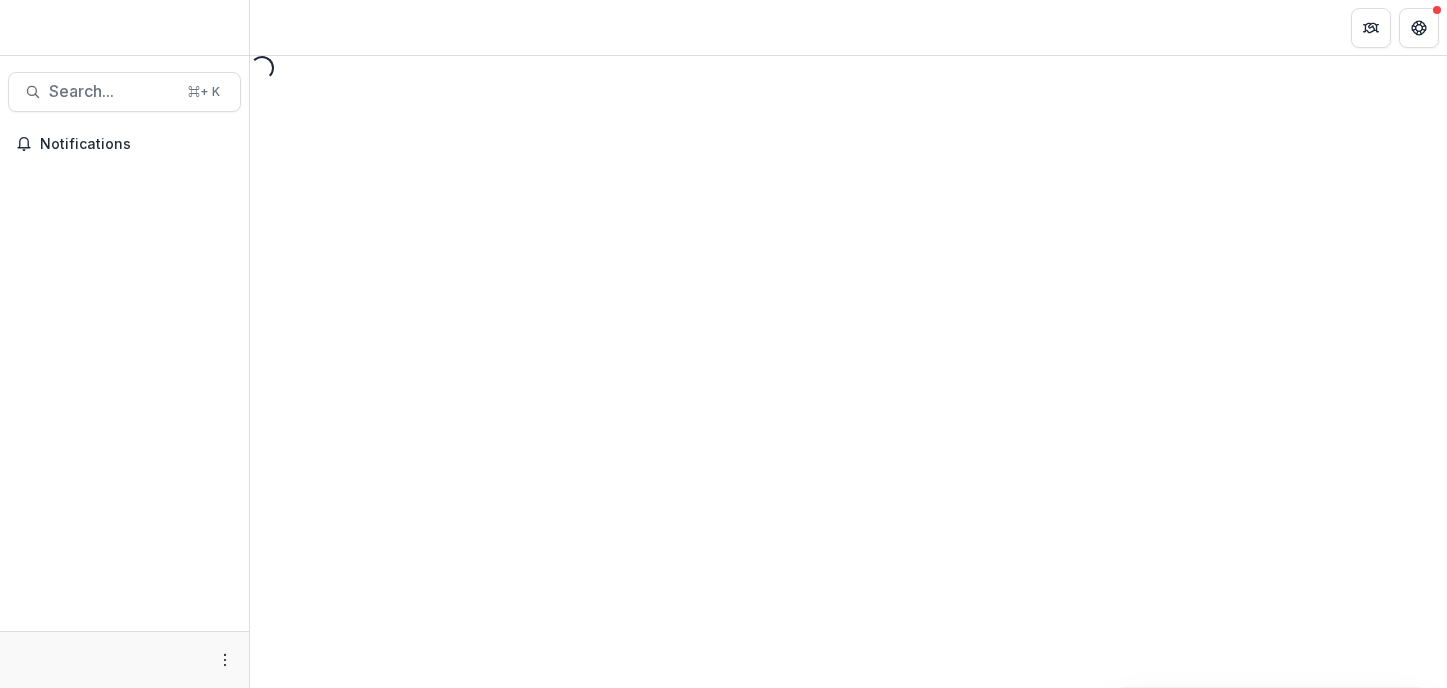 scroll, scrollTop: 0, scrollLeft: 0, axis: both 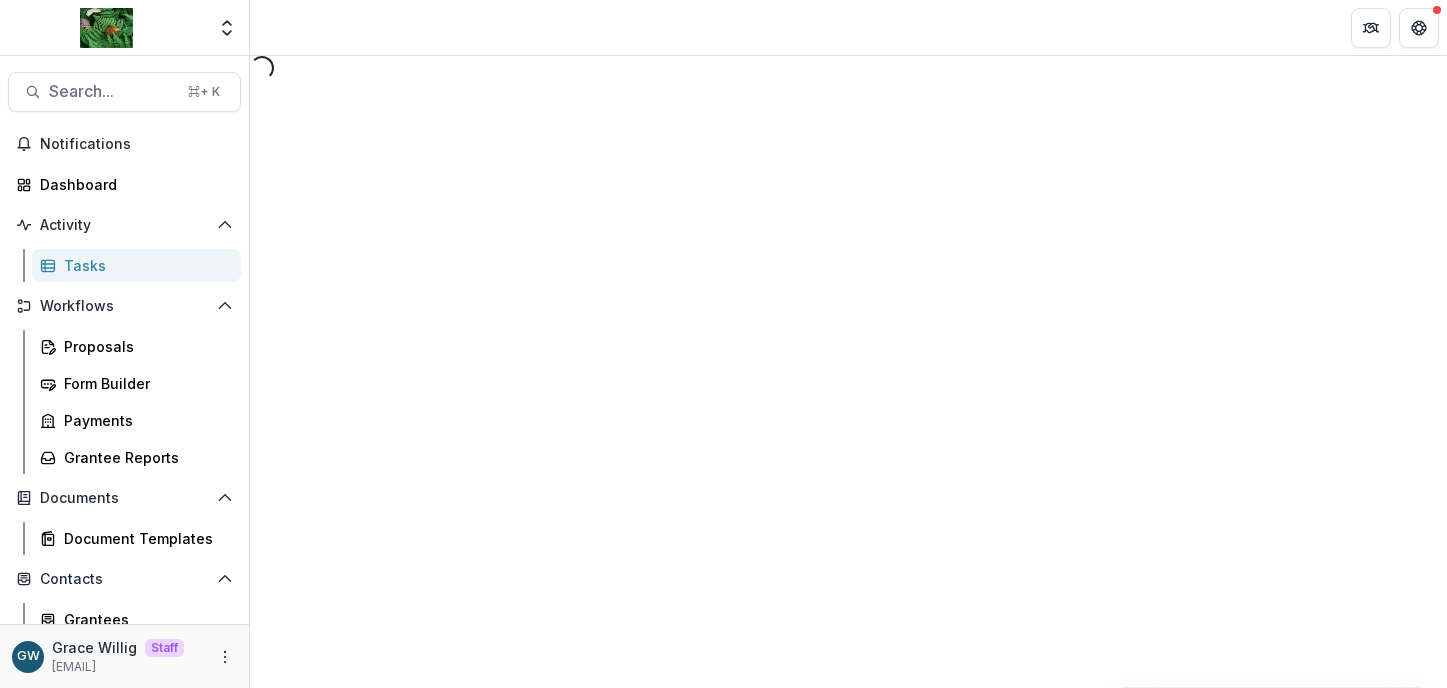 select on "********" 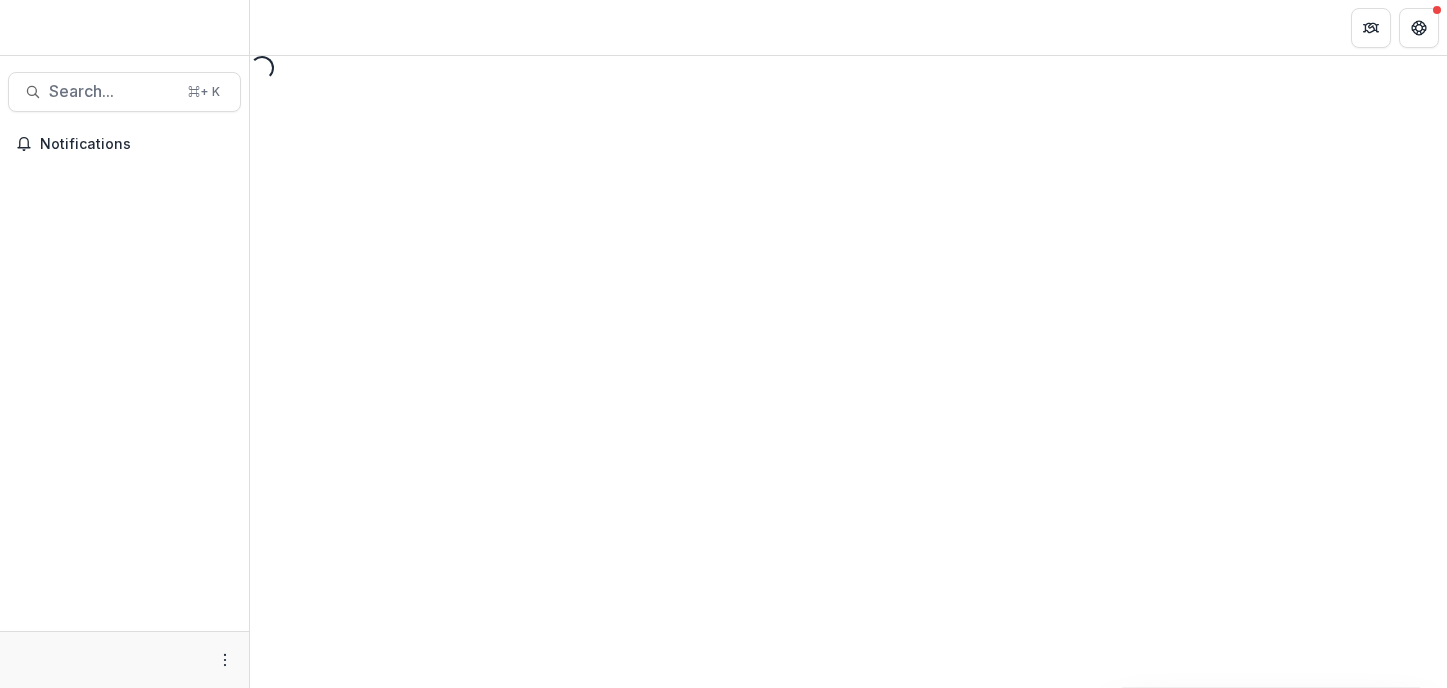scroll, scrollTop: 0, scrollLeft: 0, axis: both 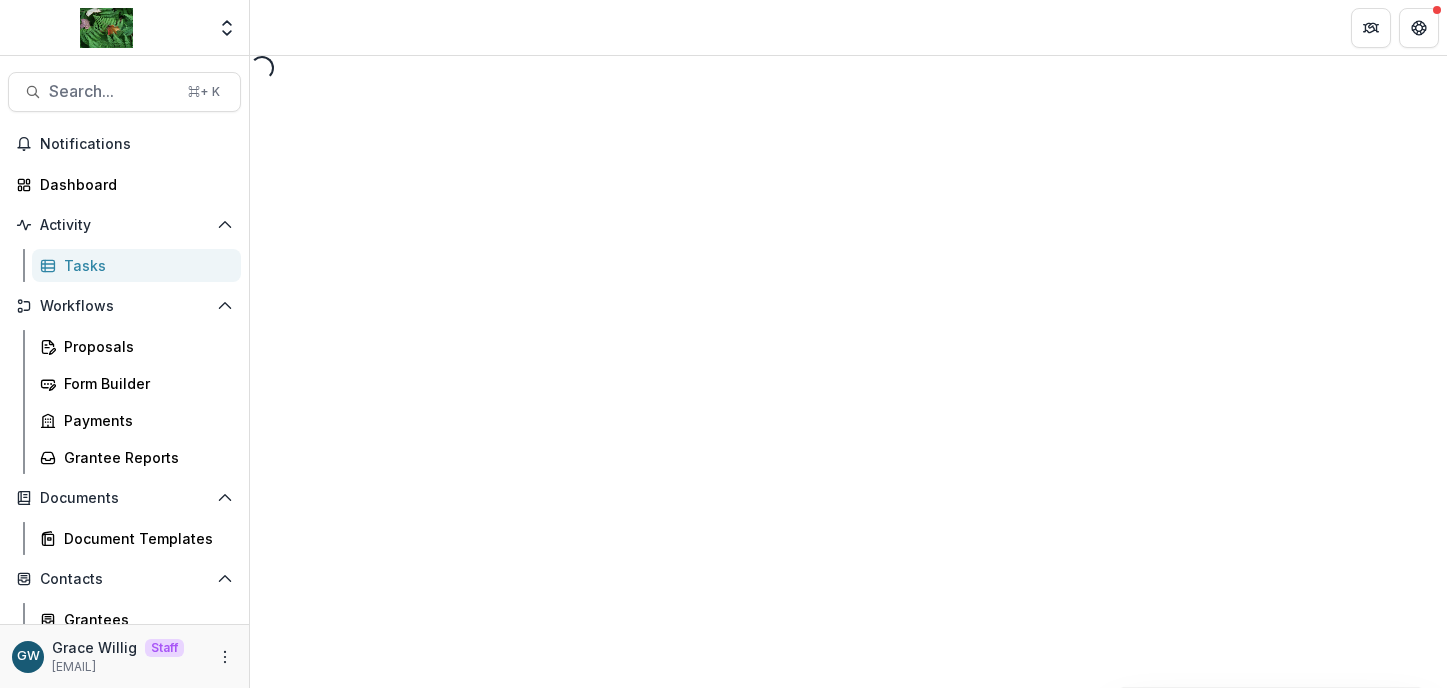 select on "********" 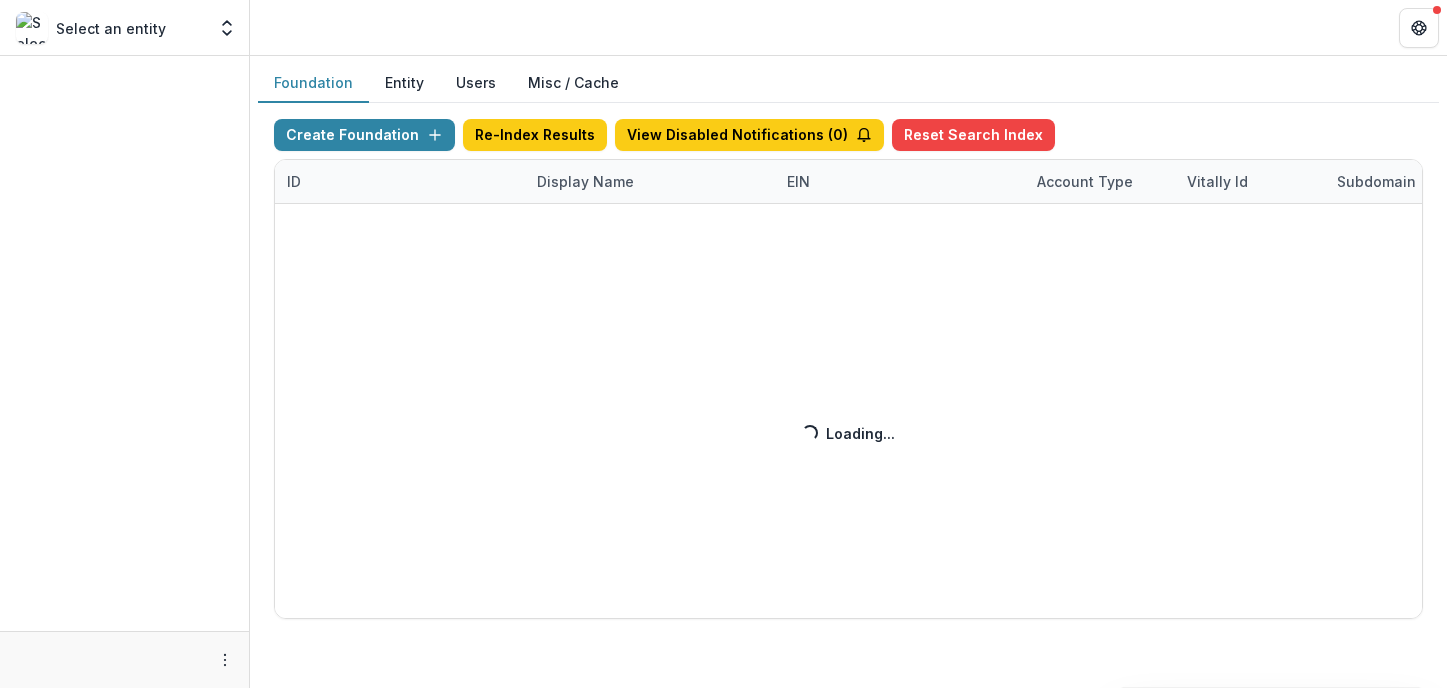 scroll, scrollTop: 0, scrollLeft: 0, axis: both 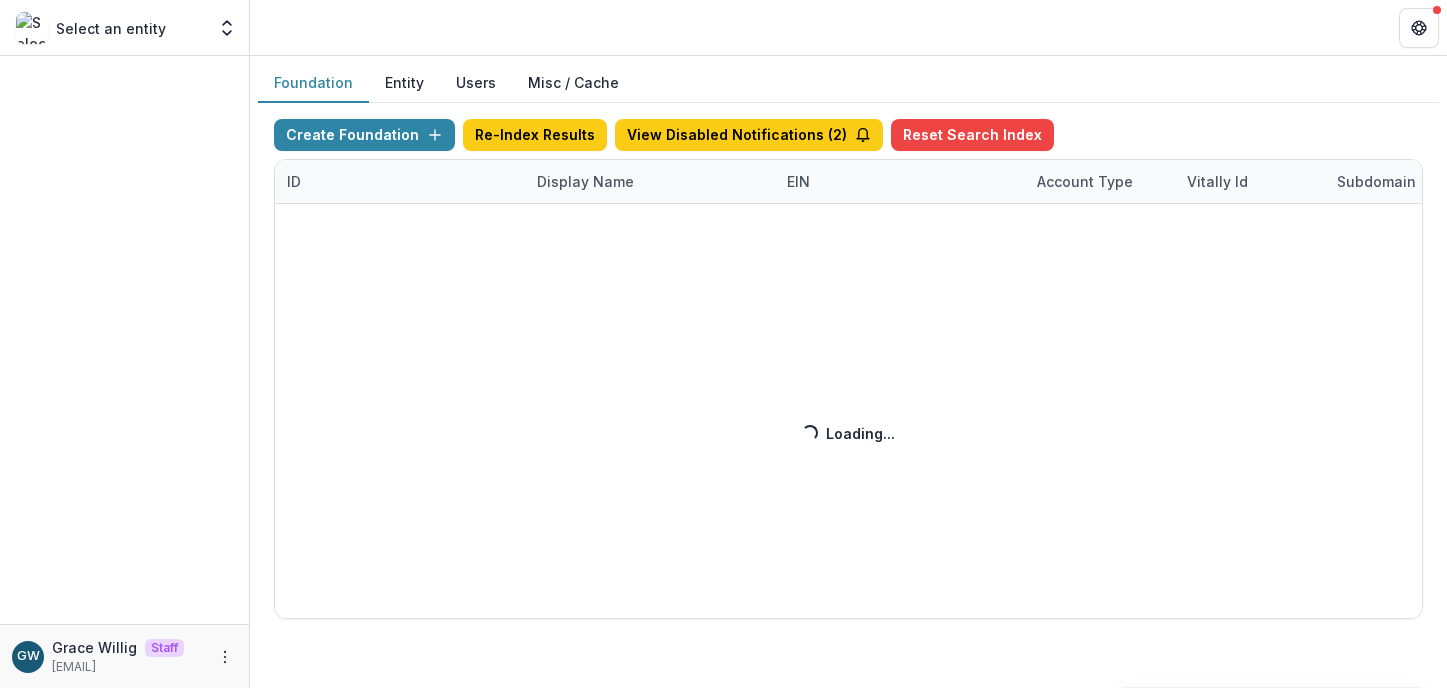 click on "Create Foundation Re-Index Results View Disabled Notifications ( 2 ) Reset Search Index ID Display Name EIN Account Type Vitally Id Subdomain Created on Actions Feature Flags Loading... Loading..." at bounding box center [848, 369] 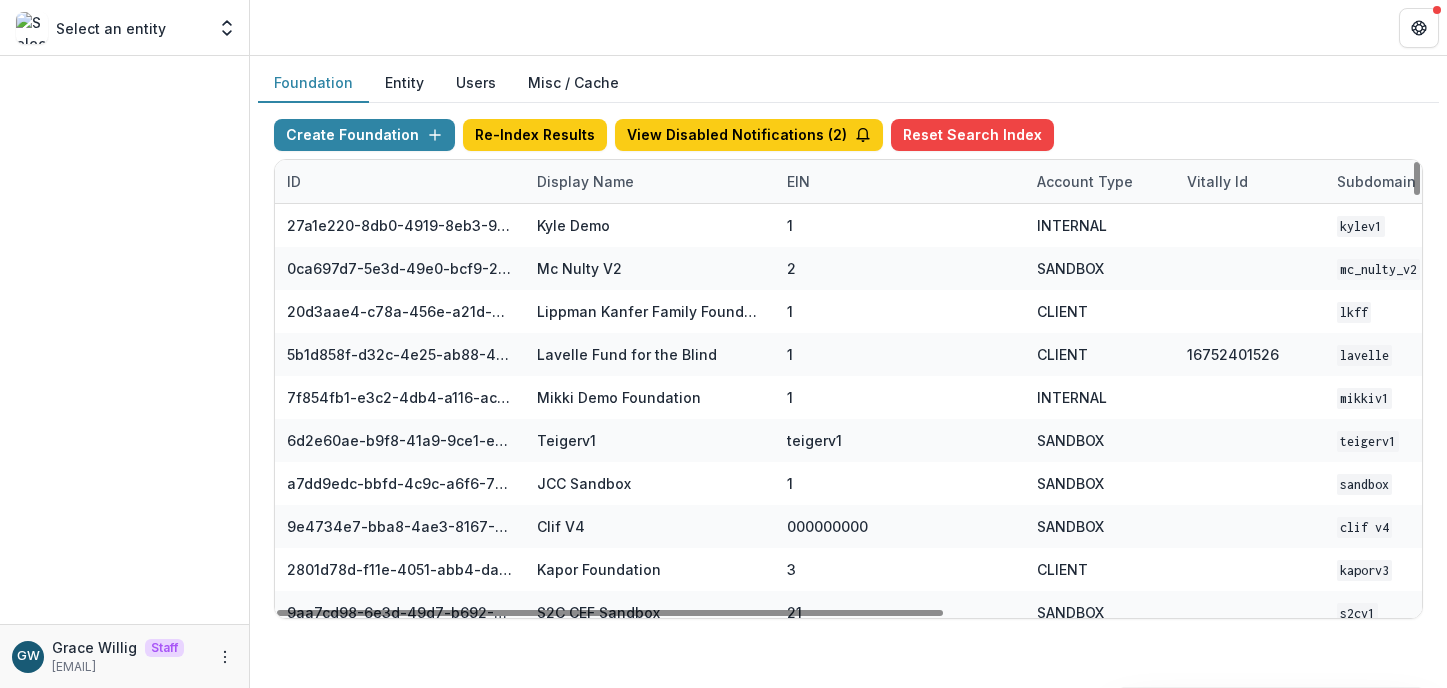 click on "Display Name" at bounding box center [585, 181] 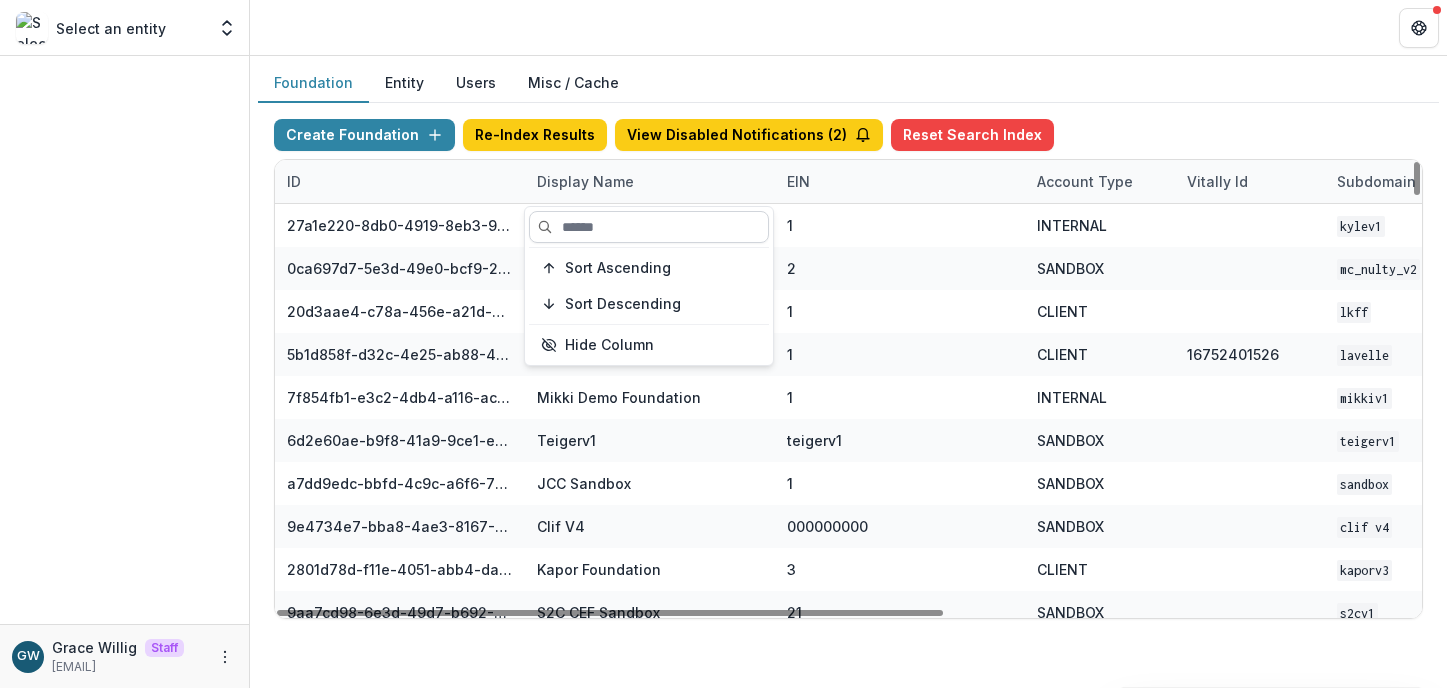 click at bounding box center (649, 227) 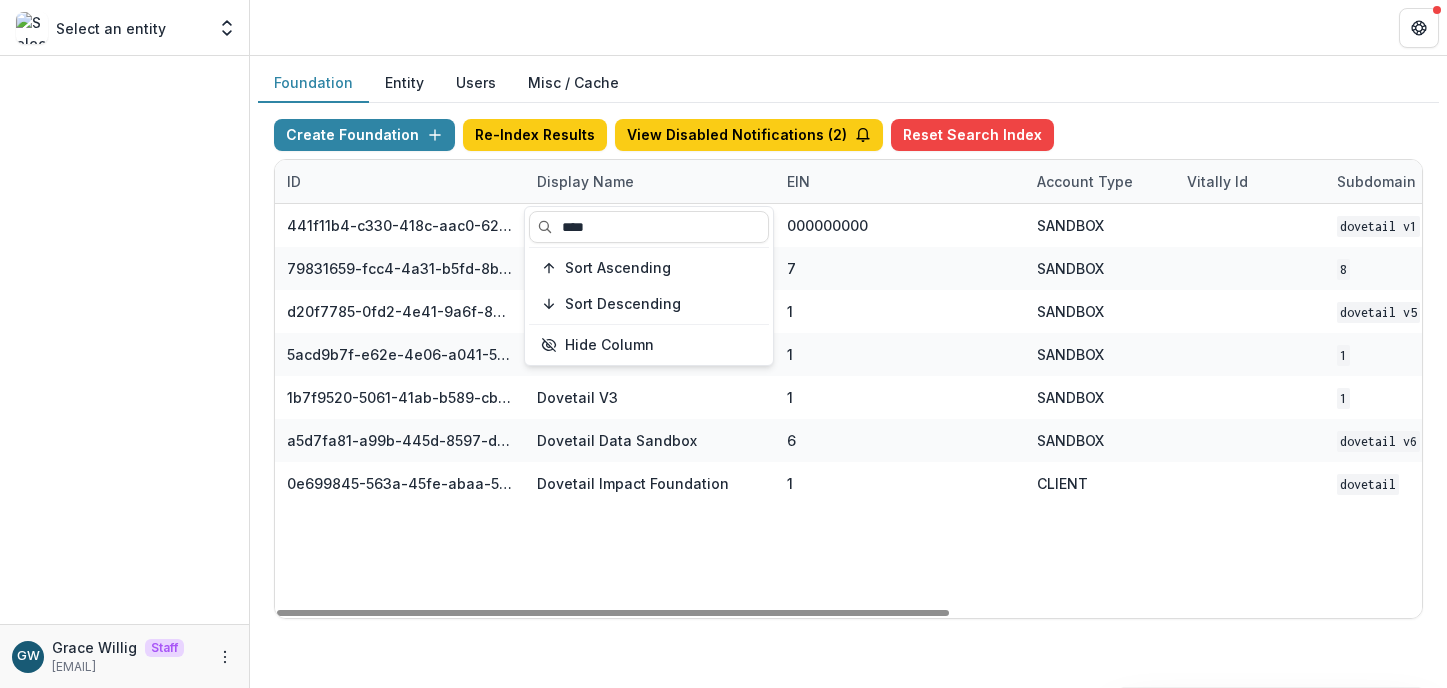type on "****" 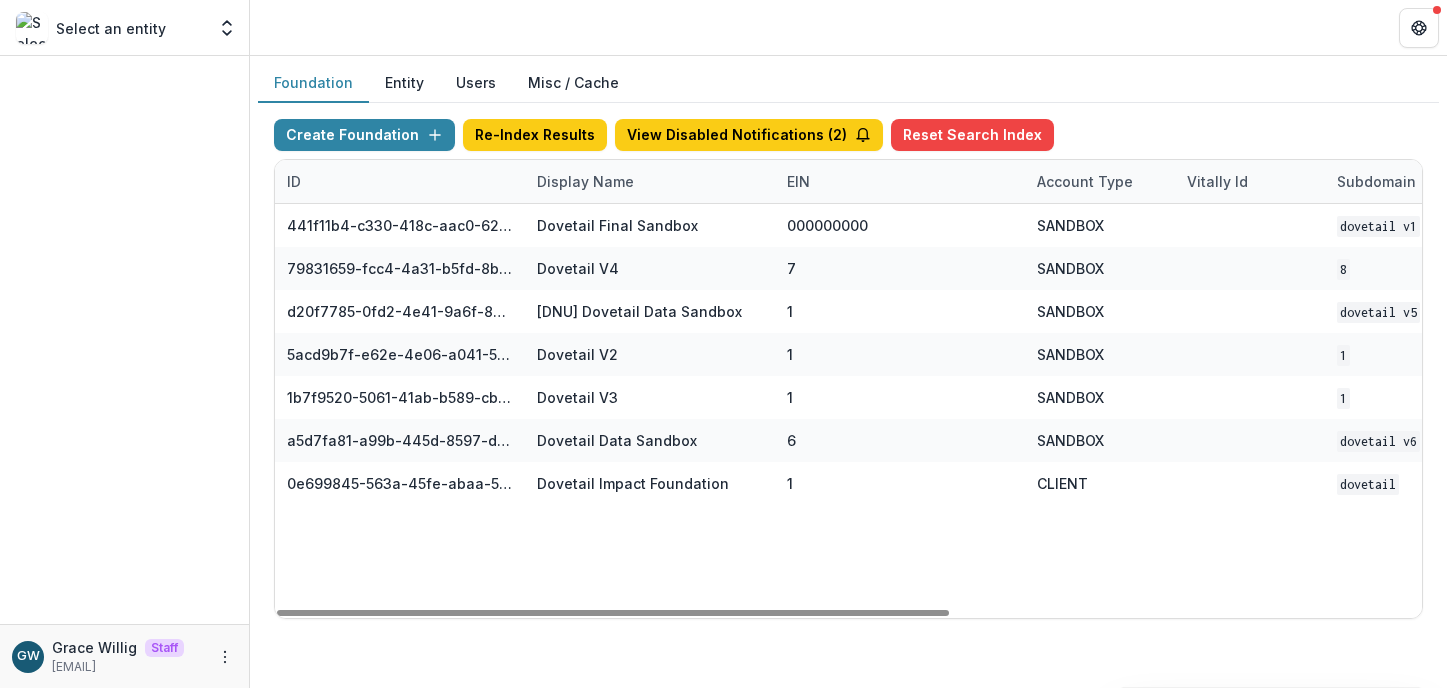 click on "Create Foundation Re-Index Results View Disabled Notifications ( 2 ) Reset Search Index" at bounding box center [848, 139] 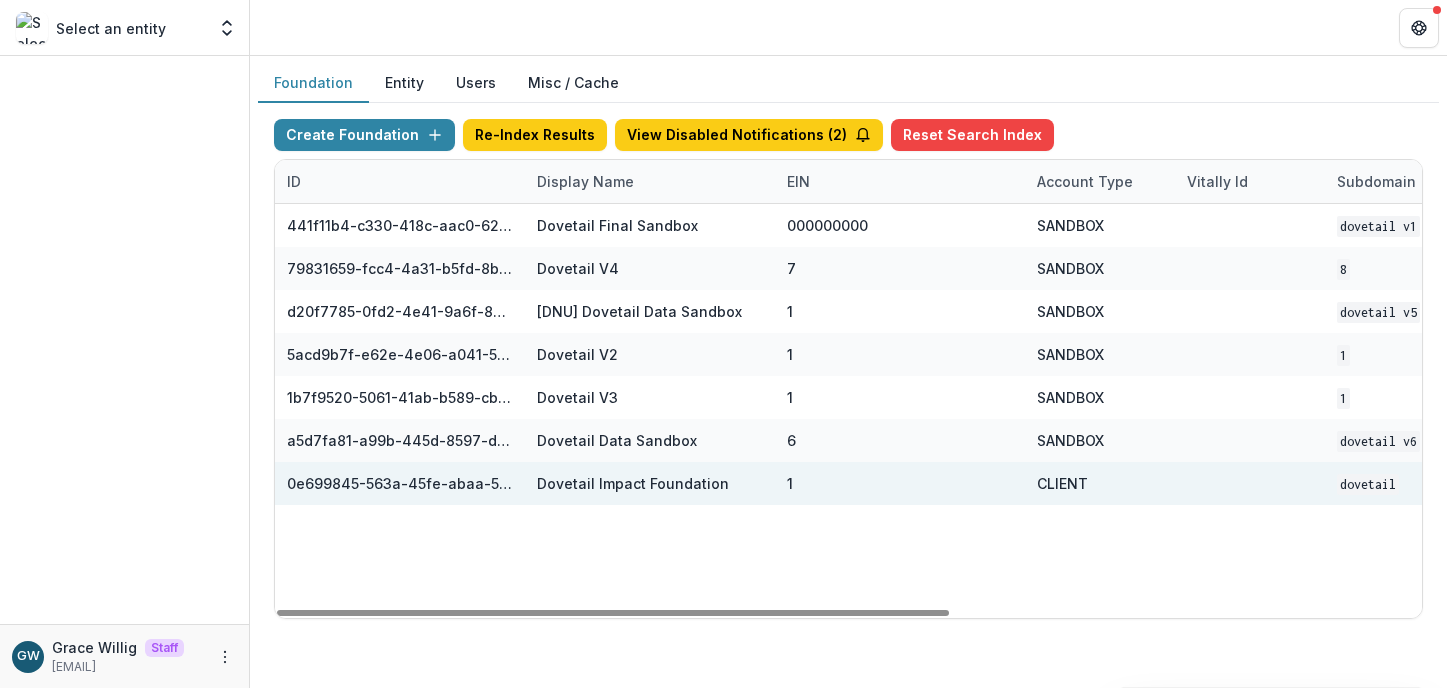 scroll, scrollTop: 0, scrollLeft: 803, axis: horizontal 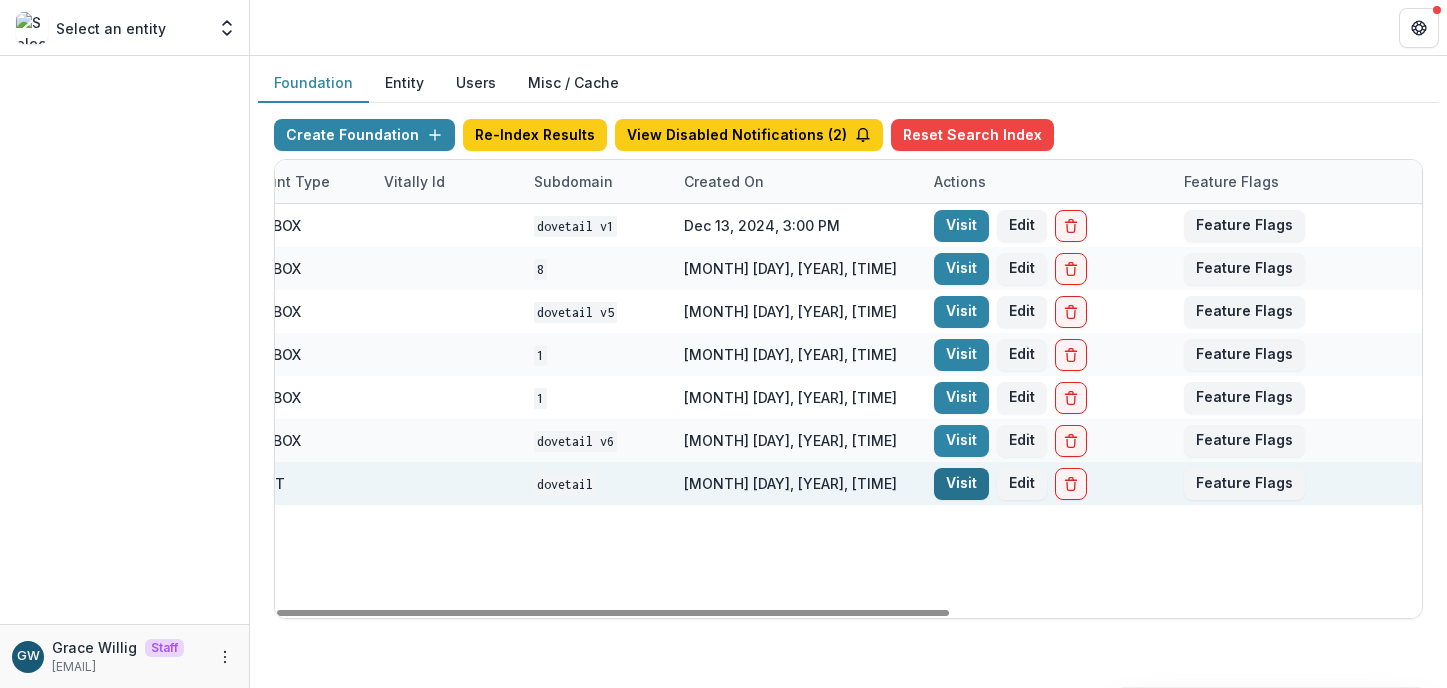 click on "Visit" at bounding box center (961, 484) 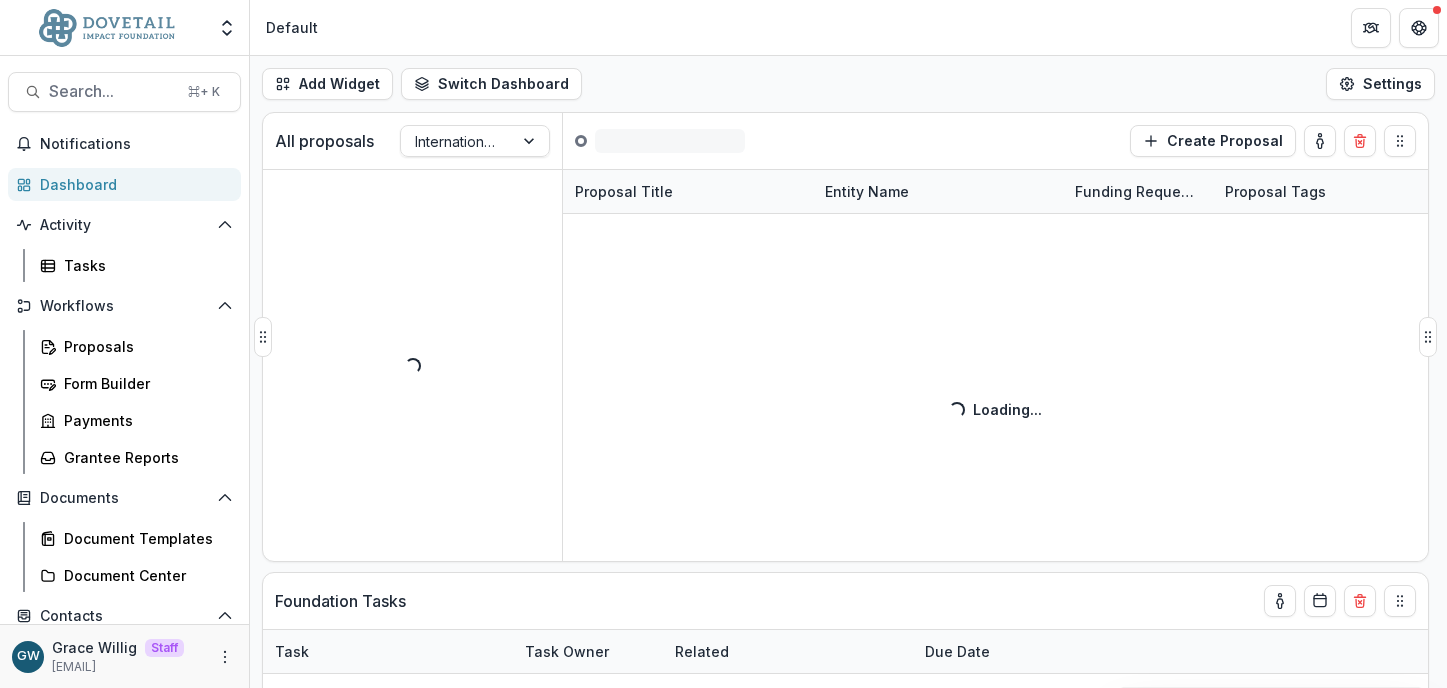 select on "******" 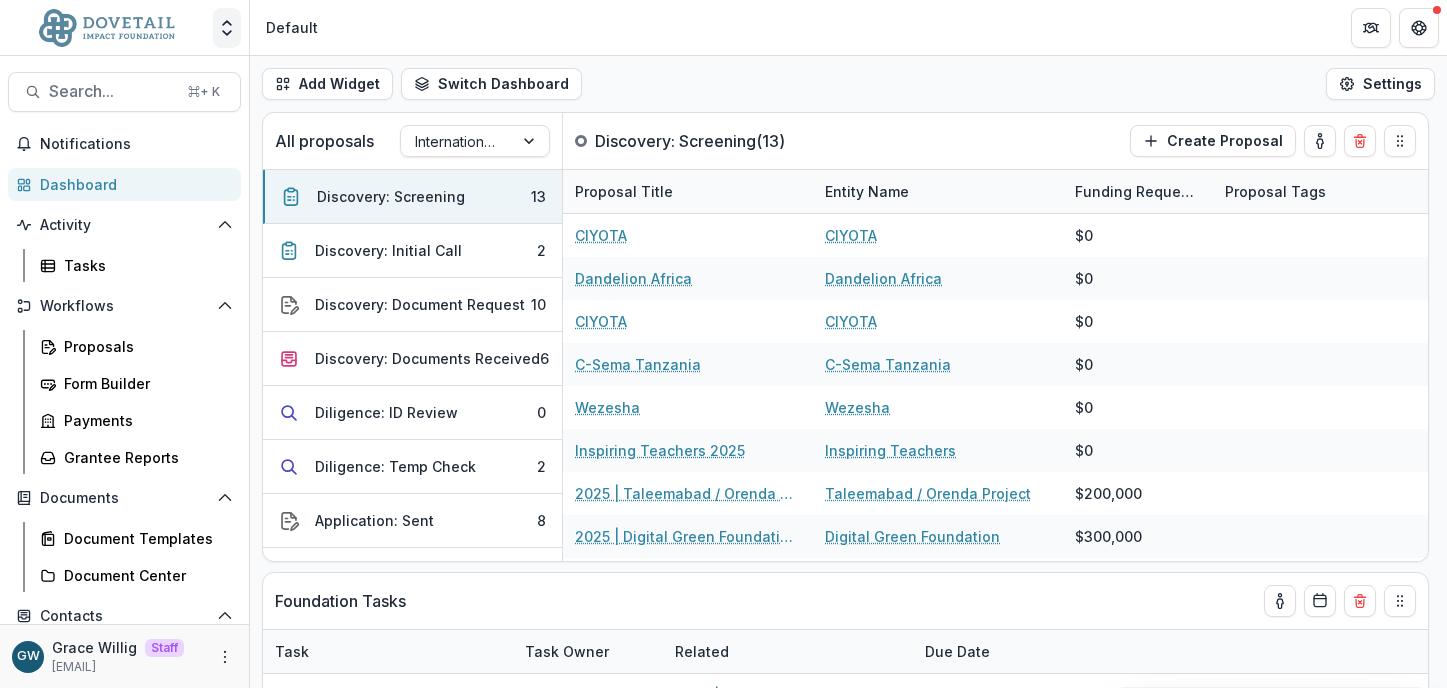 click 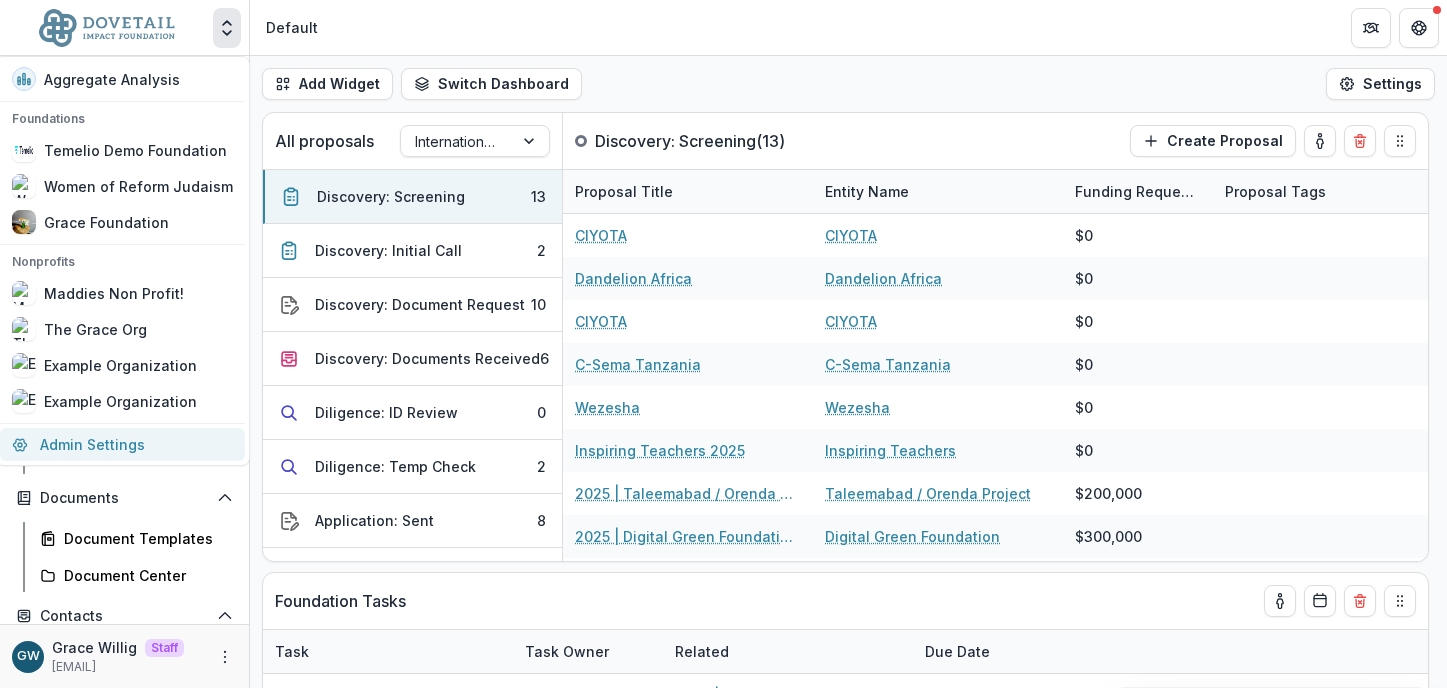 click on "Admin Settings" at bounding box center [122, 444] 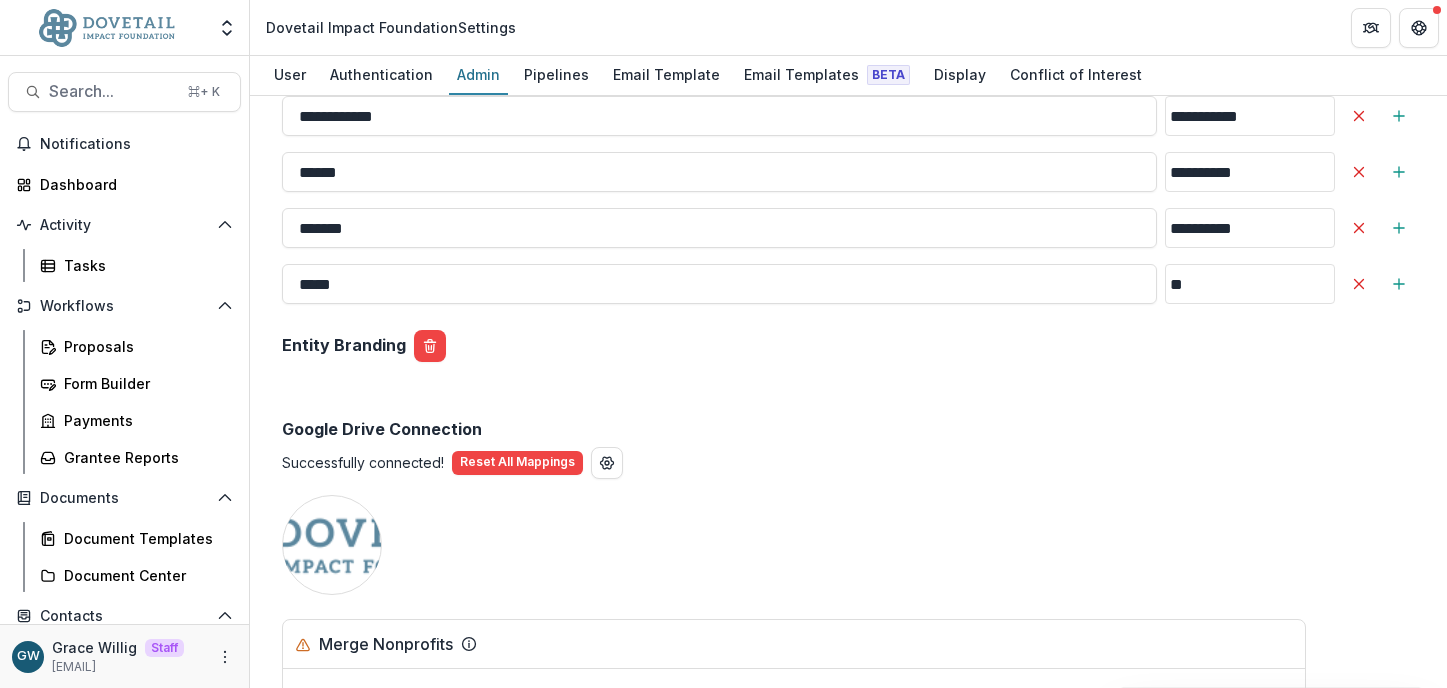 scroll, scrollTop: 3388, scrollLeft: 0, axis: vertical 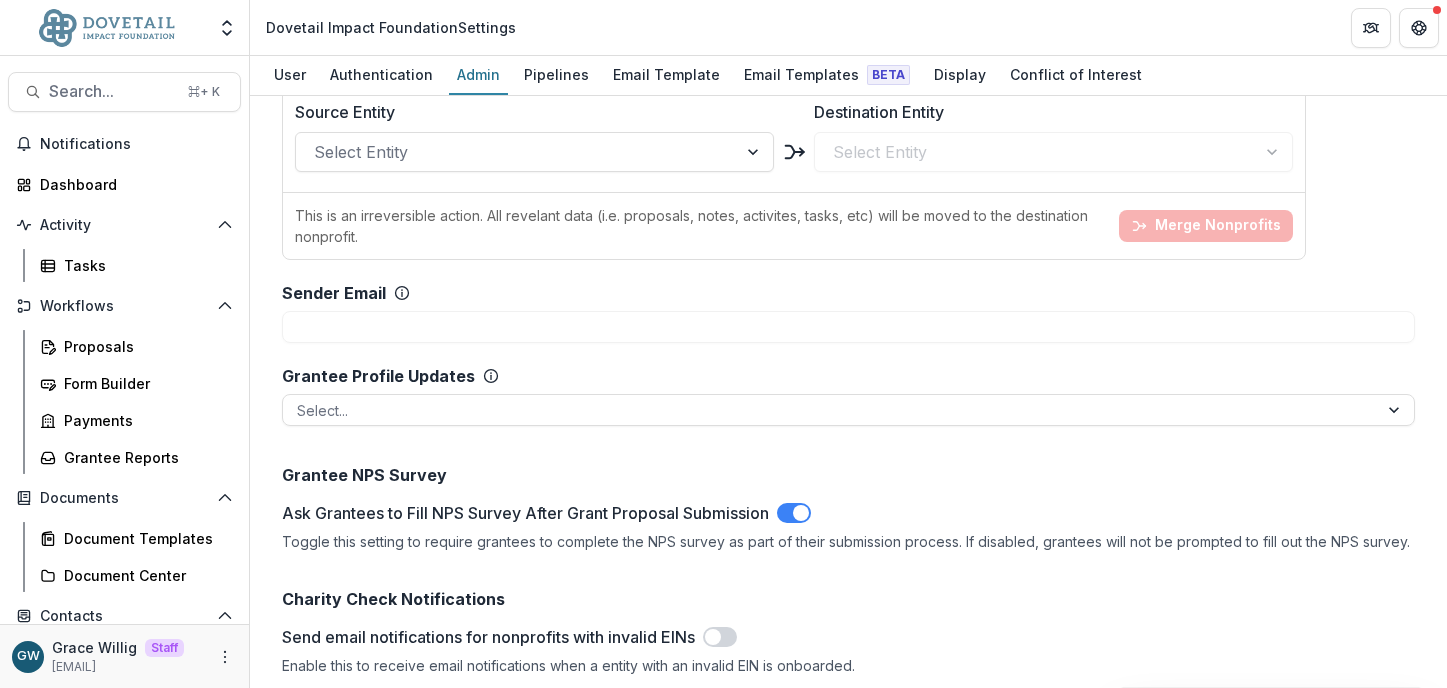 drag, startPoint x: 227, startPoint y: 23, endPoint x: 191, endPoint y: 115, distance: 98.79271 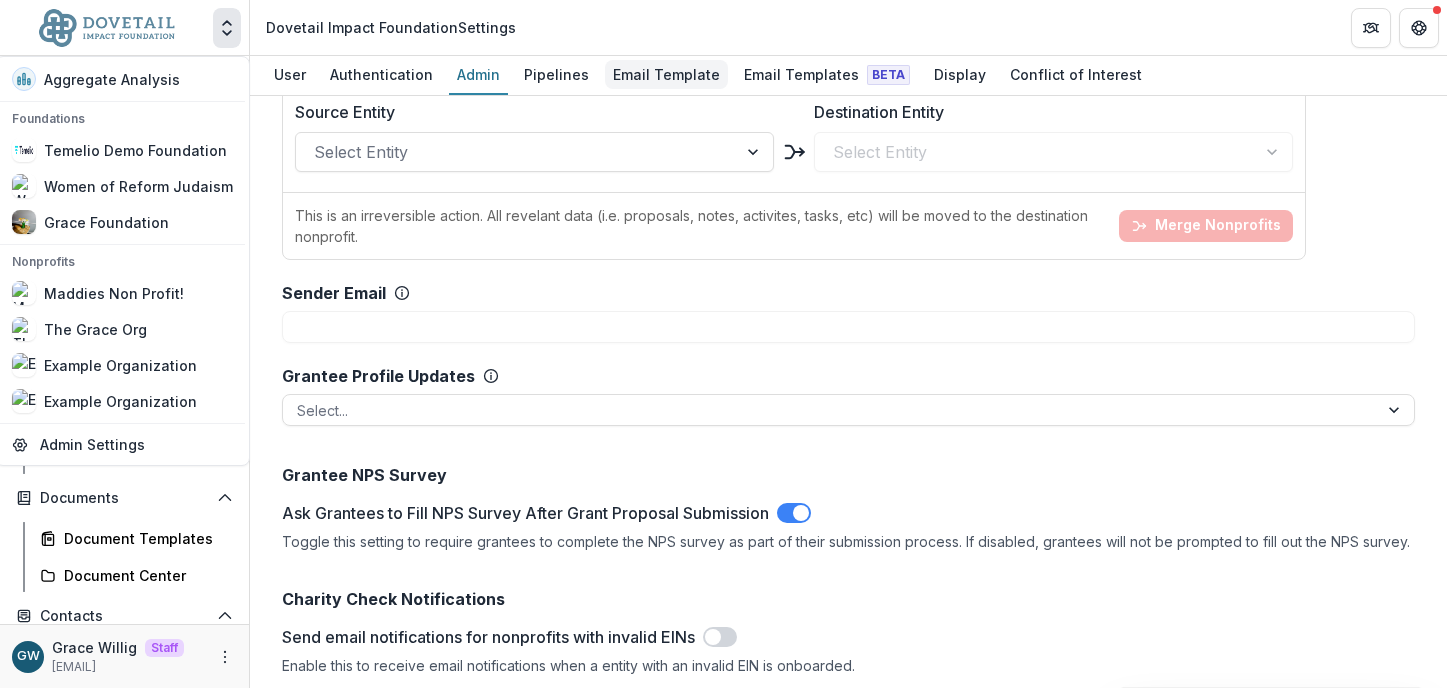 click on "Email Template" at bounding box center [666, 74] 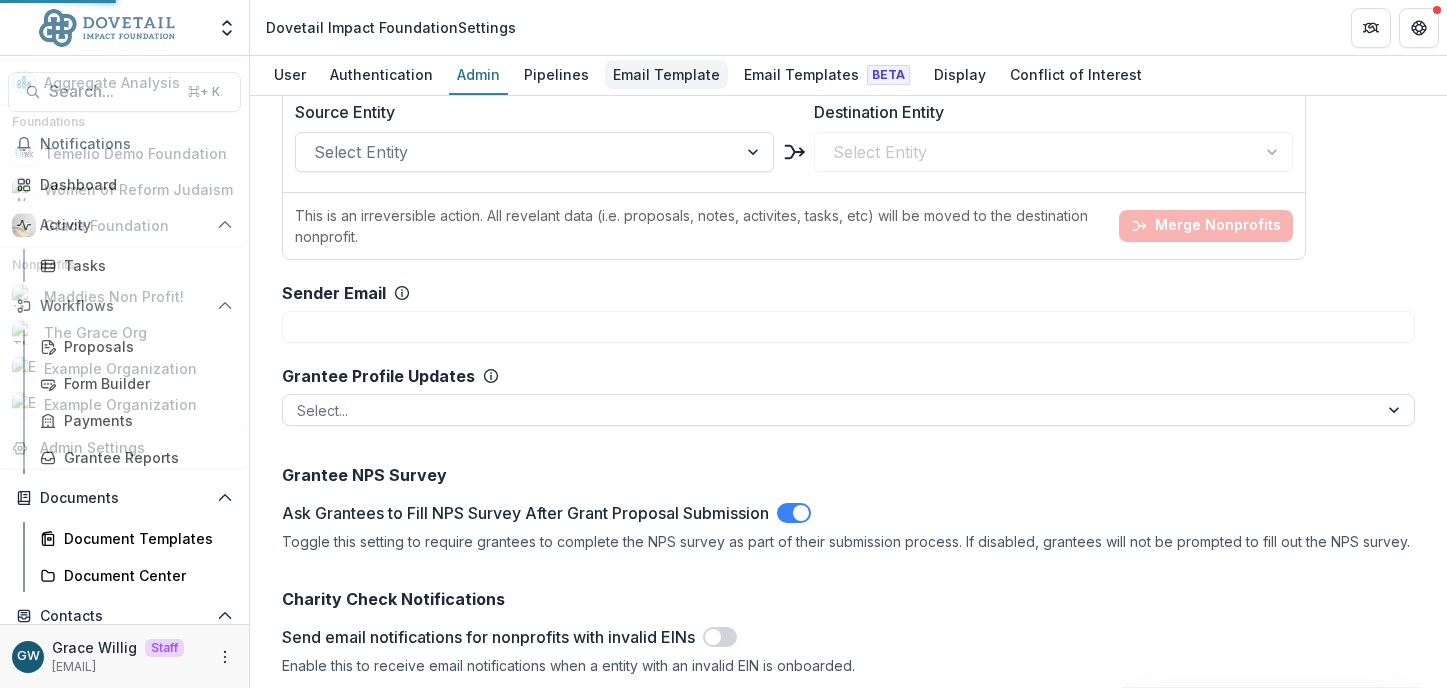 scroll, scrollTop: 25, scrollLeft: 0, axis: vertical 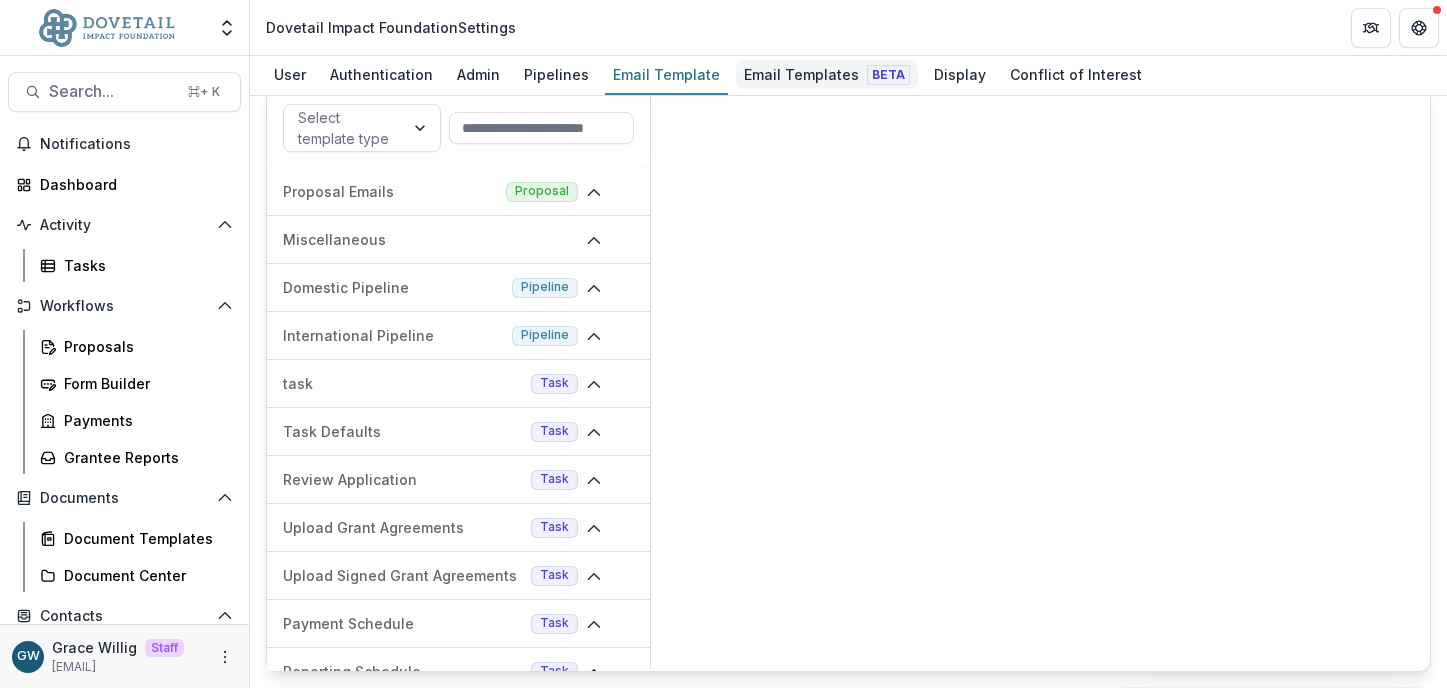 click on "Email Templates   Beta" at bounding box center (827, 74) 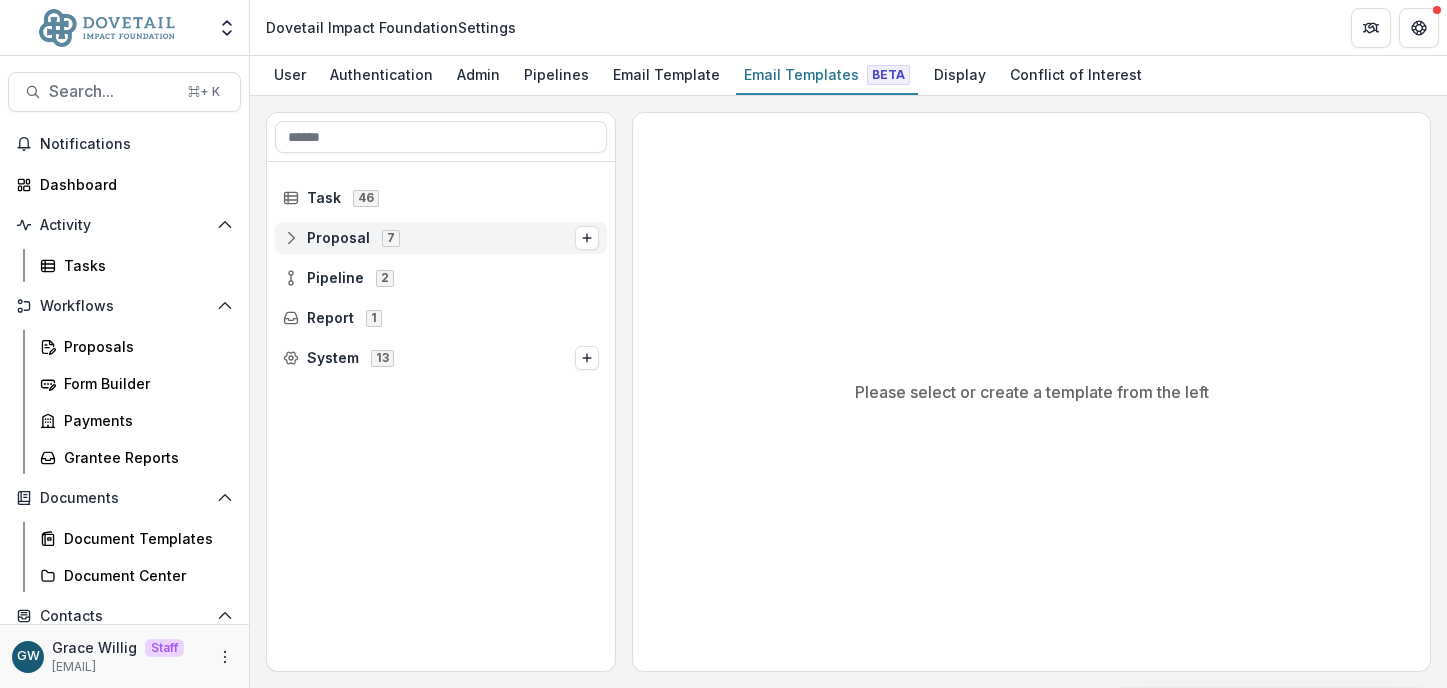 click 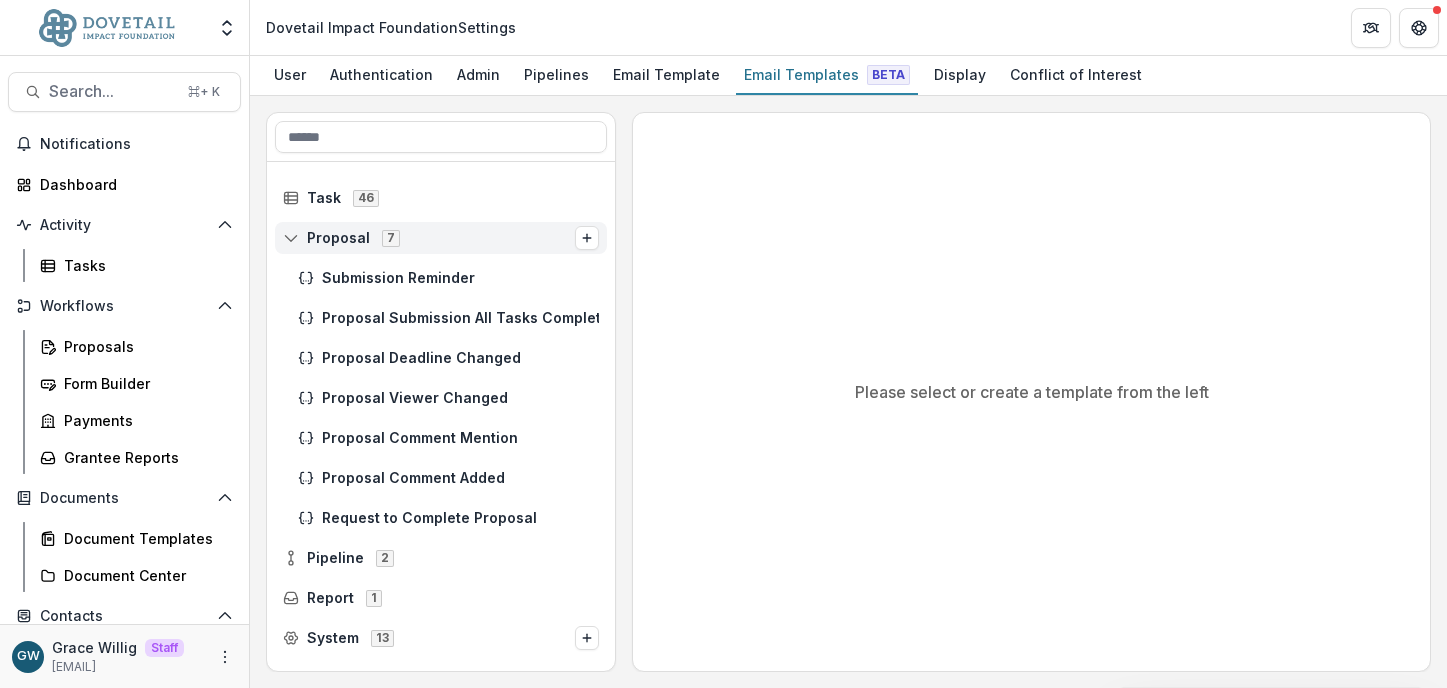 click 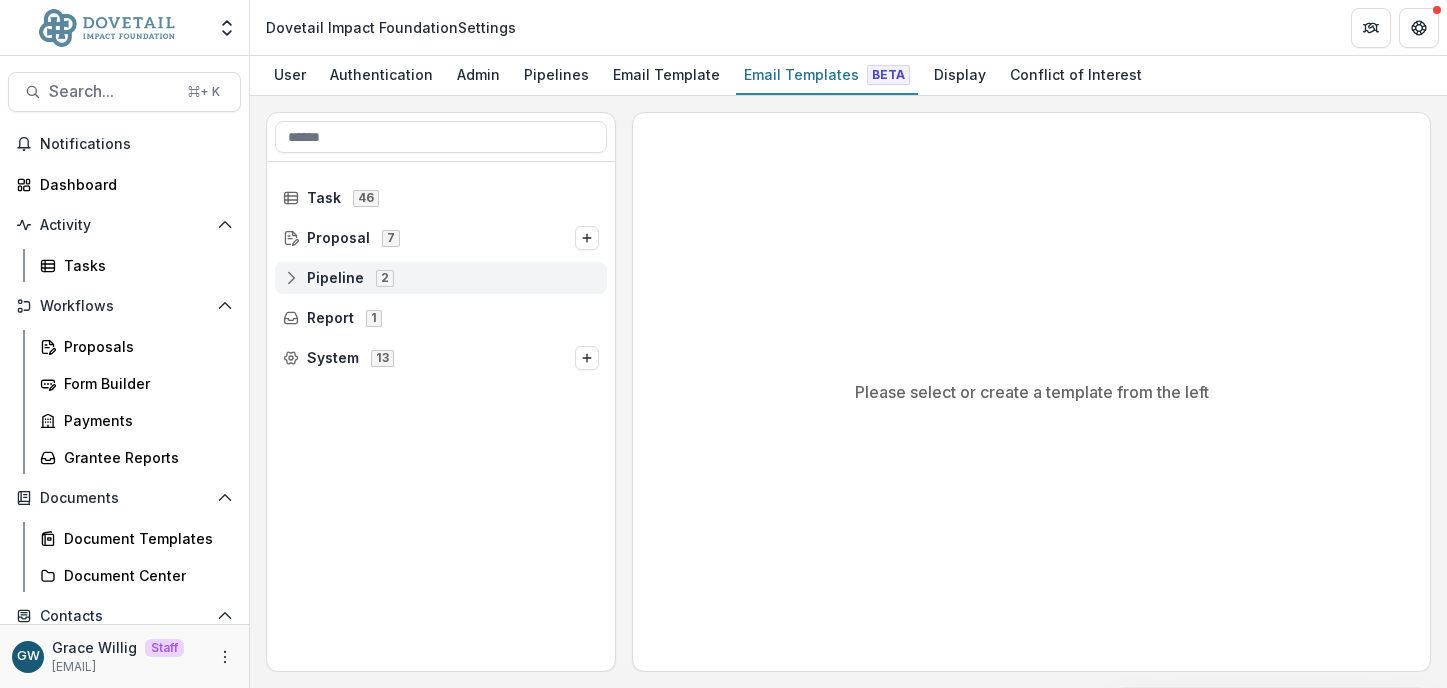 click 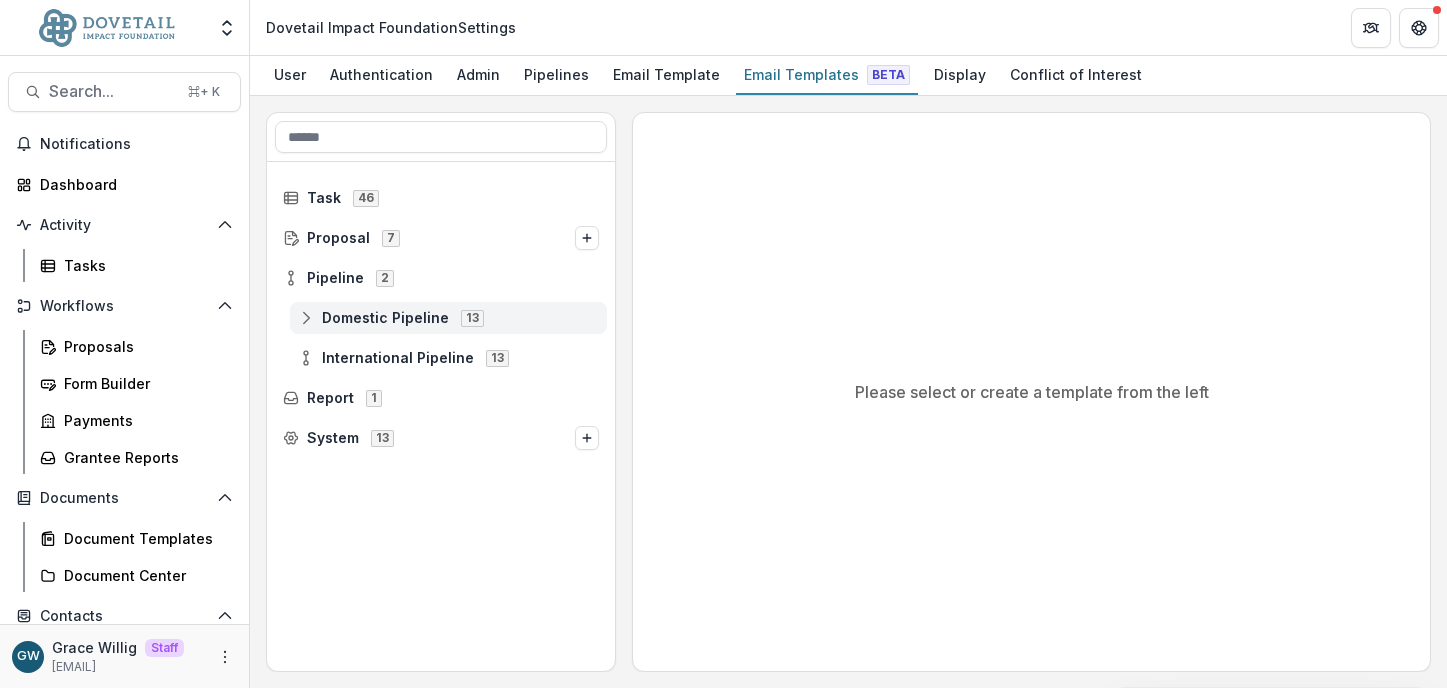 click 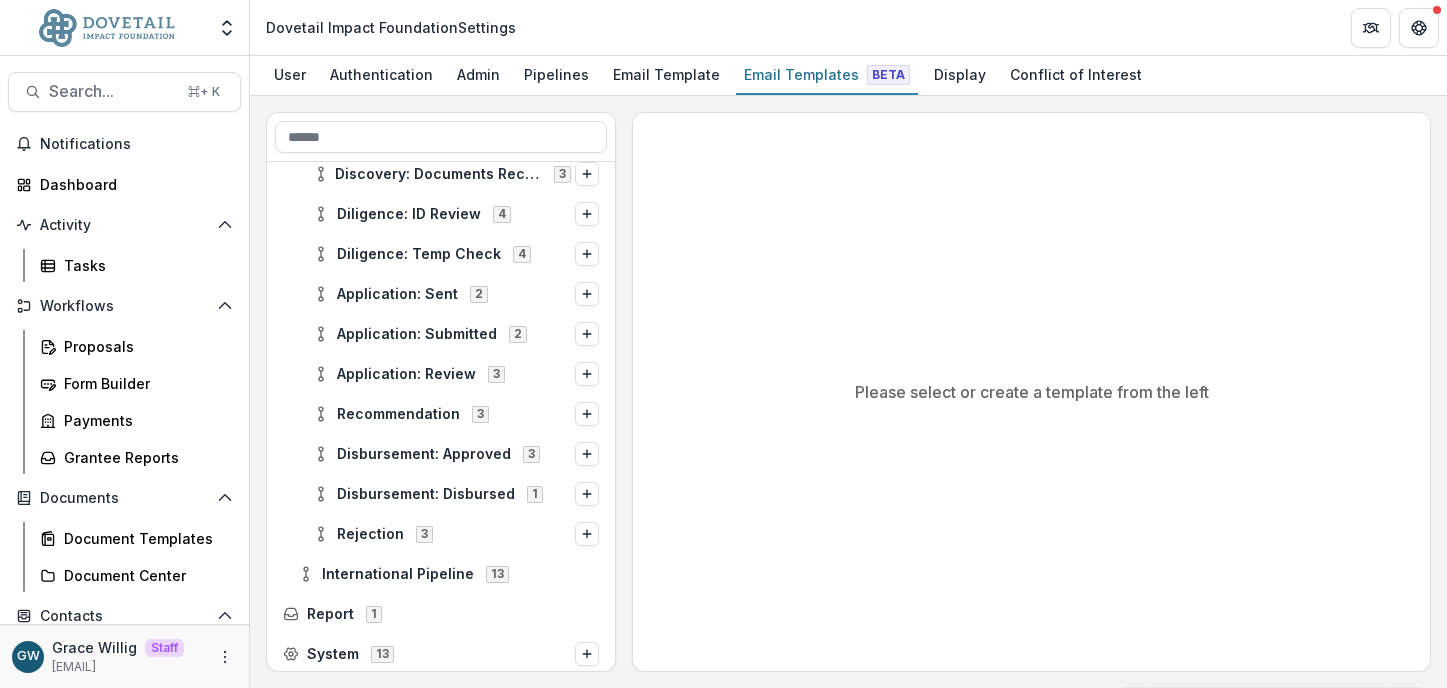 scroll, scrollTop: 307, scrollLeft: 0, axis: vertical 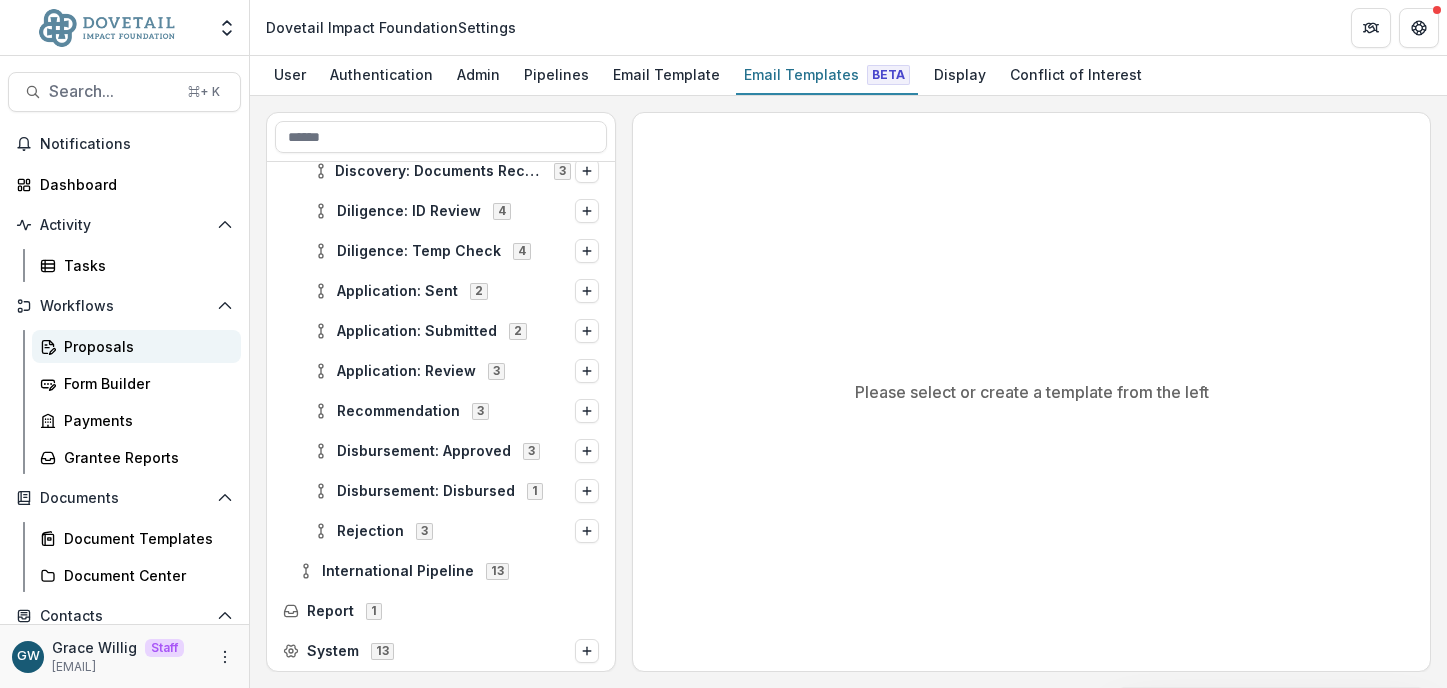 click on "Proposals" at bounding box center (136, 346) 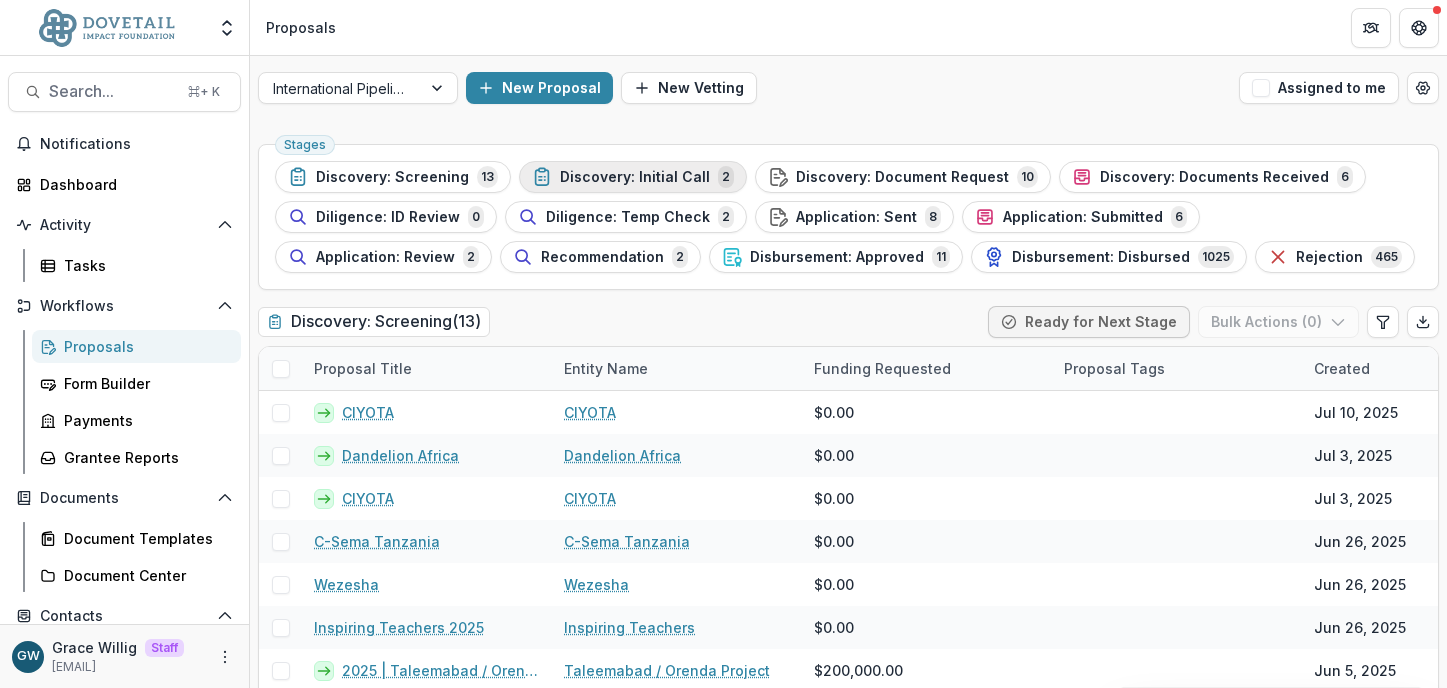 click on "Discovery: Initial Call" at bounding box center (635, 177) 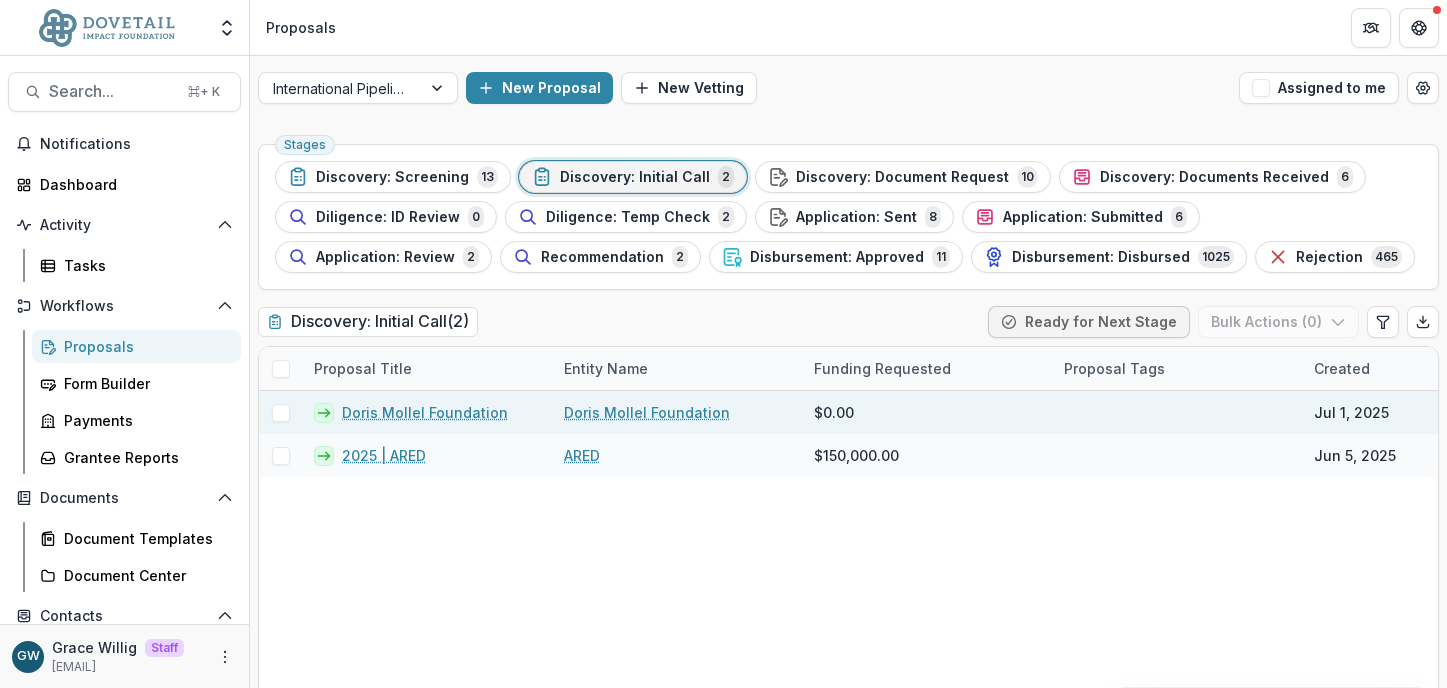 click on "Doris Mollel Foundation" at bounding box center [425, 412] 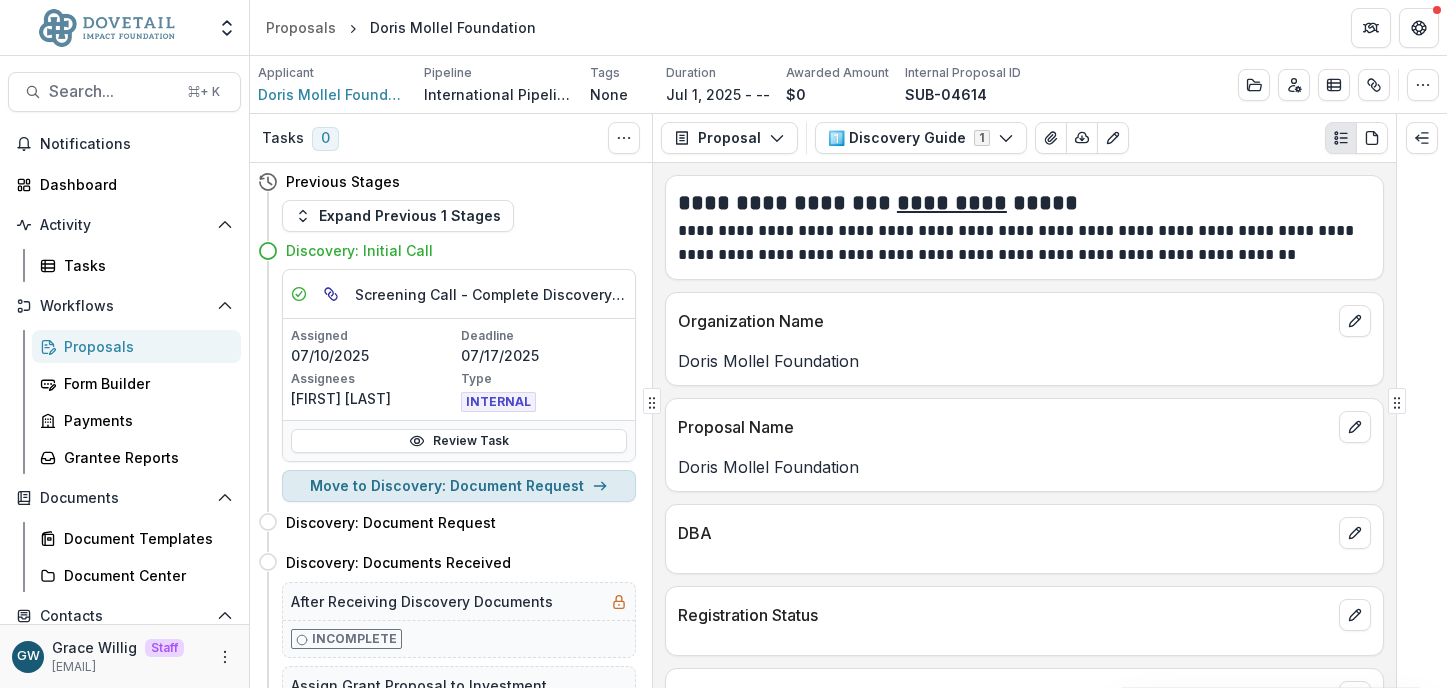 click on "Move to Discovery: Document Request" at bounding box center (459, 486) 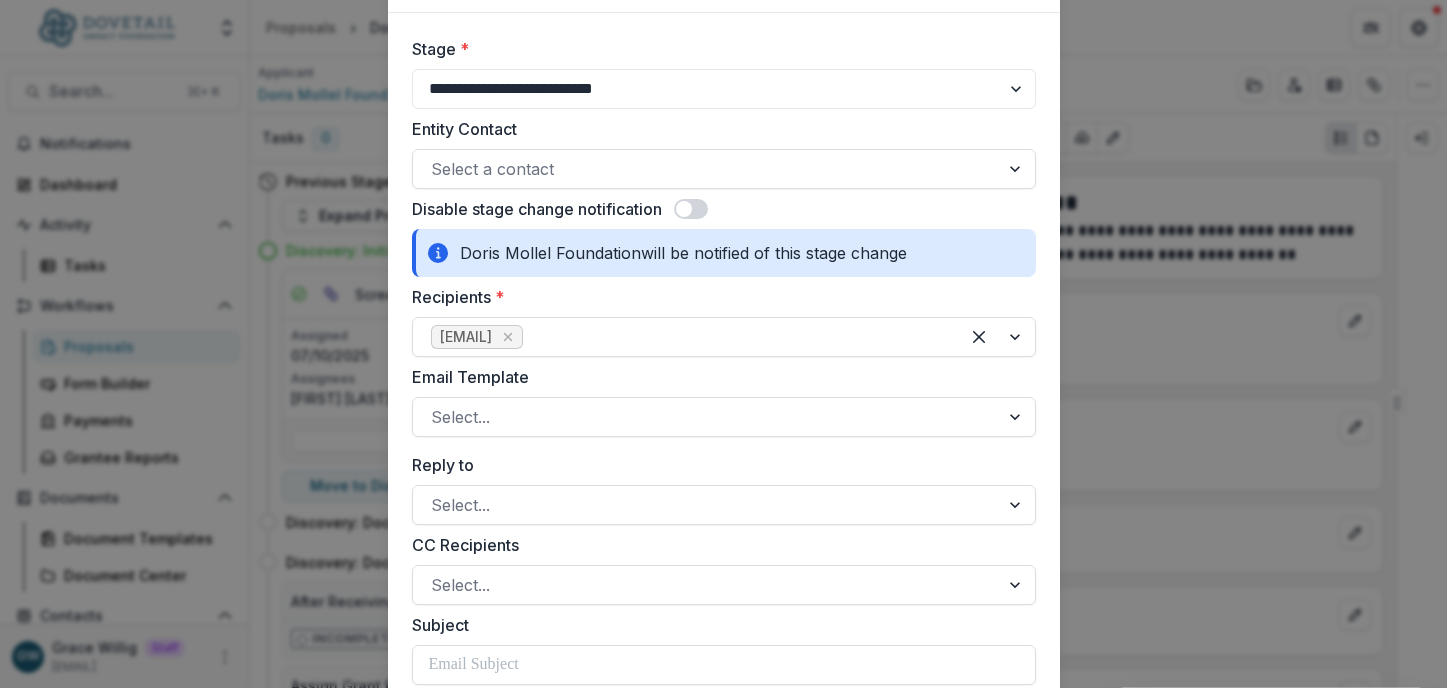 scroll, scrollTop: 118, scrollLeft: 0, axis: vertical 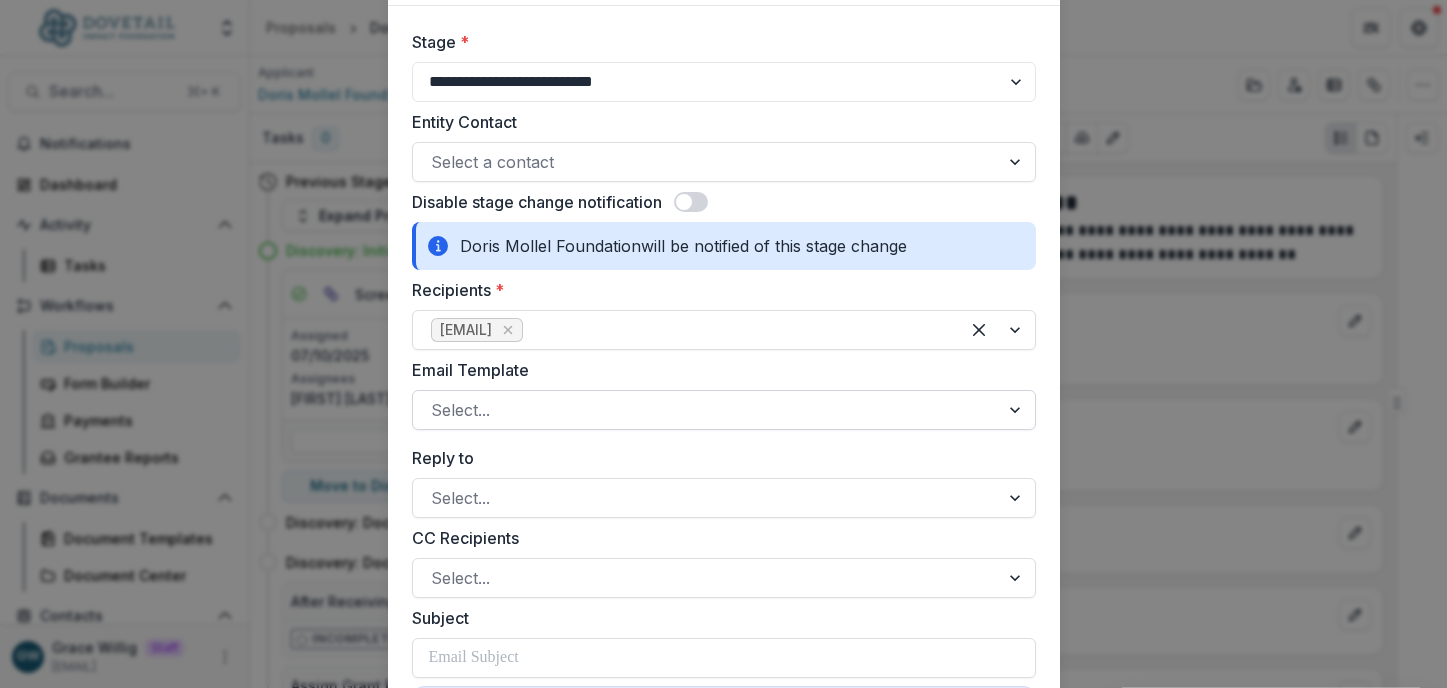 click at bounding box center [706, 410] 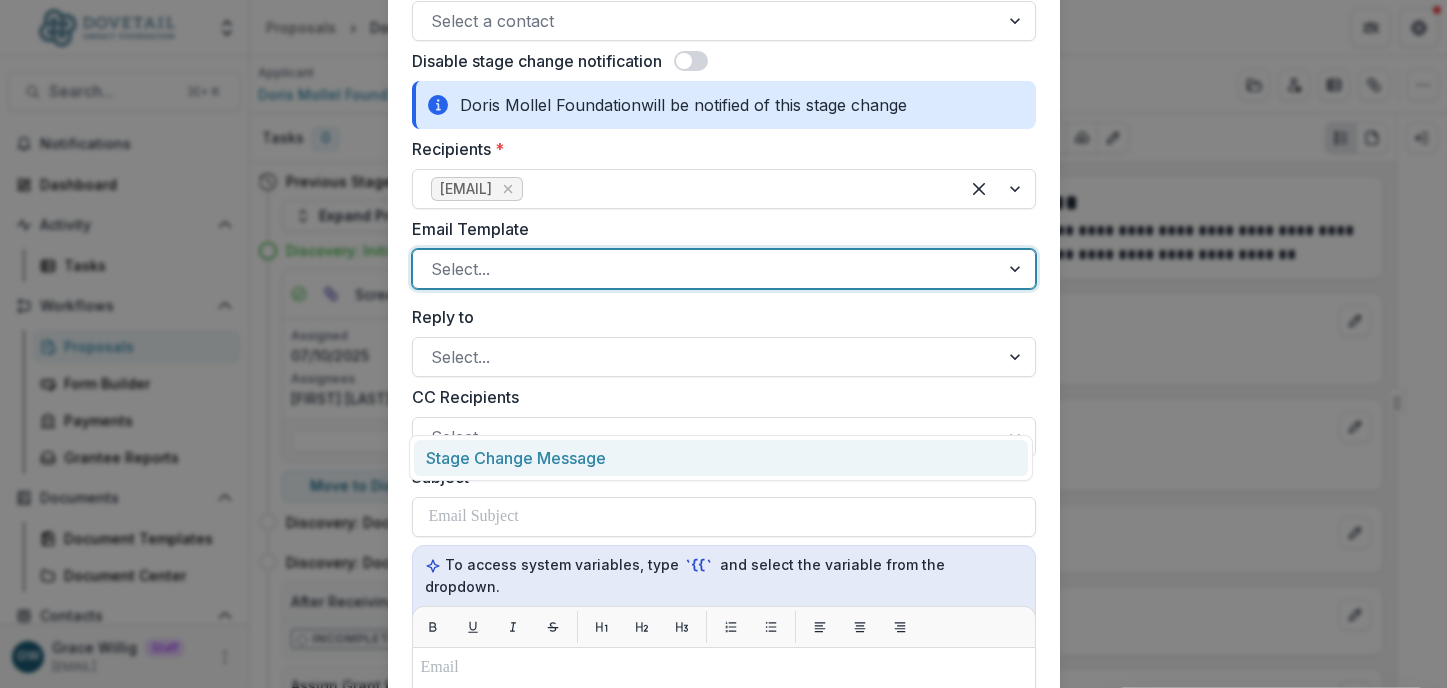 scroll, scrollTop: 282, scrollLeft: 0, axis: vertical 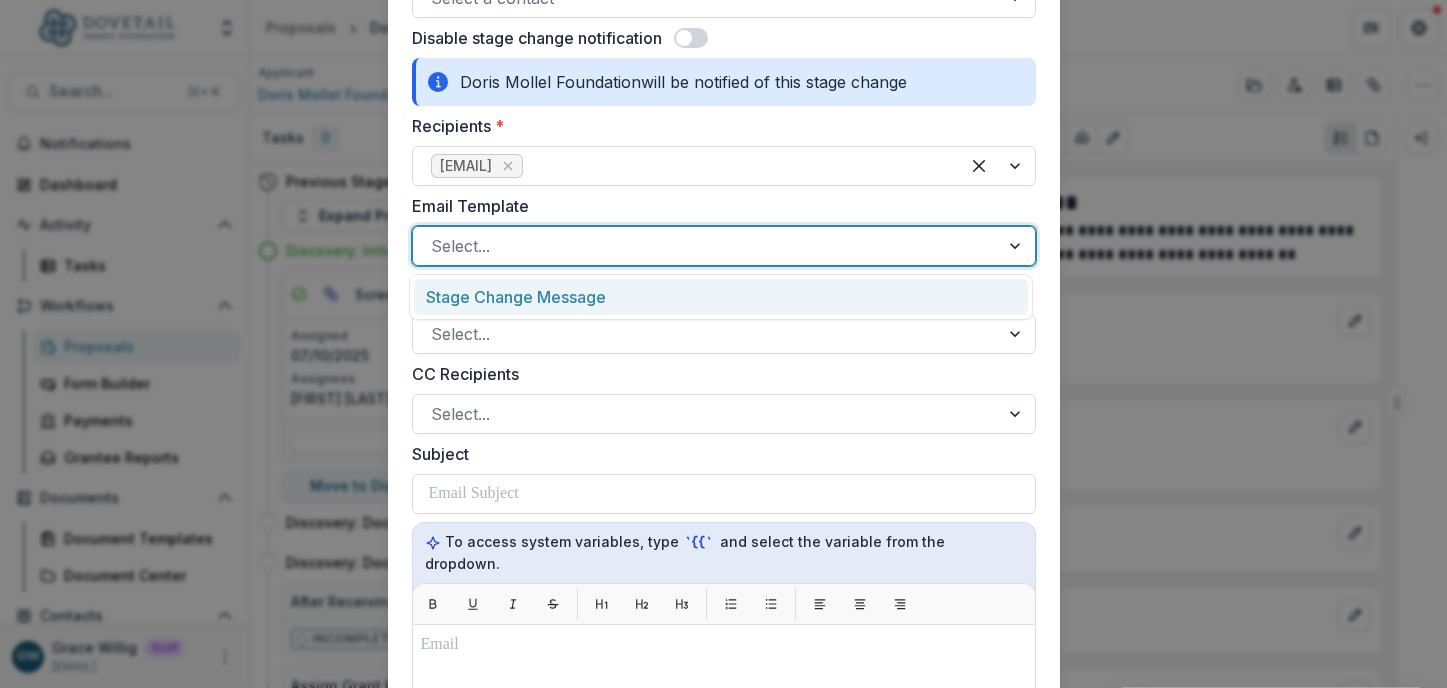 click on "Stage Change Message" at bounding box center [721, 297] 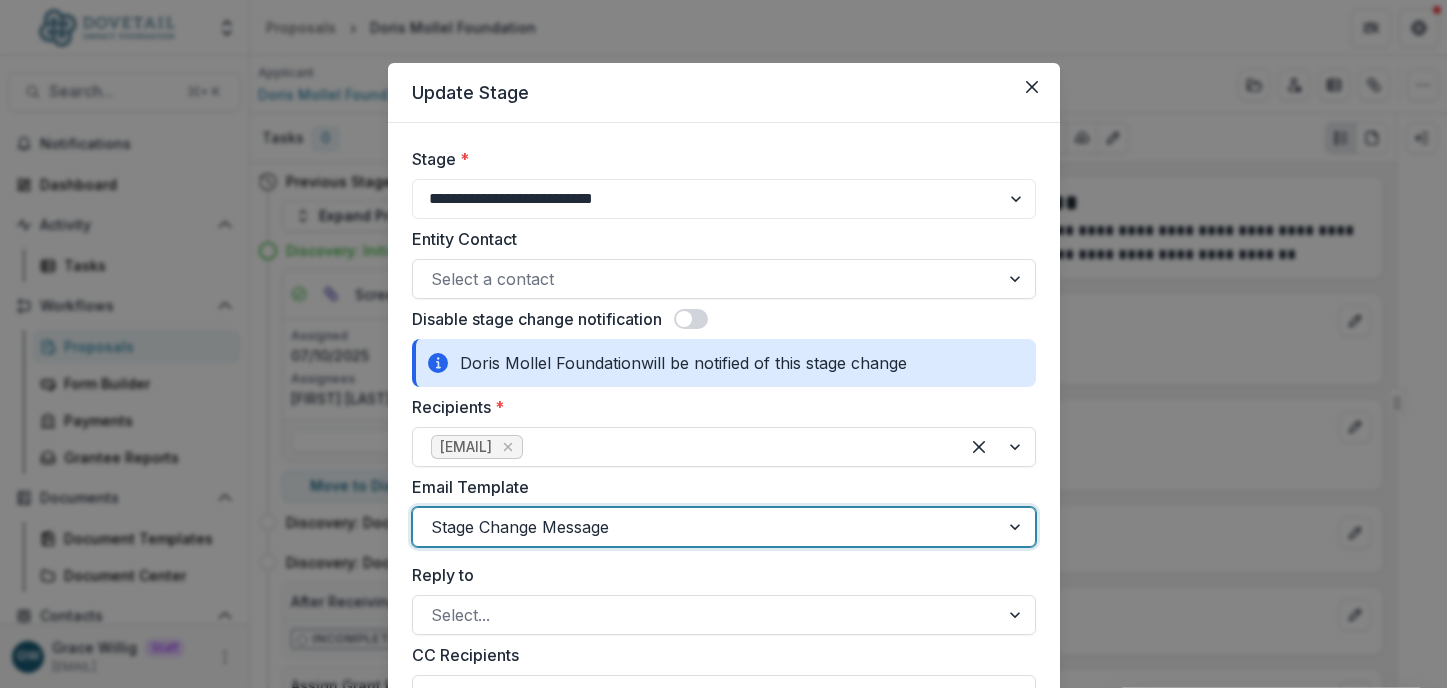 scroll, scrollTop: 0, scrollLeft: 0, axis: both 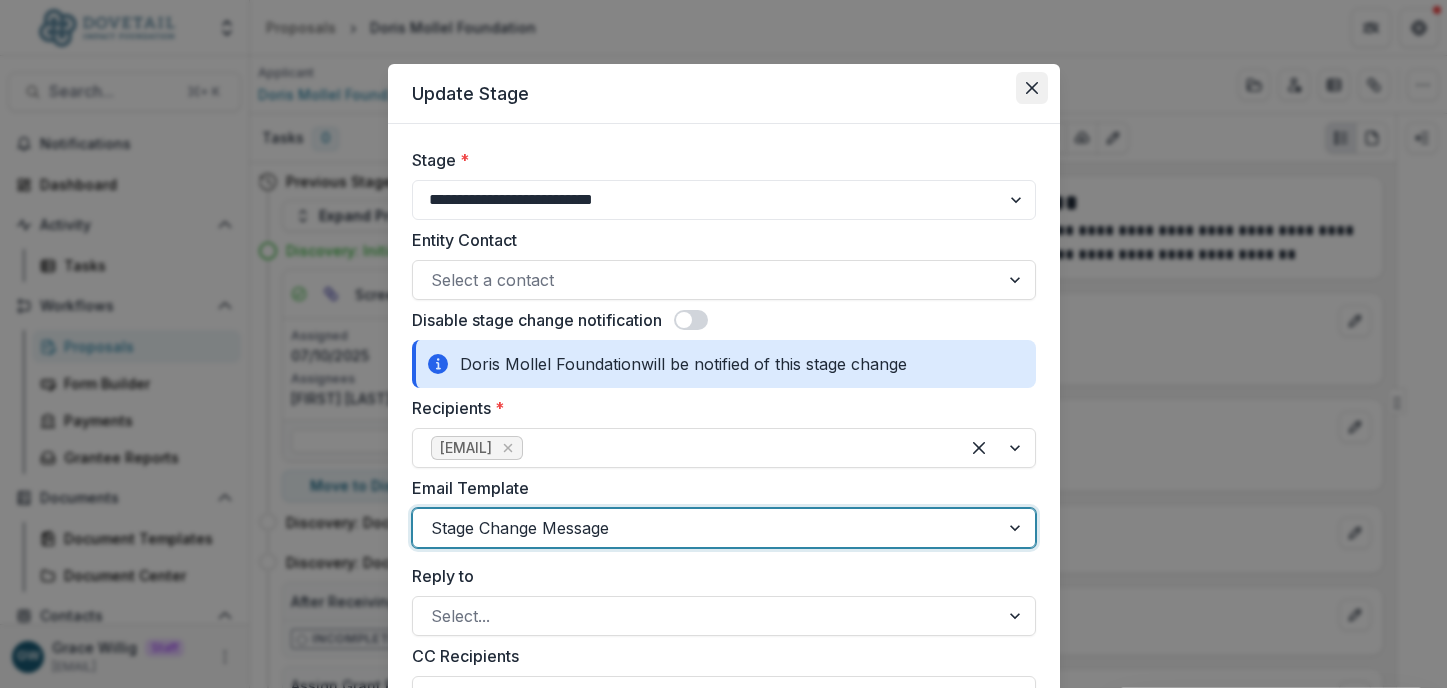 click at bounding box center (1032, 88) 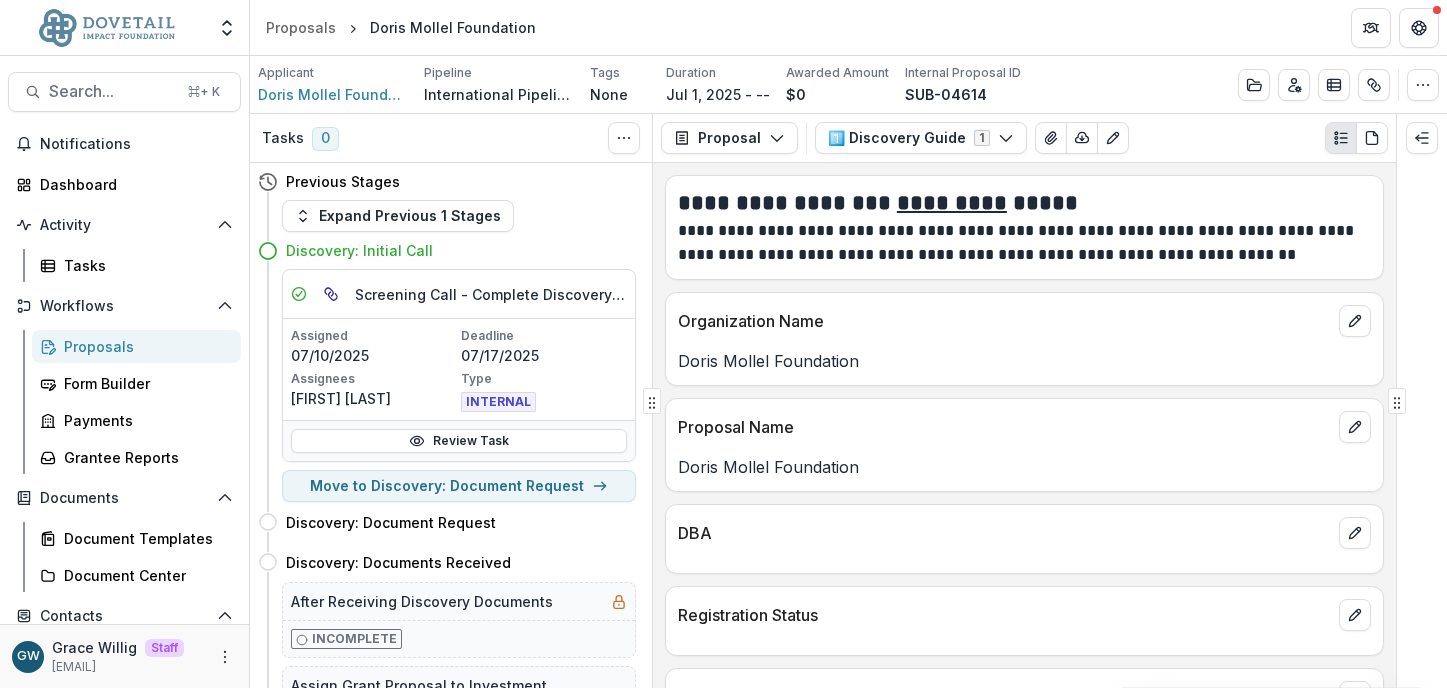 click on "Proposals" at bounding box center [144, 346] 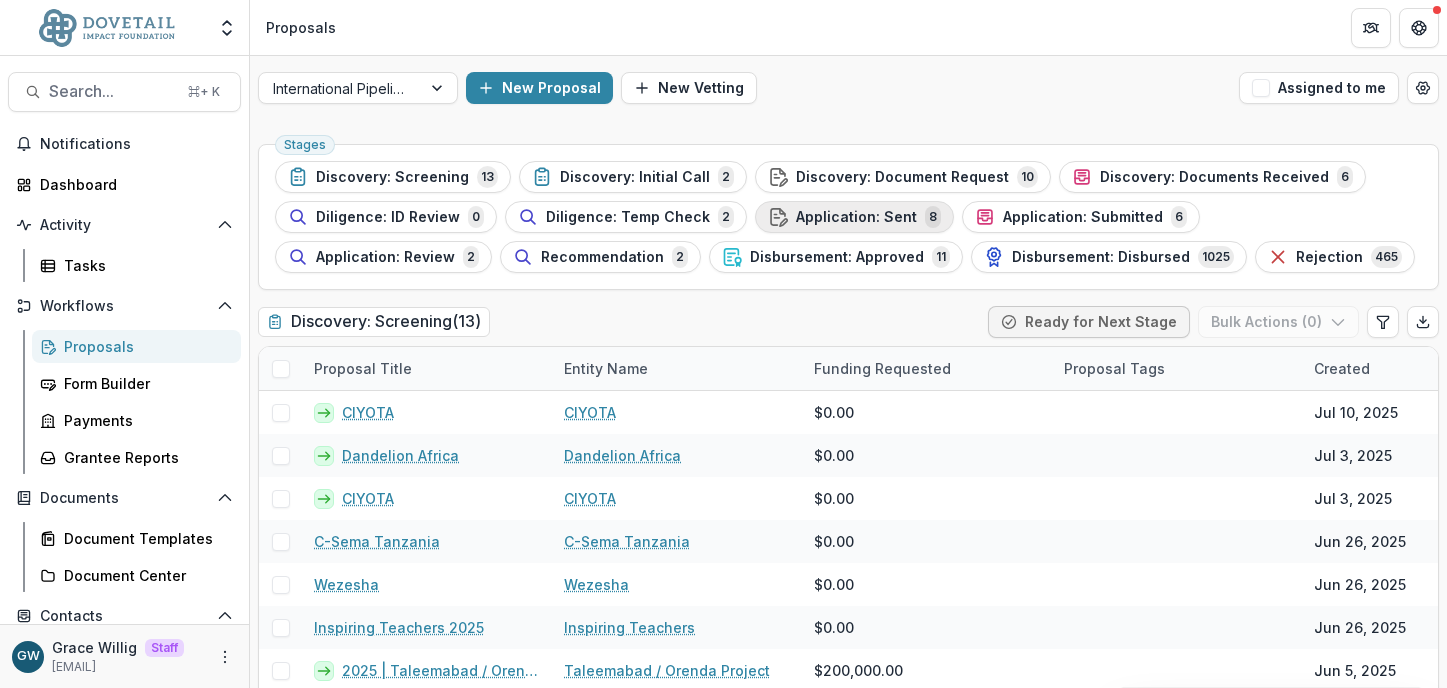 click on "Application: Sent" at bounding box center (856, 217) 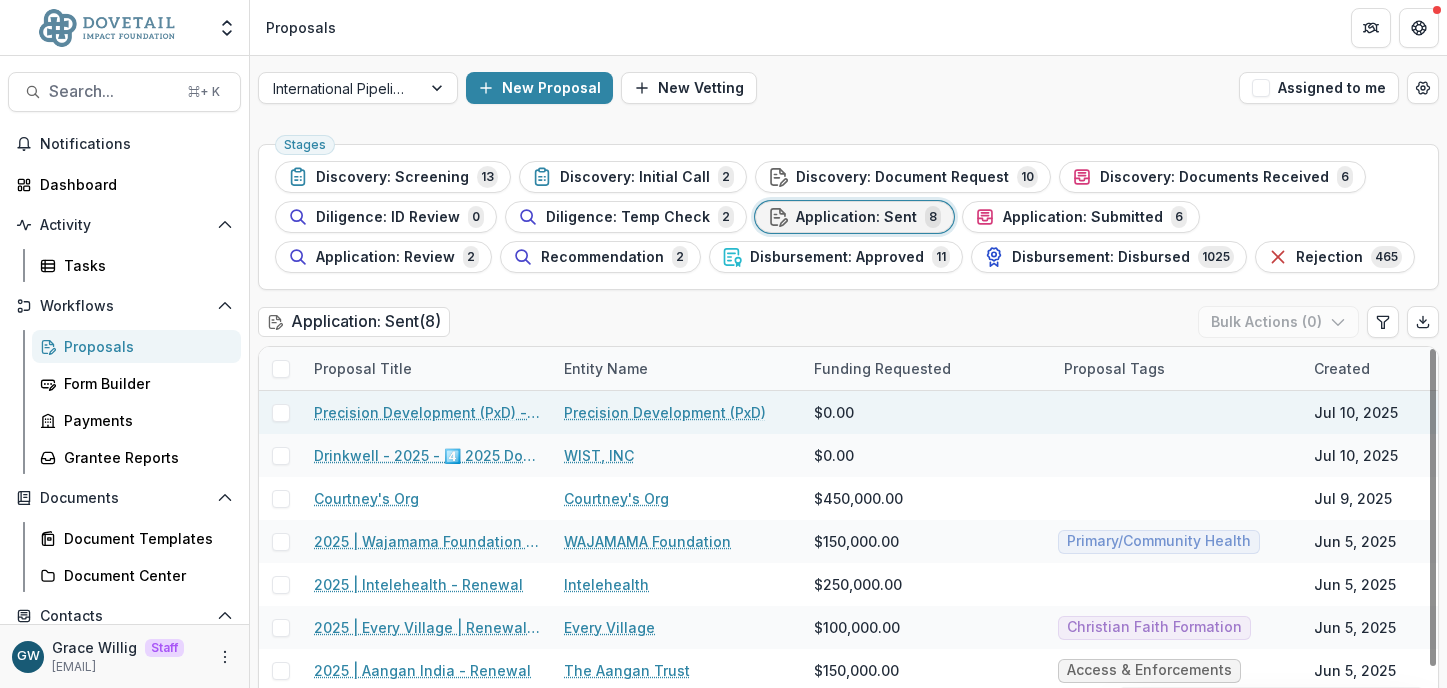 click on "Precision Development (PxD) - 2025 - 4️⃣ 2025 Dovetail Impact Foundation Application" at bounding box center (427, 412) 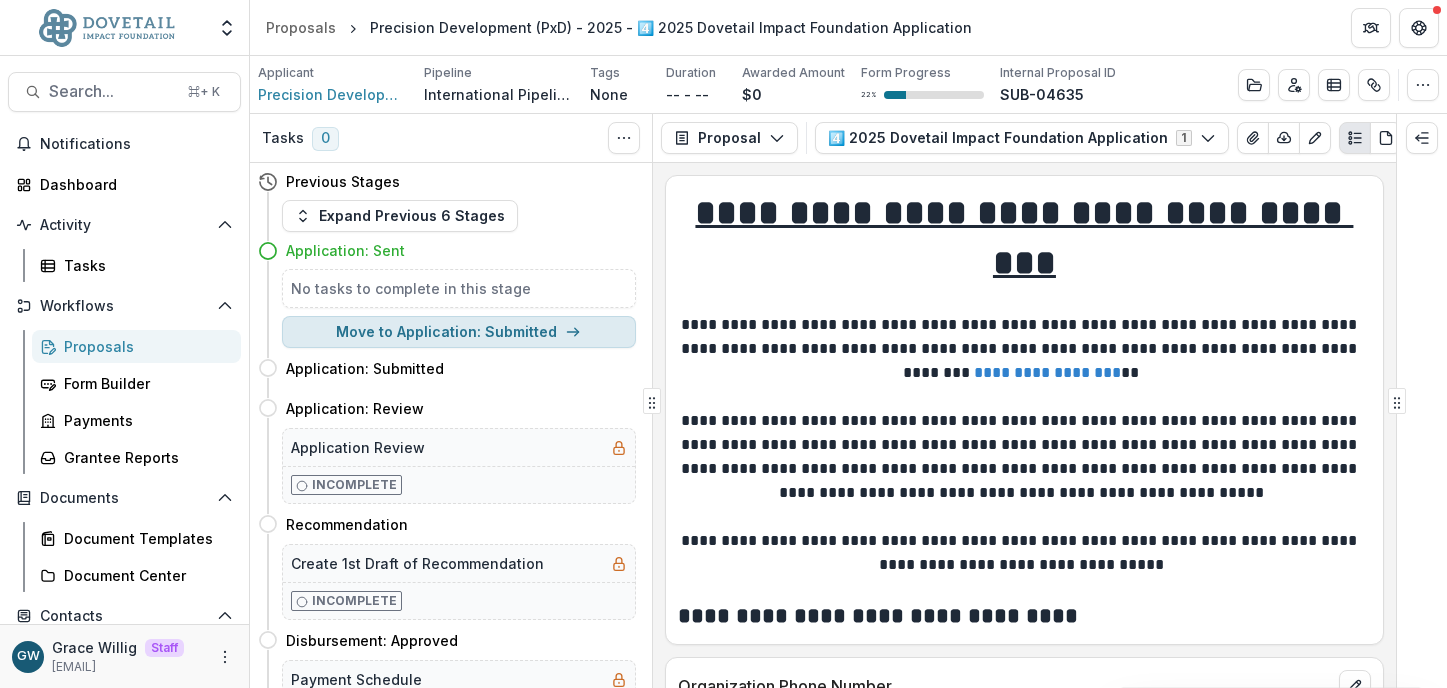 click on "Move to Application: Submitted" at bounding box center (459, 332) 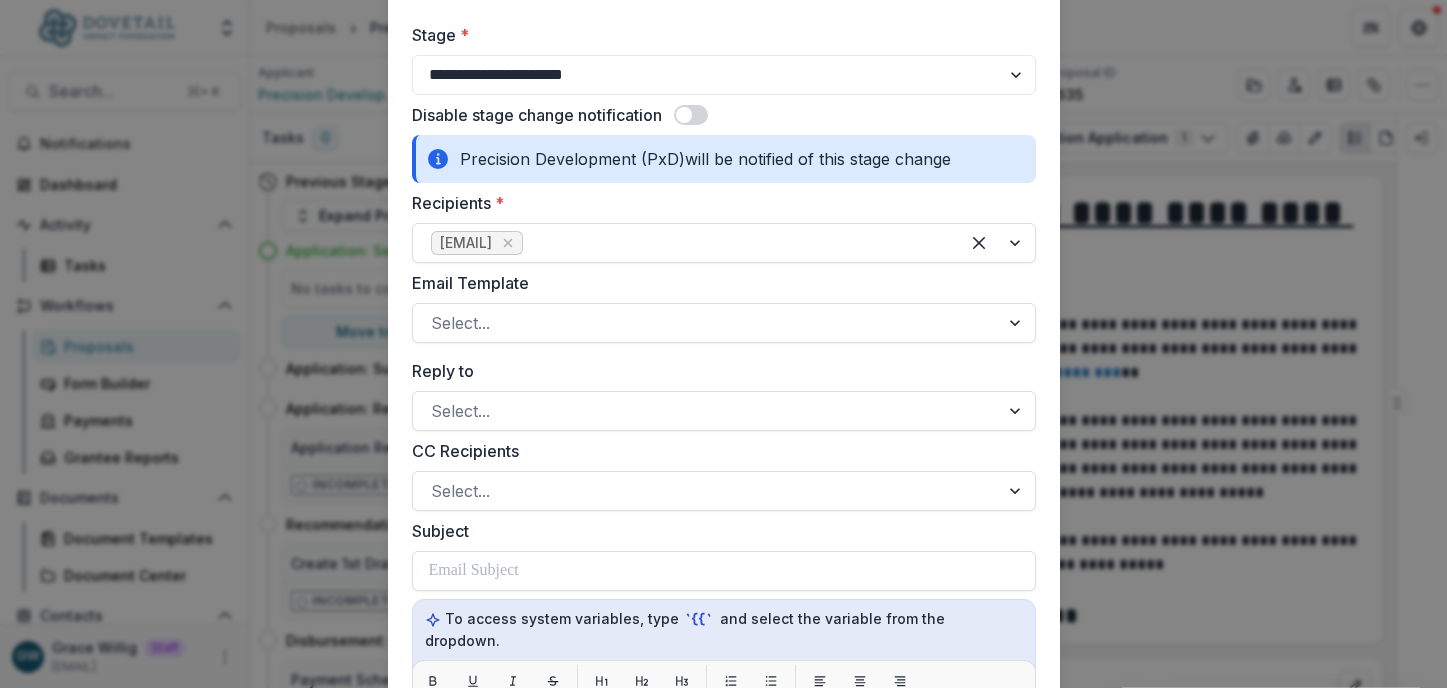 scroll, scrollTop: 161, scrollLeft: 0, axis: vertical 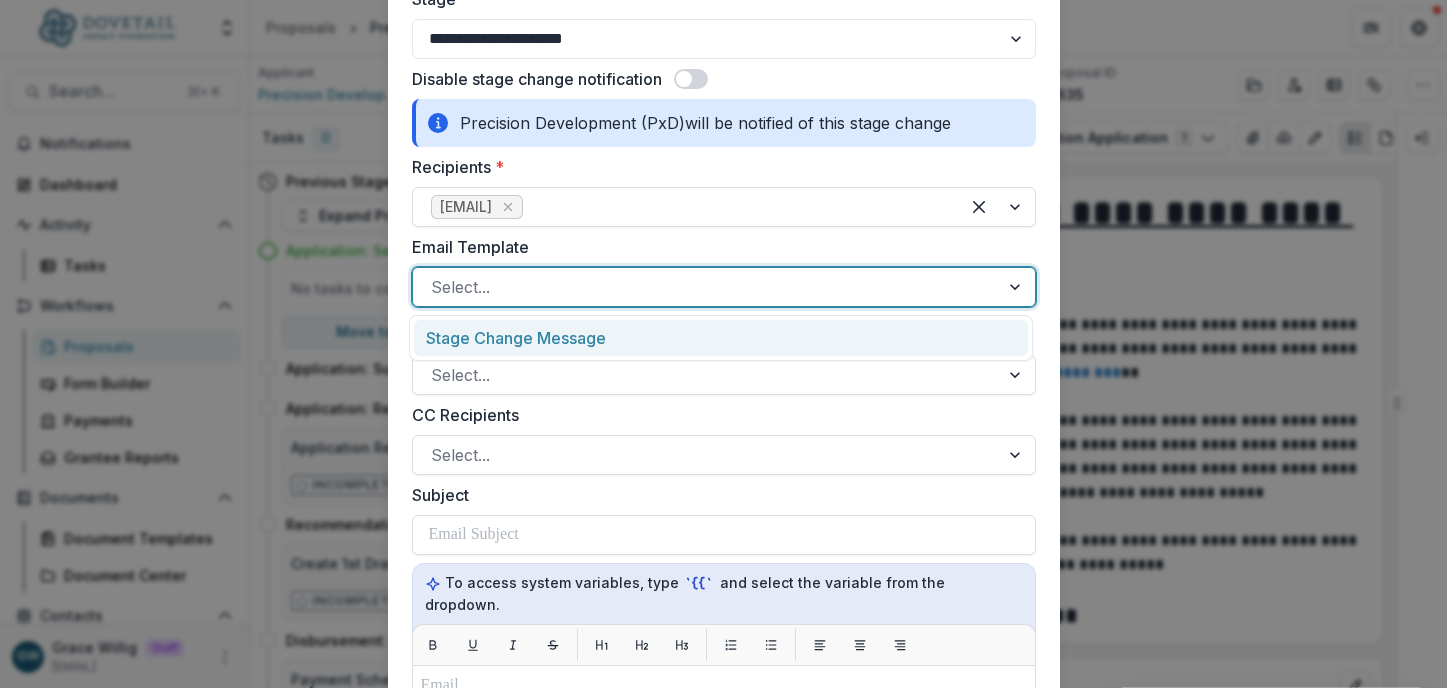 click at bounding box center [706, 287] 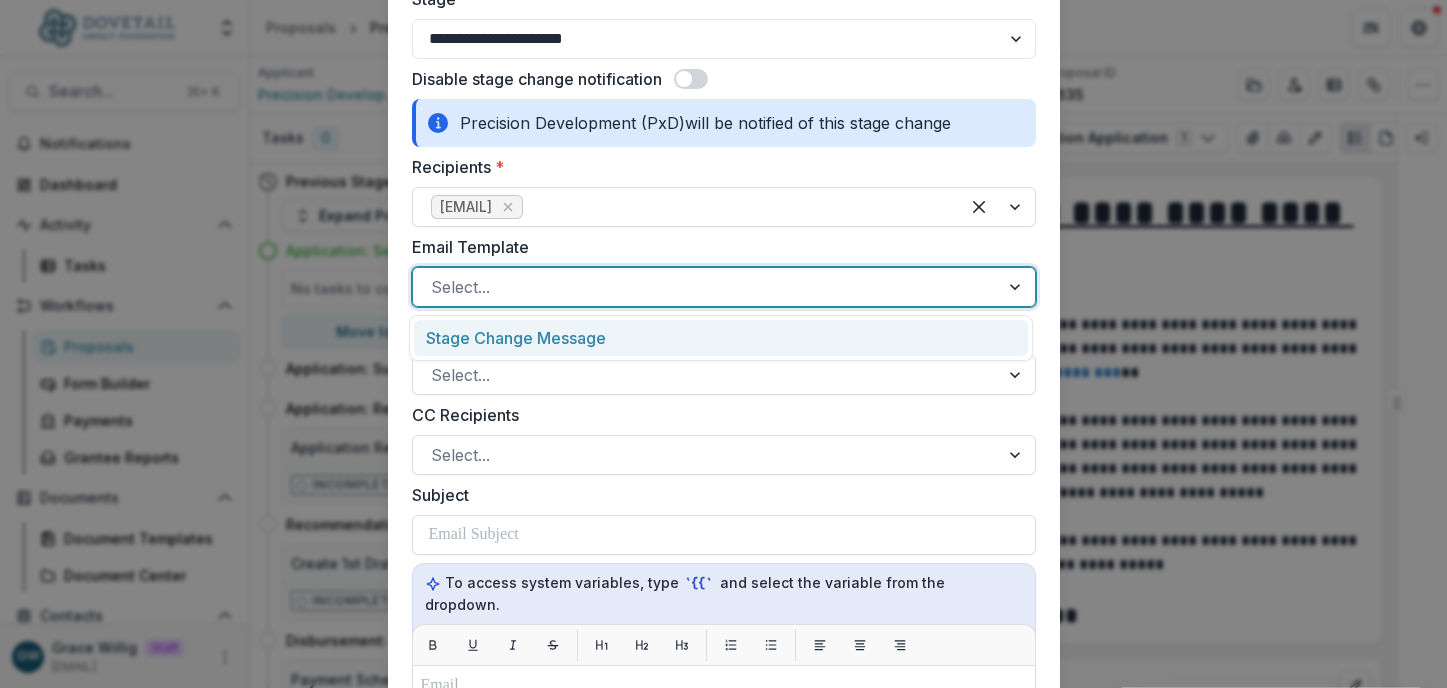 click on "Email Template , 1 of 1. 1 result available. Use Up and Down to choose options, press Enter to select the currently focused option, press Escape to exit the menu, press Tab to select the option and exit the menu. Select..." at bounding box center (724, 271) 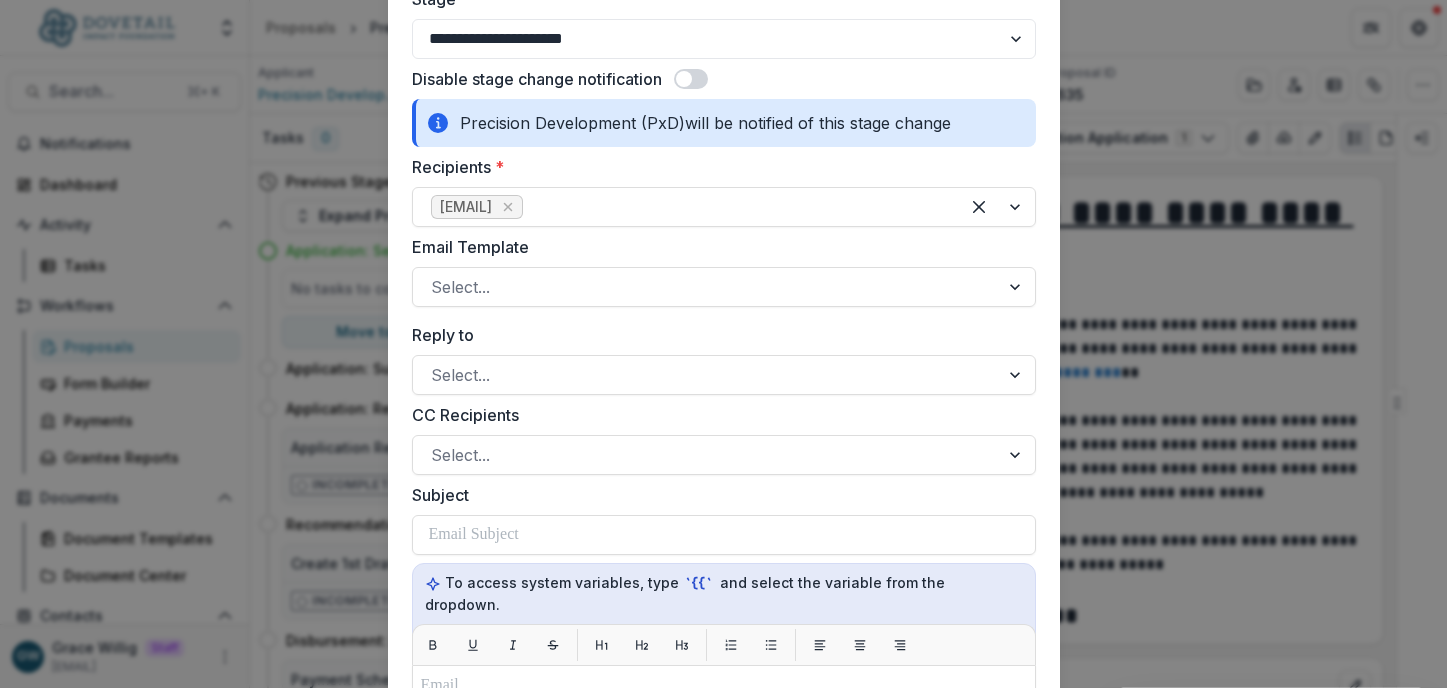 click on "**********" at bounding box center [723, 344] 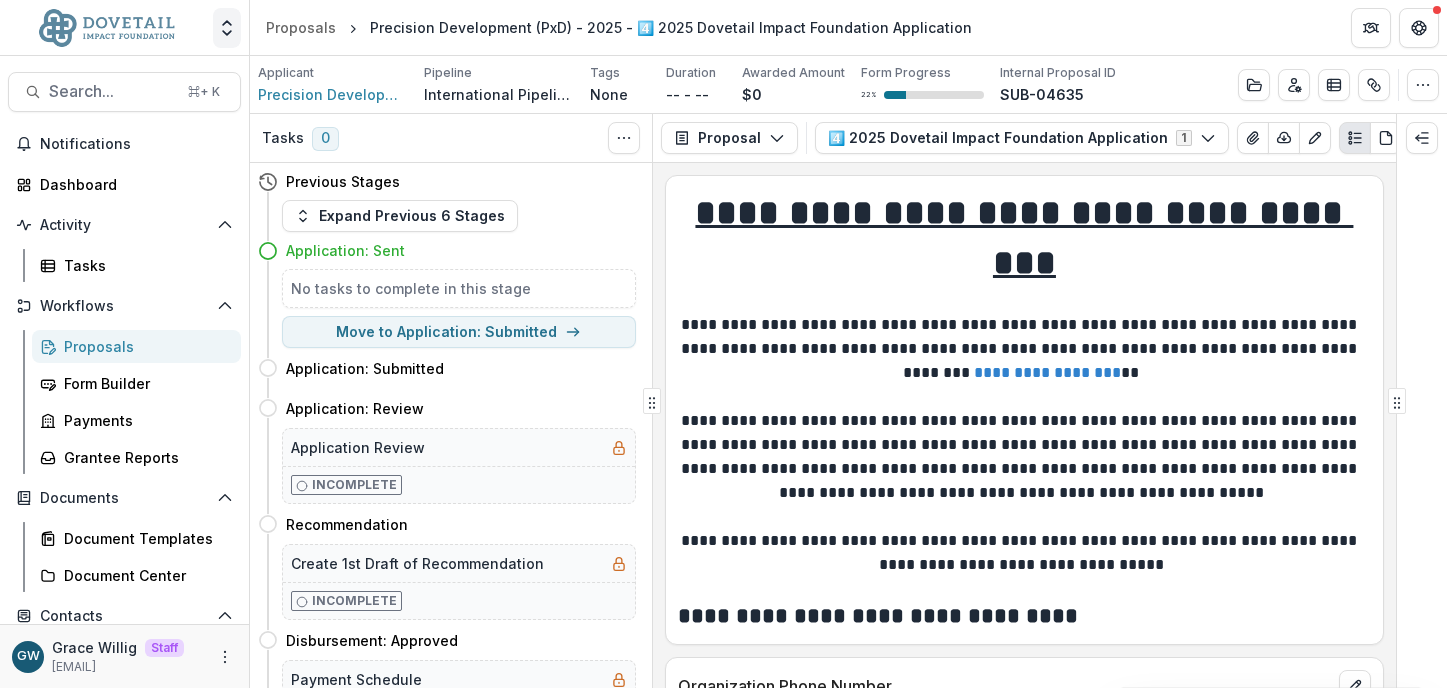 click 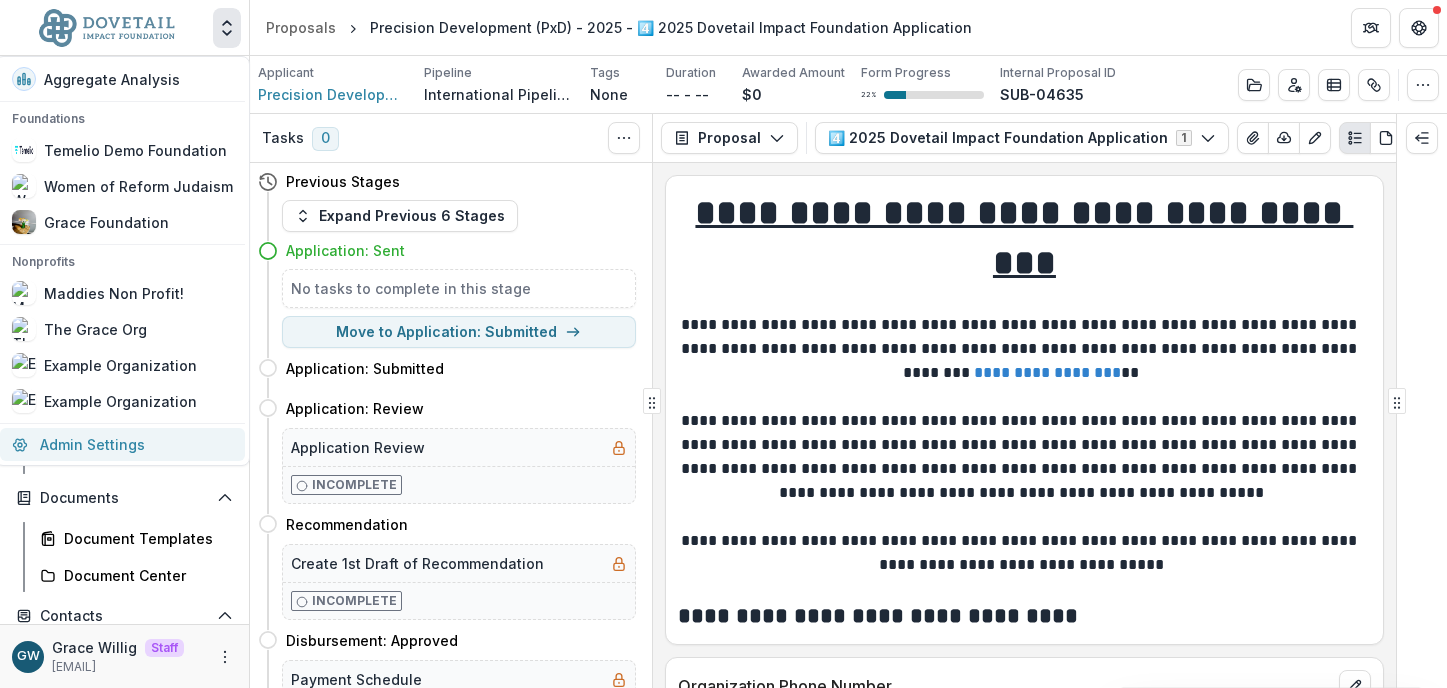 click on "Admin Settings" at bounding box center [122, 444] 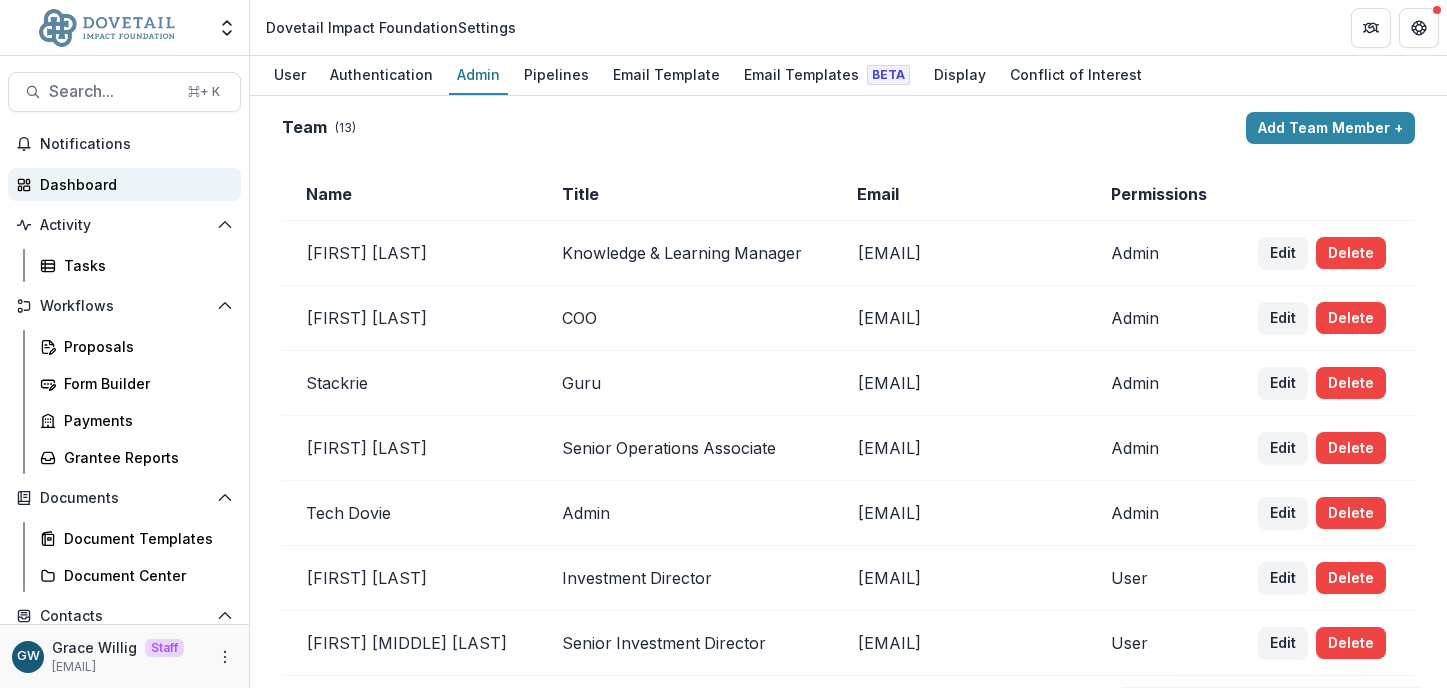 click on "Dashboard" at bounding box center [132, 184] 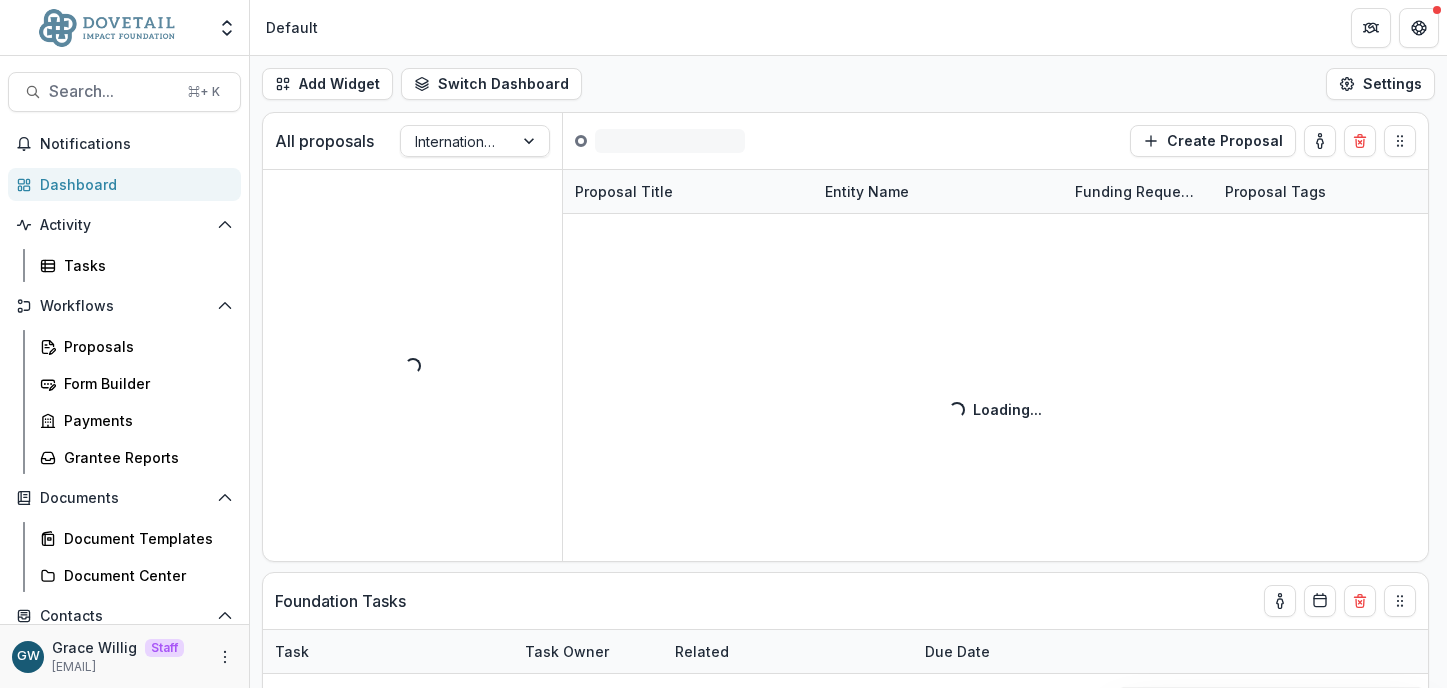 select on "******" 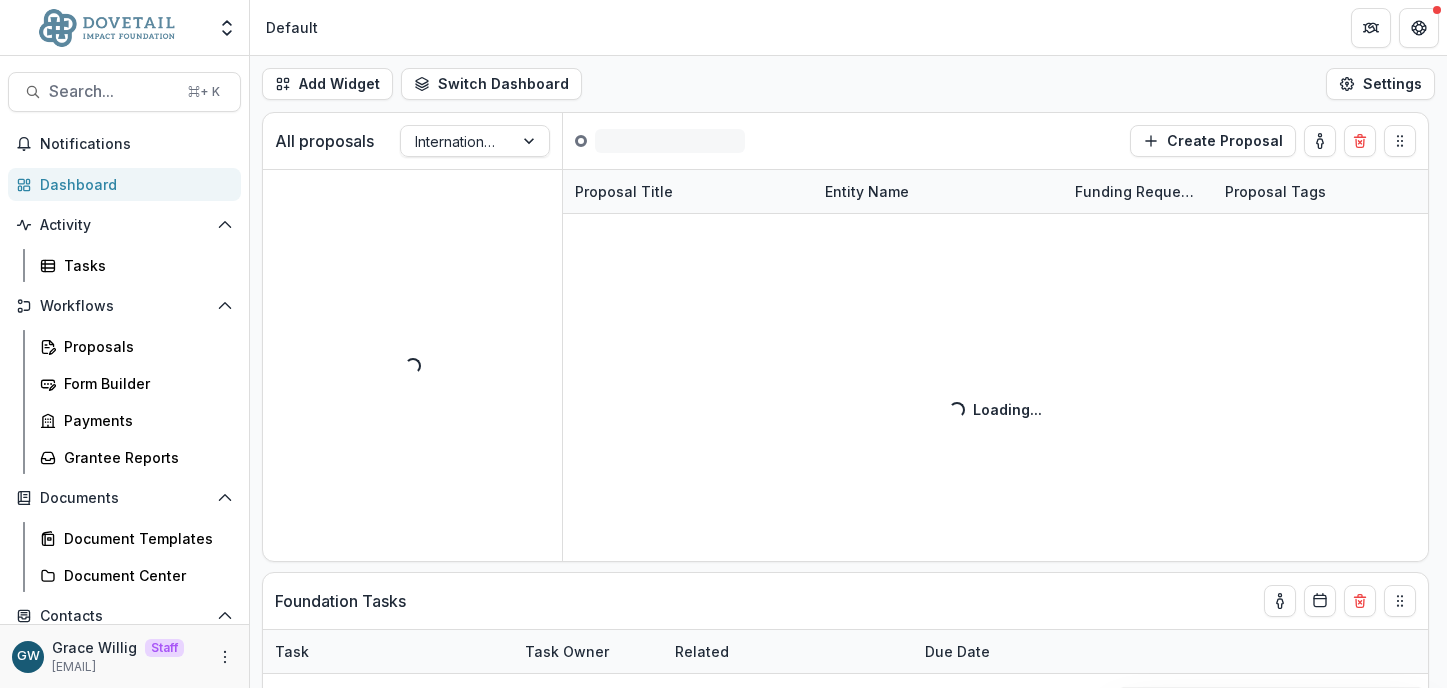 select on "******" 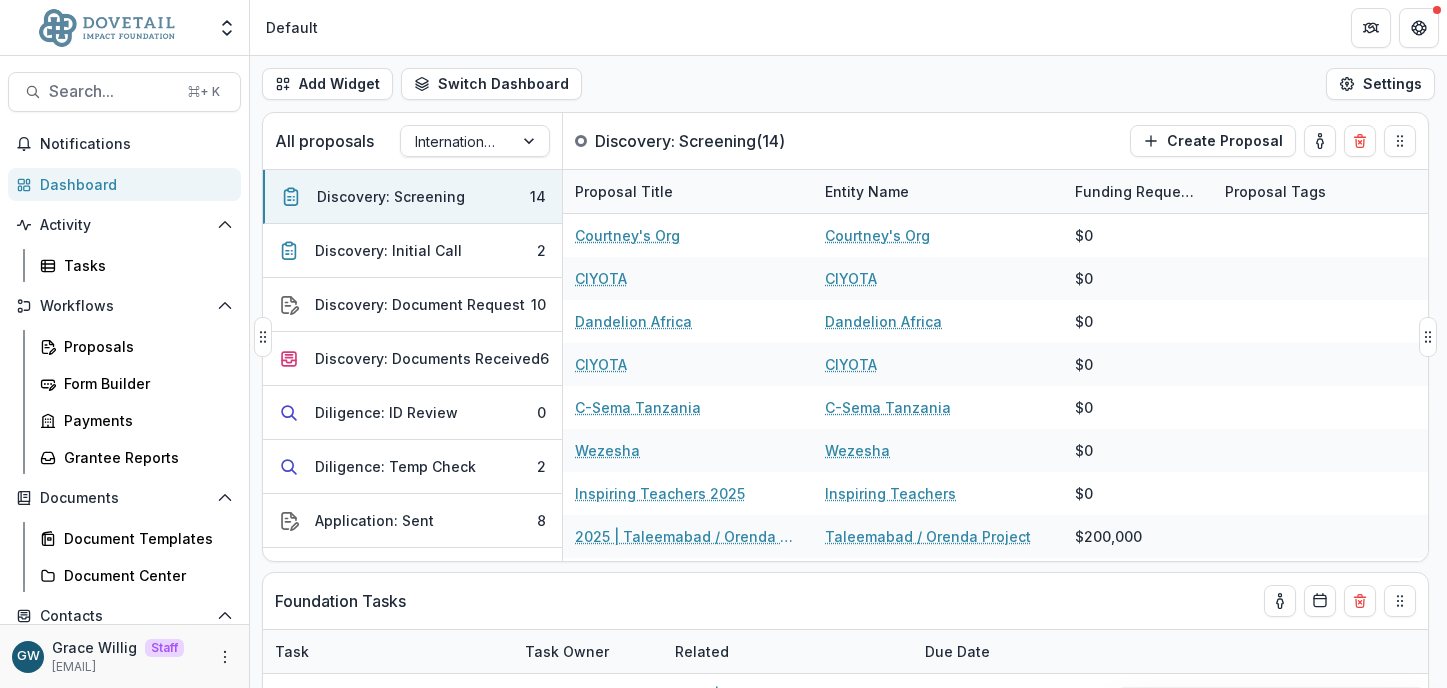 select on "******" 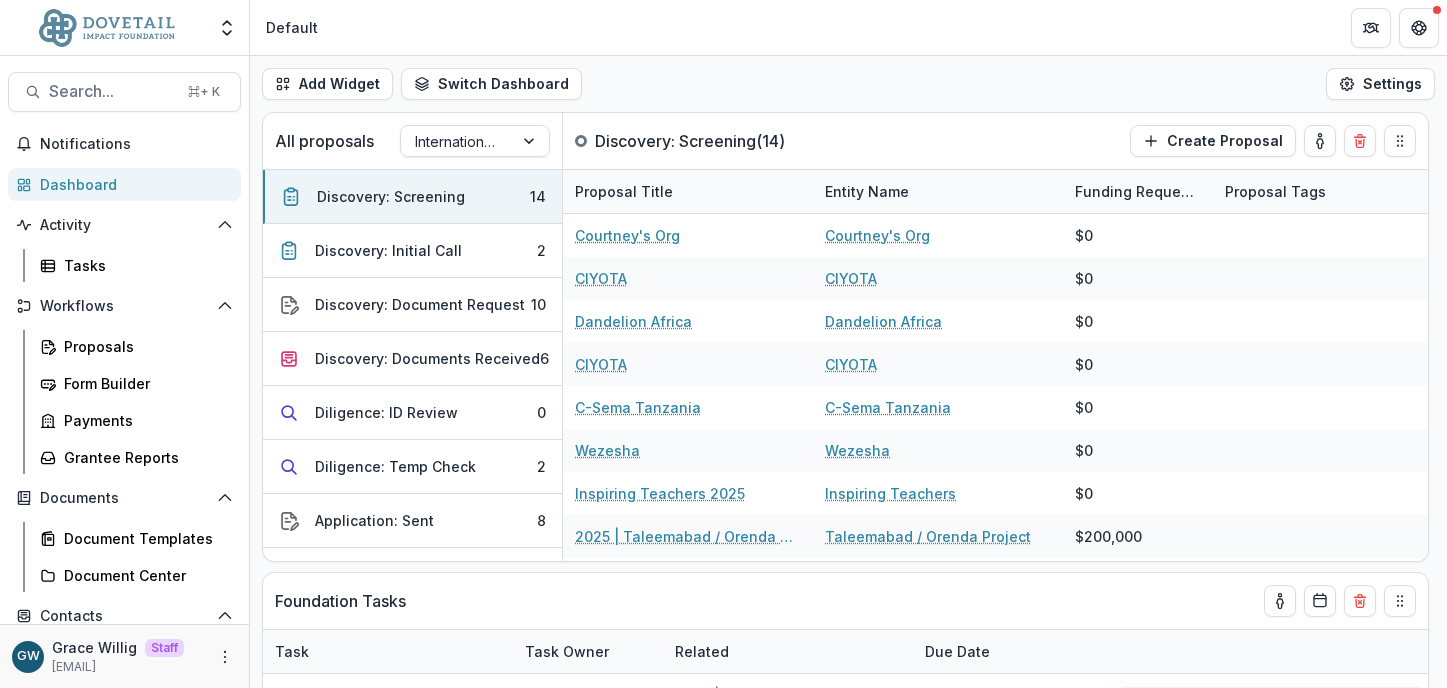 click 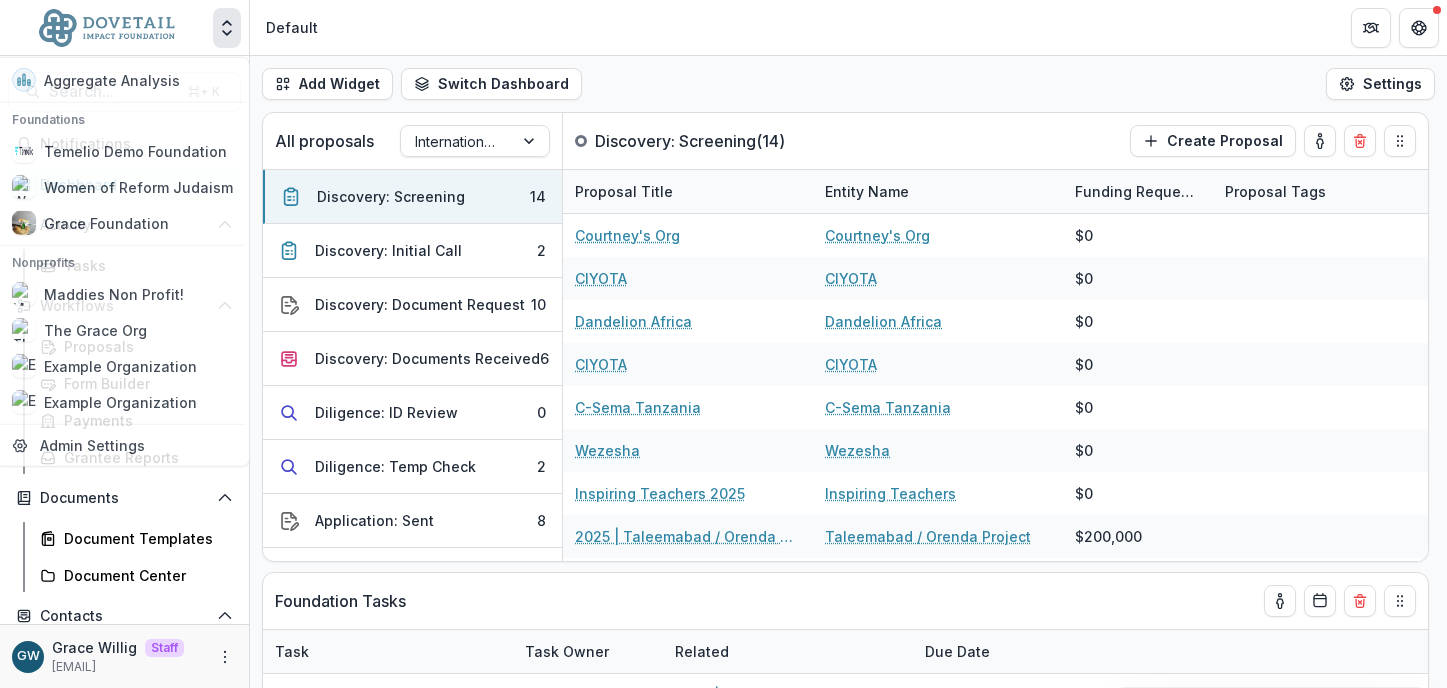 select on "******" 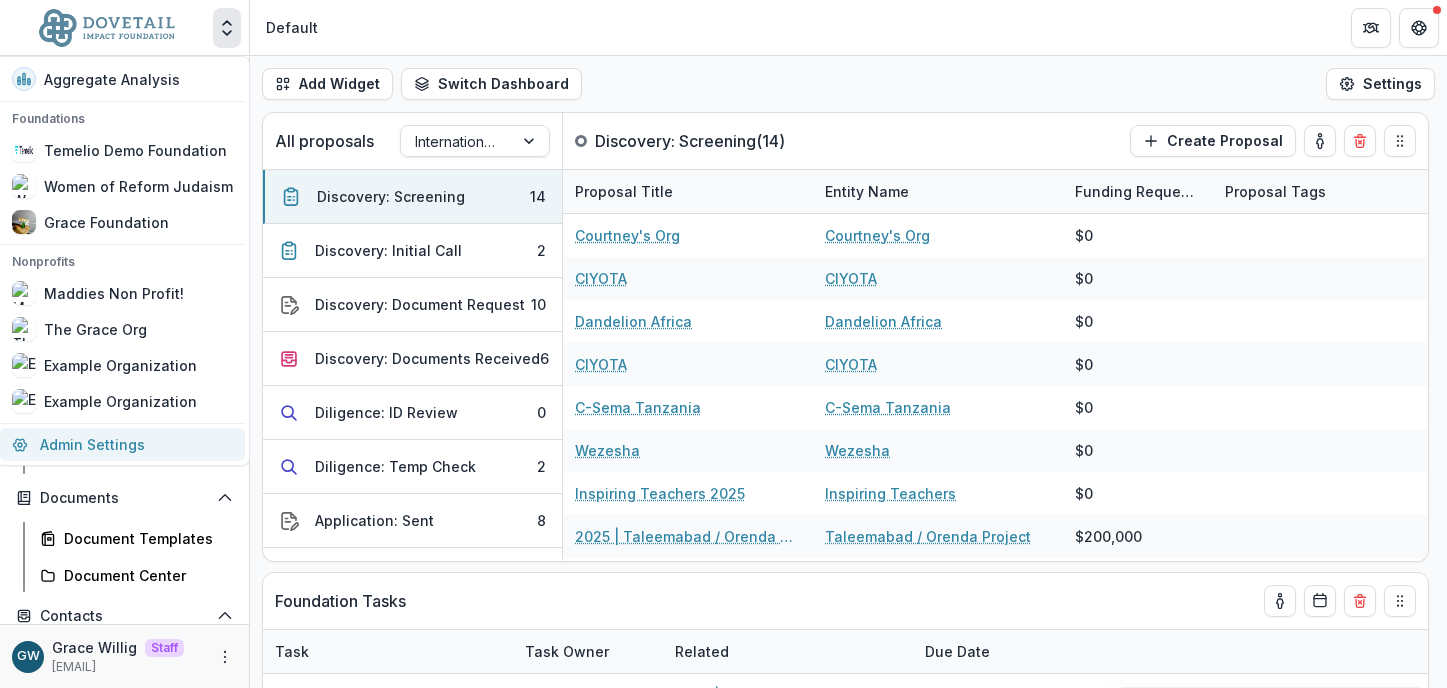 click on "Admin Settings" at bounding box center [122, 444] 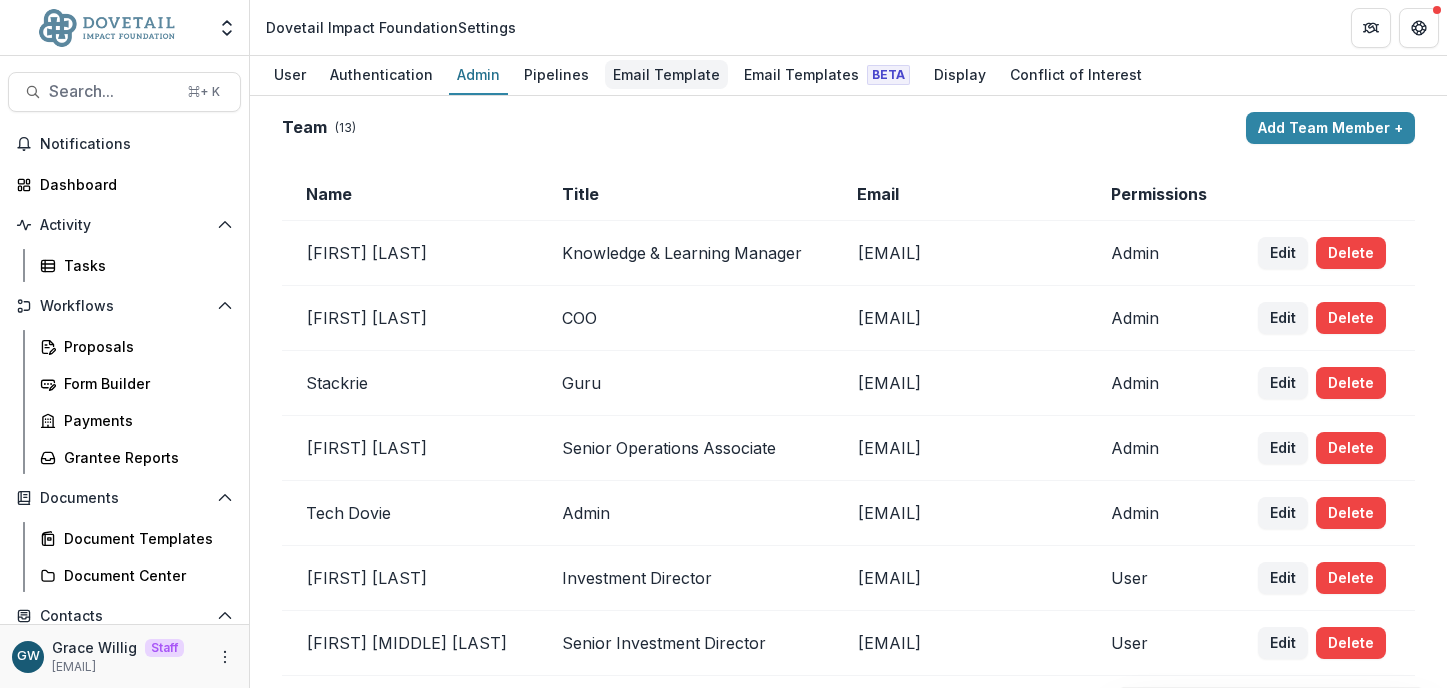 click on "Email Template" at bounding box center (666, 74) 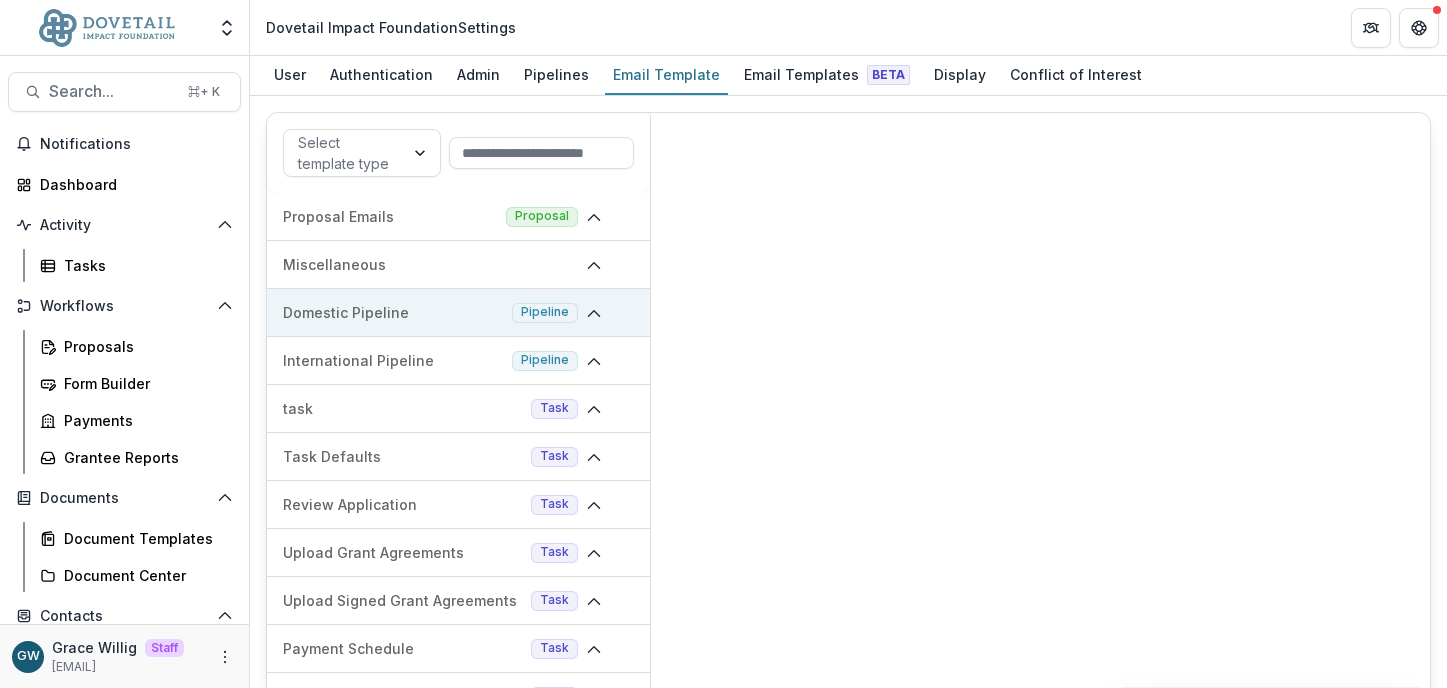 click on "Domestic Pipeline" at bounding box center [393, 312] 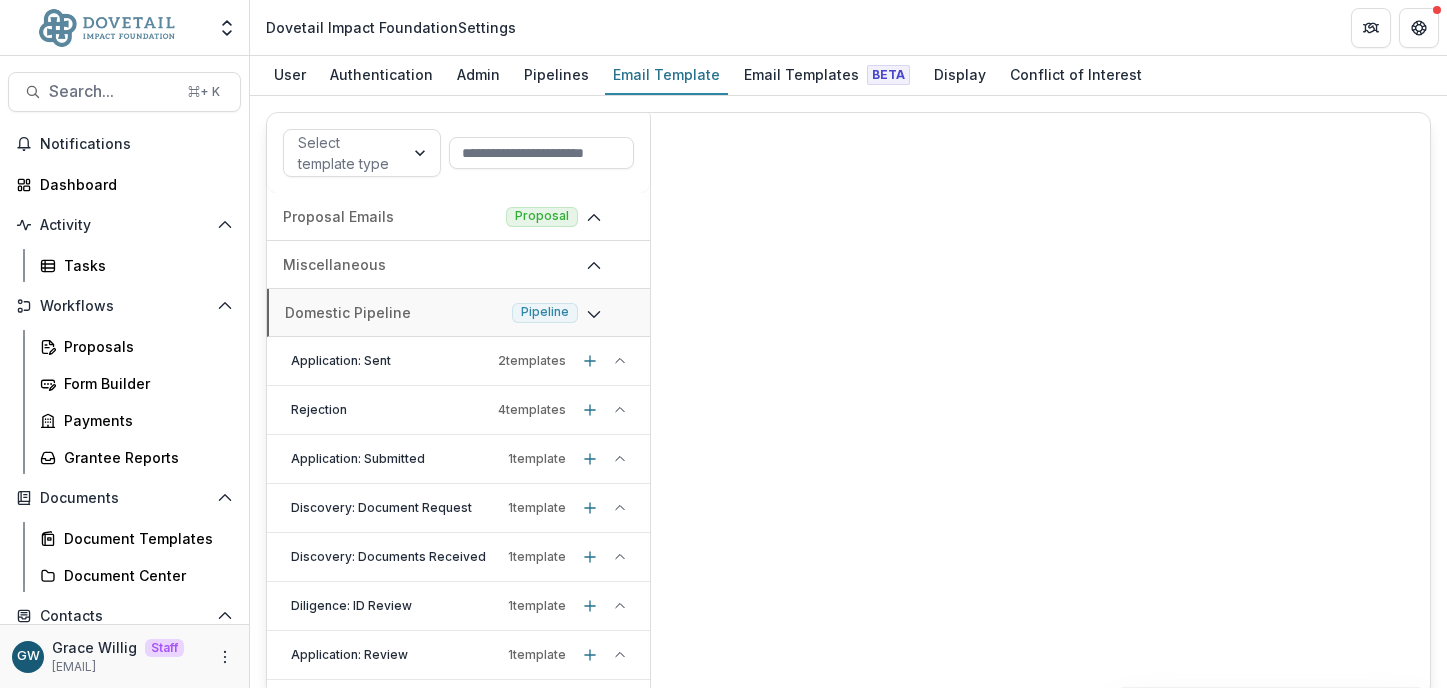 click on "2  template s" at bounding box center [532, 361] 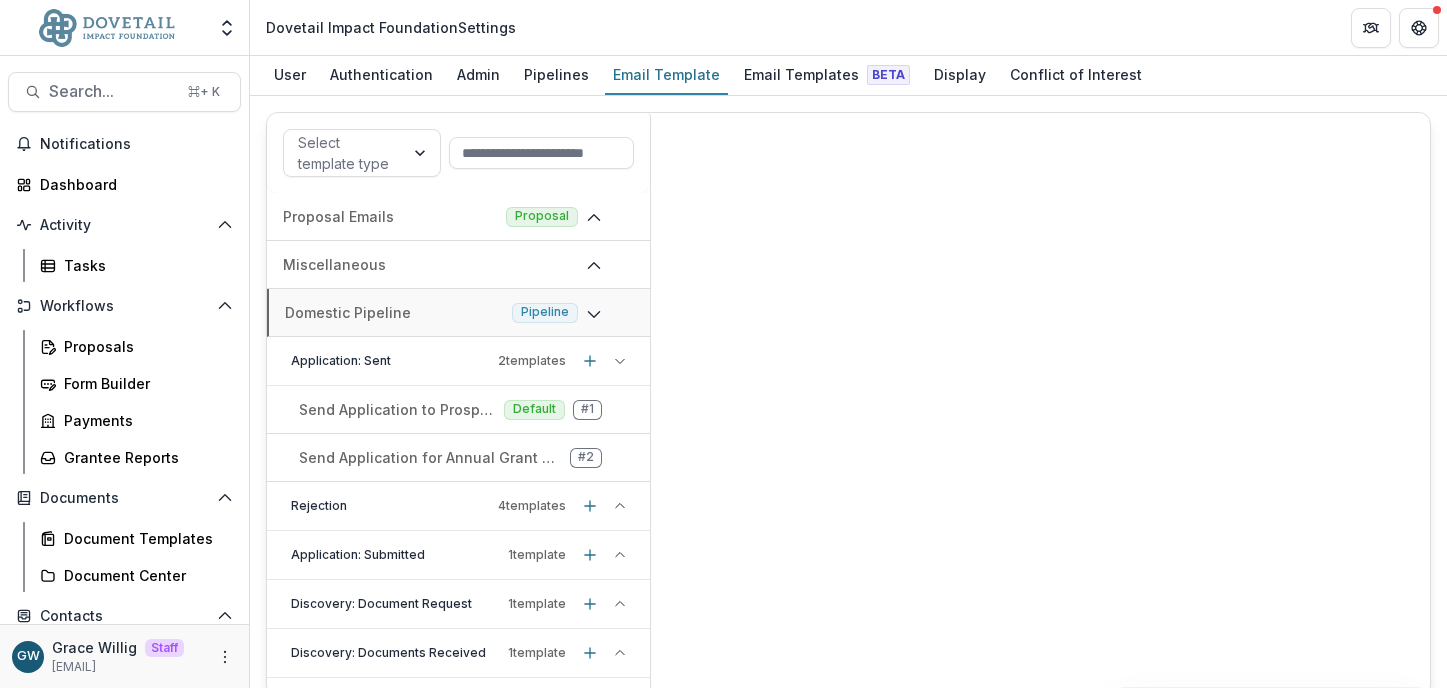 click on "2  template s" at bounding box center [532, 361] 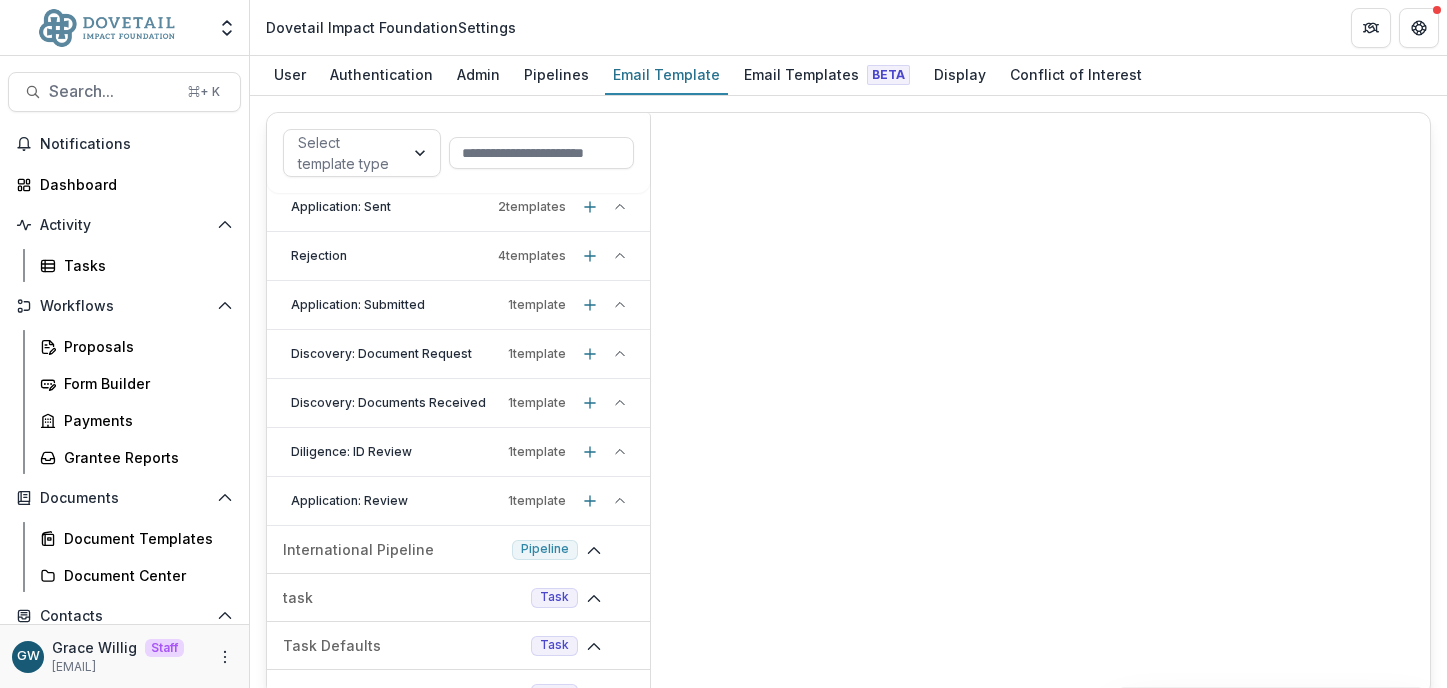 scroll, scrollTop: 155, scrollLeft: 0, axis: vertical 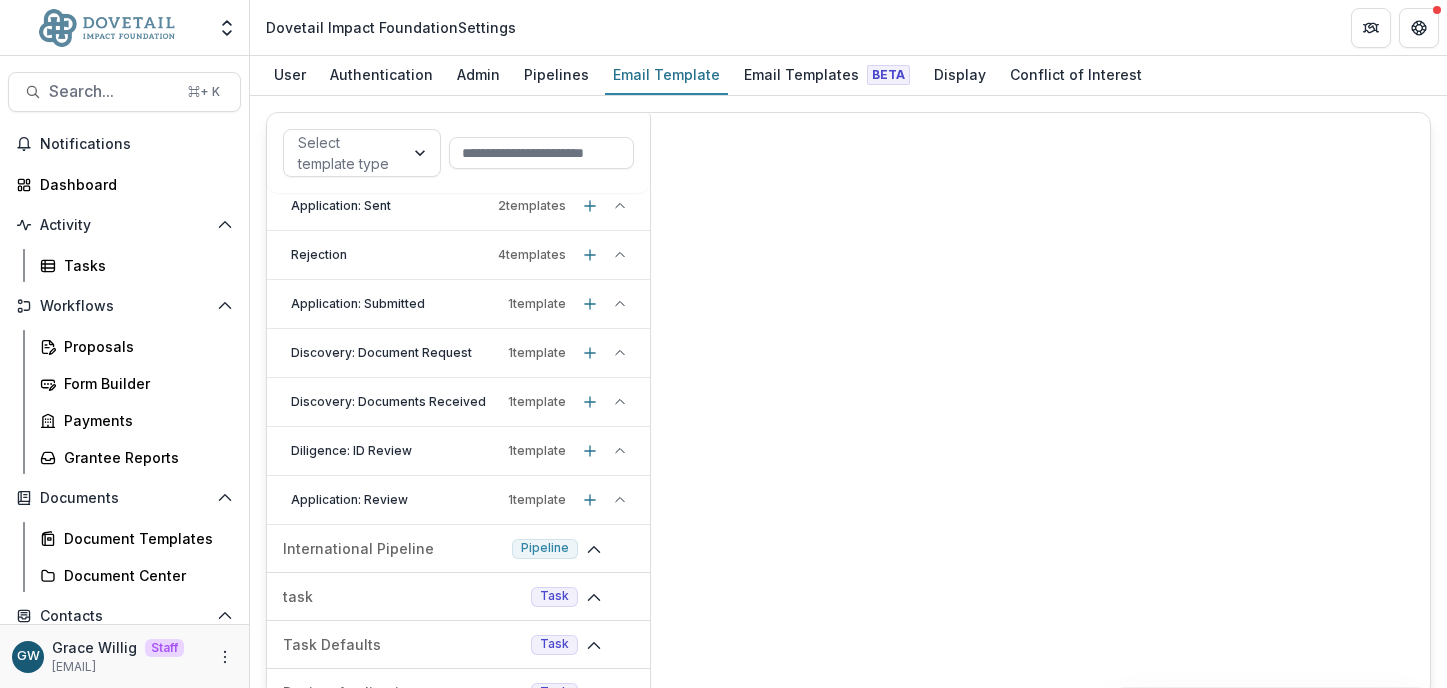 click on "Discovery: Documents Received" at bounding box center [395, 402] 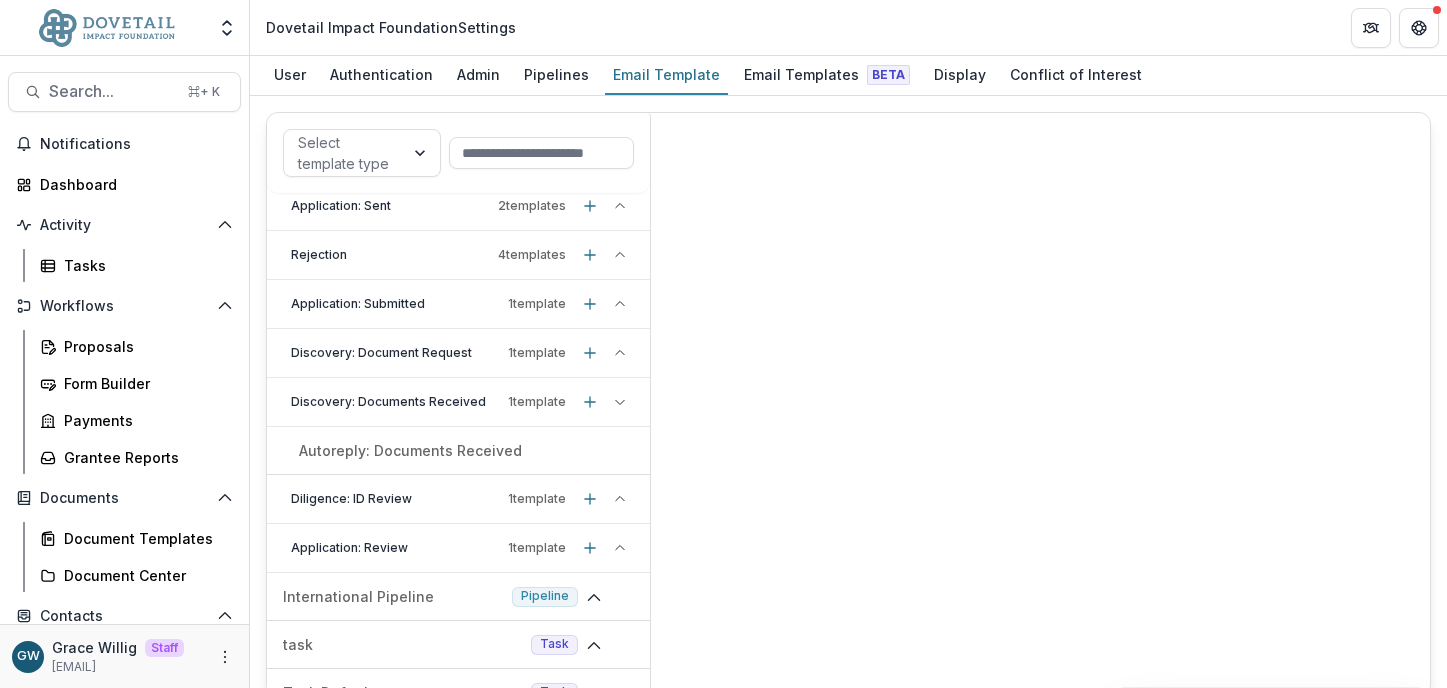 click on "Discovery: Documents Received" at bounding box center [395, 402] 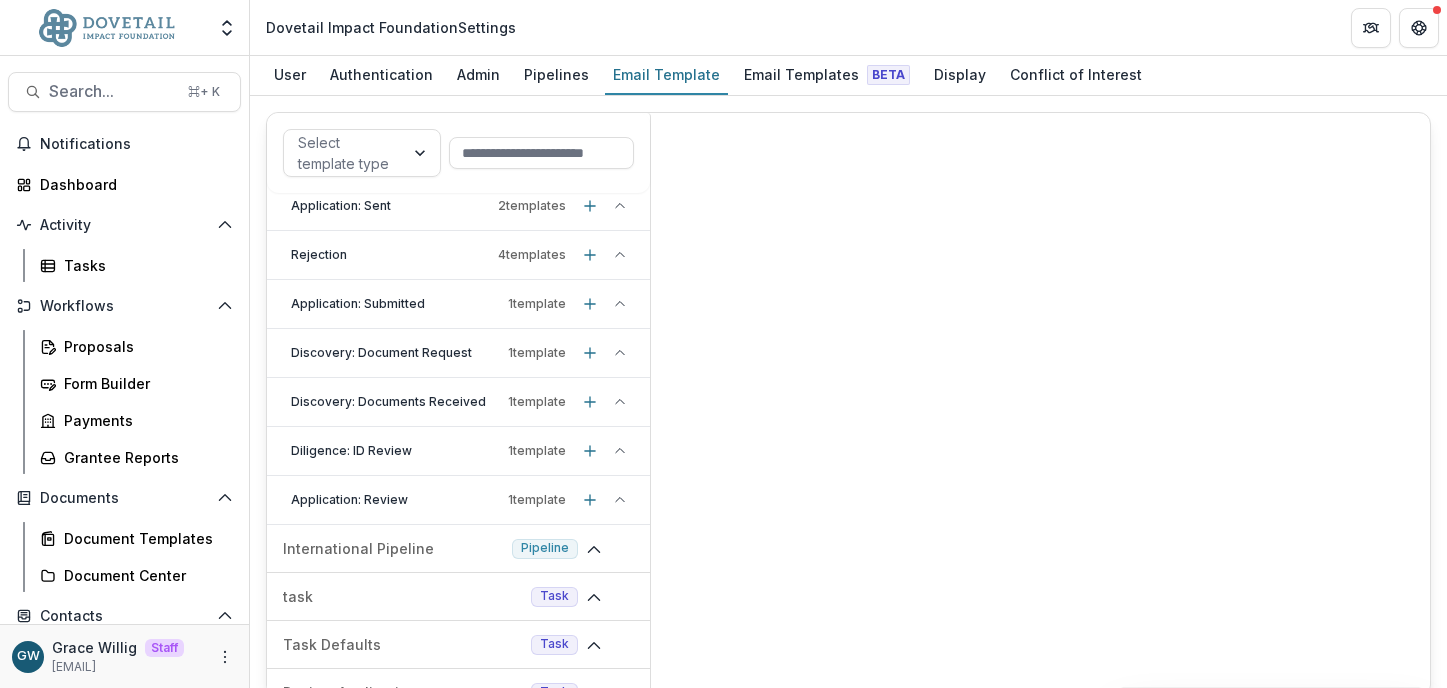 click on "Discovery: Document Request" at bounding box center [395, 353] 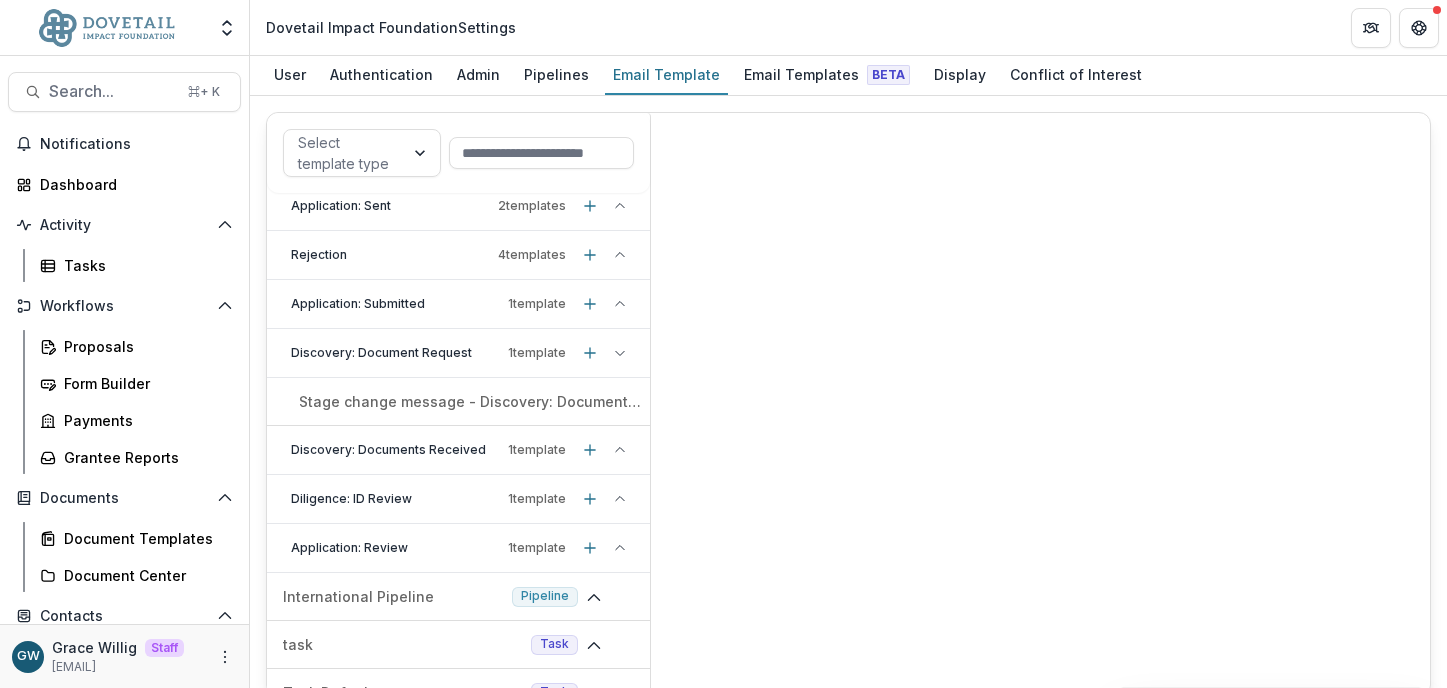 click on "Discovery: Document Request" at bounding box center [395, 353] 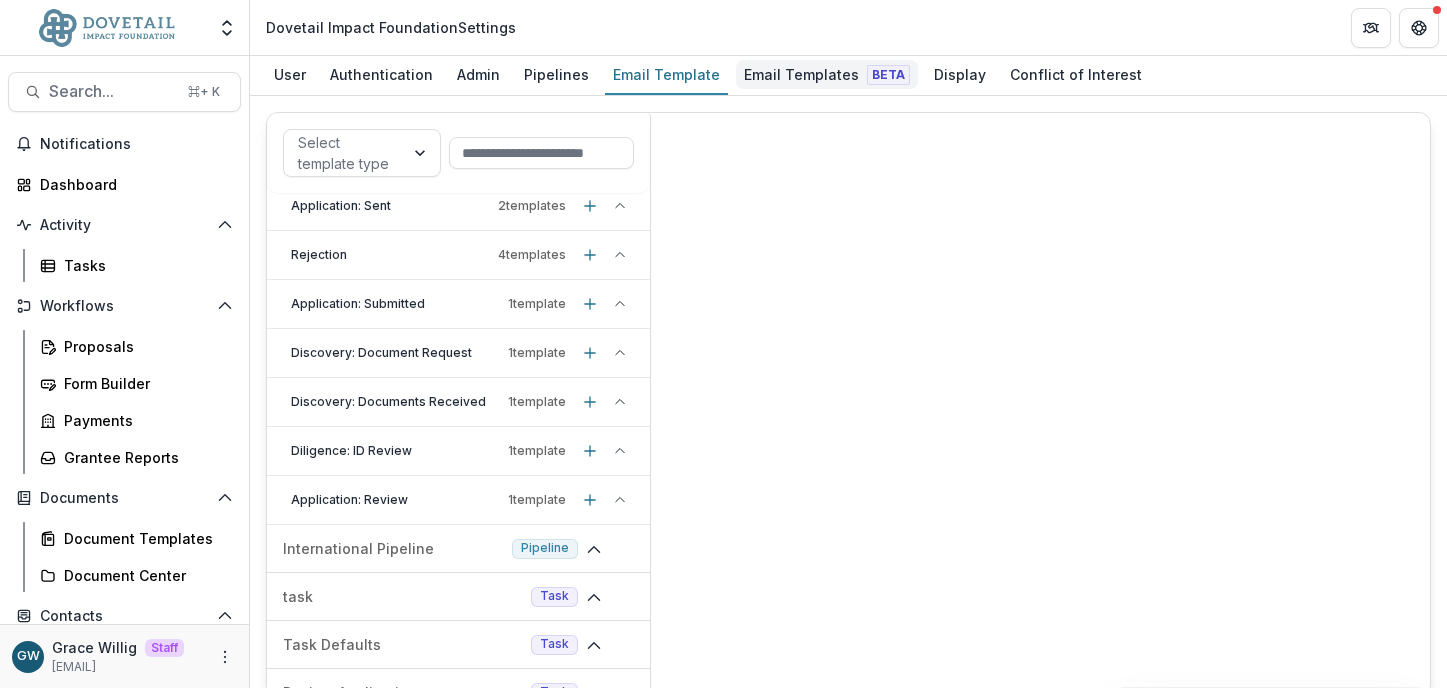 click on "Email Templates   Beta" at bounding box center (827, 74) 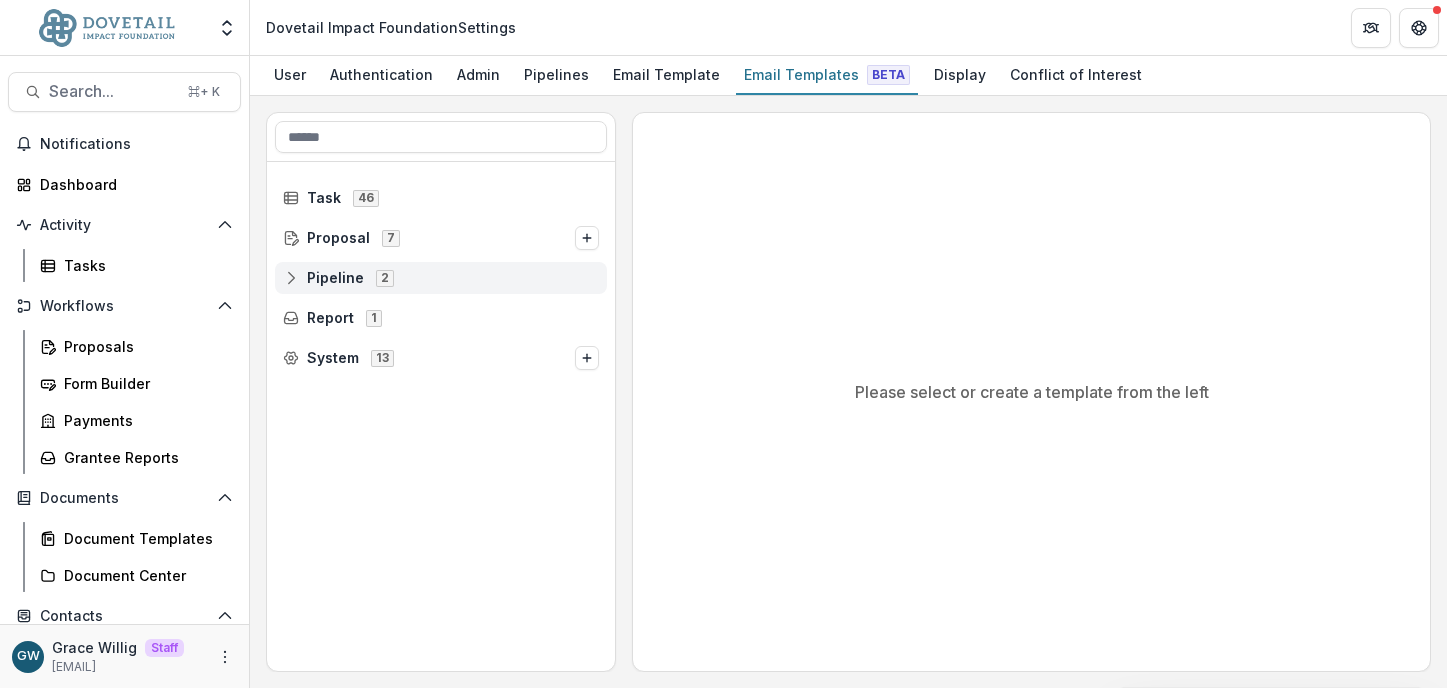 click on "Pipeline 2" at bounding box center [441, 277] 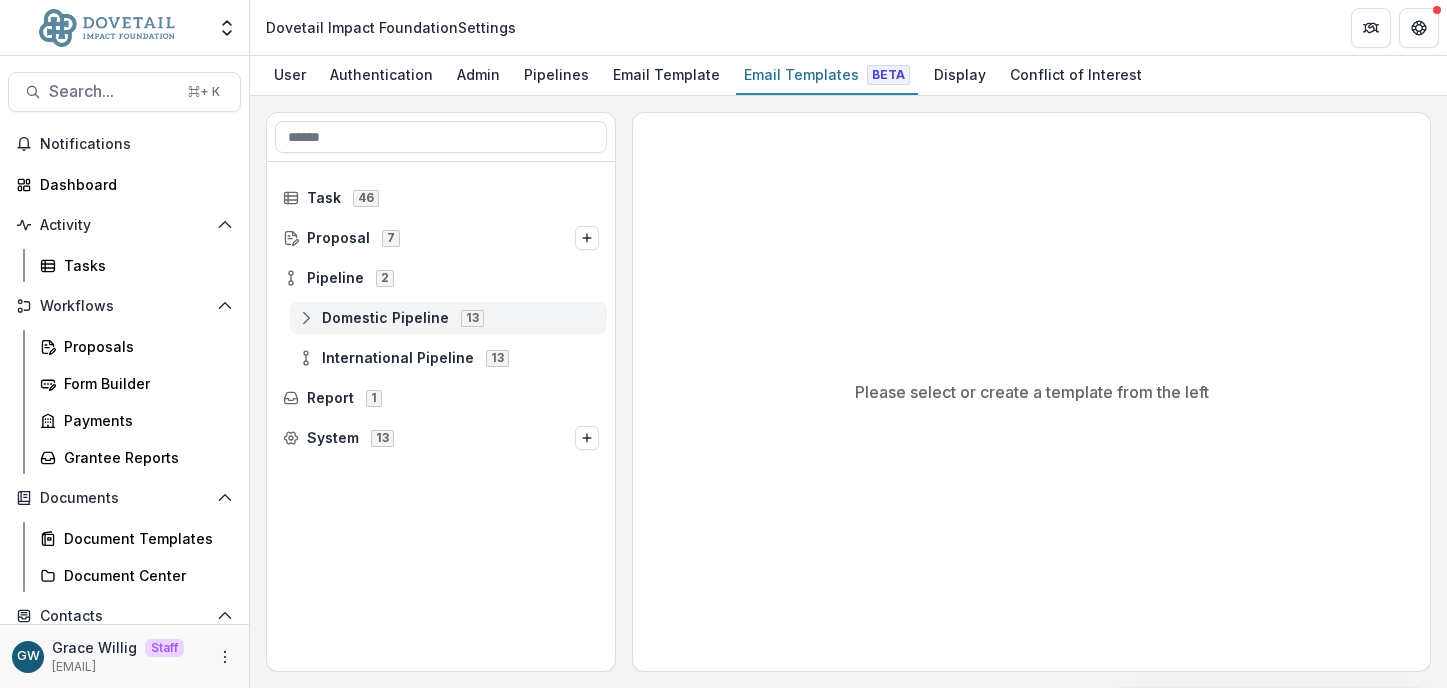 click on "Domestic Pipeline" at bounding box center (385, 318) 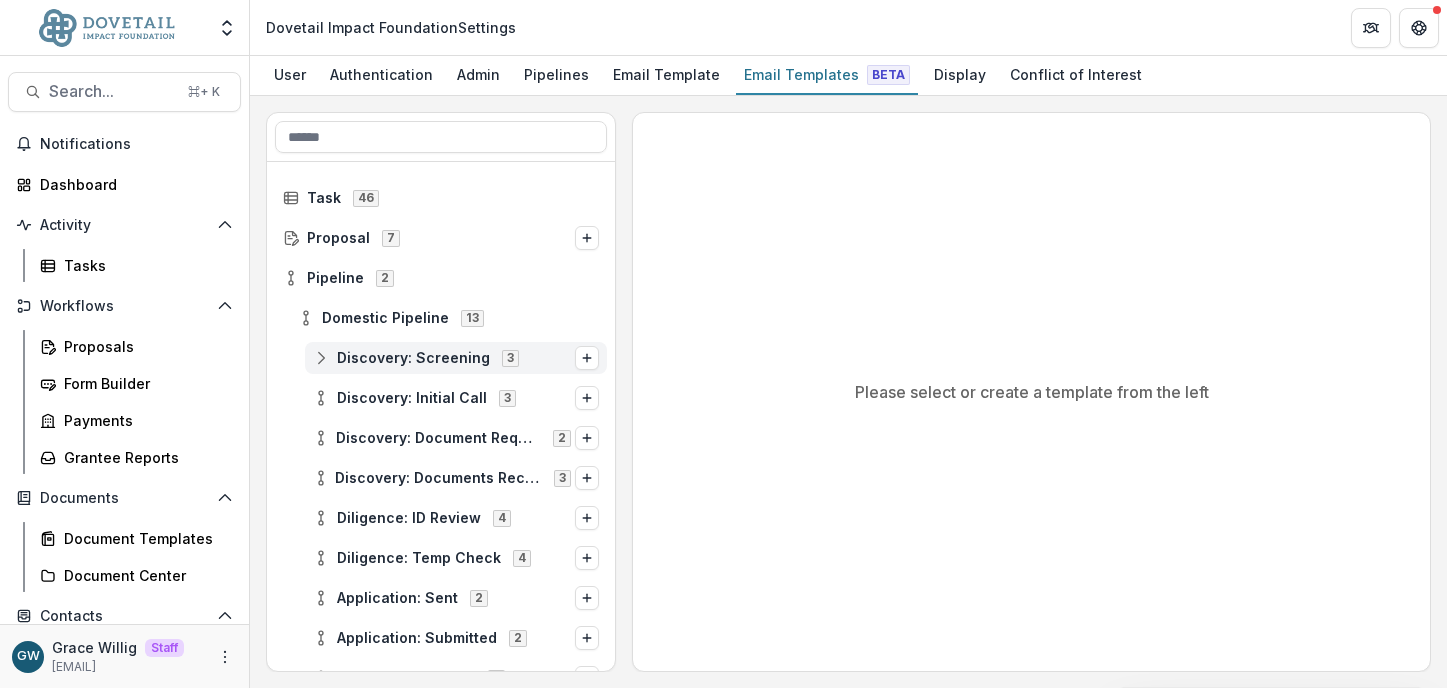 click on "Discovery: Screening" at bounding box center [413, 358] 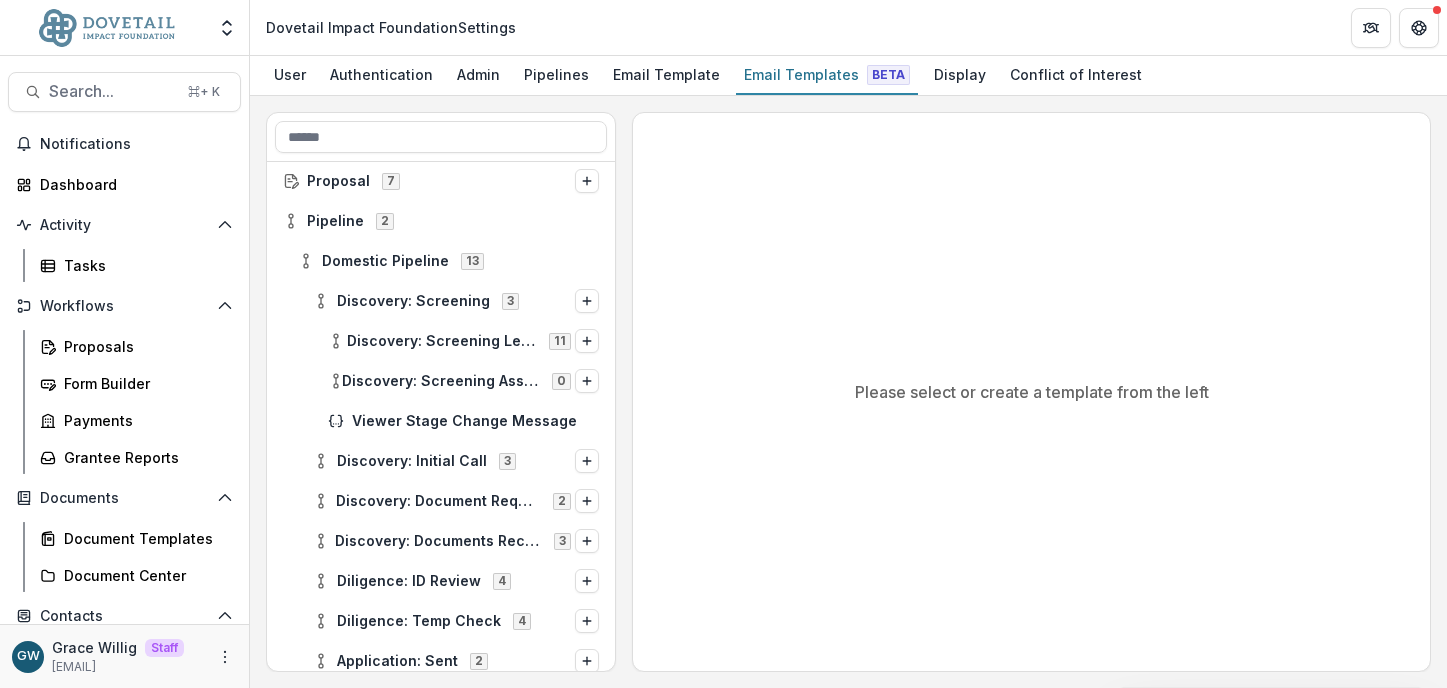 scroll, scrollTop: 81, scrollLeft: 0, axis: vertical 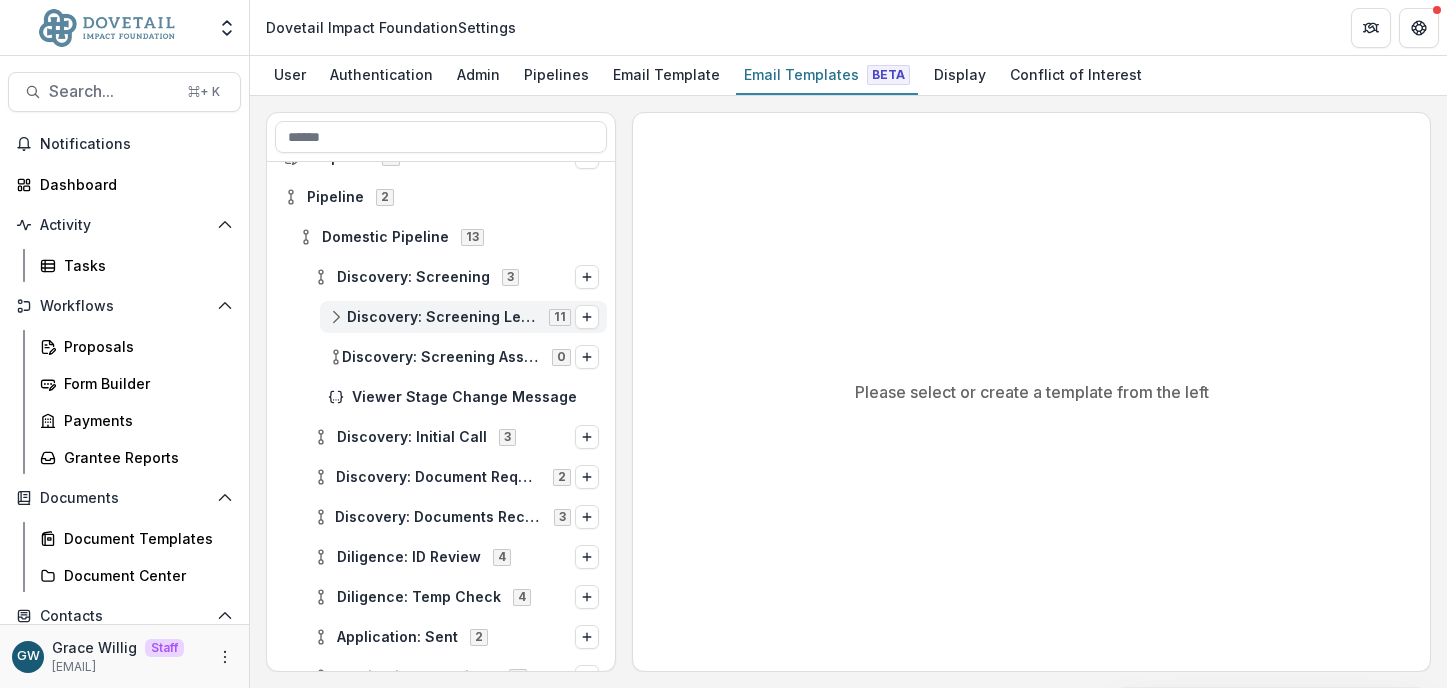 click on "Discovery: Screening Lead Screening" at bounding box center [442, 317] 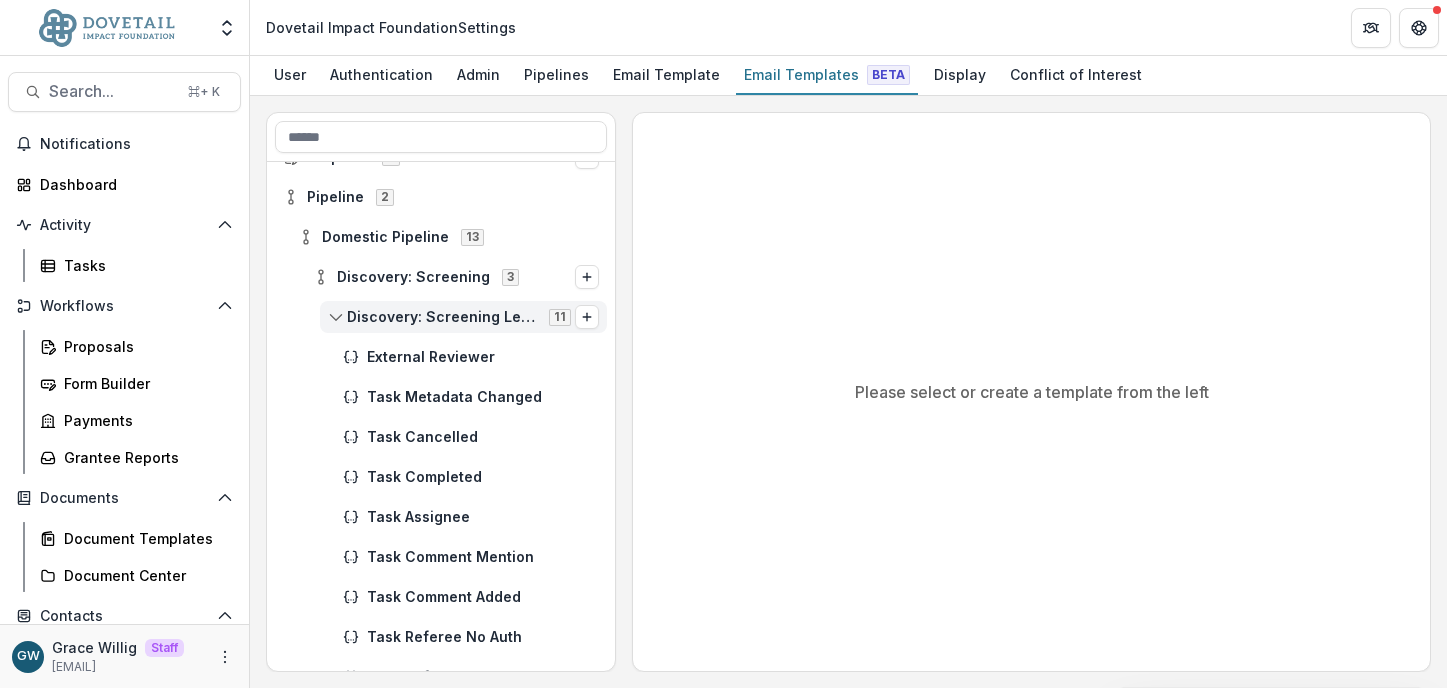 click on "Discovery: Screening Lead Screening" at bounding box center (442, 317) 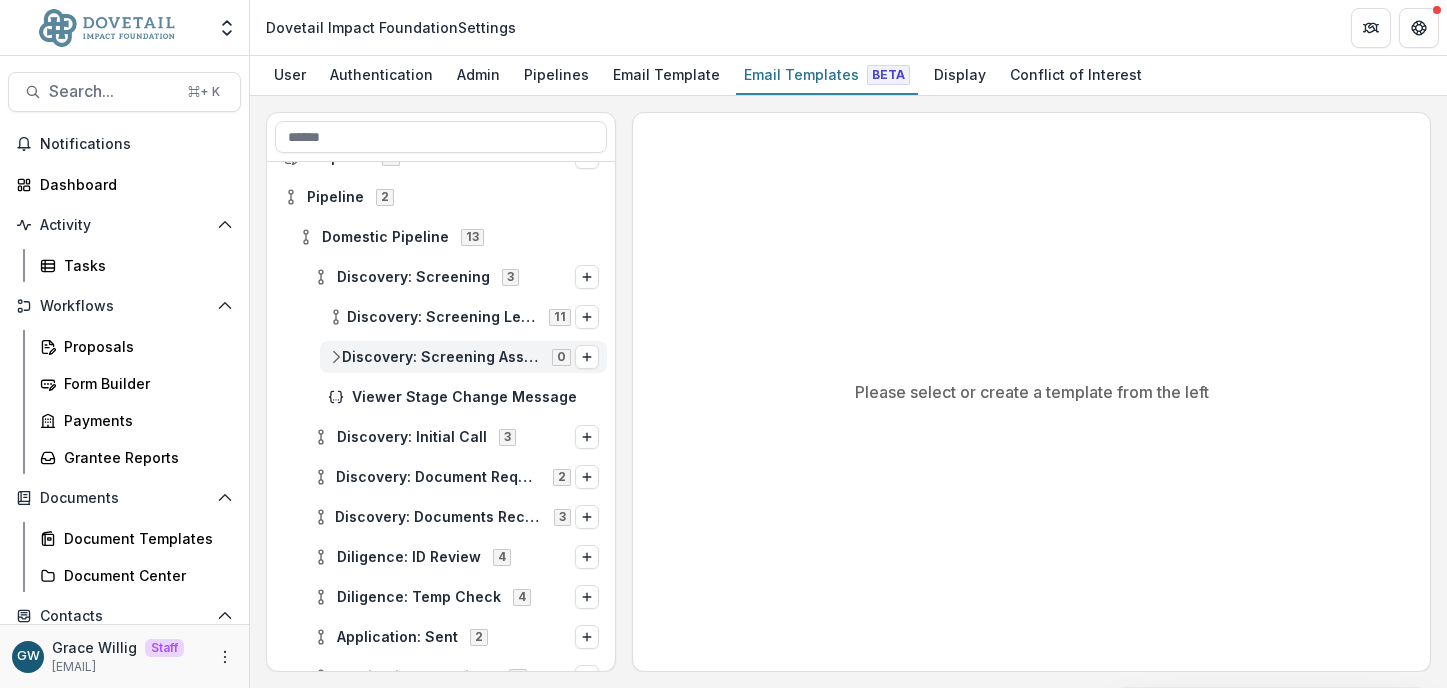 click on "Discovery: Screening Assign Grant Proposal to Investment Director 🎯 0" at bounding box center (463, 357) 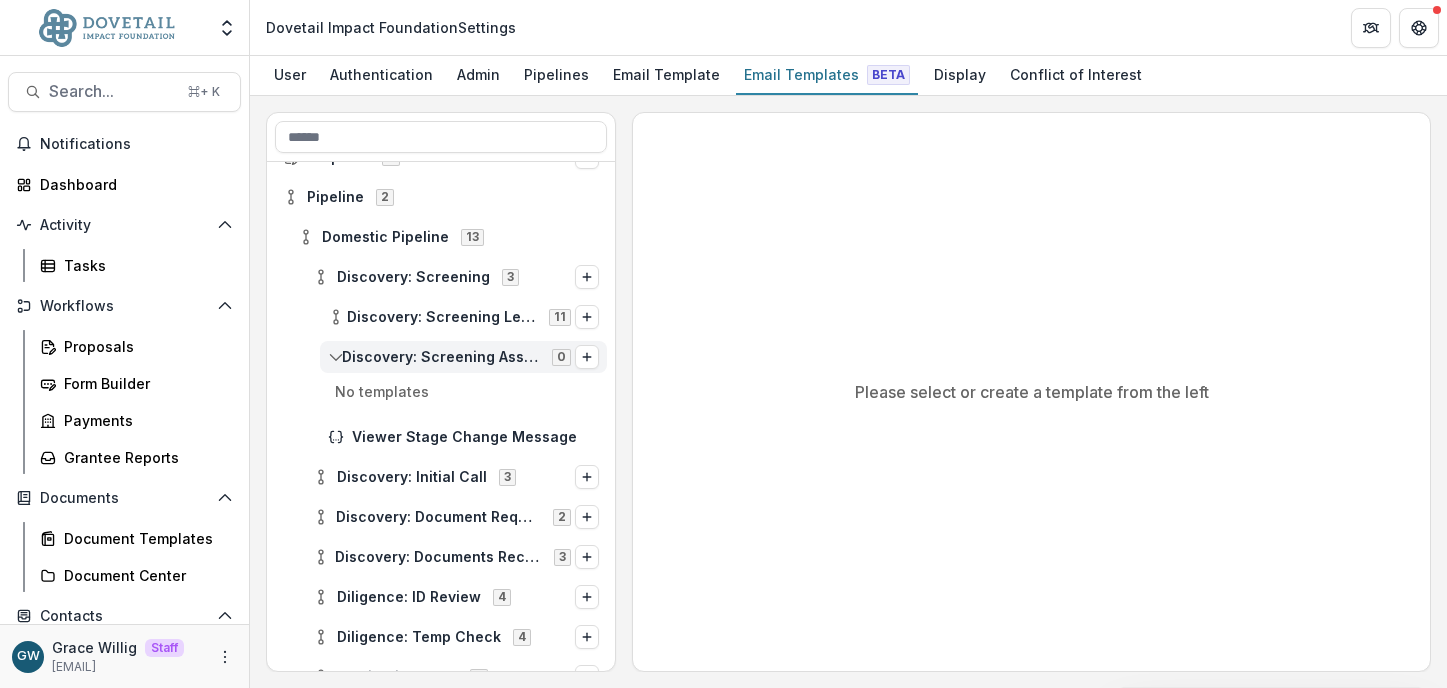 click on "Discovery: Screening Assign Grant Proposal to Investment Director 🎯" at bounding box center [441, 357] 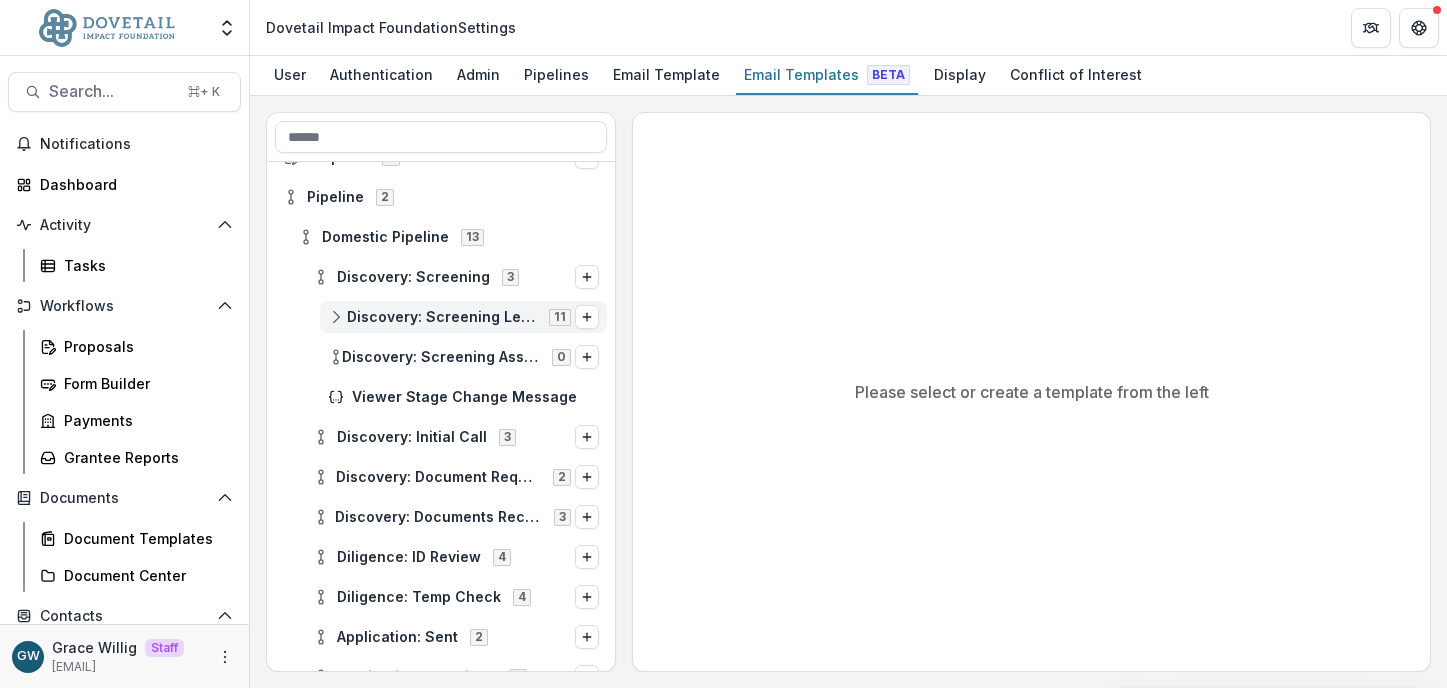 click on "Discovery: Screening Lead Screening 11" at bounding box center [463, 317] 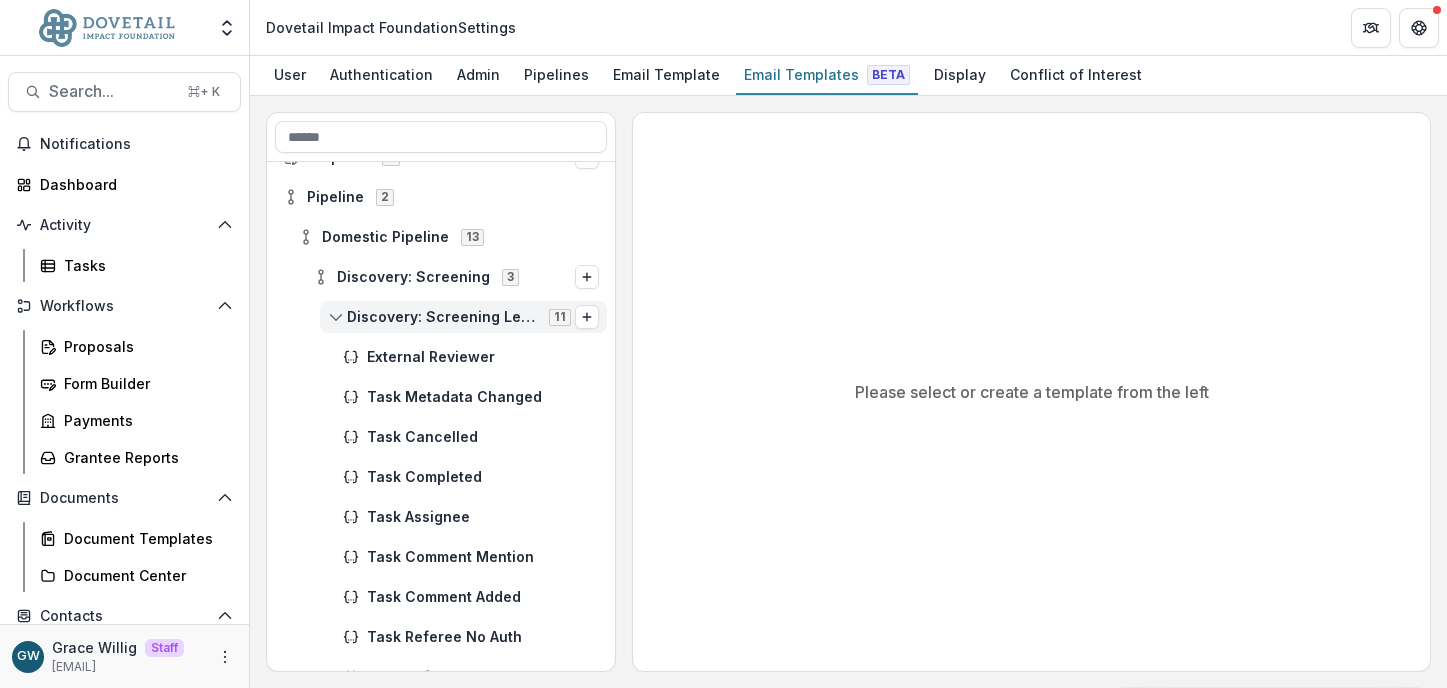 click 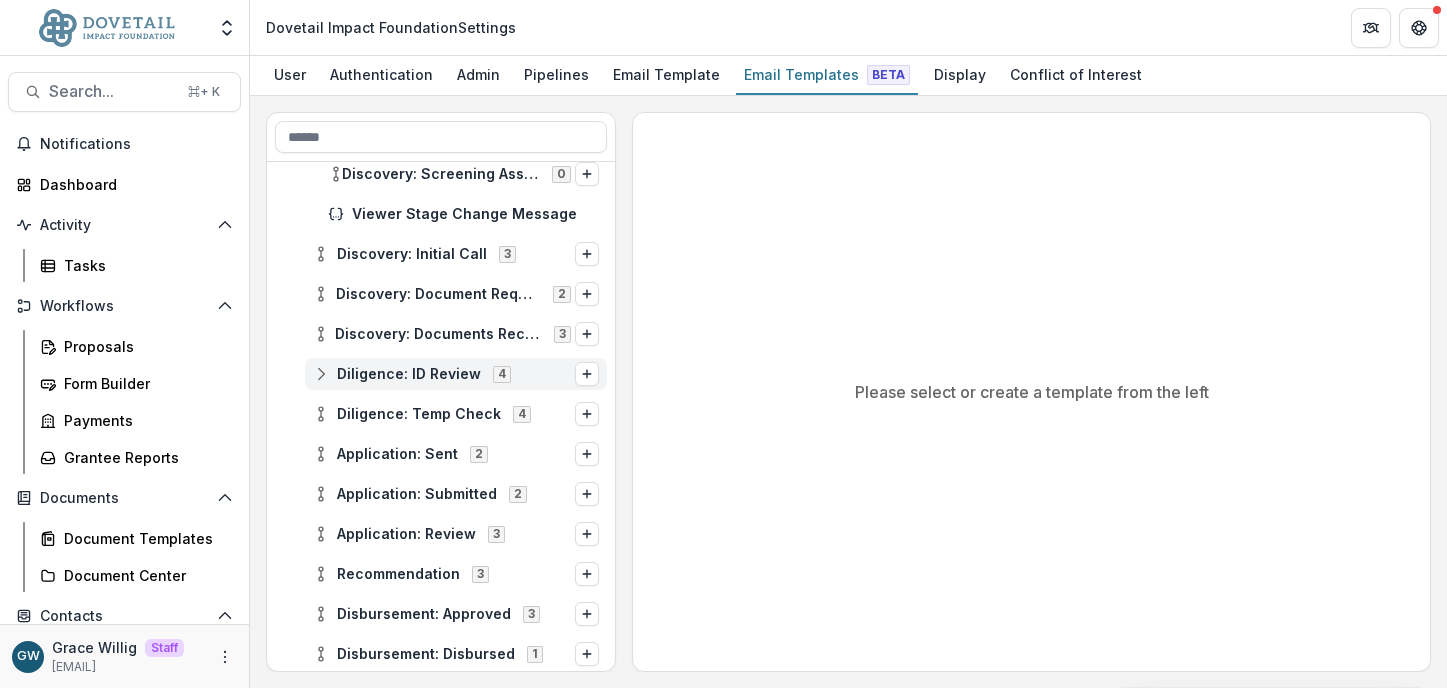 scroll, scrollTop: 0, scrollLeft: 0, axis: both 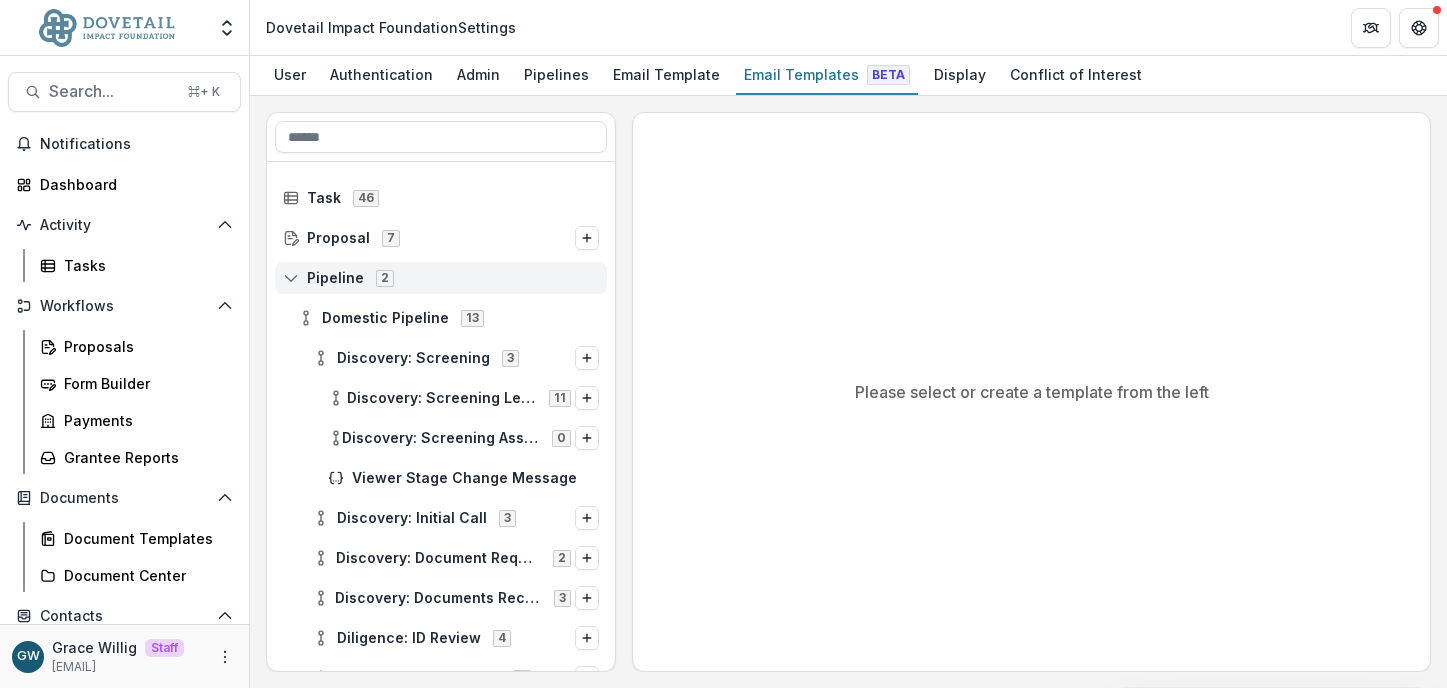 click 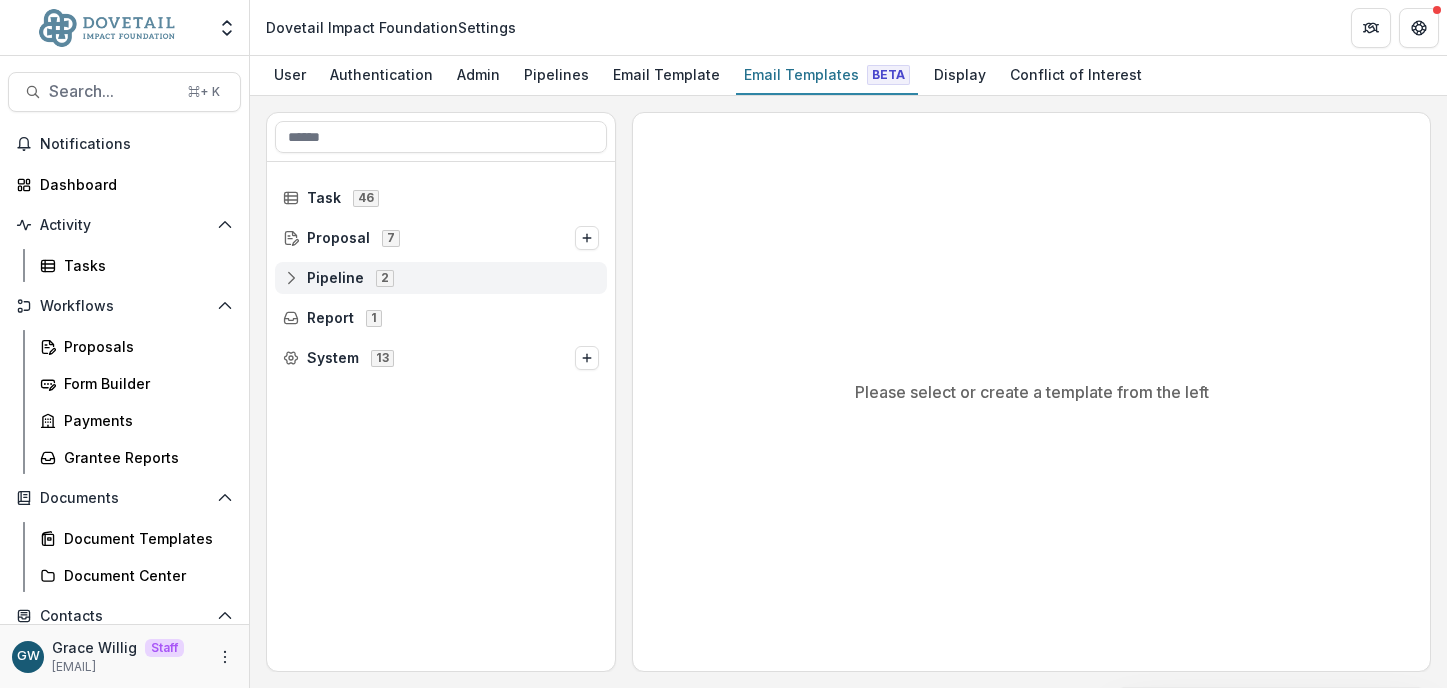 click on "Pipeline 2" at bounding box center [441, 277] 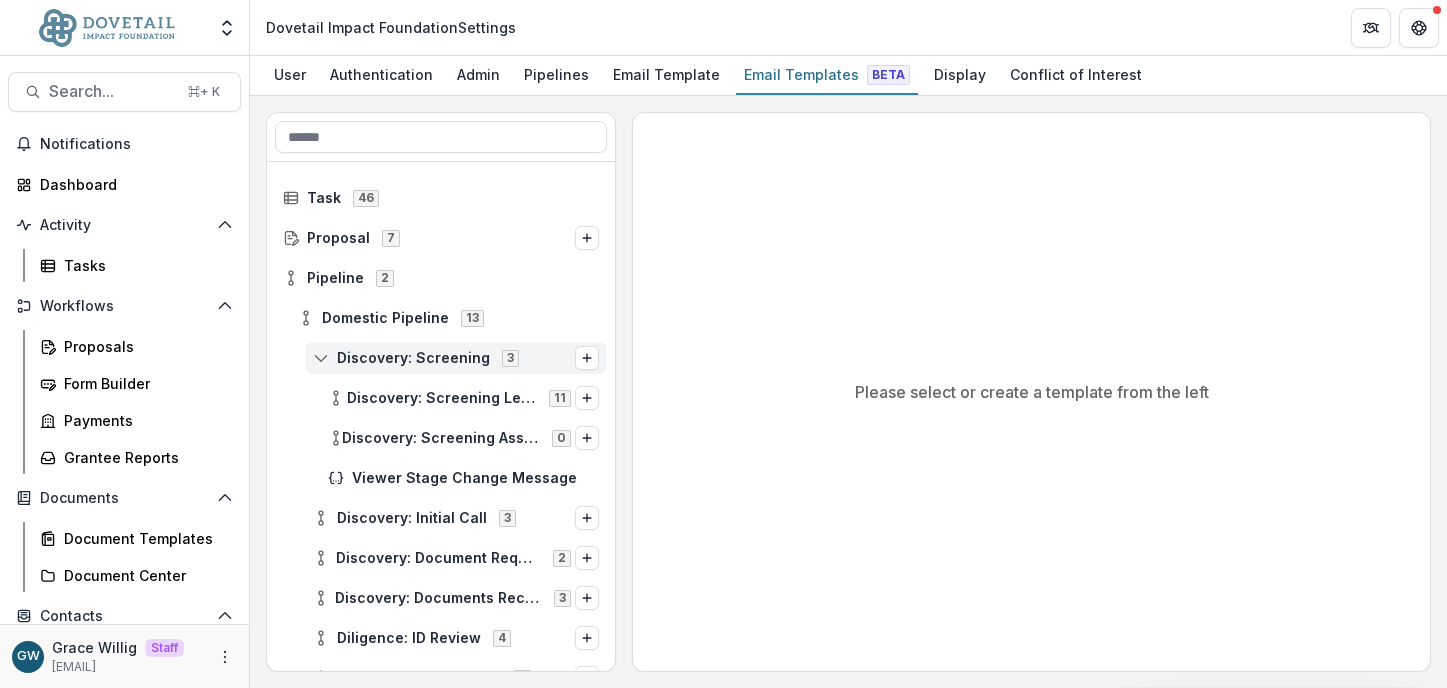 click 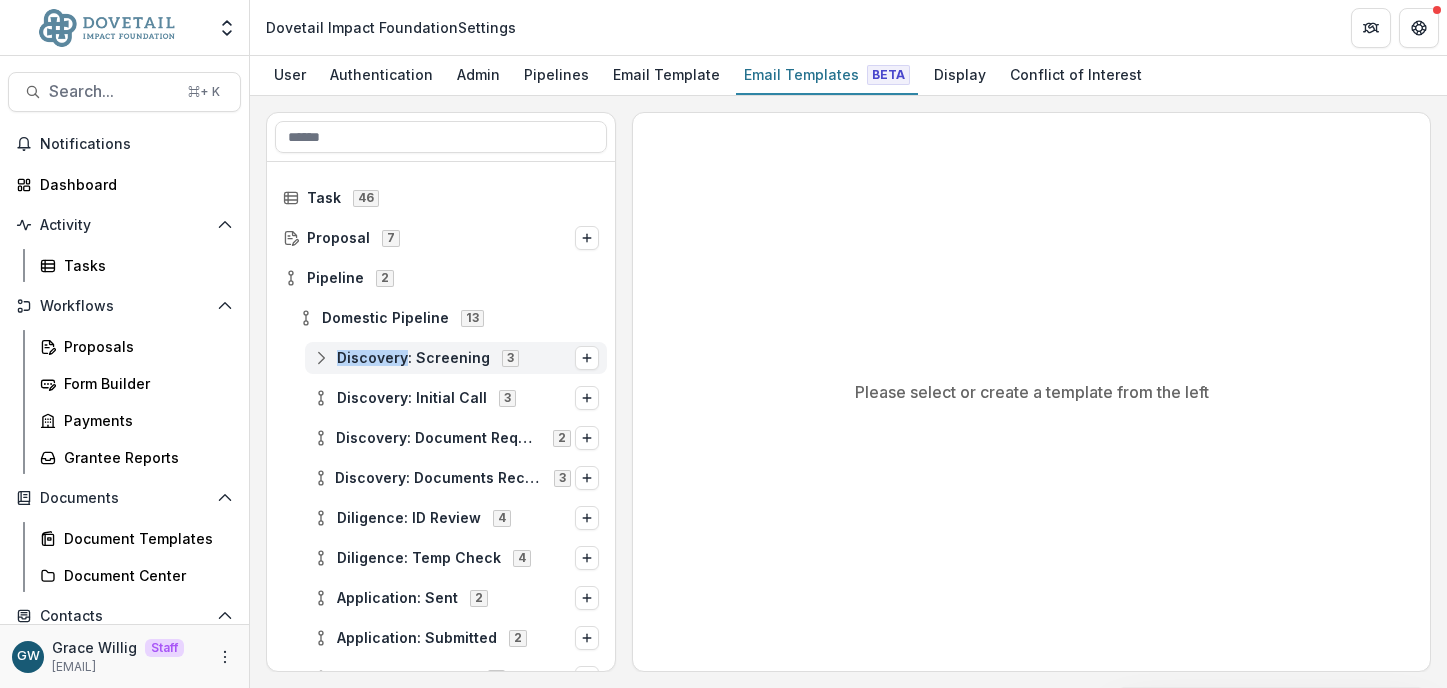 click 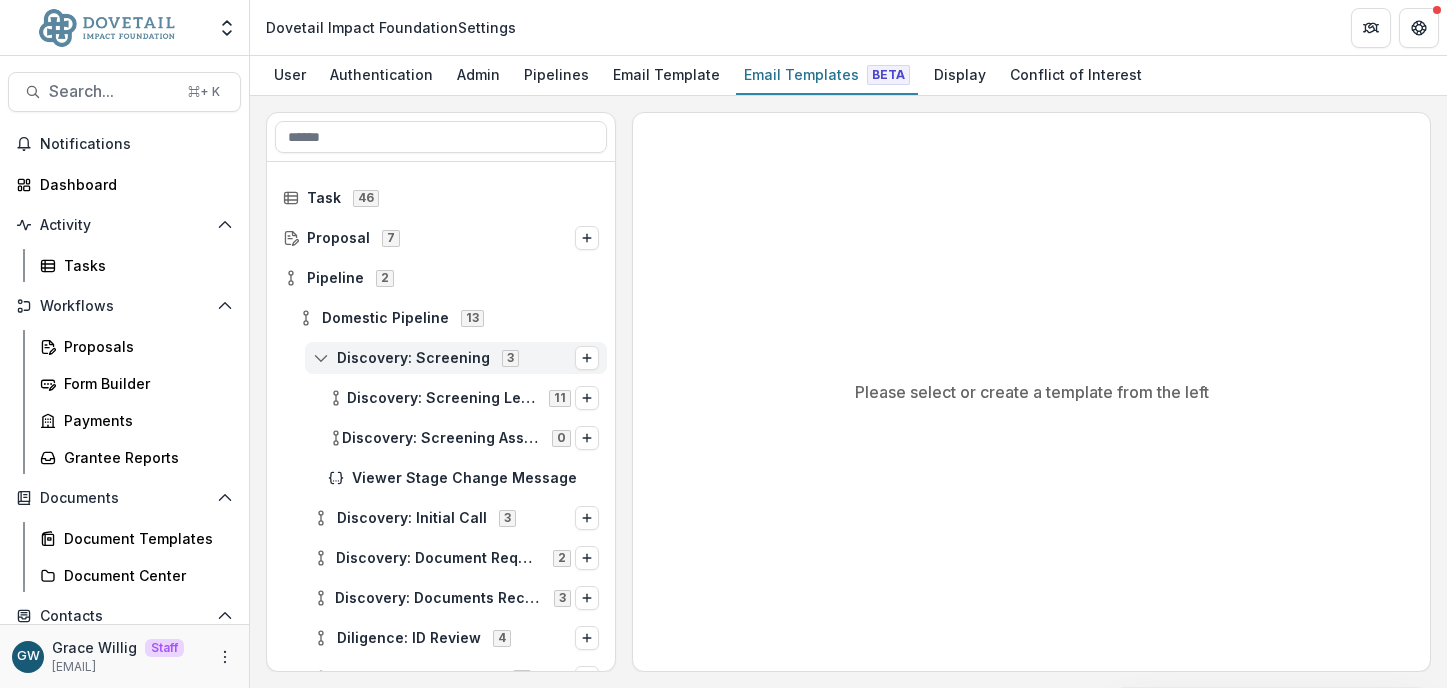 click 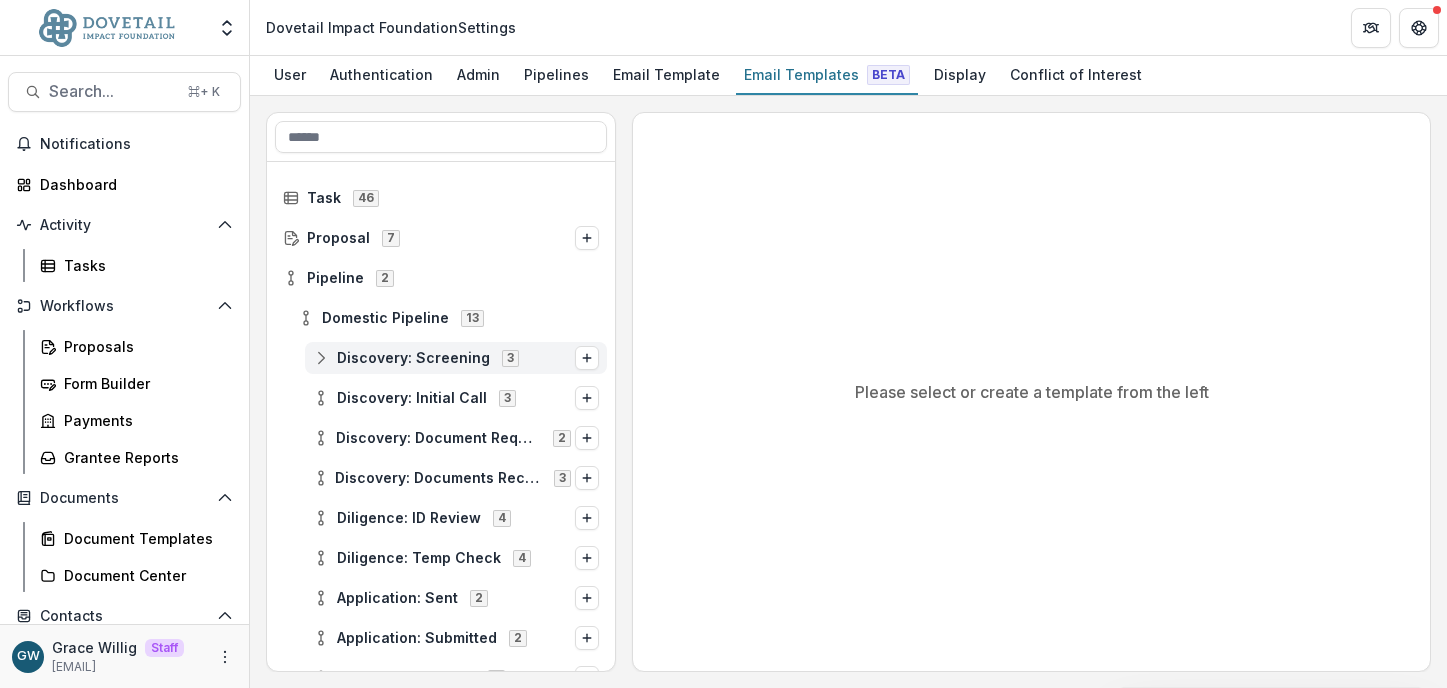 click 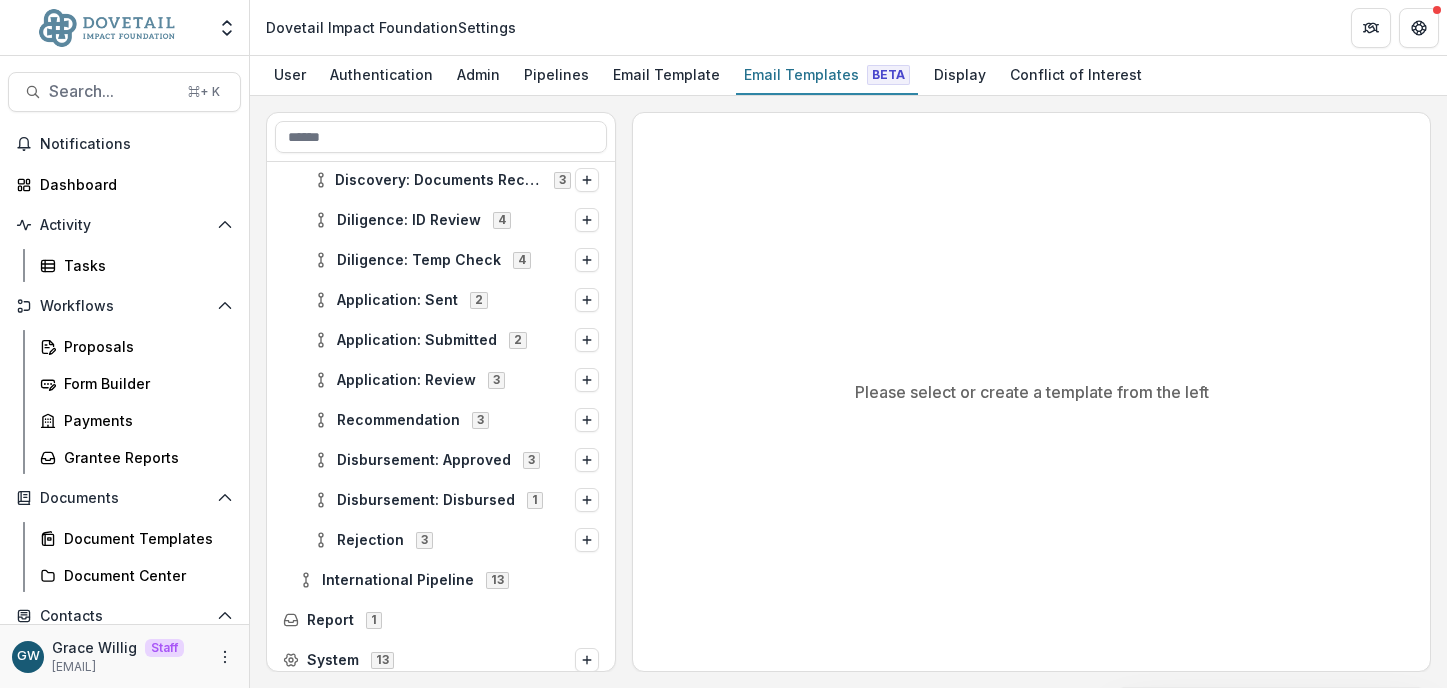 scroll, scrollTop: 427, scrollLeft: 0, axis: vertical 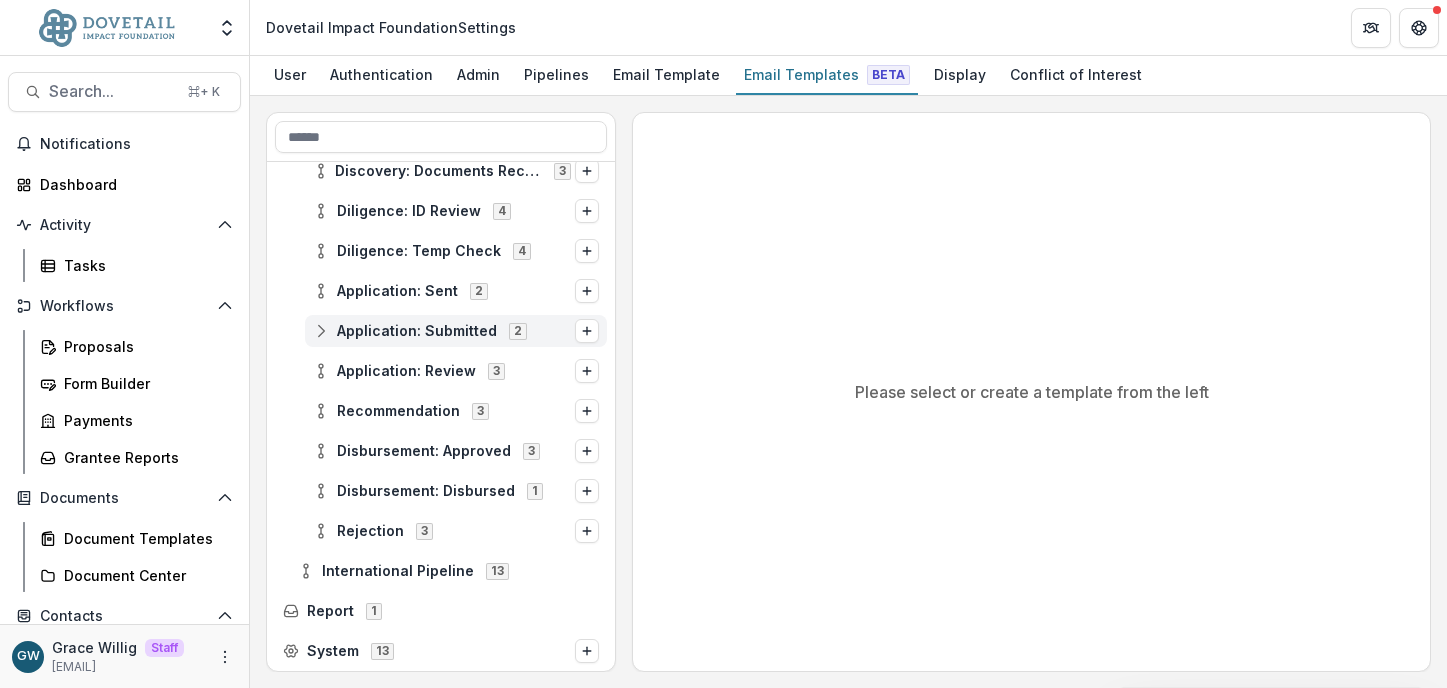 click 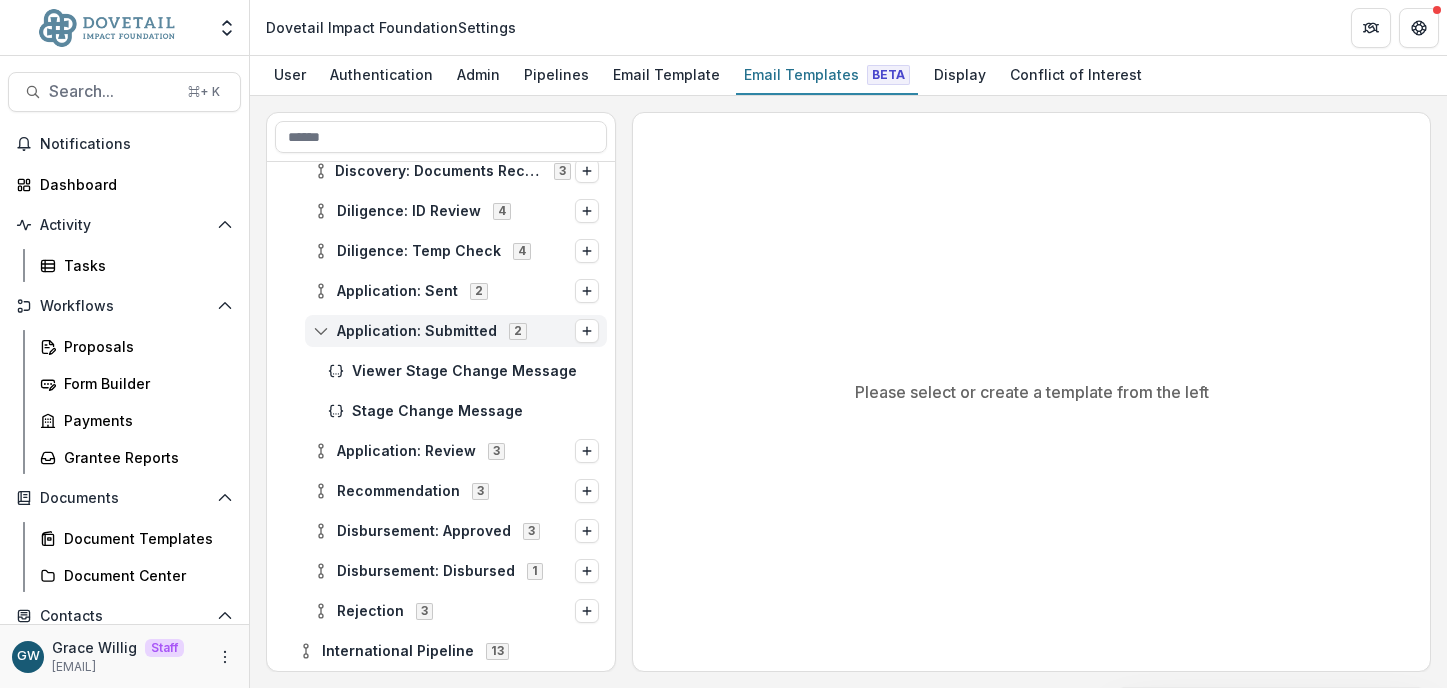 click 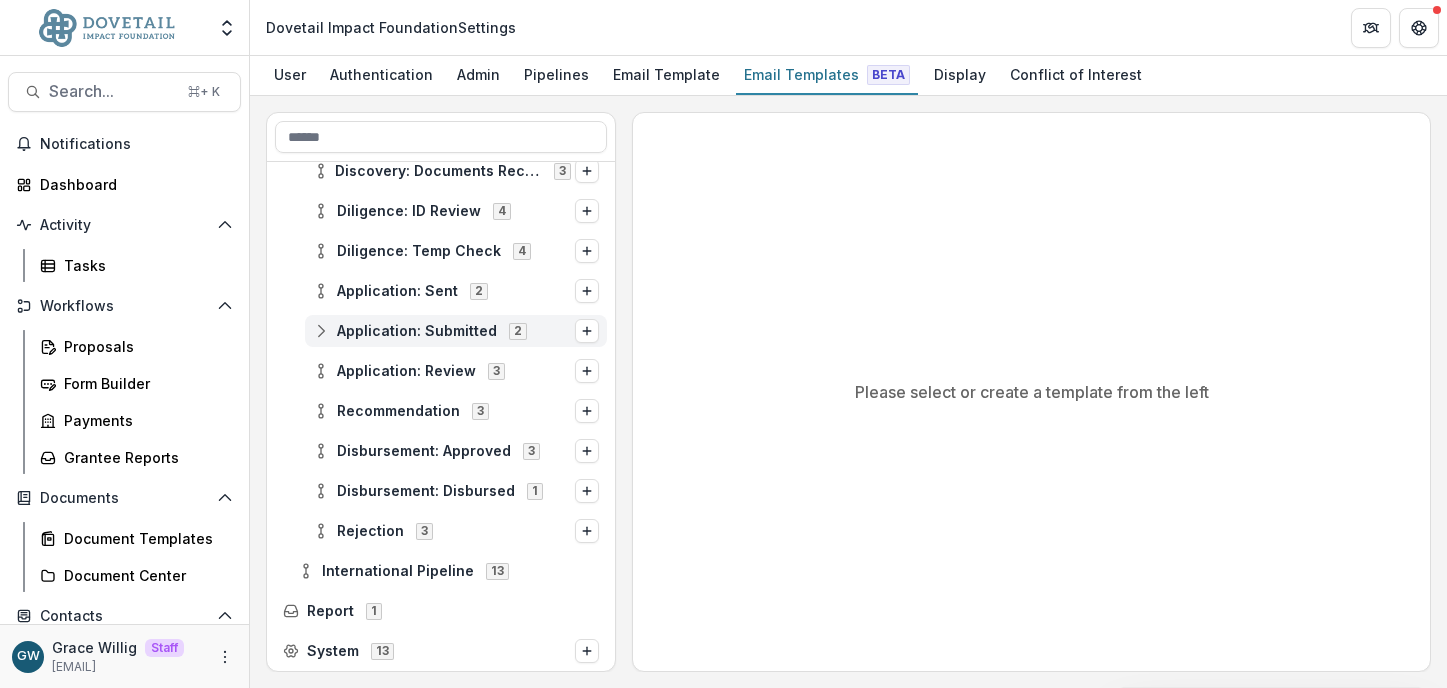click 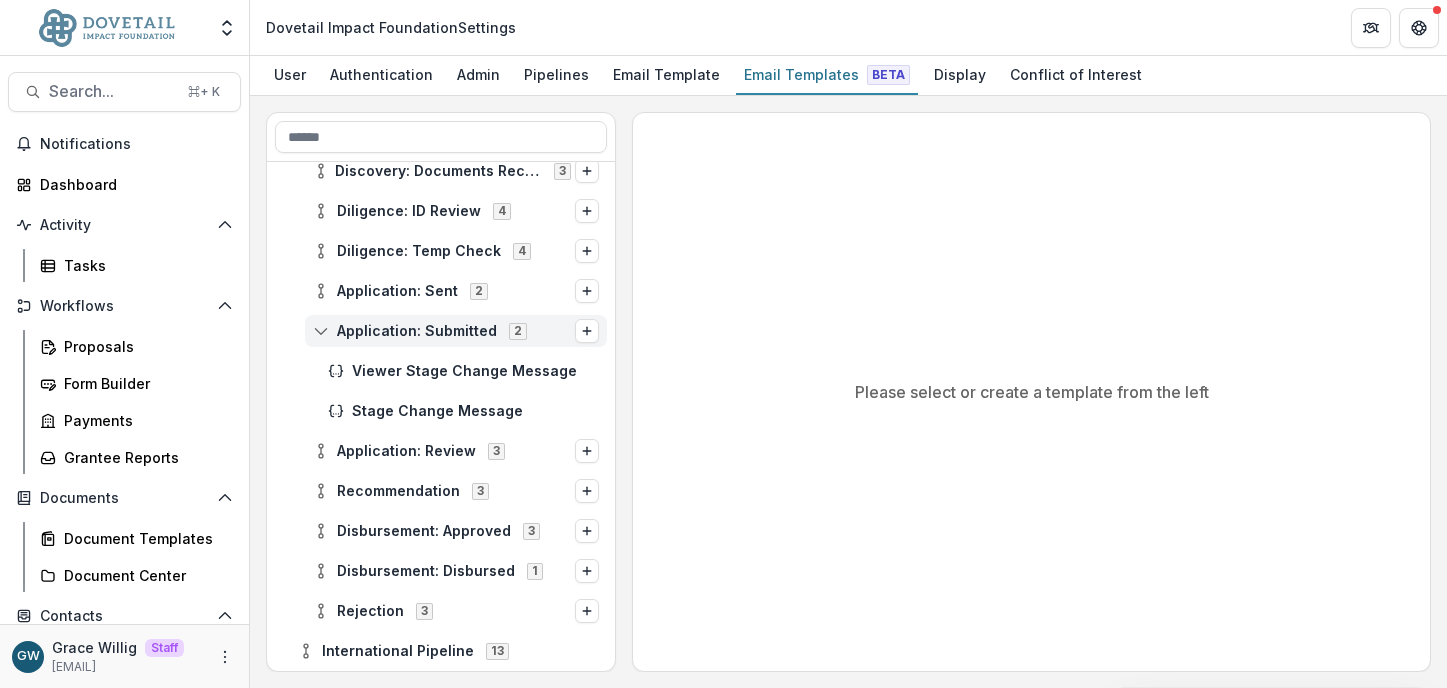 click 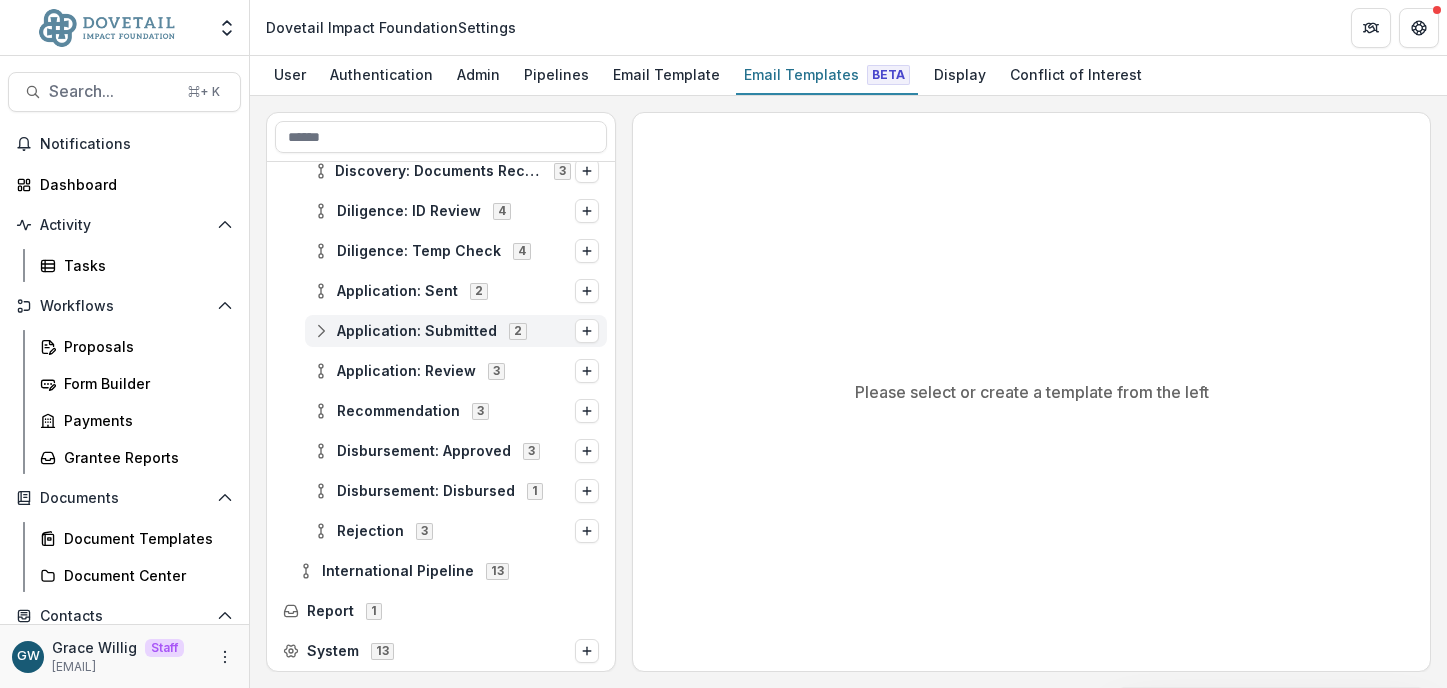 click 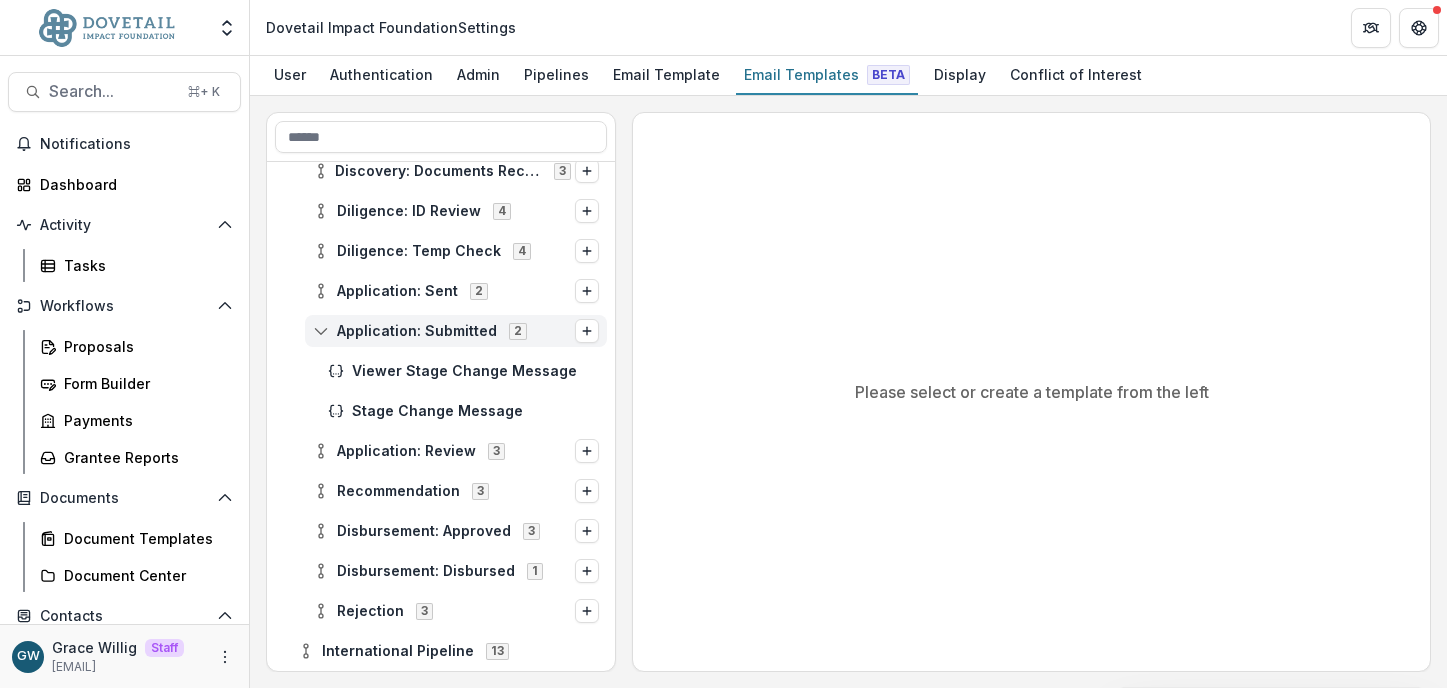 click 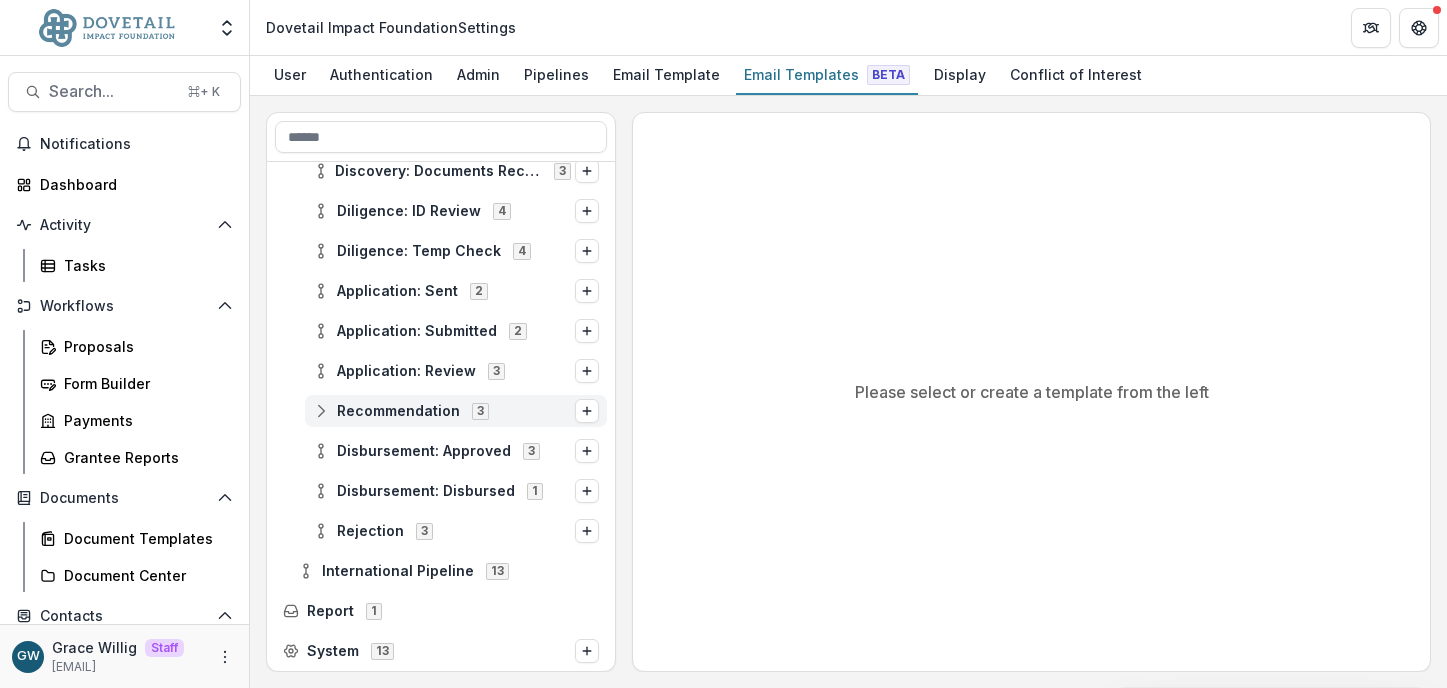 click 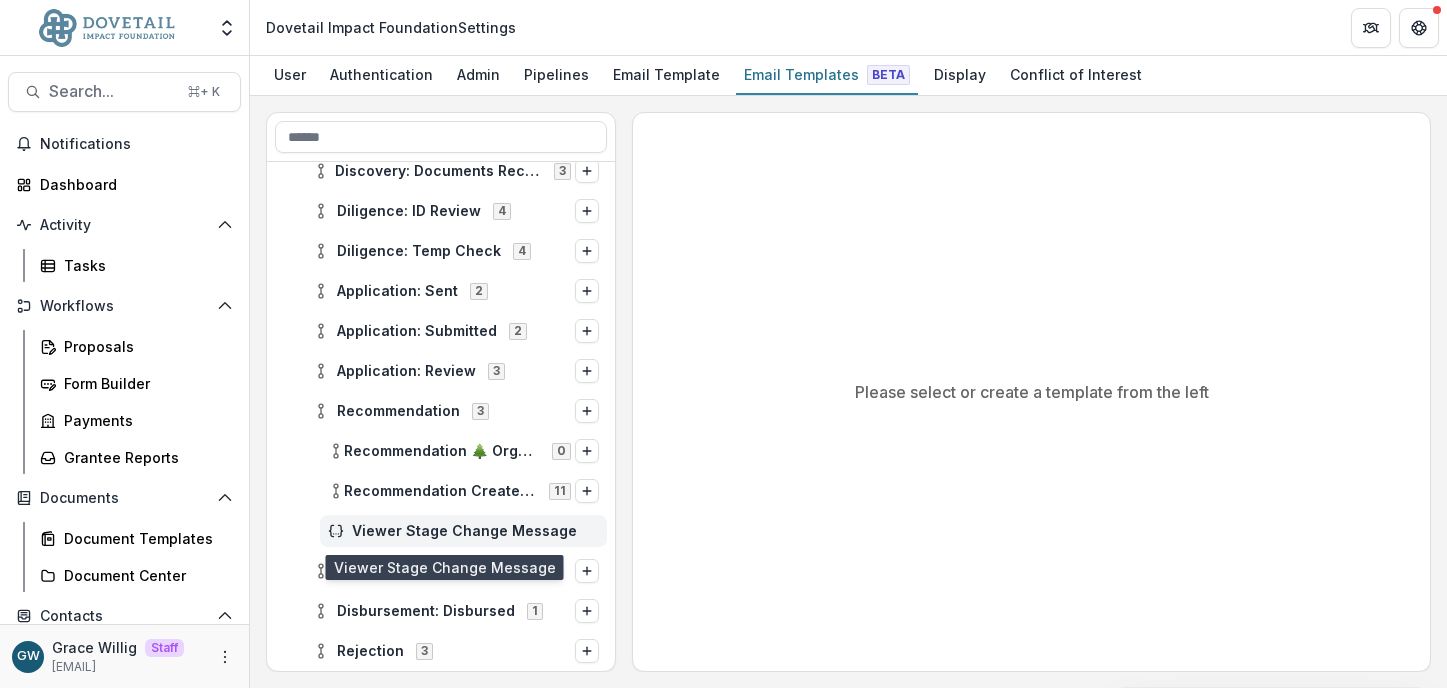 click on "Viewer Stage Change Message" at bounding box center (475, 531) 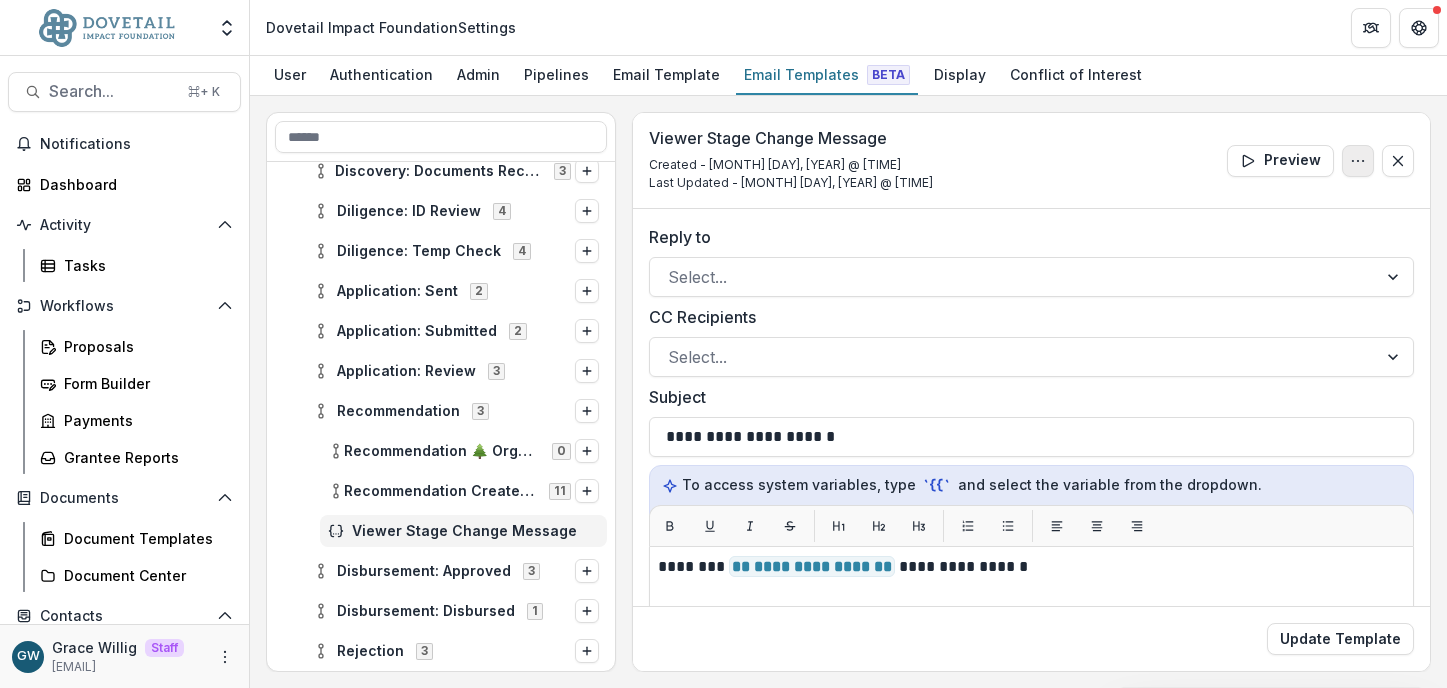 click 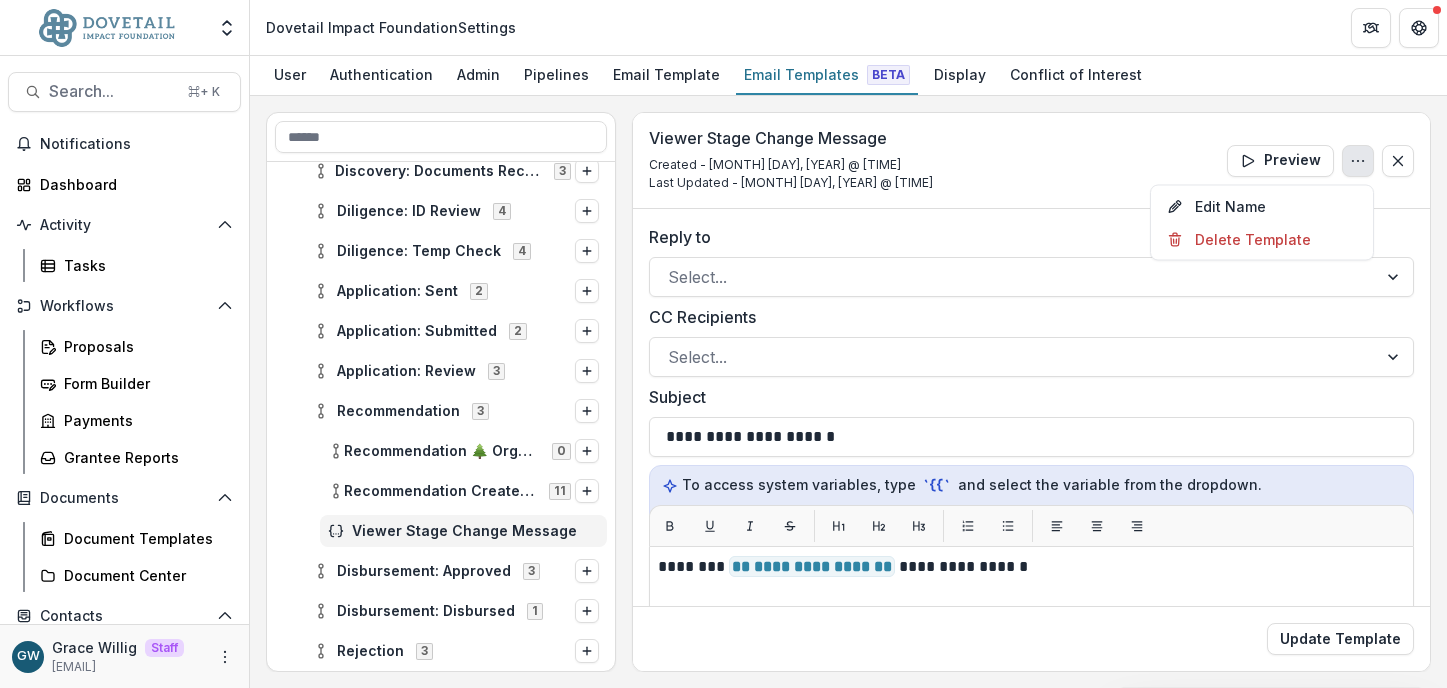 click on "**********" at bounding box center (848, 392) 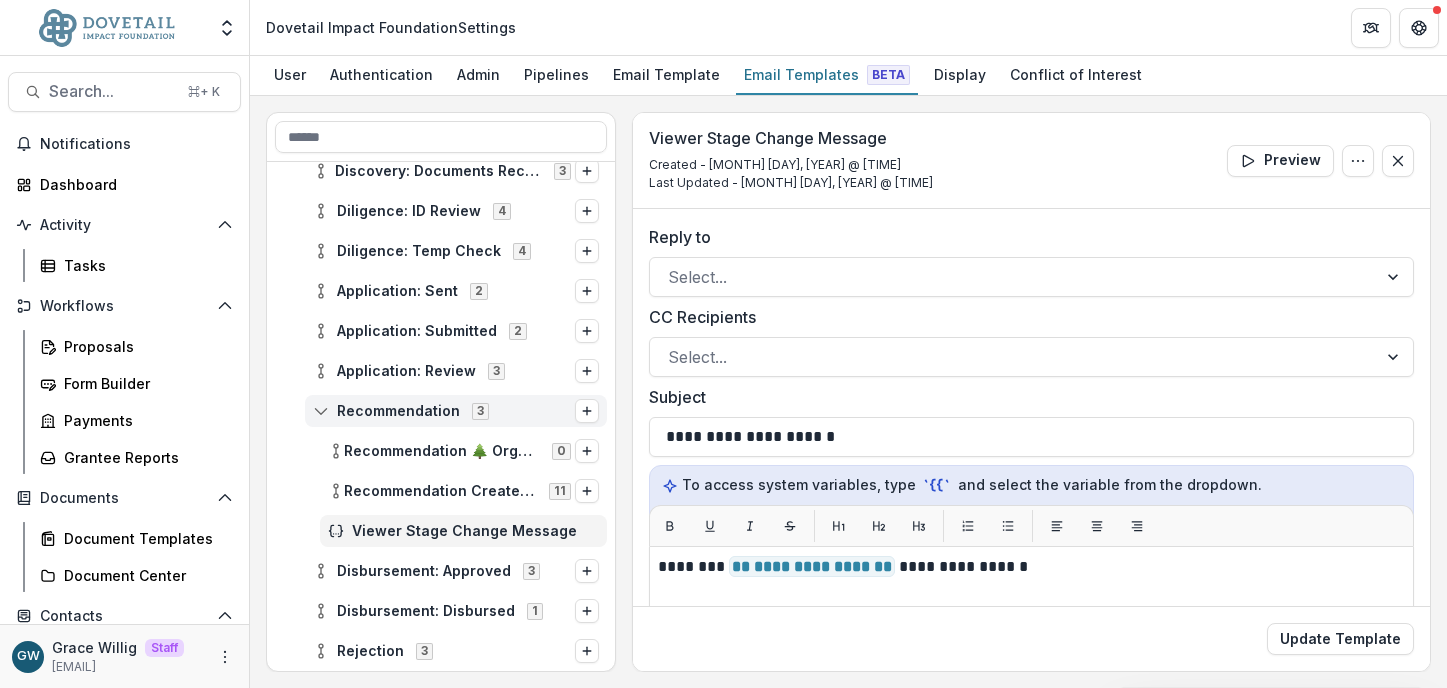 click 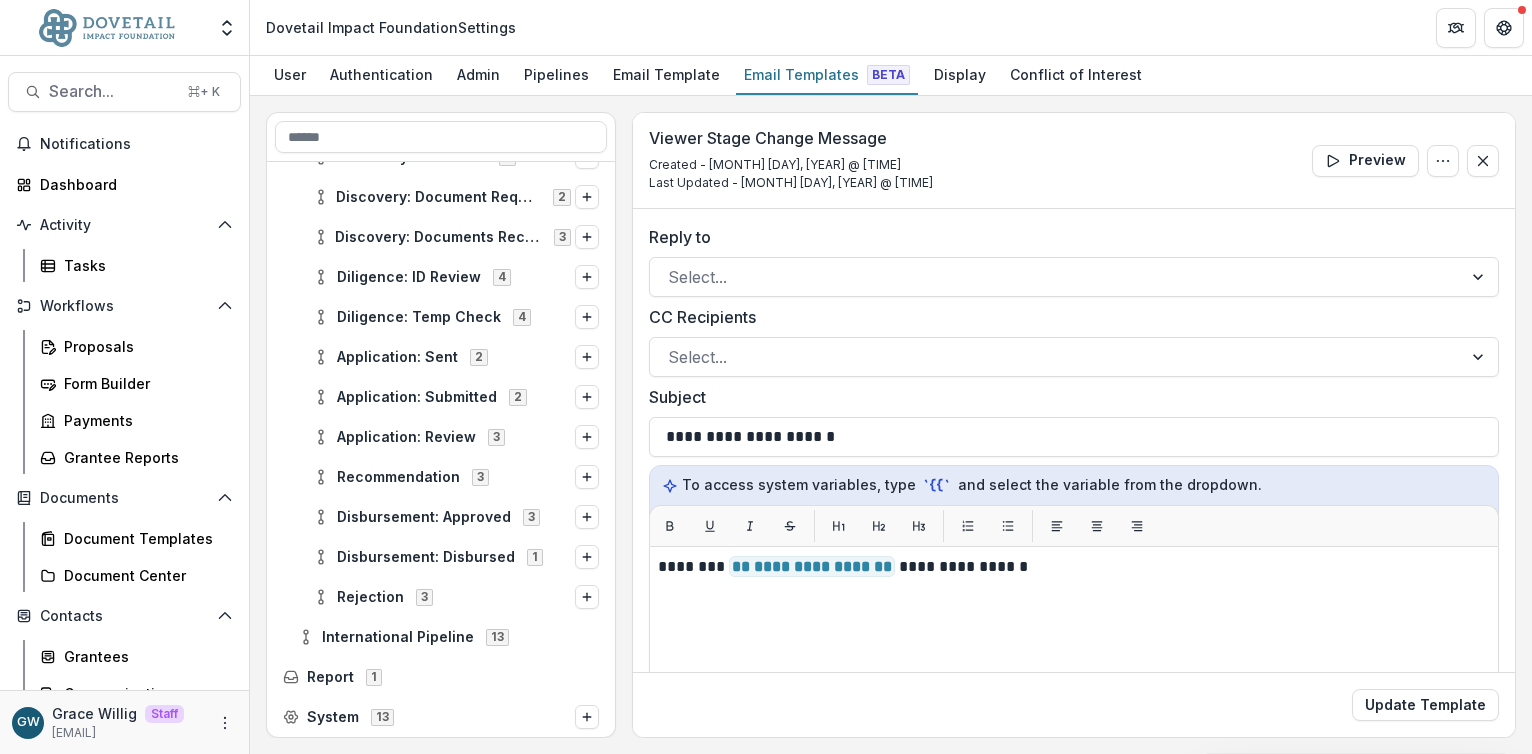 scroll, scrollTop: 361, scrollLeft: 0, axis: vertical 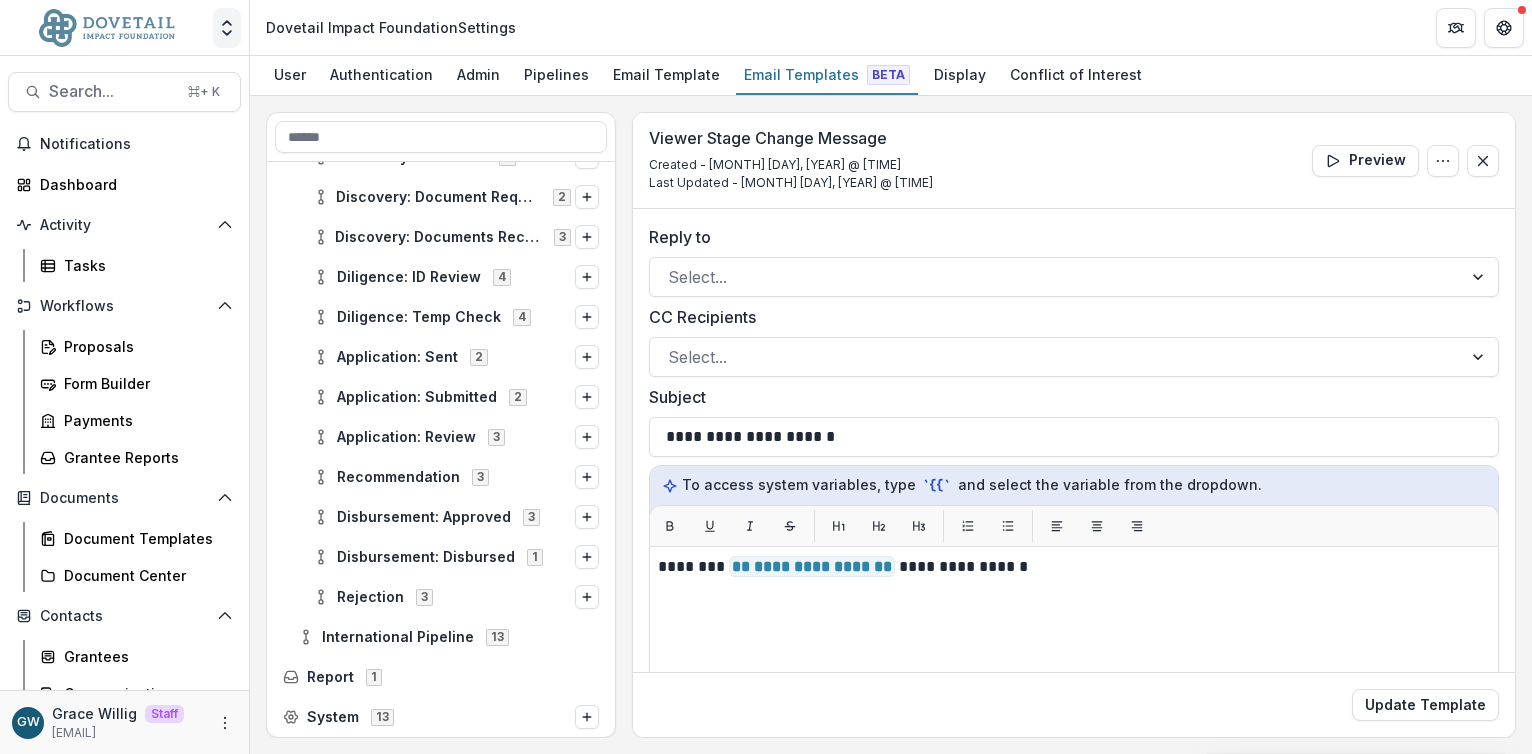 click 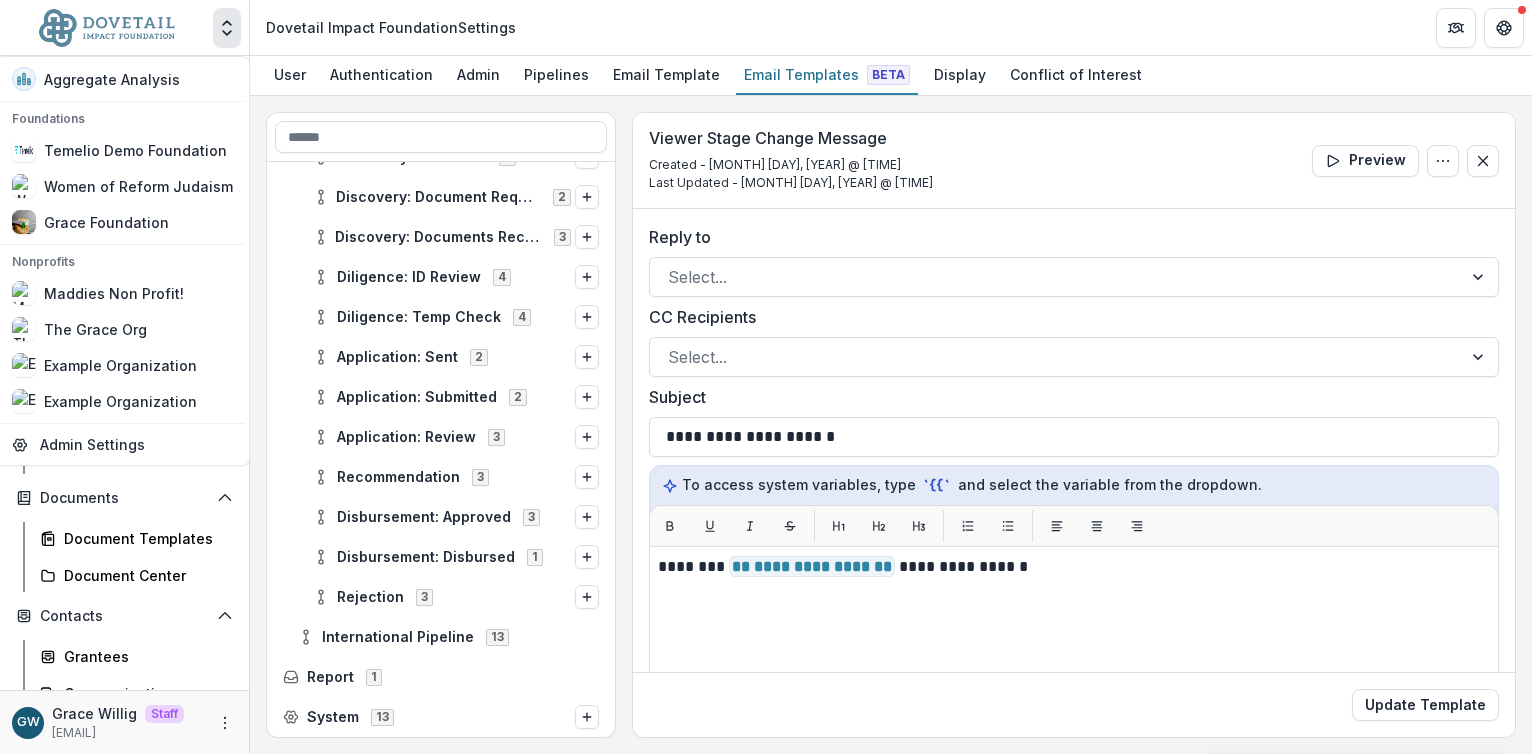 click on "**********" at bounding box center (891, 425) 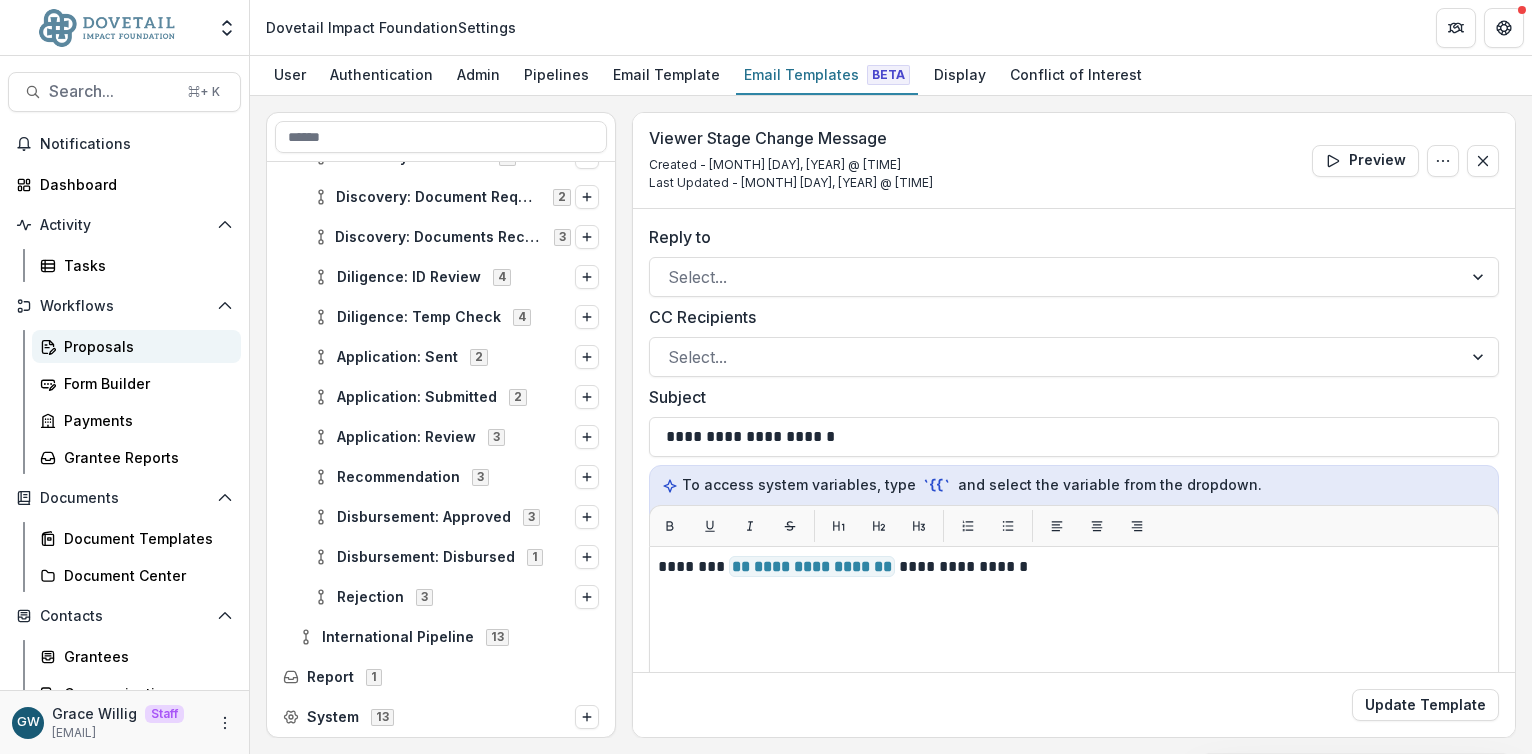 click on "Proposals" at bounding box center [144, 346] 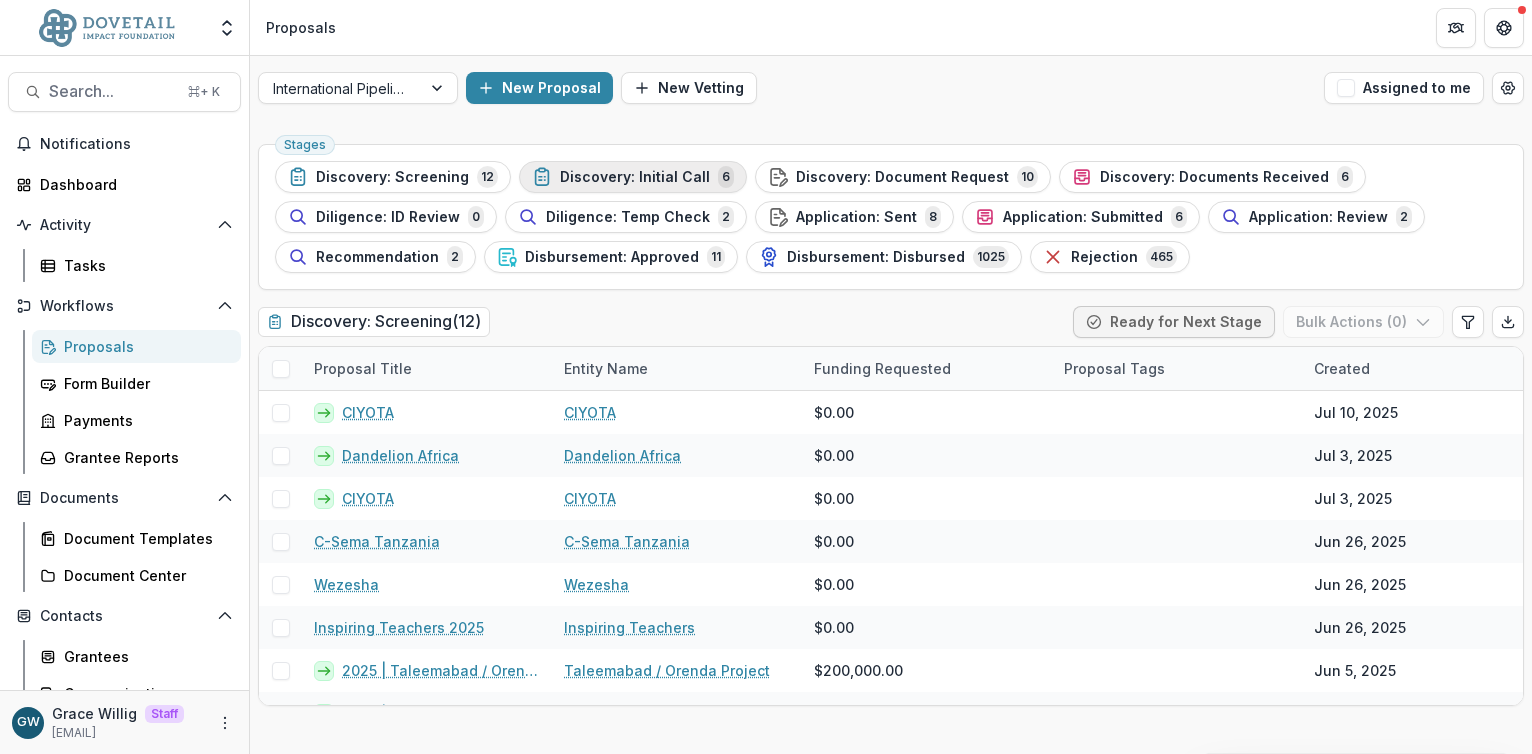 click on "Discovery: Initial Call" at bounding box center [635, 177] 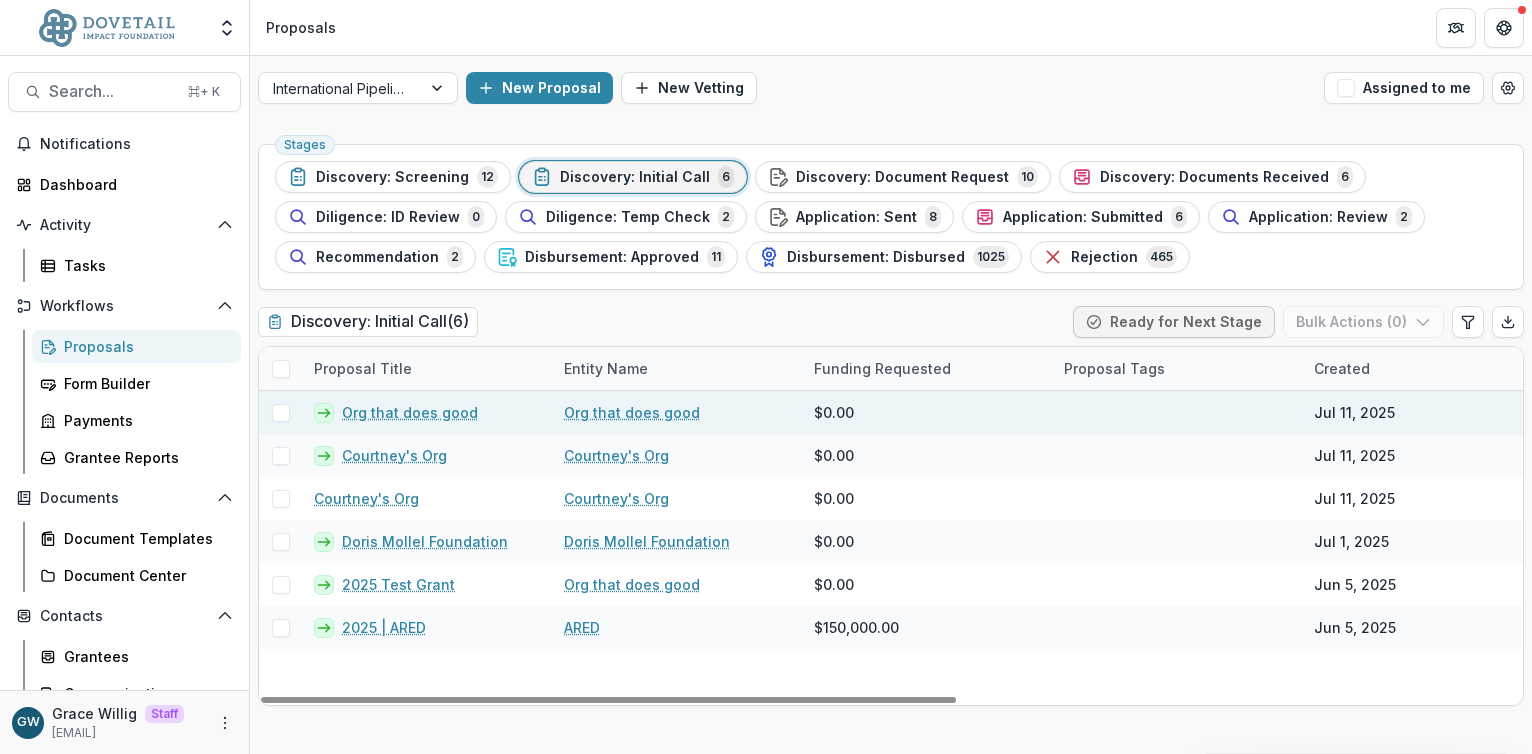 click on "Org that does good" at bounding box center [410, 412] 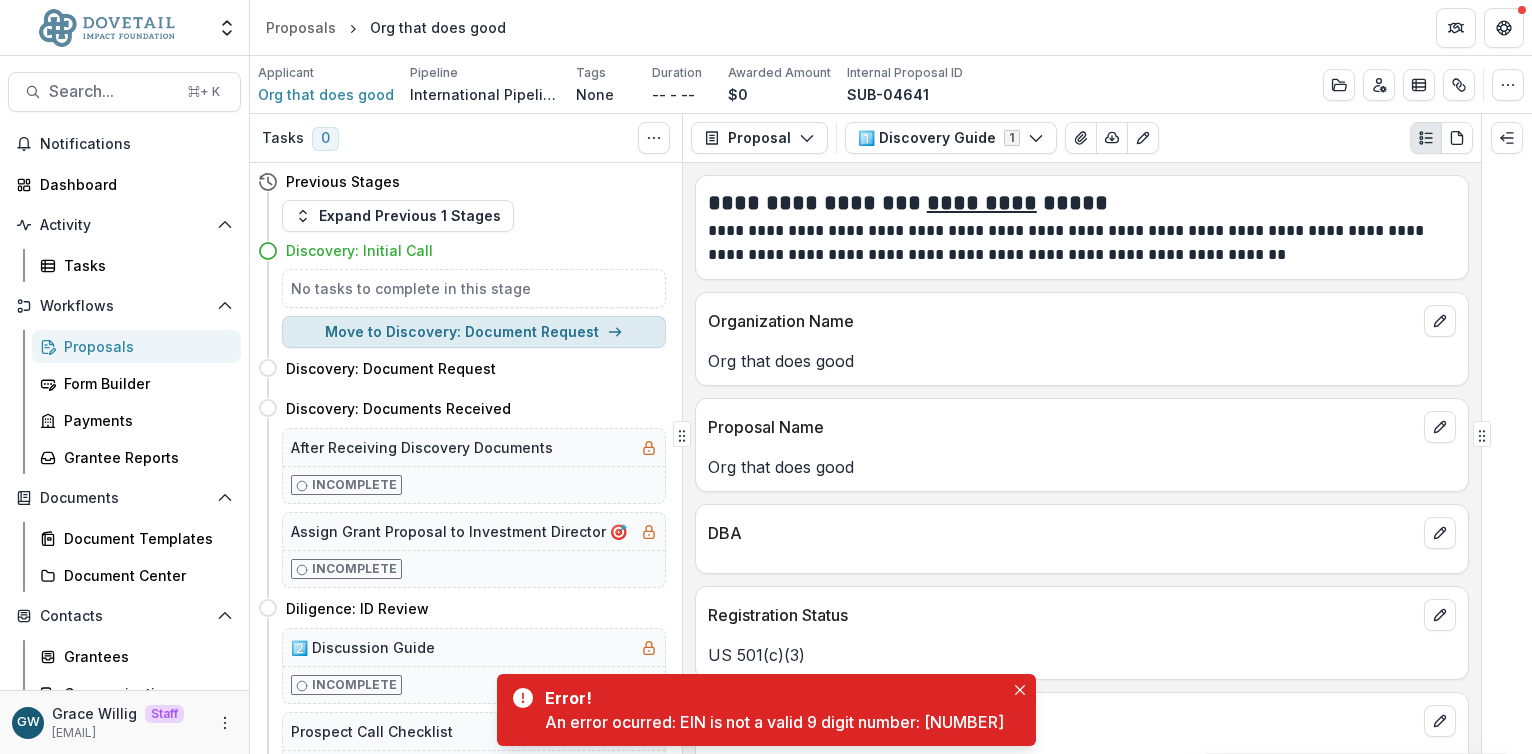 click on "Move to Discovery: Document Request" at bounding box center (474, 332) 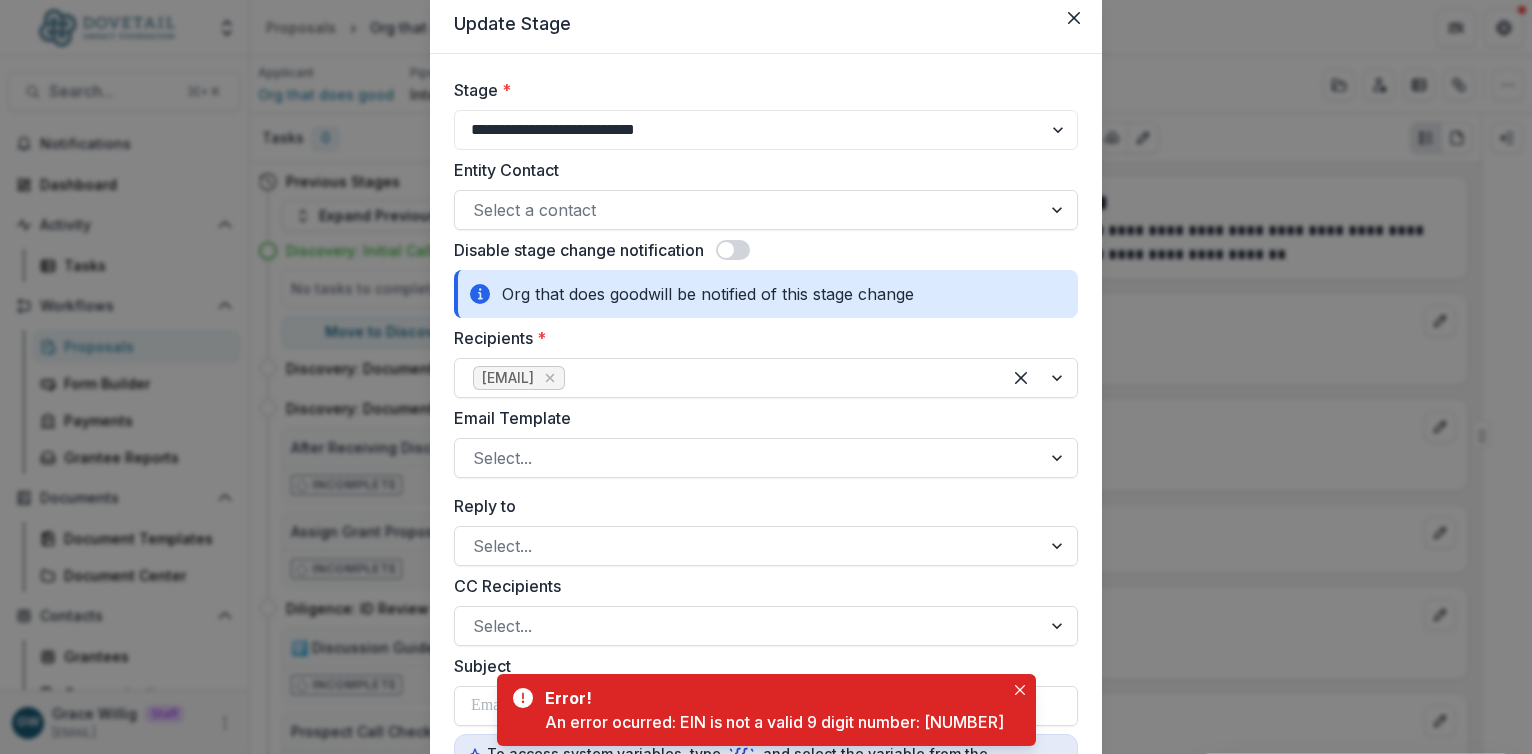 scroll, scrollTop: 110, scrollLeft: 0, axis: vertical 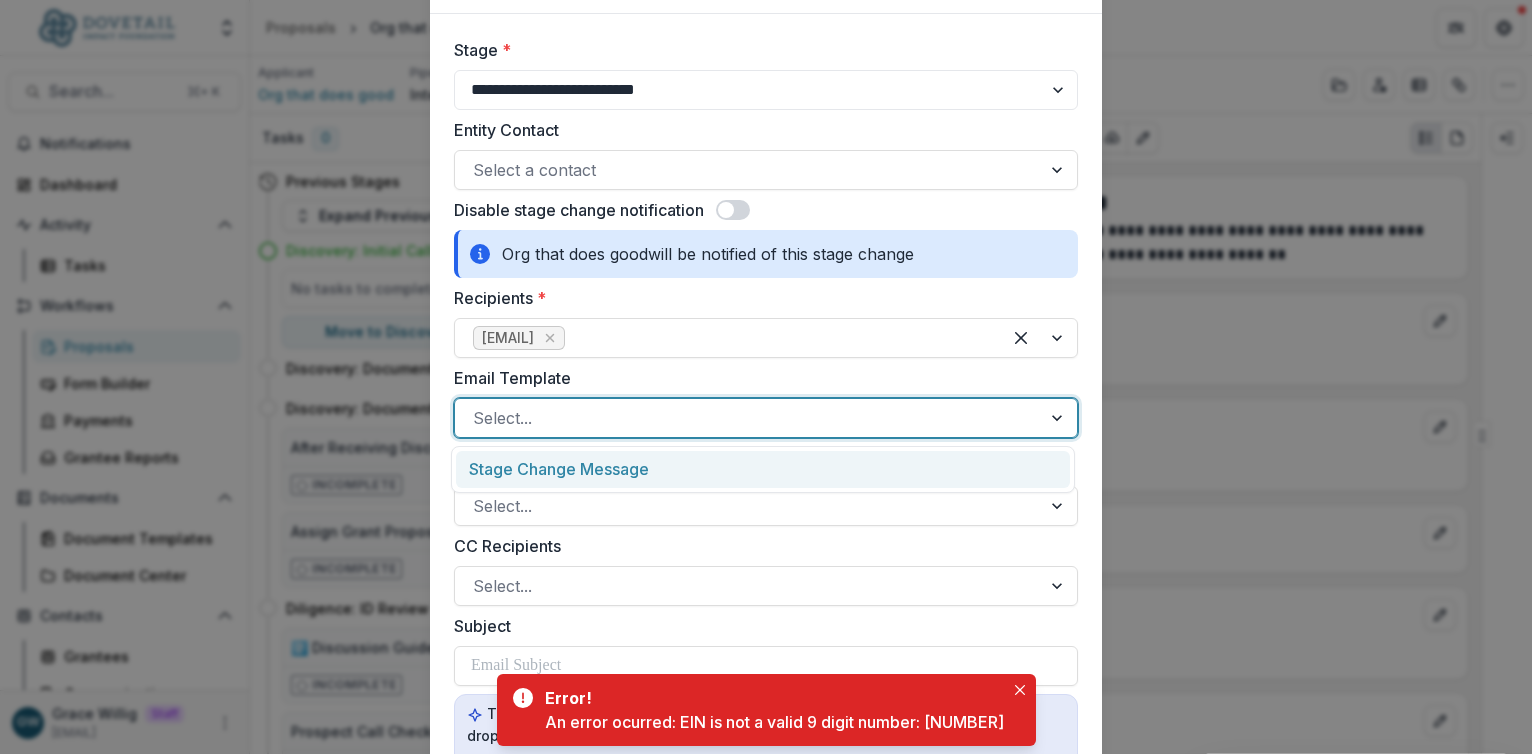 click at bounding box center [748, 418] 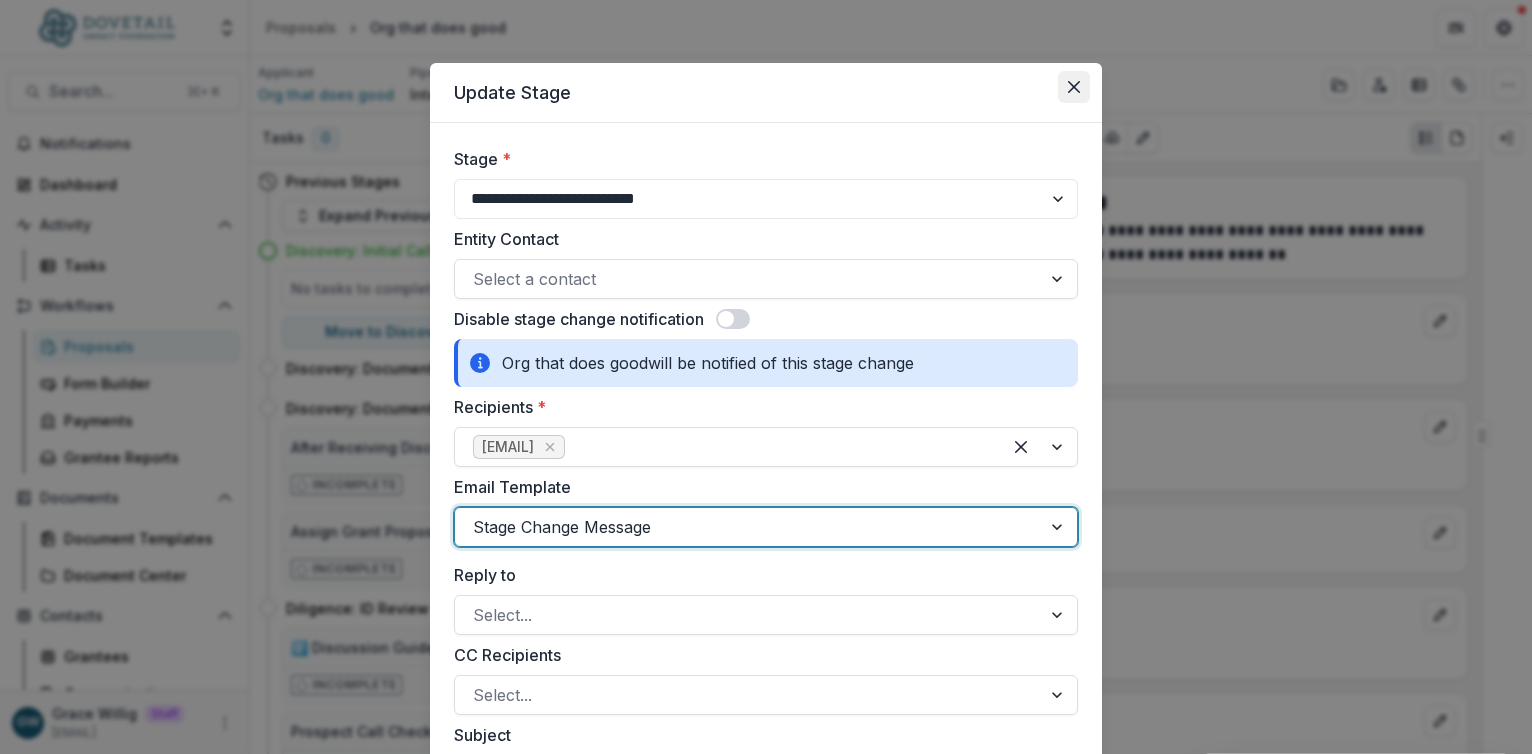 scroll, scrollTop: 0, scrollLeft: 0, axis: both 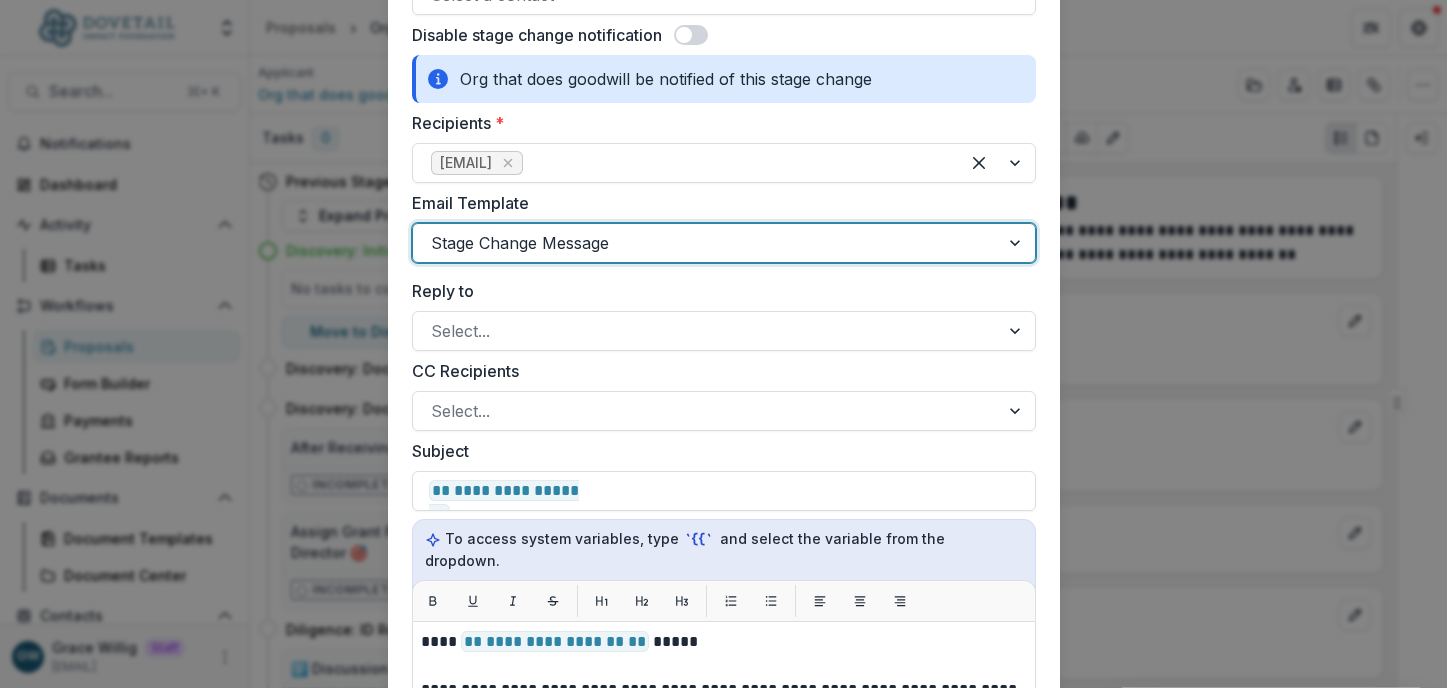click on "**********" at bounding box center (723, 344) 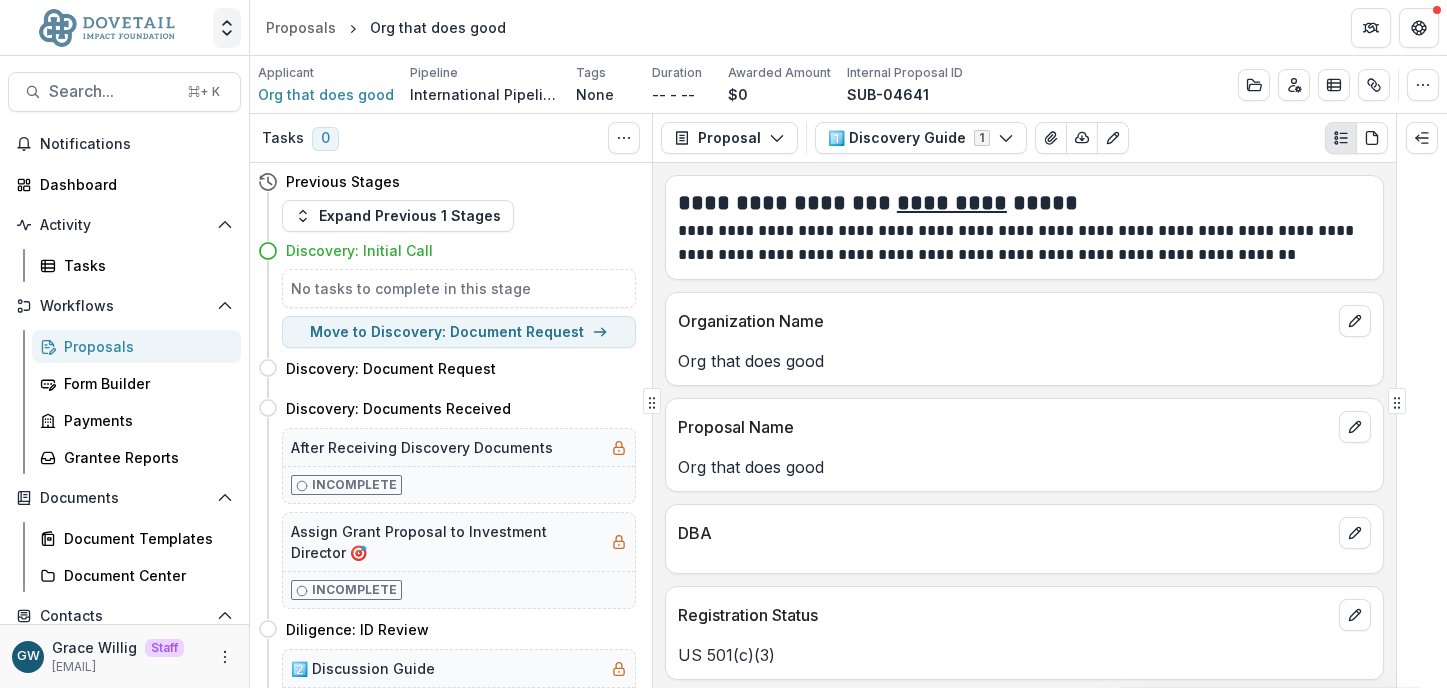 click on "Aggregate Analysis Foundations Temelio Demo Foundation Women of Reform Judaism Grace Foundation Nonprofits Maddies Non Profit! The Grace Org Example Organization Example Organization Team Settings Admin Settings" at bounding box center [124, 28] 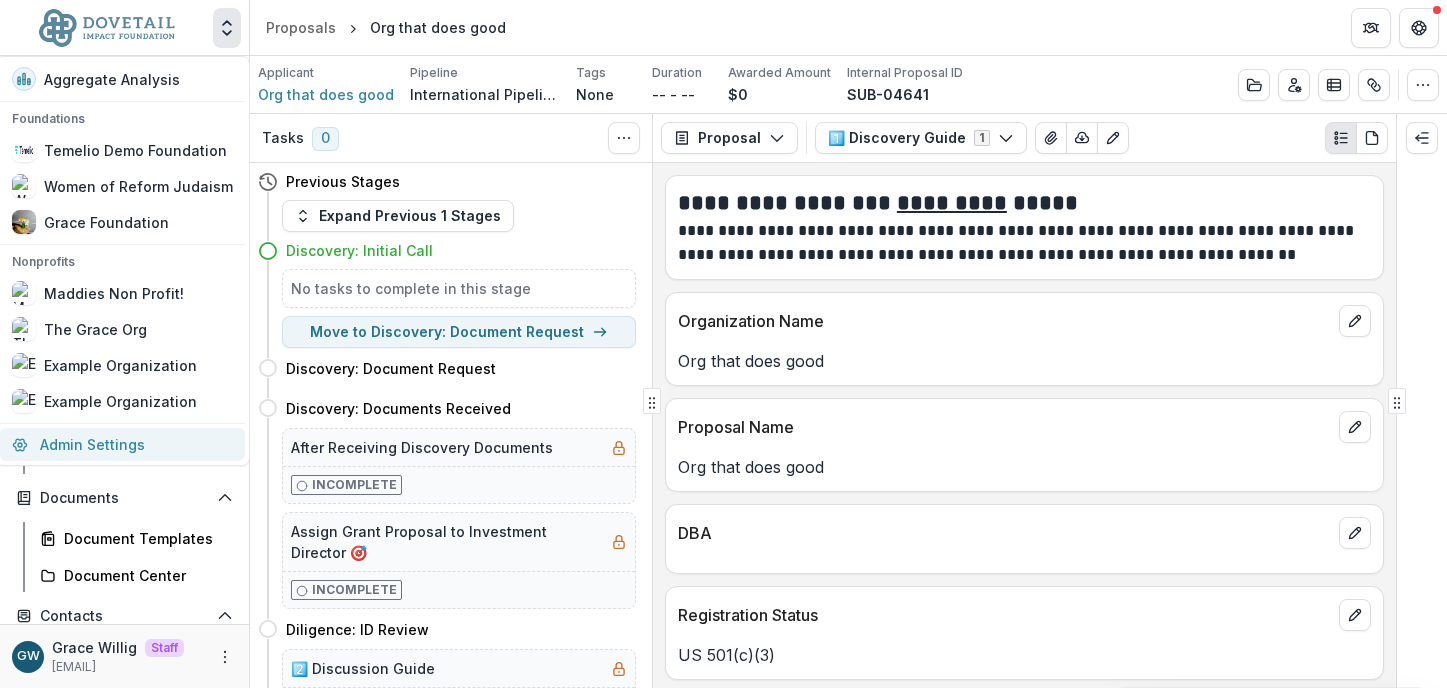 click on "Admin Settings" at bounding box center [122, 444] 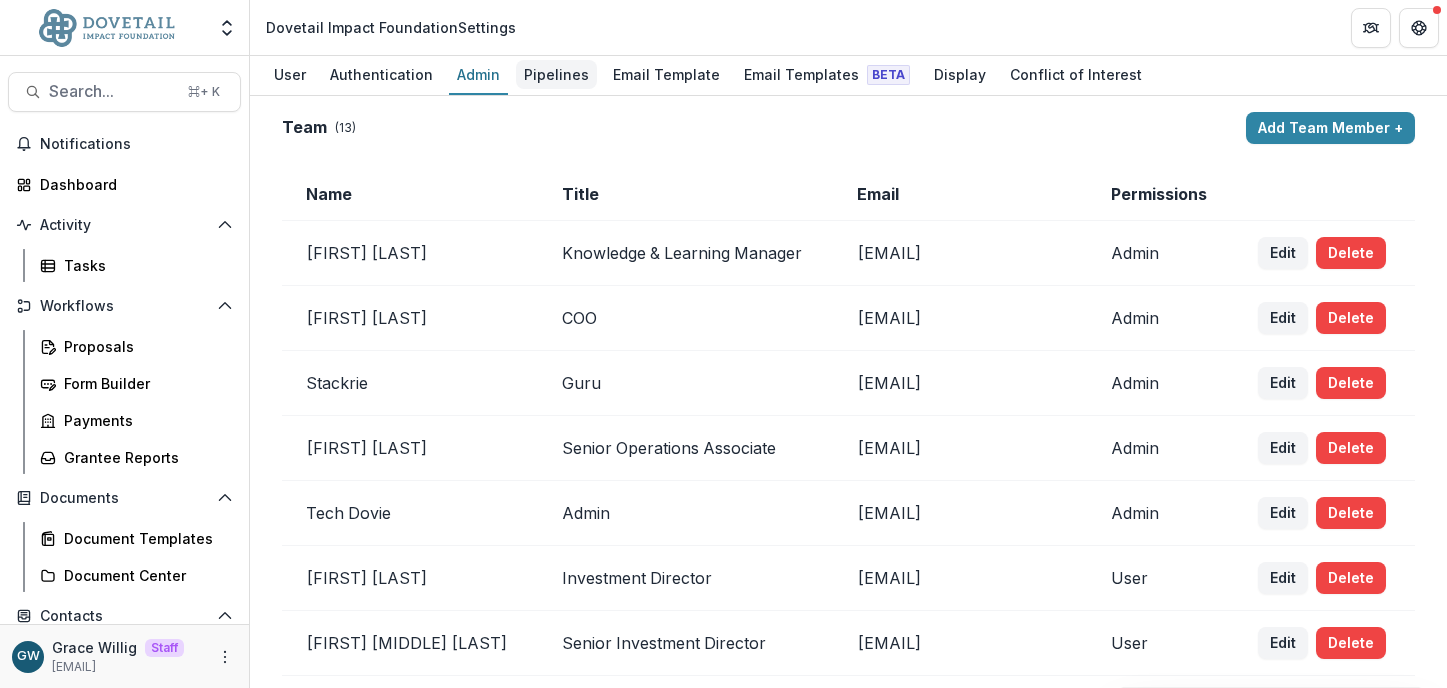 click on "Pipelines" at bounding box center [556, 74] 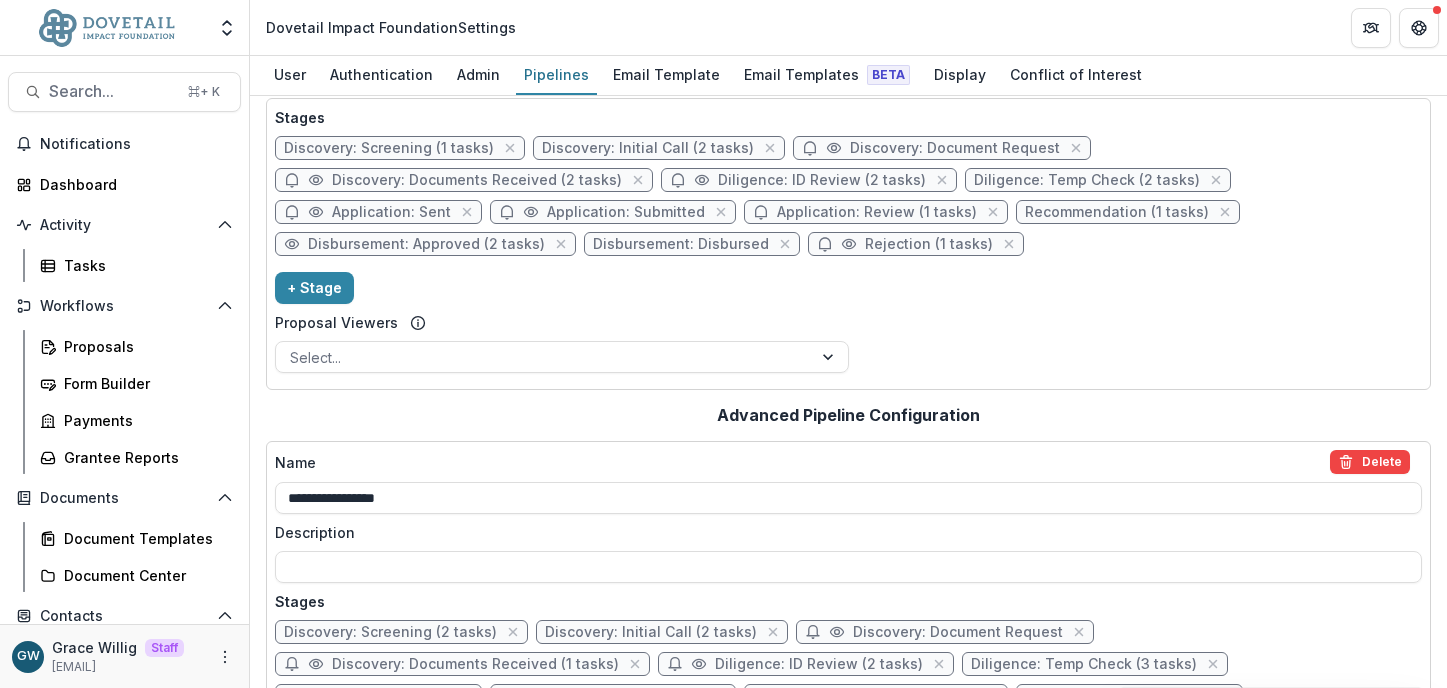 scroll, scrollTop: 151, scrollLeft: 0, axis: vertical 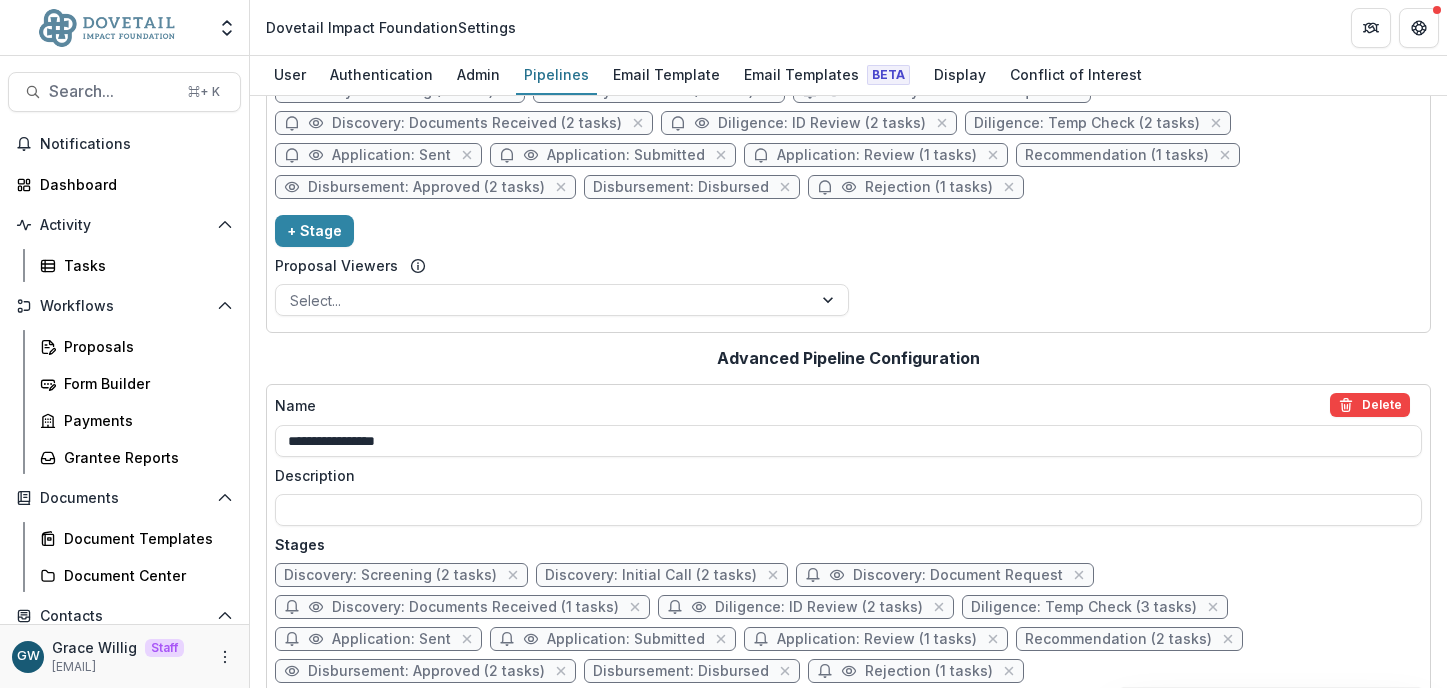 click on "Discovery: Initial Call (2 tasks)" at bounding box center [651, 575] 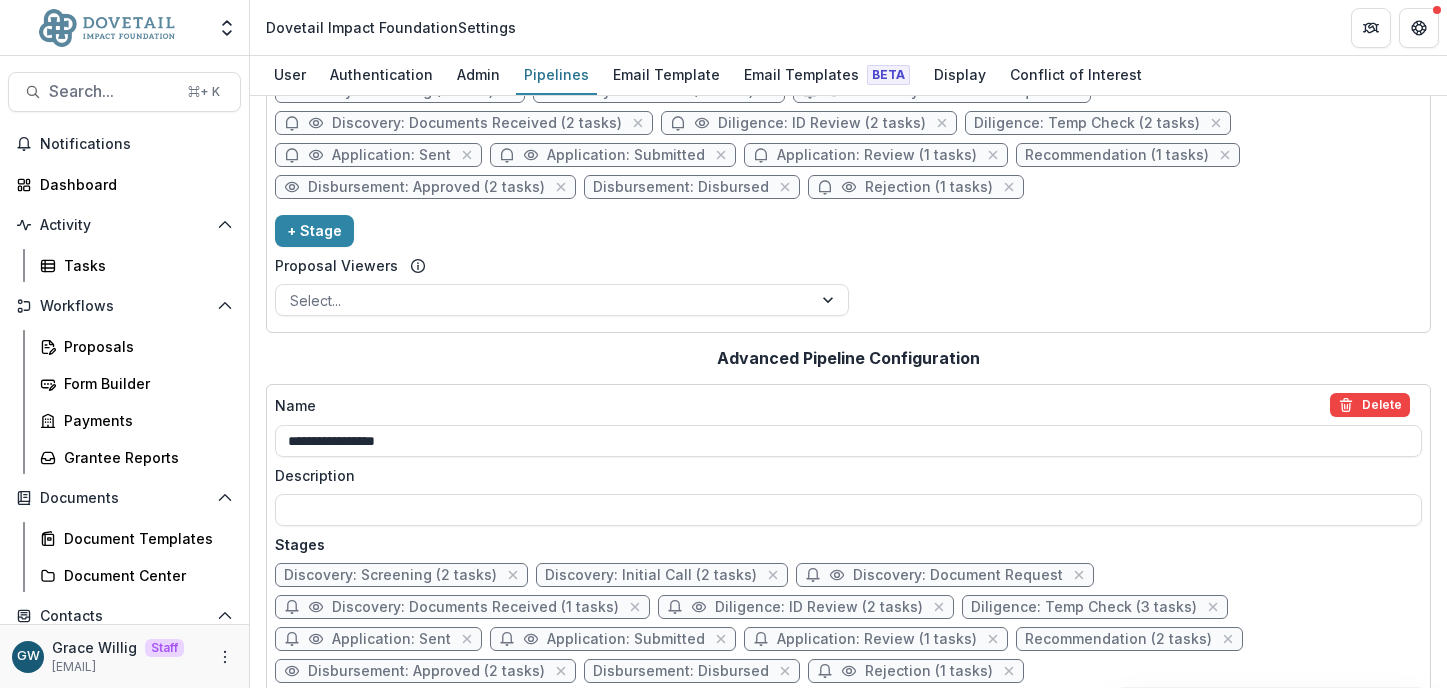 select on "*****" 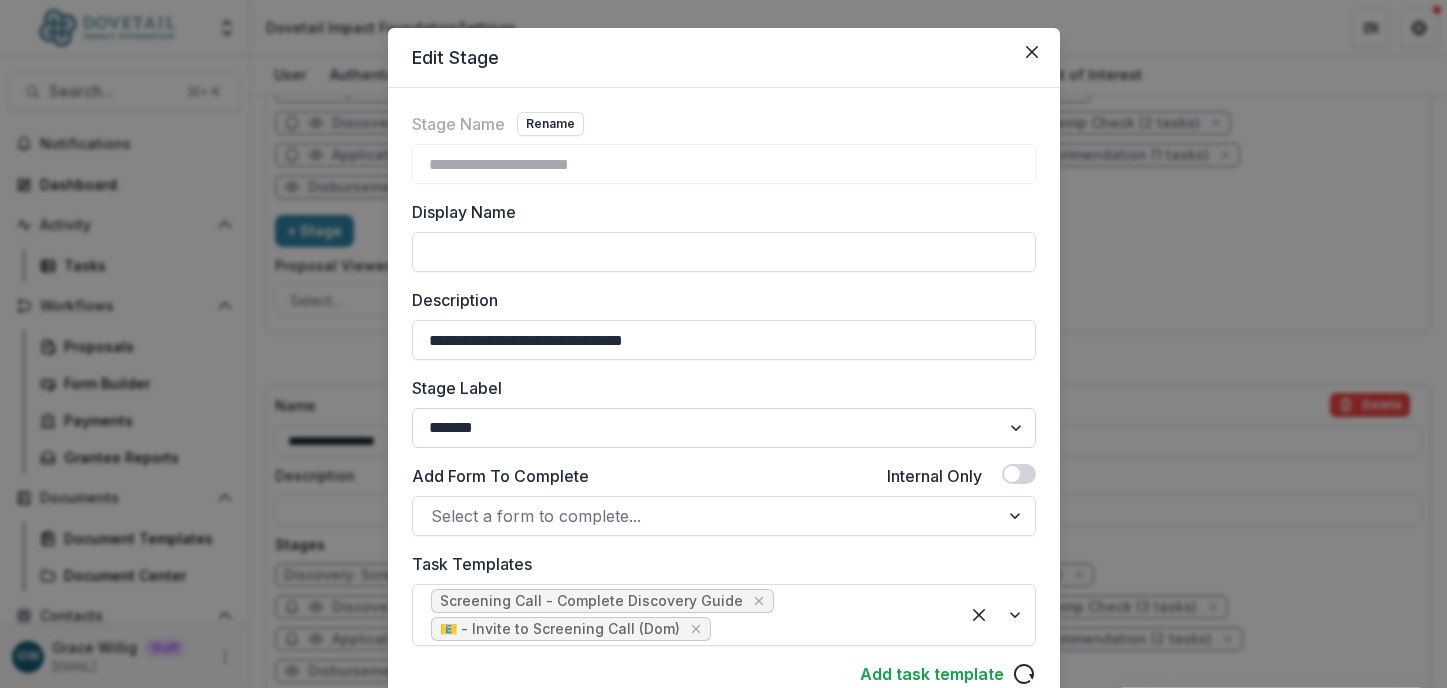 scroll, scrollTop: 37, scrollLeft: 0, axis: vertical 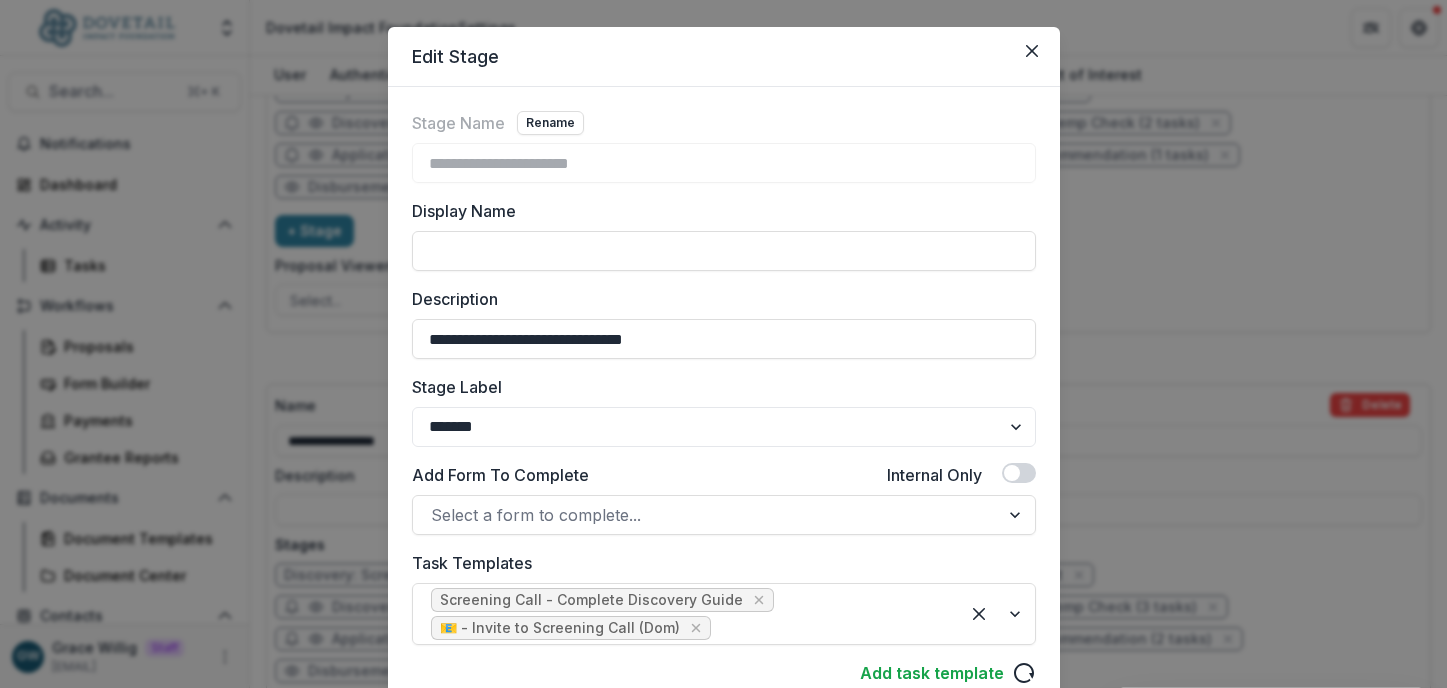 click on "**********" at bounding box center (723, 344) 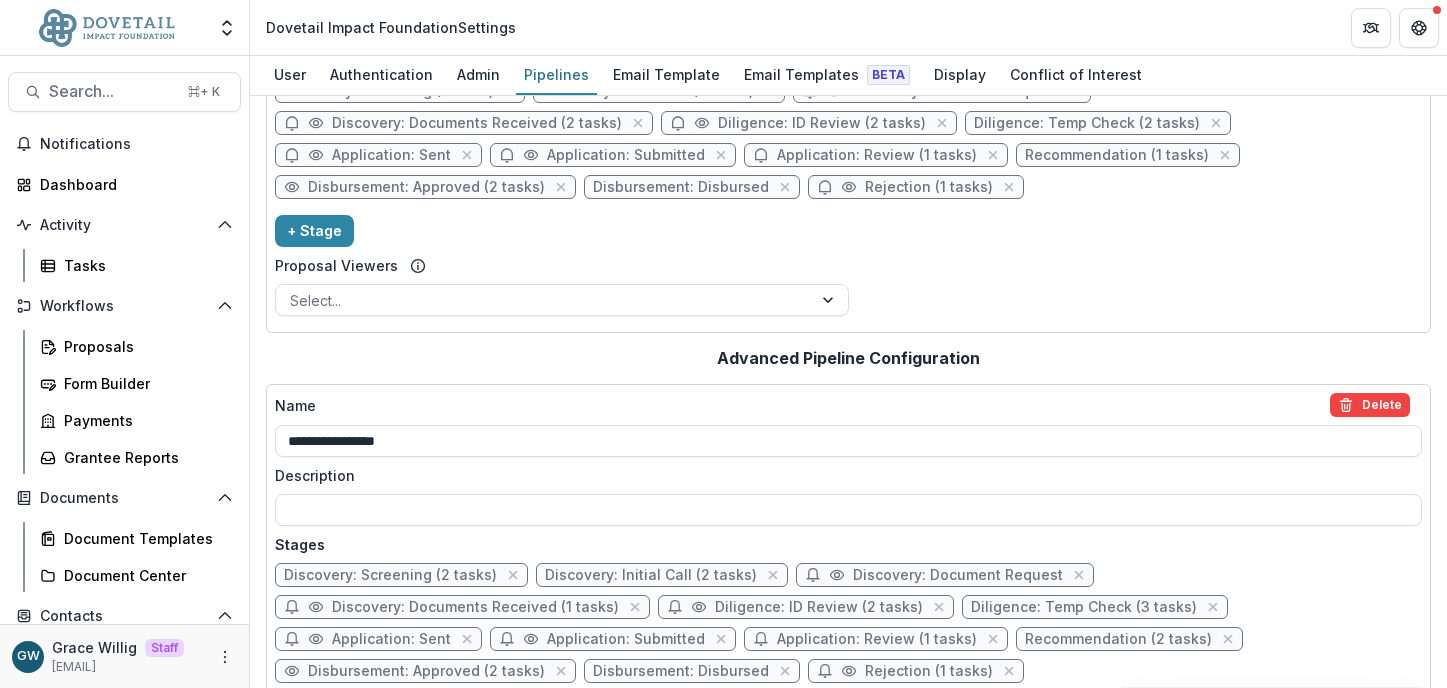 click on "Discovery: Initial Call (2 tasks)" at bounding box center [651, 575] 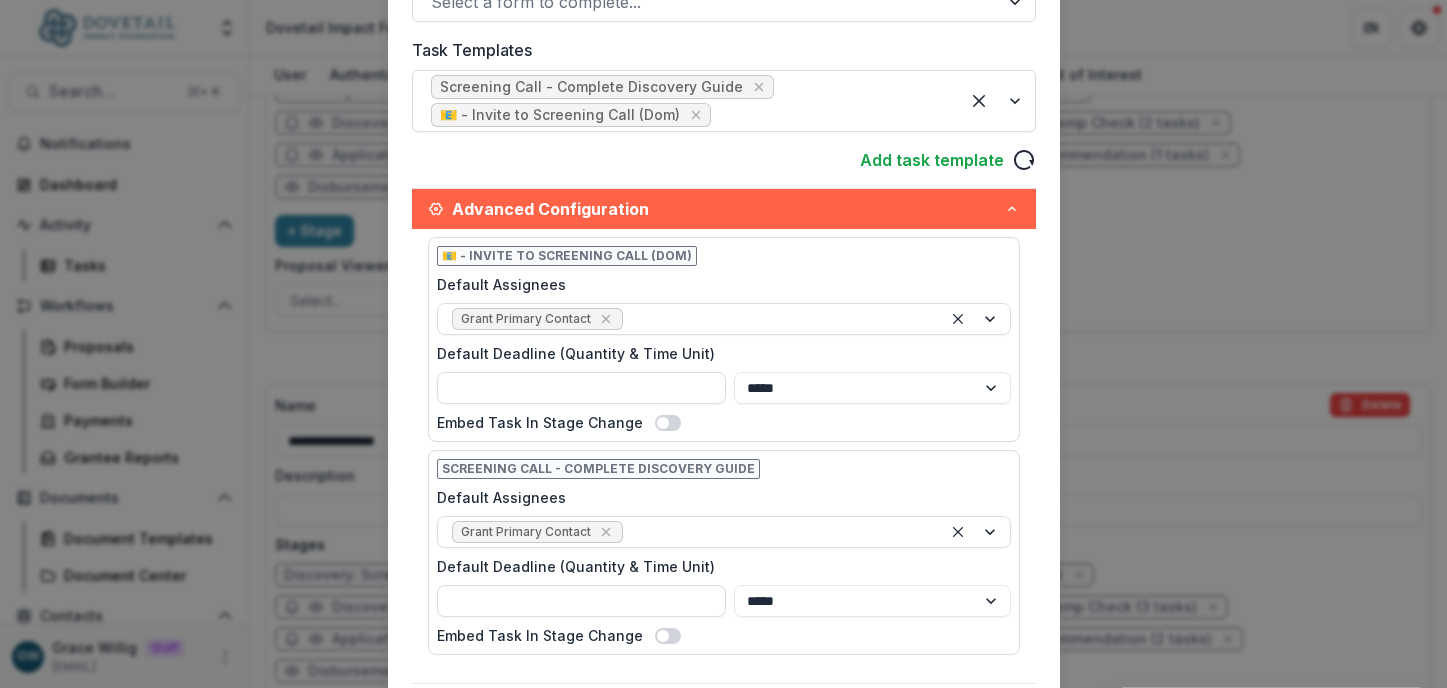 scroll, scrollTop: 625, scrollLeft: 0, axis: vertical 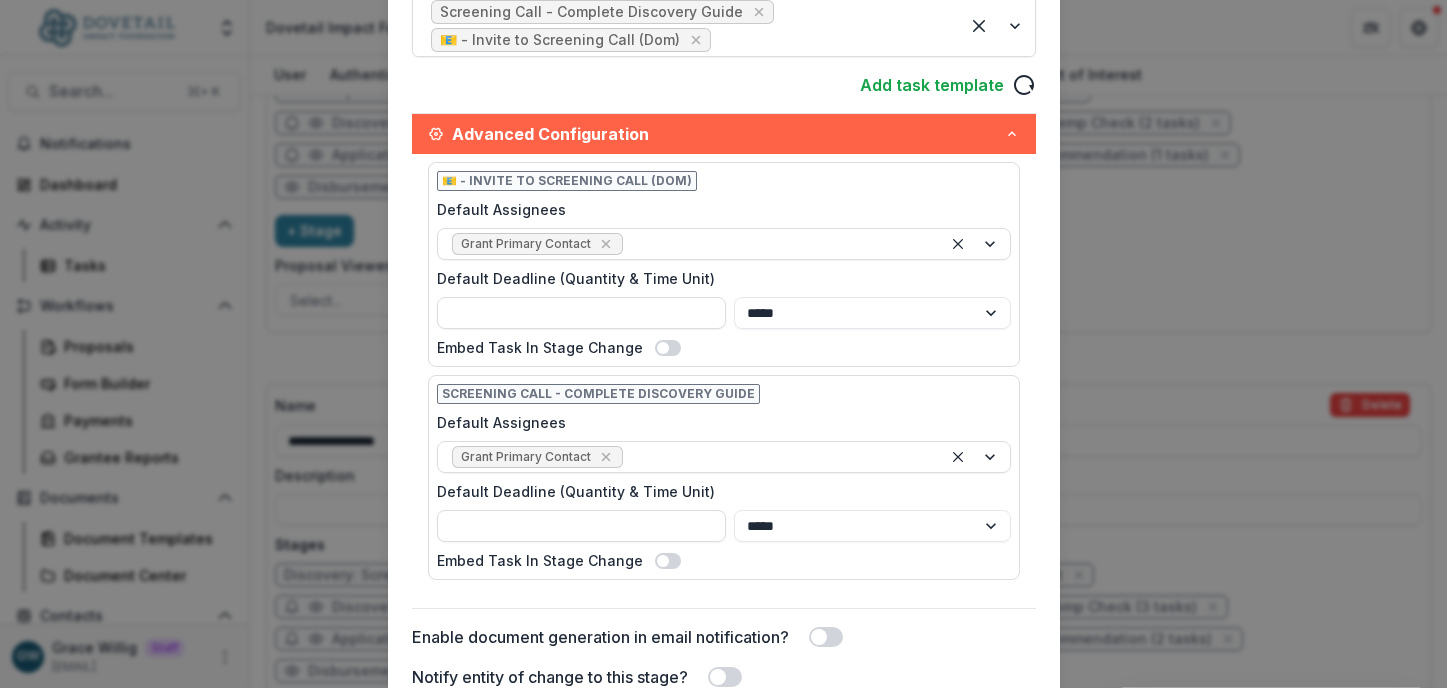 click on "**********" at bounding box center [723, 344] 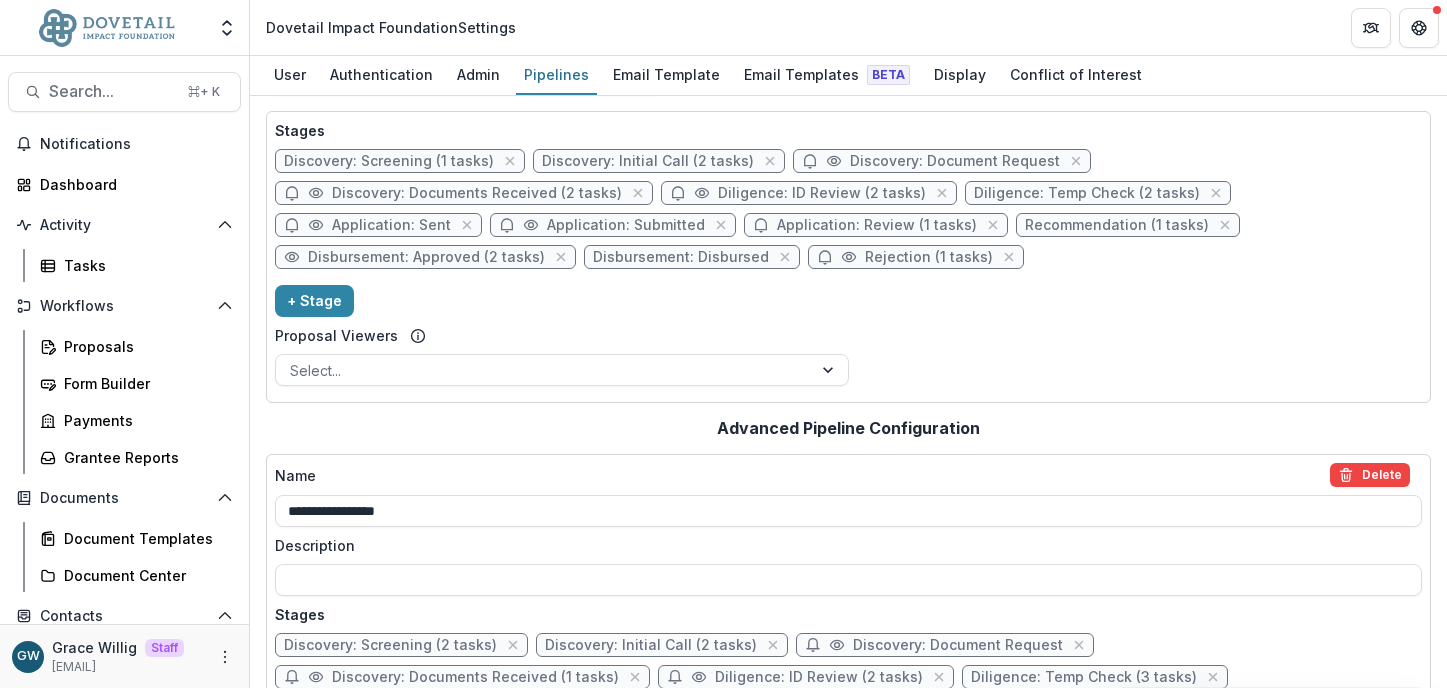 scroll, scrollTop: 0, scrollLeft: 0, axis: both 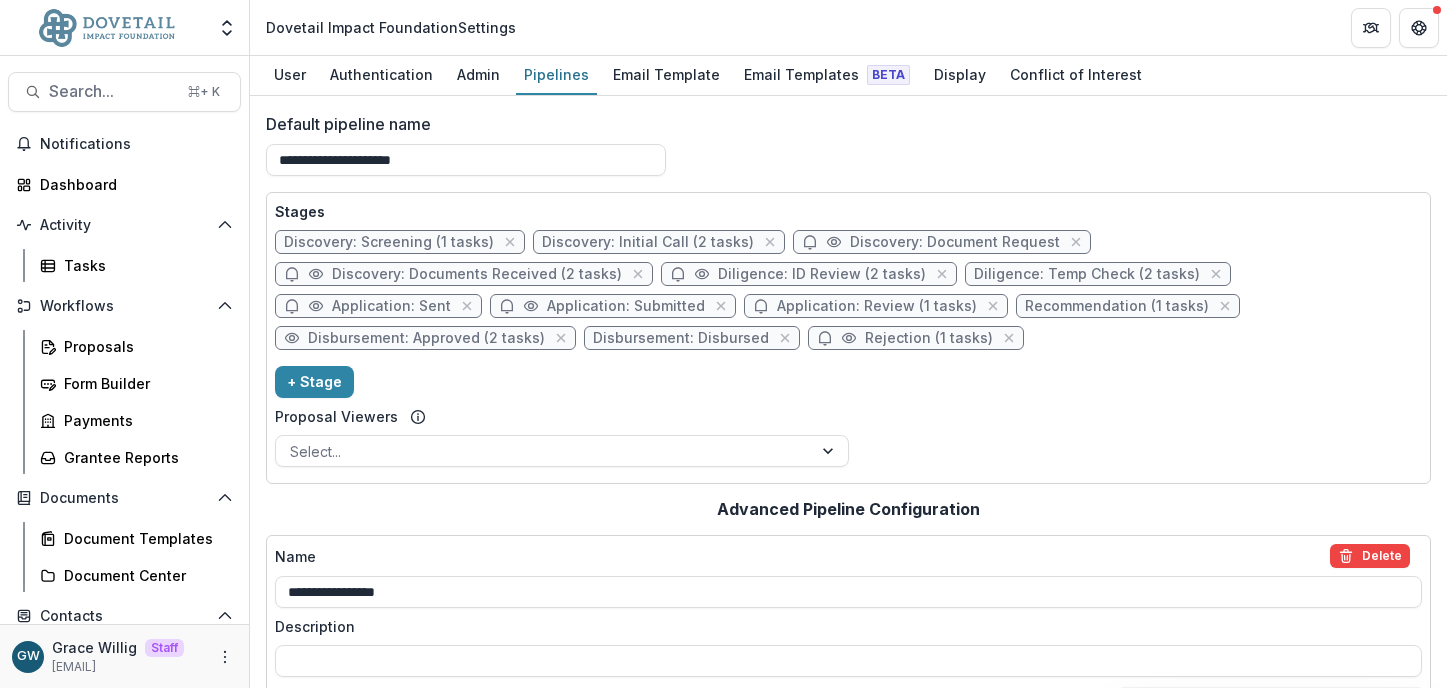 click on "Discovery: Screening (1 tasks)" at bounding box center [389, 242] 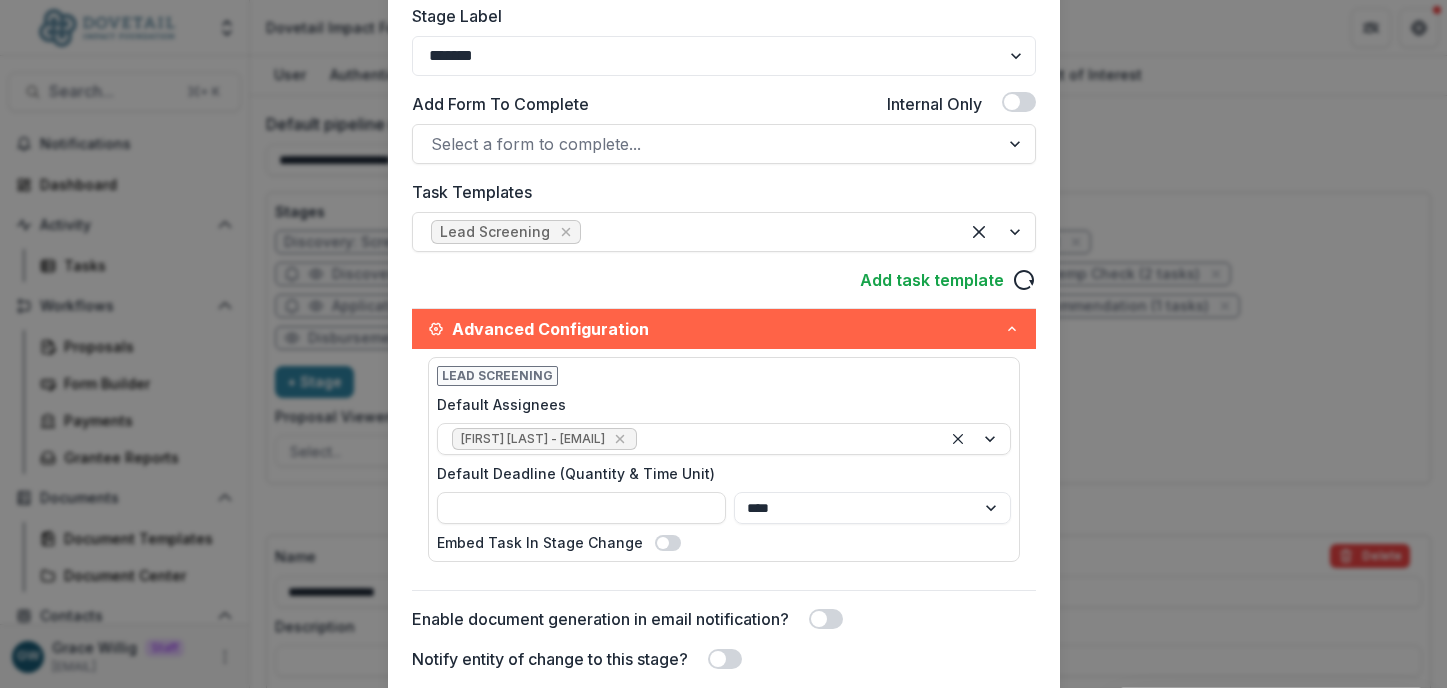 scroll, scrollTop: 420, scrollLeft: 0, axis: vertical 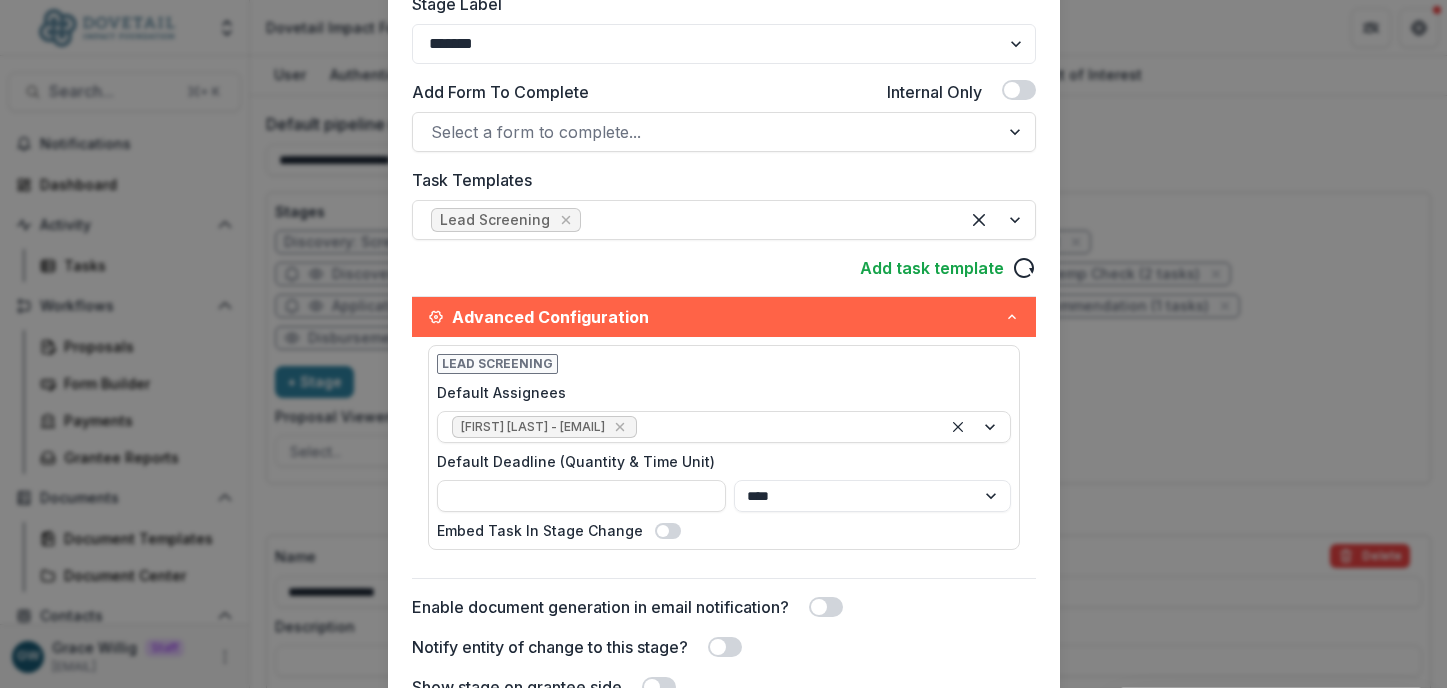 click on "**********" at bounding box center (723, 344) 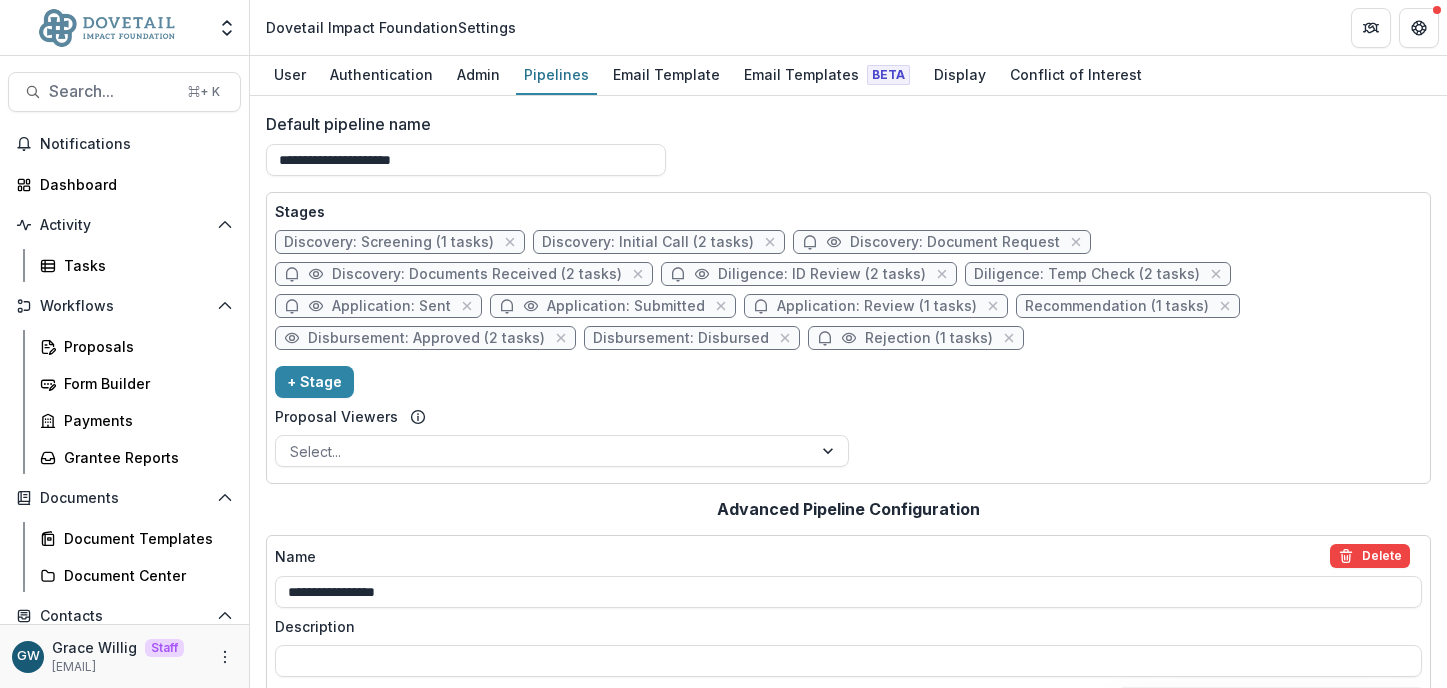 click on "Disbursement: Approved (2 tasks)" at bounding box center [426, 338] 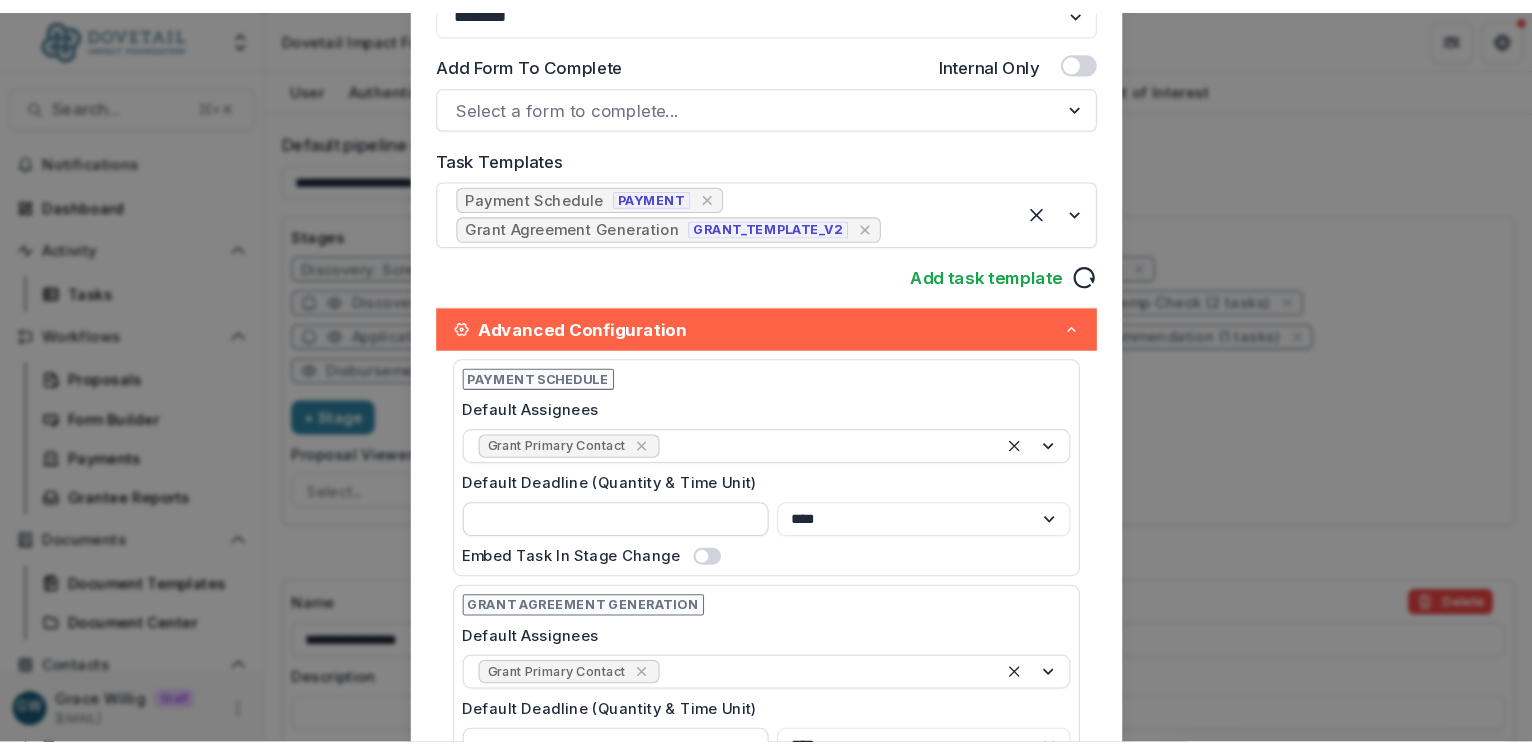 scroll, scrollTop: 462, scrollLeft: 0, axis: vertical 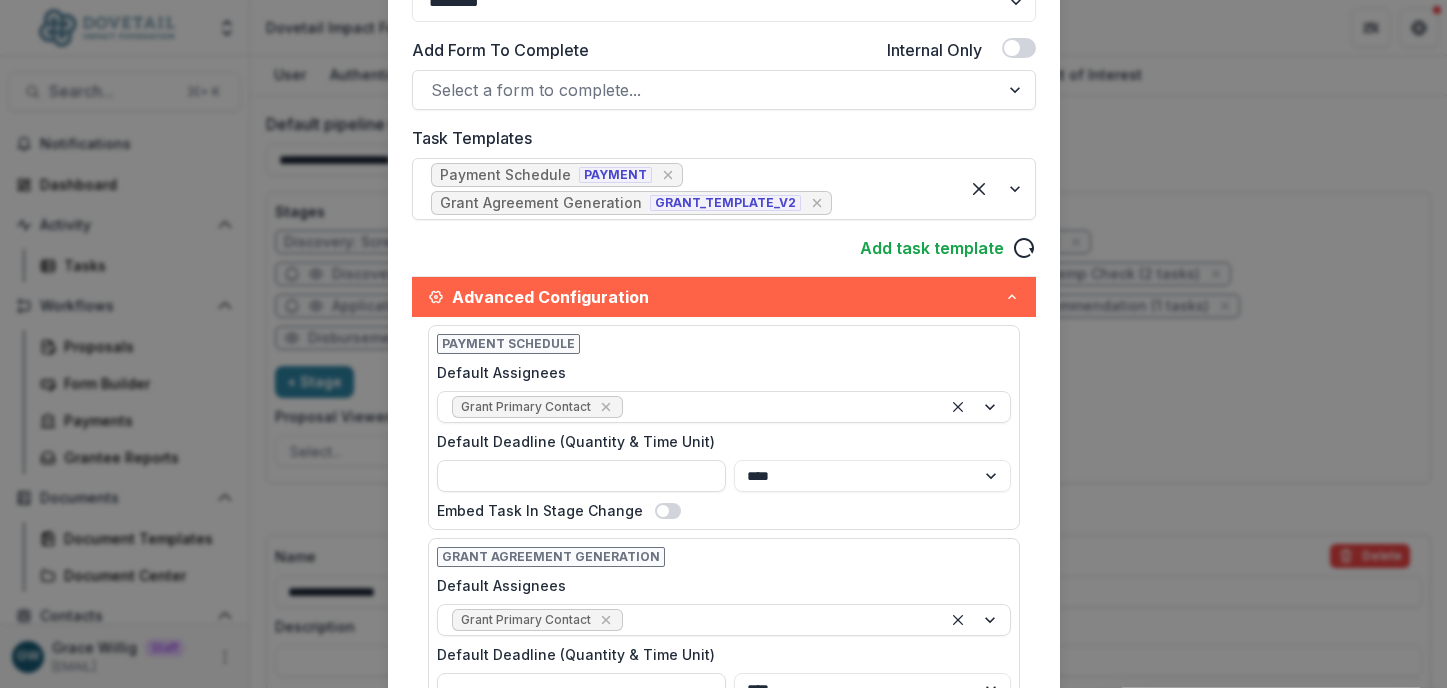 click on "**********" at bounding box center [723, 344] 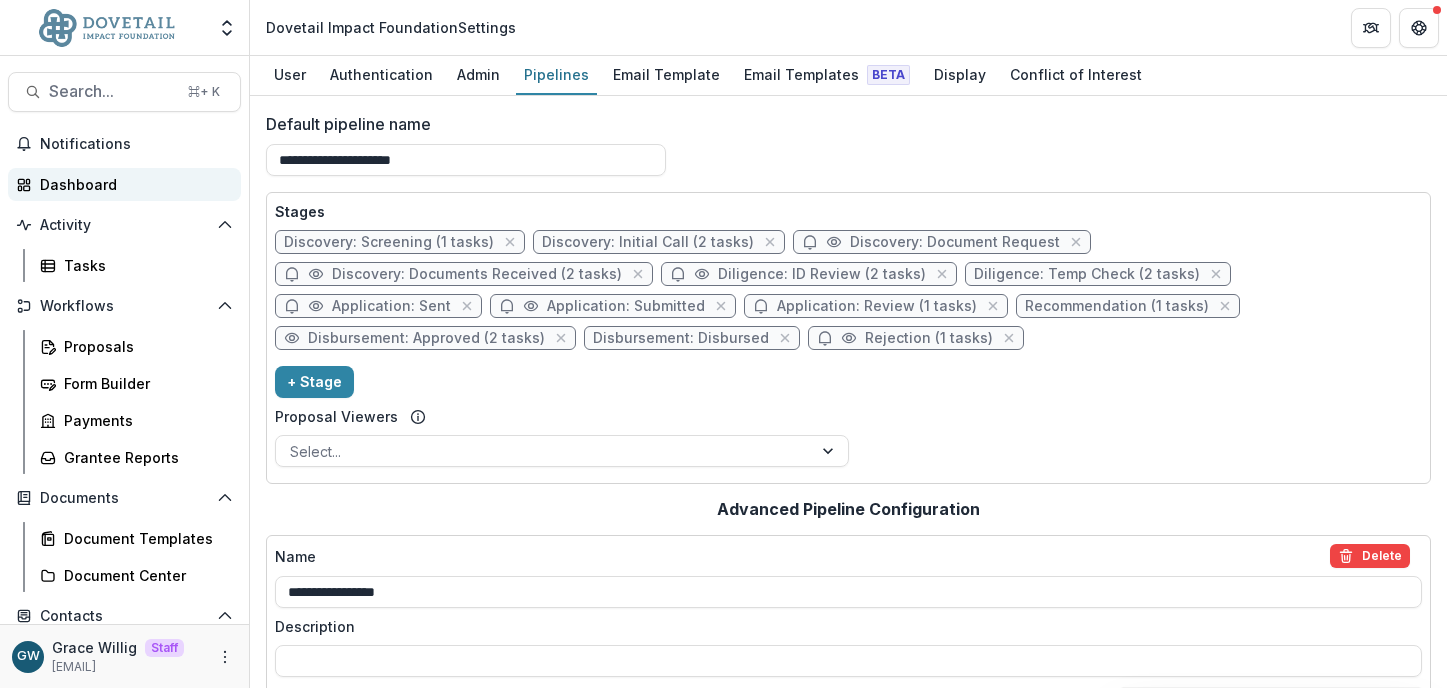 click on "Dashboard" at bounding box center [132, 184] 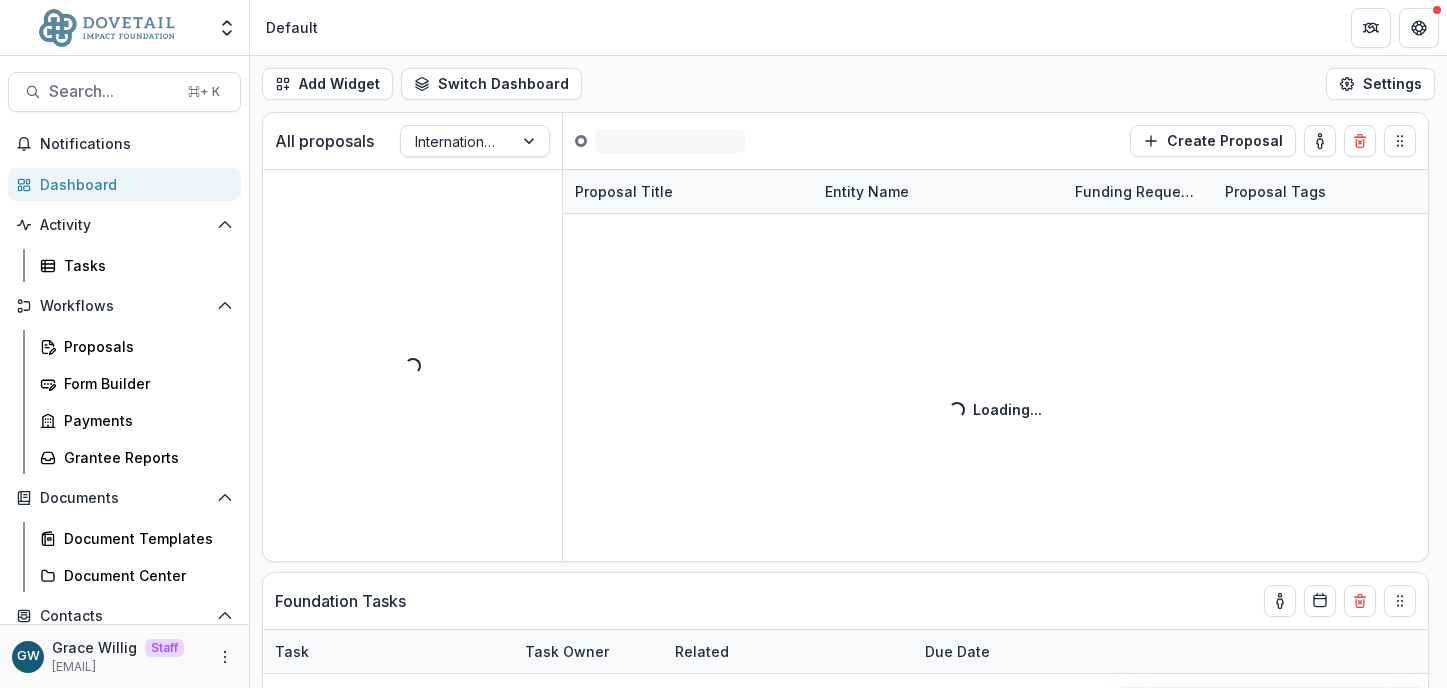 select on "******" 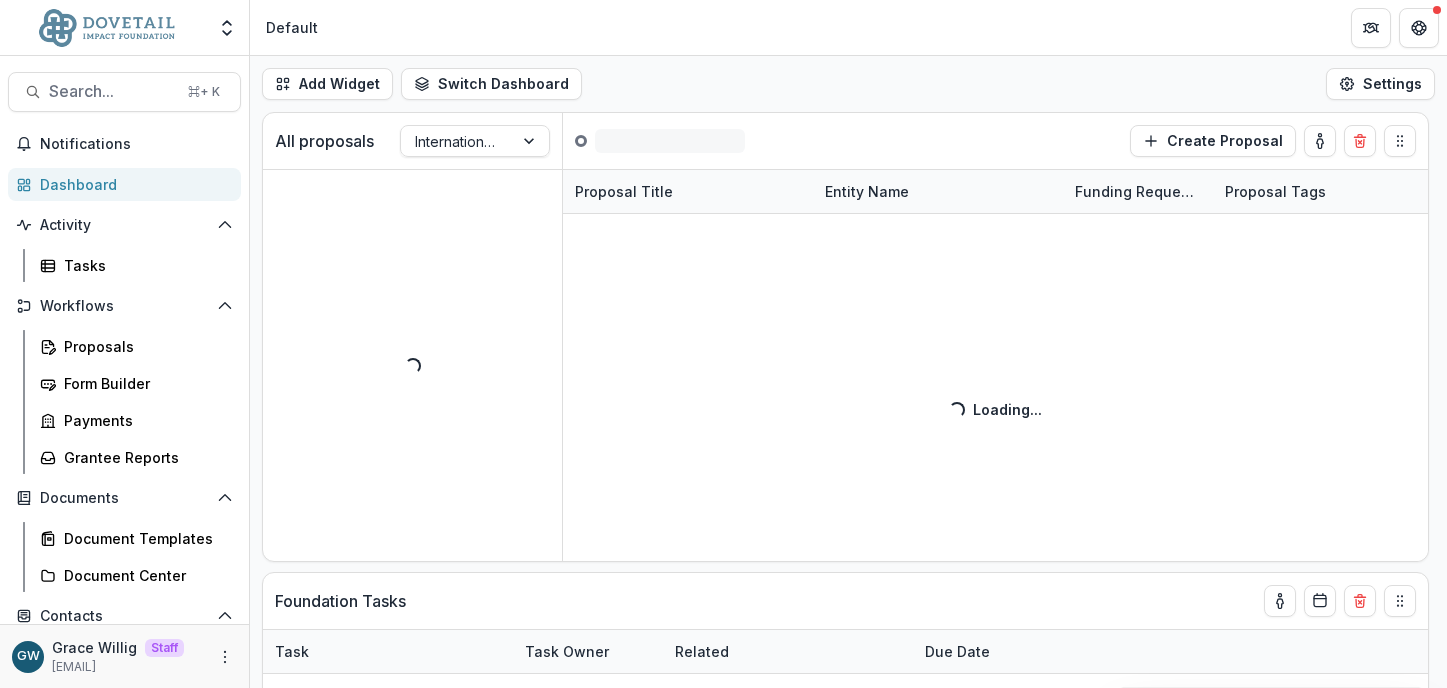 select on "******" 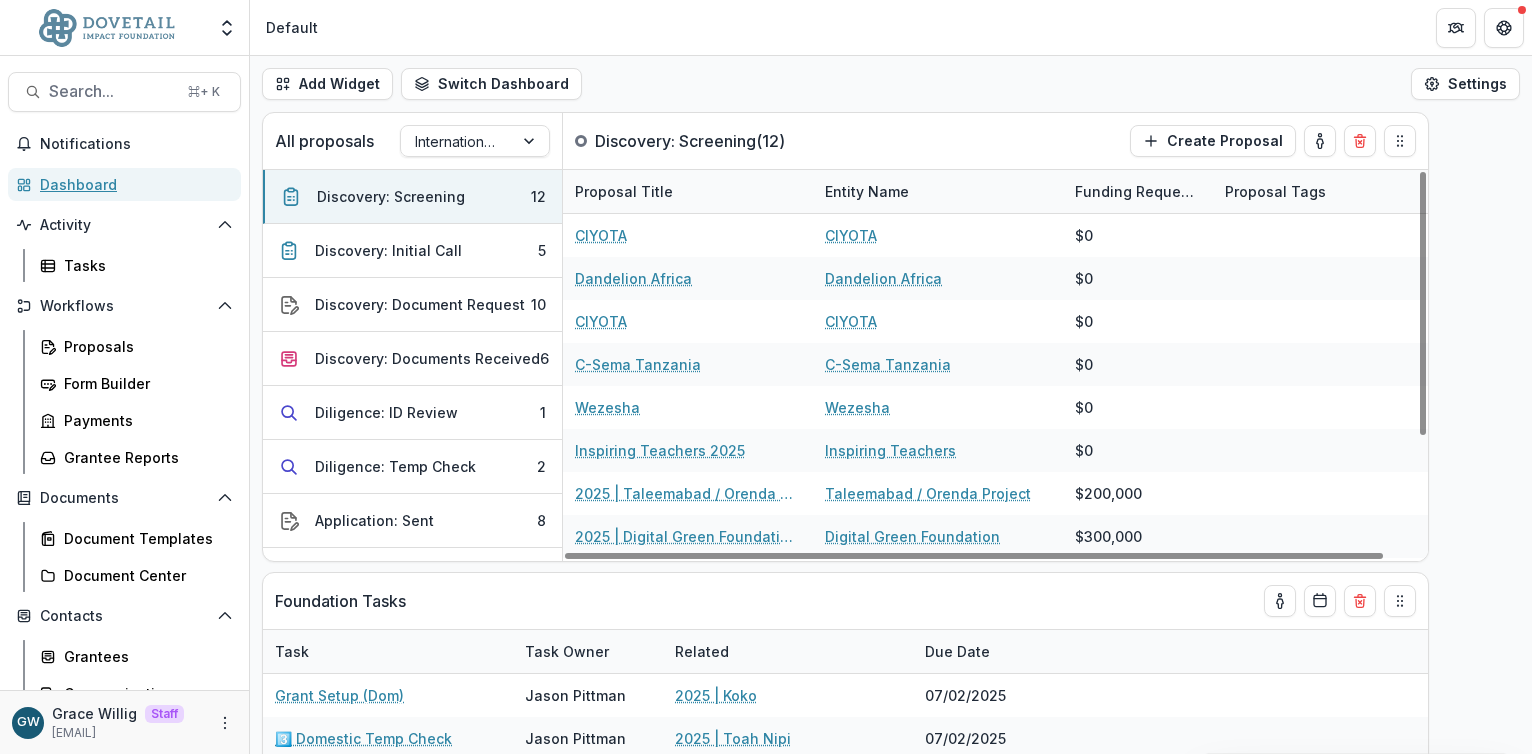select on "******" 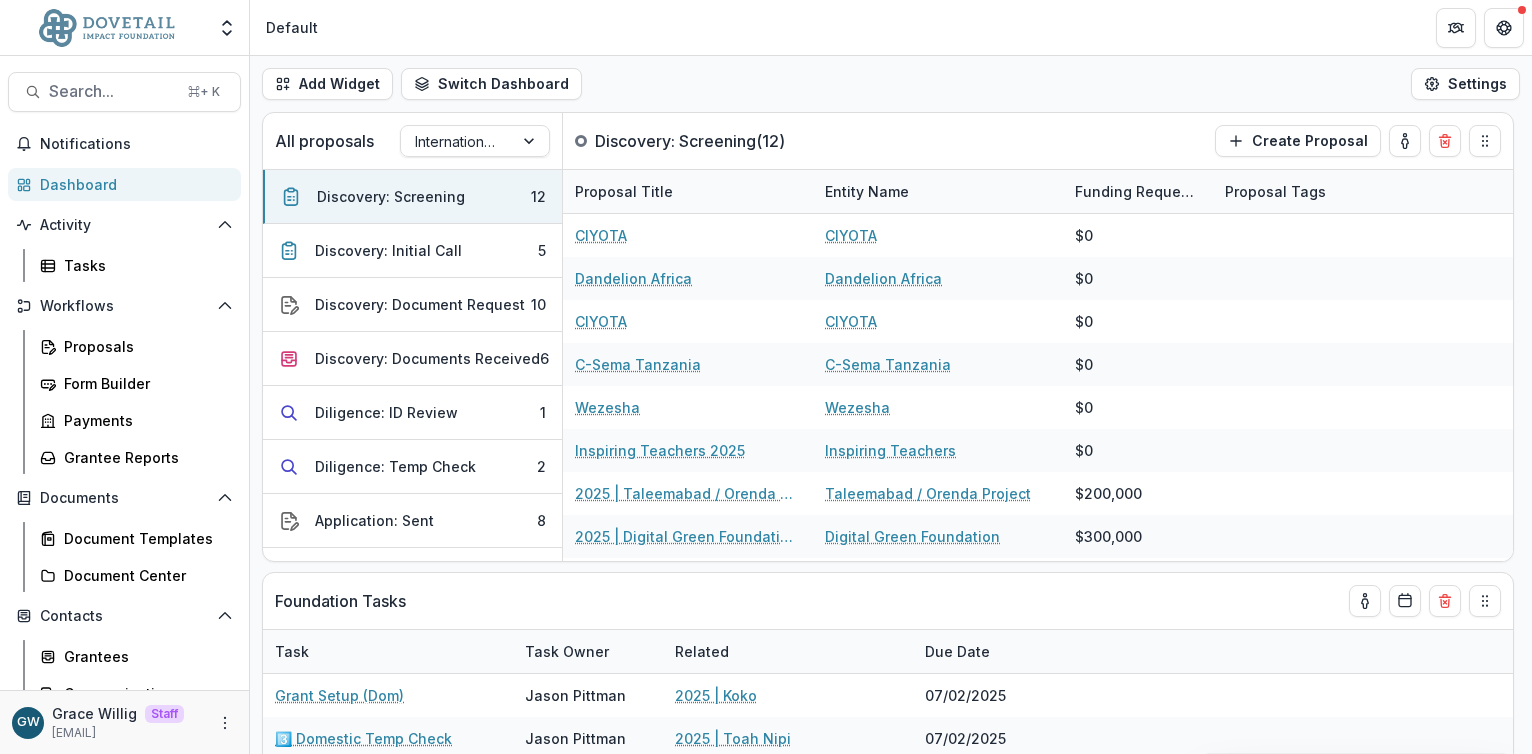 select on "******" 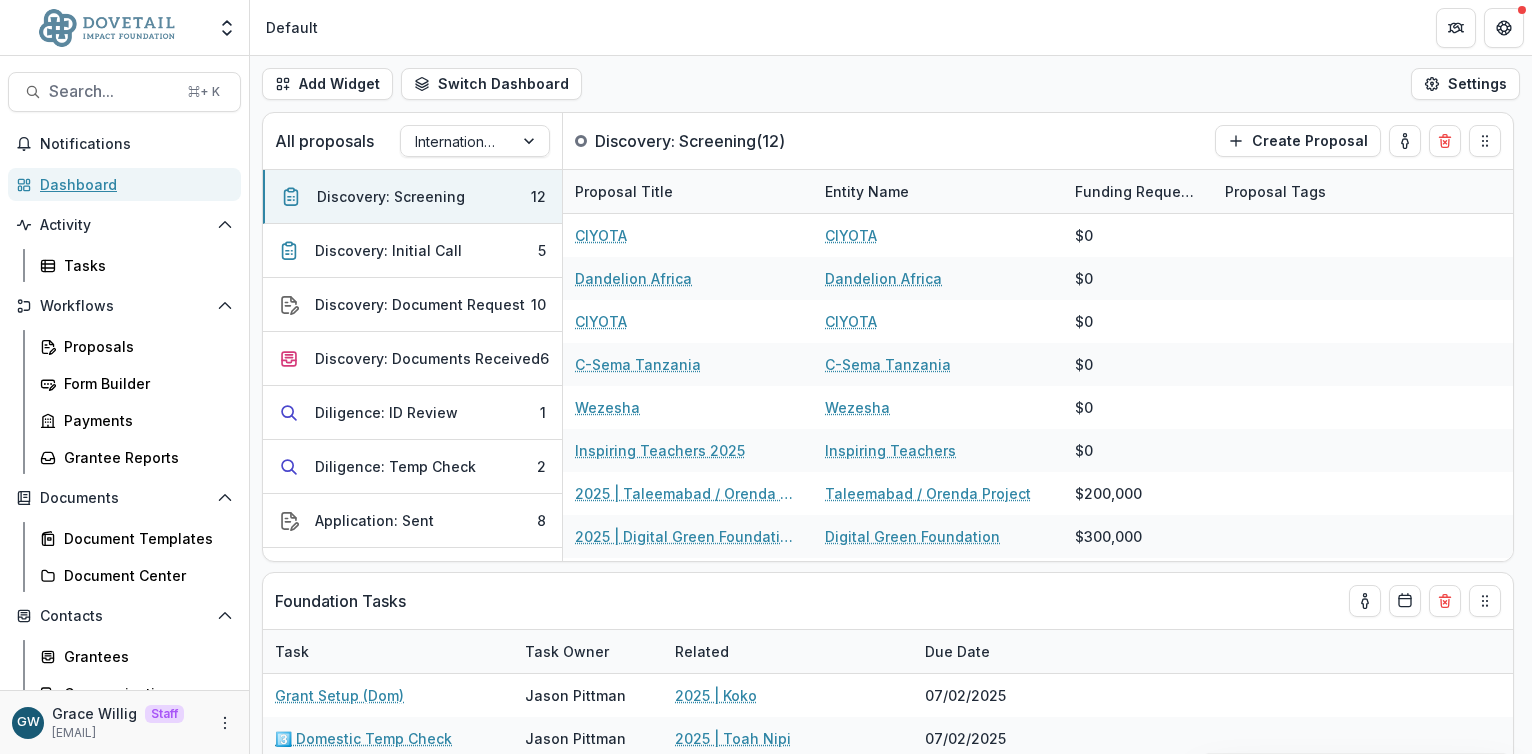 select on "******" 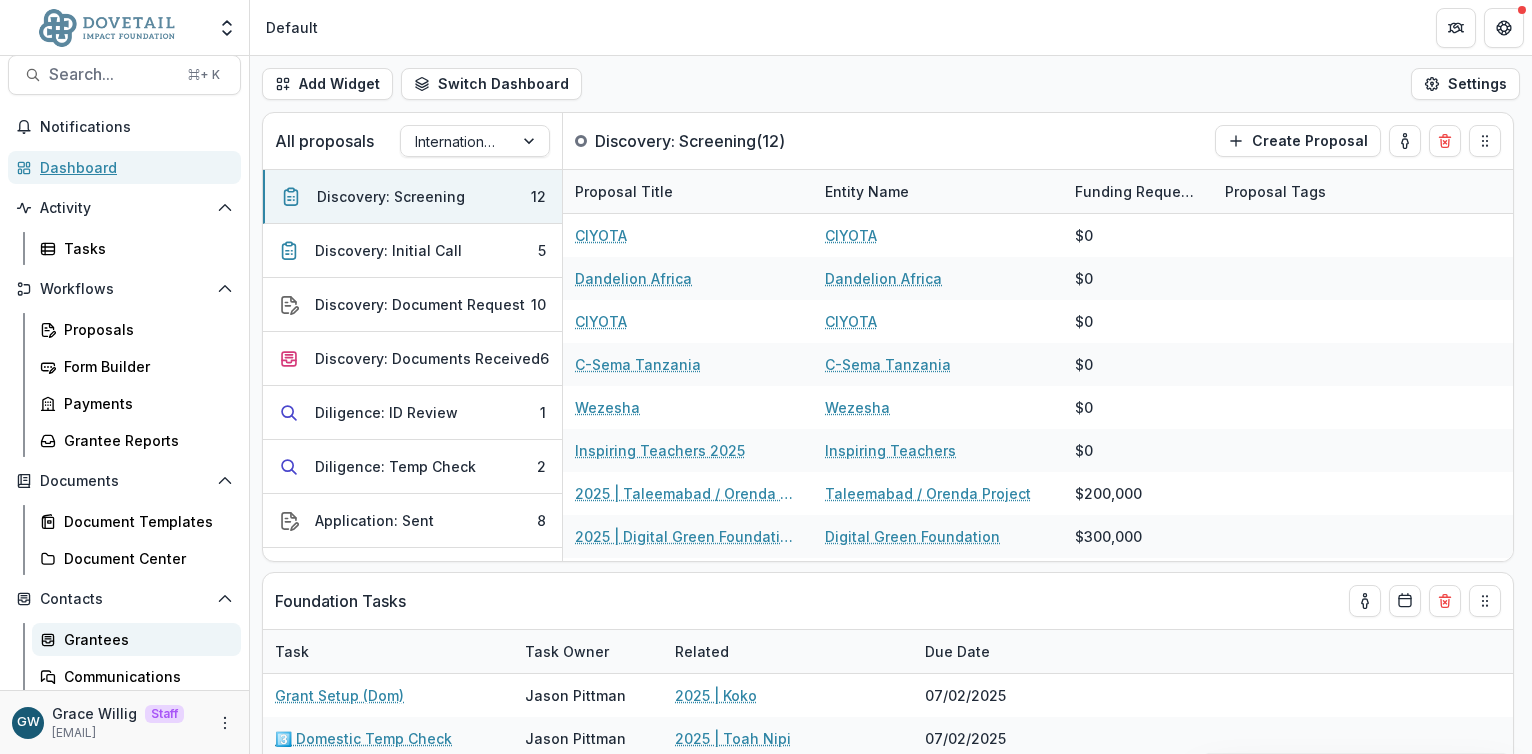 scroll, scrollTop: 114, scrollLeft: 0, axis: vertical 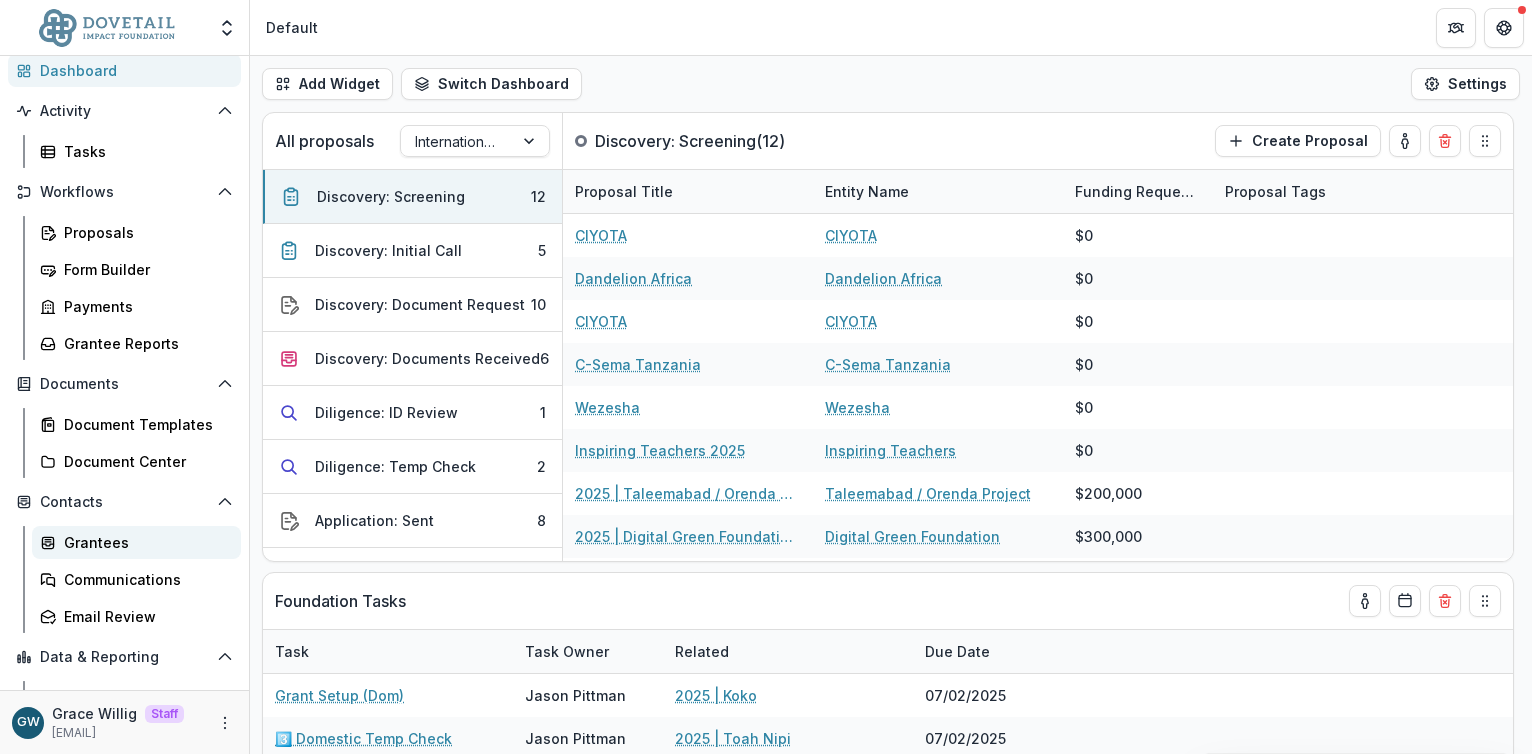 click on "Grantees" at bounding box center (144, 542) 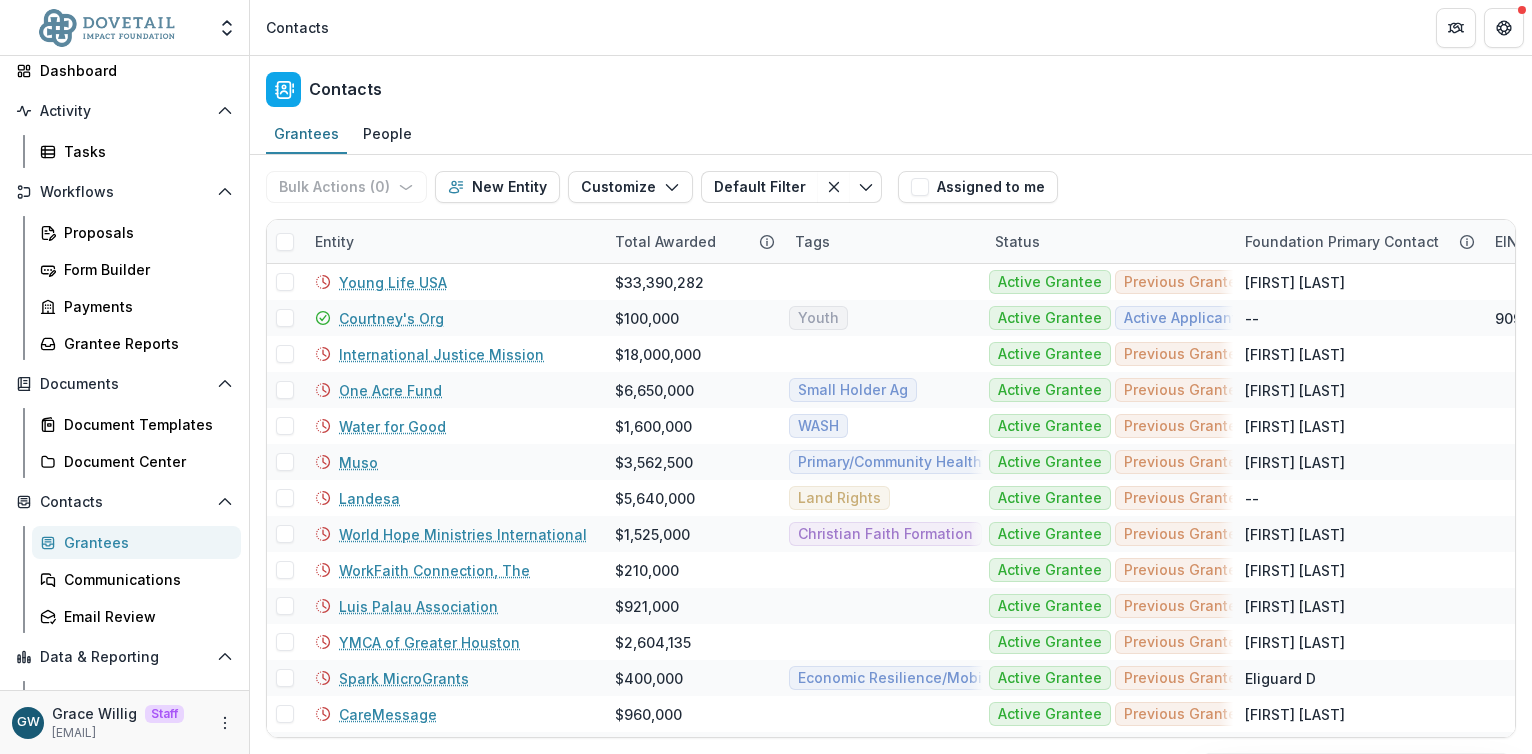 click on "Grantees" at bounding box center (144, 542) 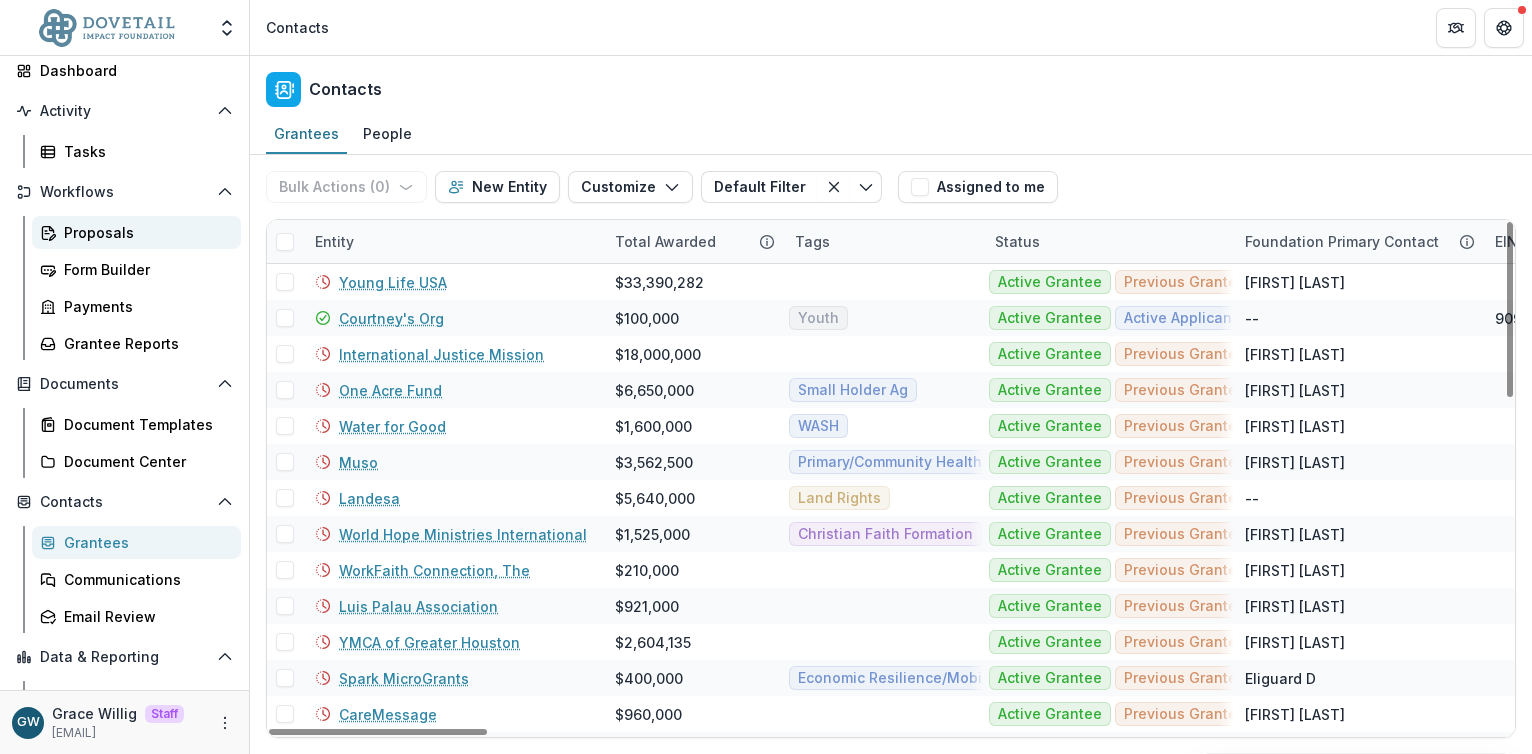 click on "Proposals" at bounding box center (144, 232) 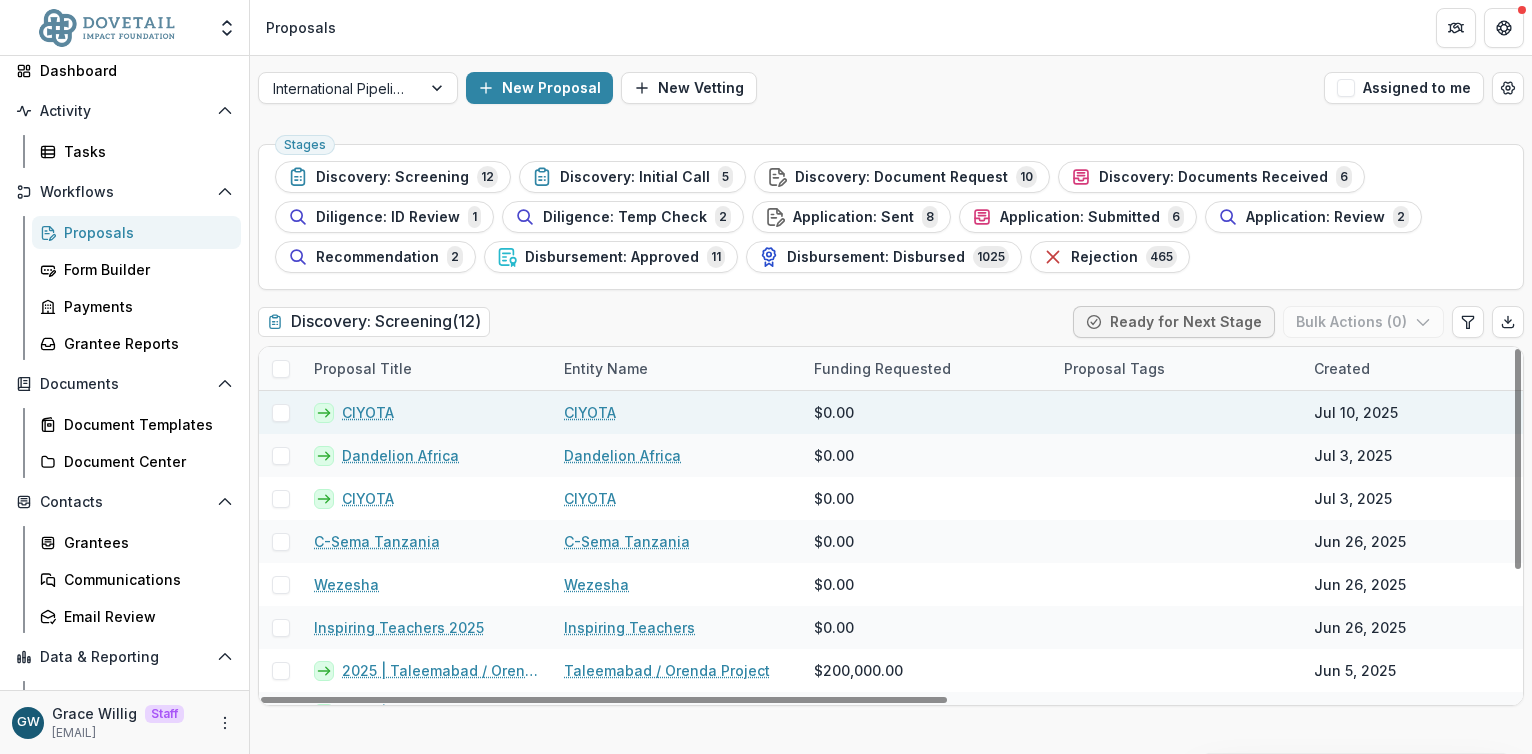 click on "$0.00" at bounding box center (834, 412) 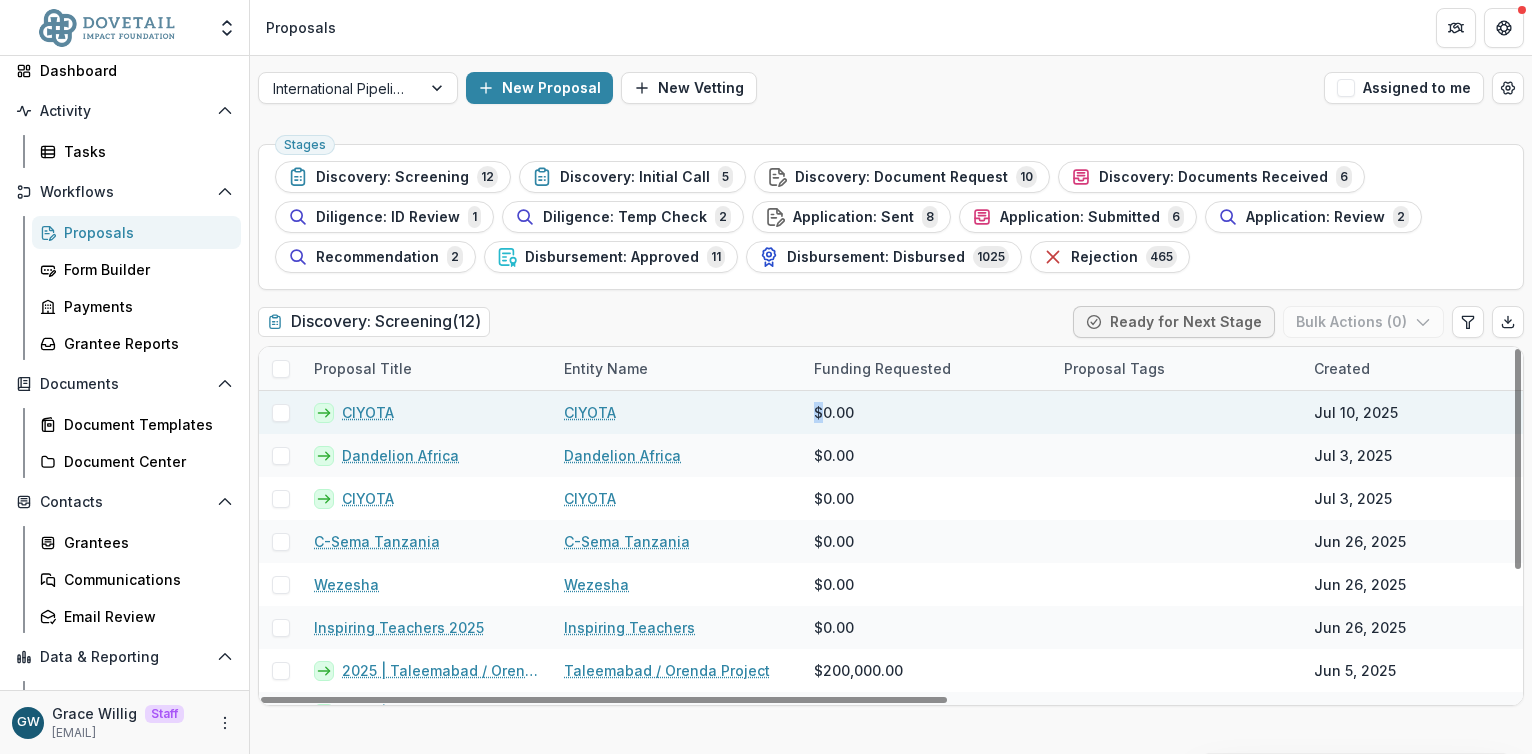 click on "$0.00" at bounding box center (834, 412) 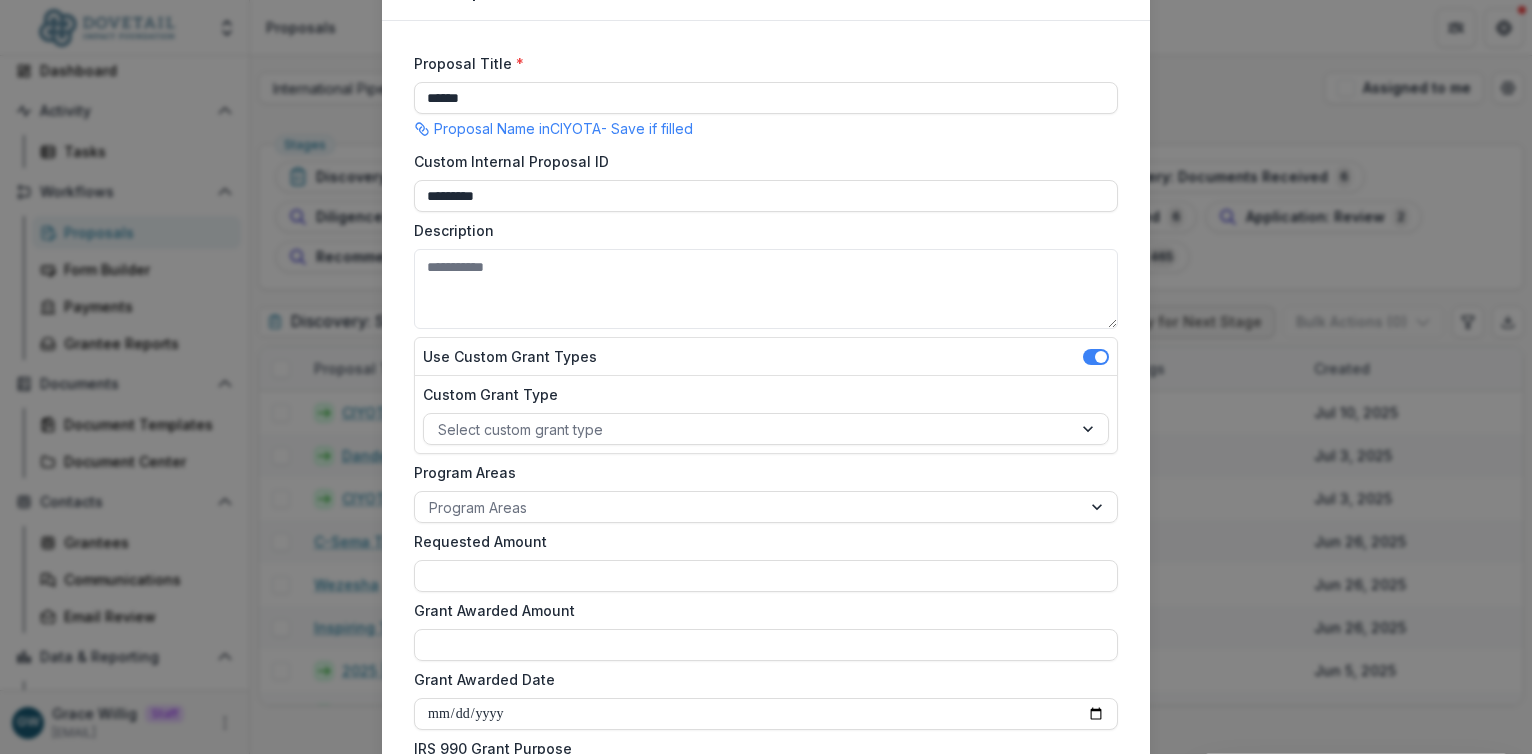 scroll, scrollTop: 0, scrollLeft: 0, axis: both 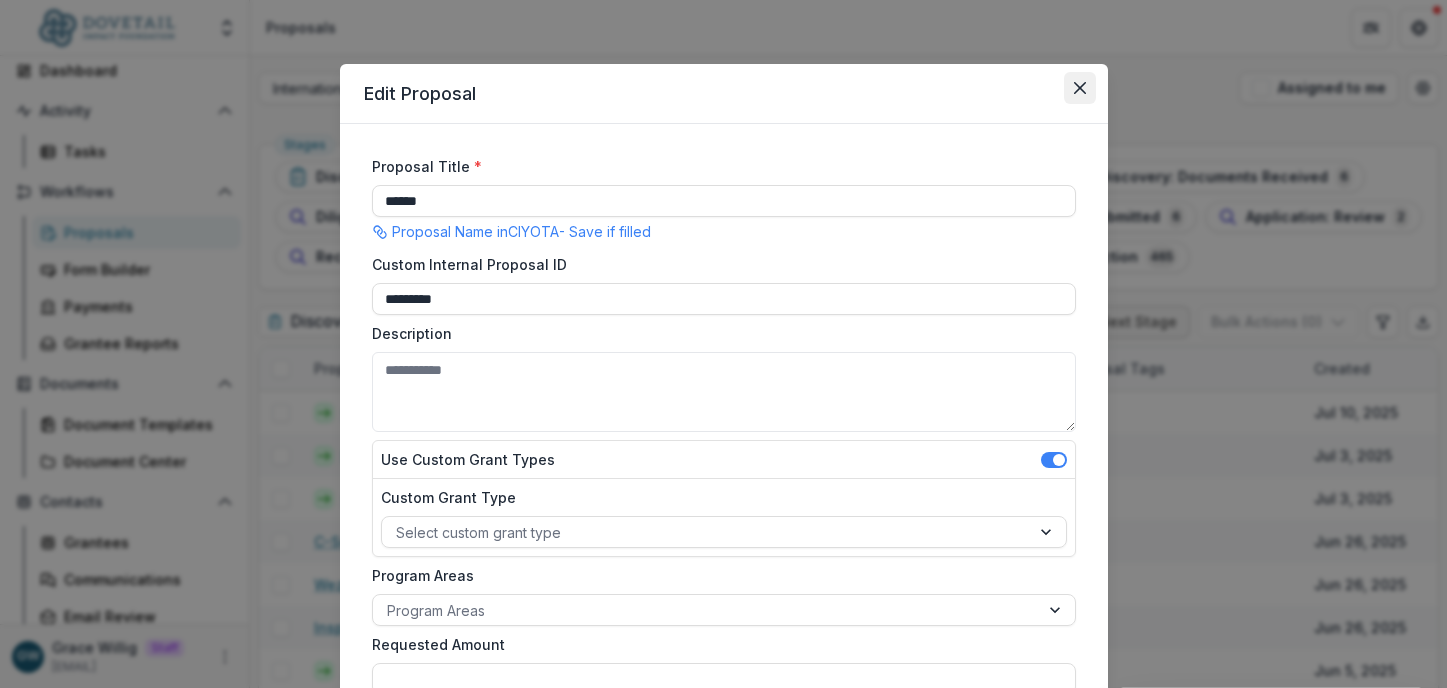 click 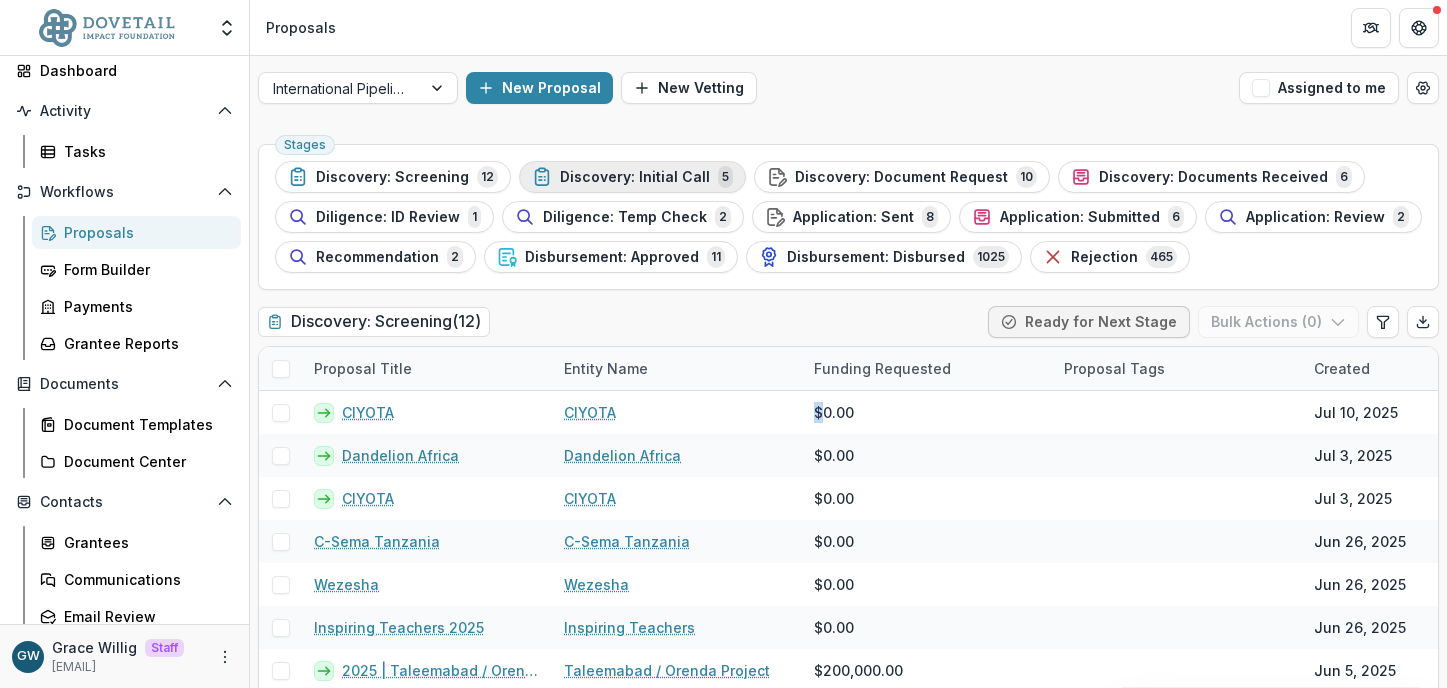 click on "Discovery: Initial Call" at bounding box center (635, 177) 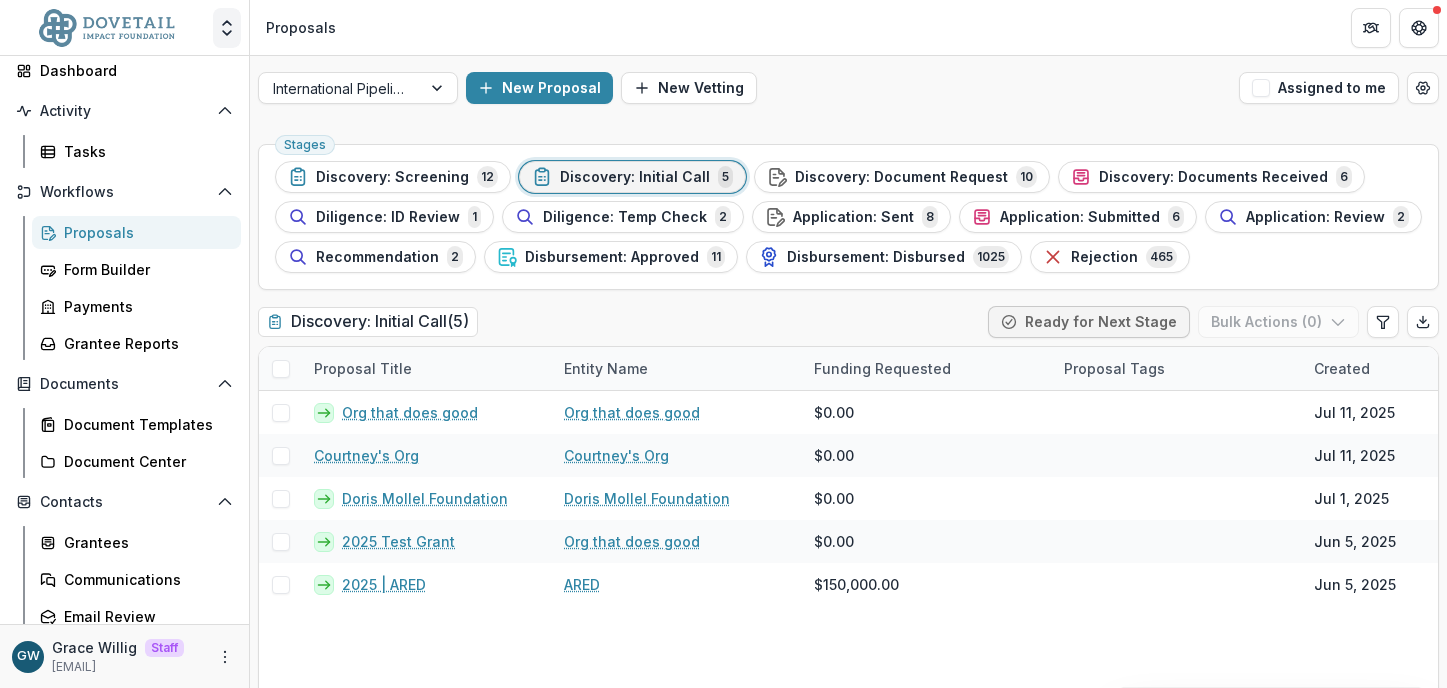 click 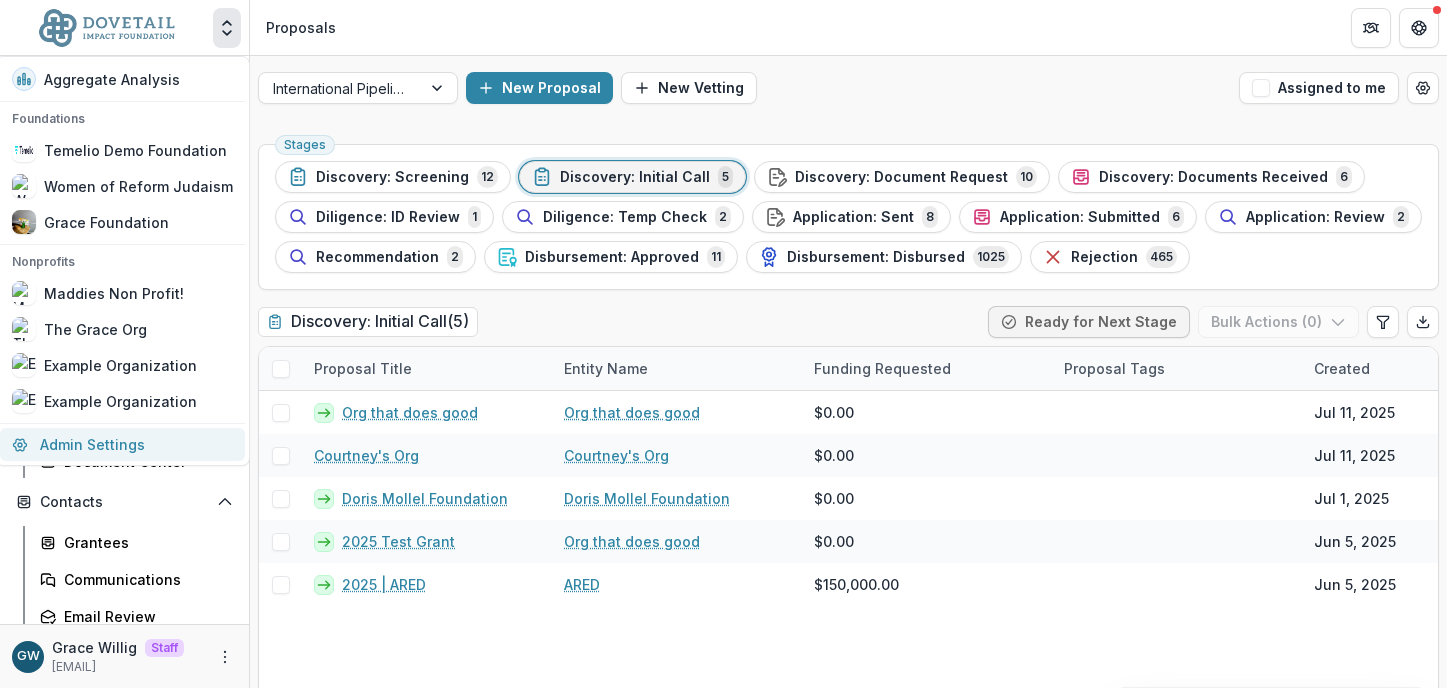 click on "Admin Settings" at bounding box center (122, 444) 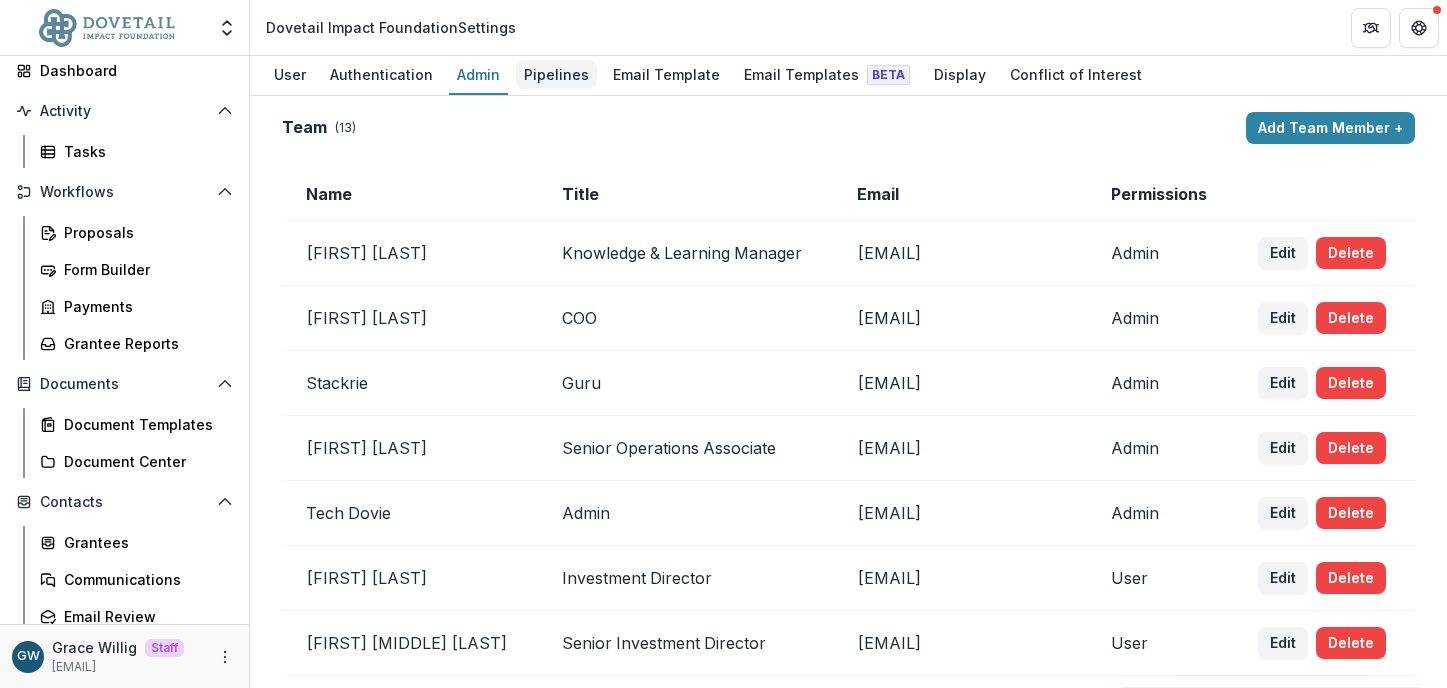 click on "Pipelines" at bounding box center [556, 74] 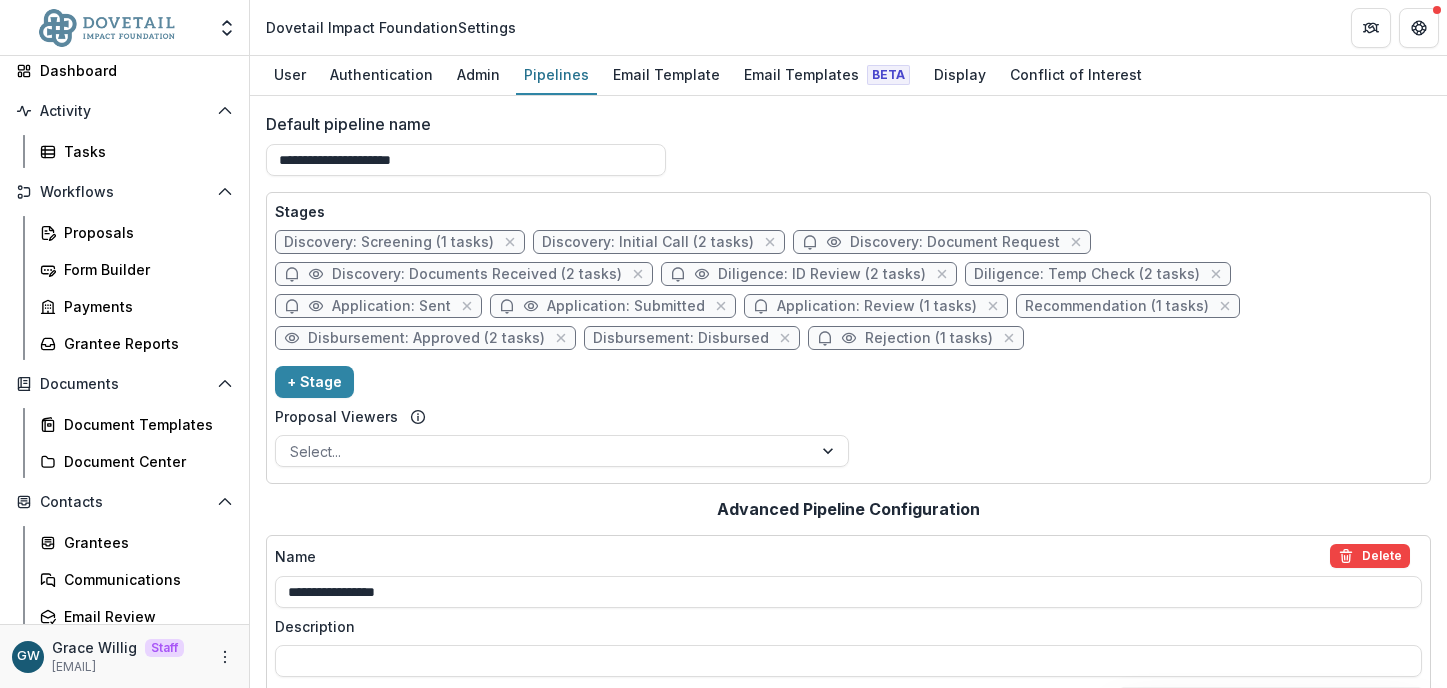 click on "Recommendation (1 tasks)" at bounding box center (1117, 306) 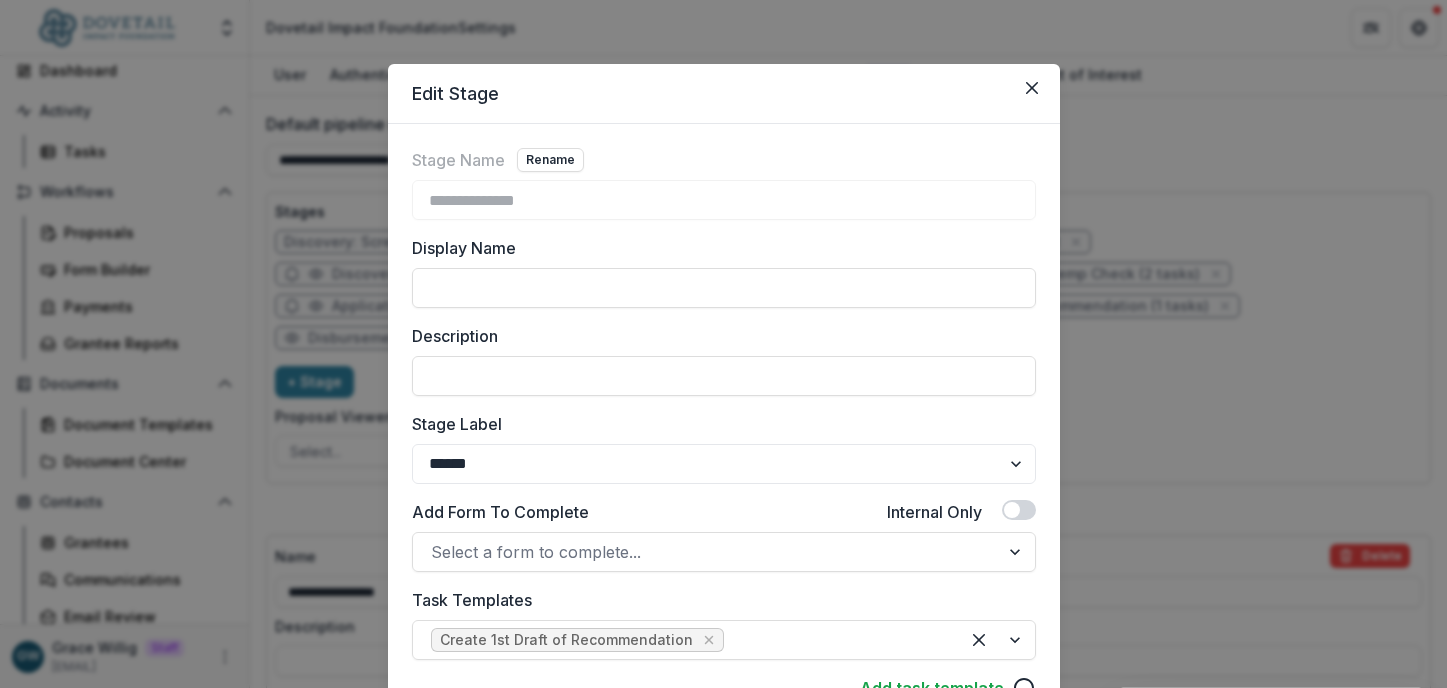 click on "**********" at bounding box center [723, 344] 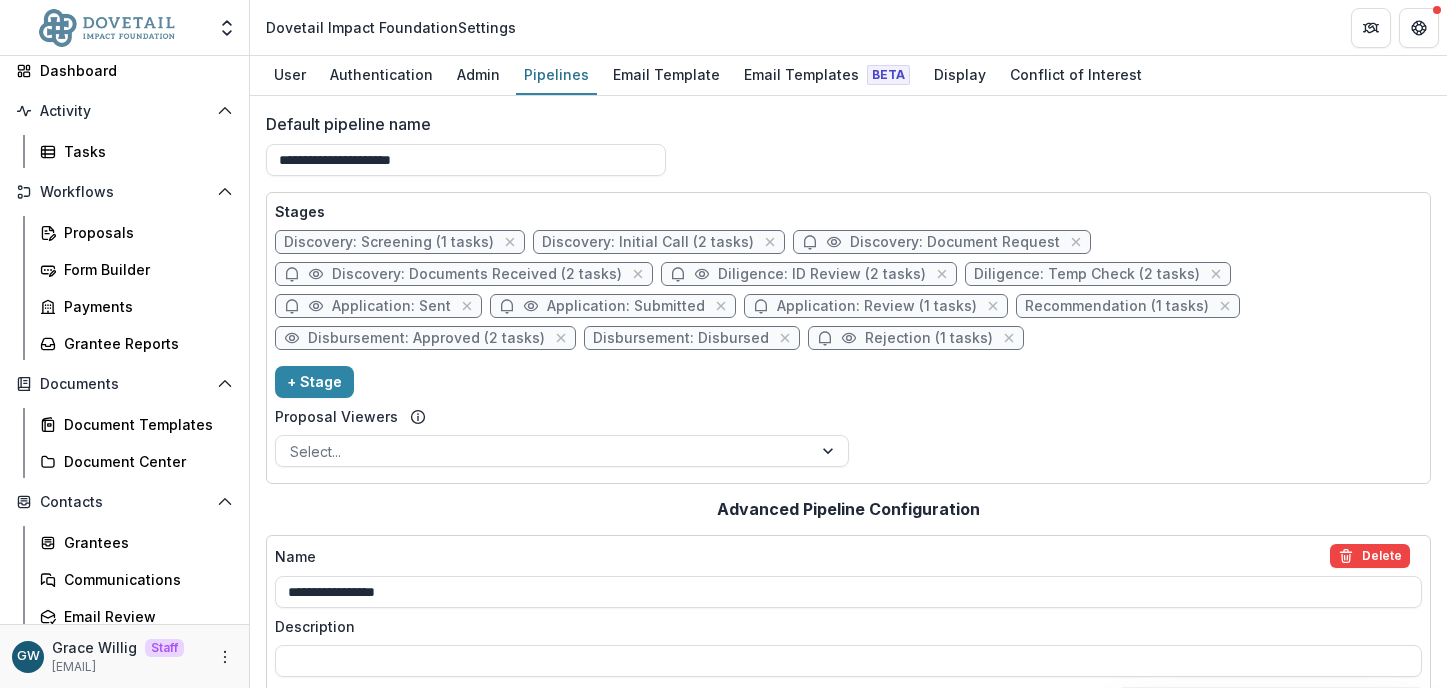click on "Disbursement: Approved (2 tasks)" at bounding box center [426, 338] 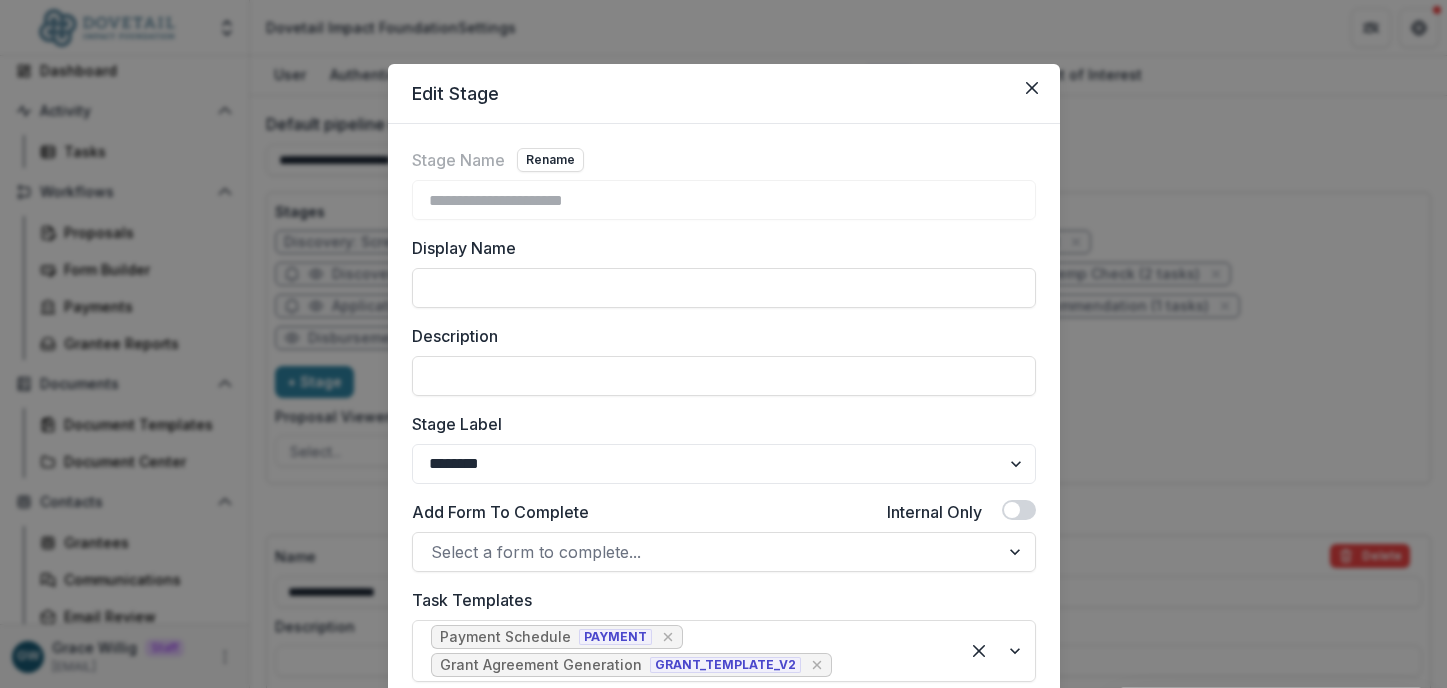 click on "**********" at bounding box center [723, 344] 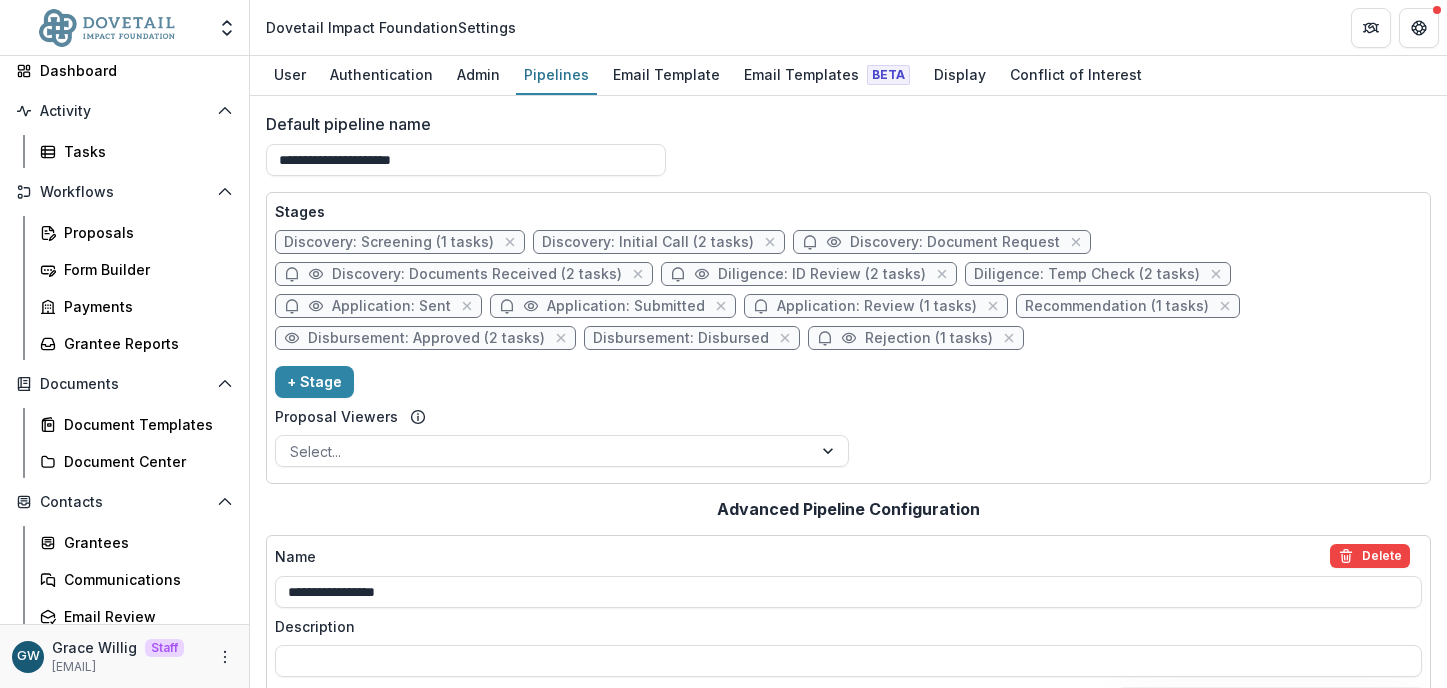 click on "Disbursement: Disbursed" at bounding box center (681, 338) 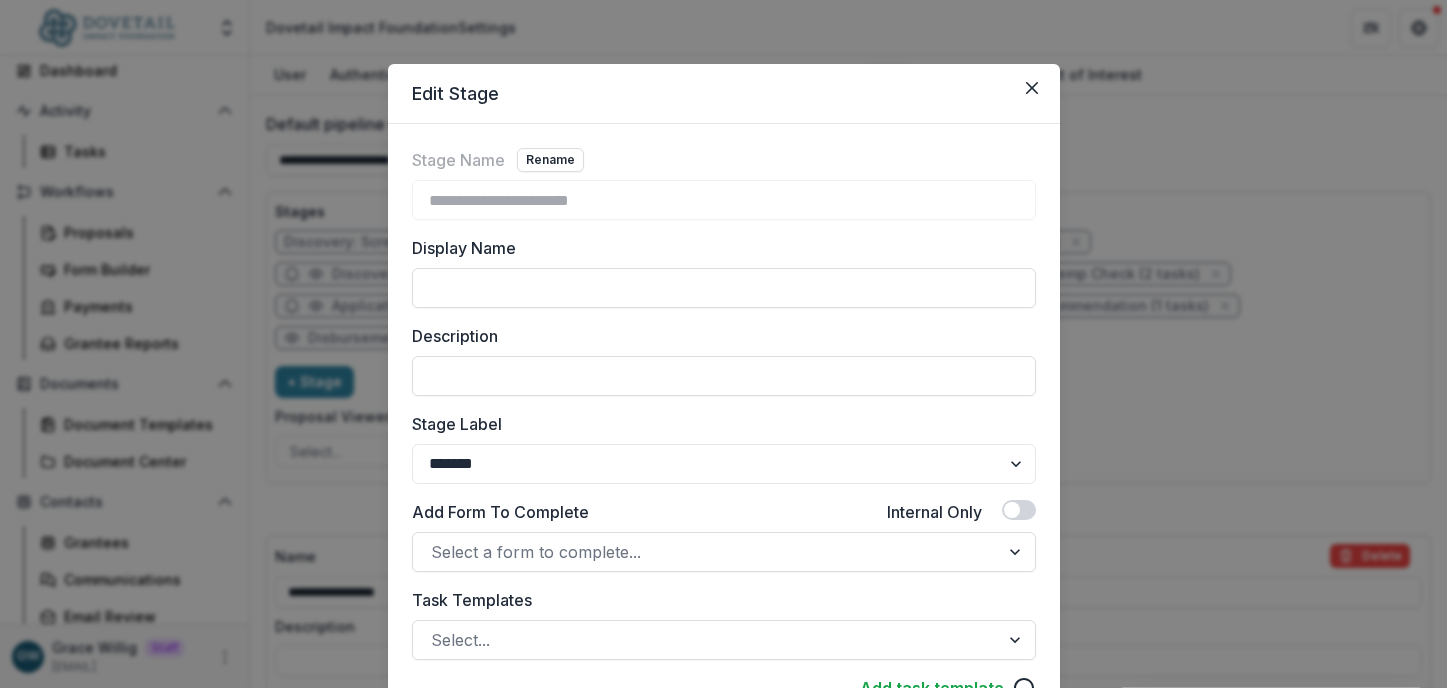 click on "**********" at bounding box center (723, 344) 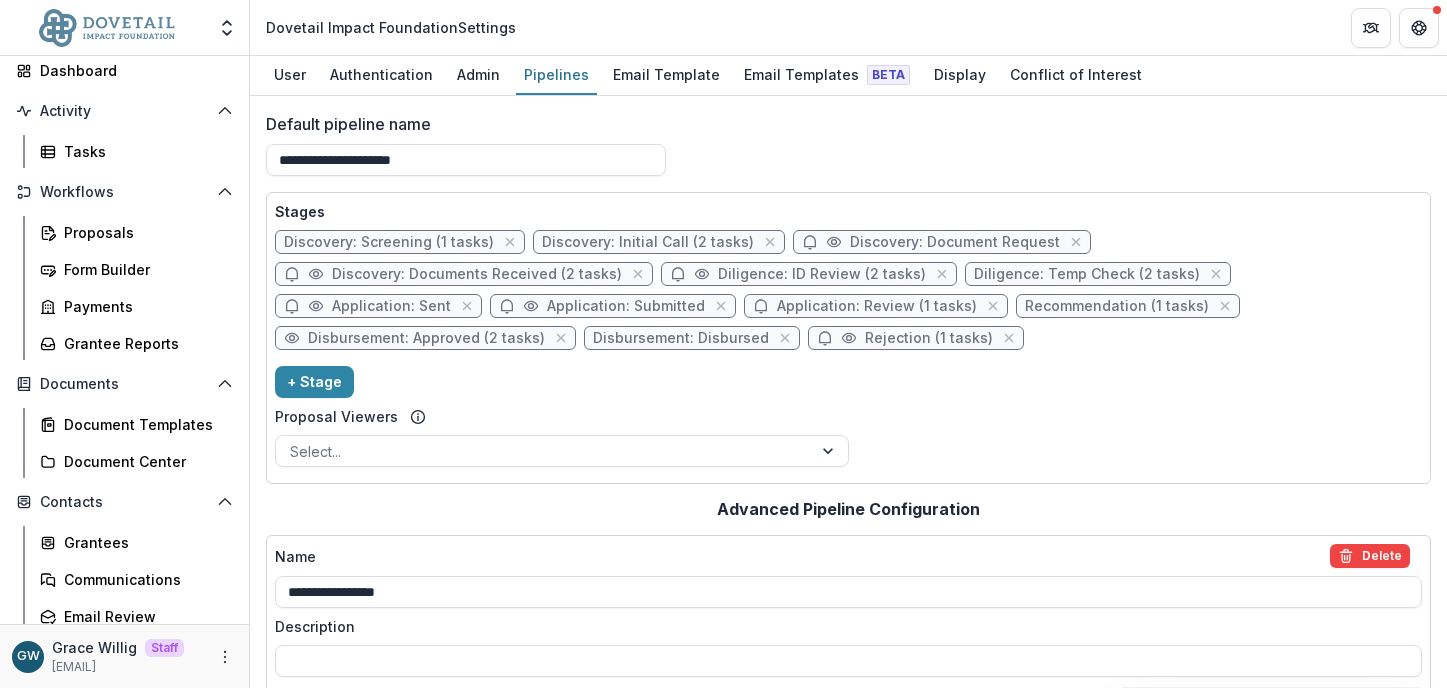 click on "Disbursement: Disbursed" at bounding box center [681, 338] 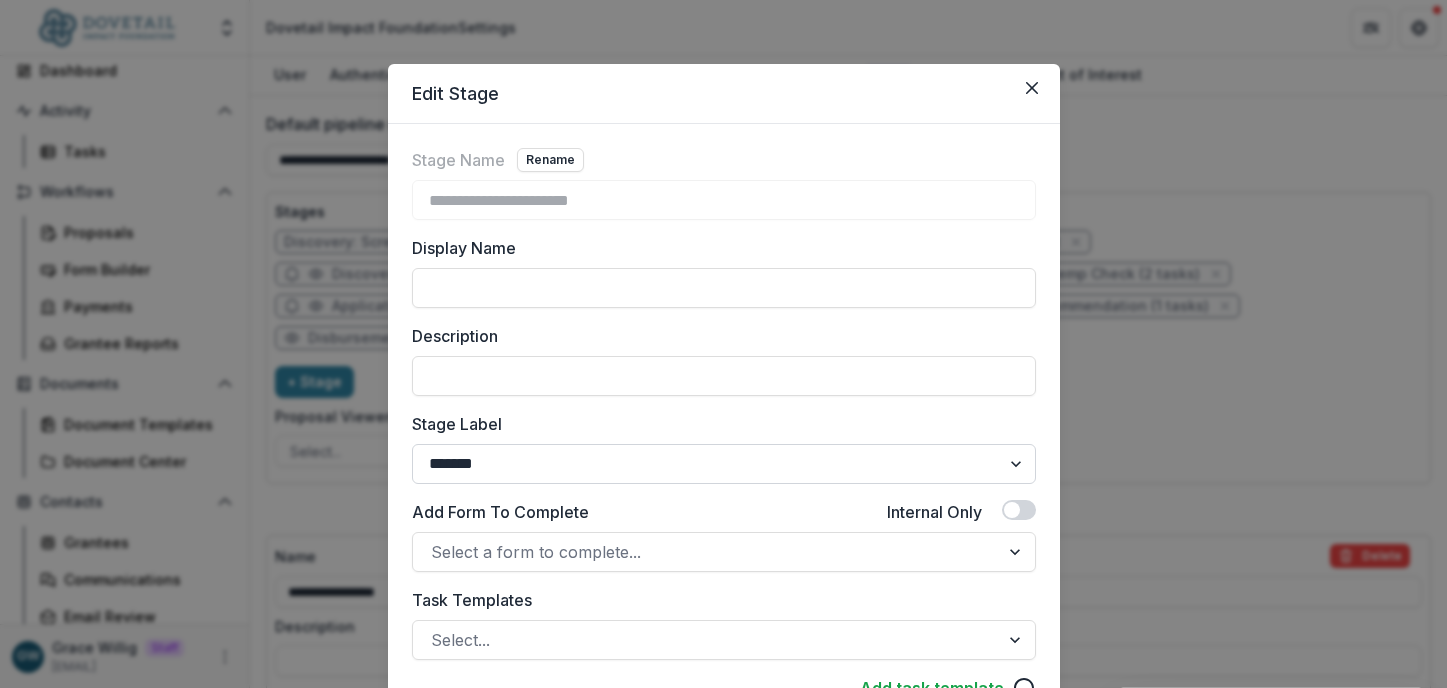 scroll, scrollTop: 225, scrollLeft: 0, axis: vertical 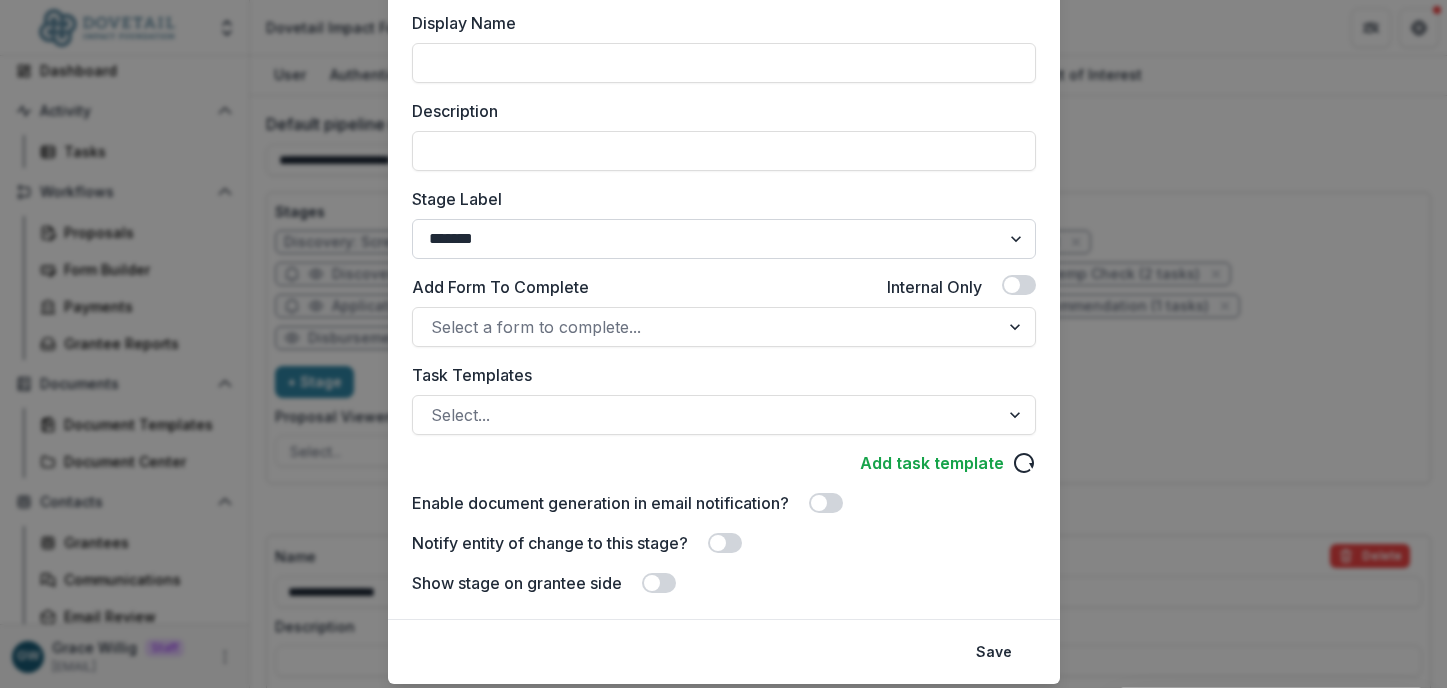 click on "******* ***** ********* ****** ******* ******** ******** ******* ********* ******* ******" at bounding box center (724, 239) 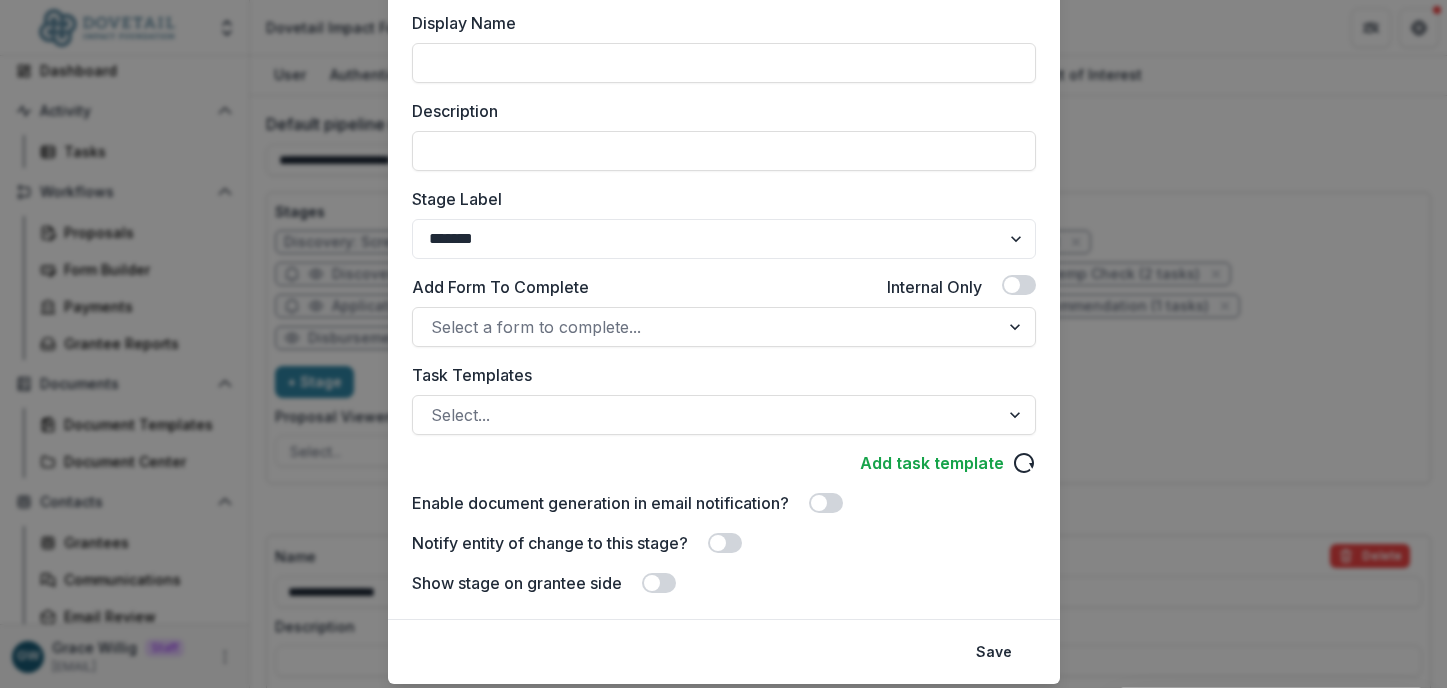click on "**********" at bounding box center (723, 344) 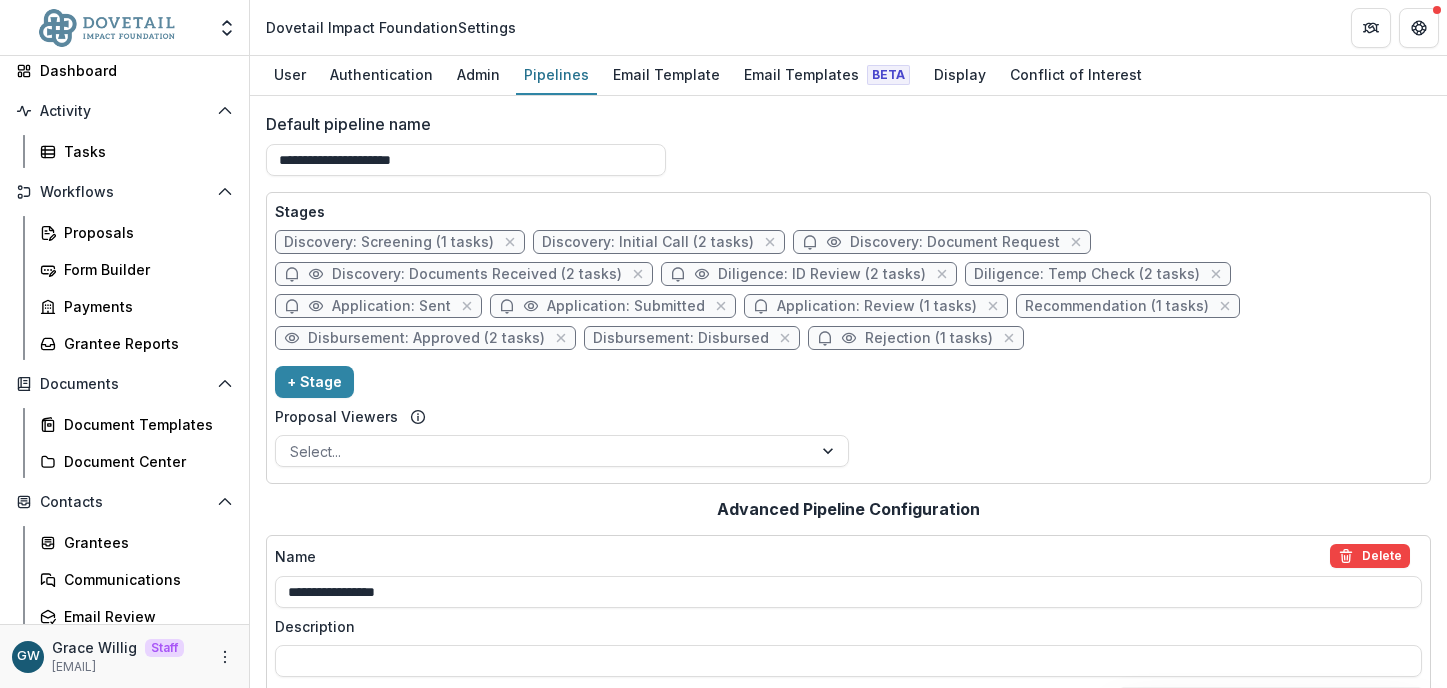 click on "Diligence: Temp Check (2 tasks)" at bounding box center [1087, 274] 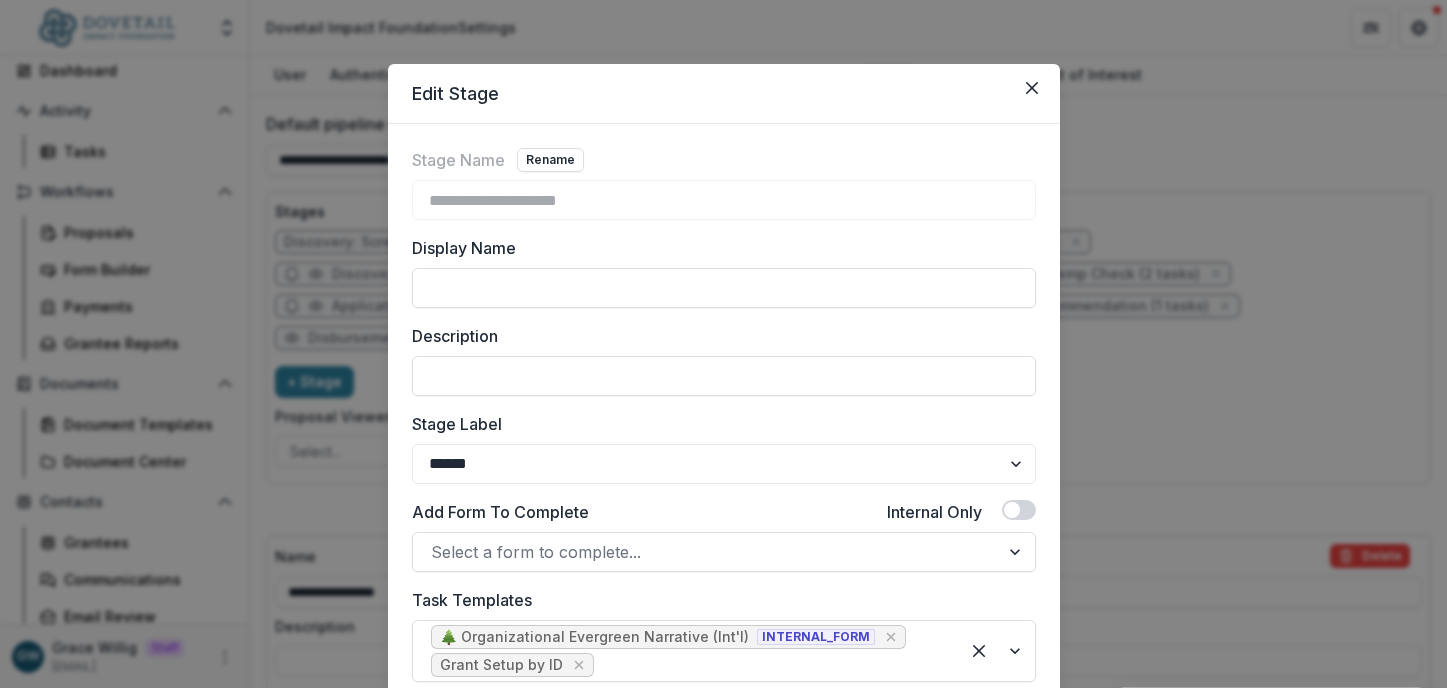 click on "**********" at bounding box center (723, 344) 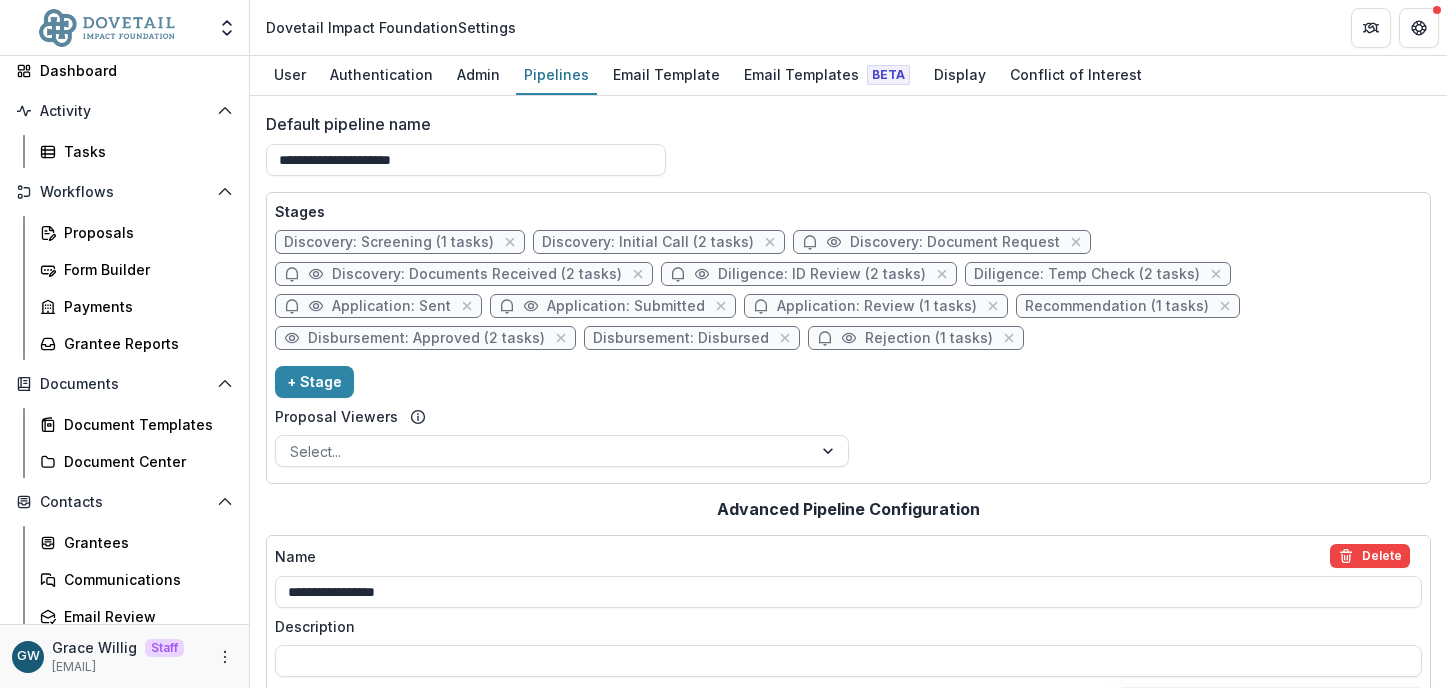 click on "Discovery: Documents Received (2 tasks)" at bounding box center [477, 274] 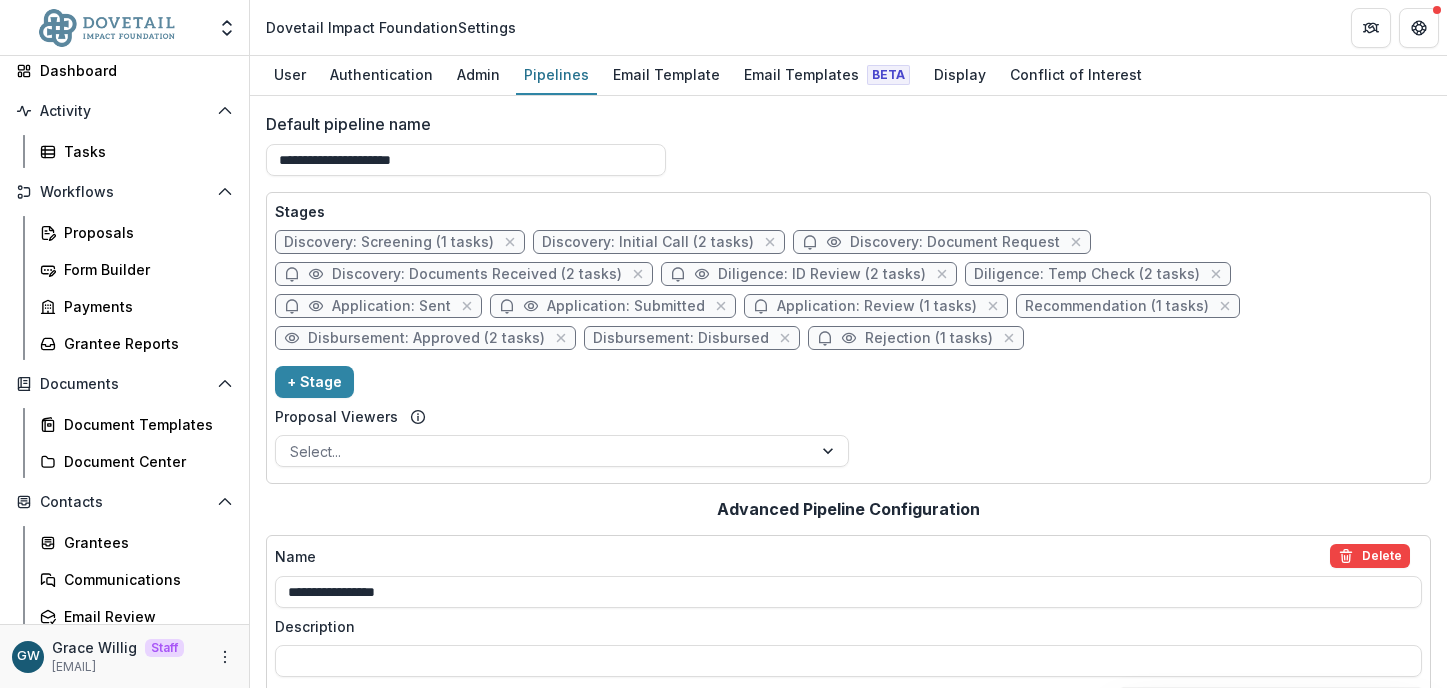 select on "*********" 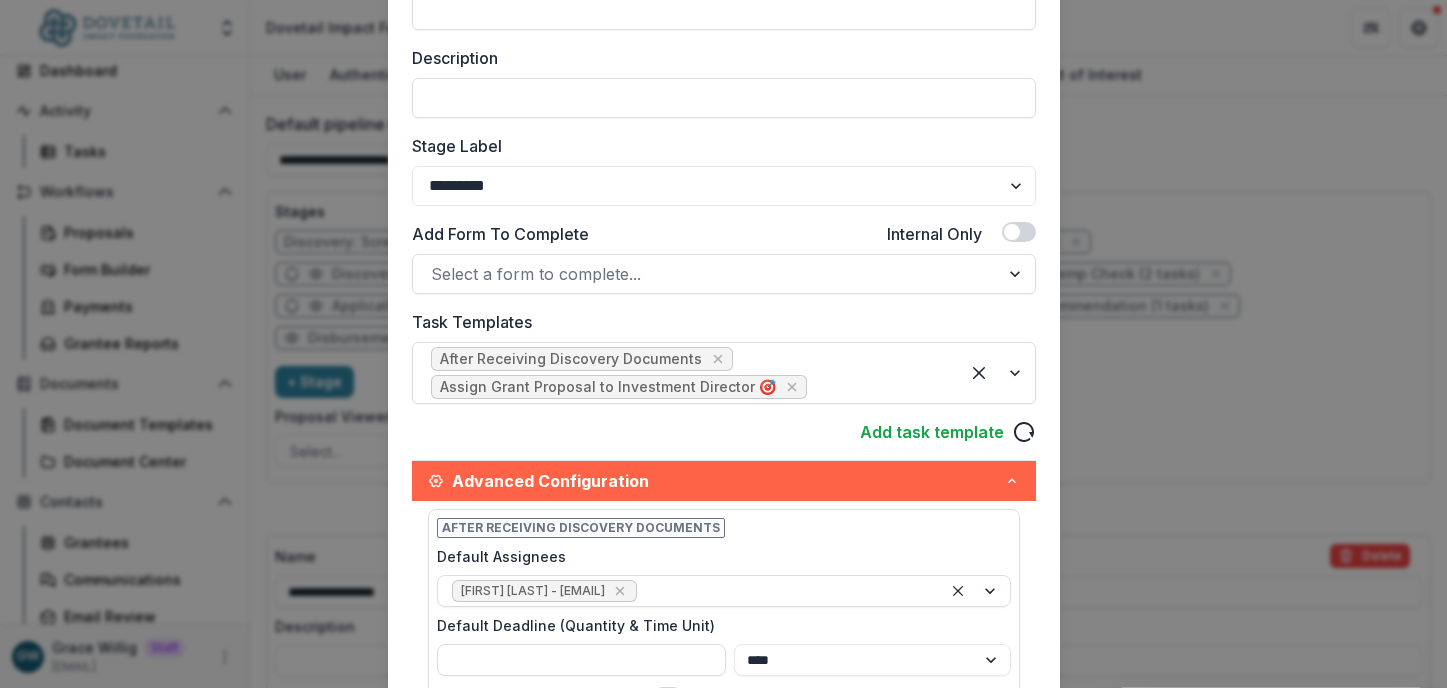 scroll, scrollTop: 310, scrollLeft: 0, axis: vertical 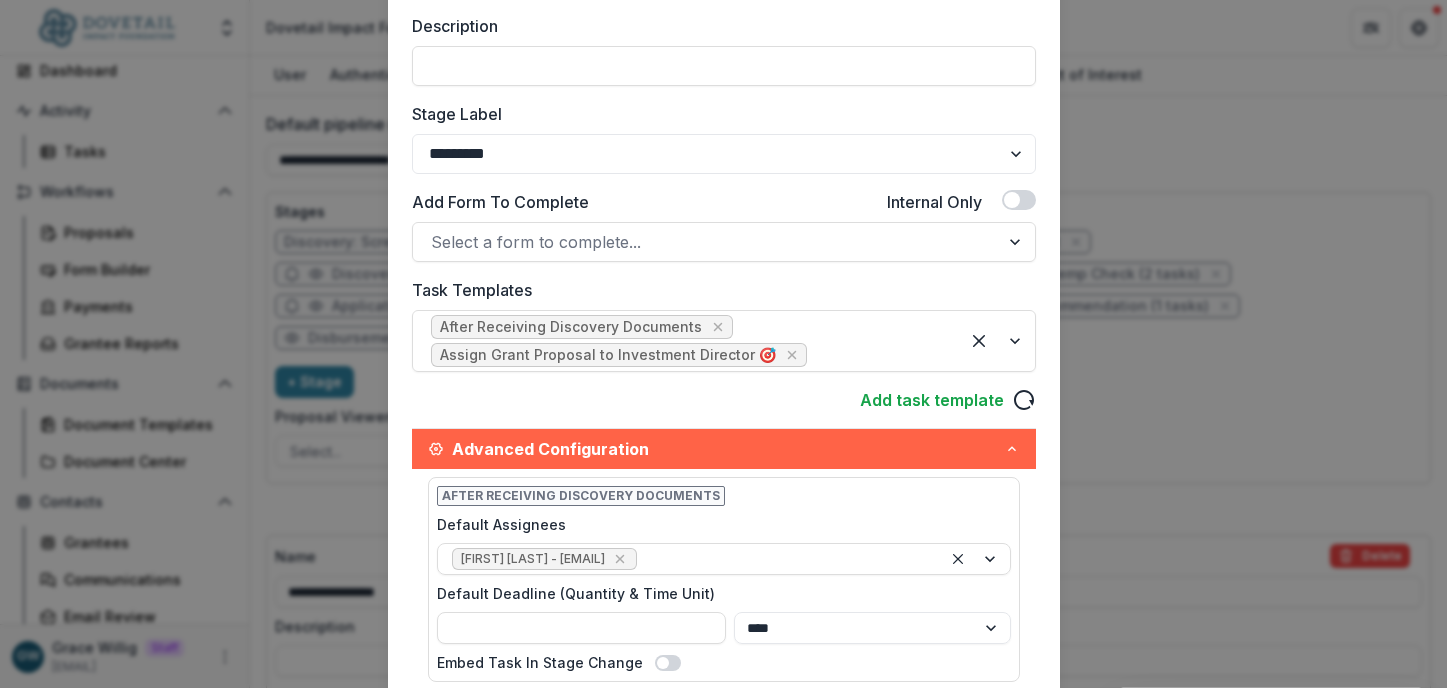 click on "**********" at bounding box center [723, 344] 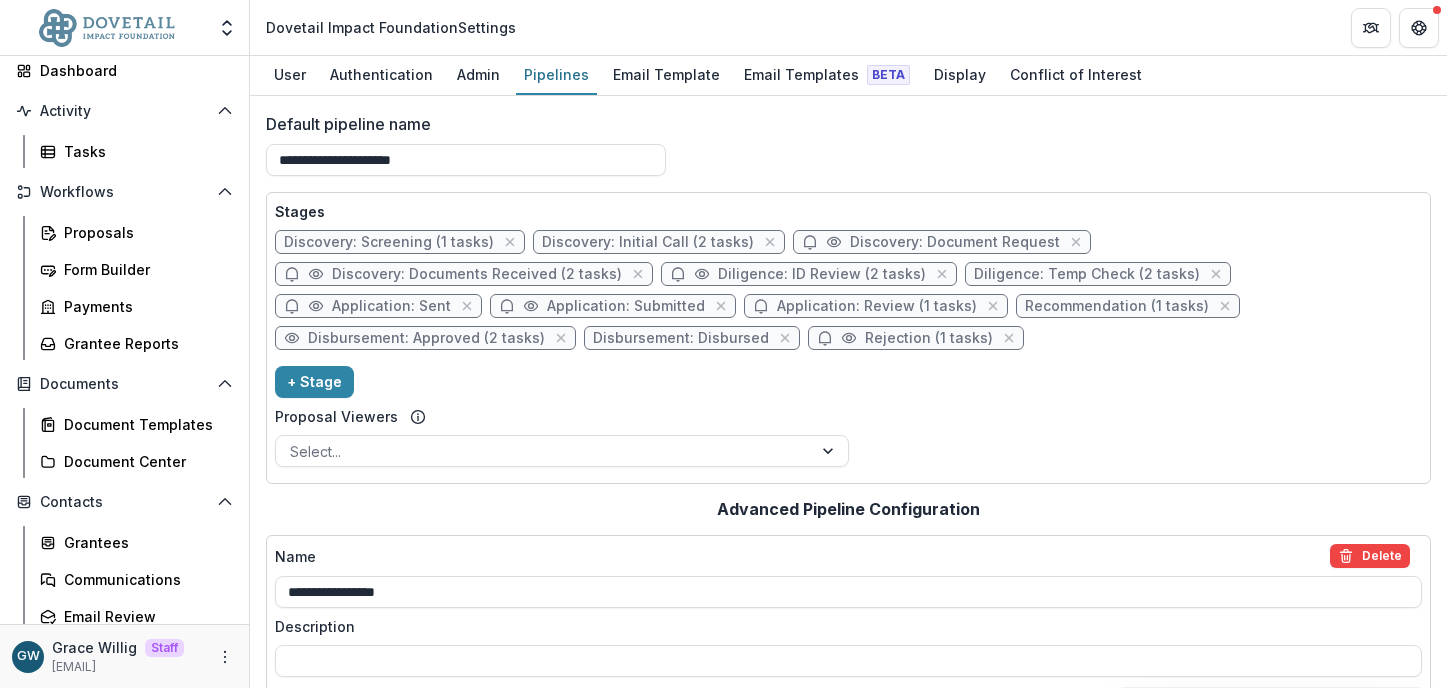 click on "Diligence: ID Review (2 tasks)" at bounding box center (822, 274) 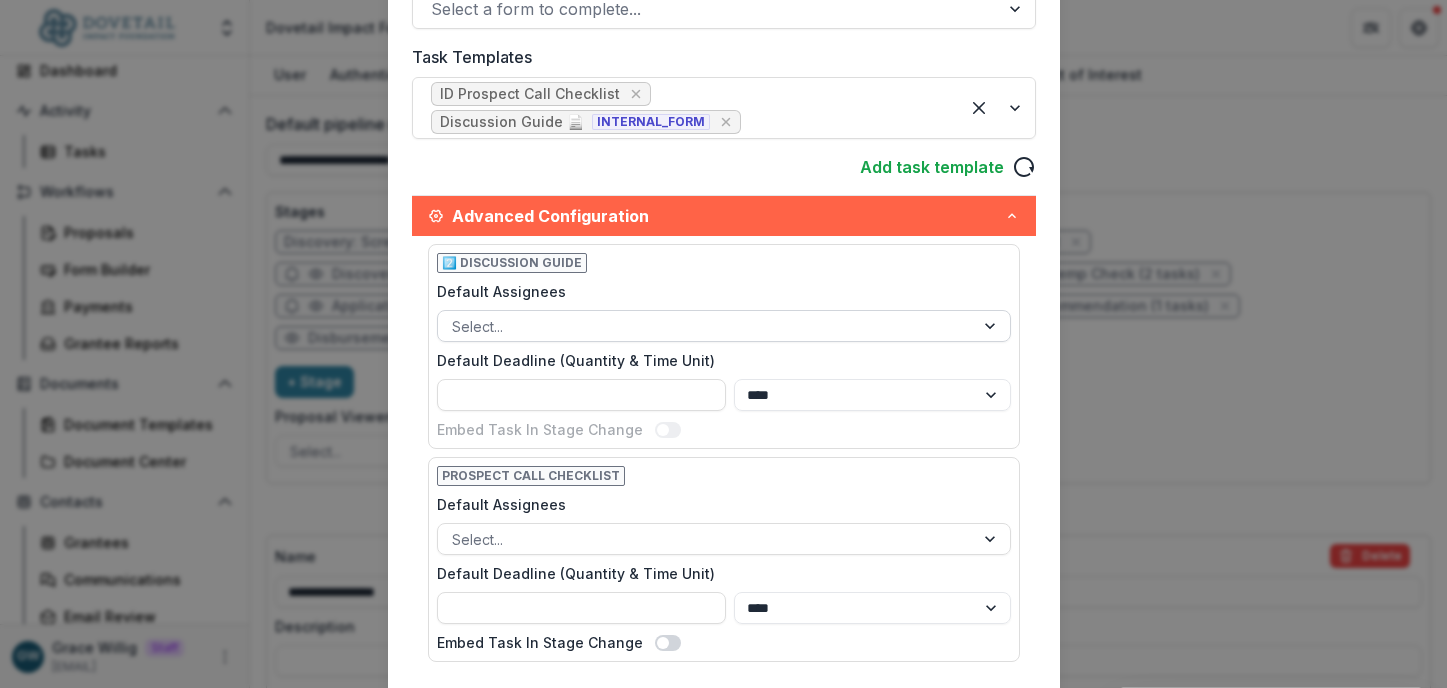 scroll, scrollTop: 787, scrollLeft: 0, axis: vertical 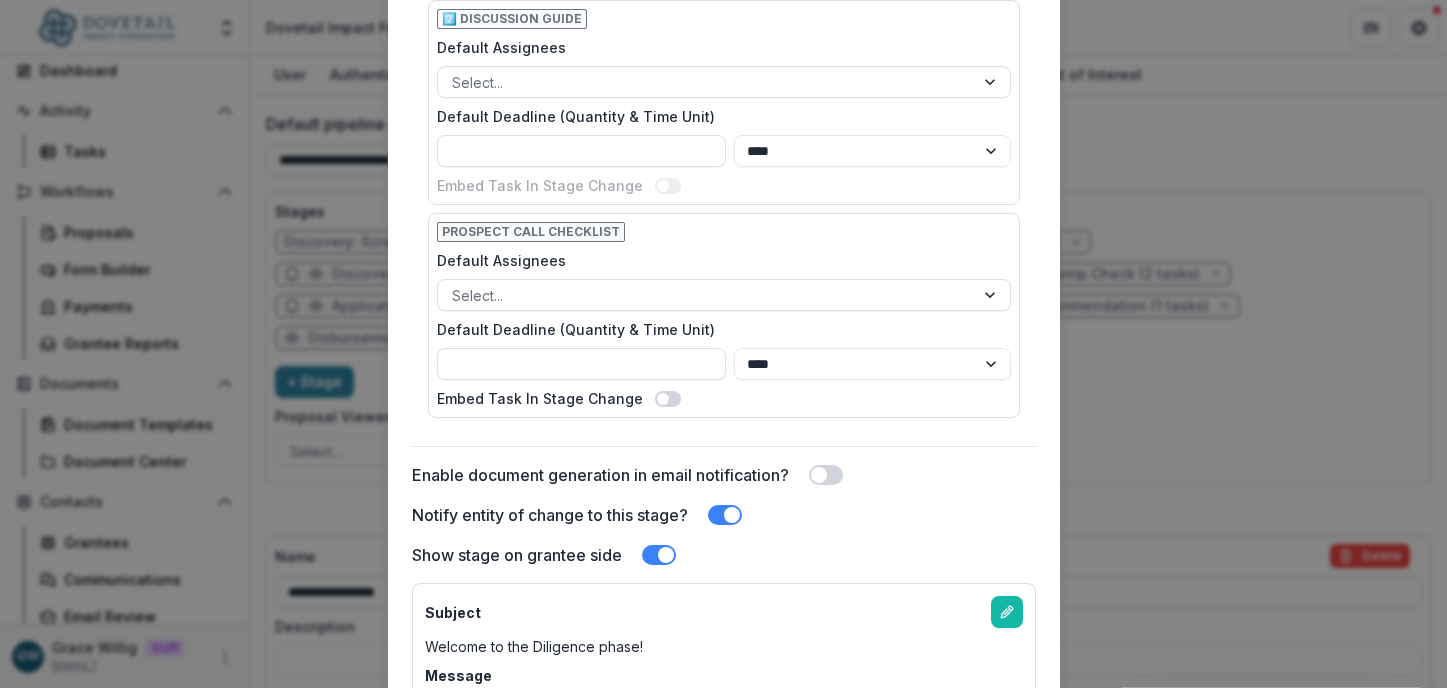 click on "**********" at bounding box center [723, 344] 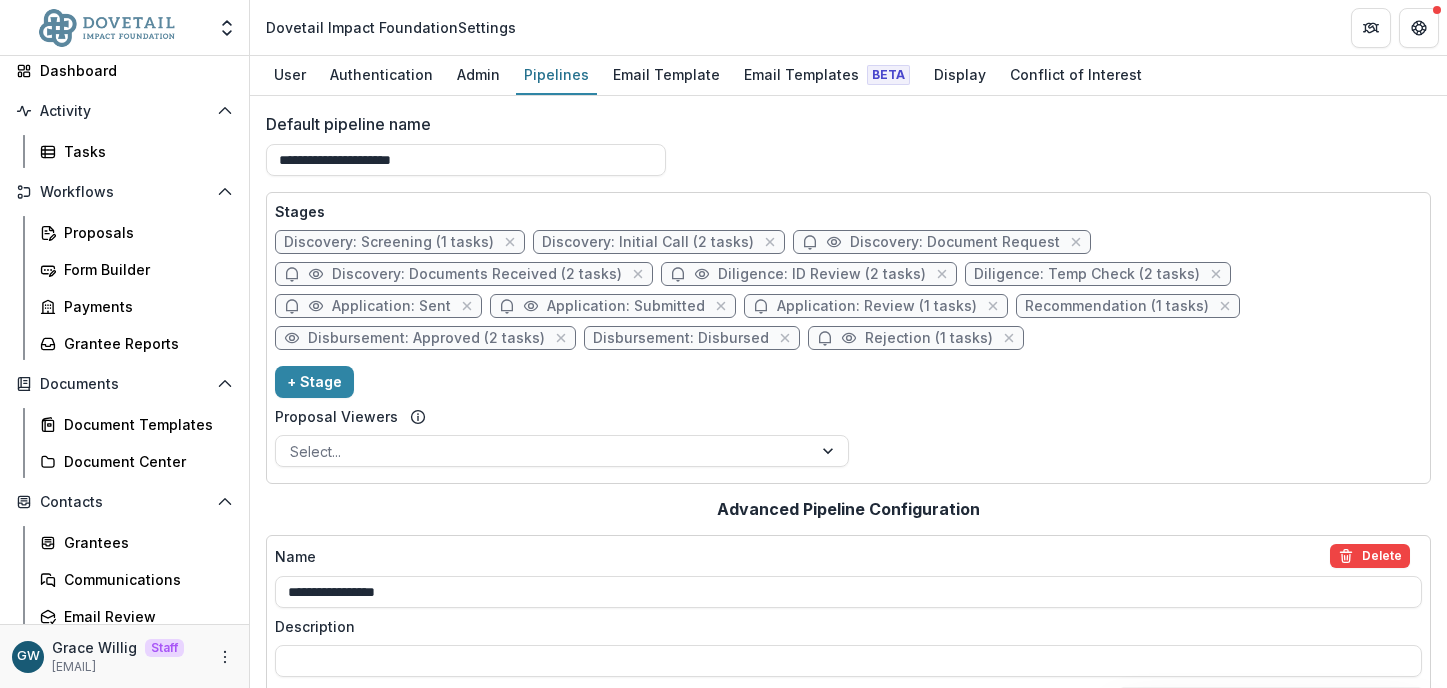 click on "Disbursement: Disbursed" at bounding box center (681, 338) 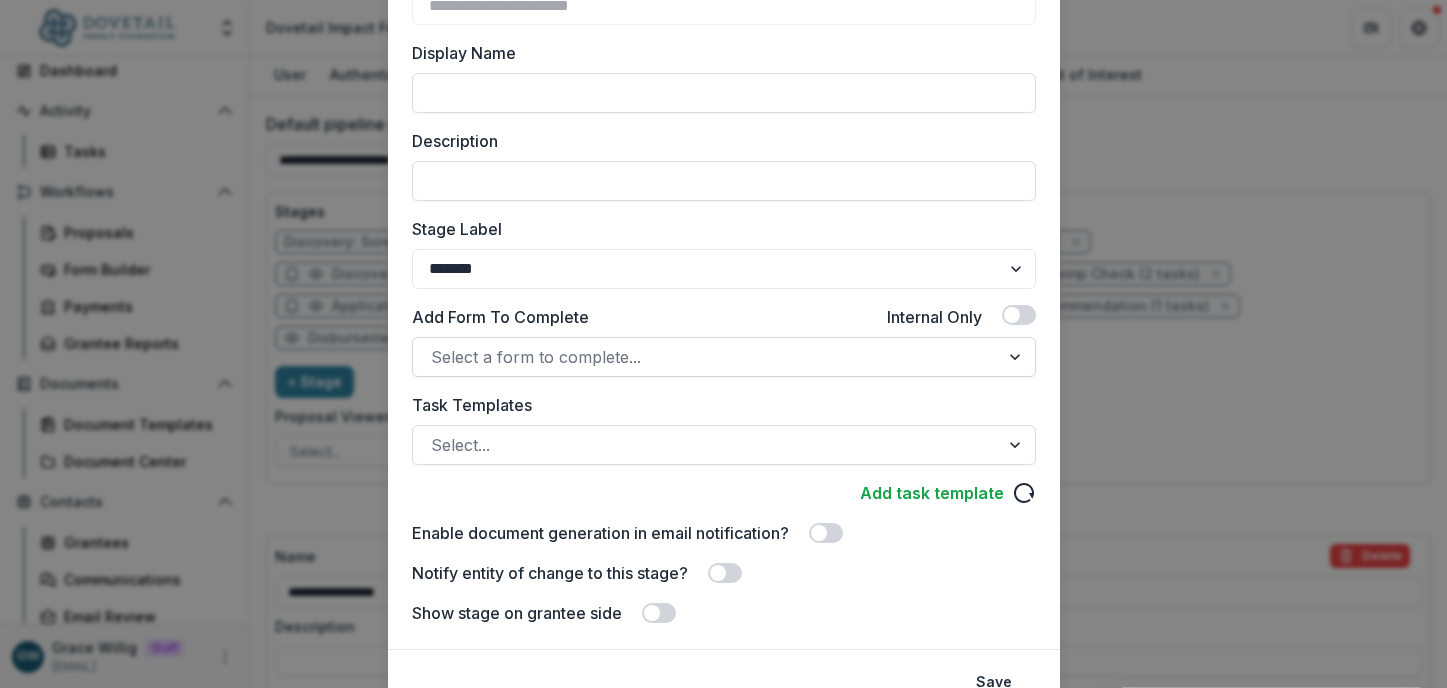 scroll, scrollTop: 222, scrollLeft: 0, axis: vertical 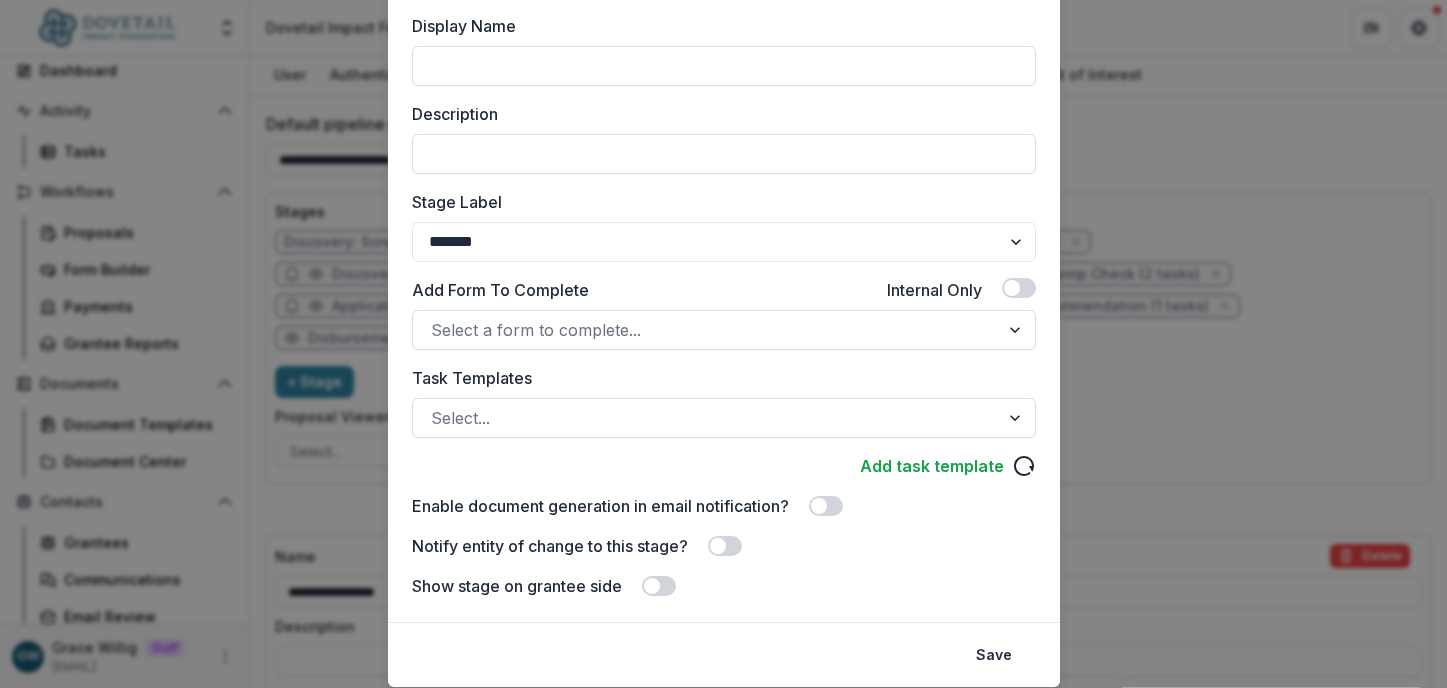 click on "**********" at bounding box center (723, 344) 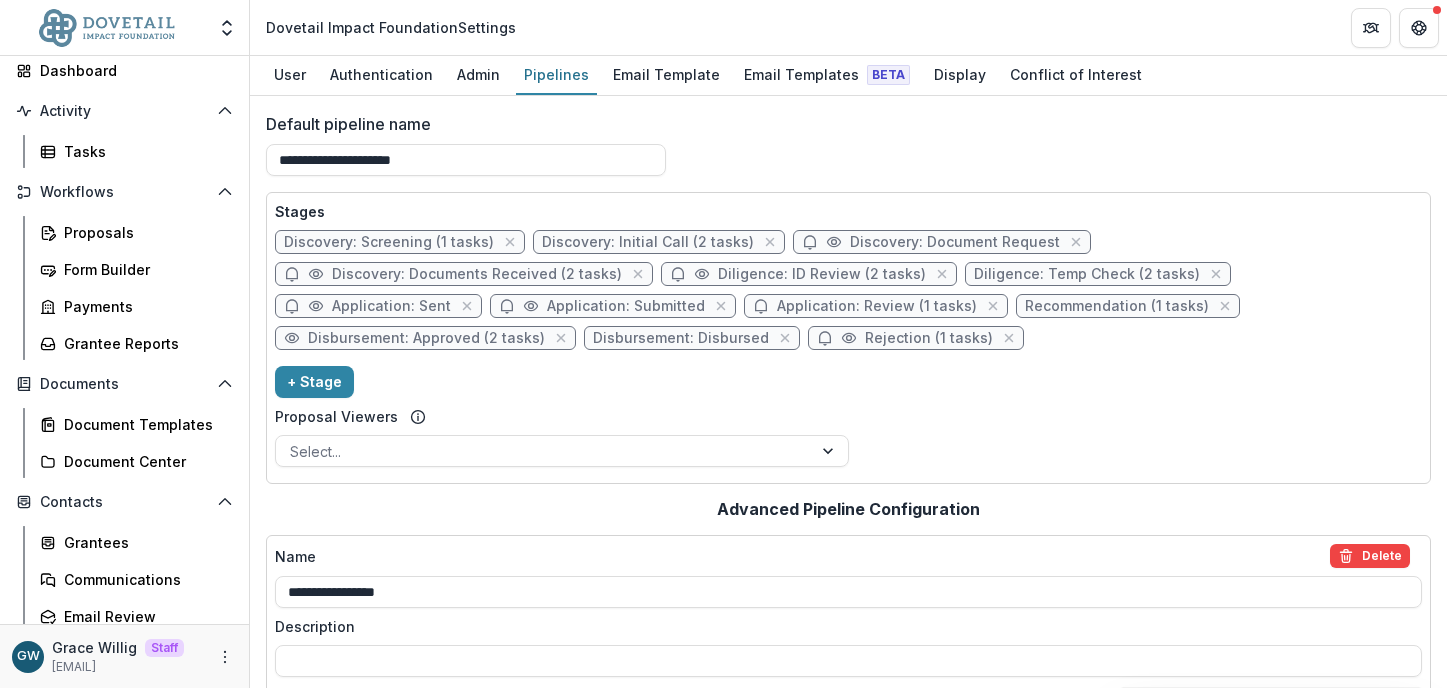 click on "Rejection (1 tasks)" at bounding box center [929, 338] 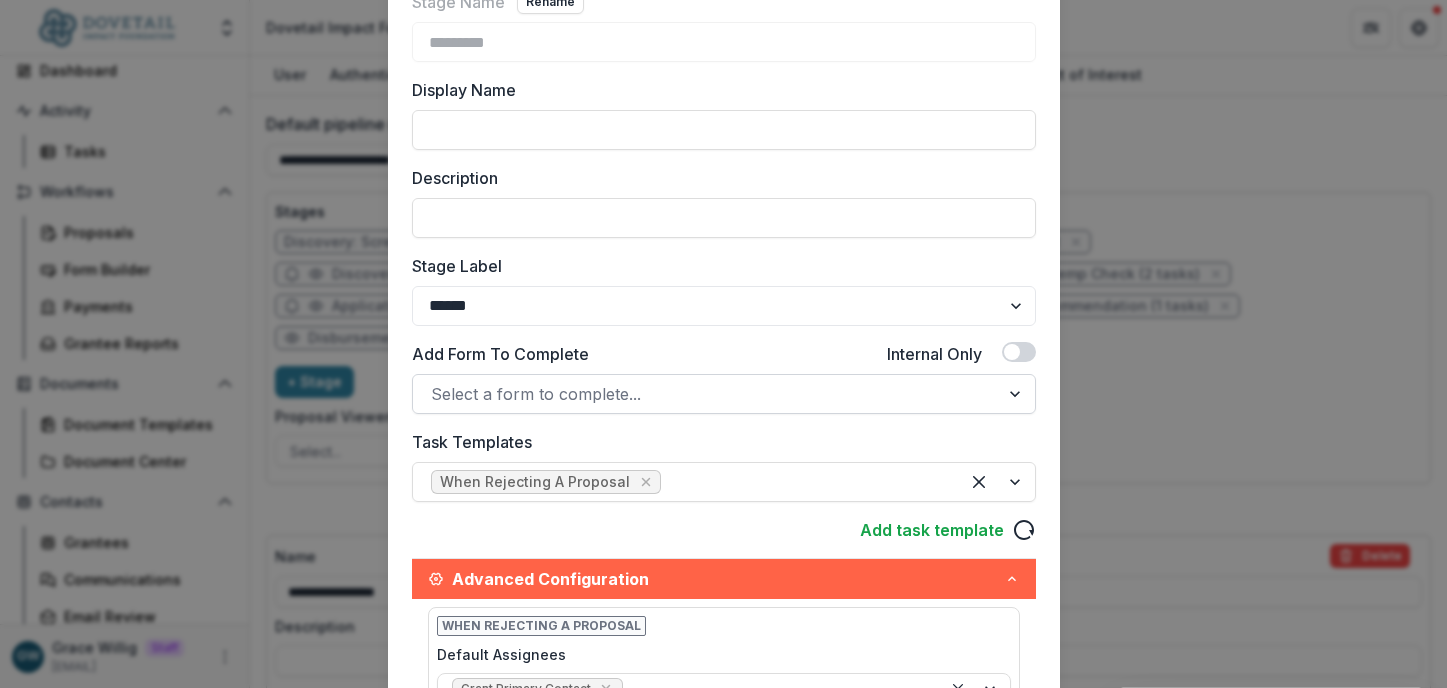 scroll, scrollTop: 241, scrollLeft: 0, axis: vertical 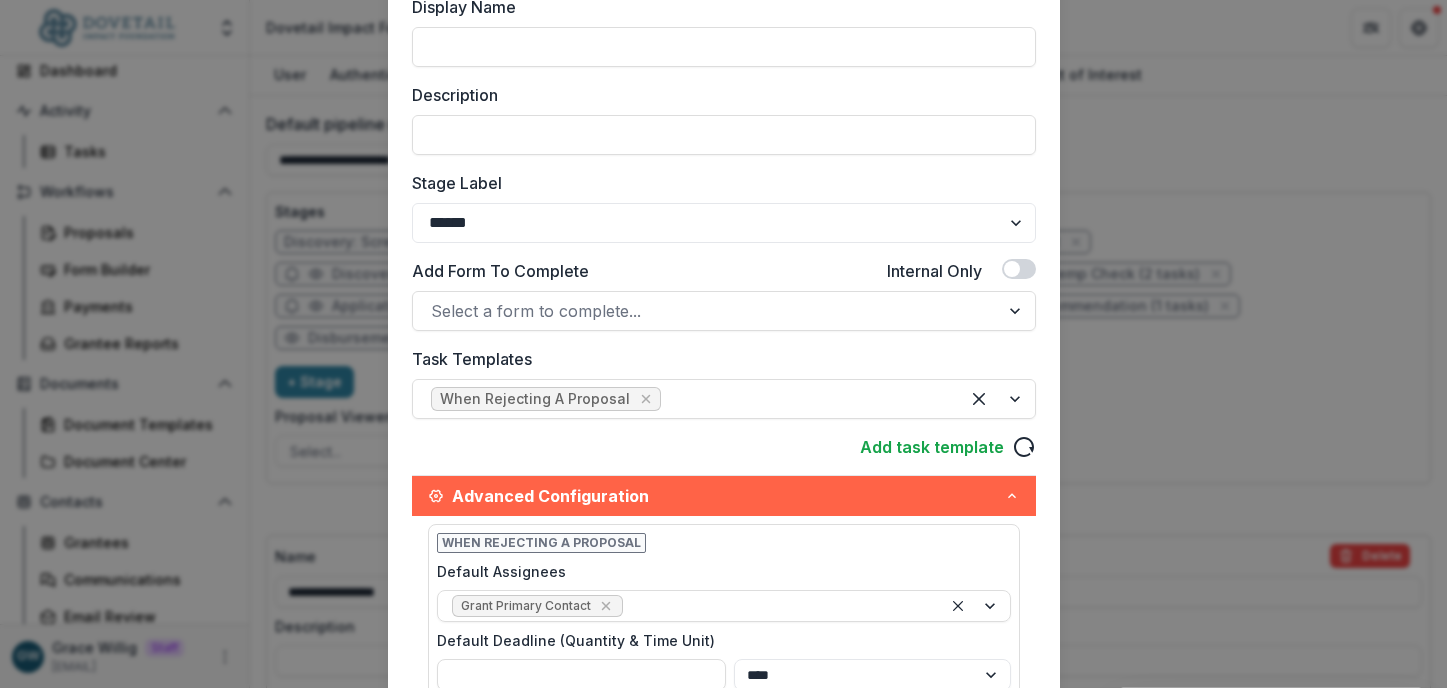 click on "**********" at bounding box center [723, 344] 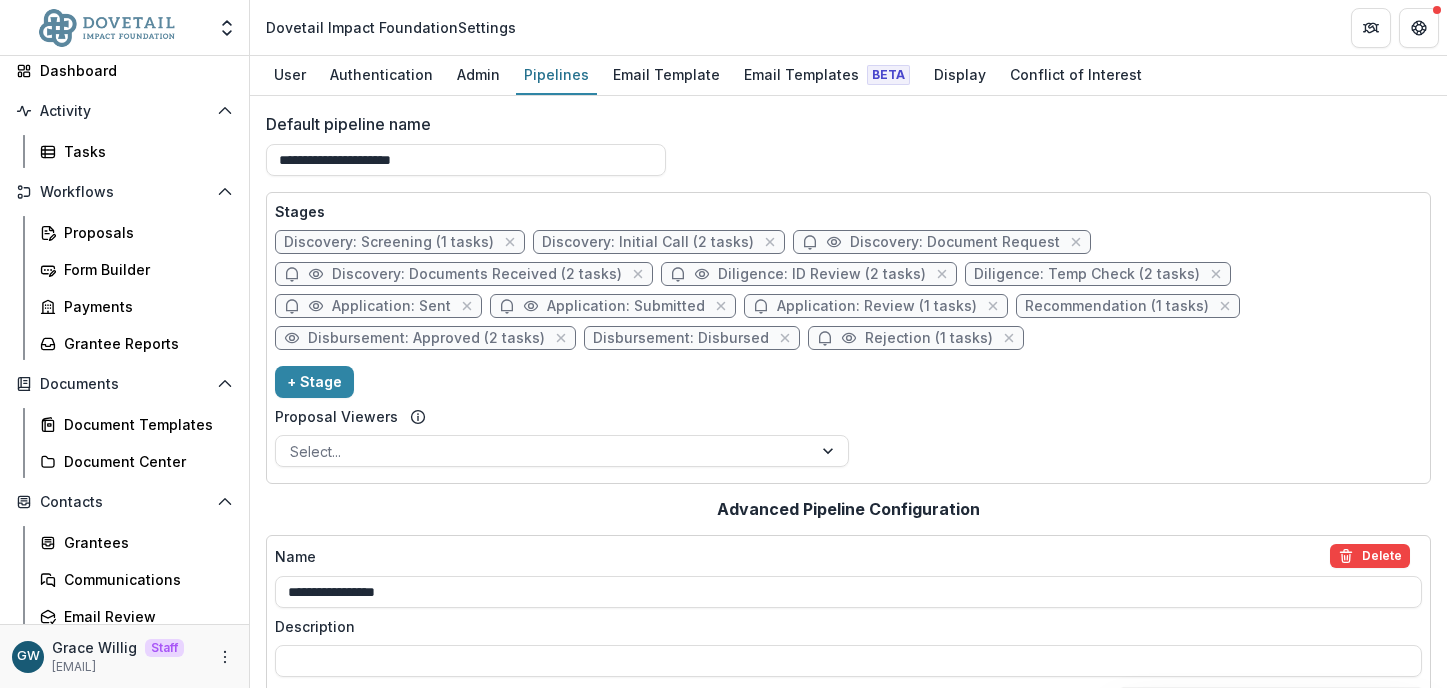 click on "Disbursement: Approved (2 tasks)" at bounding box center (426, 338) 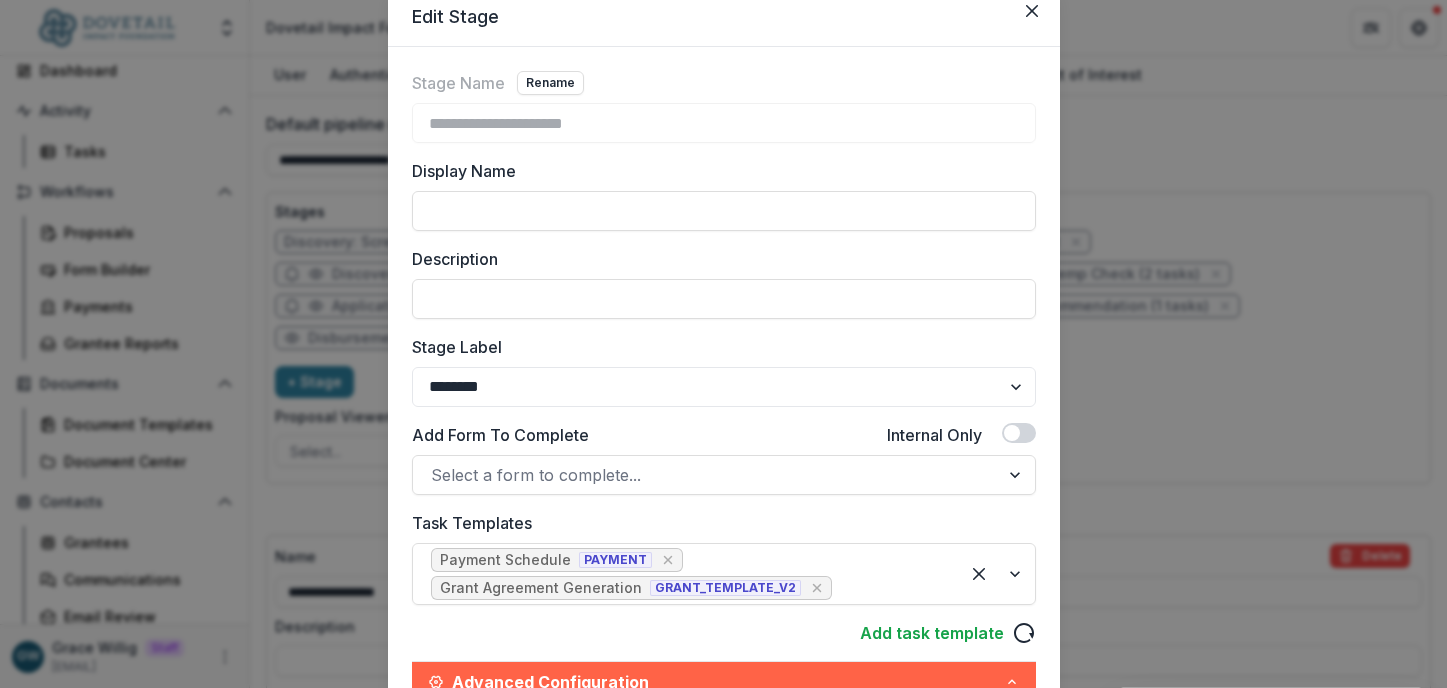 scroll, scrollTop: 76, scrollLeft: 0, axis: vertical 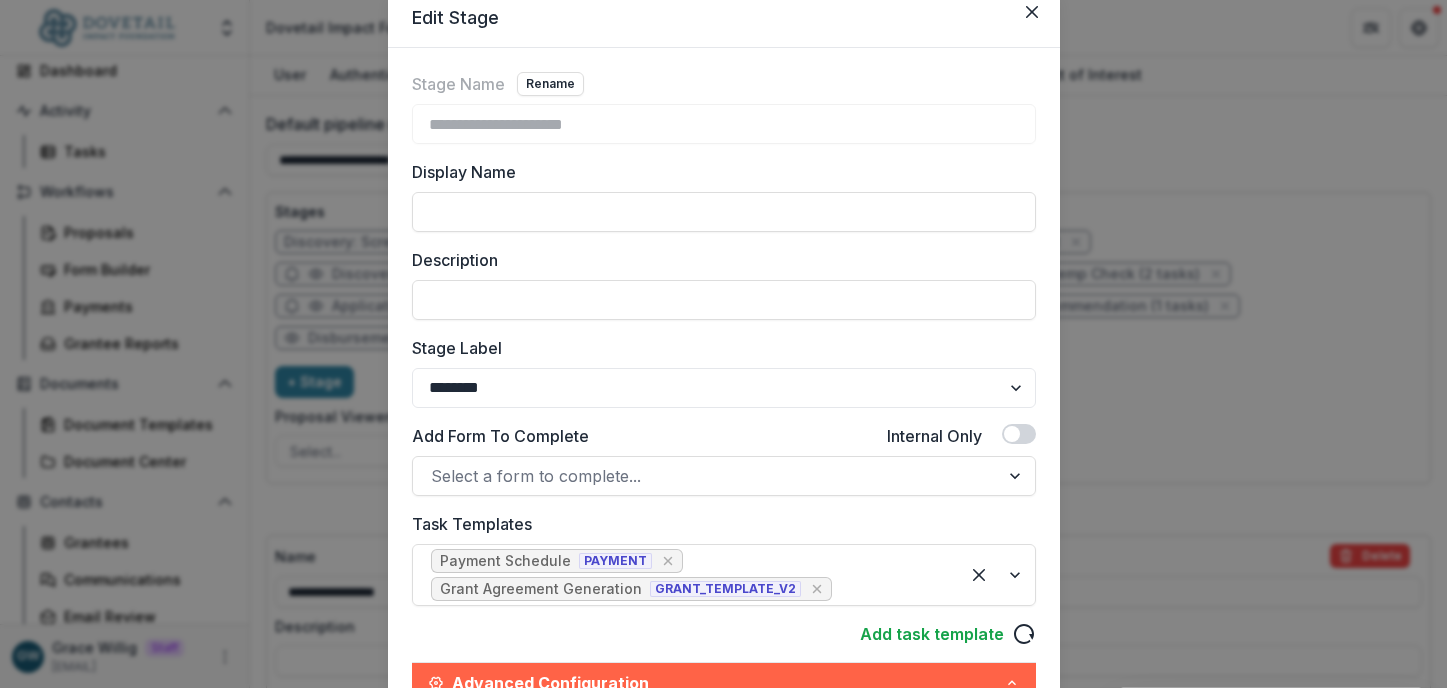 click on "**********" at bounding box center (723, 344) 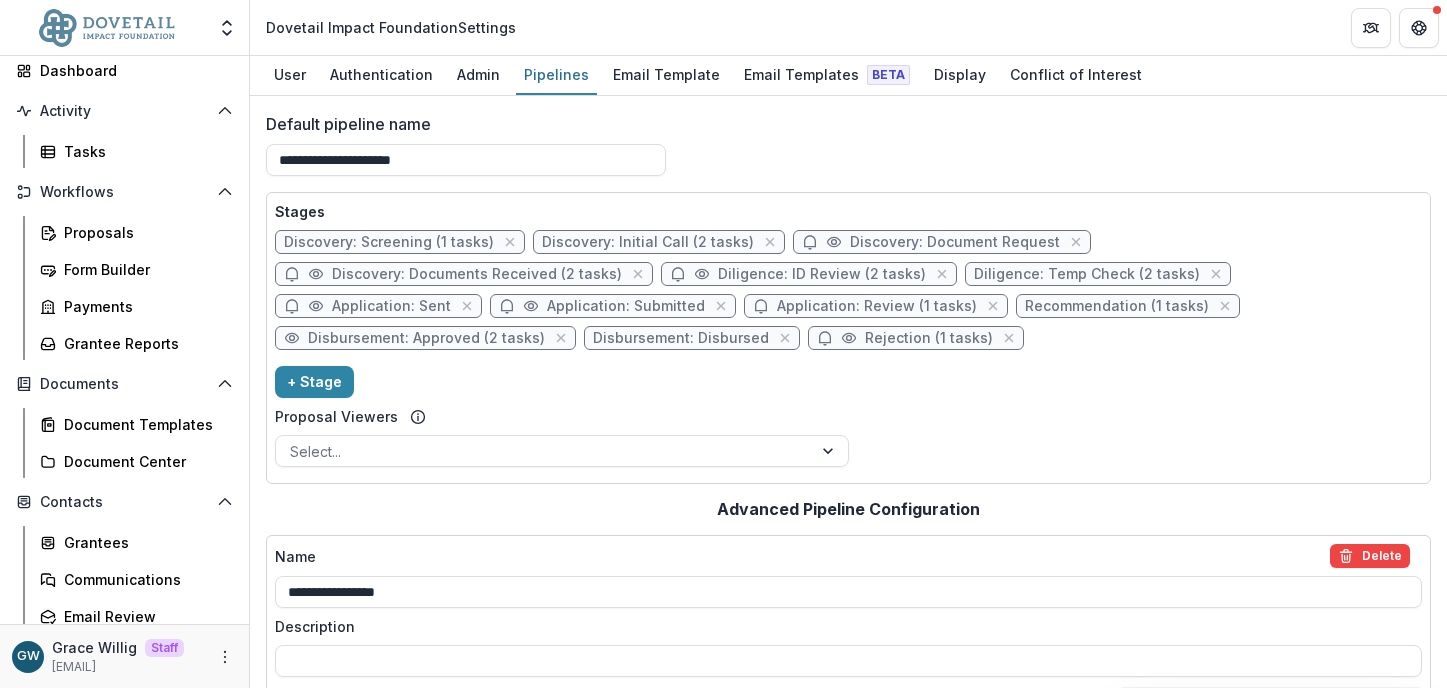 click on "Recommendation (1 tasks)" at bounding box center [1117, 306] 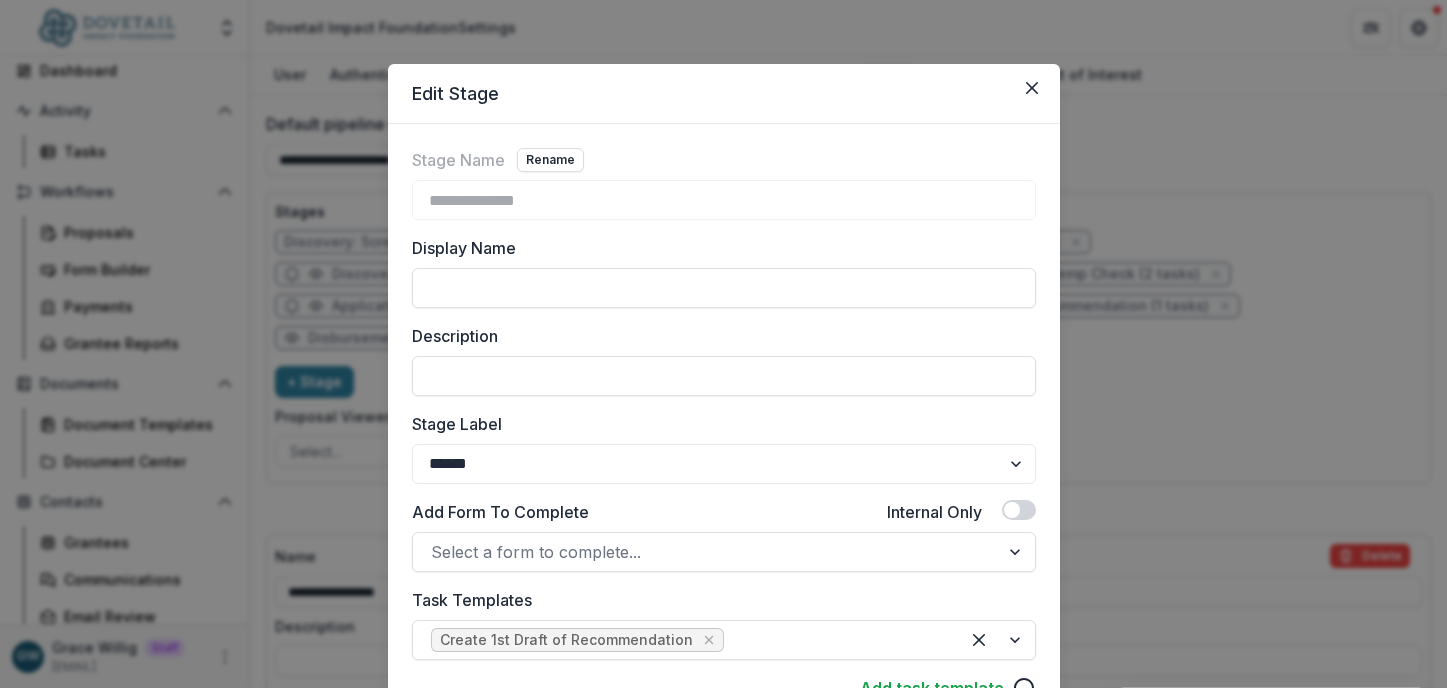 click on "**********" at bounding box center (723, 344) 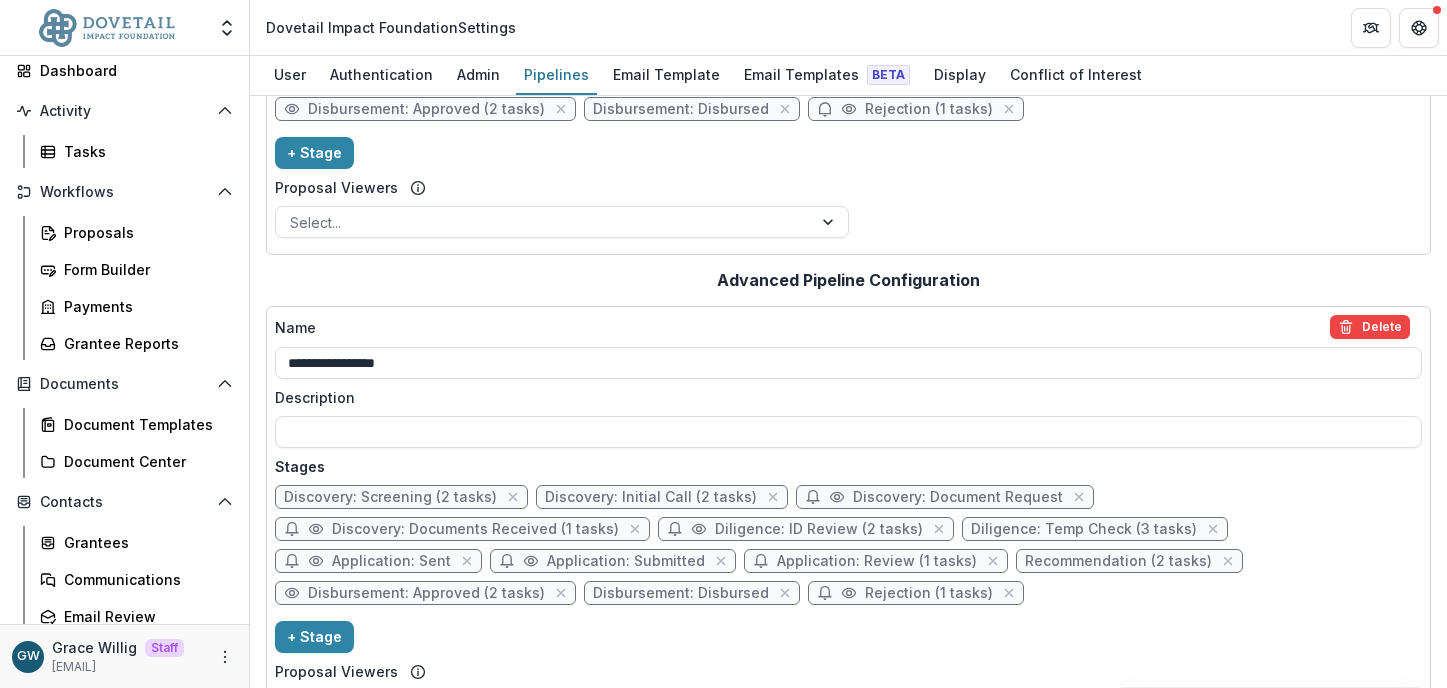 scroll, scrollTop: 336, scrollLeft: 0, axis: vertical 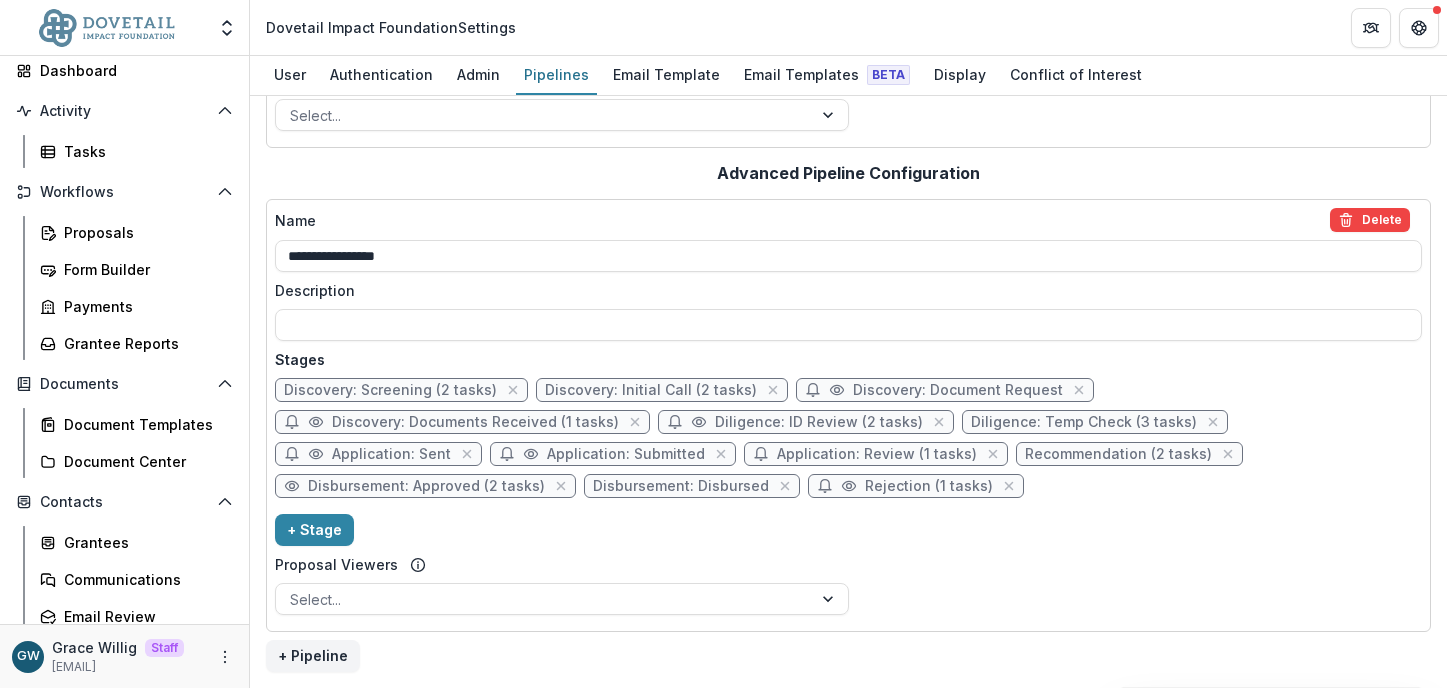 click on "Disbursement: Disbursed" at bounding box center [681, 486] 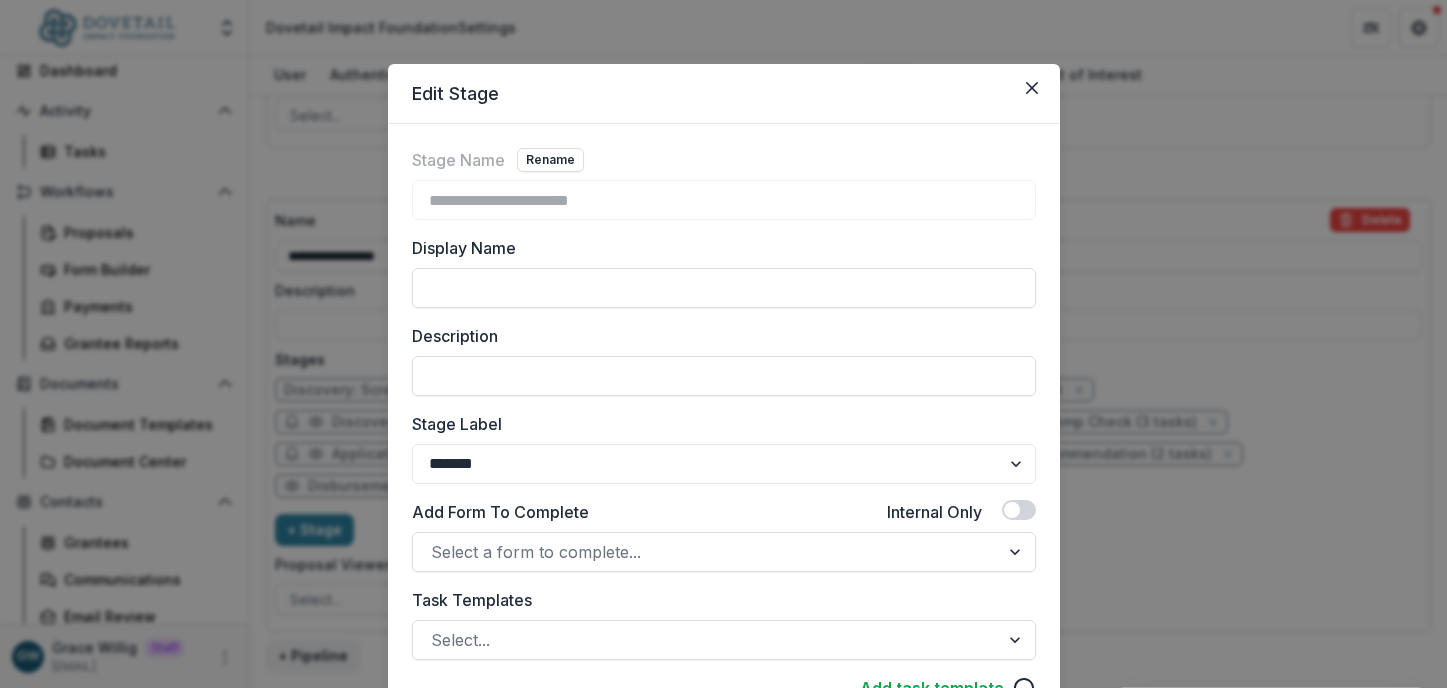 scroll, scrollTop: 4, scrollLeft: 0, axis: vertical 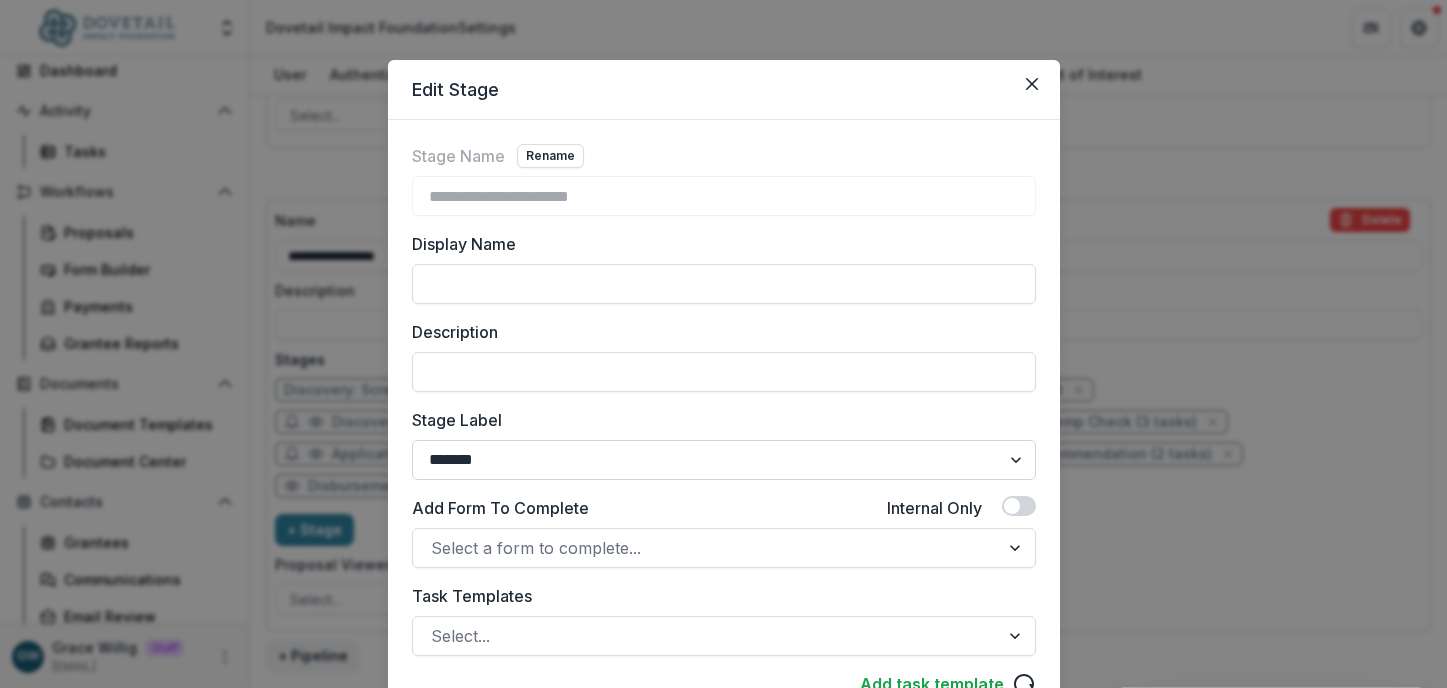 click on "******* ***** ********* ****** ******* ******** ******** ******* ********* ******* ******" at bounding box center [724, 460] 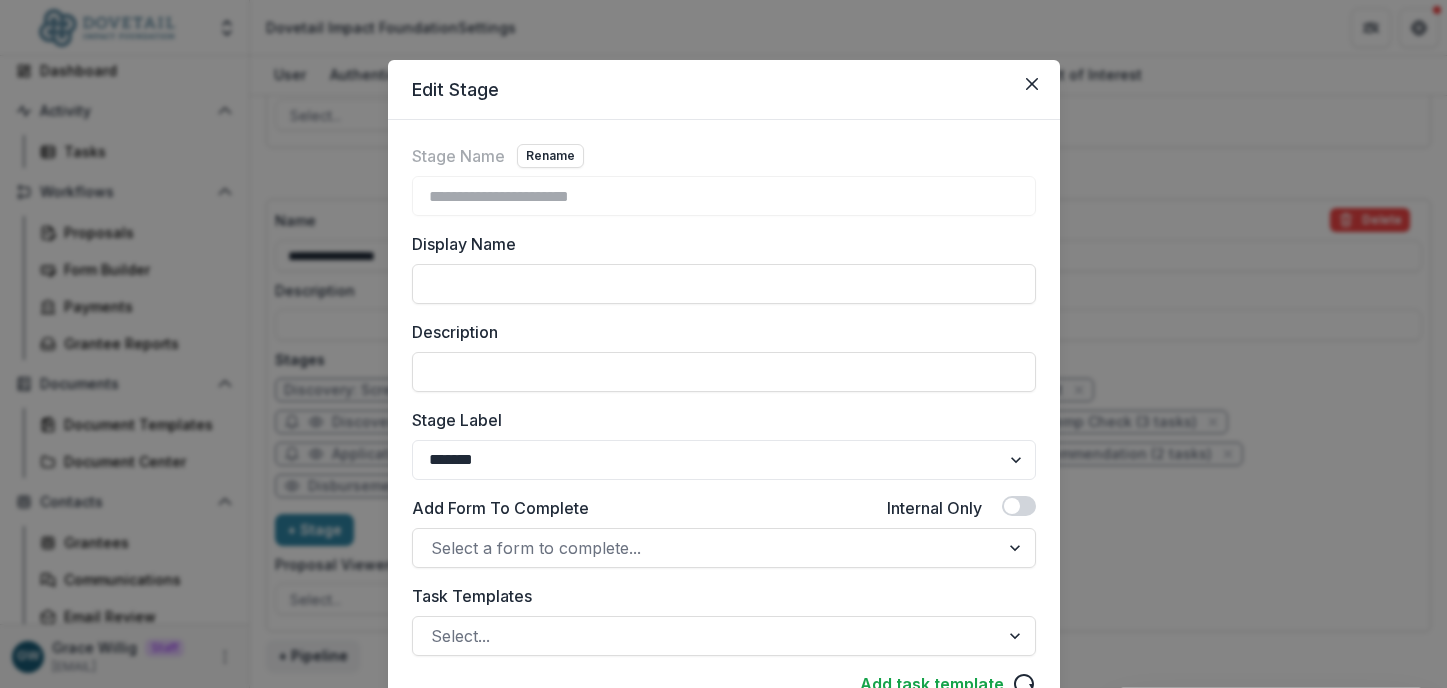 click on "**********" at bounding box center (723, 344) 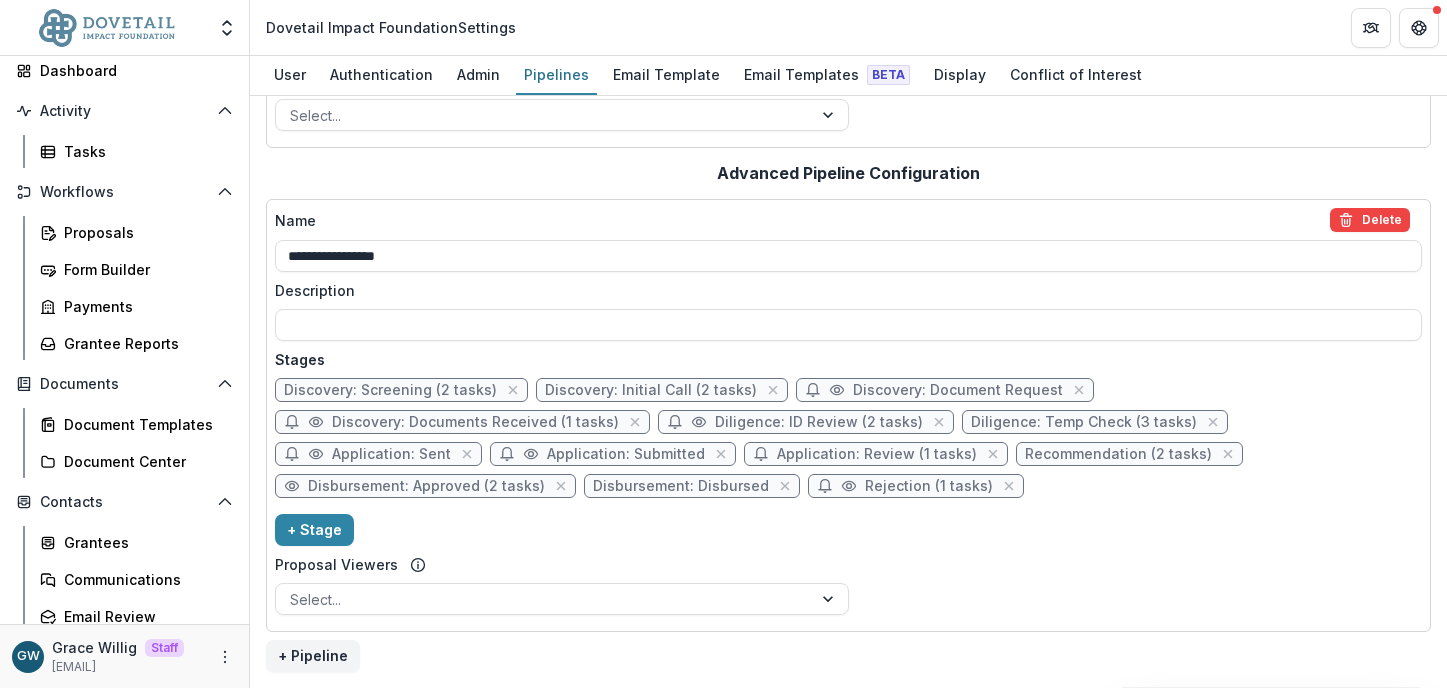 click on "Disbursement: Approved (2 tasks)" at bounding box center (426, 486) 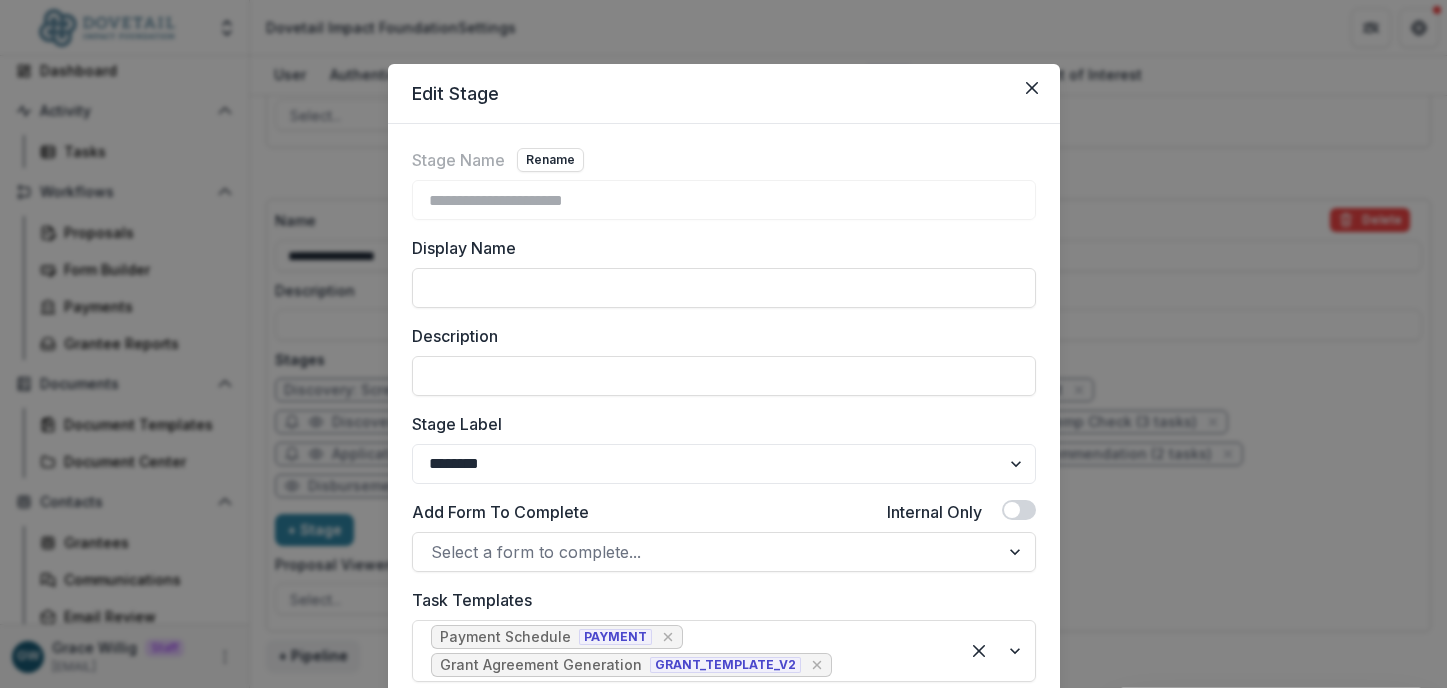 click on "**********" at bounding box center [723, 344] 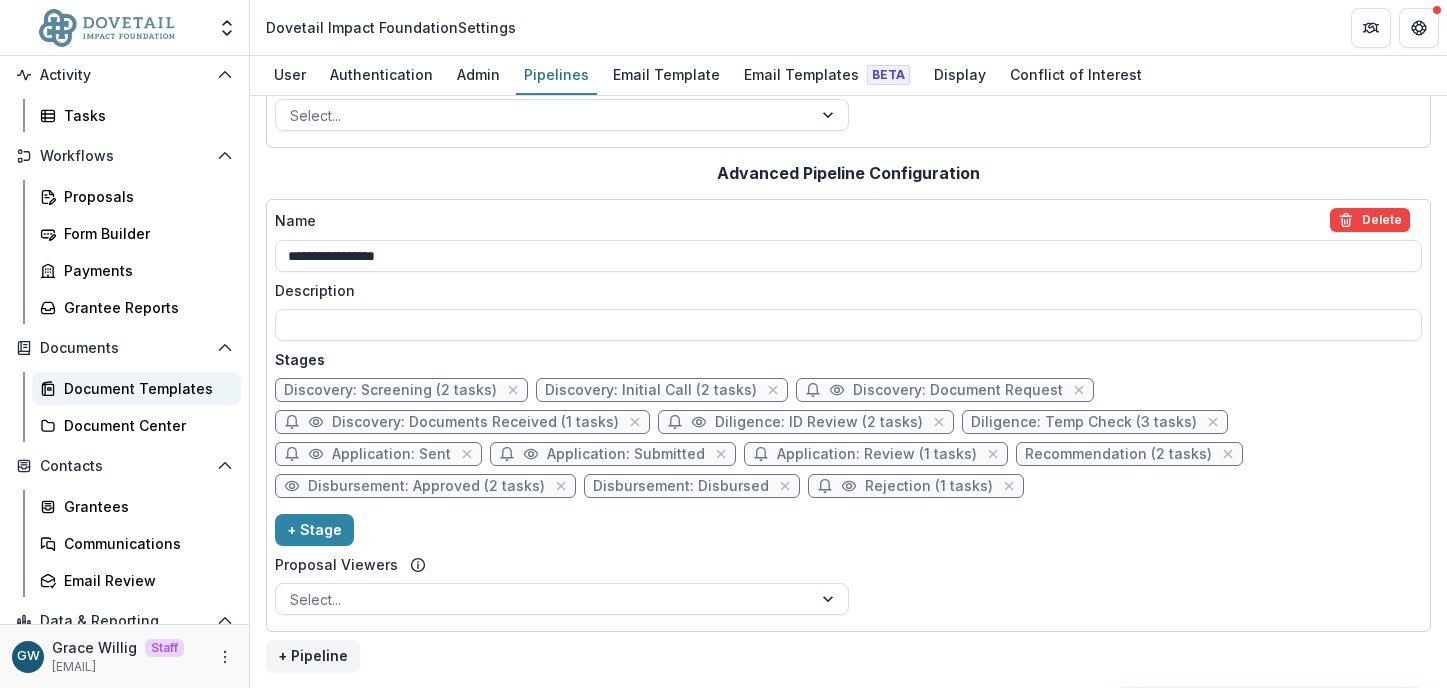 scroll, scrollTop: 149, scrollLeft: 0, axis: vertical 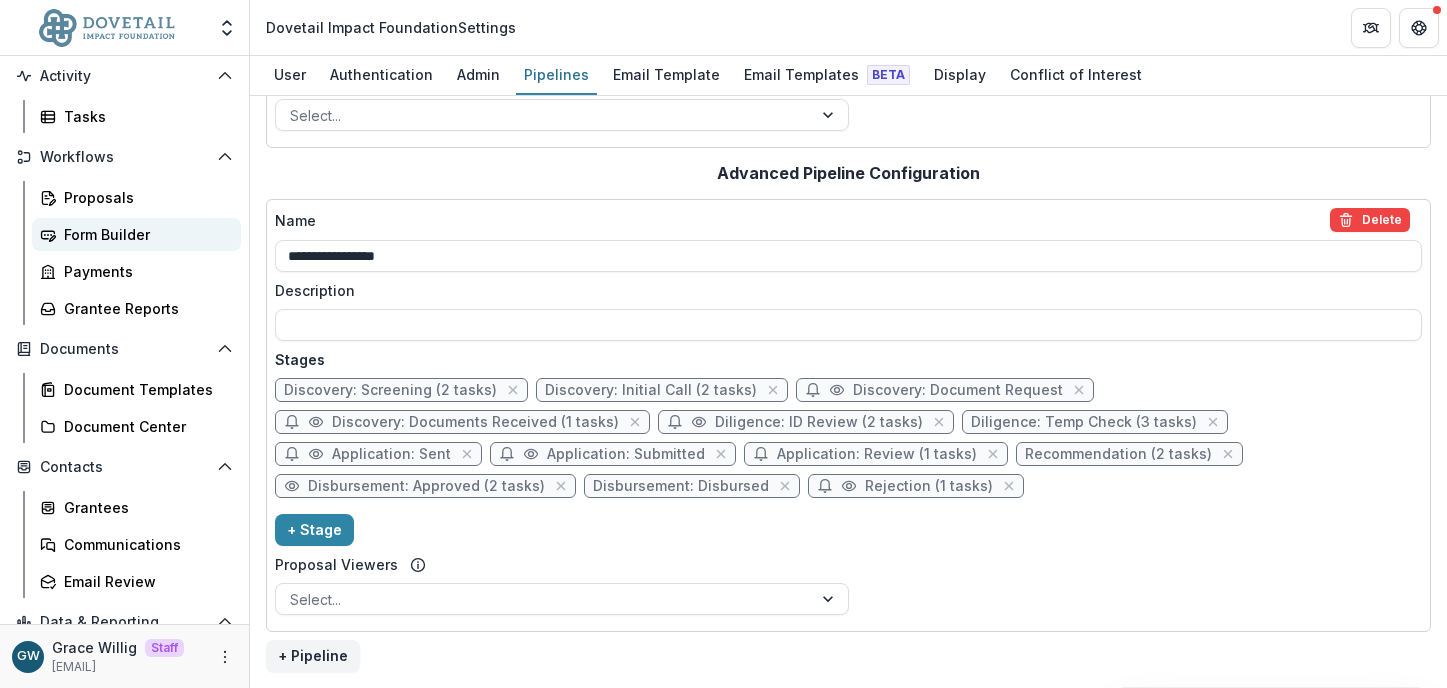 click on "Form Builder" at bounding box center (136, 234) 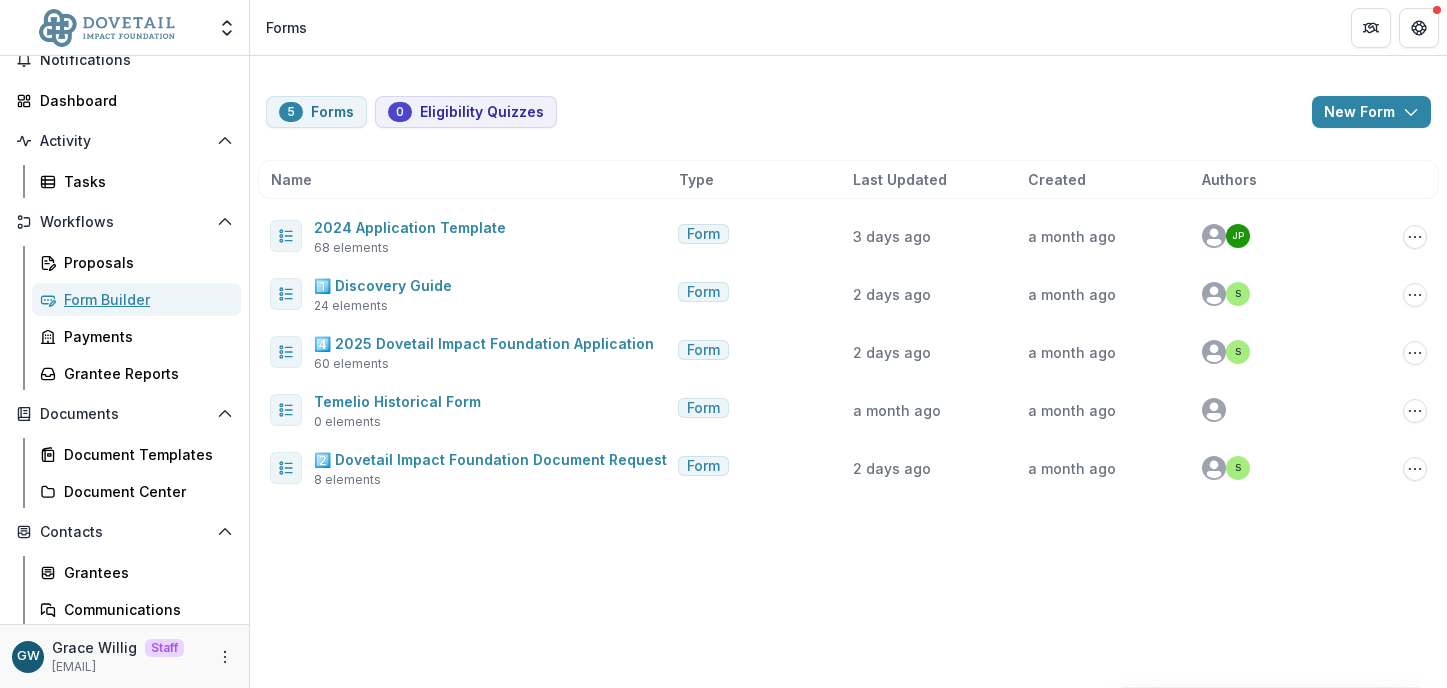 scroll, scrollTop: 0, scrollLeft: 0, axis: both 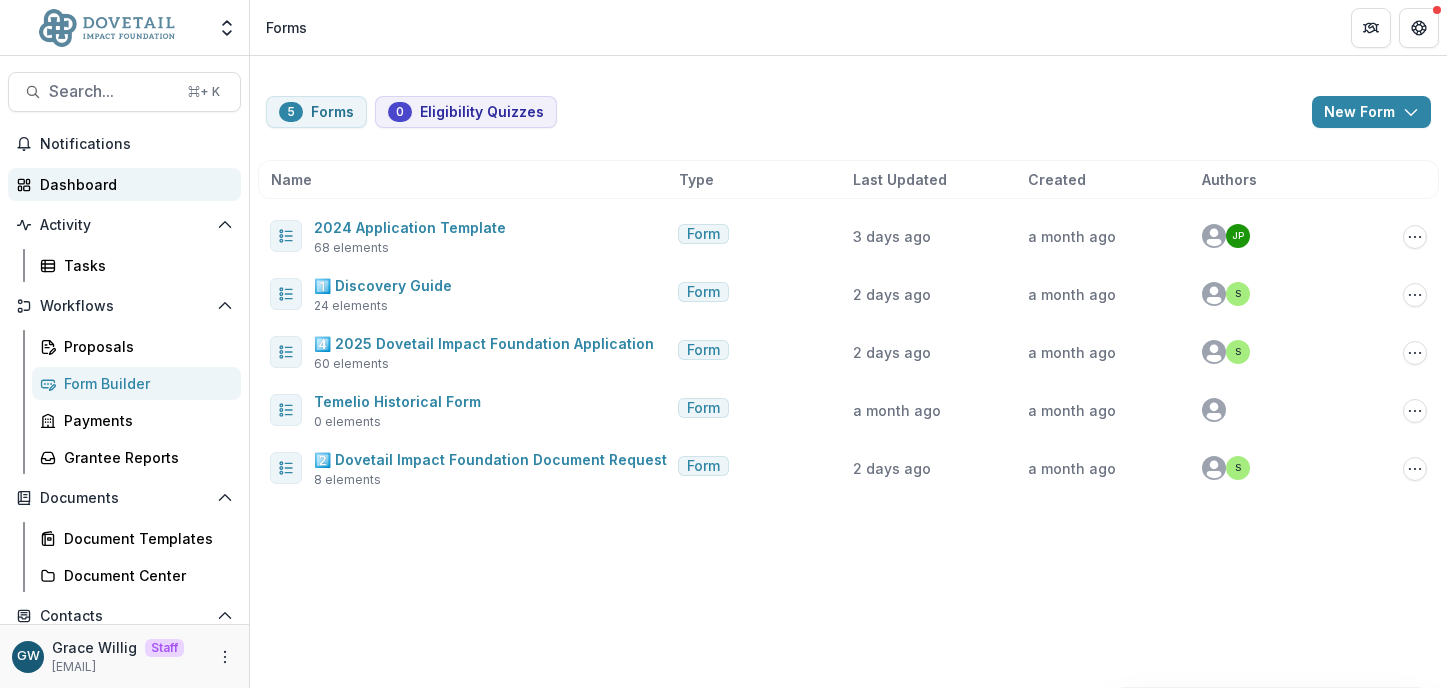 click on "Dashboard" at bounding box center (132, 184) 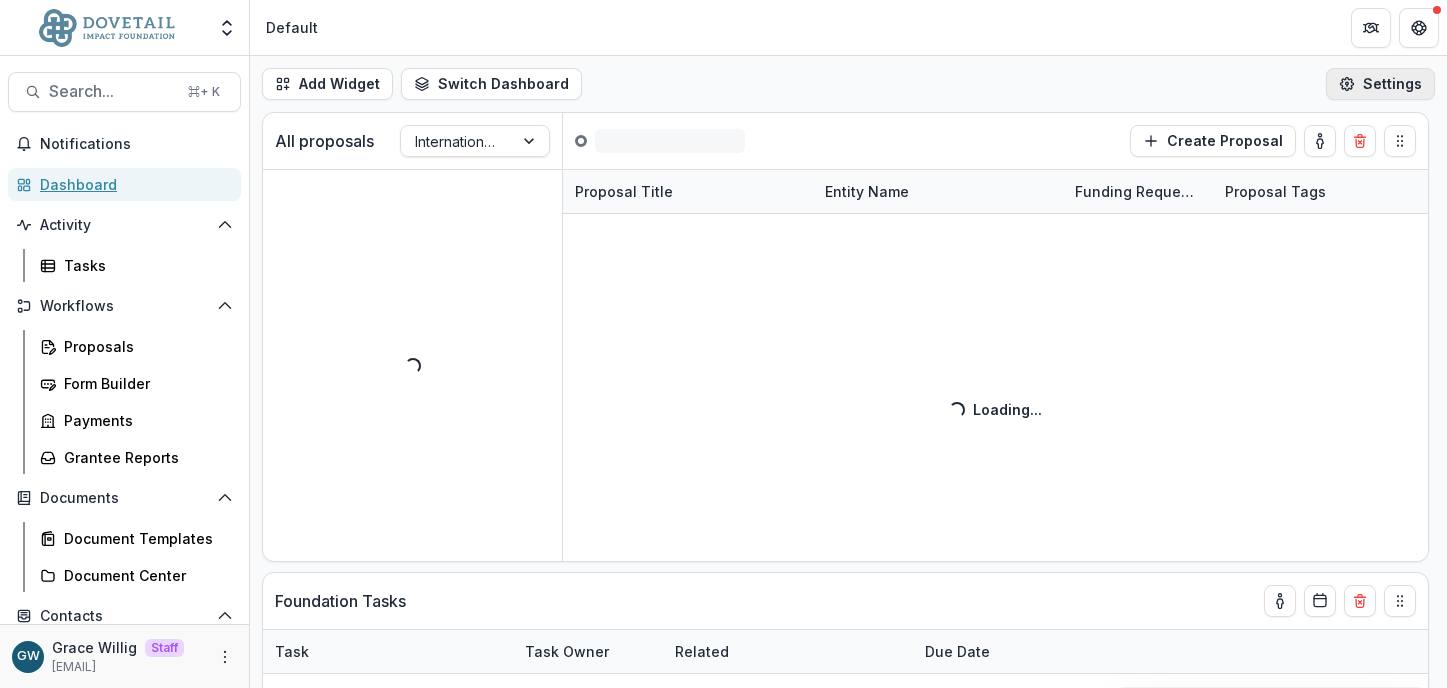 select on "******" 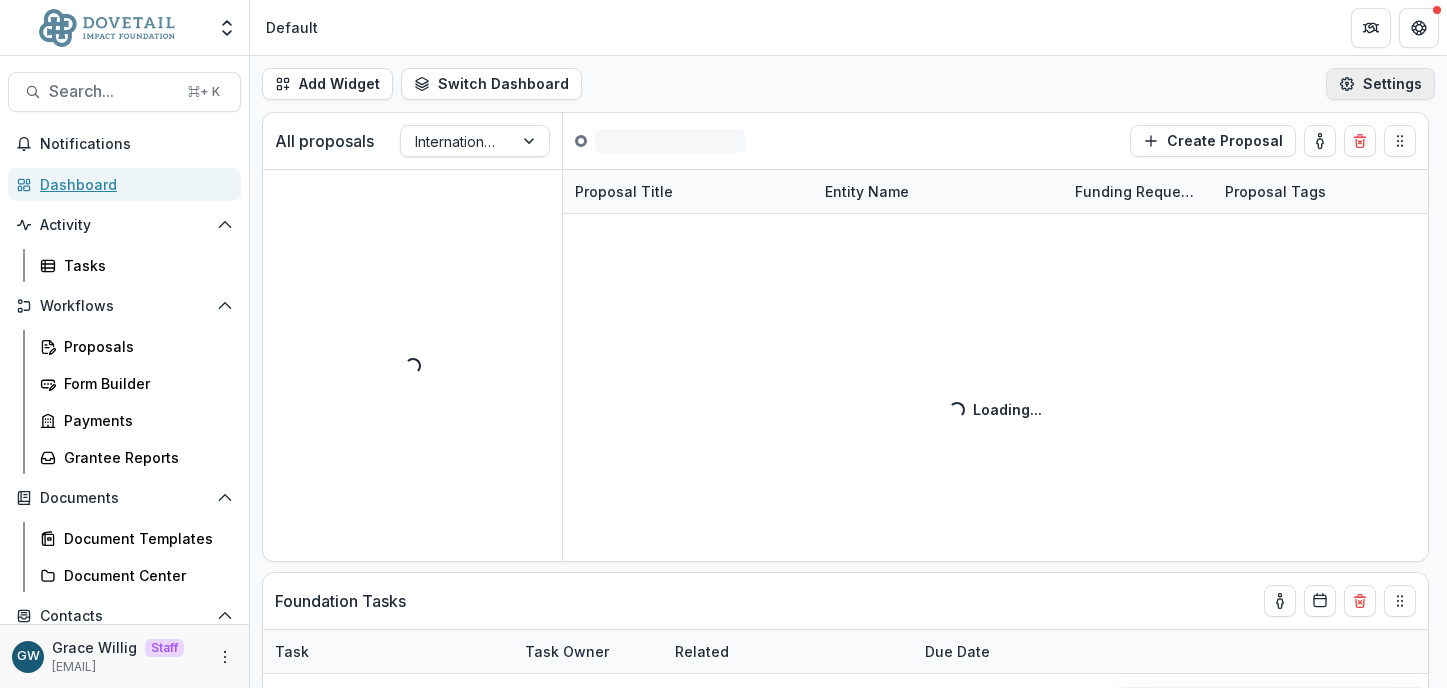select on "******" 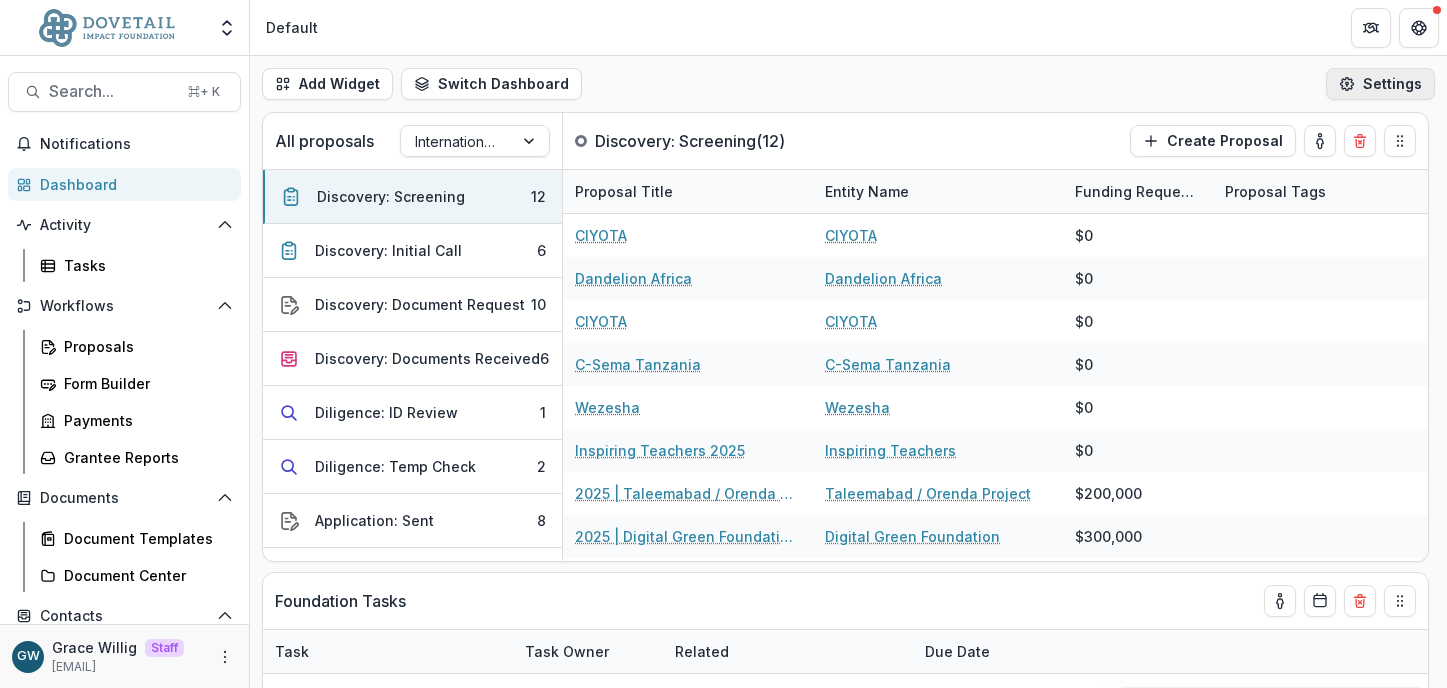 click on "Settings" at bounding box center (1380, 84) 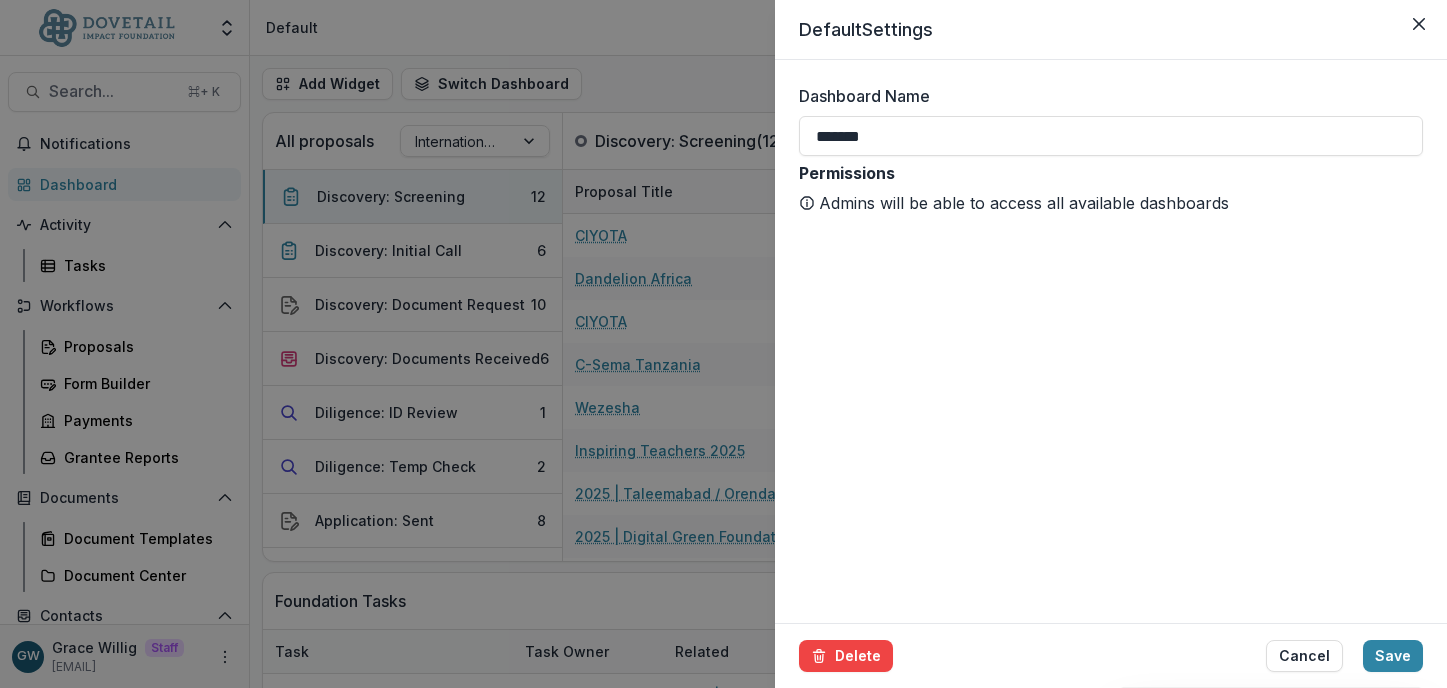 click at bounding box center (1419, 24) 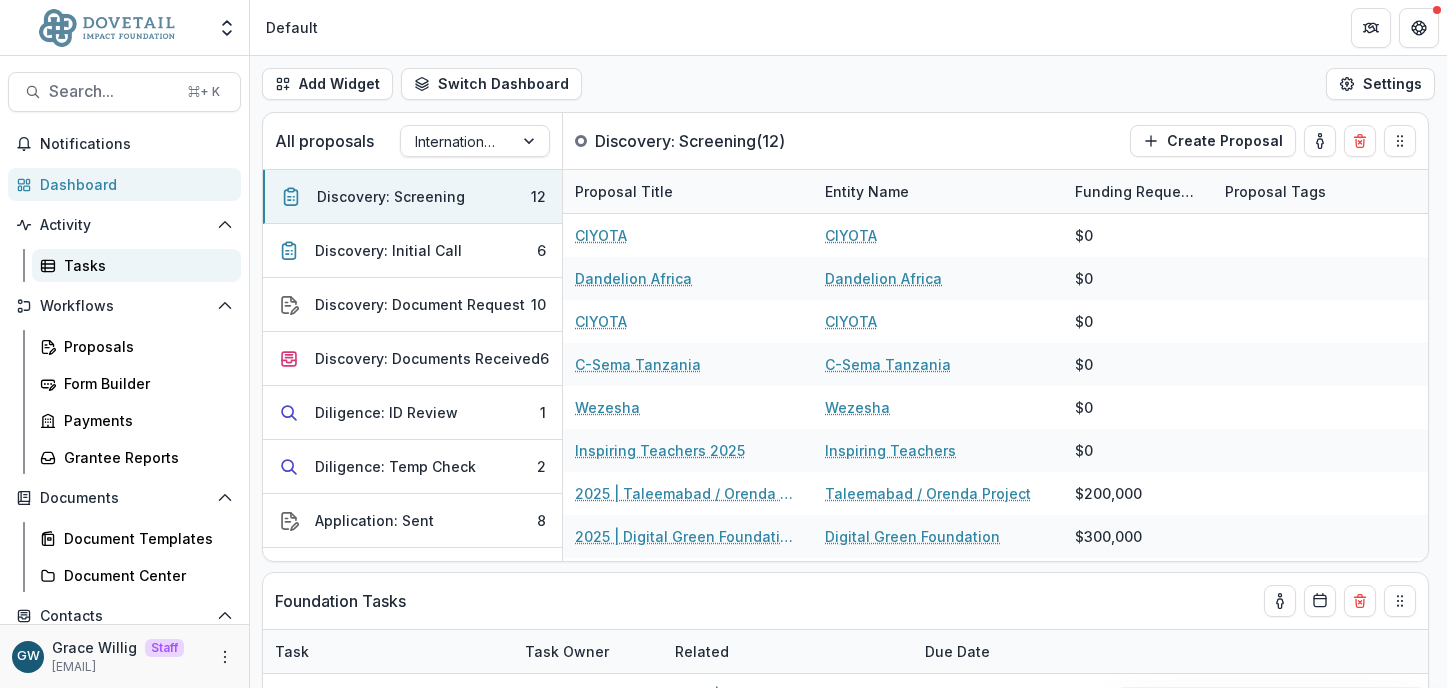 click on "Tasks" at bounding box center [144, 265] 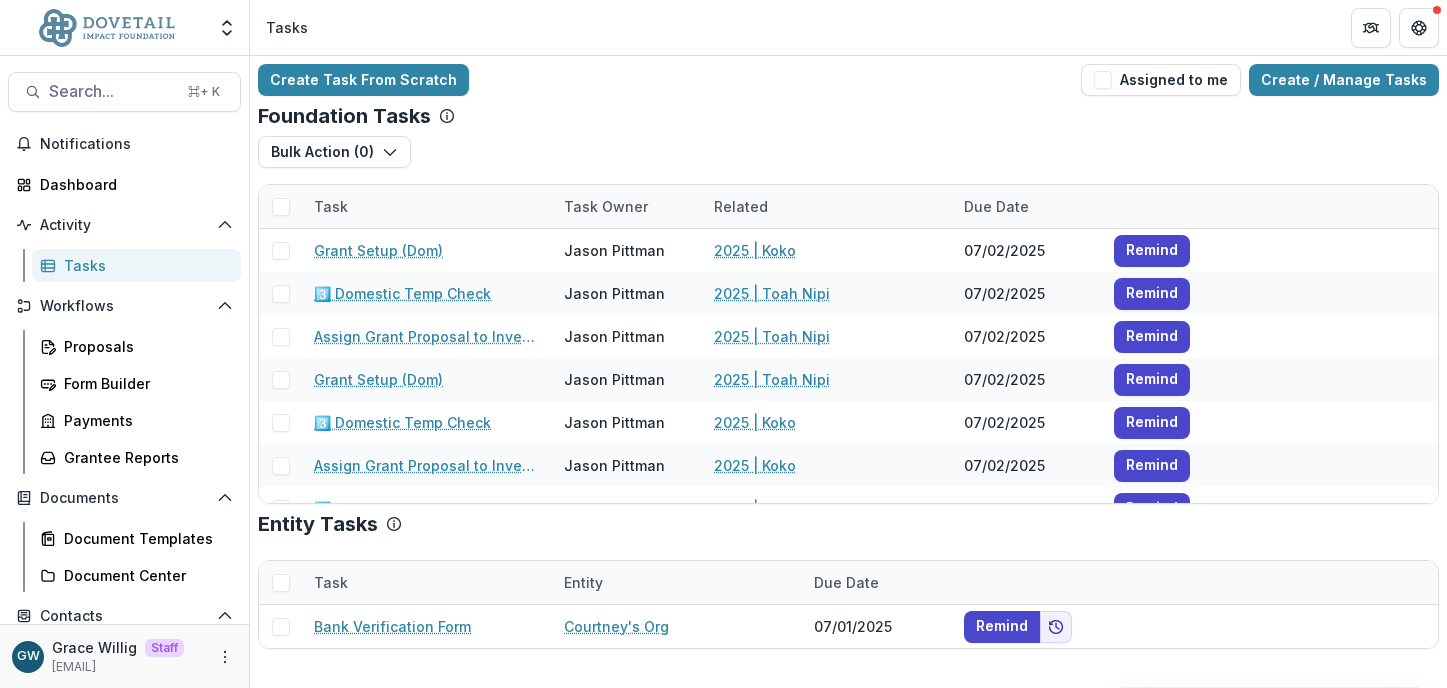 click on "Create / Manage Tasks" at bounding box center (1344, 80) 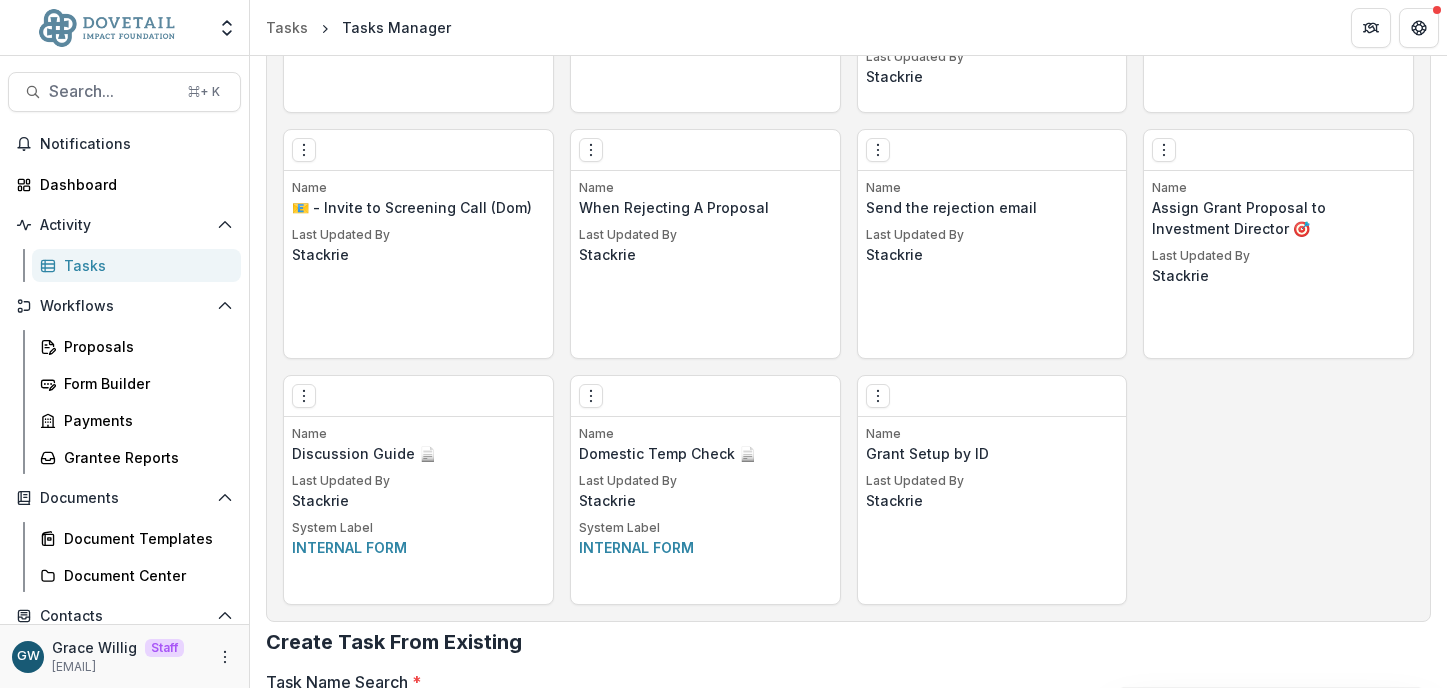 scroll, scrollTop: 2488, scrollLeft: 0, axis: vertical 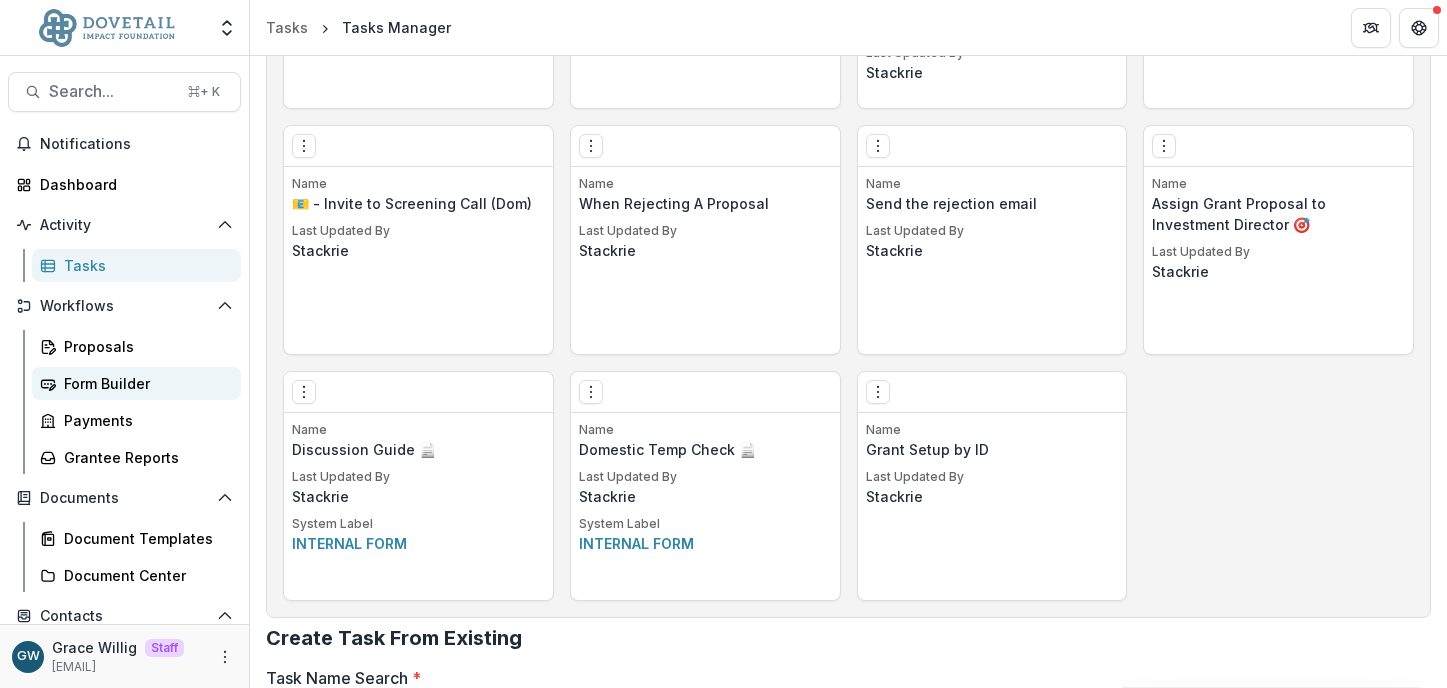 click on "Form Builder" at bounding box center [144, 383] 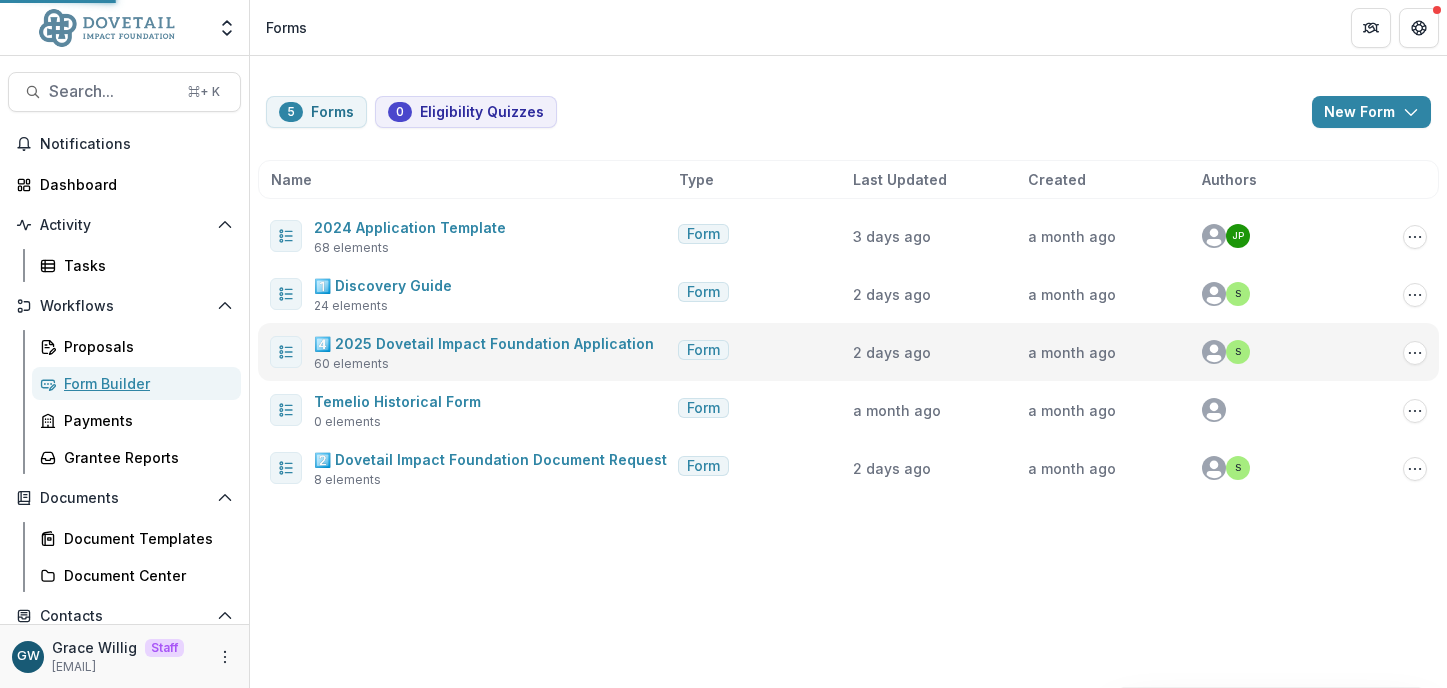 scroll, scrollTop: 0, scrollLeft: 0, axis: both 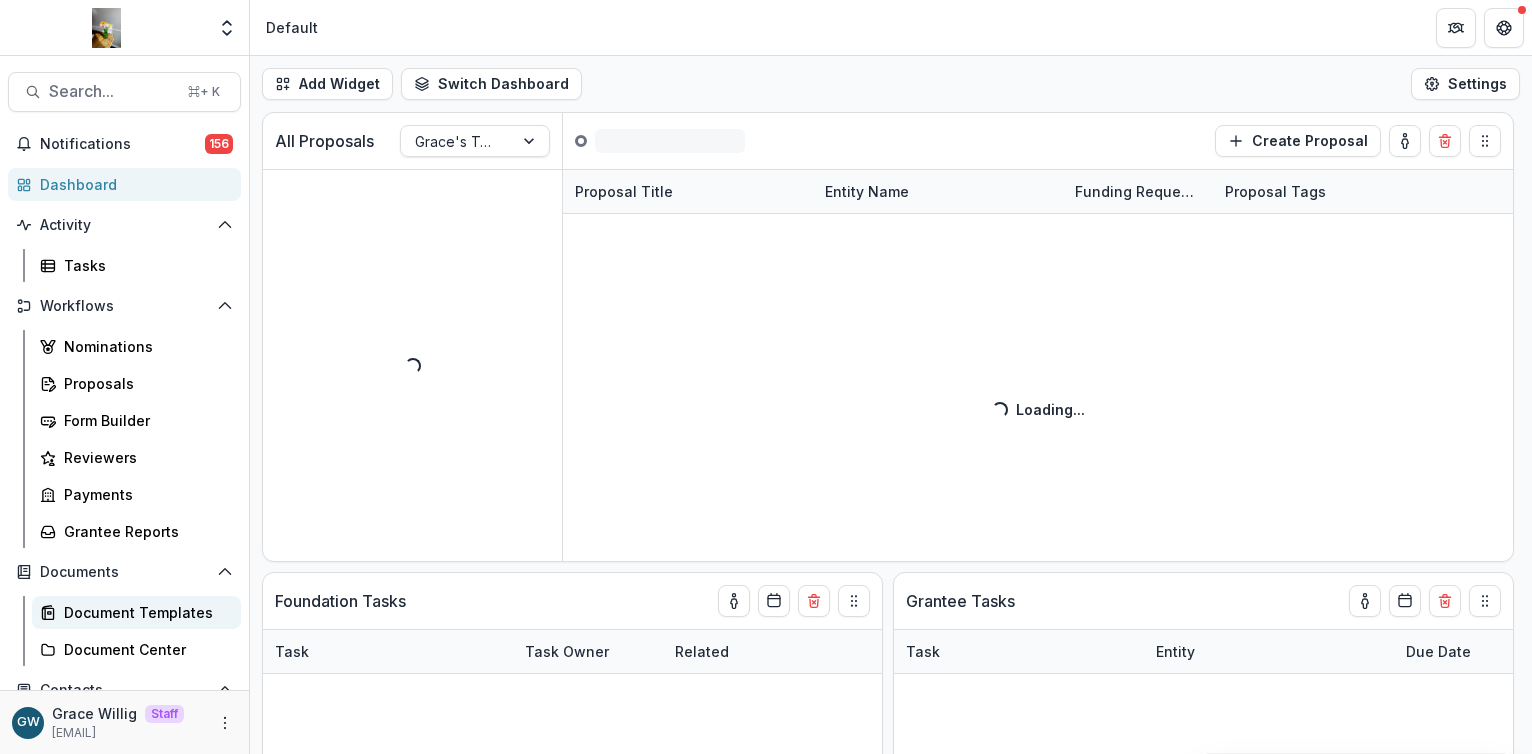 select on "******" 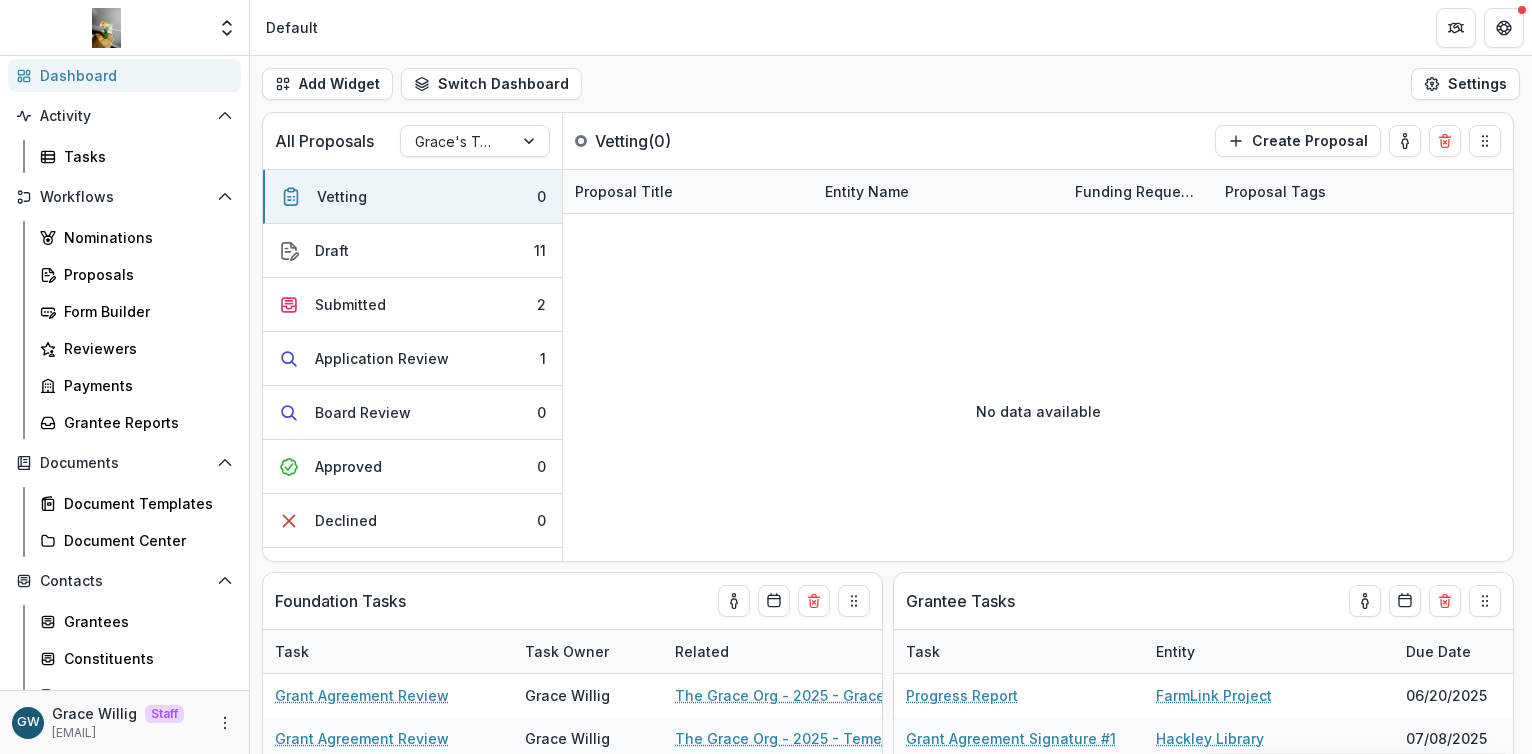 scroll, scrollTop: 211, scrollLeft: 0, axis: vertical 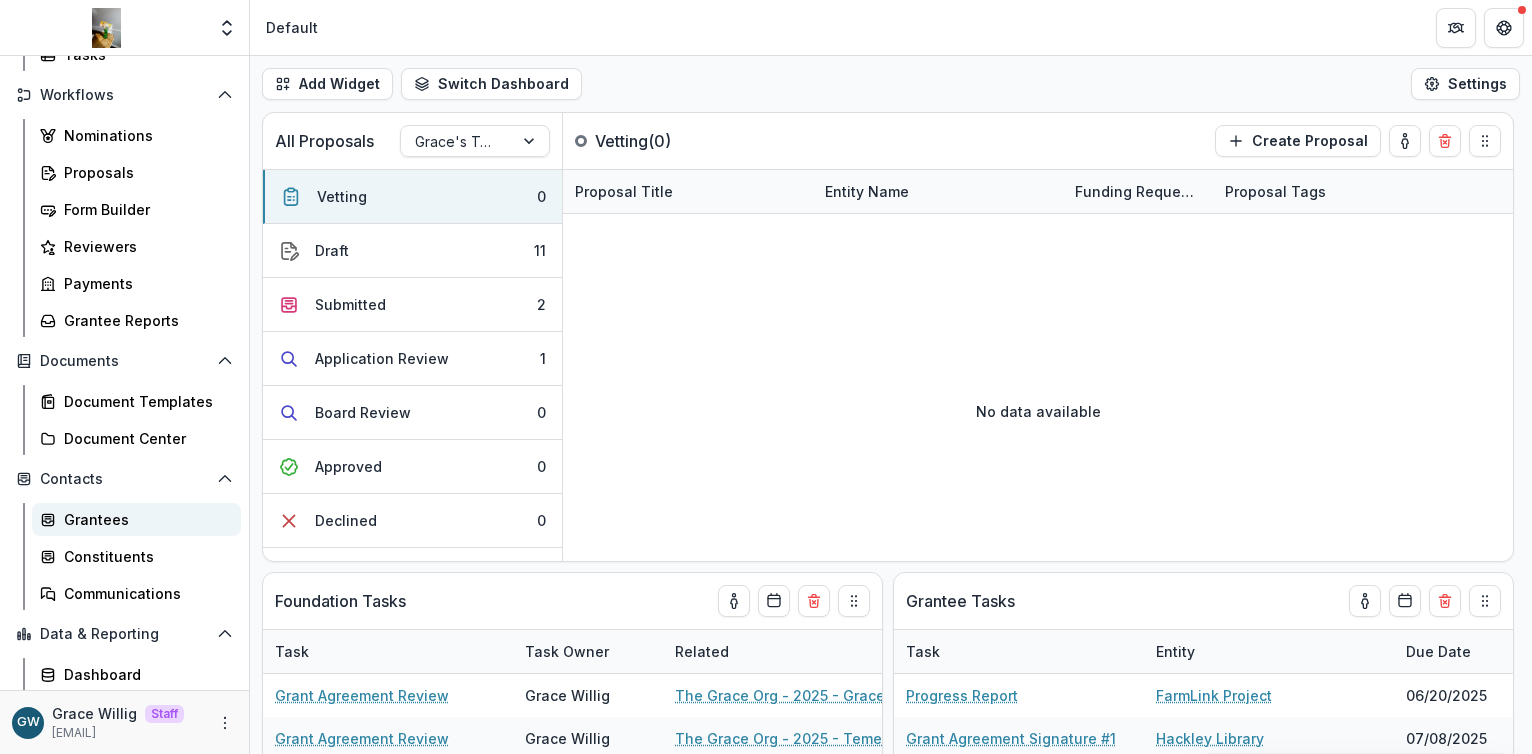 drag, startPoint x: 115, startPoint y: 515, endPoint x: 136, endPoint y: 514, distance: 21.023796 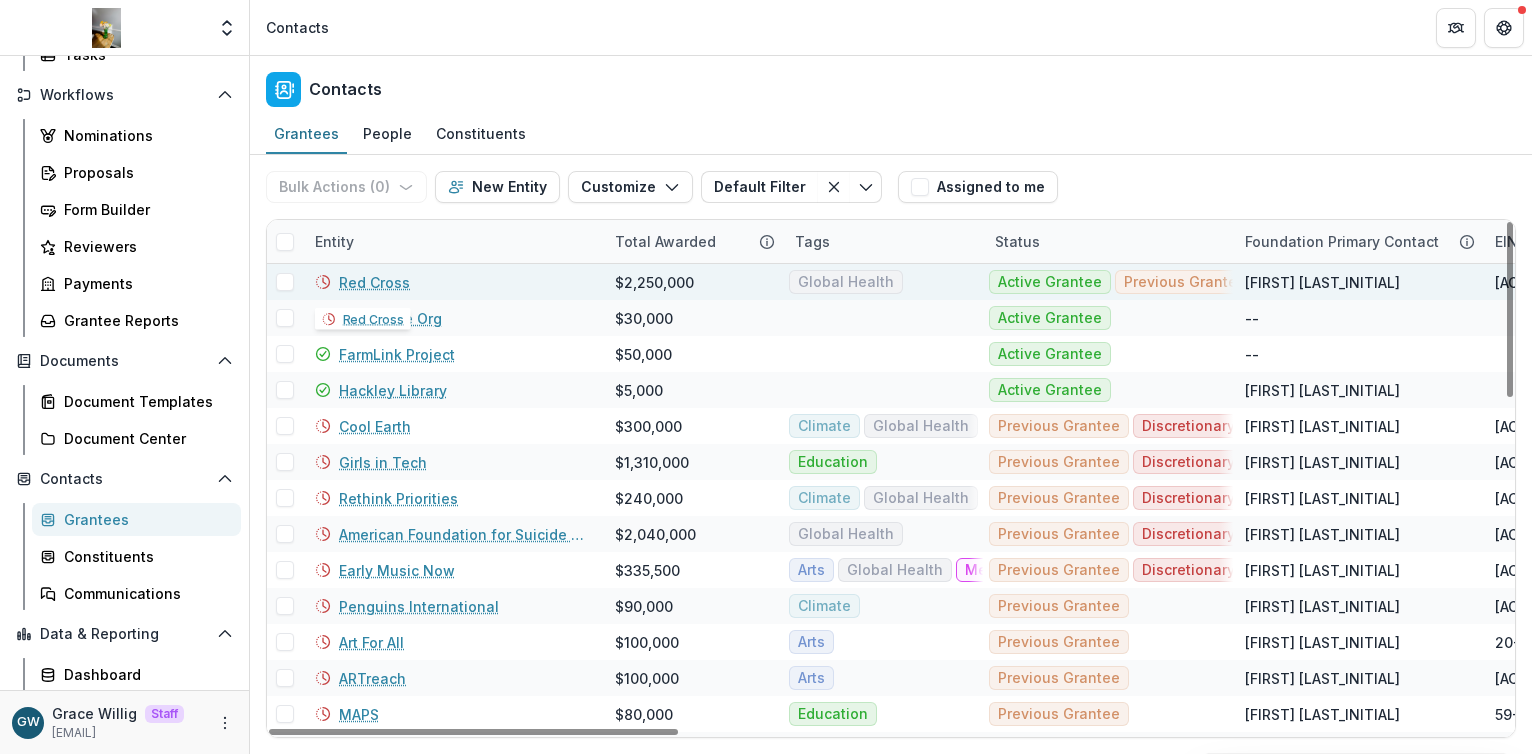 click on "Red Cross" at bounding box center [374, 282] 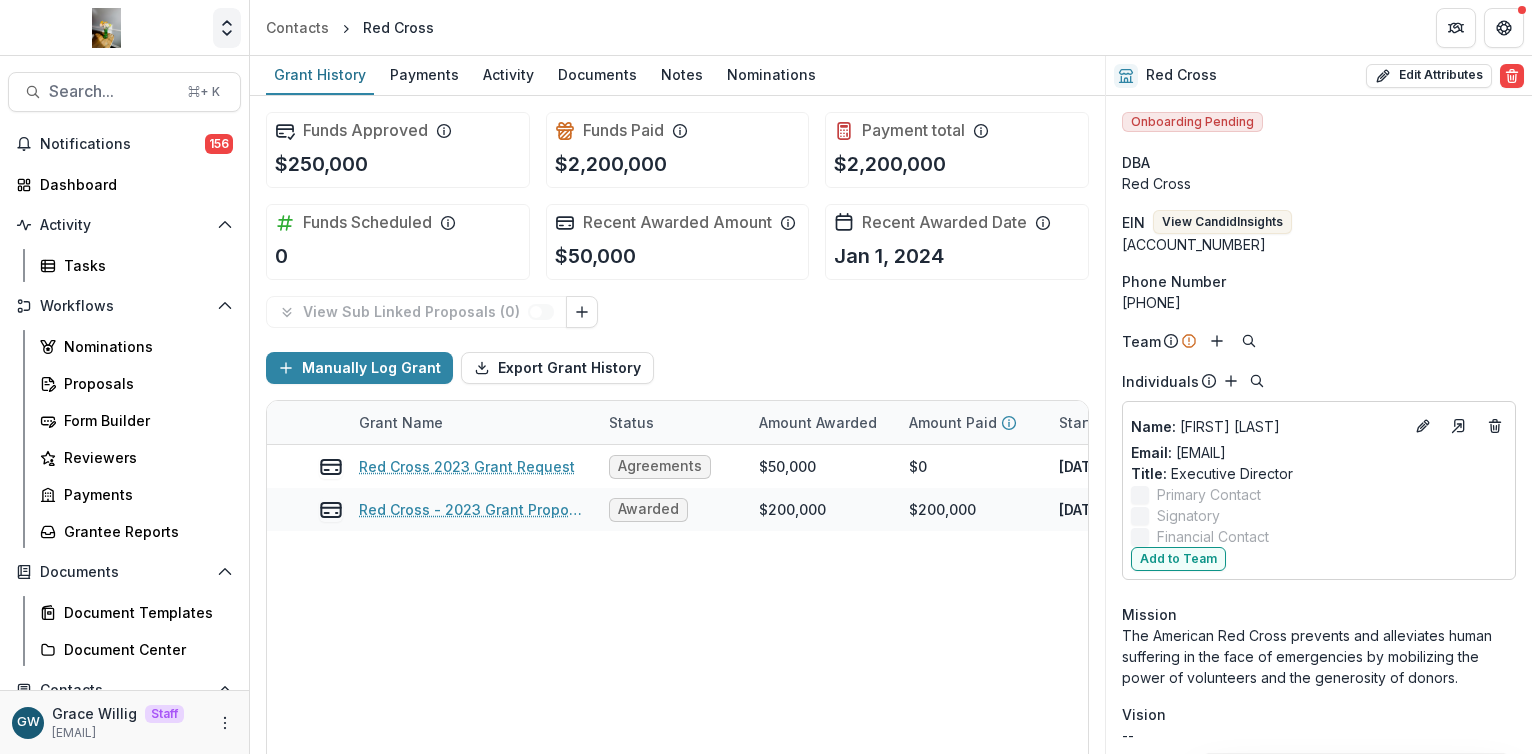 click 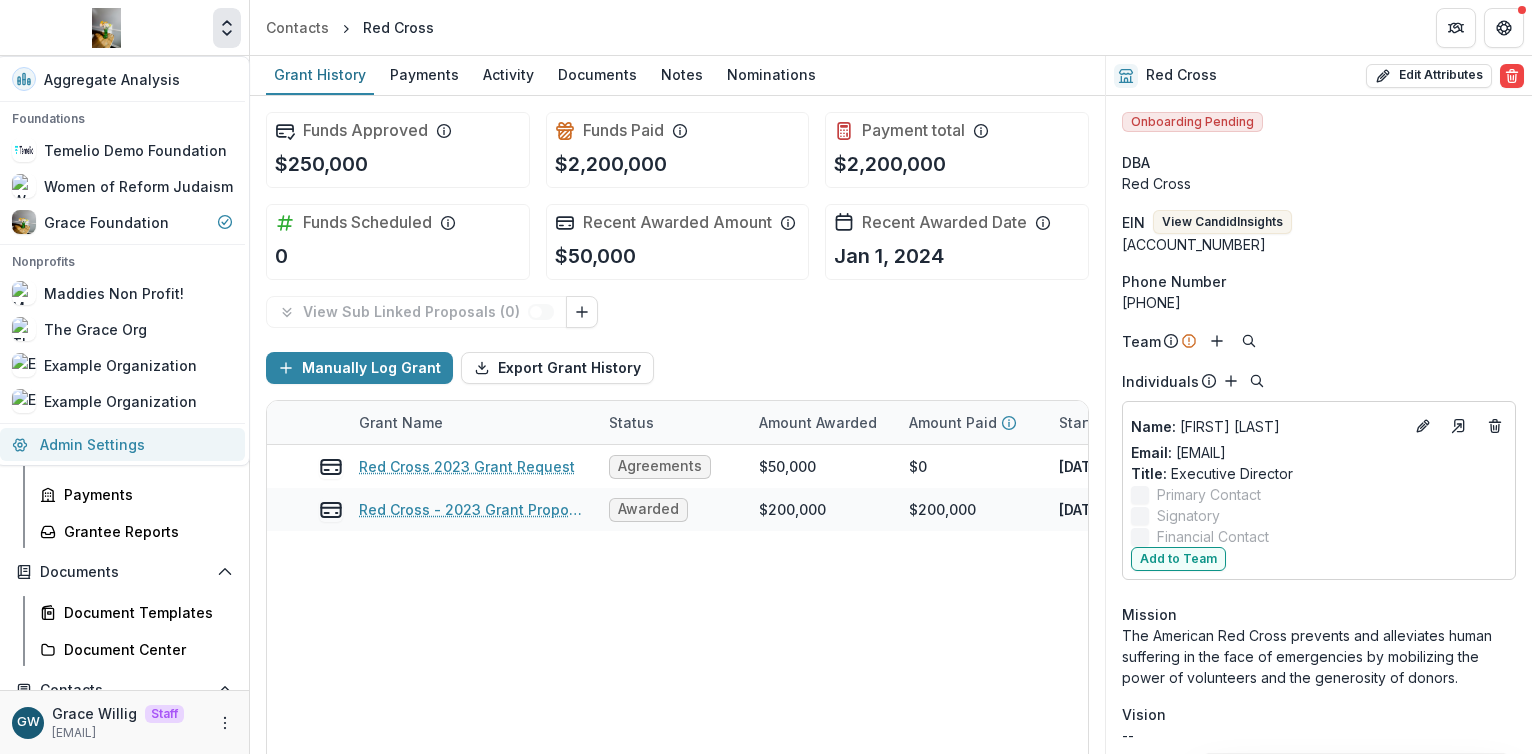 drag, startPoint x: 89, startPoint y: 445, endPoint x: 186, endPoint y: 431, distance: 98.005104 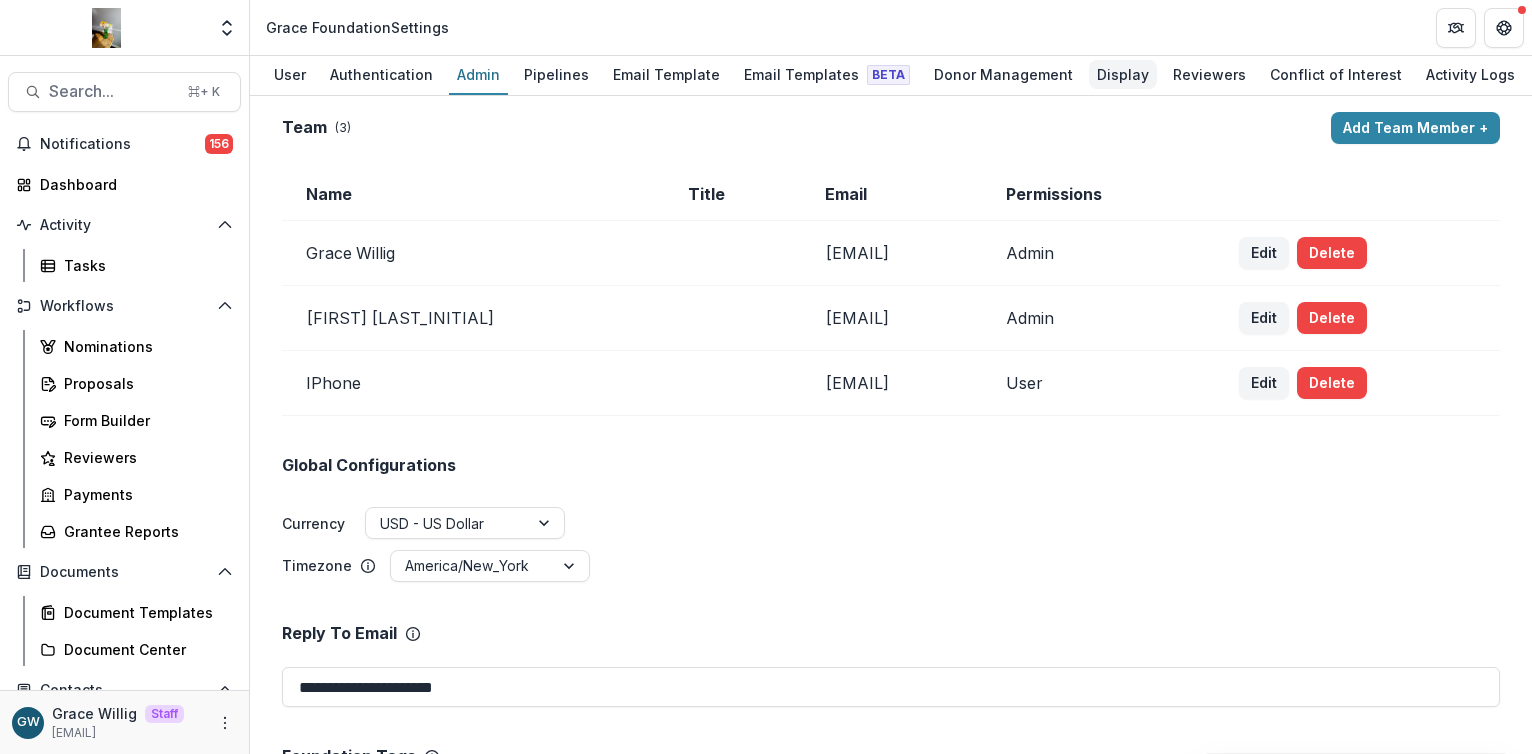 click on "Display" at bounding box center (1123, 74) 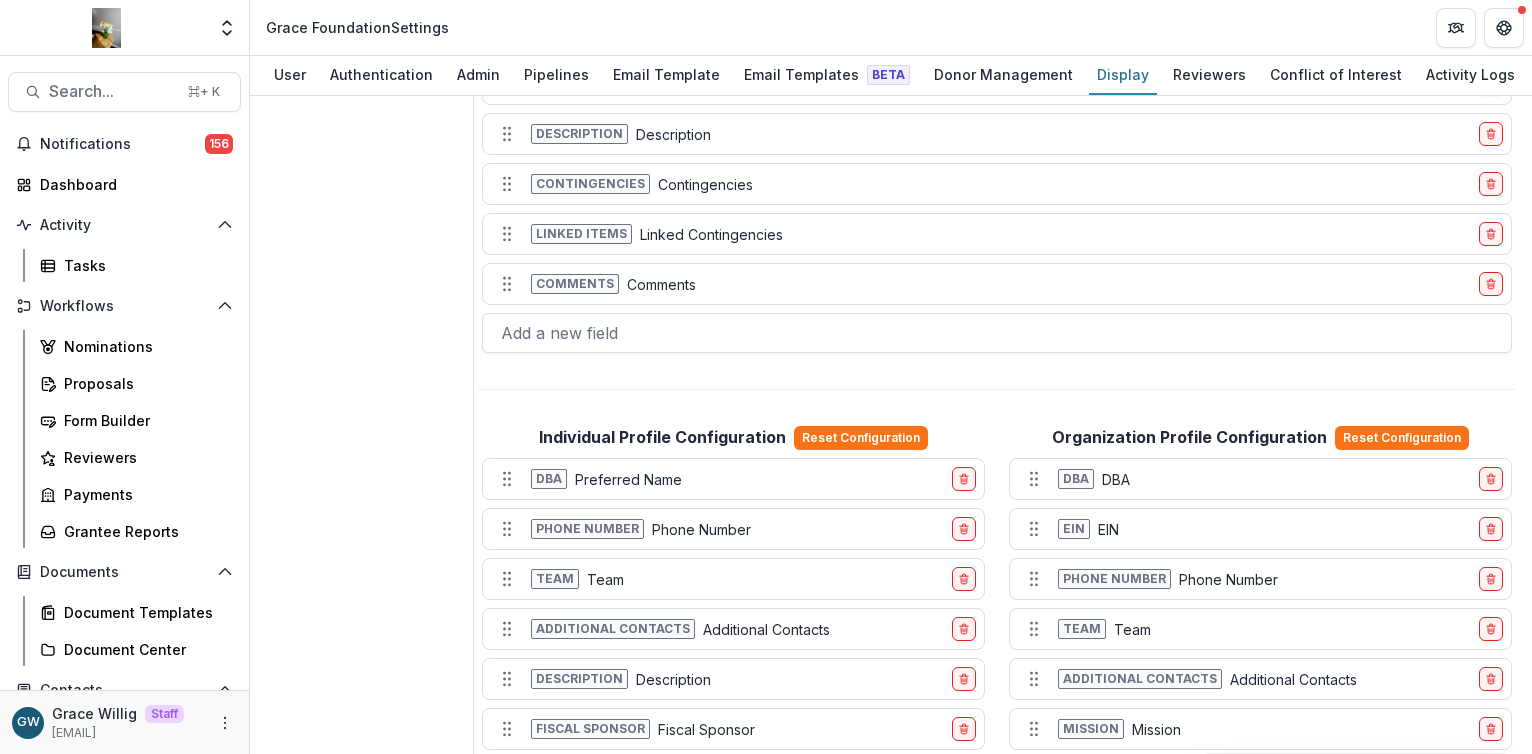 scroll, scrollTop: 855, scrollLeft: 0, axis: vertical 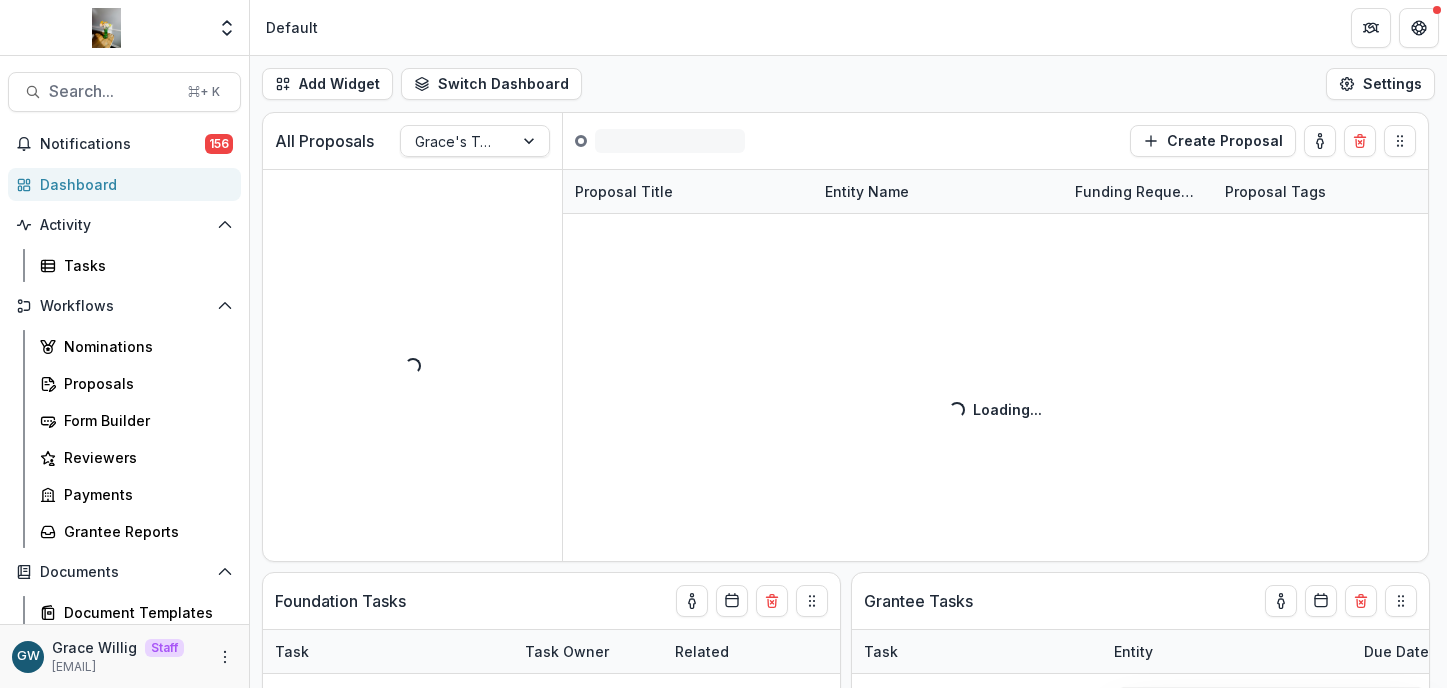 select on "******" 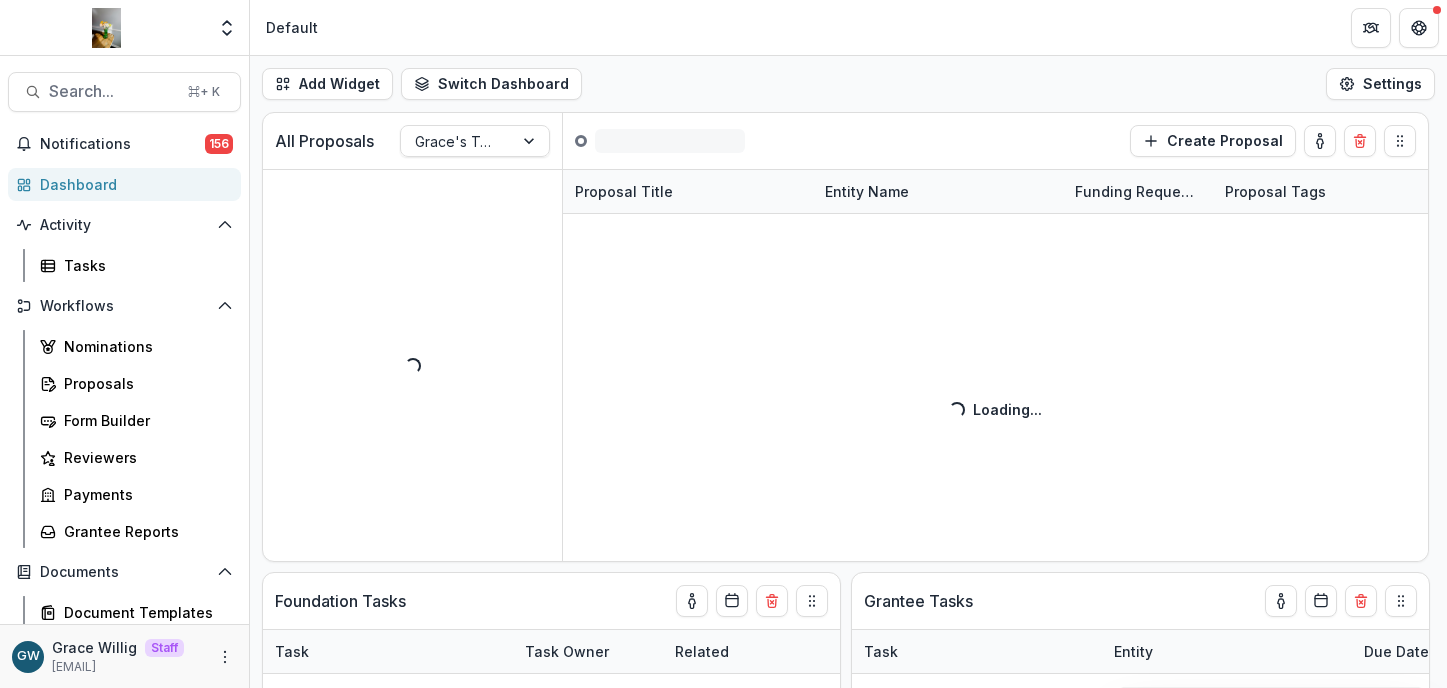 select on "******" 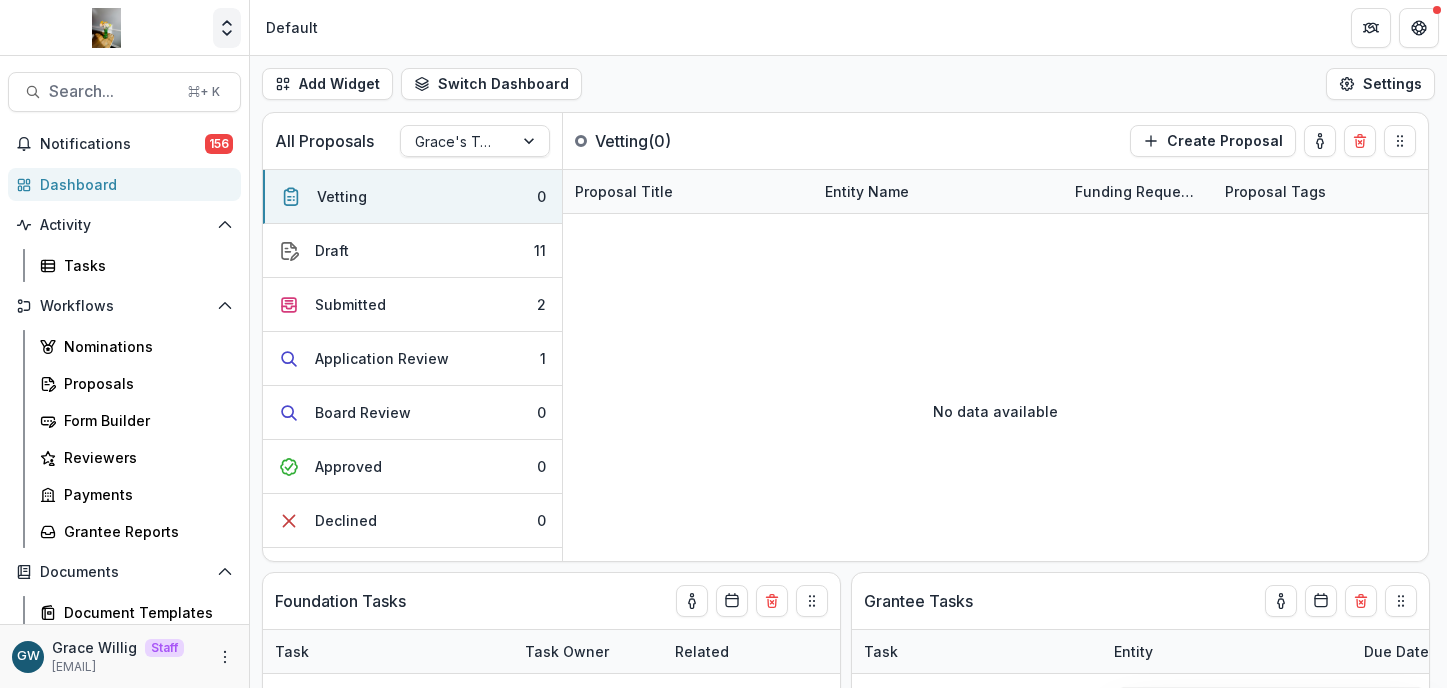 click 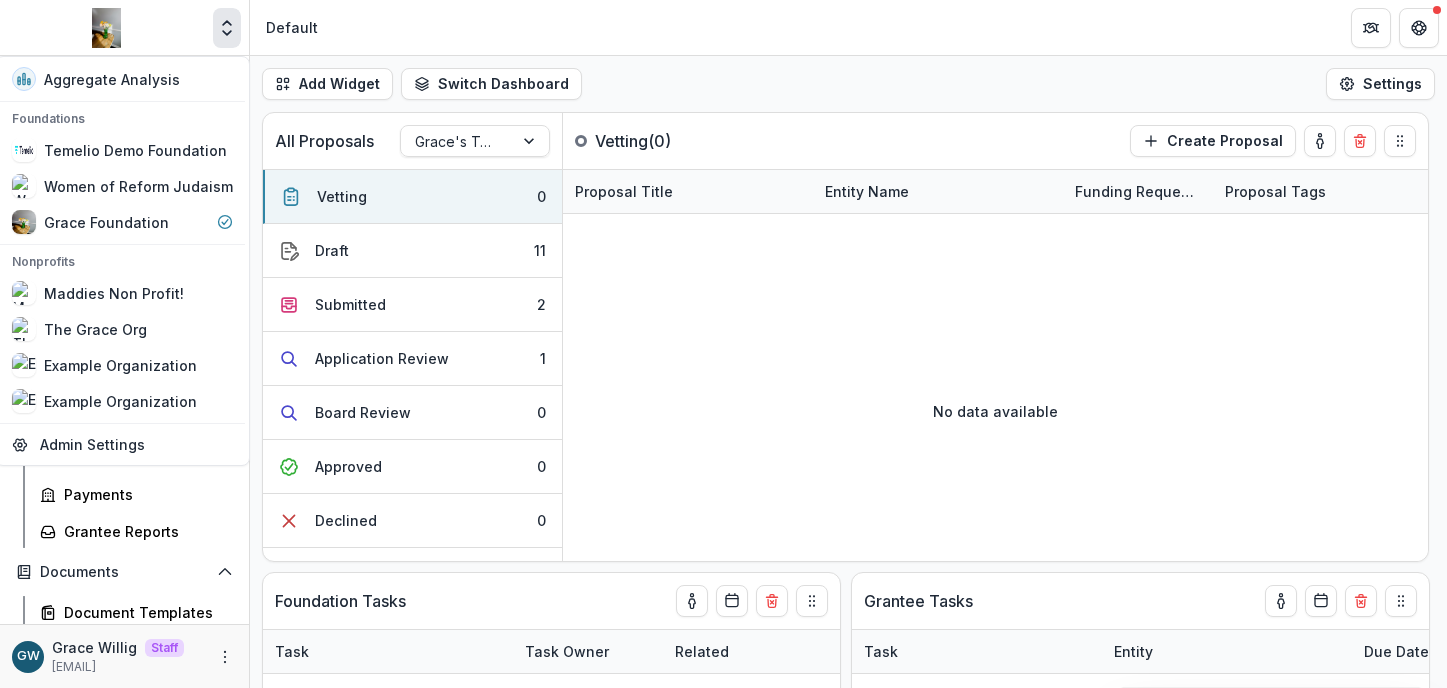 click on "Aggregate Analysis Foundations Temelio Demo Foundation Women of Reform Judaism Grace Foundation Nonprofits Maddies Non Profit! The Grace Org Example Organization Example Organization Team Settings Admin Settings" at bounding box center (122, 261) 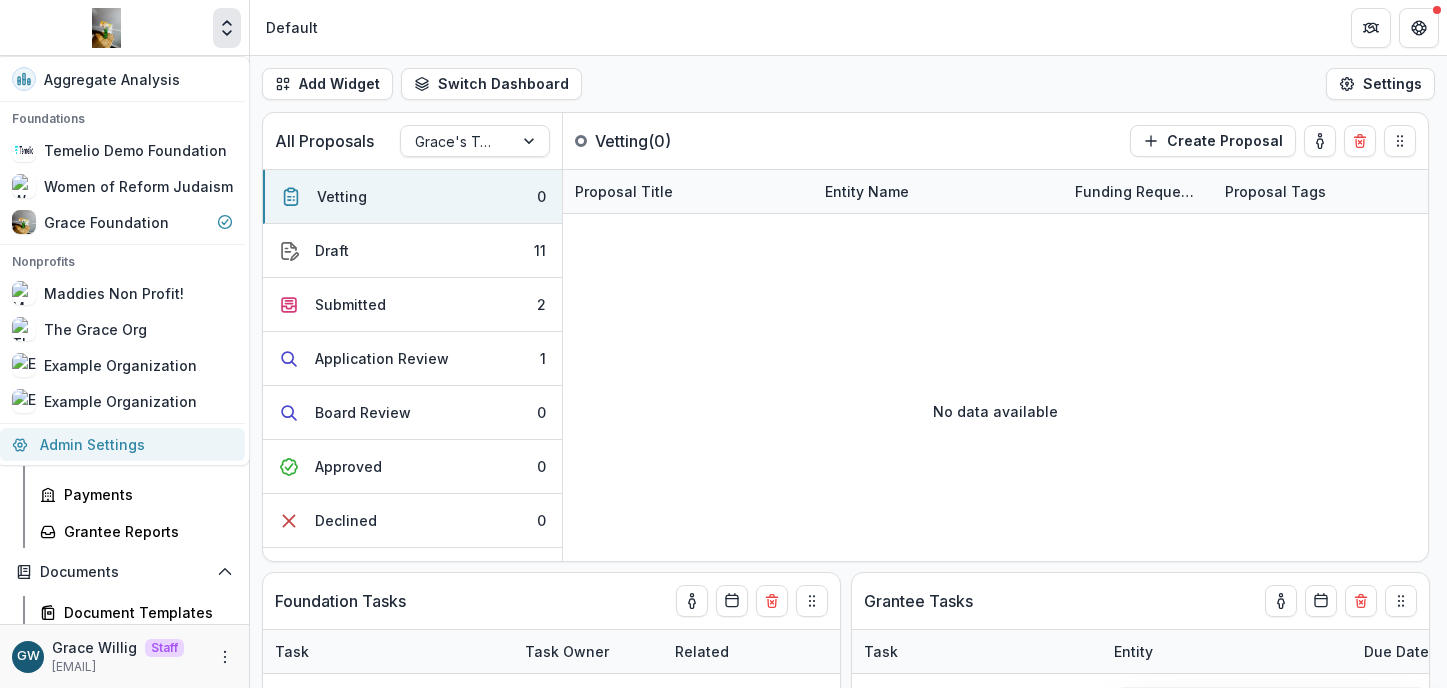 click on "Admin Settings" at bounding box center (122, 444) 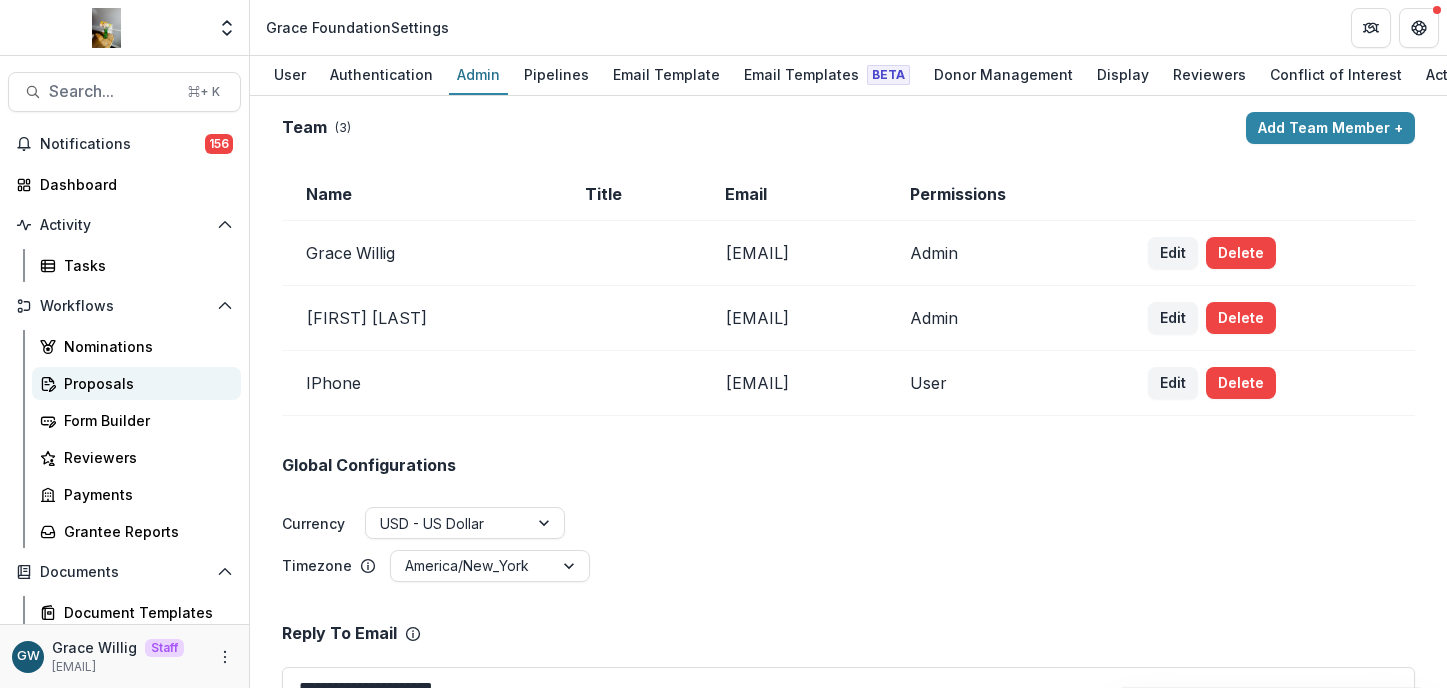 click on "Proposals" at bounding box center (144, 383) 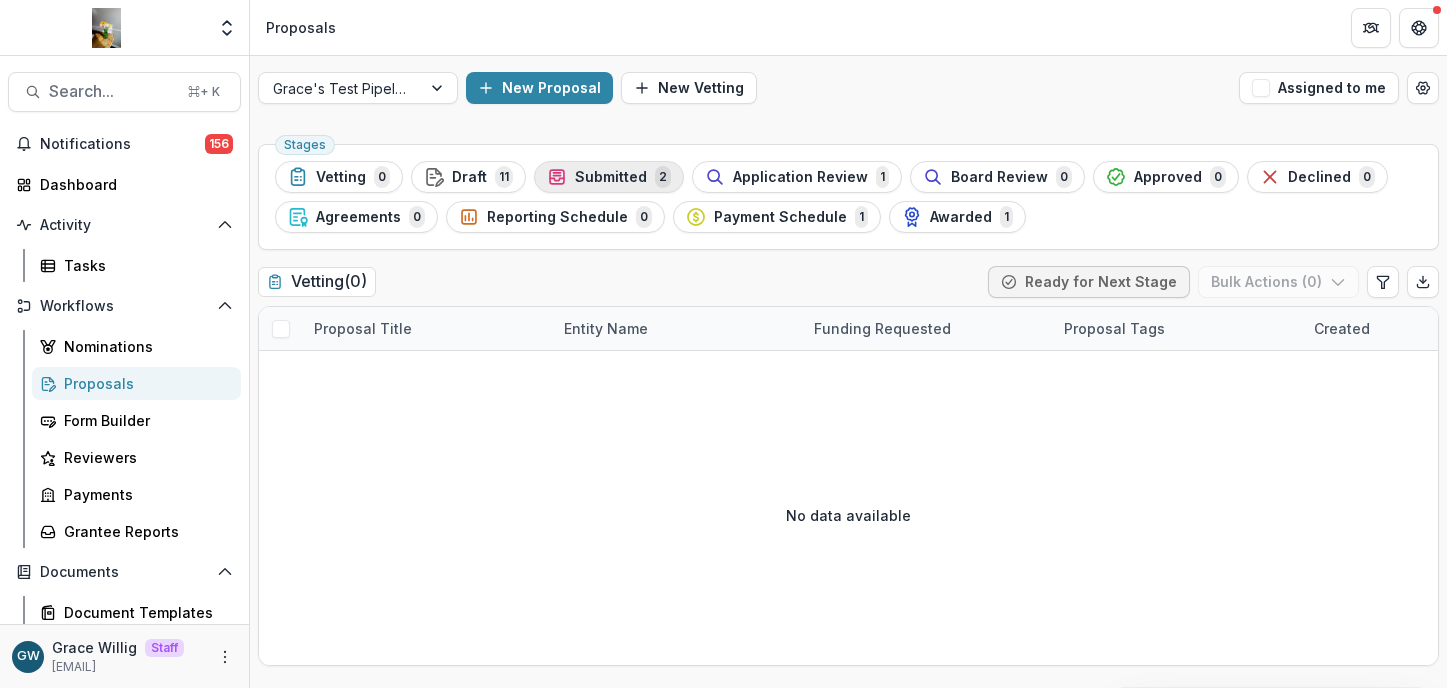 click on "Submitted" at bounding box center [611, 177] 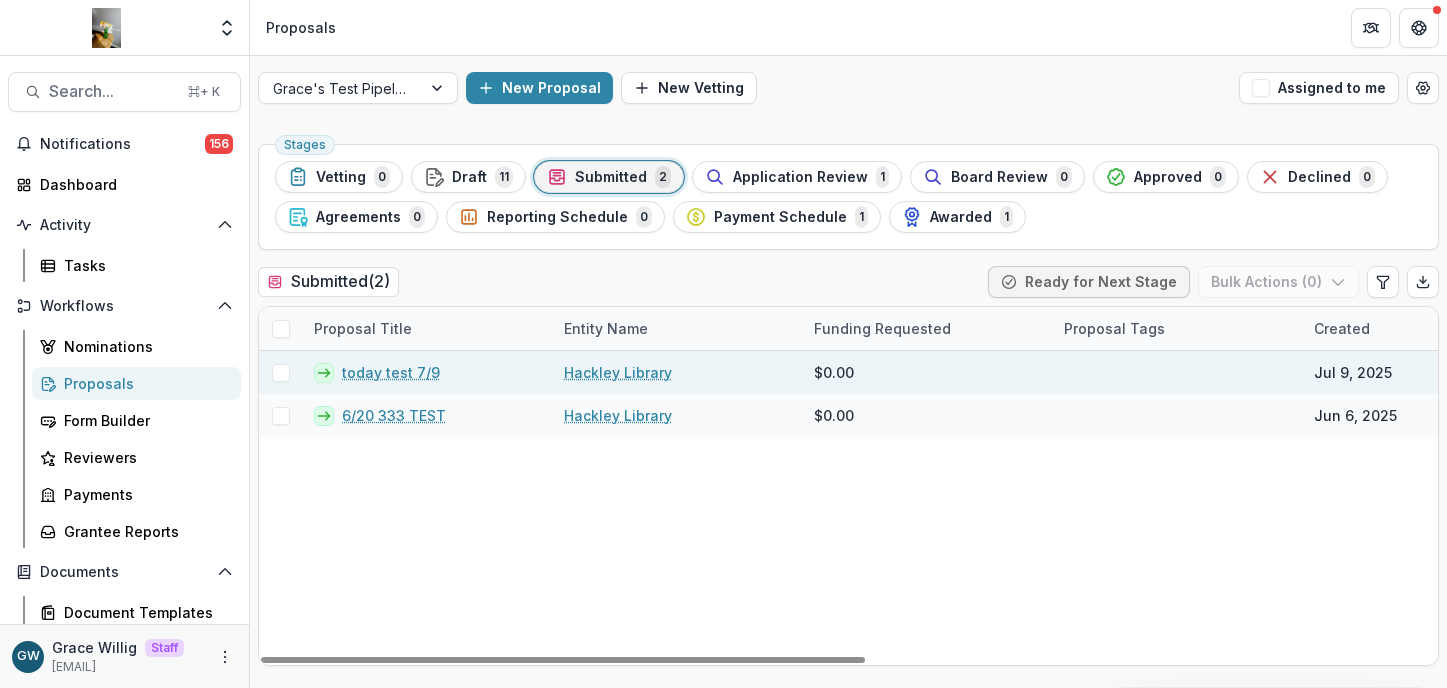 click on "today test 7/9" at bounding box center [391, 372] 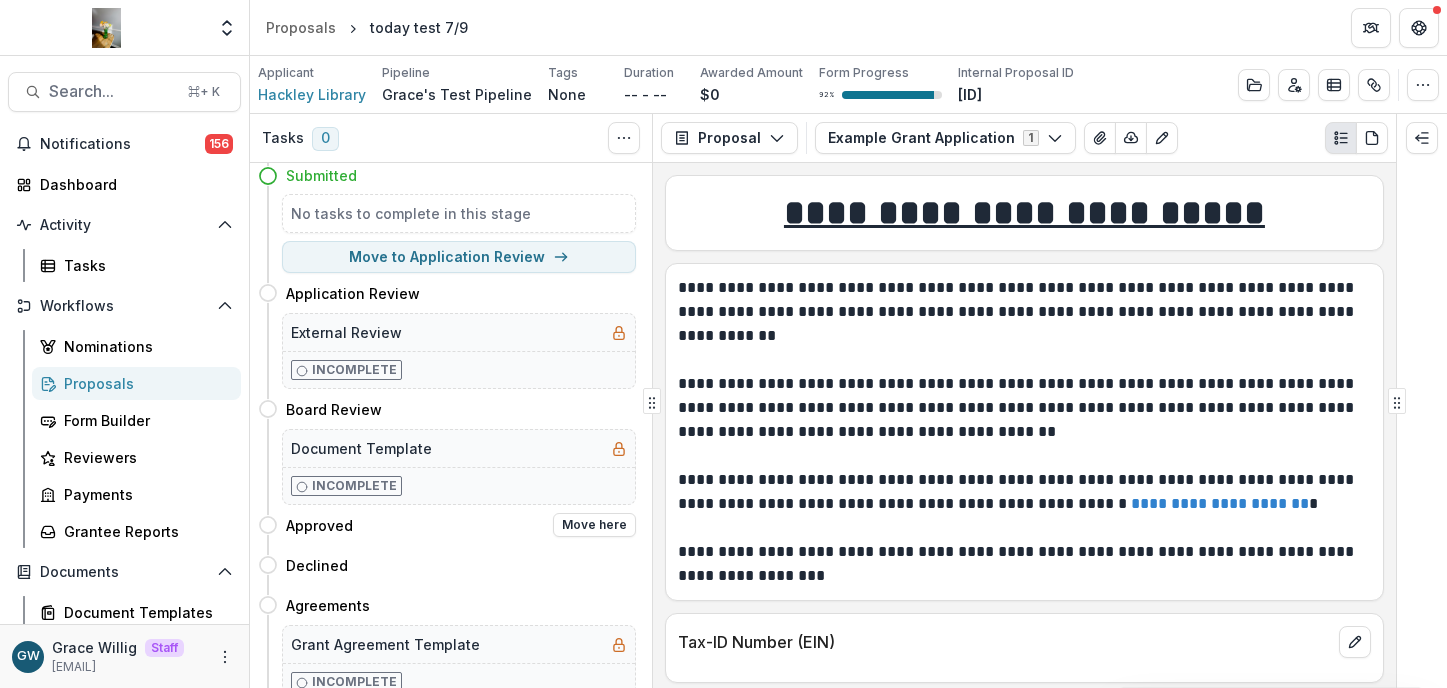 scroll, scrollTop: 77, scrollLeft: 0, axis: vertical 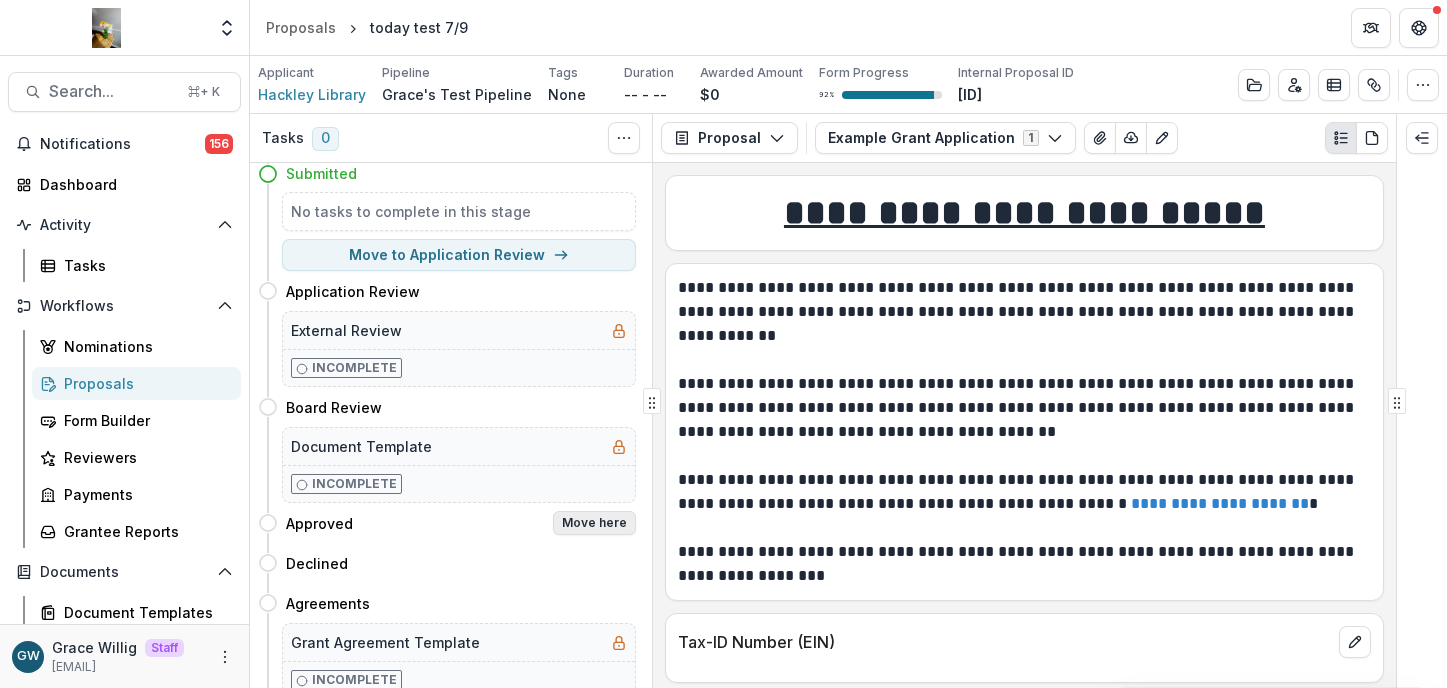 click on "Move here" at bounding box center [594, 523] 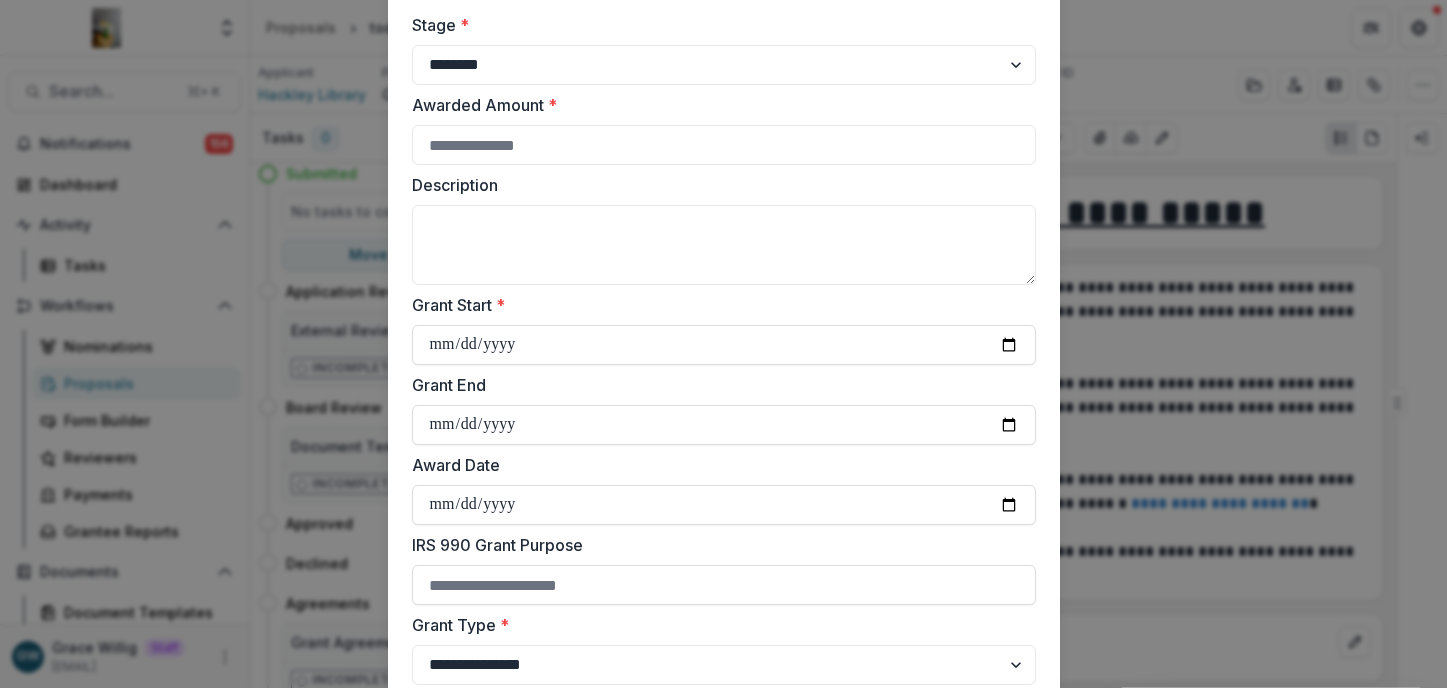 scroll, scrollTop: 112, scrollLeft: 0, axis: vertical 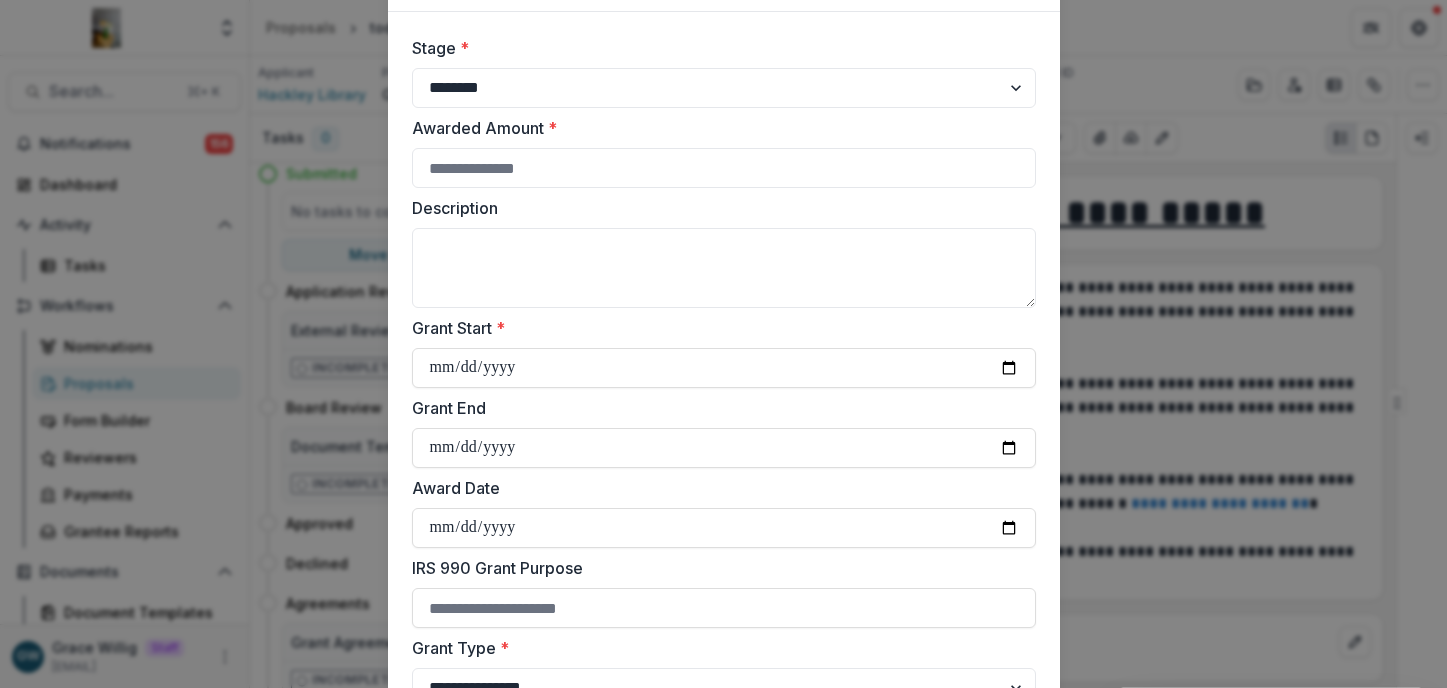 click on "**********" at bounding box center [723, 344] 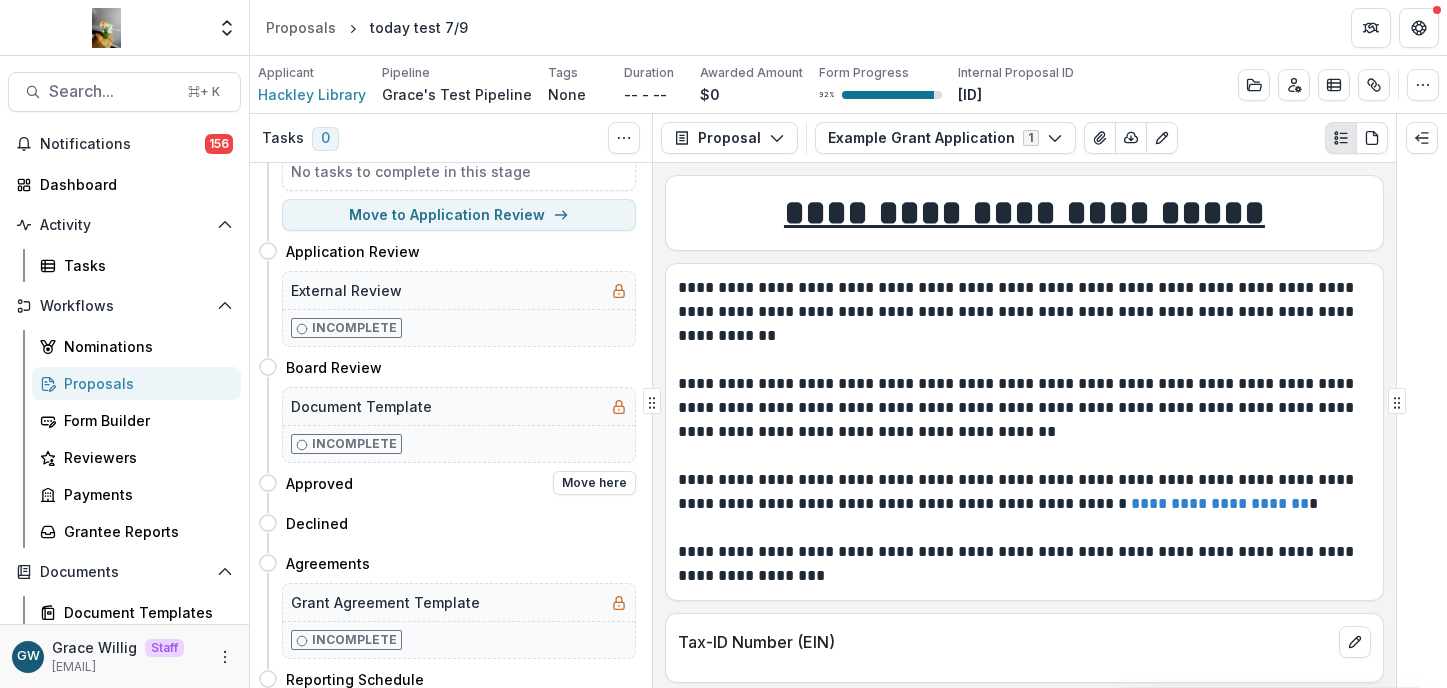 scroll, scrollTop: 131, scrollLeft: 0, axis: vertical 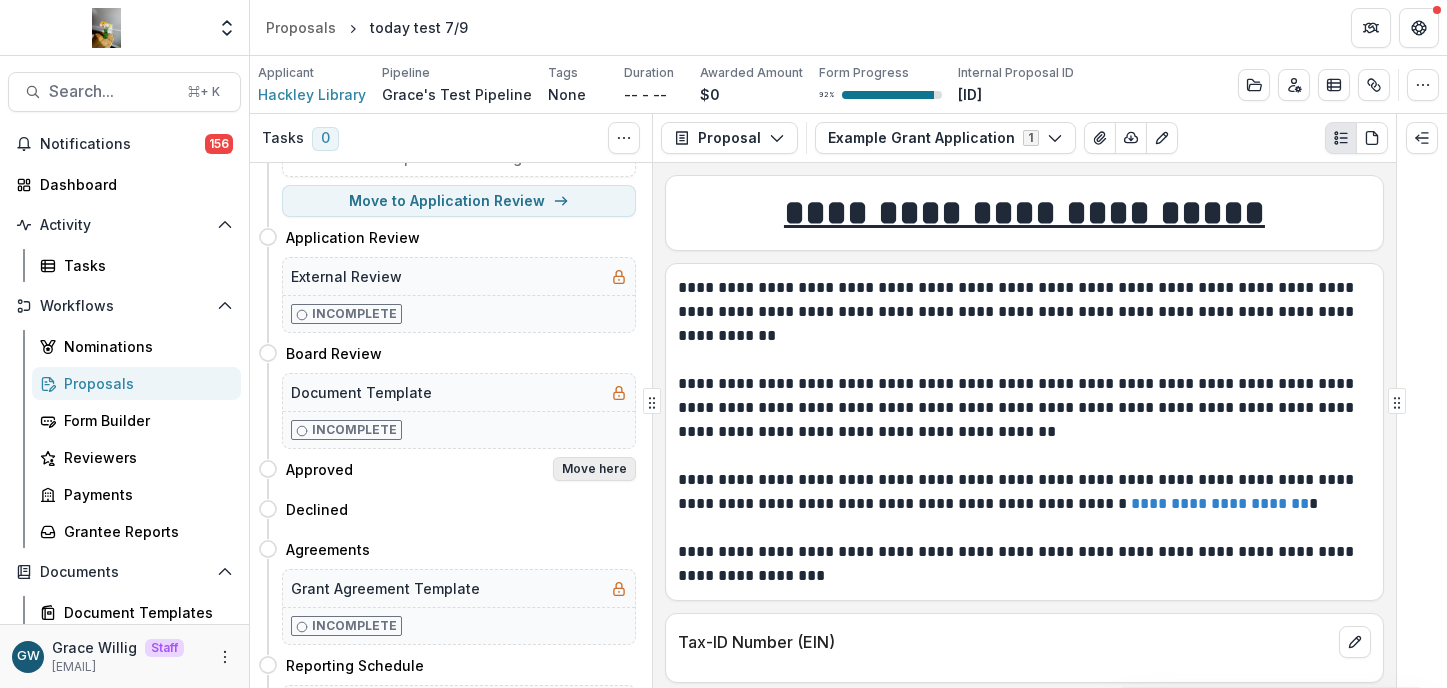 click on "Move here" at bounding box center (594, 469) 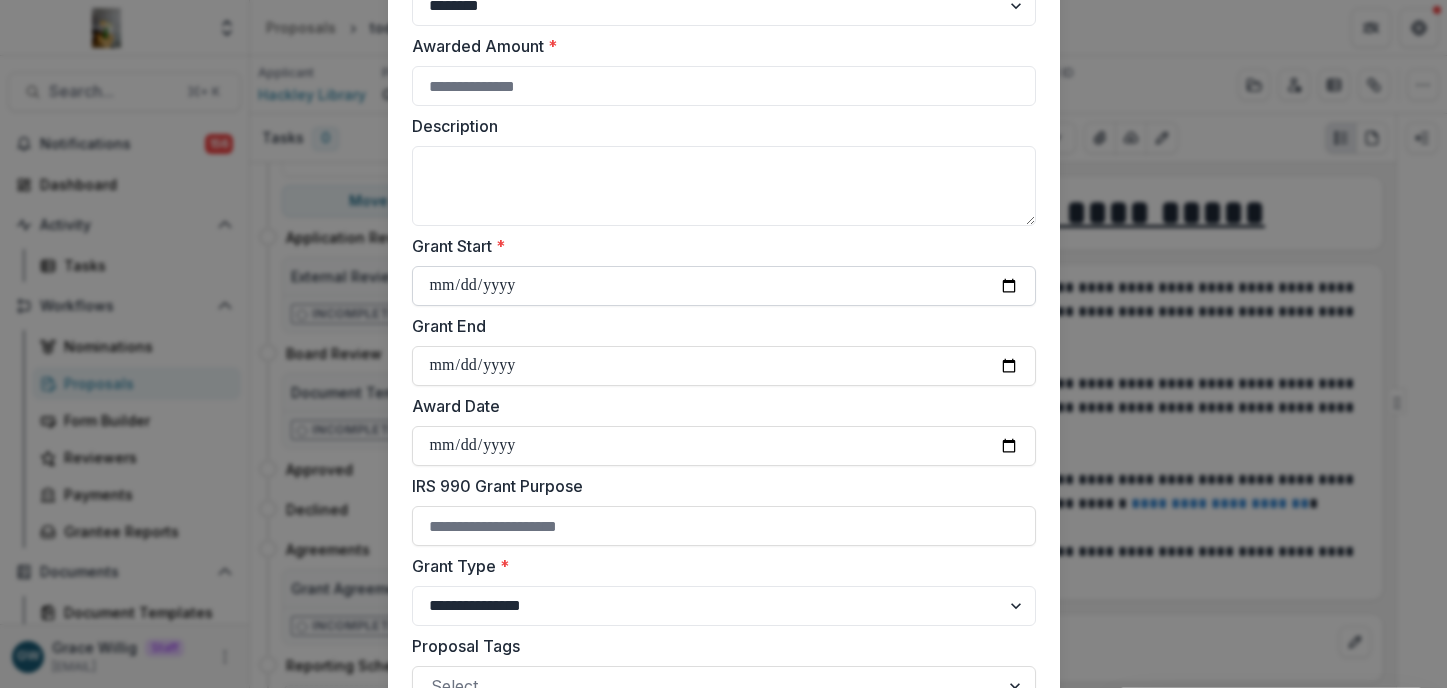 scroll, scrollTop: 250, scrollLeft: 0, axis: vertical 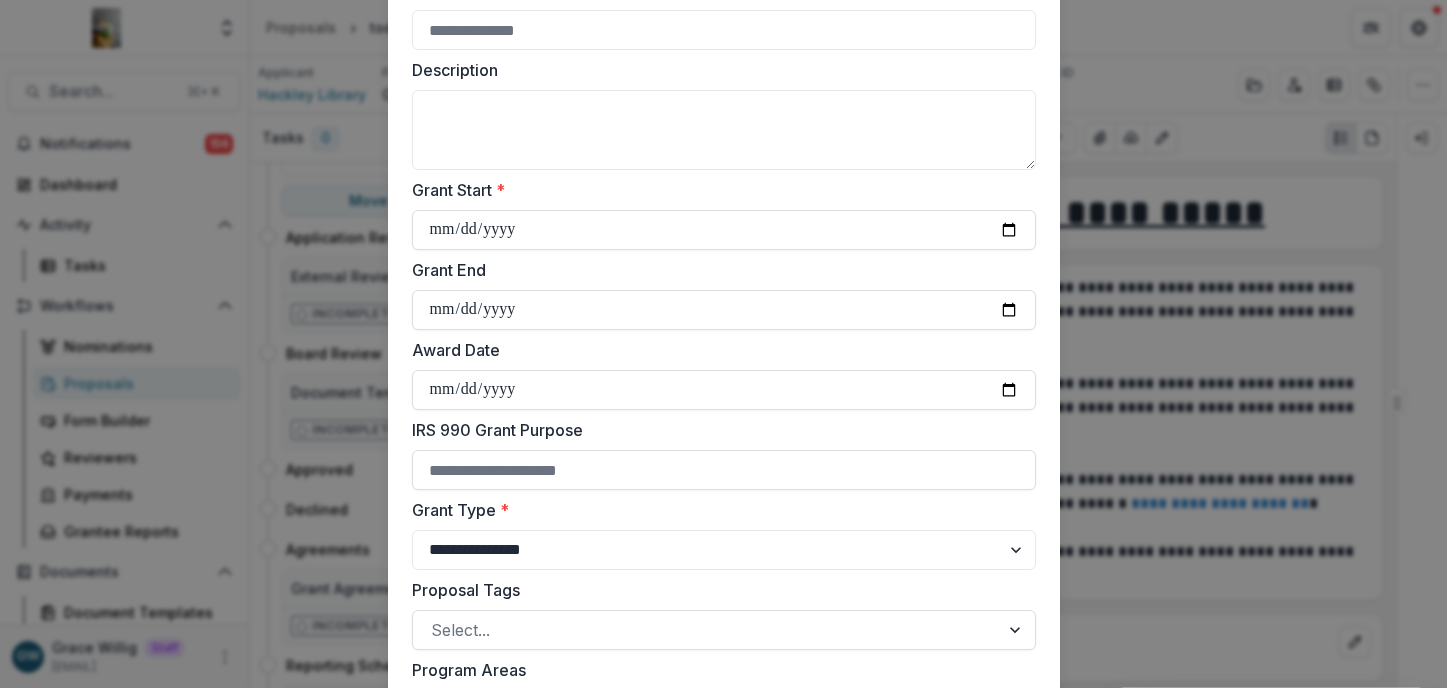 click on "**********" at bounding box center [723, 344] 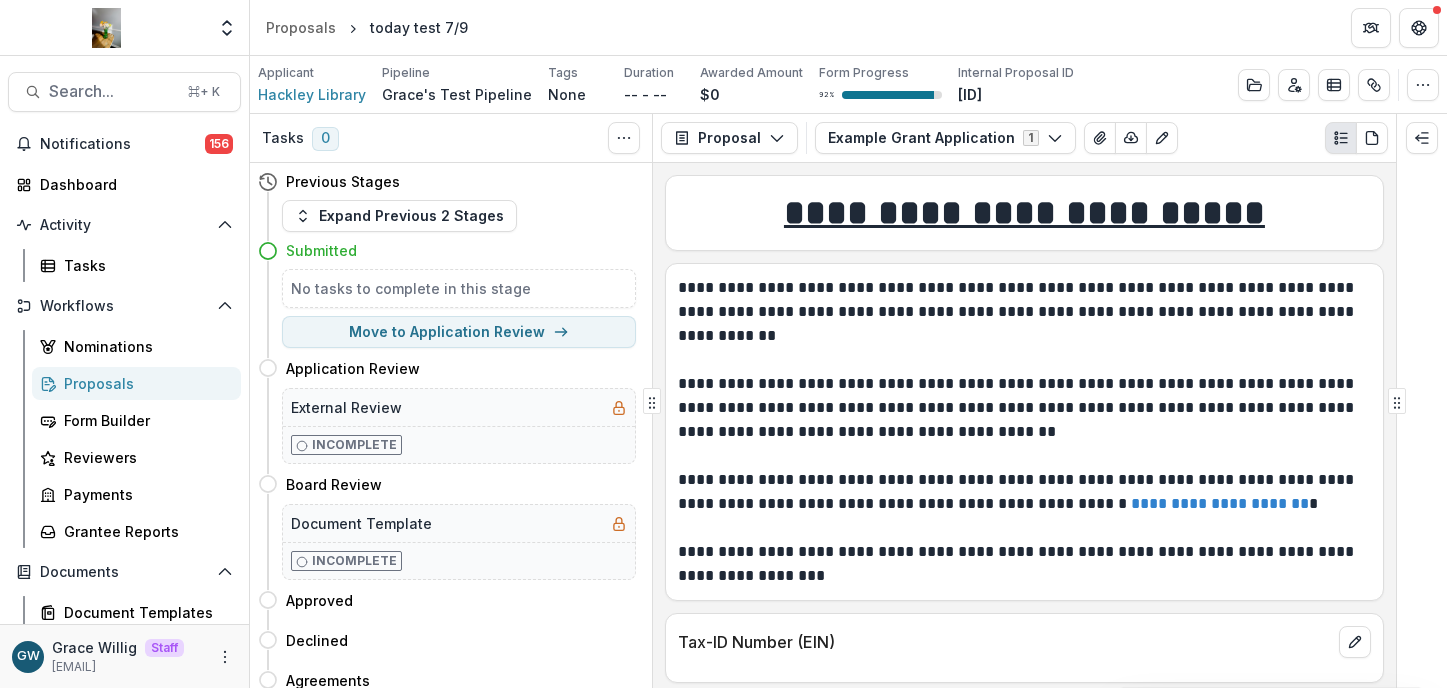 click on "Proposals" at bounding box center (144, 383) 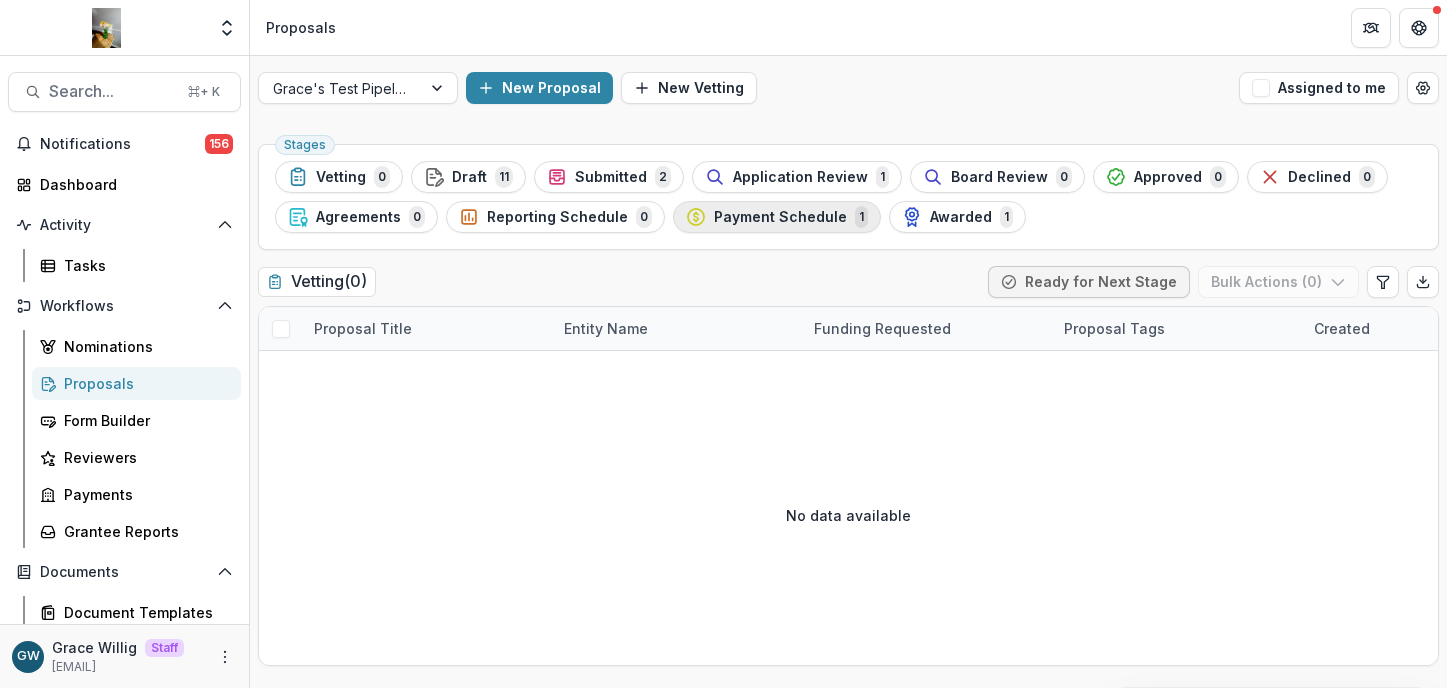 click on "Payment Schedule" at bounding box center [780, 217] 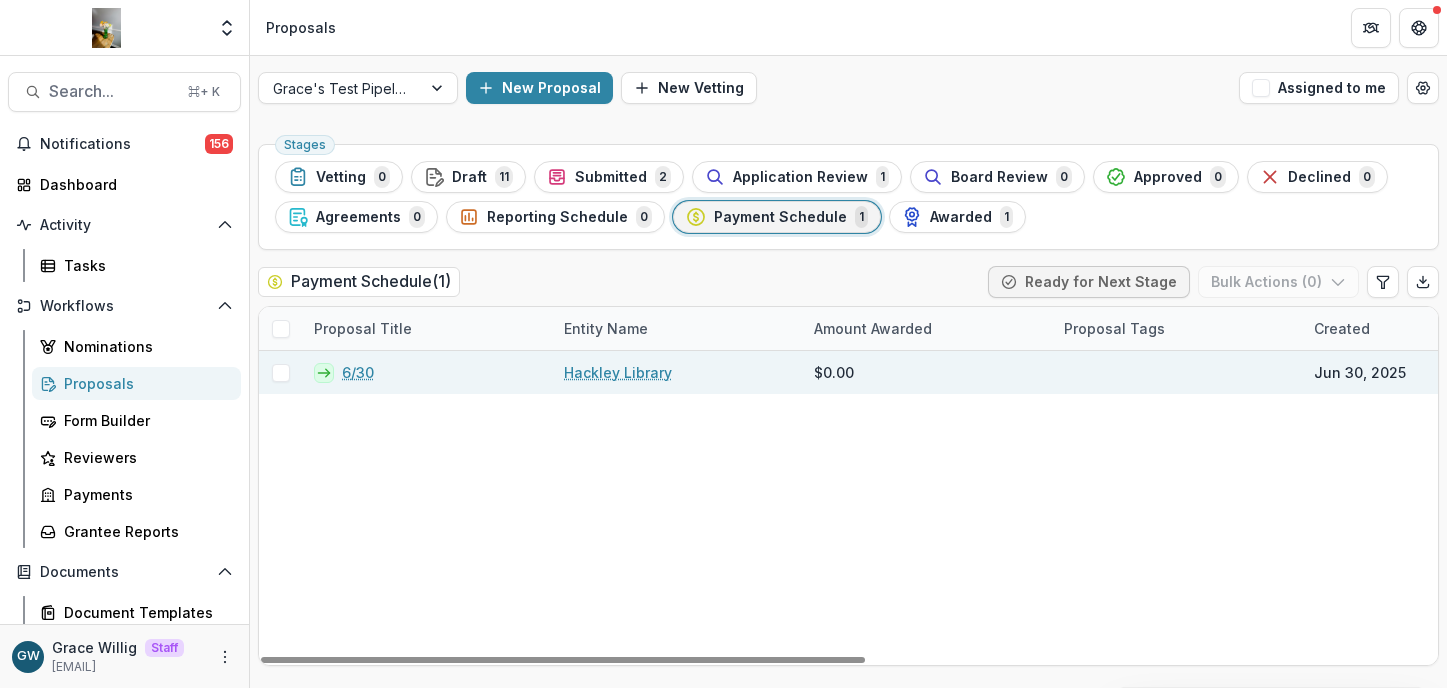 click on "6/30" at bounding box center [358, 372] 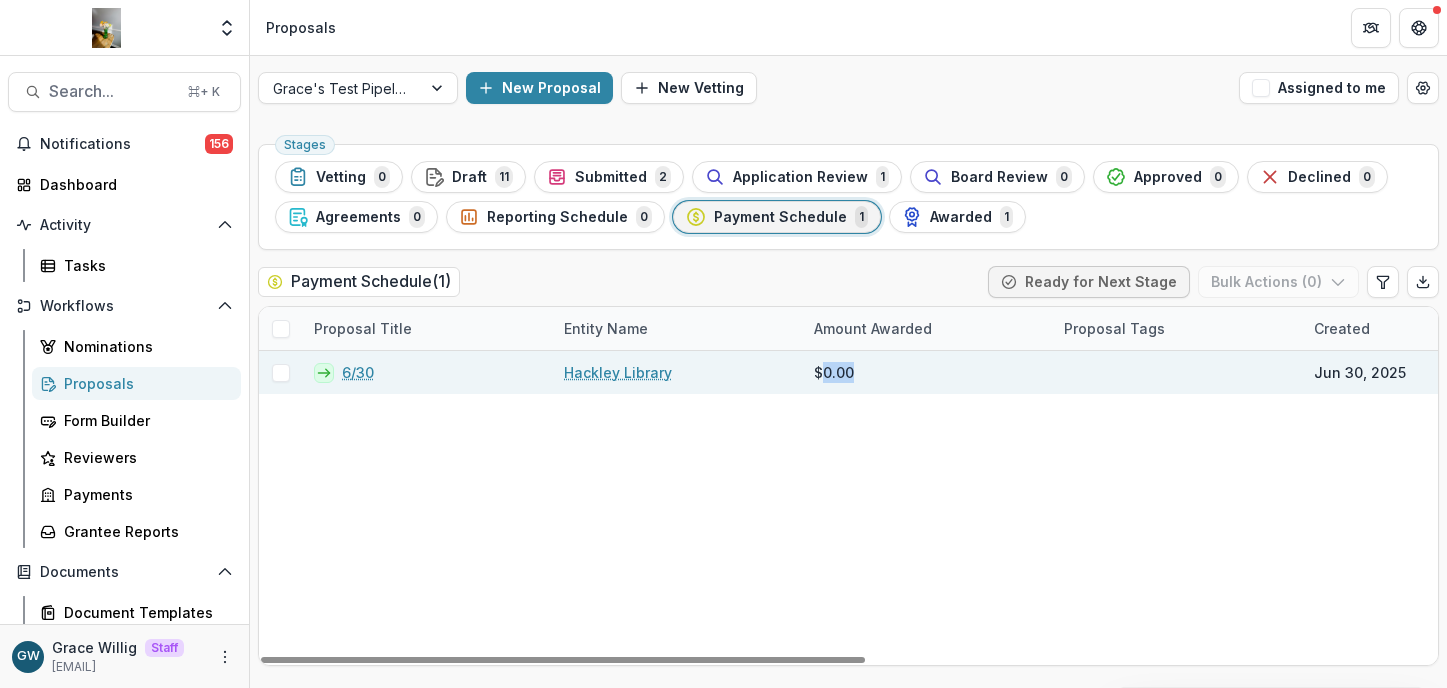 click on "$0.00" at bounding box center (834, 372) 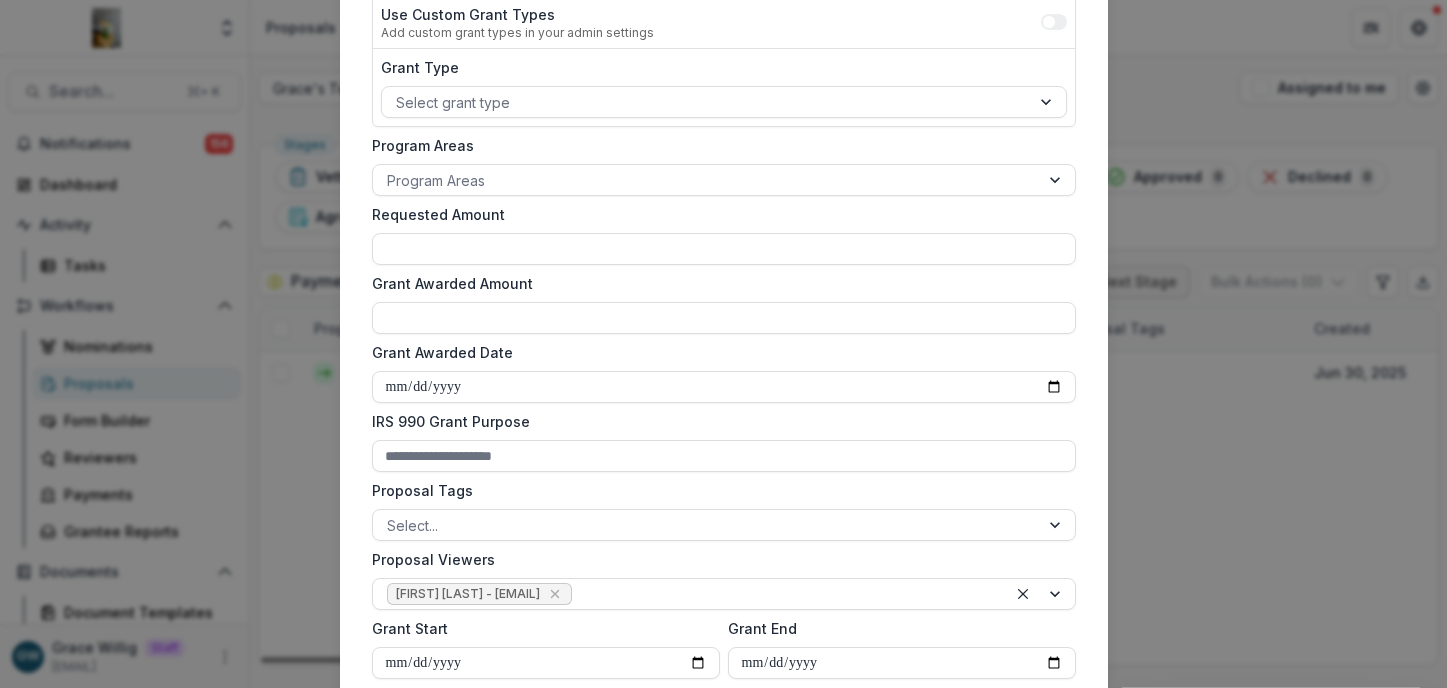 scroll, scrollTop: 485, scrollLeft: 0, axis: vertical 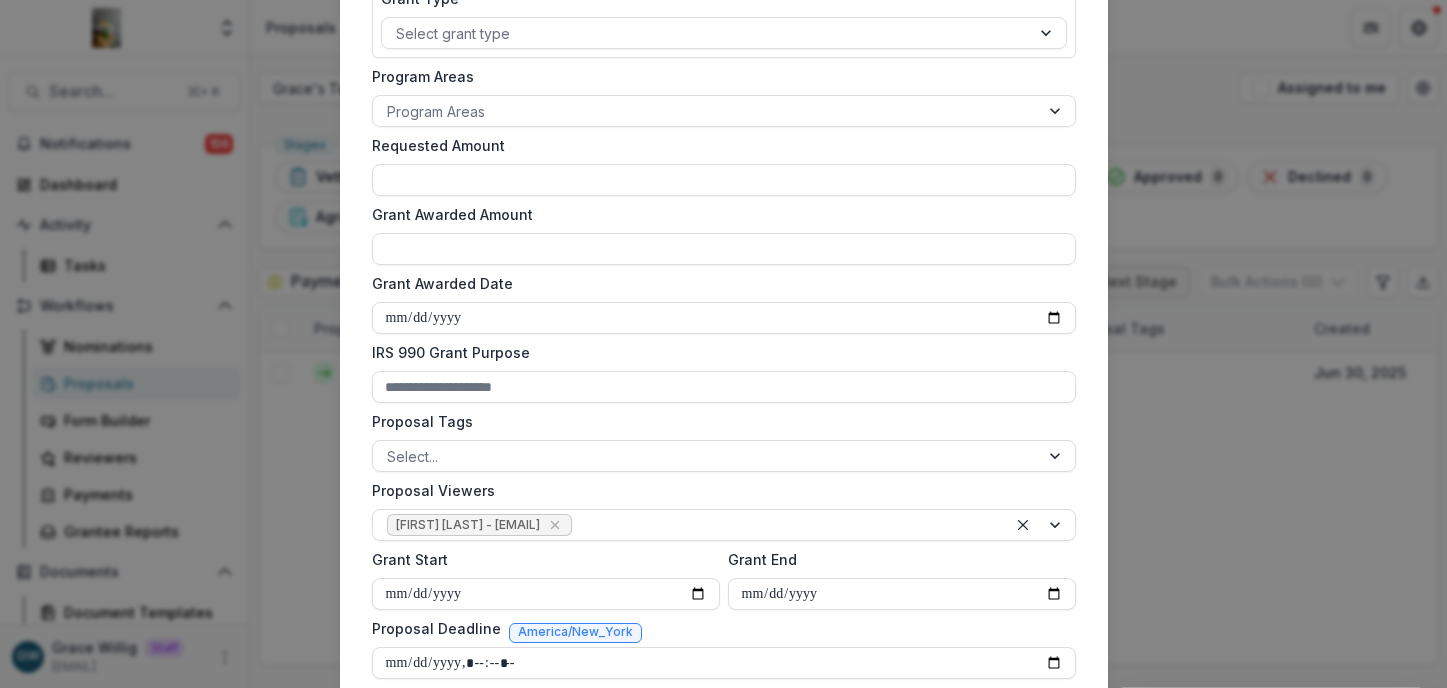 click on "**********" at bounding box center [723, 344] 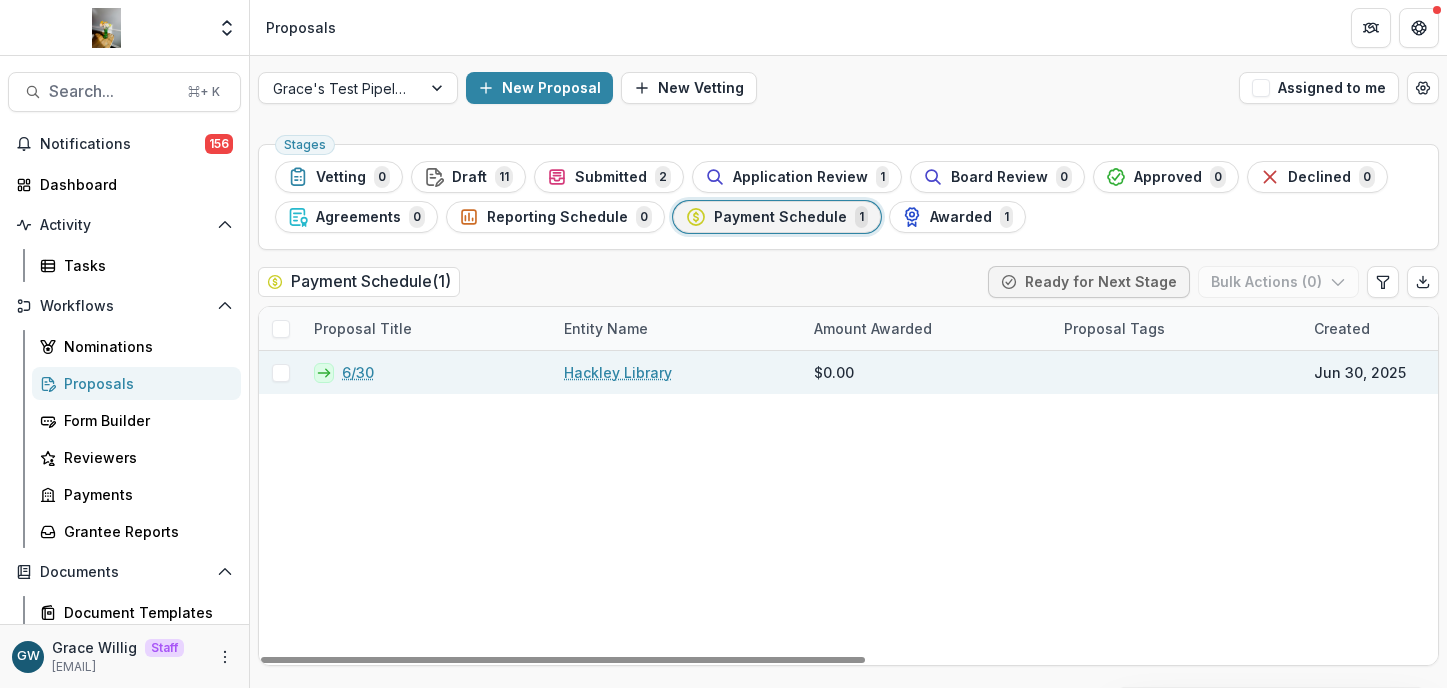 click on "6/30" at bounding box center [358, 372] 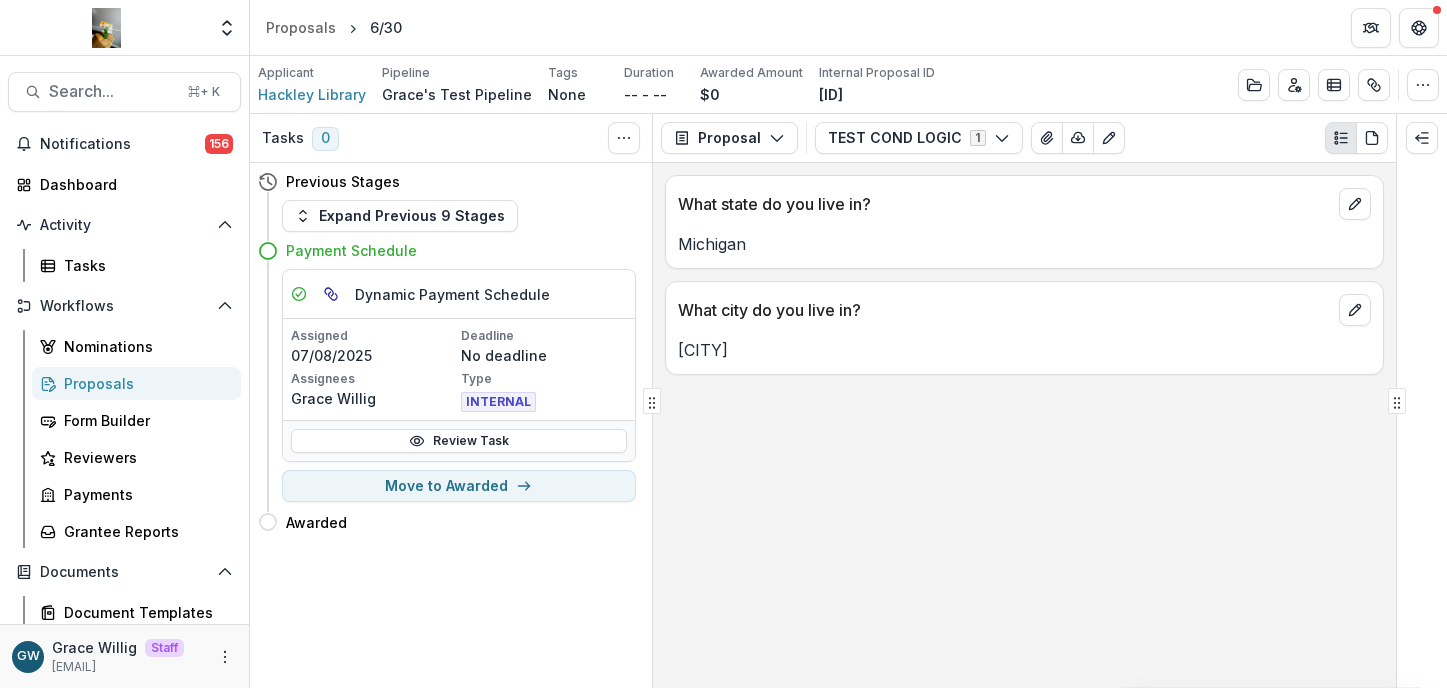 click on "Proposals" at bounding box center (144, 383) 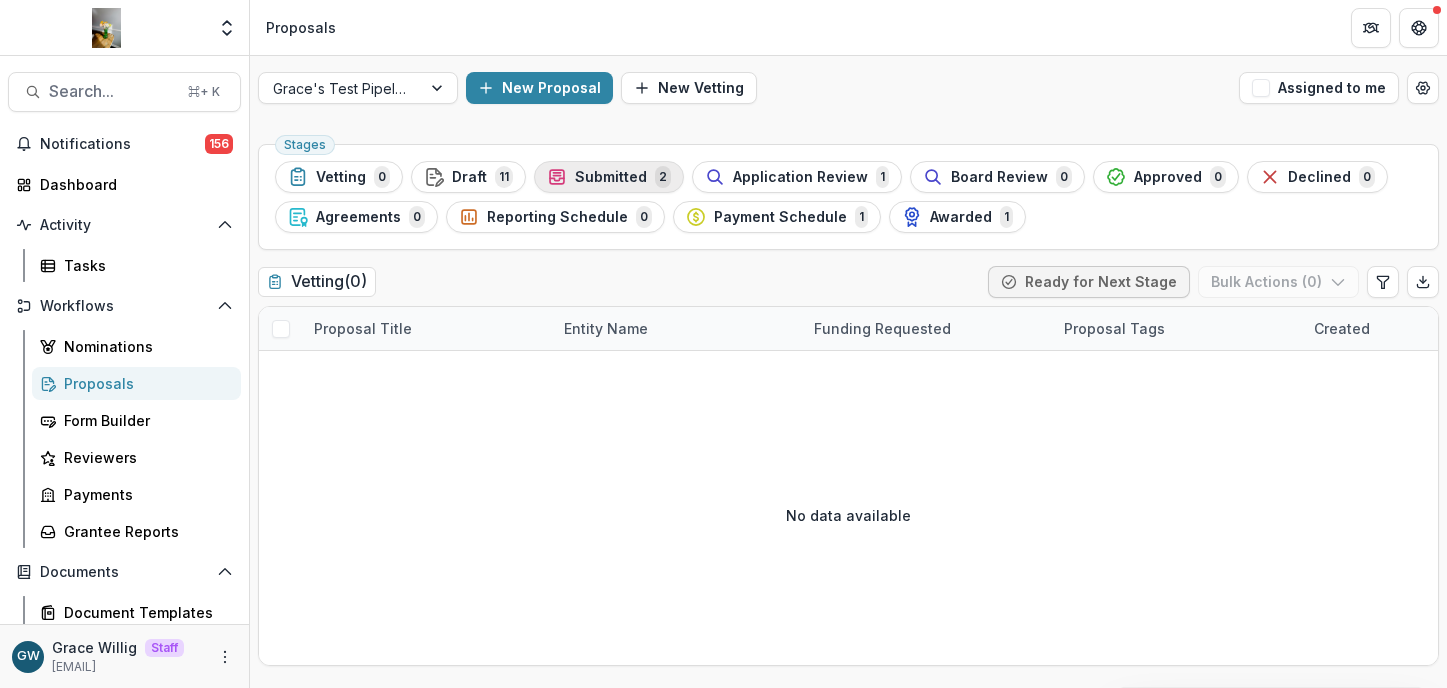 click on "Submitted" at bounding box center (611, 177) 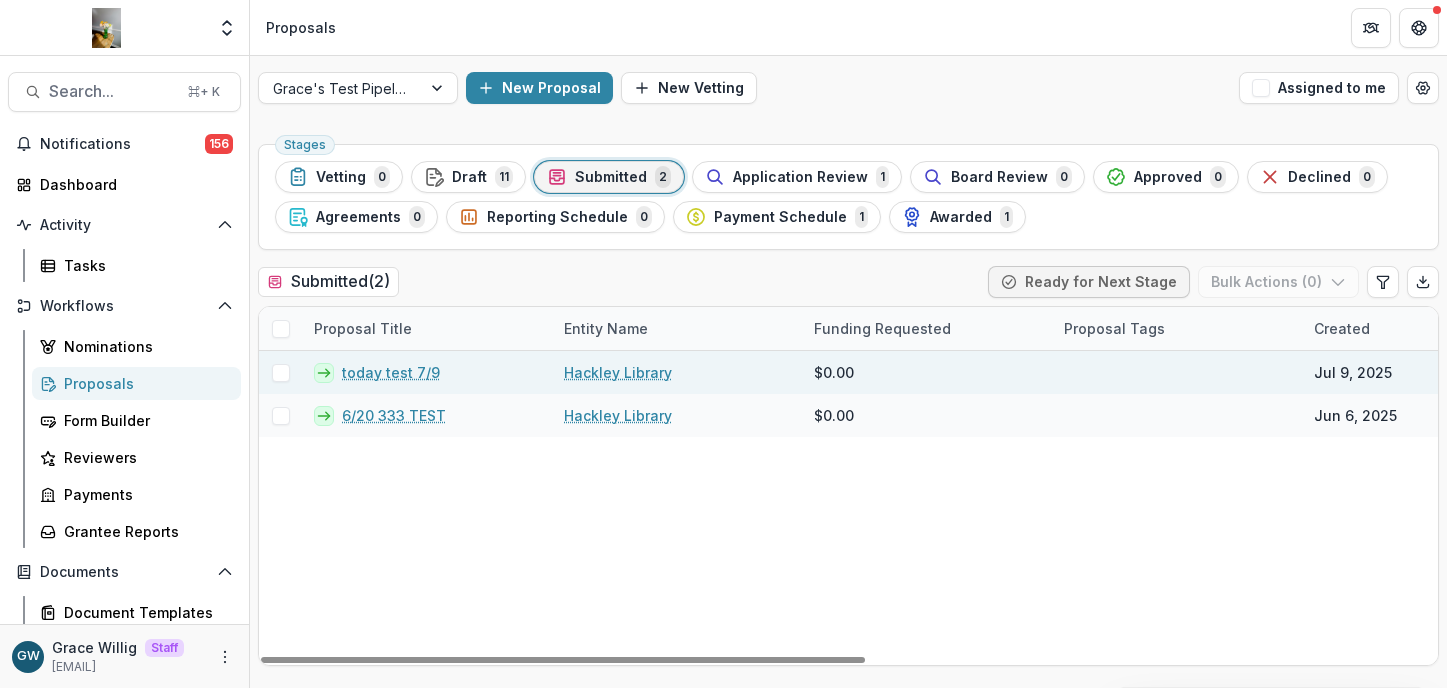click on "today test 7/9" at bounding box center [391, 372] 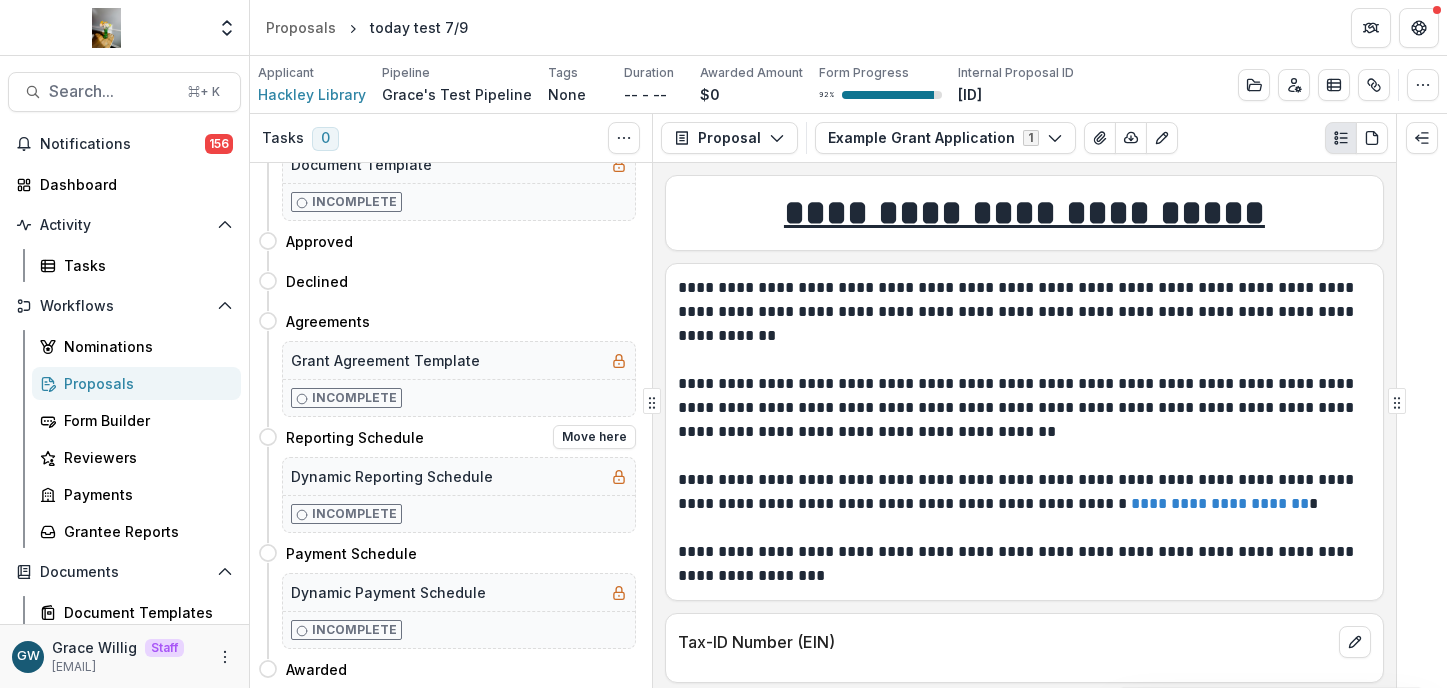 scroll, scrollTop: 360, scrollLeft: 0, axis: vertical 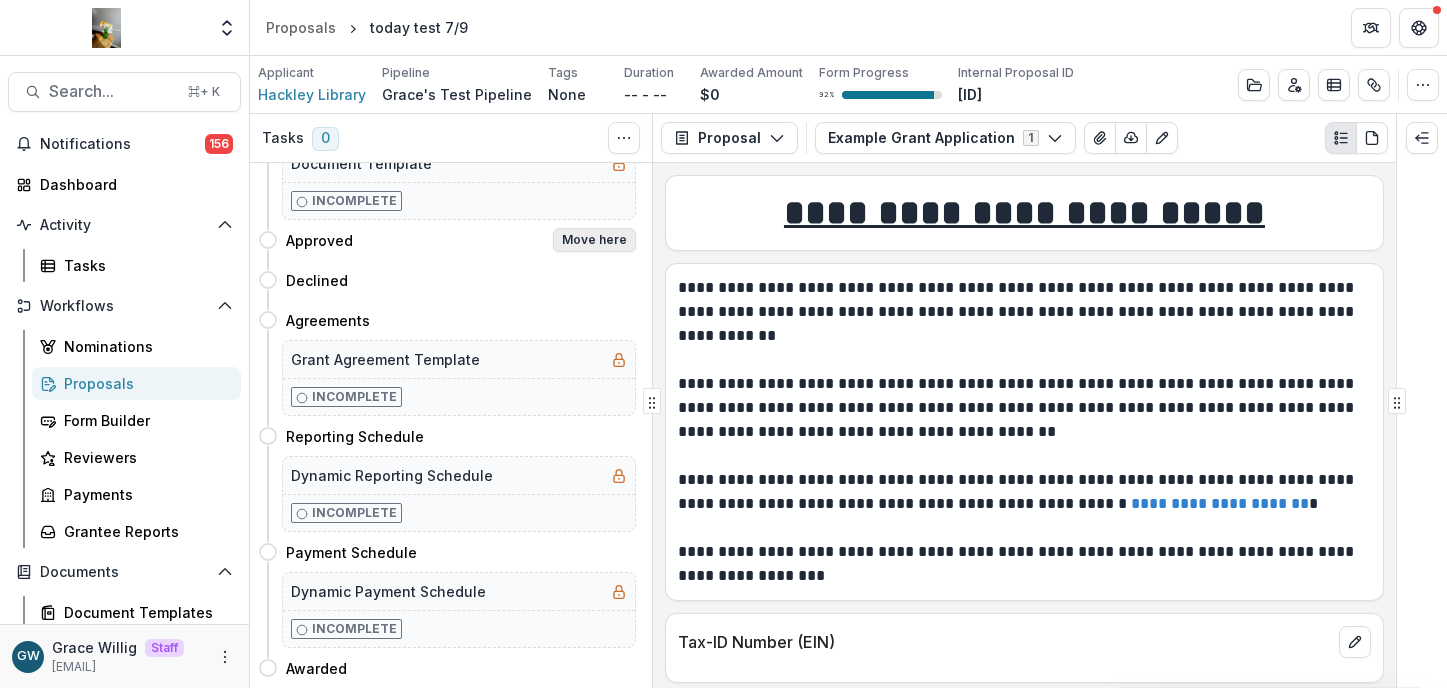 click on "Move here" at bounding box center (594, 240) 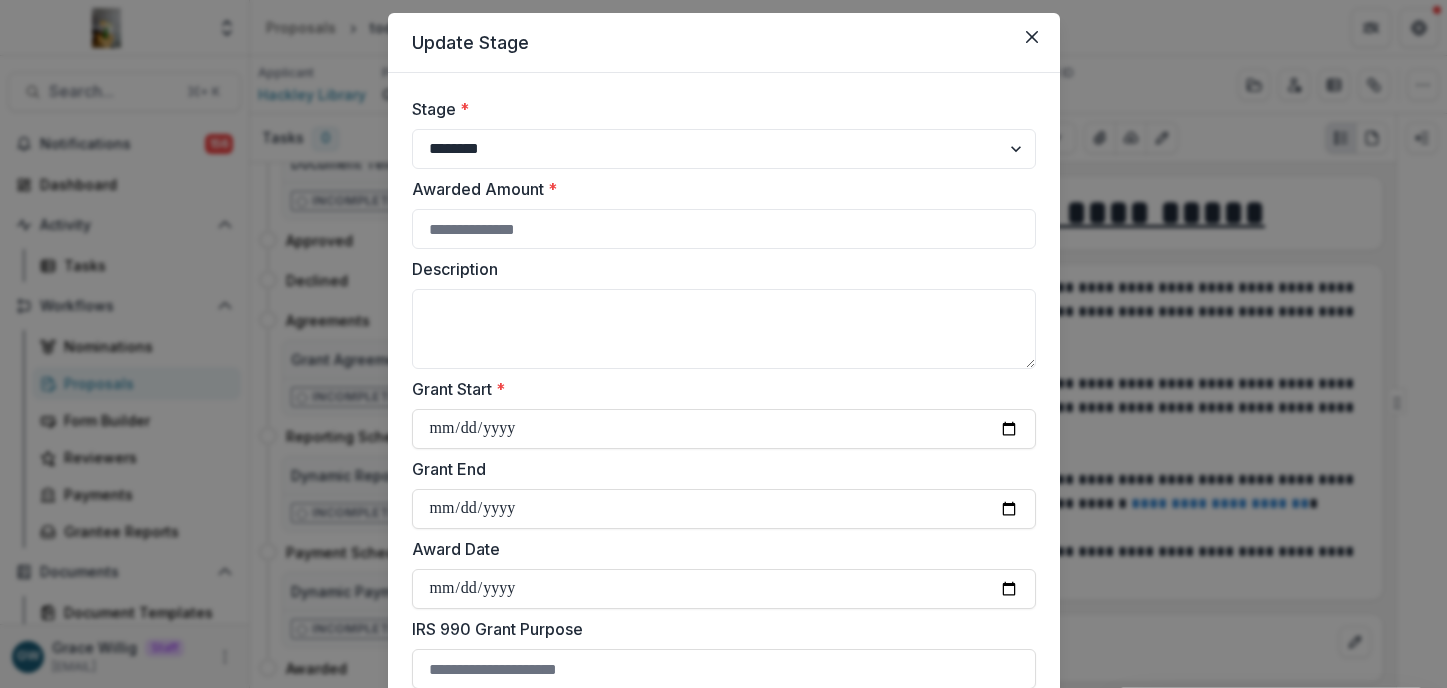 scroll, scrollTop: 58, scrollLeft: 0, axis: vertical 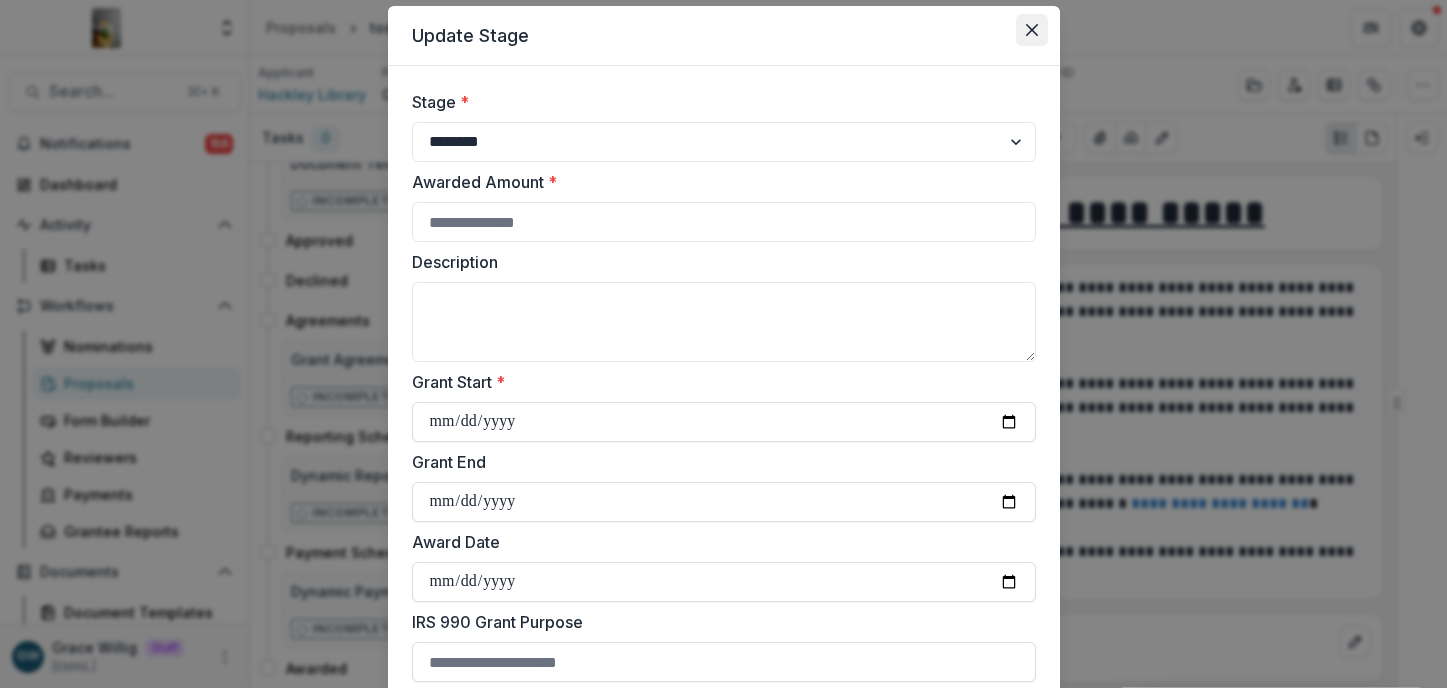click 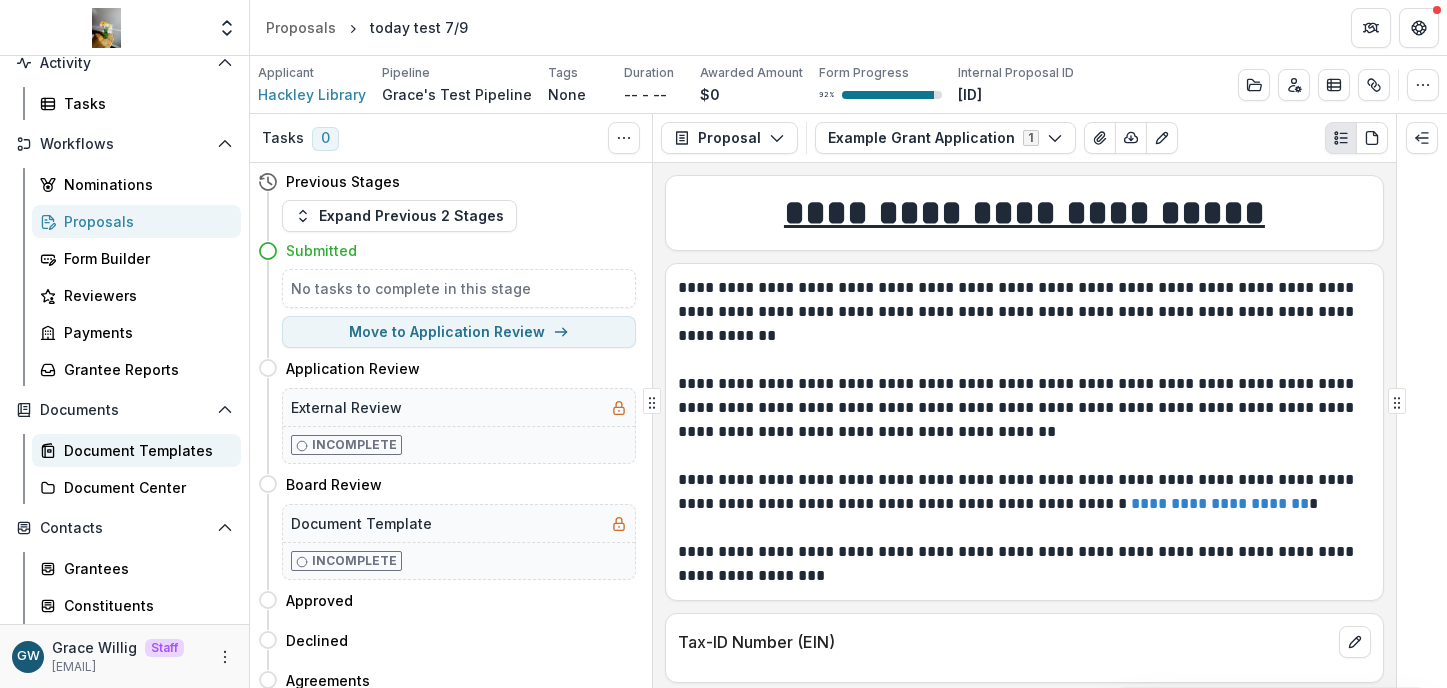 scroll, scrollTop: 162, scrollLeft: 0, axis: vertical 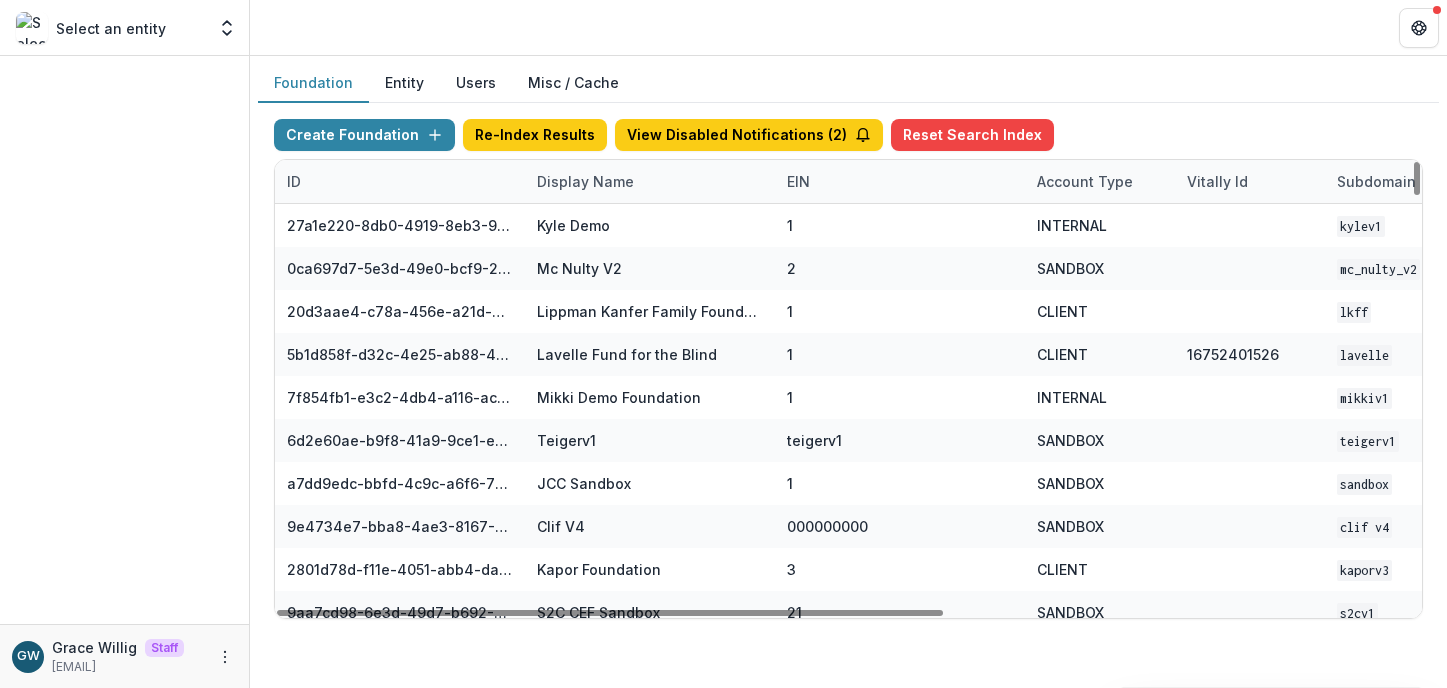 click on "Display Name" at bounding box center [585, 181] 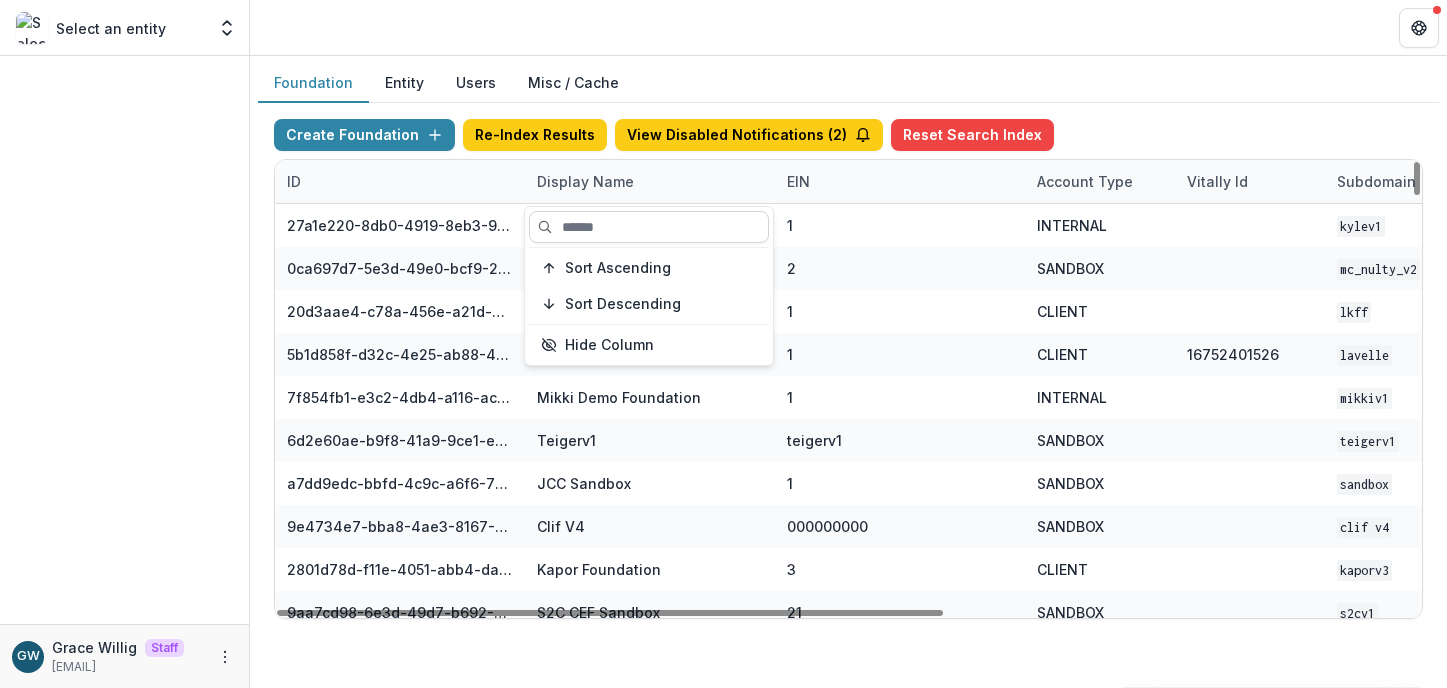 click at bounding box center [649, 227] 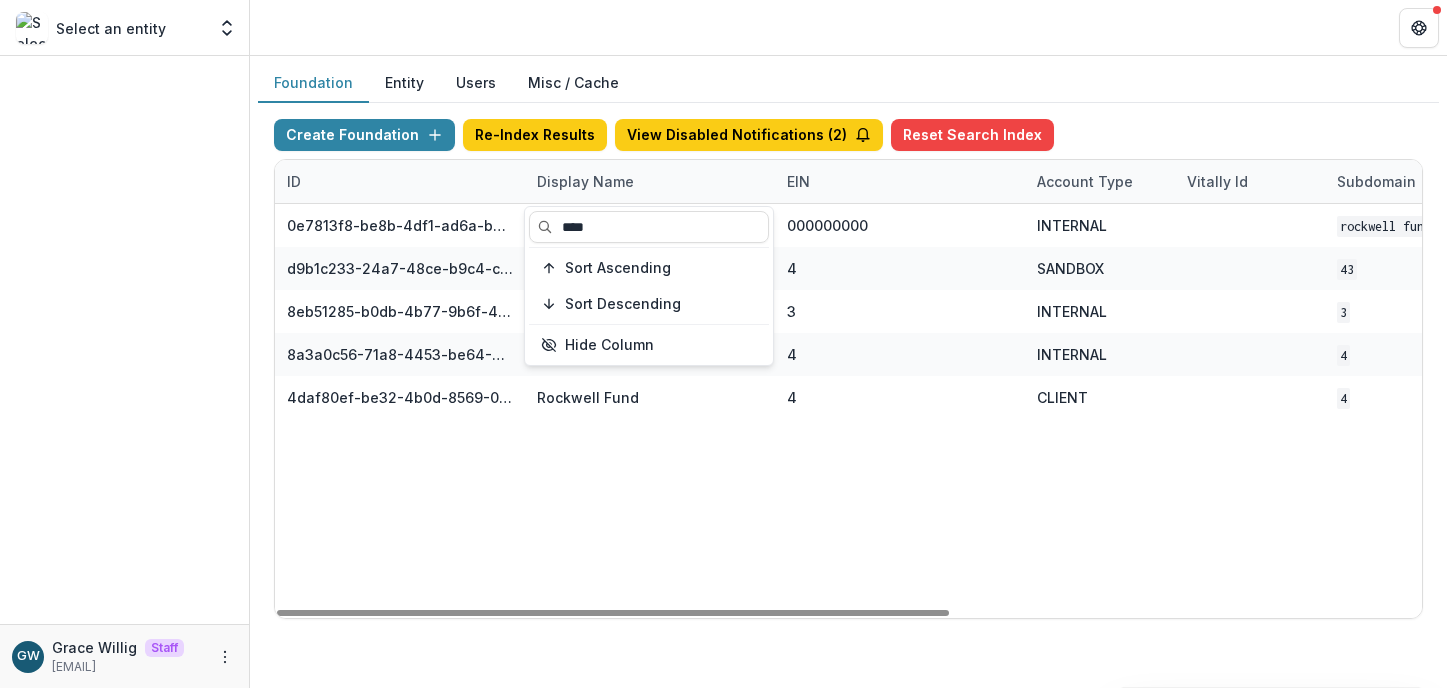 type on "****" 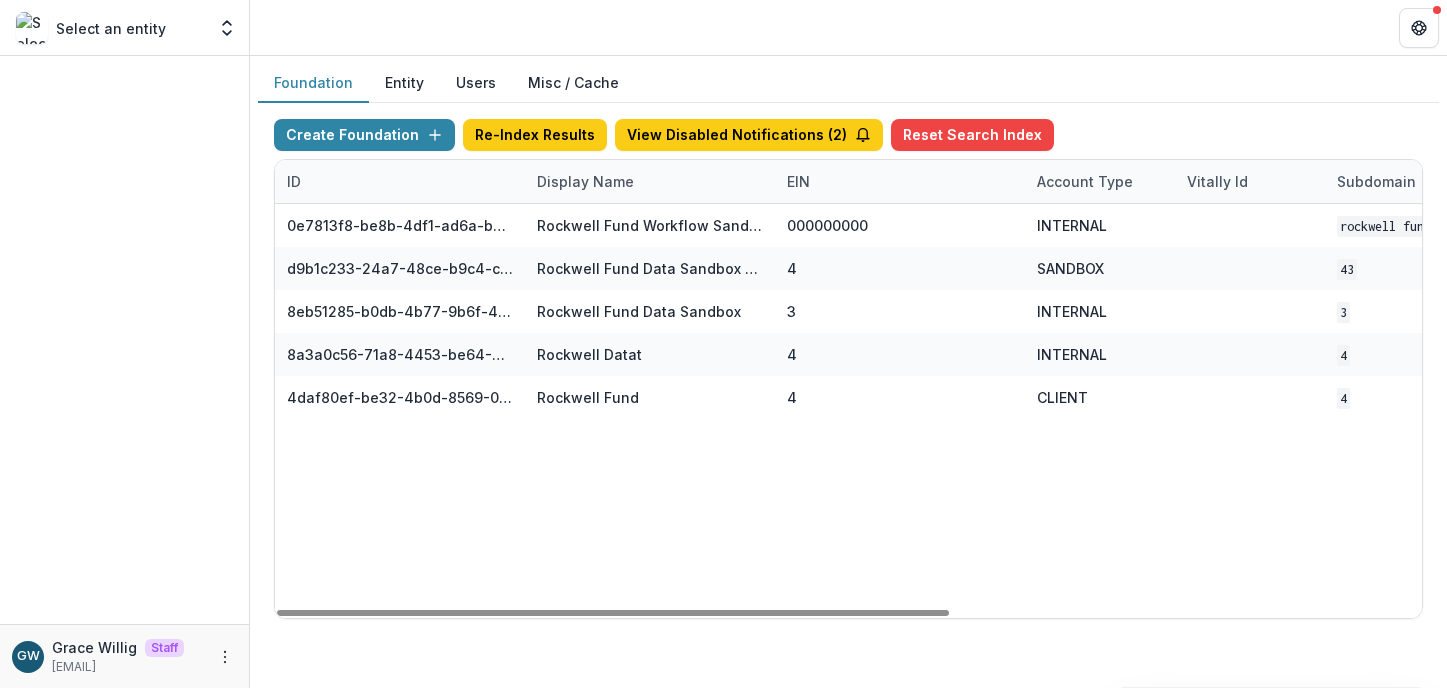 click on "Foundation Entity Users Misc / Cache" at bounding box center (848, 83) 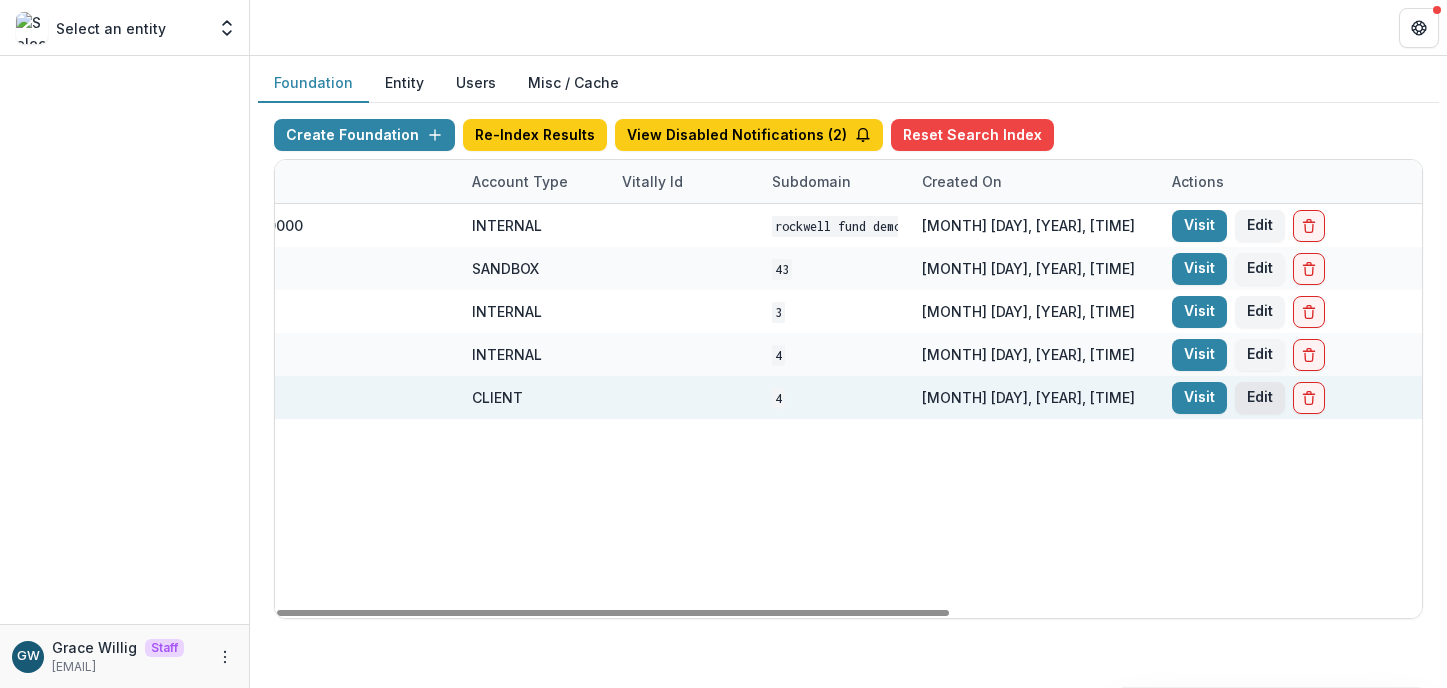 scroll, scrollTop: 0, scrollLeft: 803, axis: horizontal 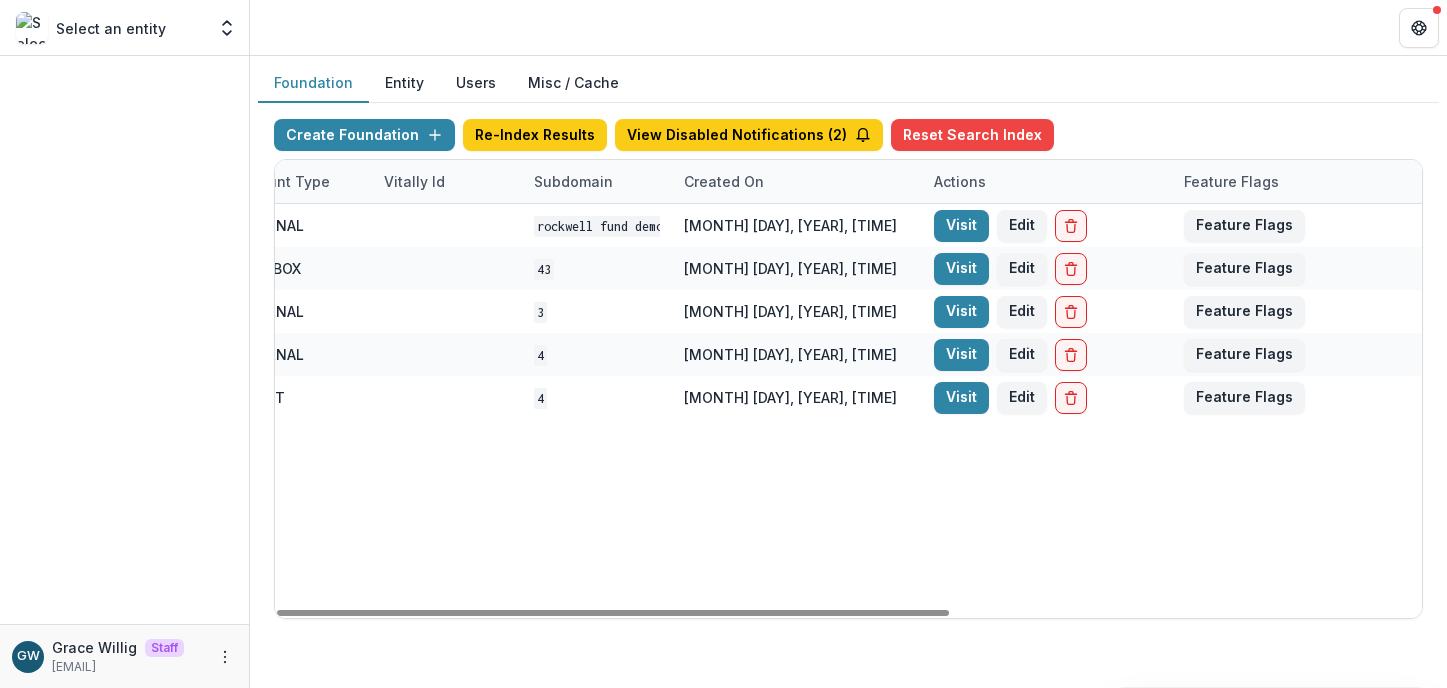 click on "Visit" at bounding box center (961, 398) 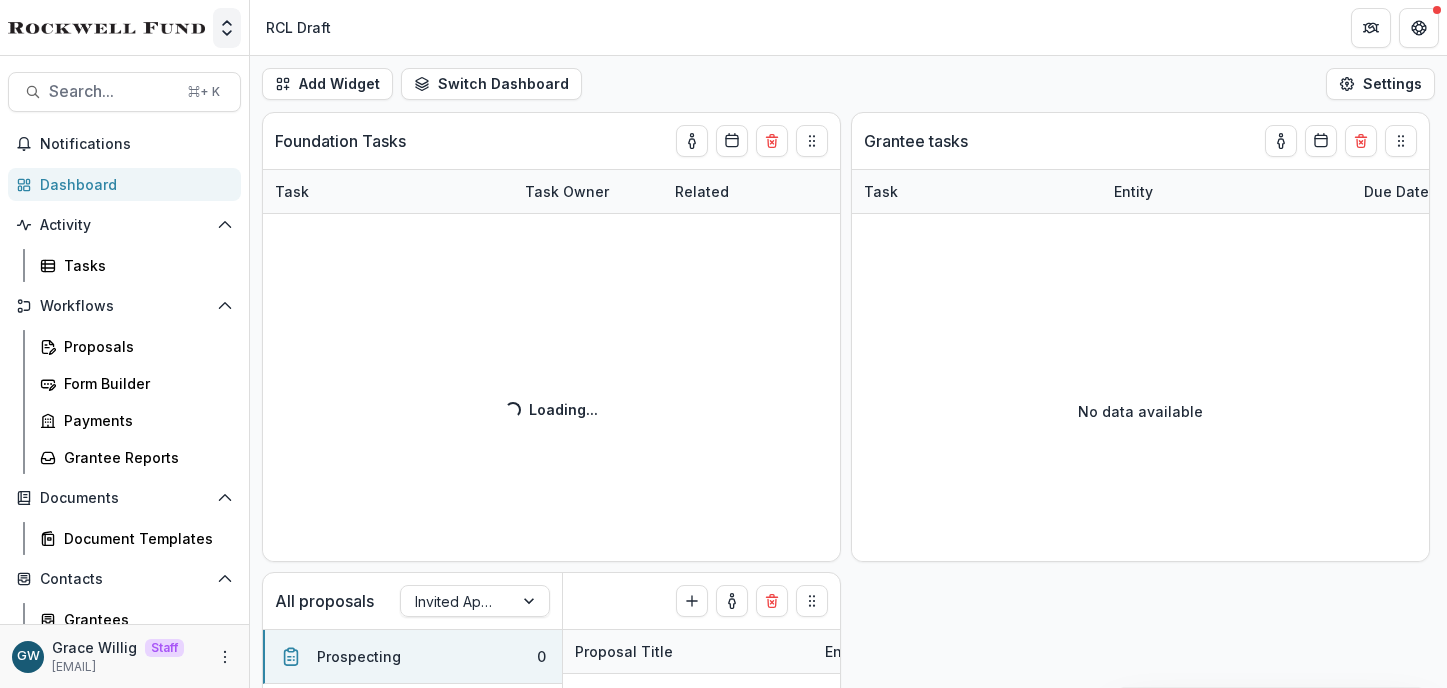click 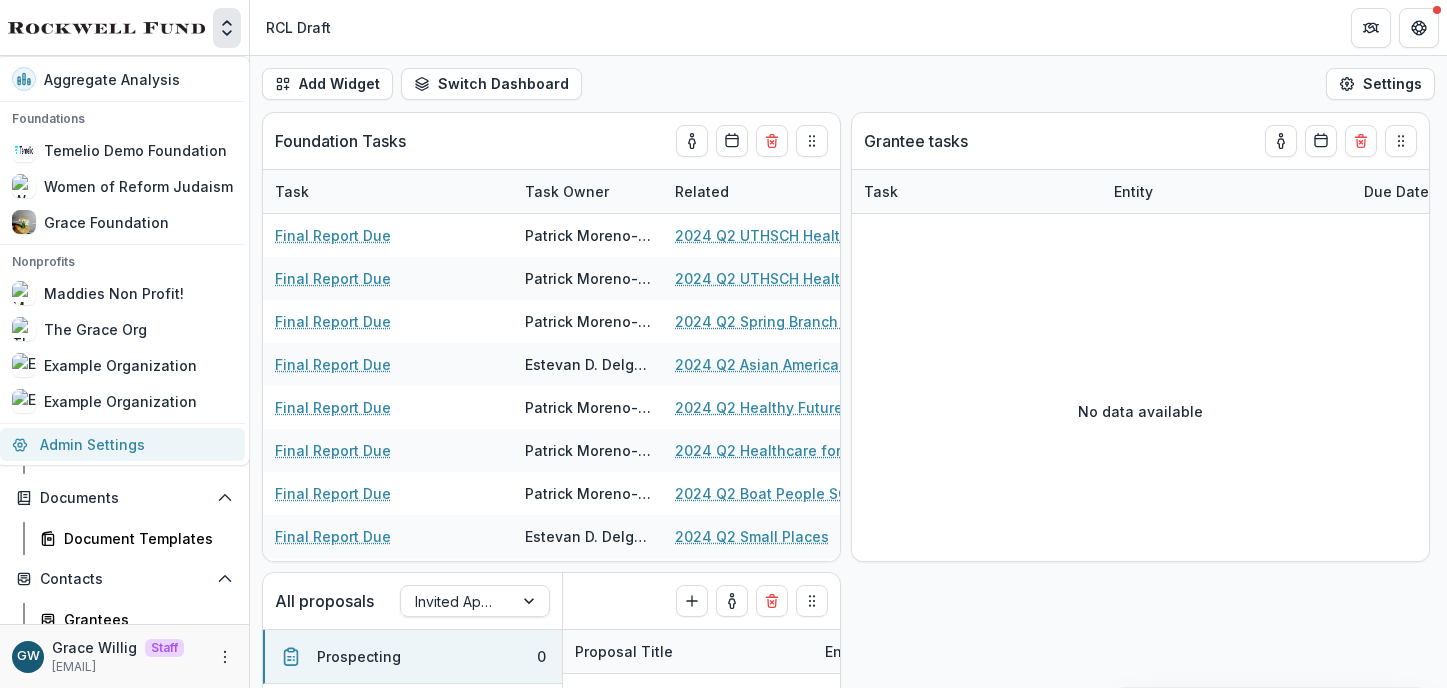 click on "Admin Settings" at bounding box center (122, 444) 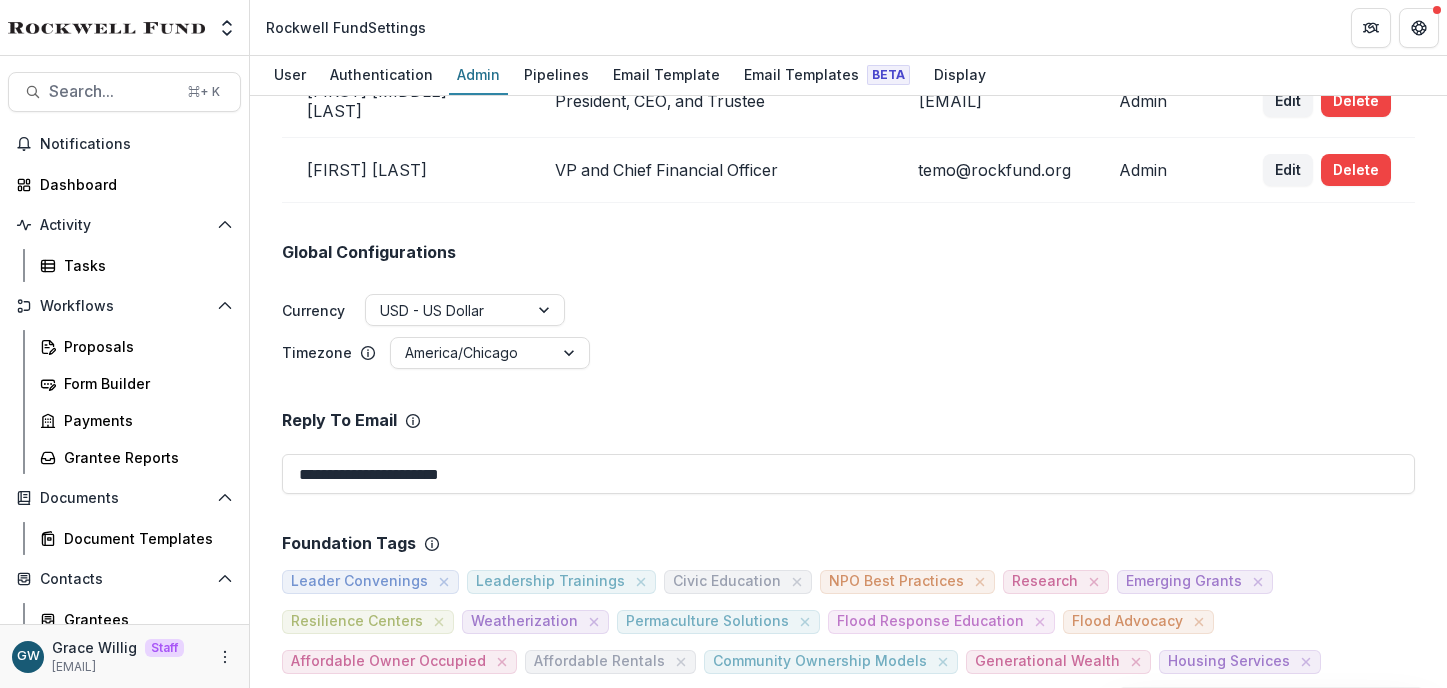 scroll, scrollTop: 363, scrollLeft: 0, axis: vertical 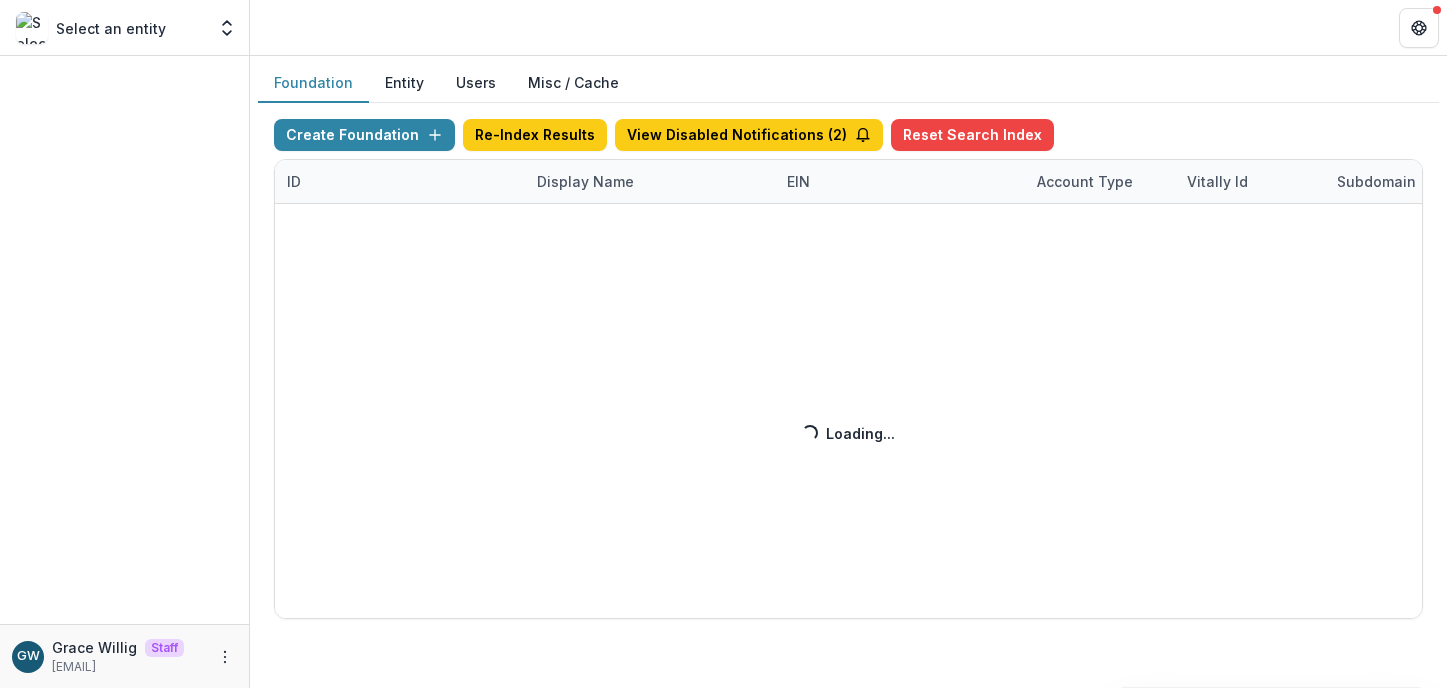 click on "Create Foundation Re-Index Results View Disabled Notifications ( 2 ) Reset Search Index ID Display Name EIN Account Type Vitally Id Subdomain Created on Actions Feature Flags Loading... Loading..." at bounding box center (848, 369) 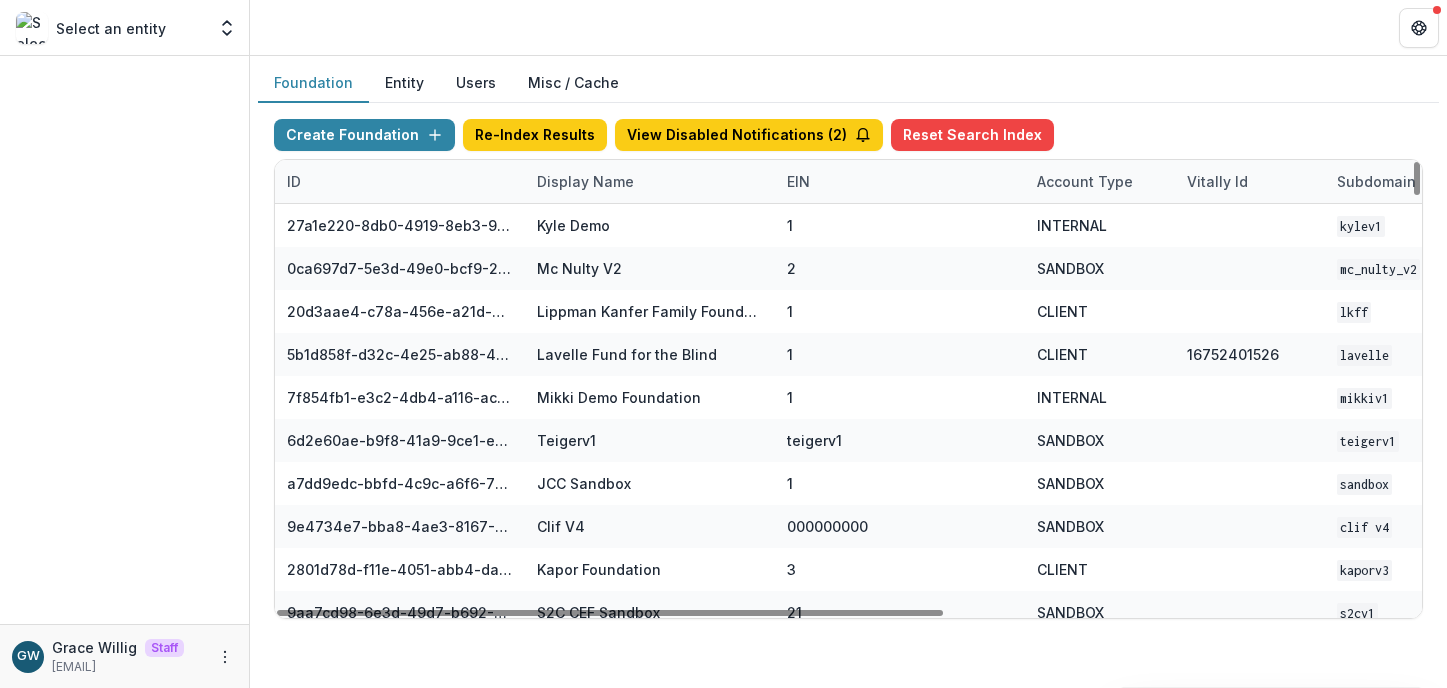 click on "Display Name" at bounding box center (585, 181) 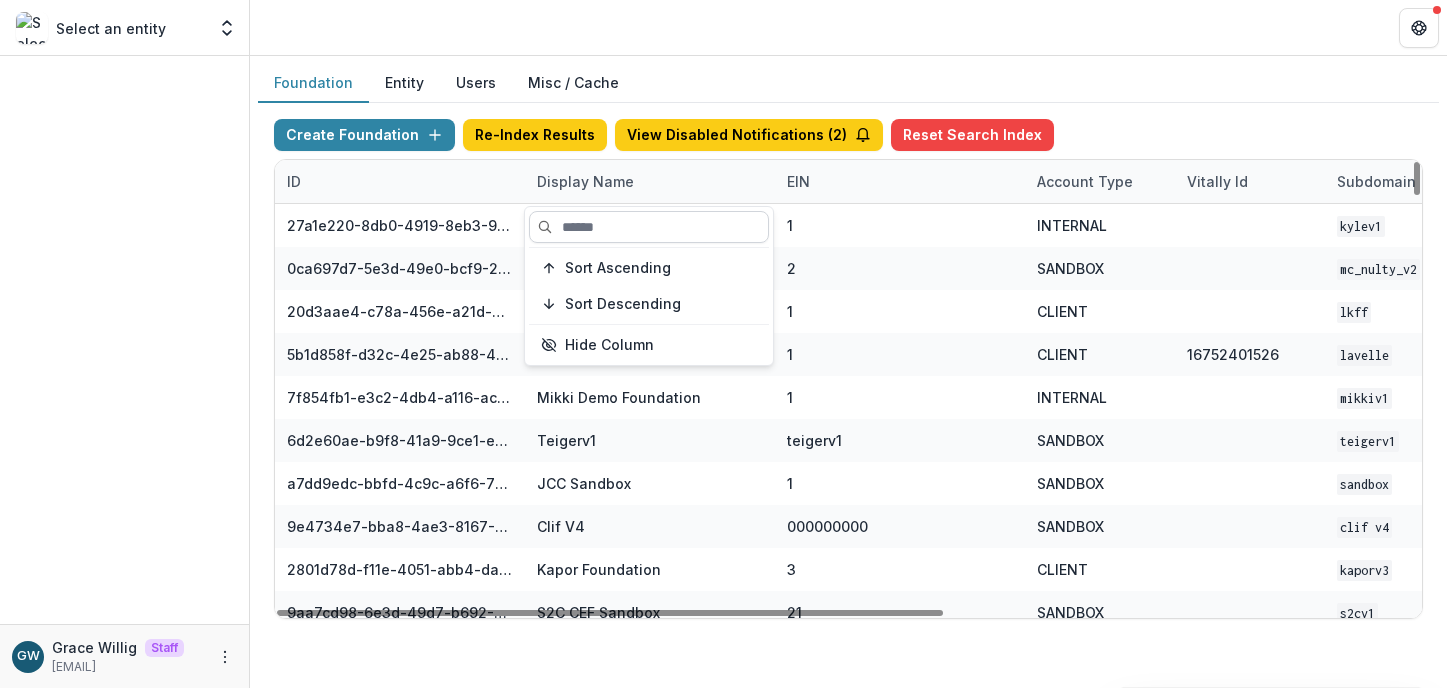 click at bounding box center (649, 227) 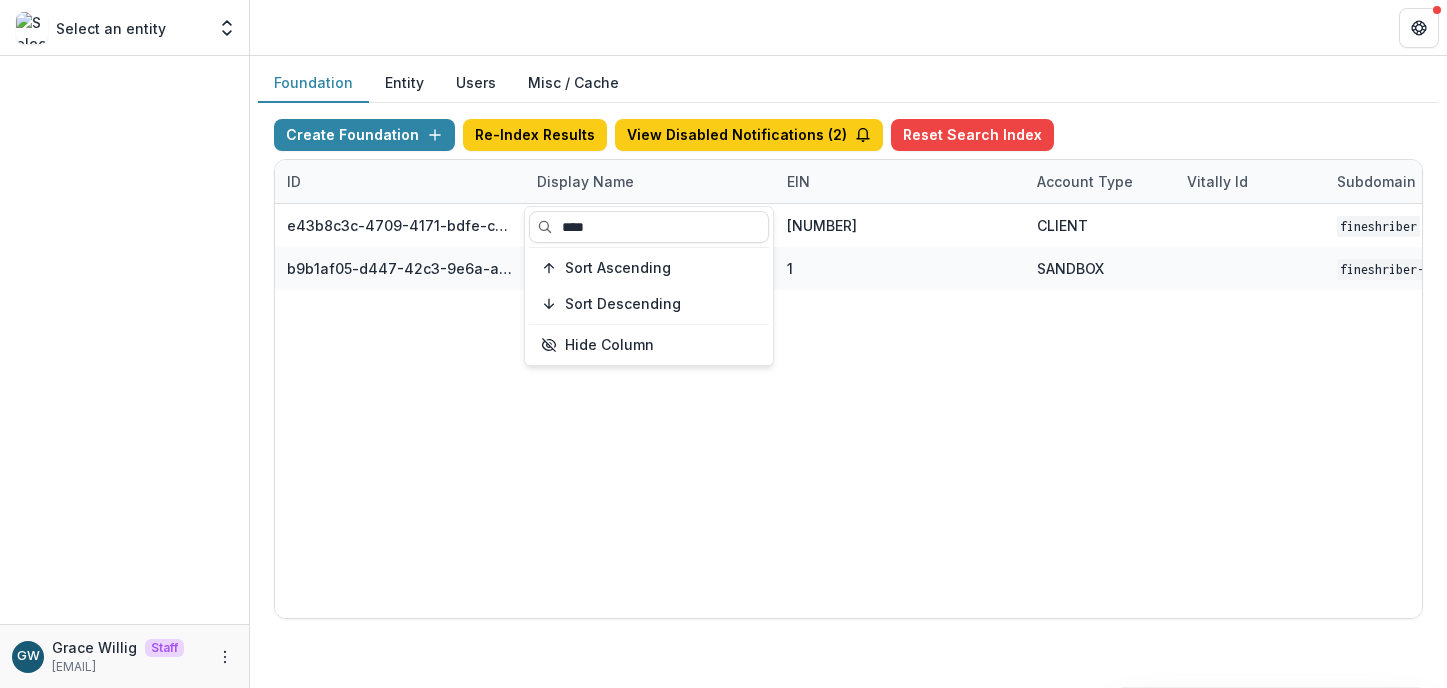 type on "****" 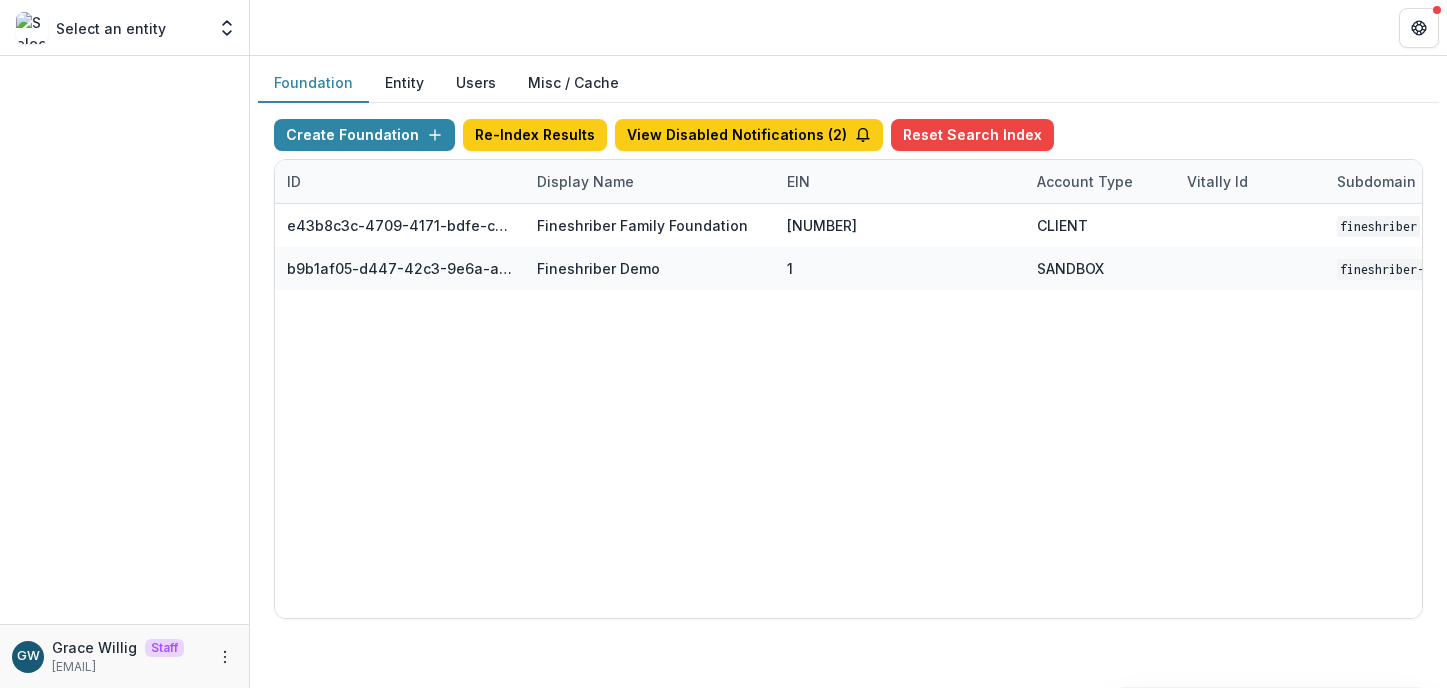 click on "Foundation Entity Users Misc / Cache" at bounding box center [848, 83] 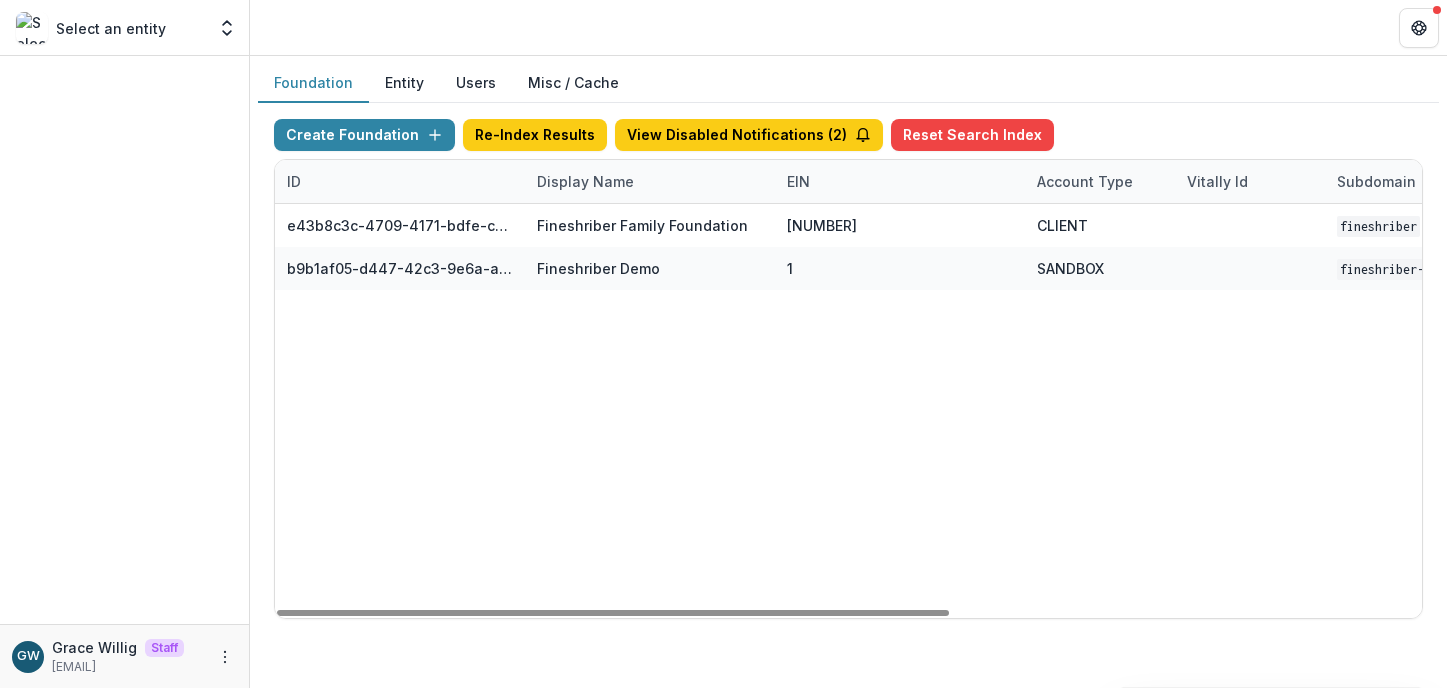 click on "Display Name" at bounding box center (585, 181) 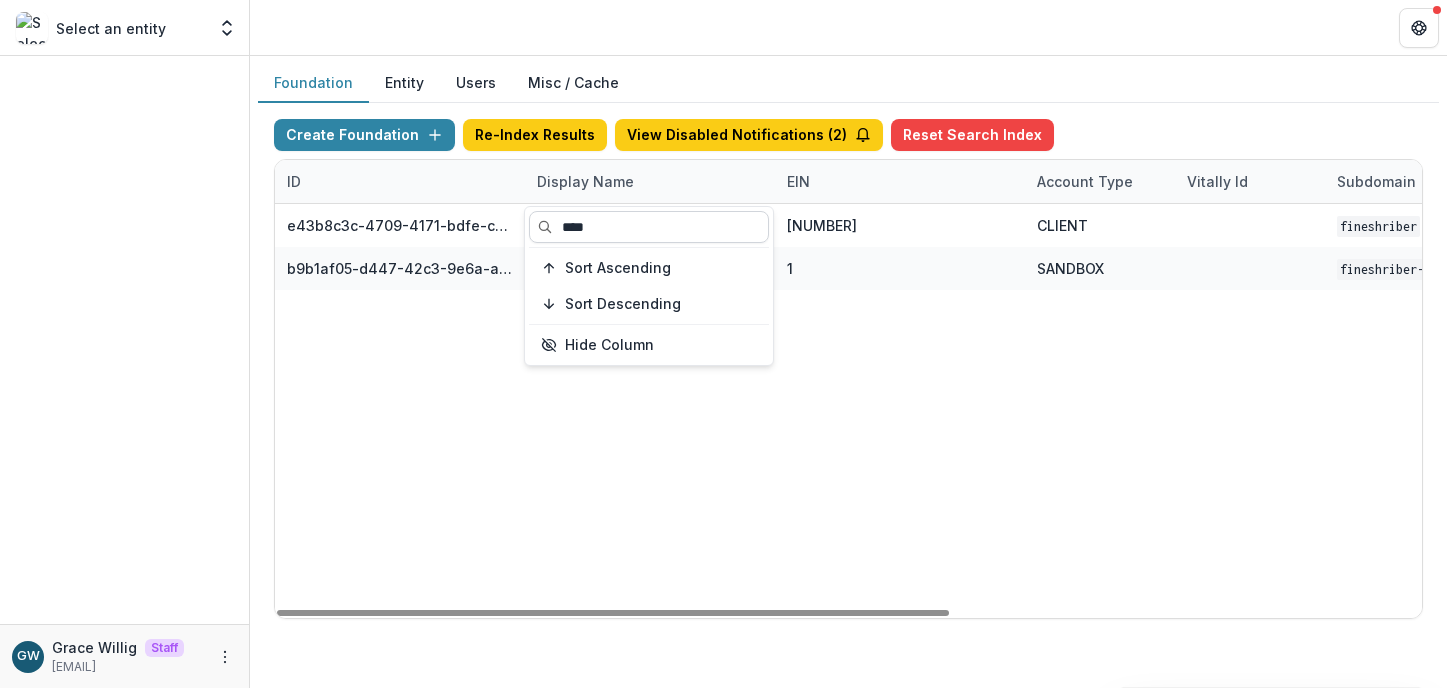 click on "****" at bounding box center (649, 227) 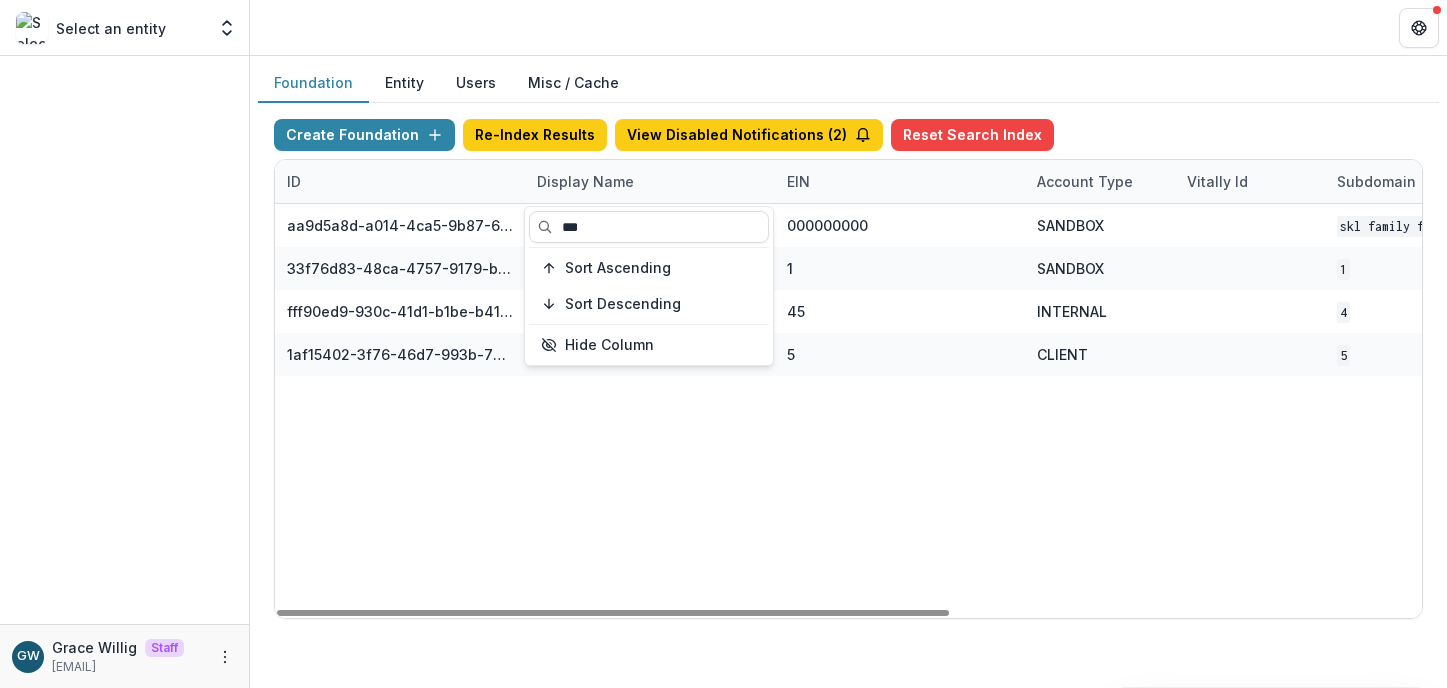 type on "***" 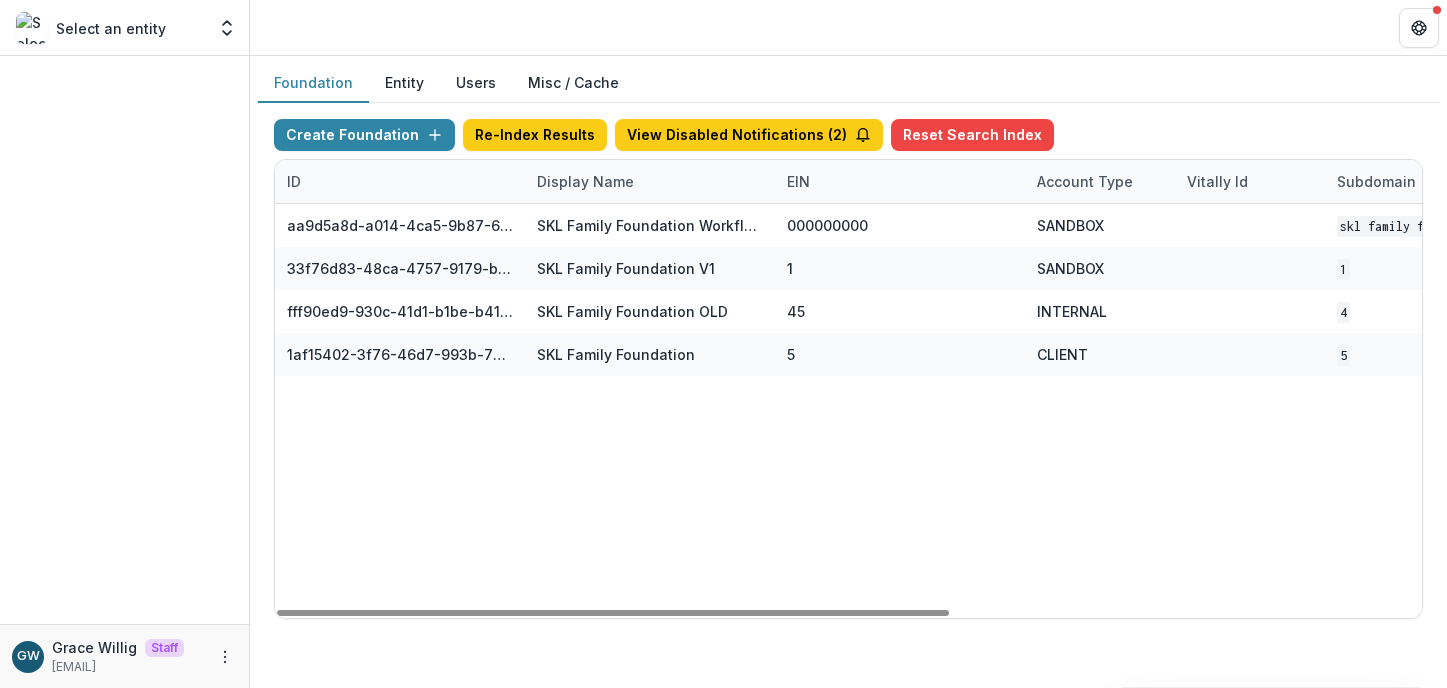 click on "Foundation Entity Users Misc / Cache" at bounding box center (848, 83) 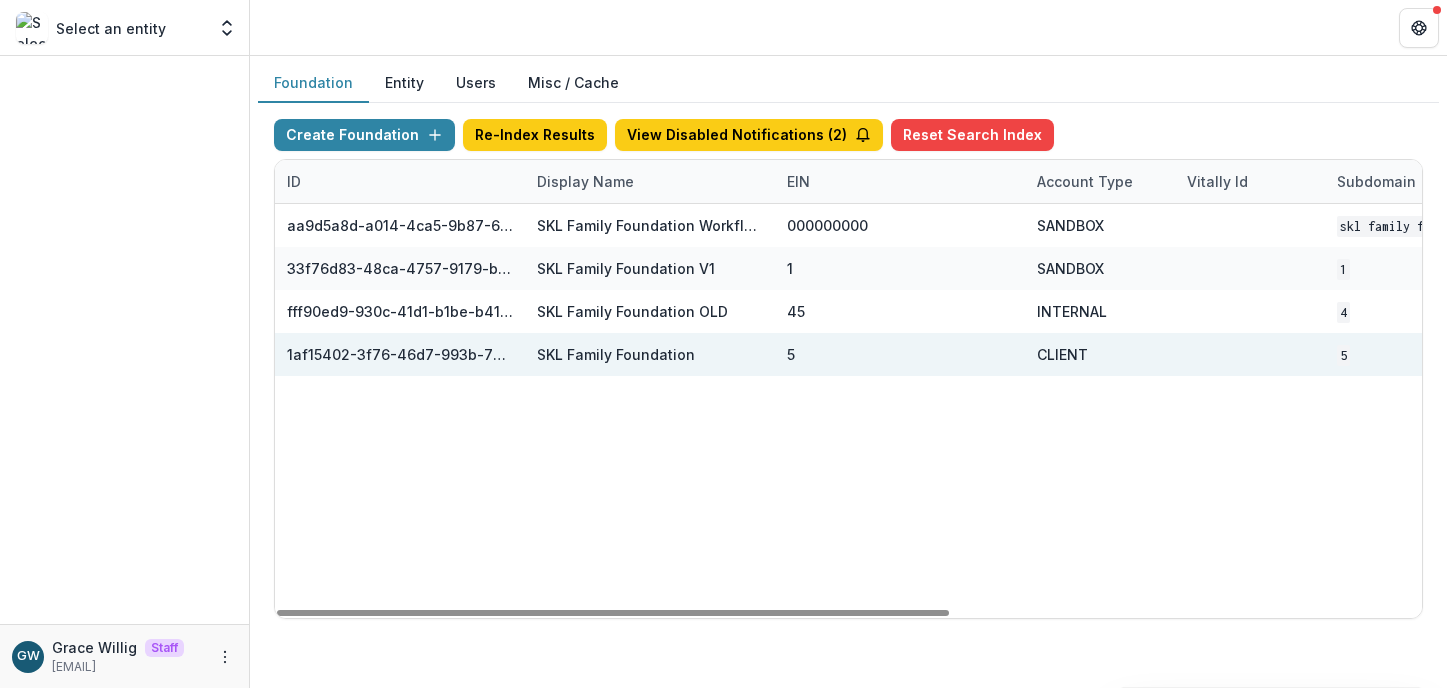 scroll, scrollTop: 0, scrollLeft: 803, axis: horizontal 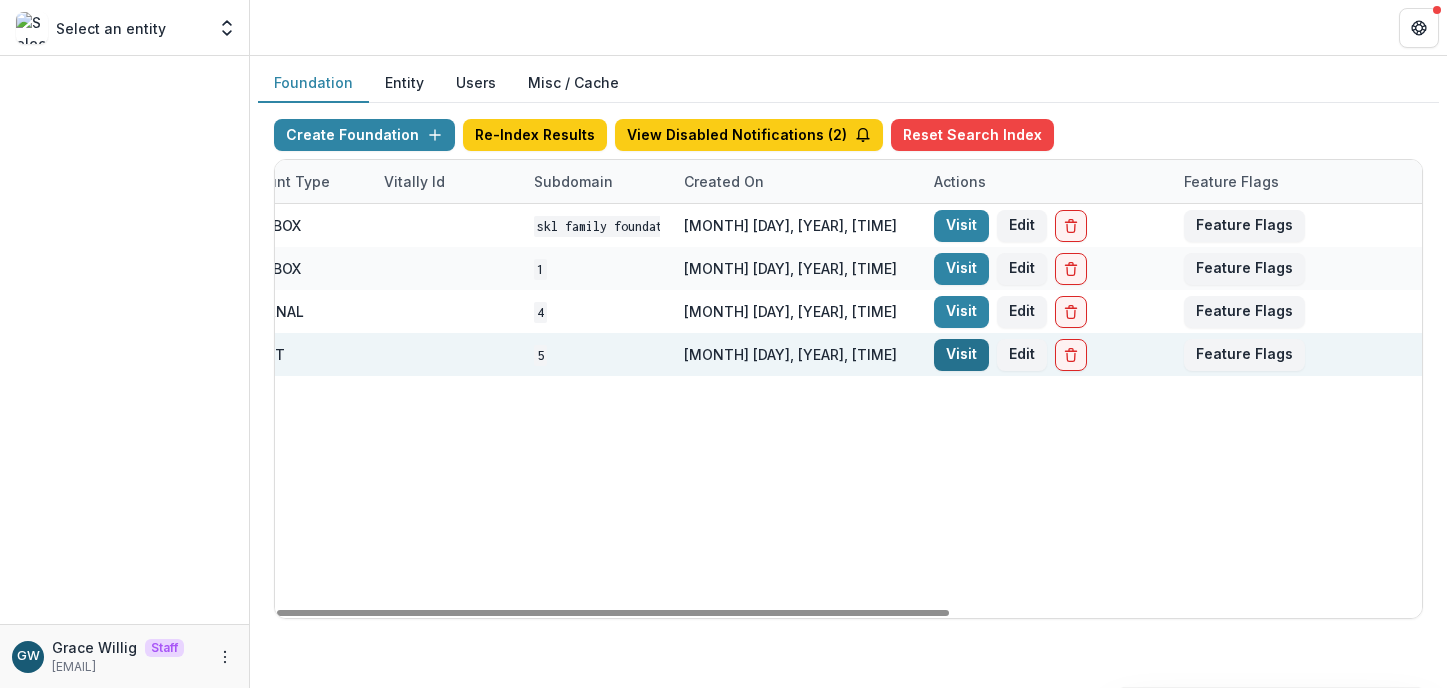 click on "Visit" at bounding box center (961, 355) 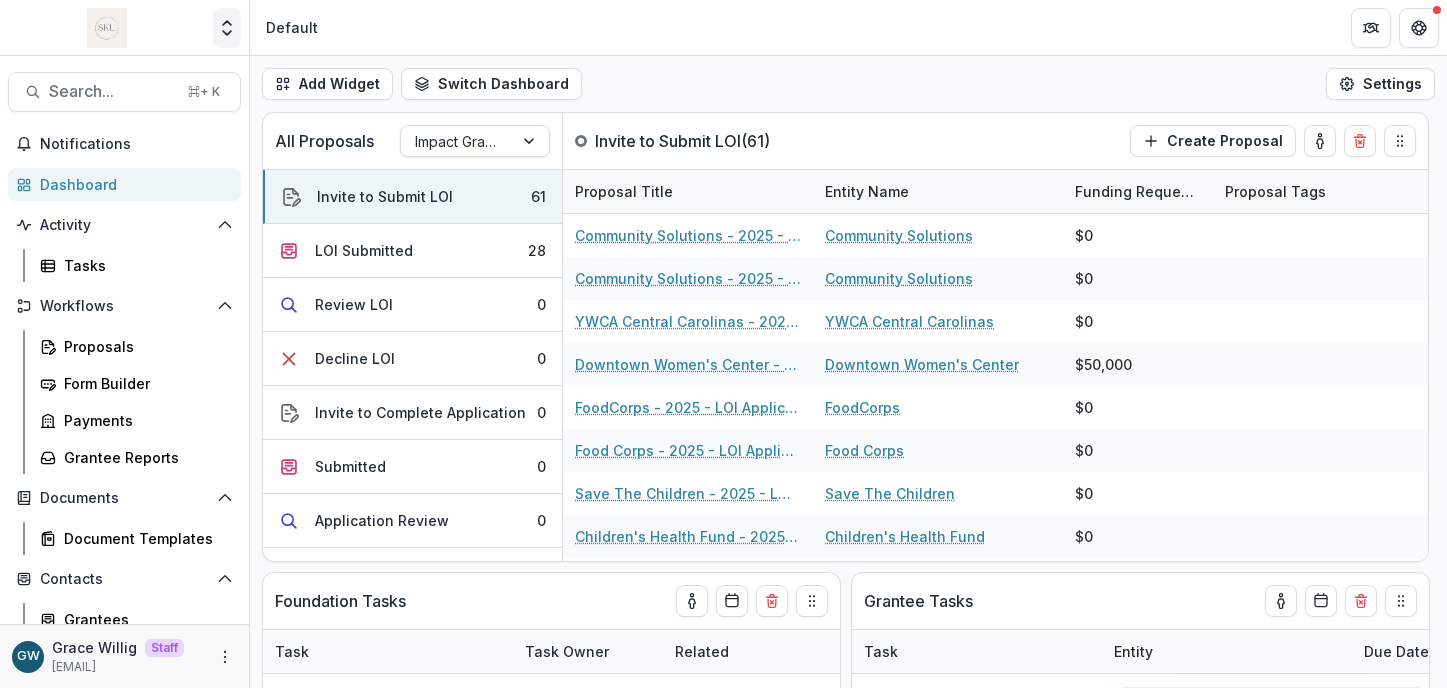 click at bounding box center (227, 28) 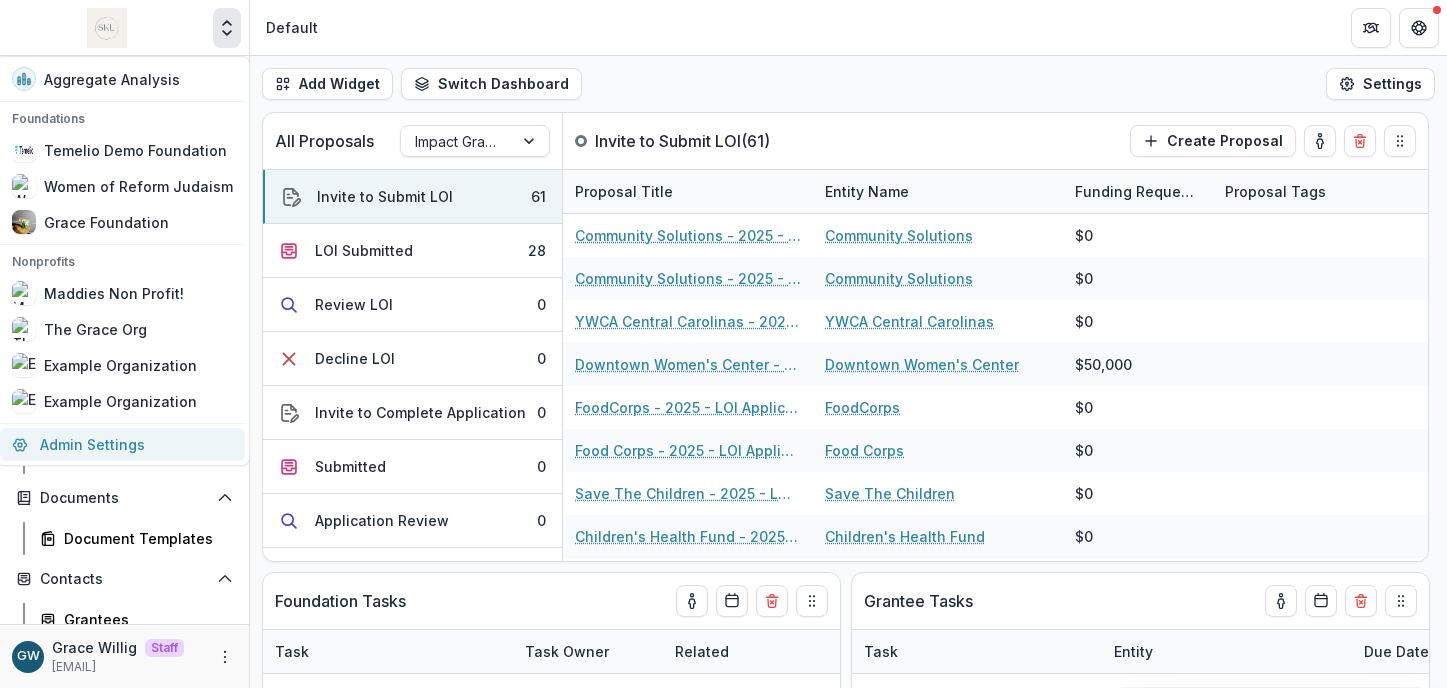 click on "Admin Settings" at bounding box center (122, 444) 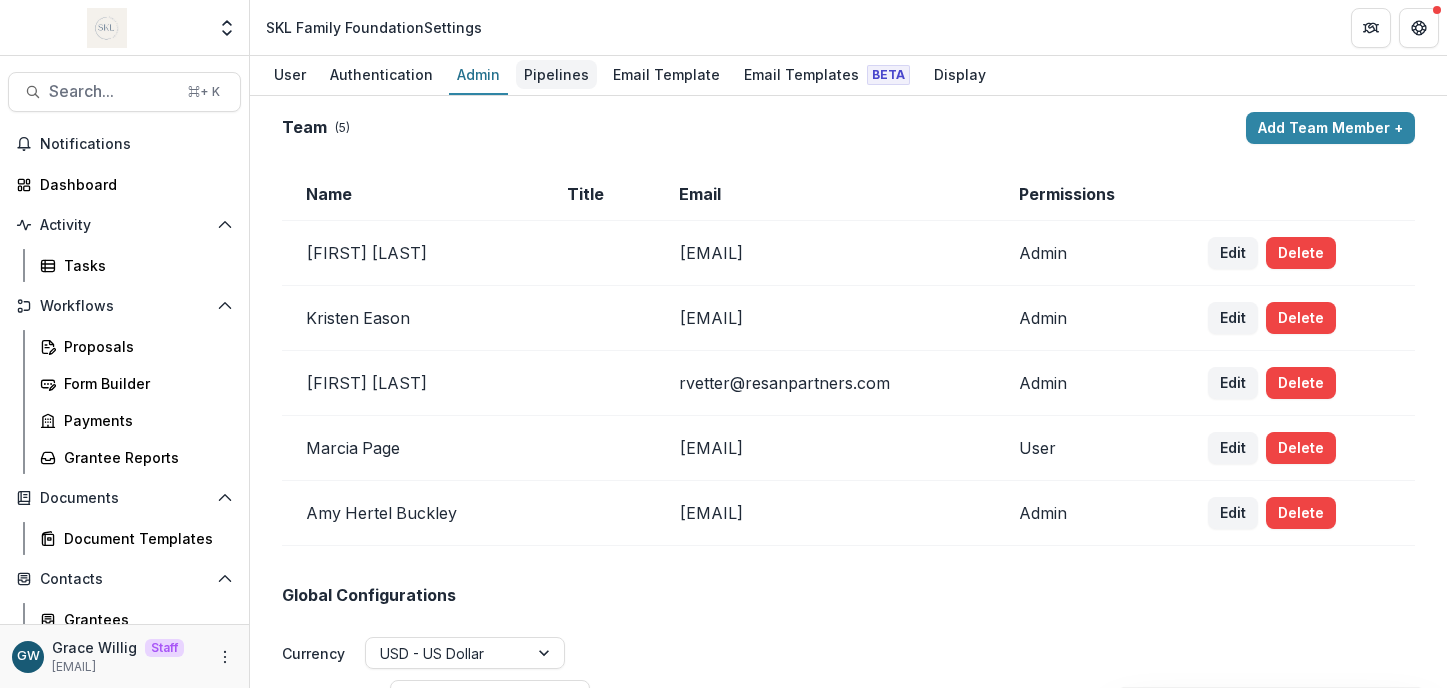 click on "Pipelines" at bounding box center [556, 74] 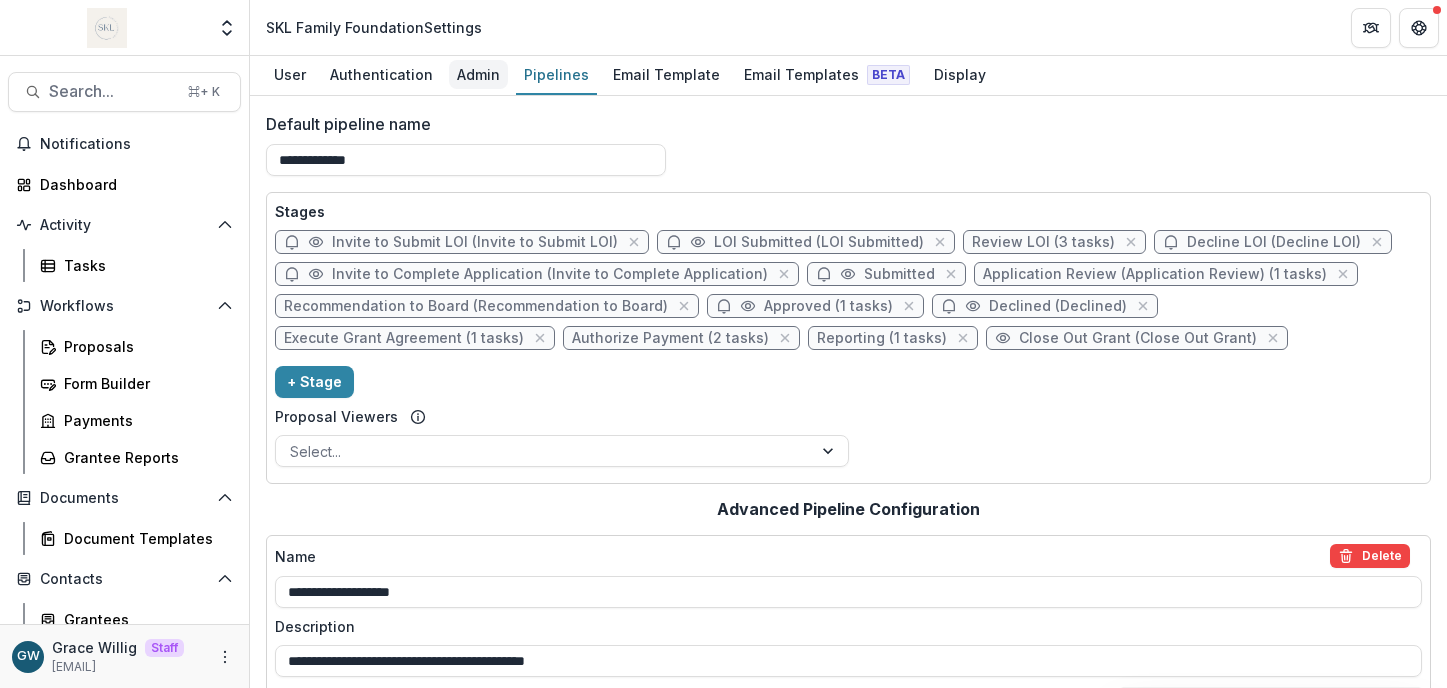 click on "Admin" at bounding box center [478, 74] 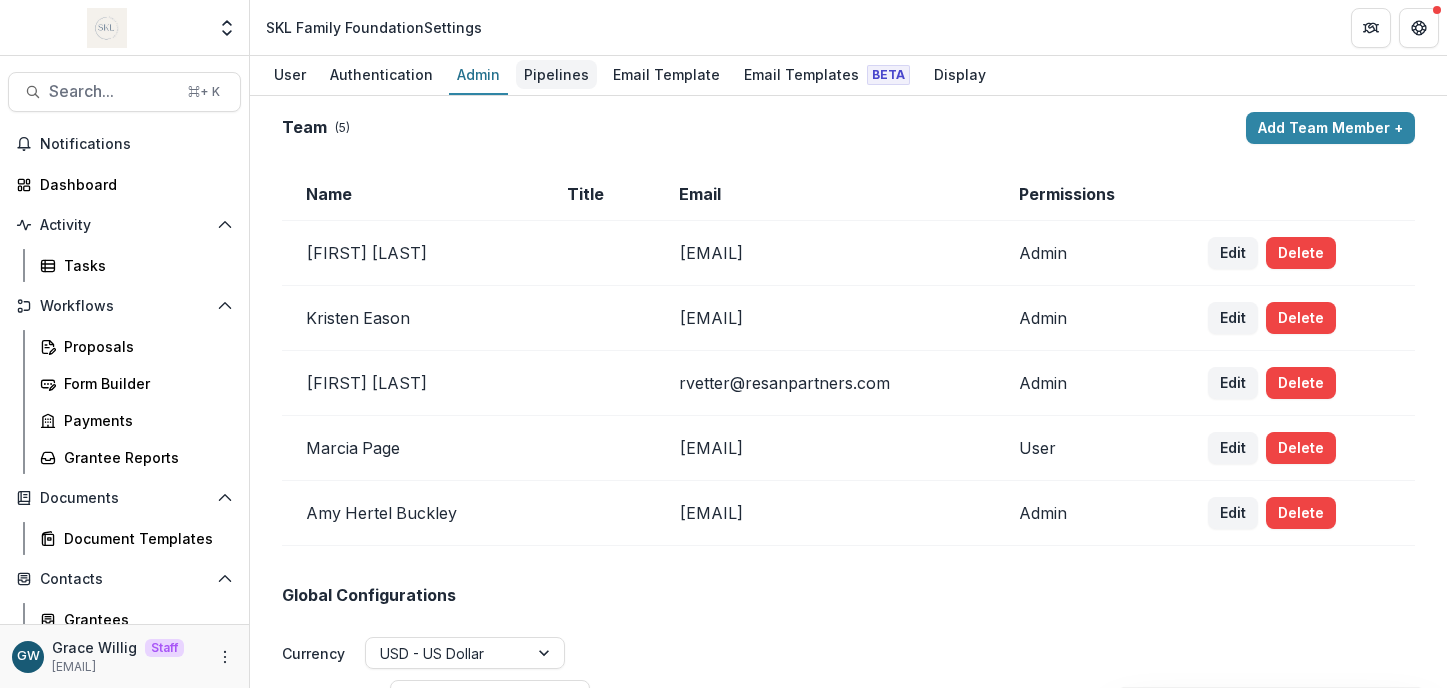 click on "Pipelines" at bounding box center [556, 74] 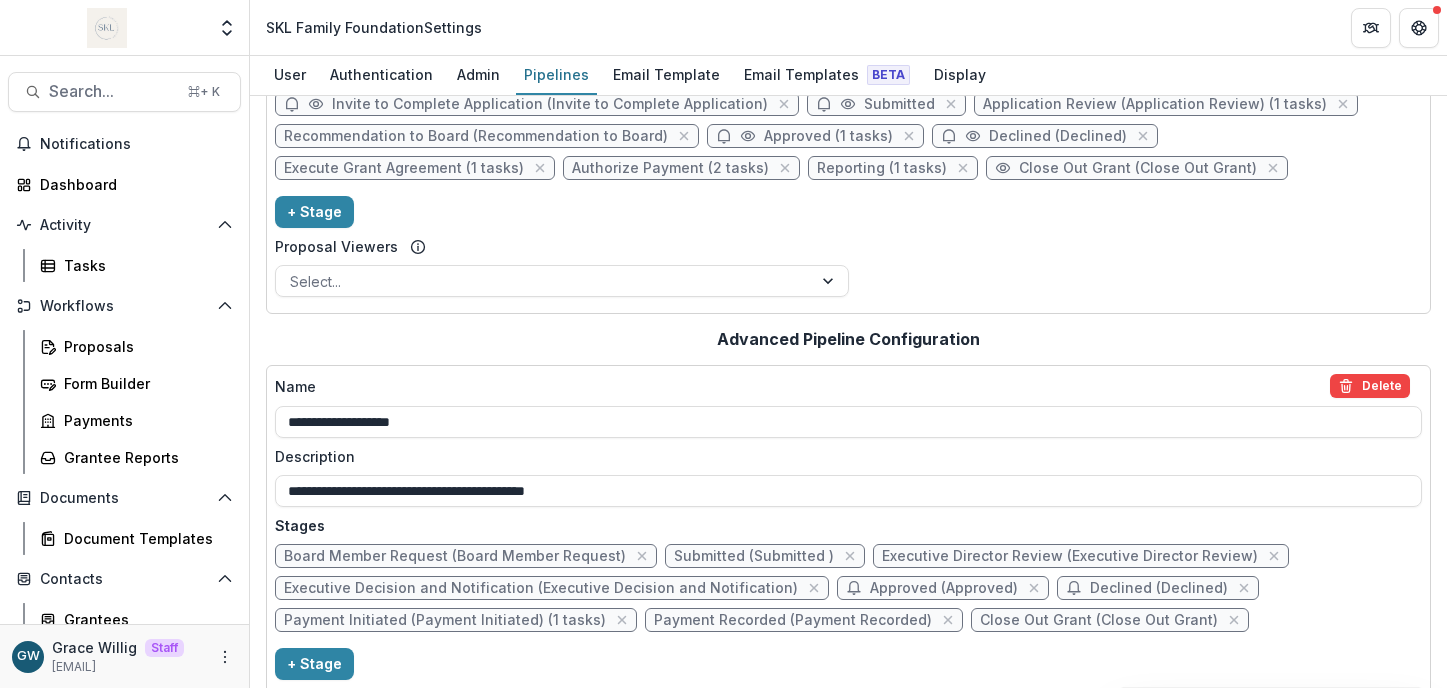scroll, scrollTop: 0, scrollLeft: 0, axis: both 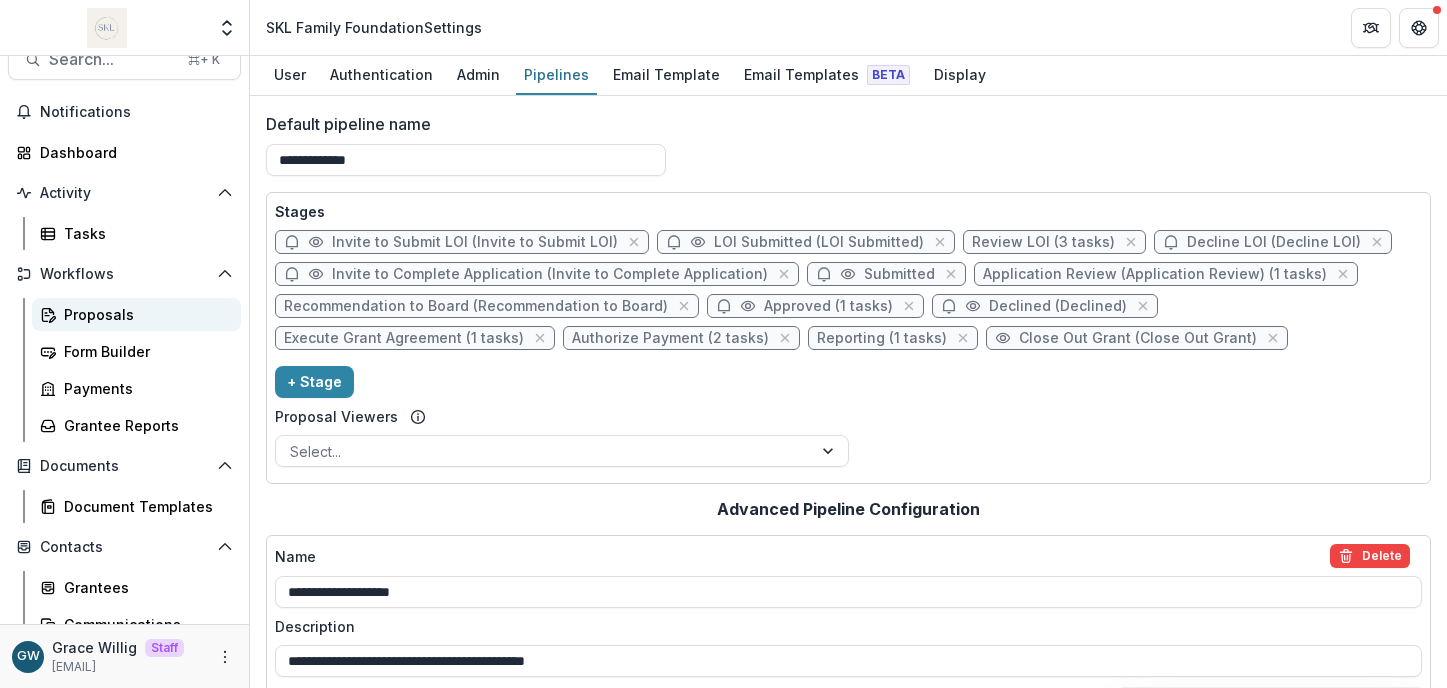 click on "Proposals" at bounding box center (144, 314) 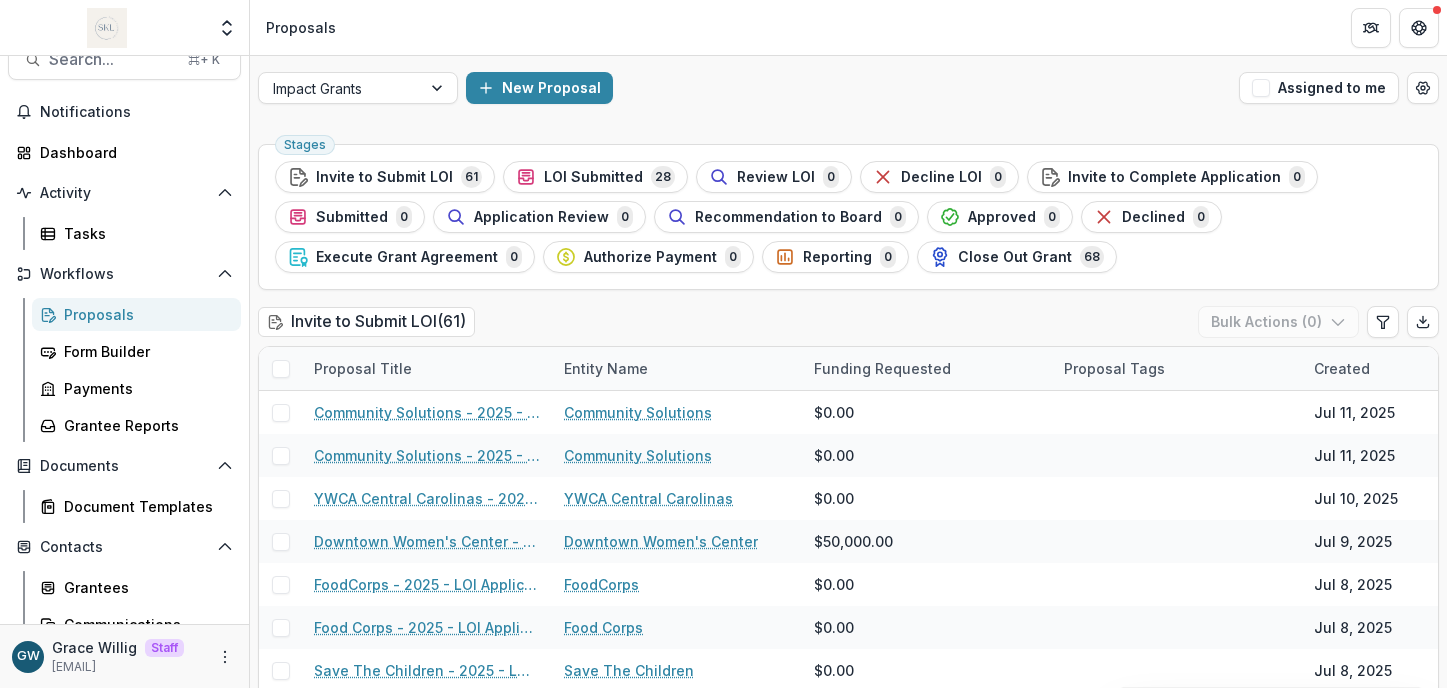 click on "New Proposal" at bounding box center (848, 88) 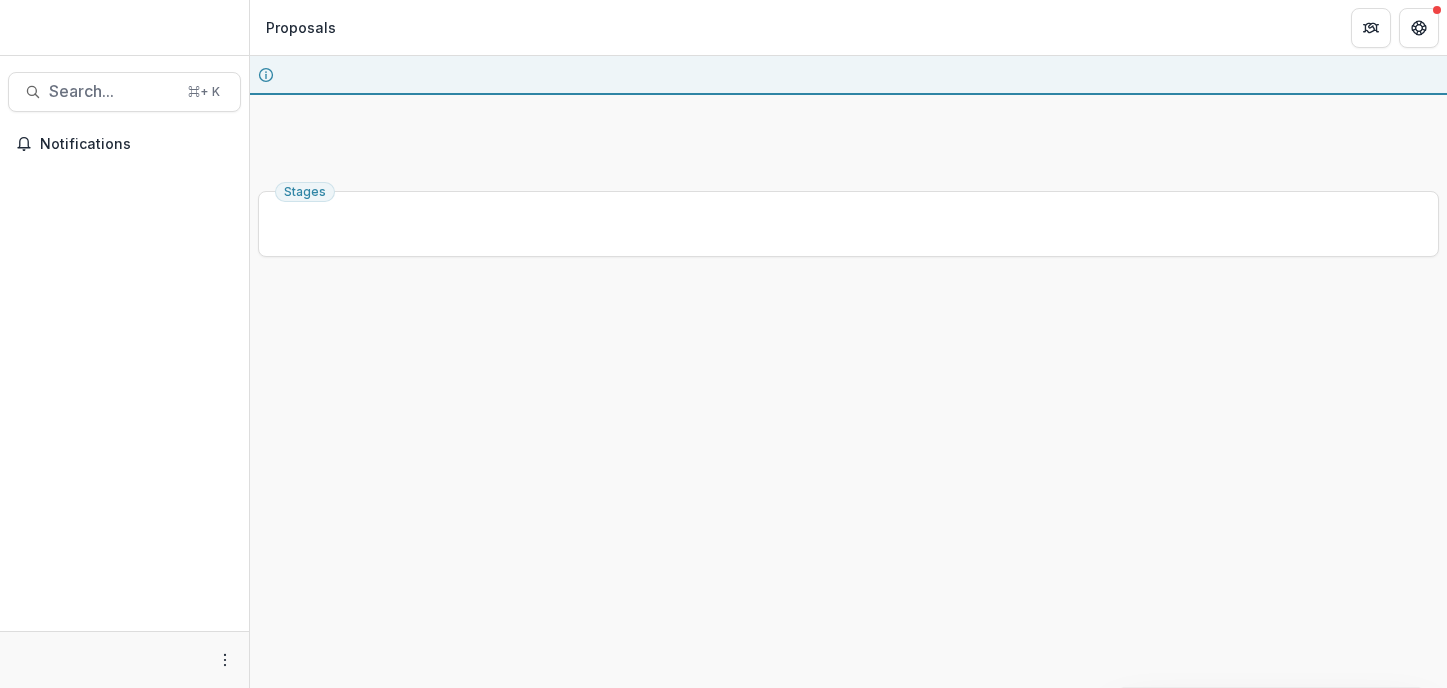 scroll, scrollTop: 0, scrollLeft: 0, axis: both 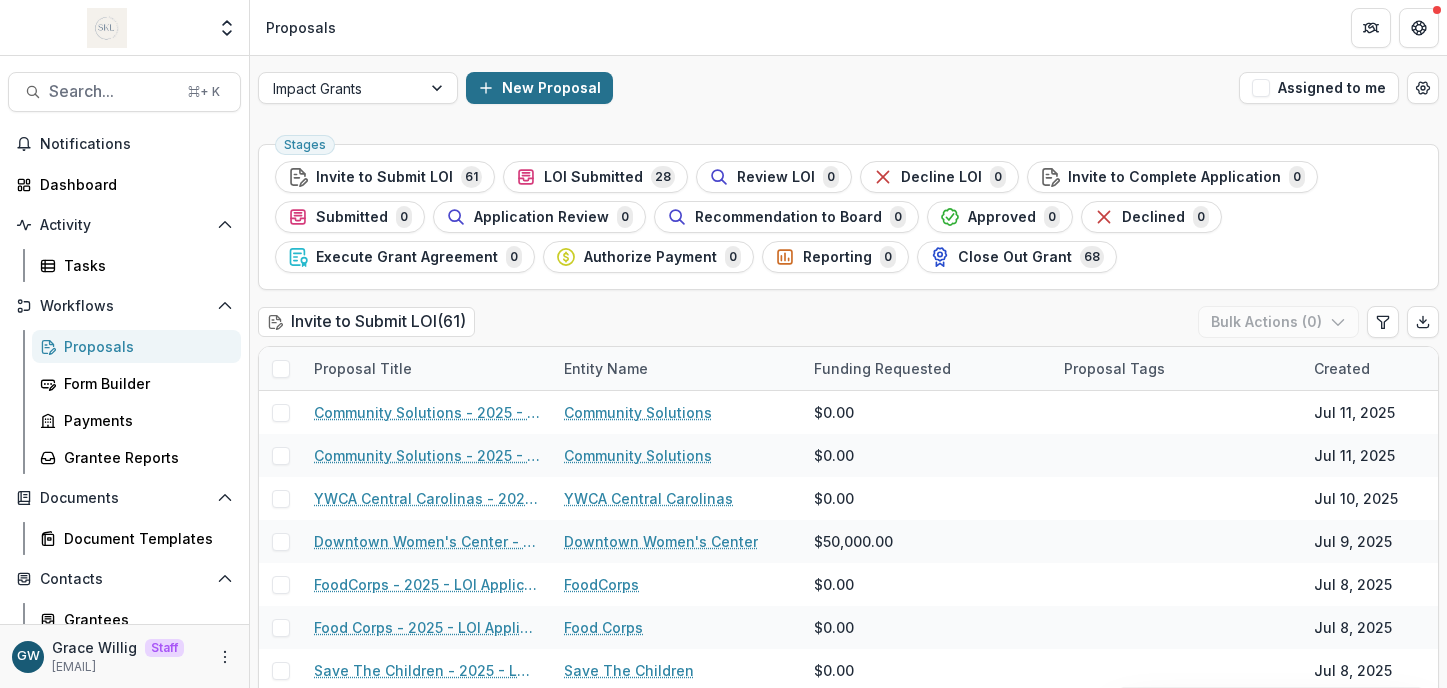 click on "New Proposal" at bounding box center [539, 88] 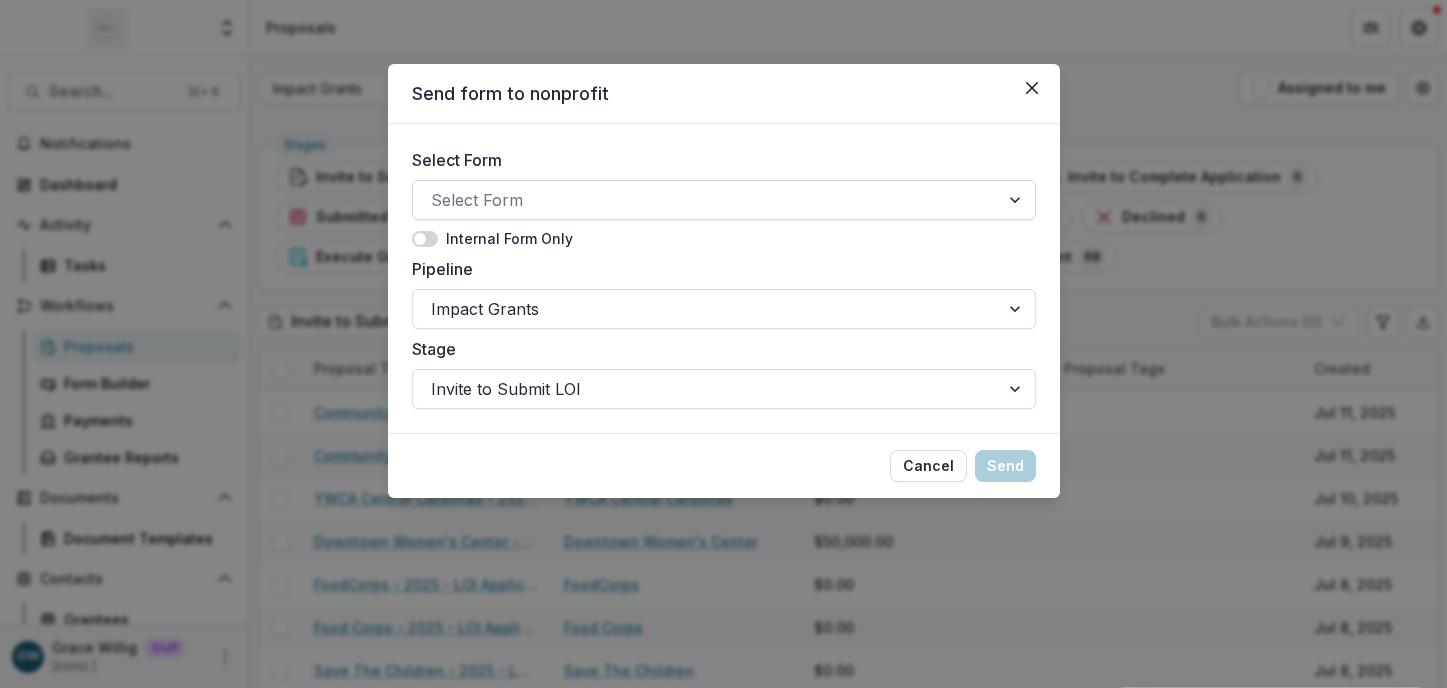 click at bounding box center [706, 200] 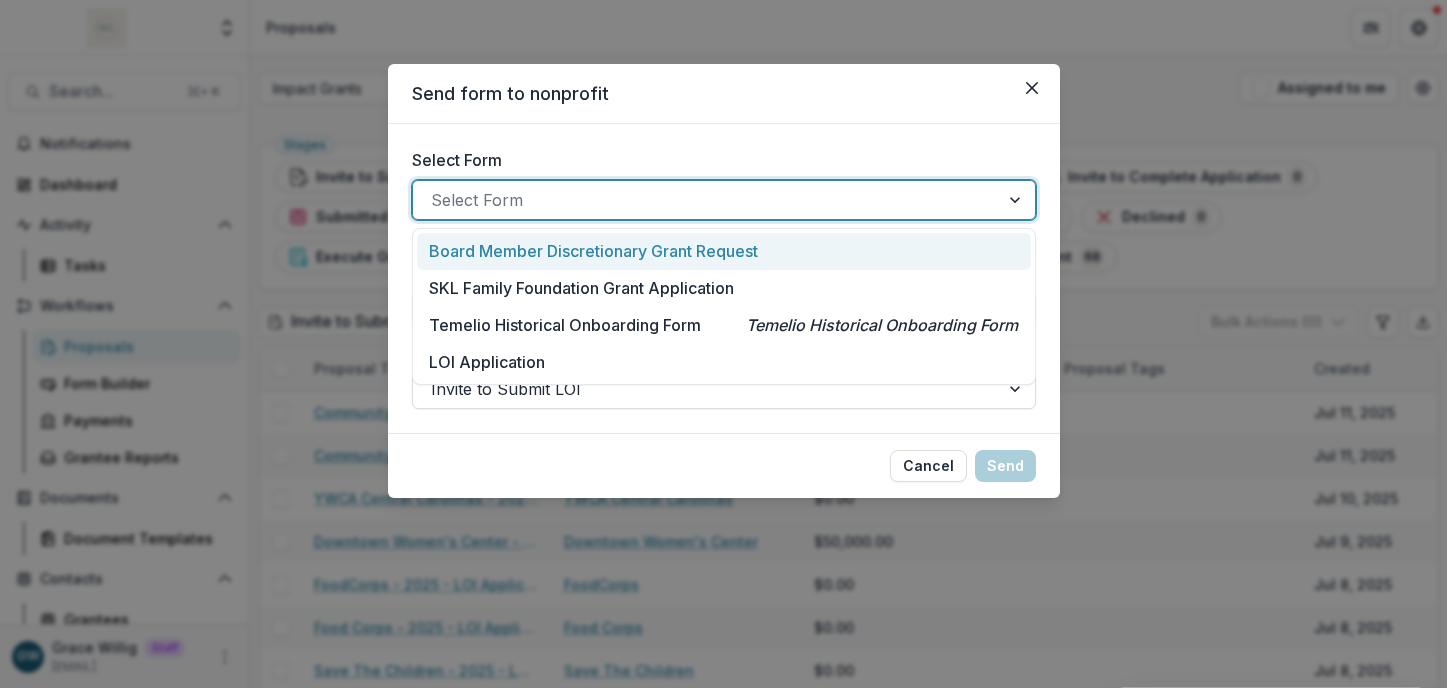 click on "Select Form" at bounding box center [718, 160] 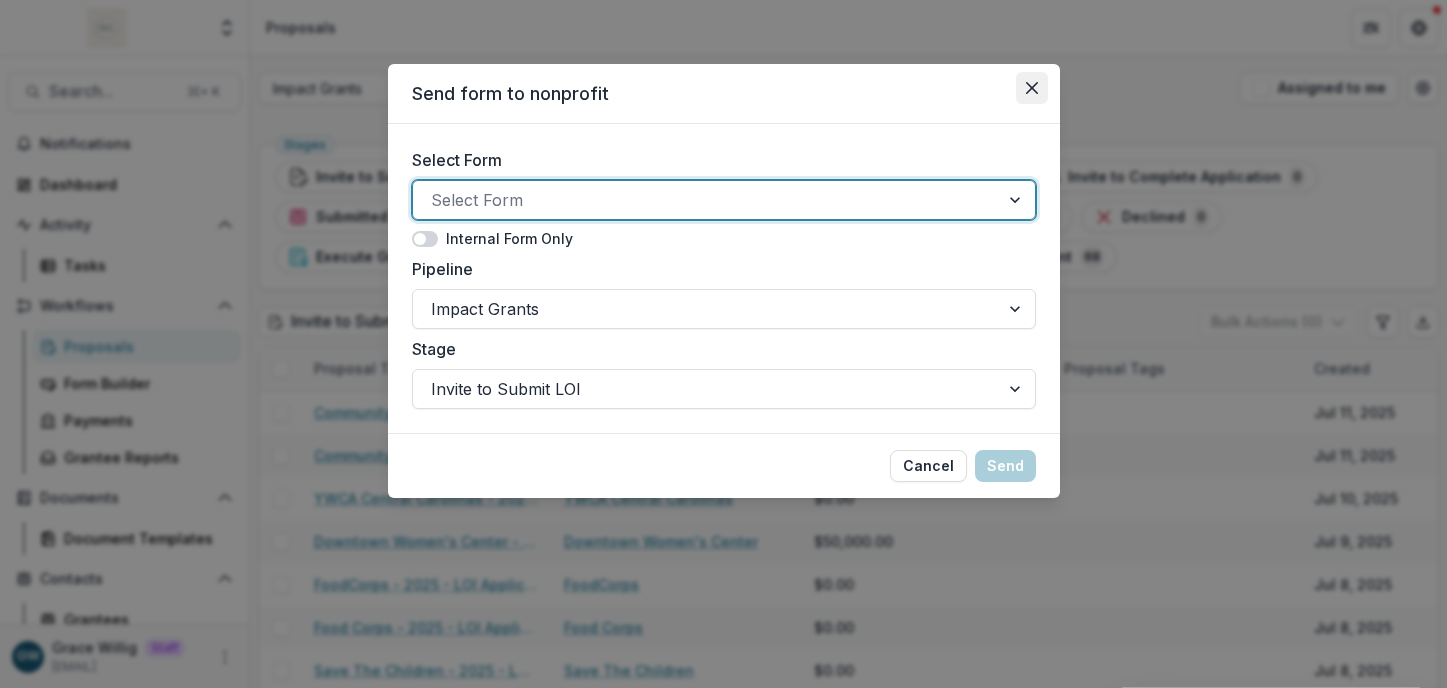 click at bounding box center (1032, 88) 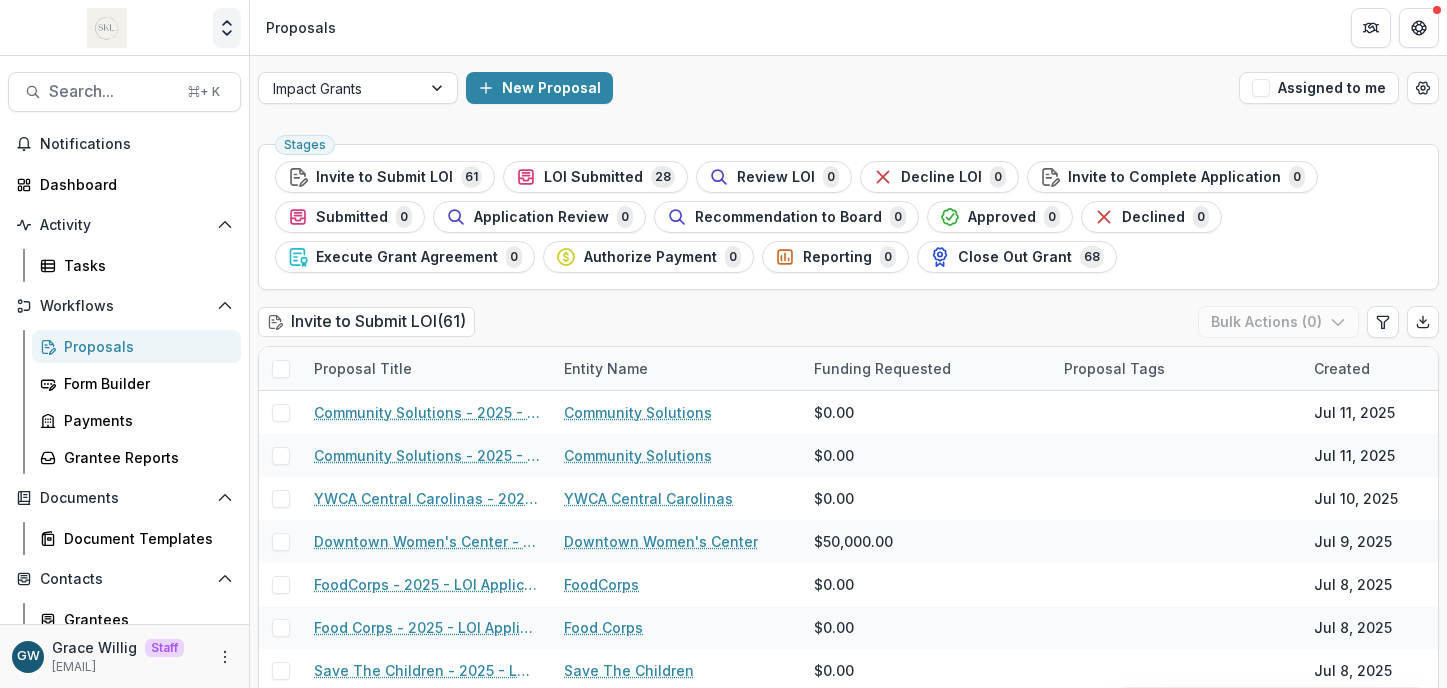 click 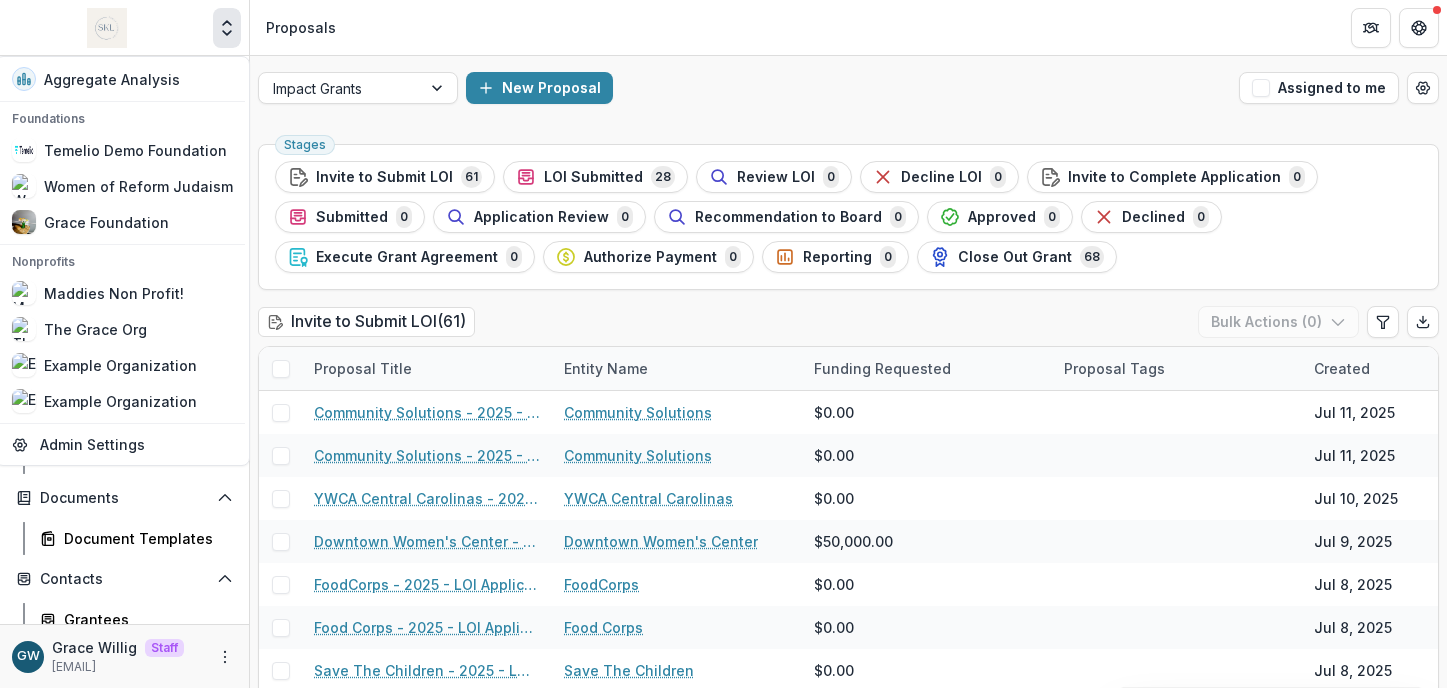 click on "Impact Grants New Proposal Assigned to me" at bounding box center [848, 88] 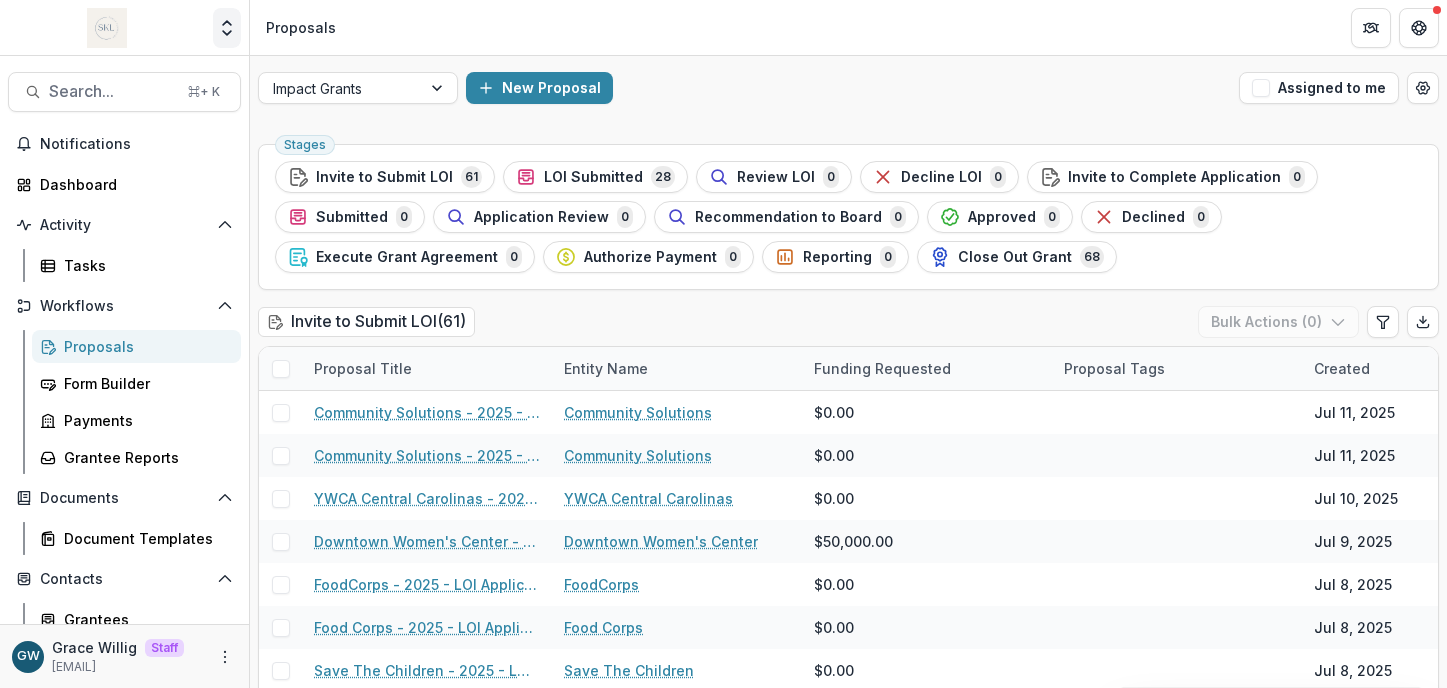 click 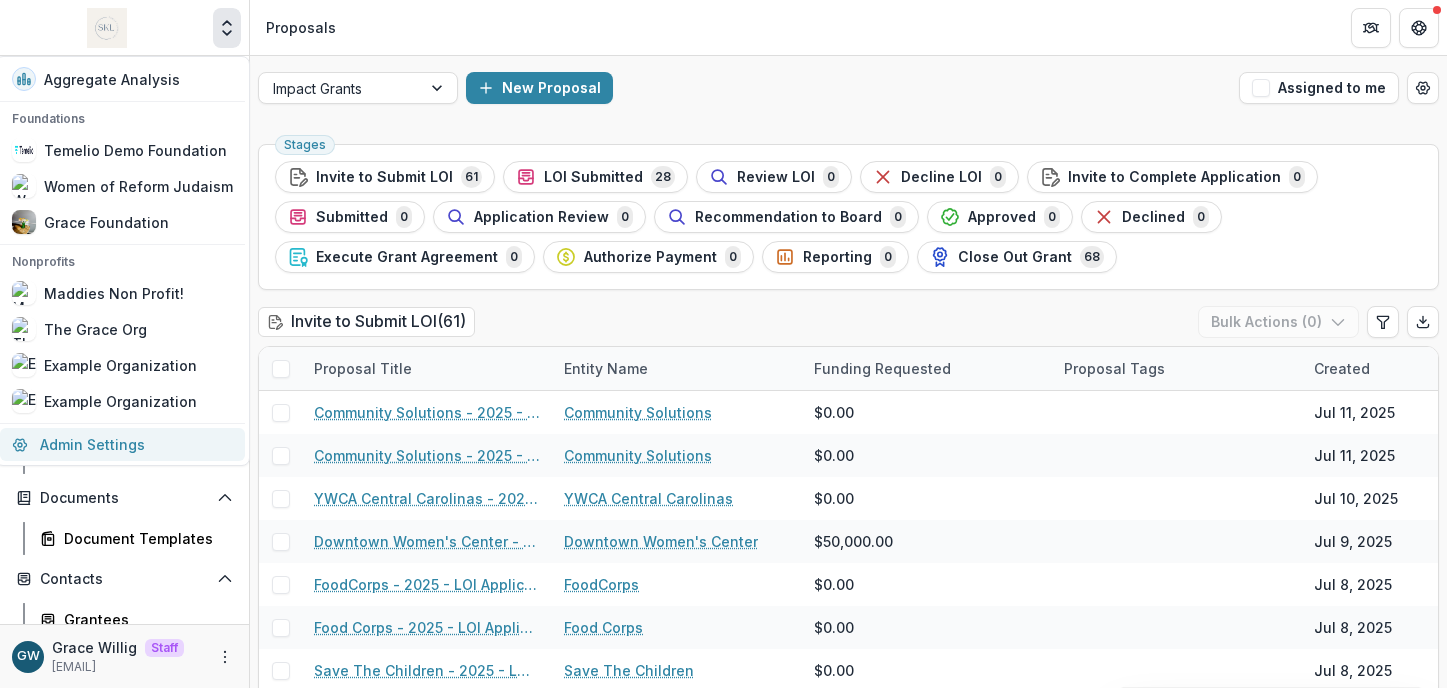click on "Admin Settings" at bounding box center (122, 444) 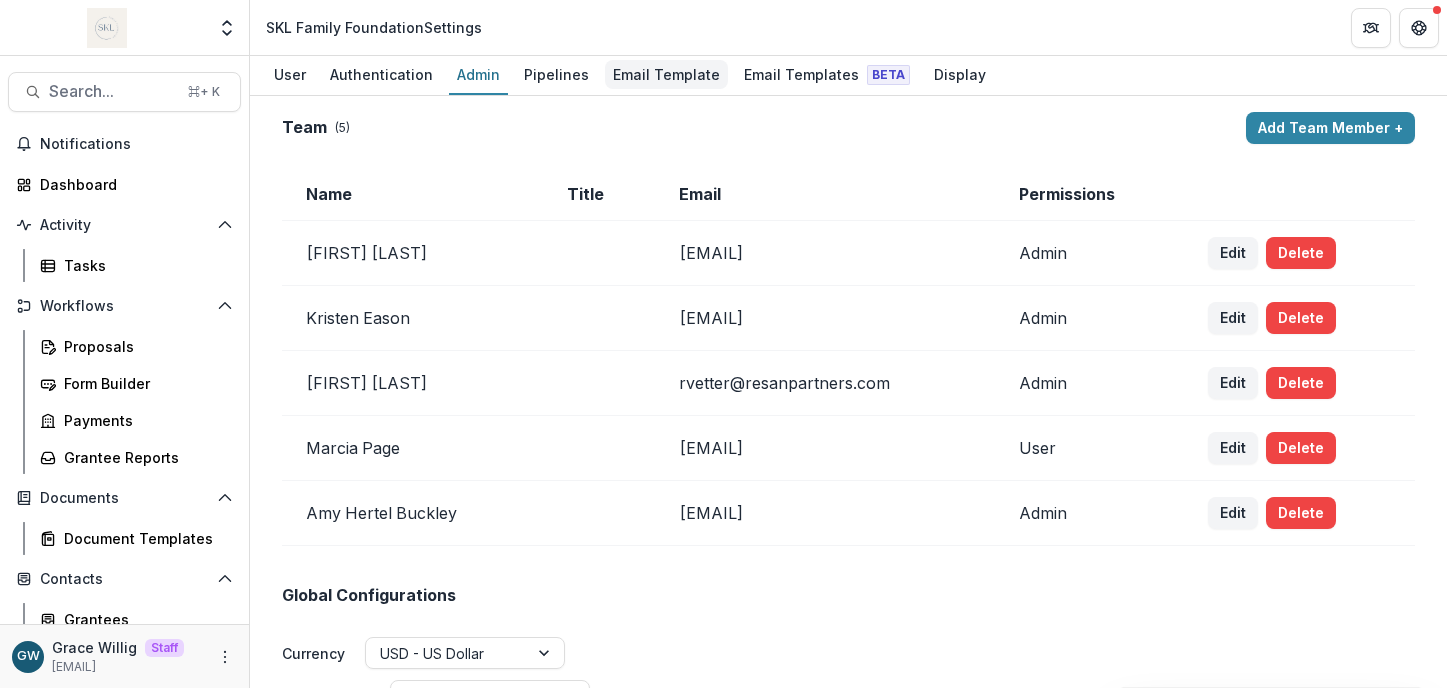 click on "Email Template" at bounding box center (666, 74) 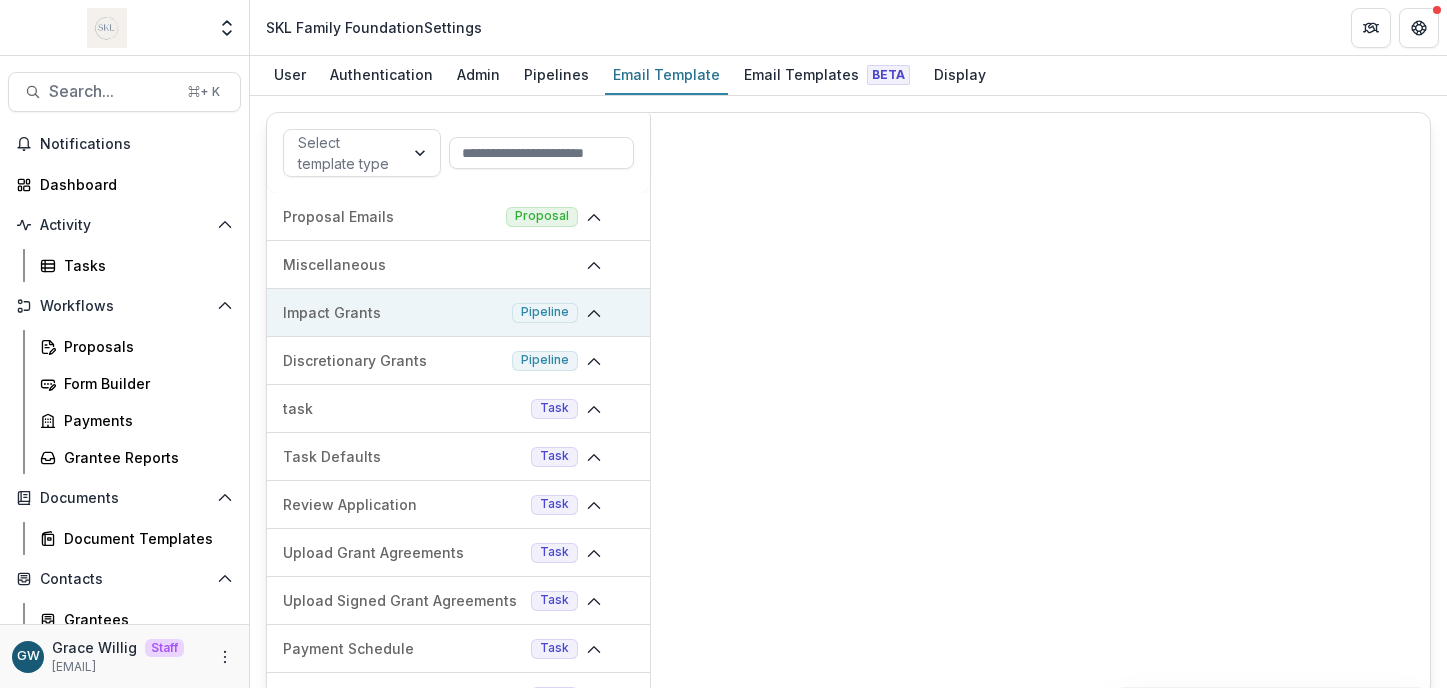 click on "Impact Grants" at bounding box center [393, 312] 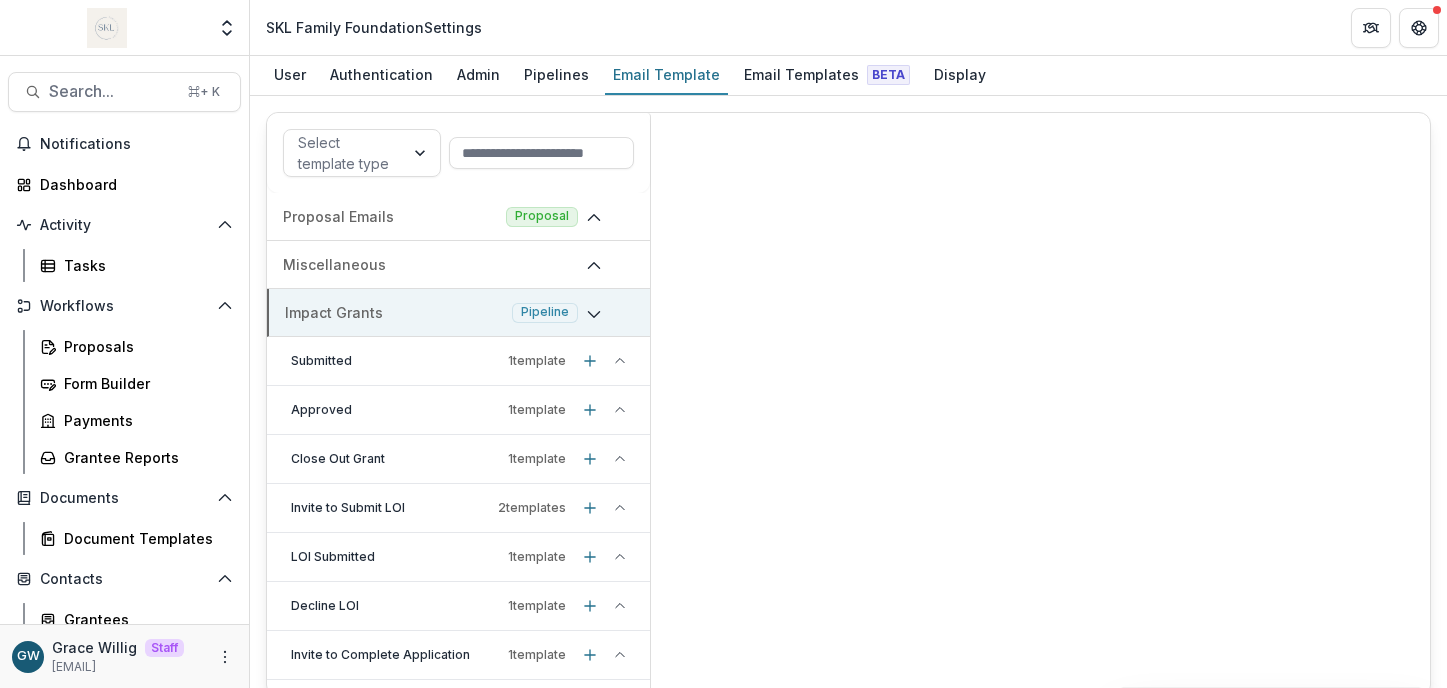 click on "Impact Grants" at bounding box center (394, 312) 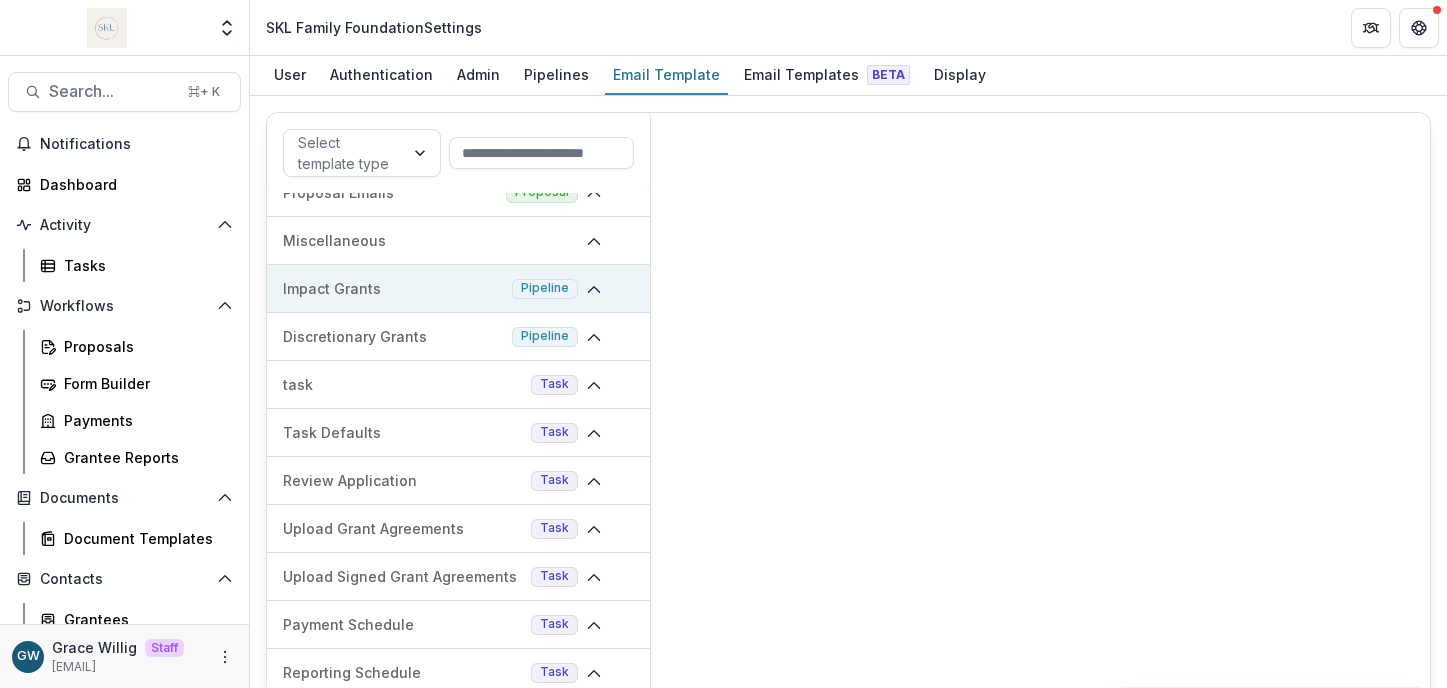 scroll, scrollTop: 0, scrollLeft: 0, axis: both 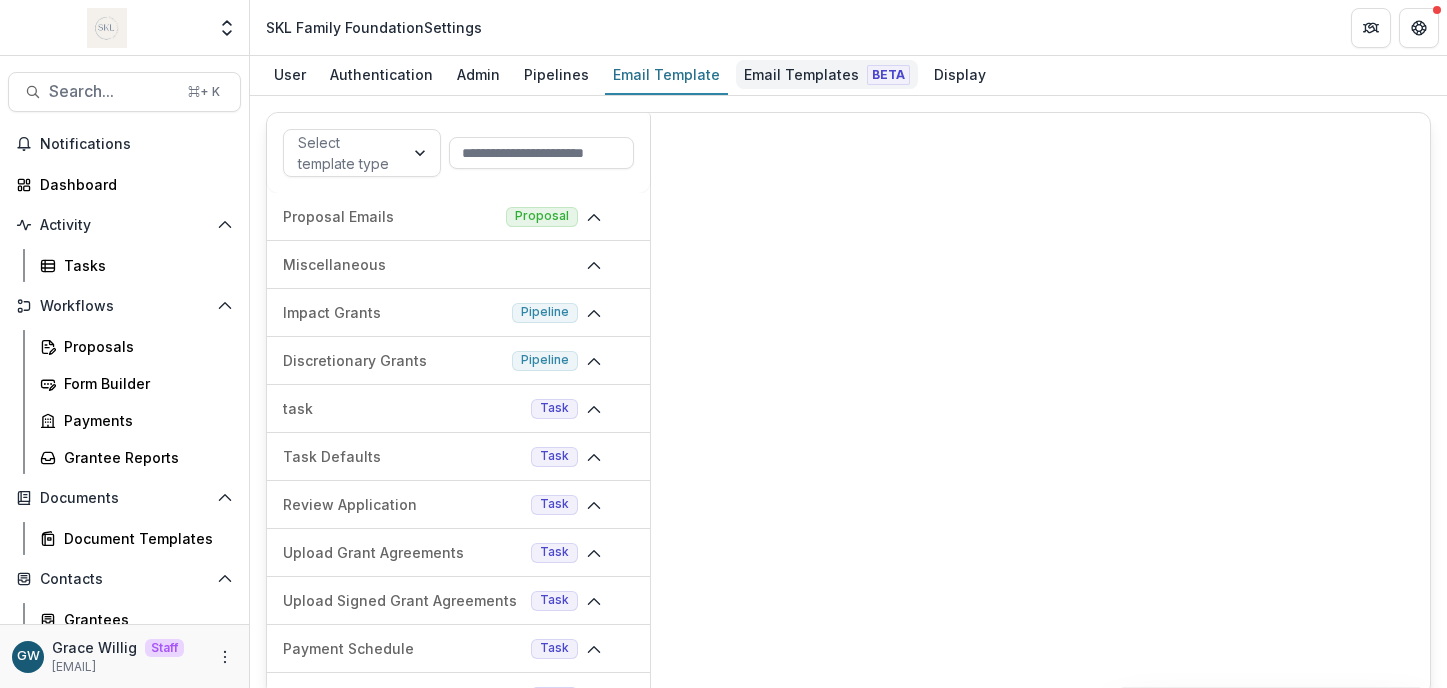 click on "Email Templates   Beta" at bounding box center [827, 74] 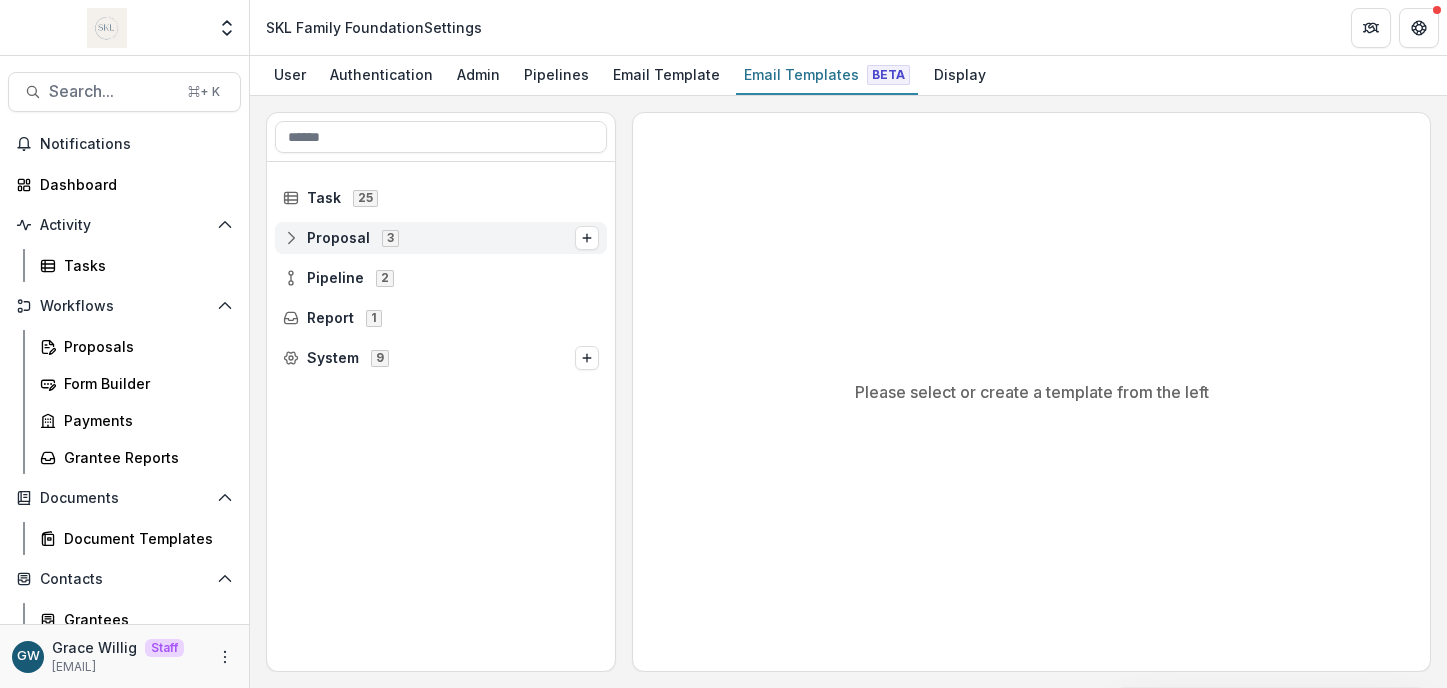 click 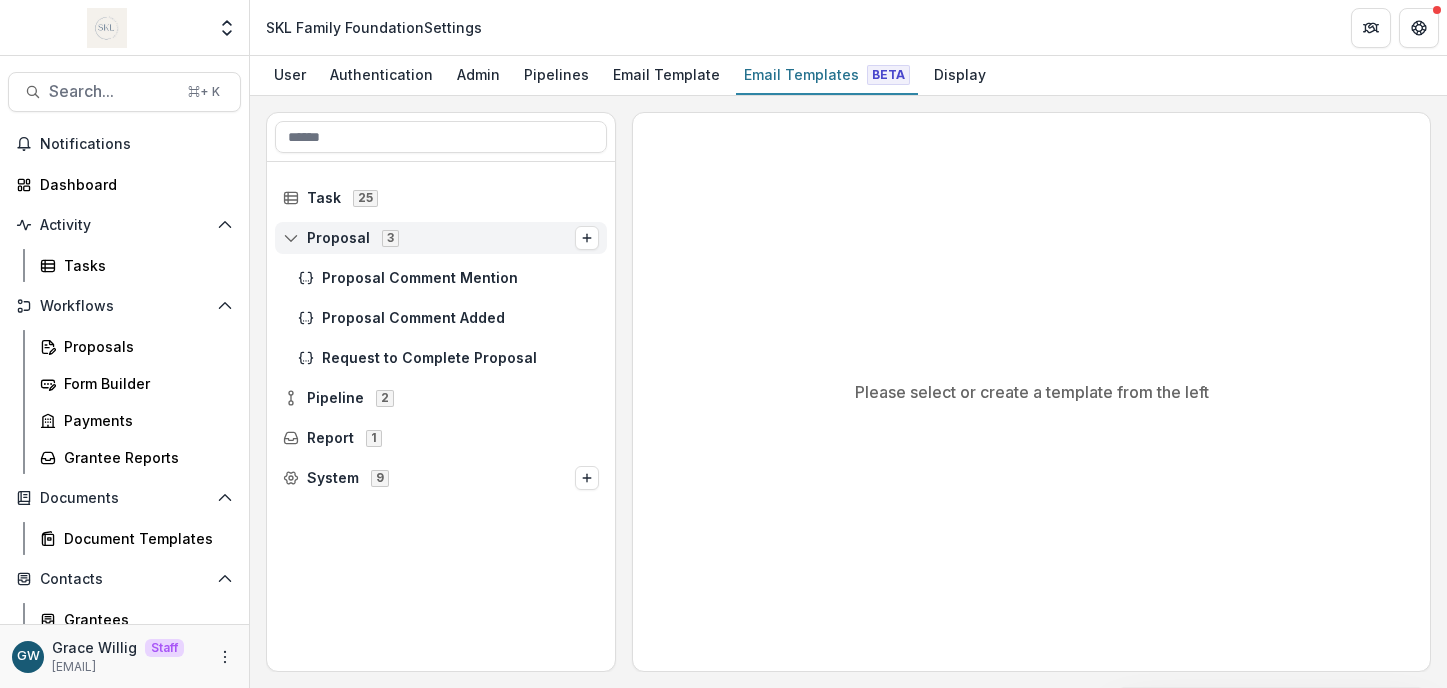 click 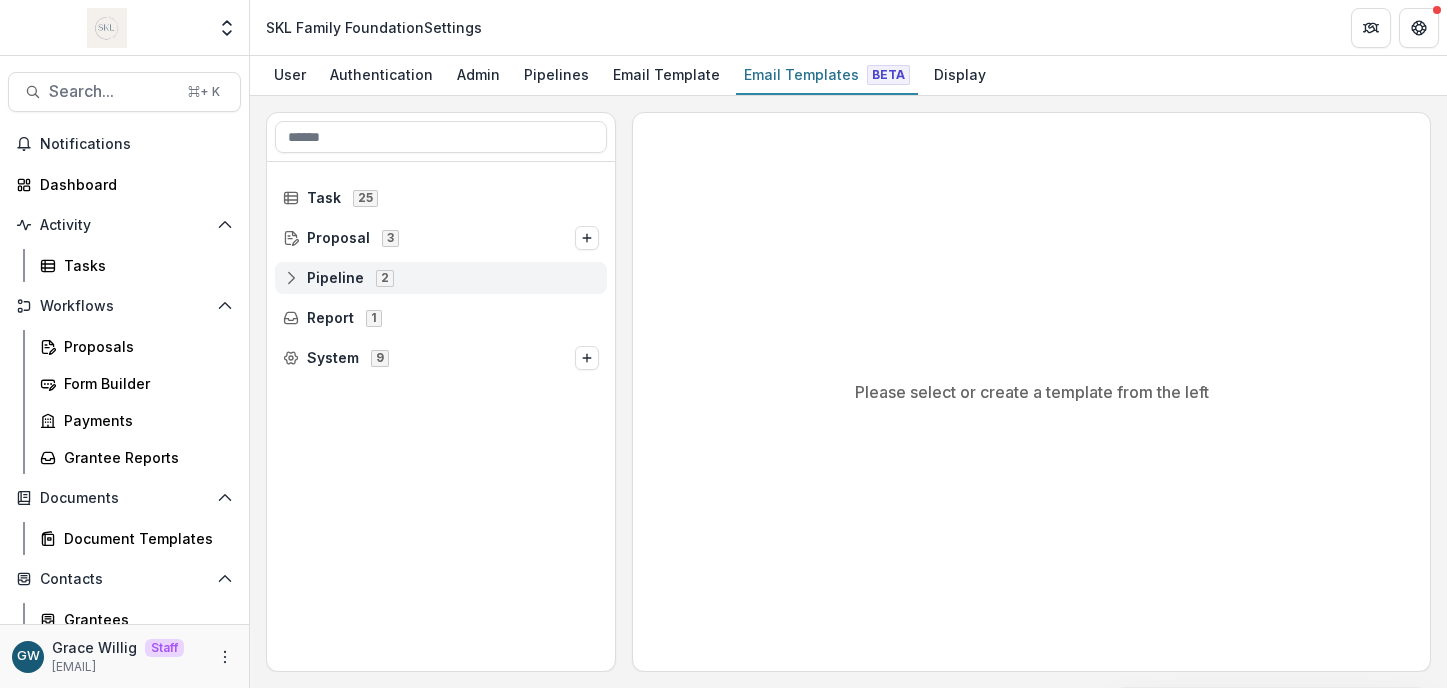click 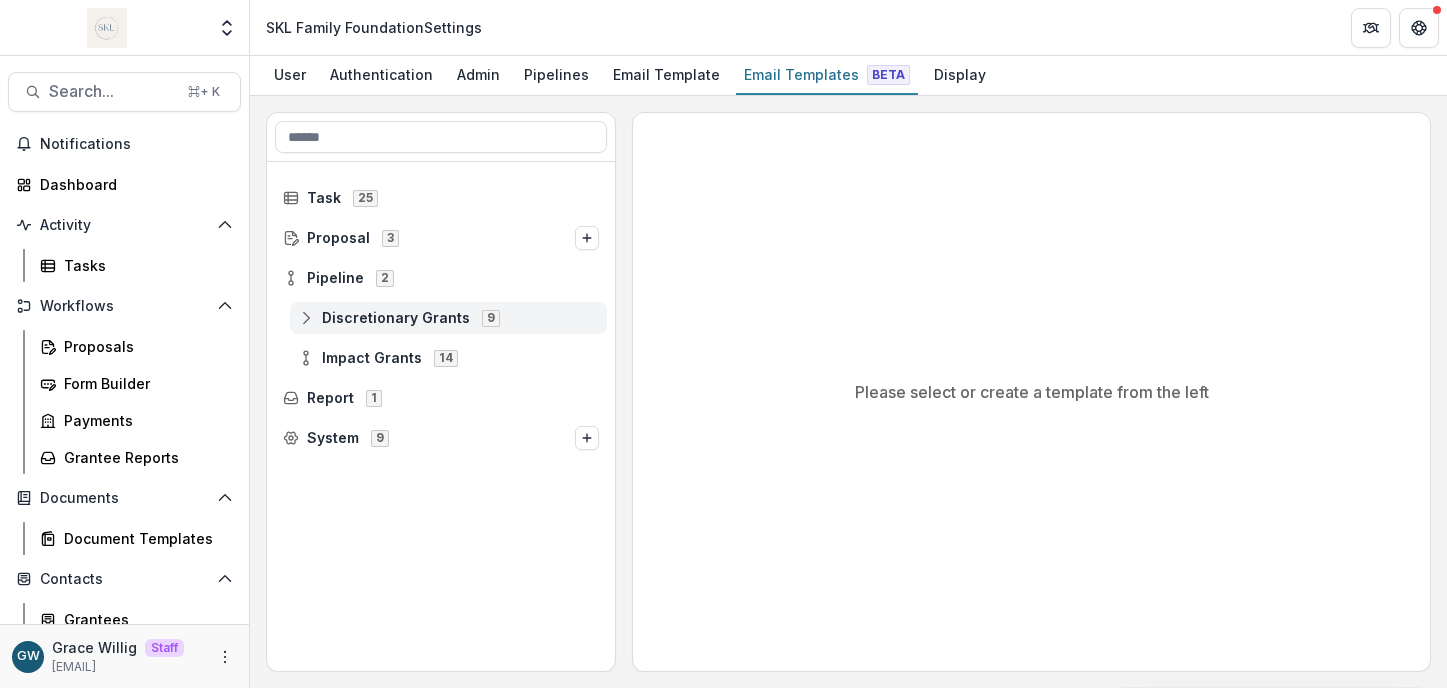 click 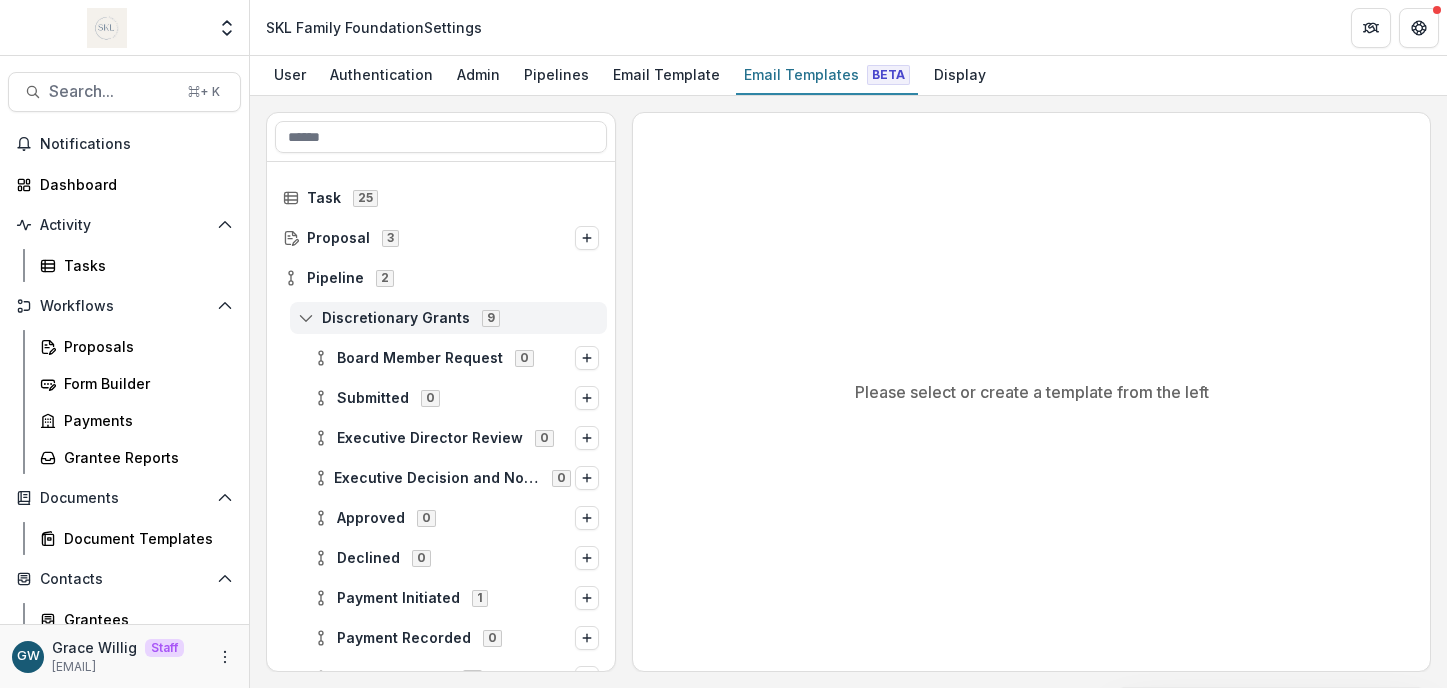 click 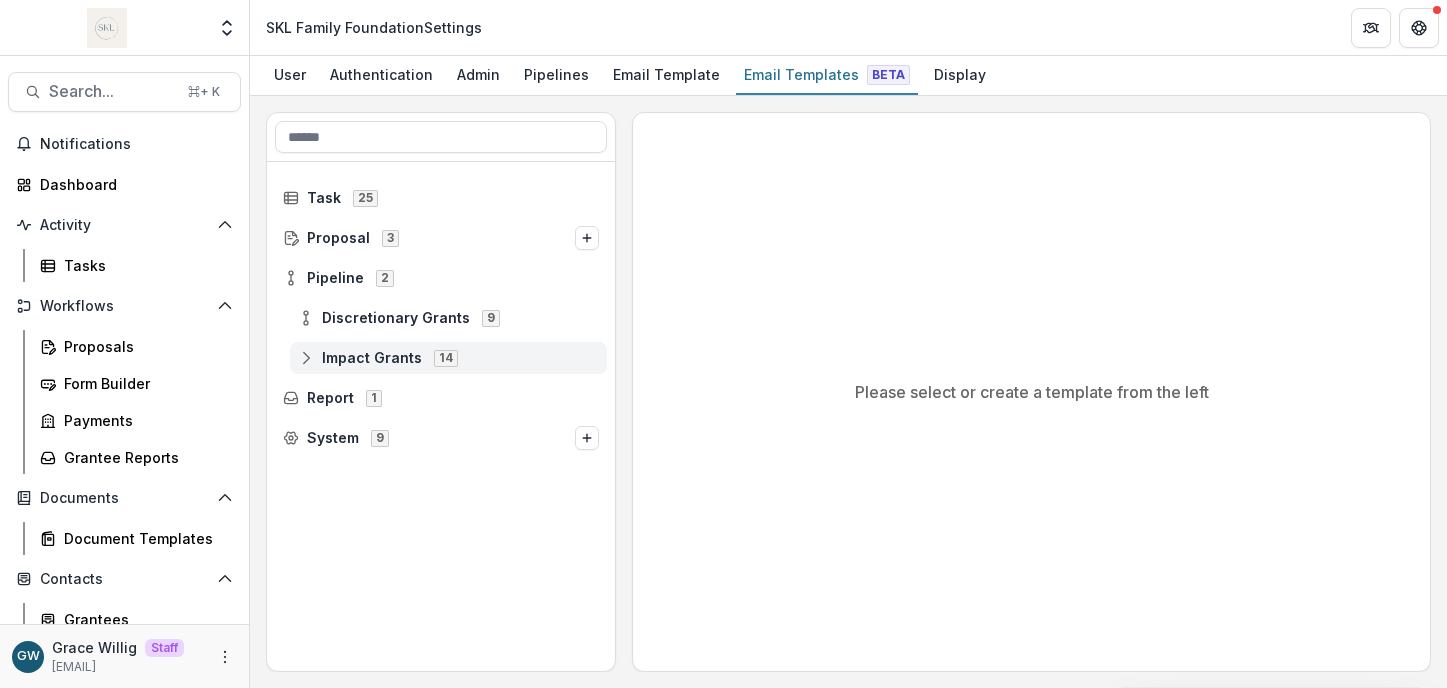 click 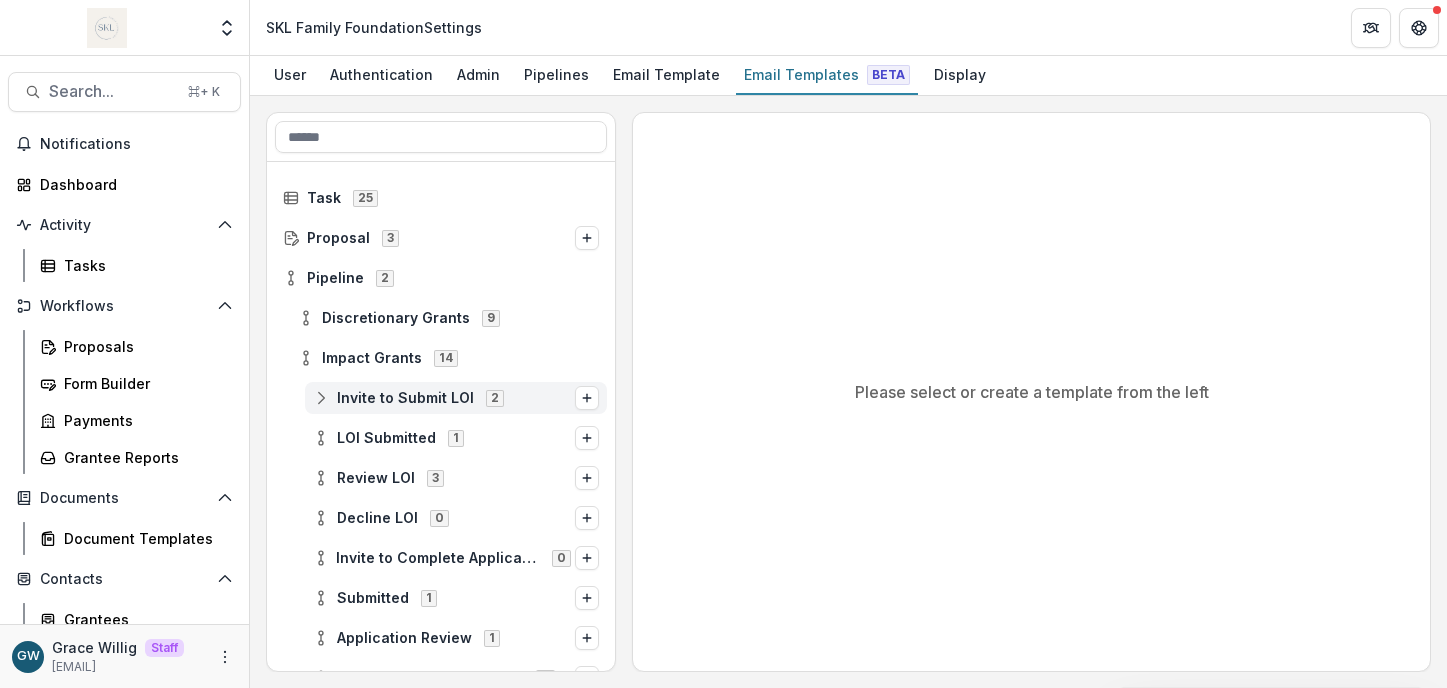 click 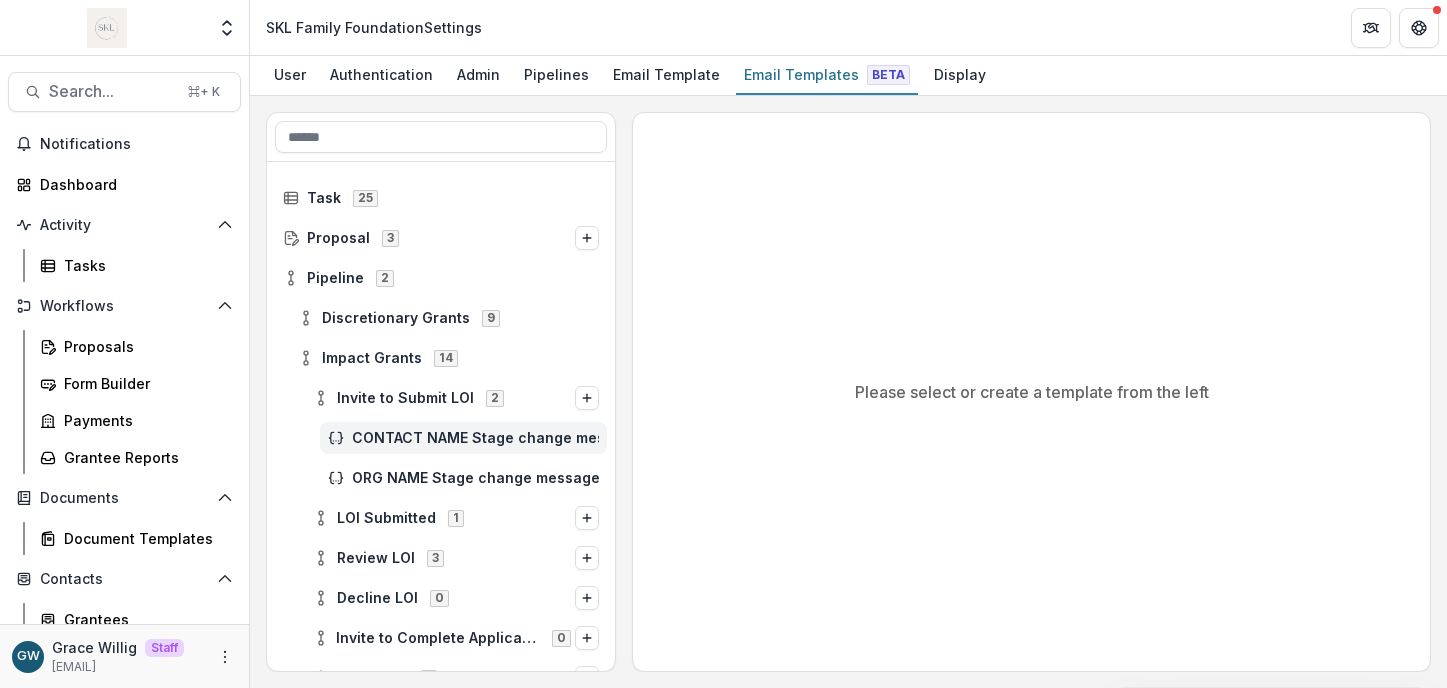 click on "CONTACT NAME Stage change message - Invite to Submit LOI" at bounding box center (475, 438) 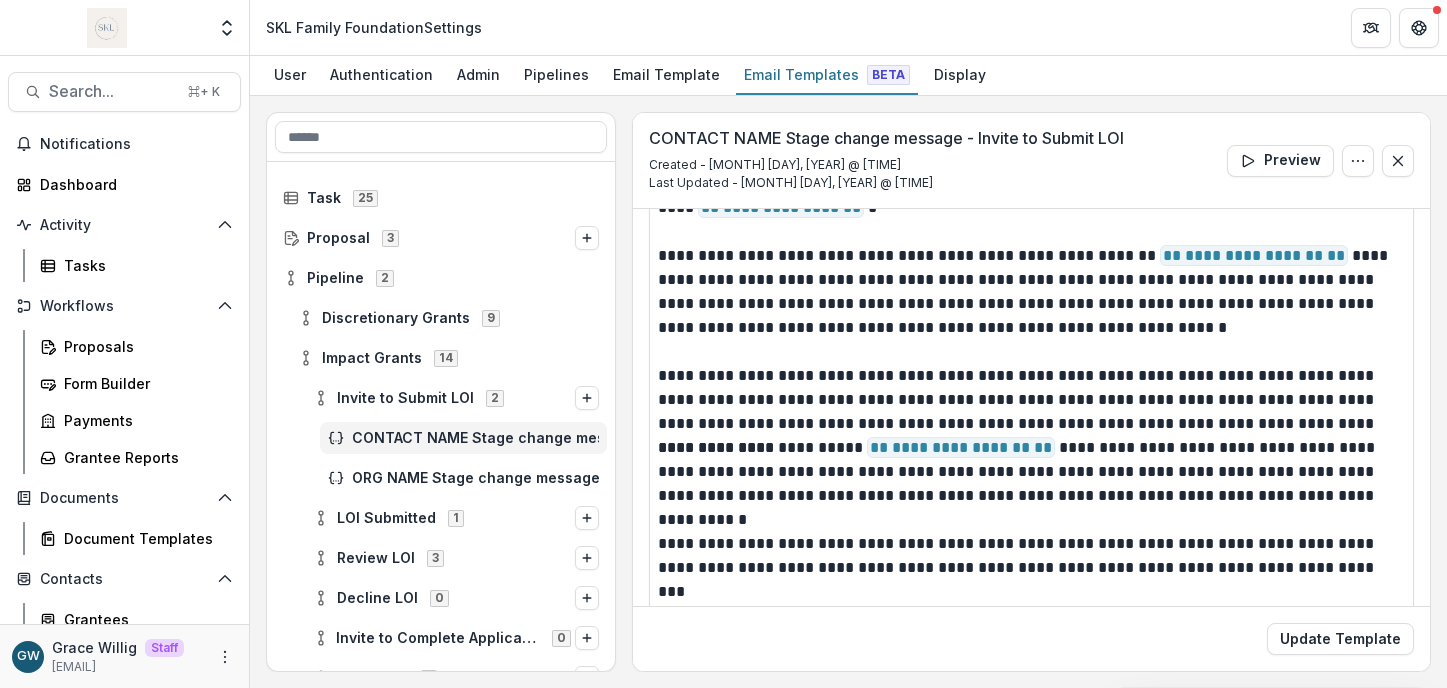 scroll, scrollTop: 236, scrollLeft: 0, axis: vertical 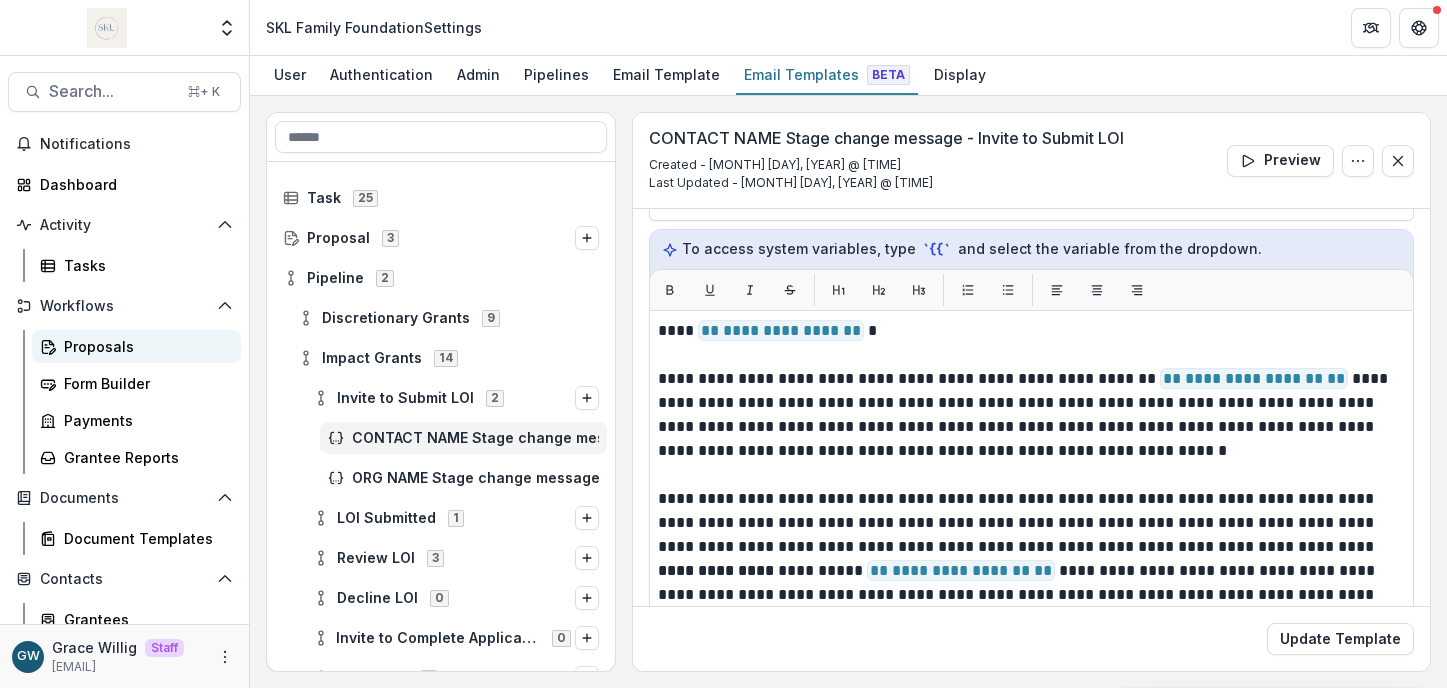 click on "Proposals" at bounding box center [144, 346] 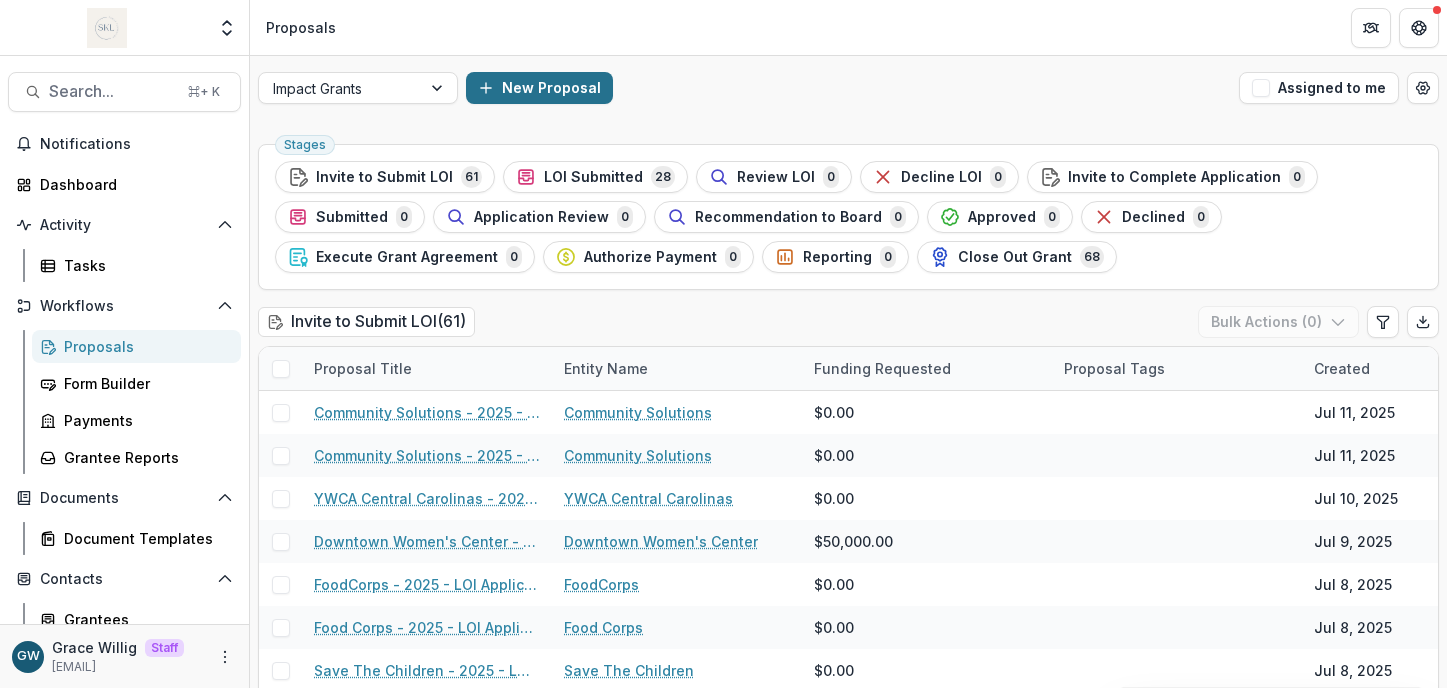 click on "New Proposal" at bounding box center [539, 88] 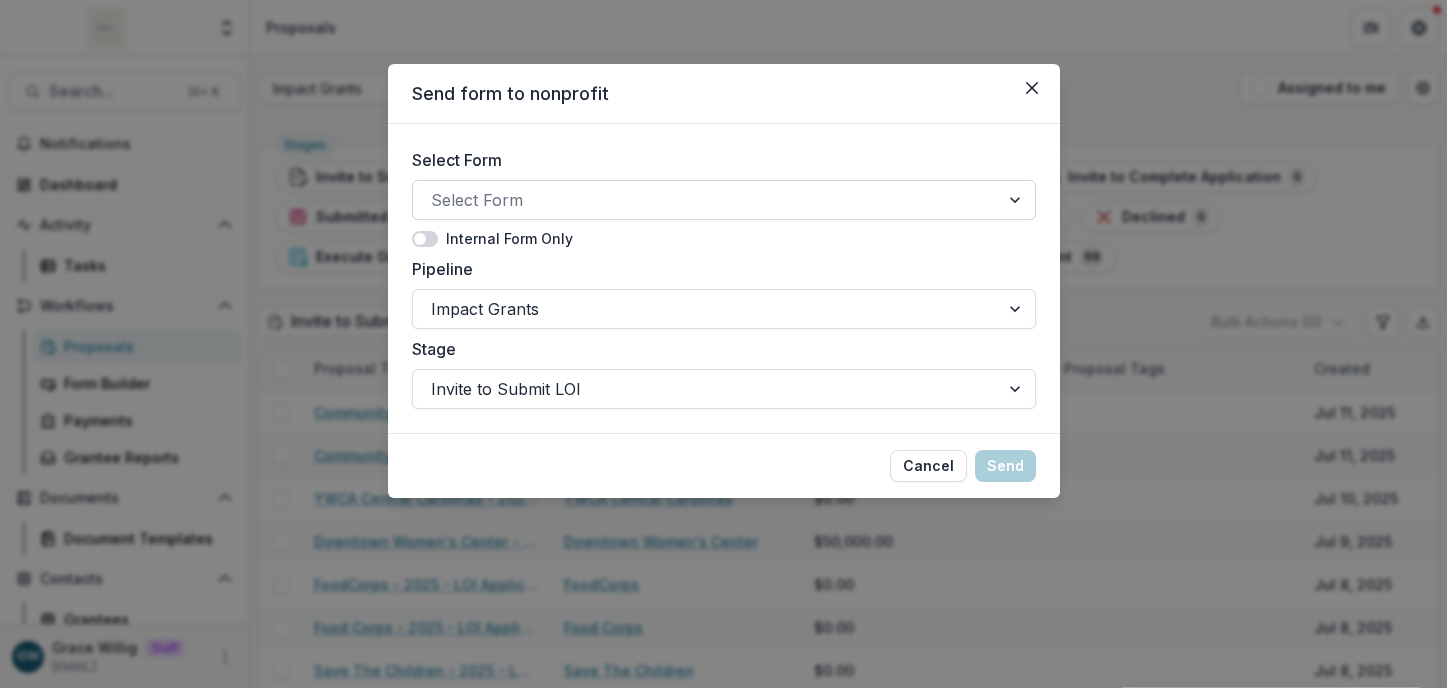 click at bounding box center [706, 200] 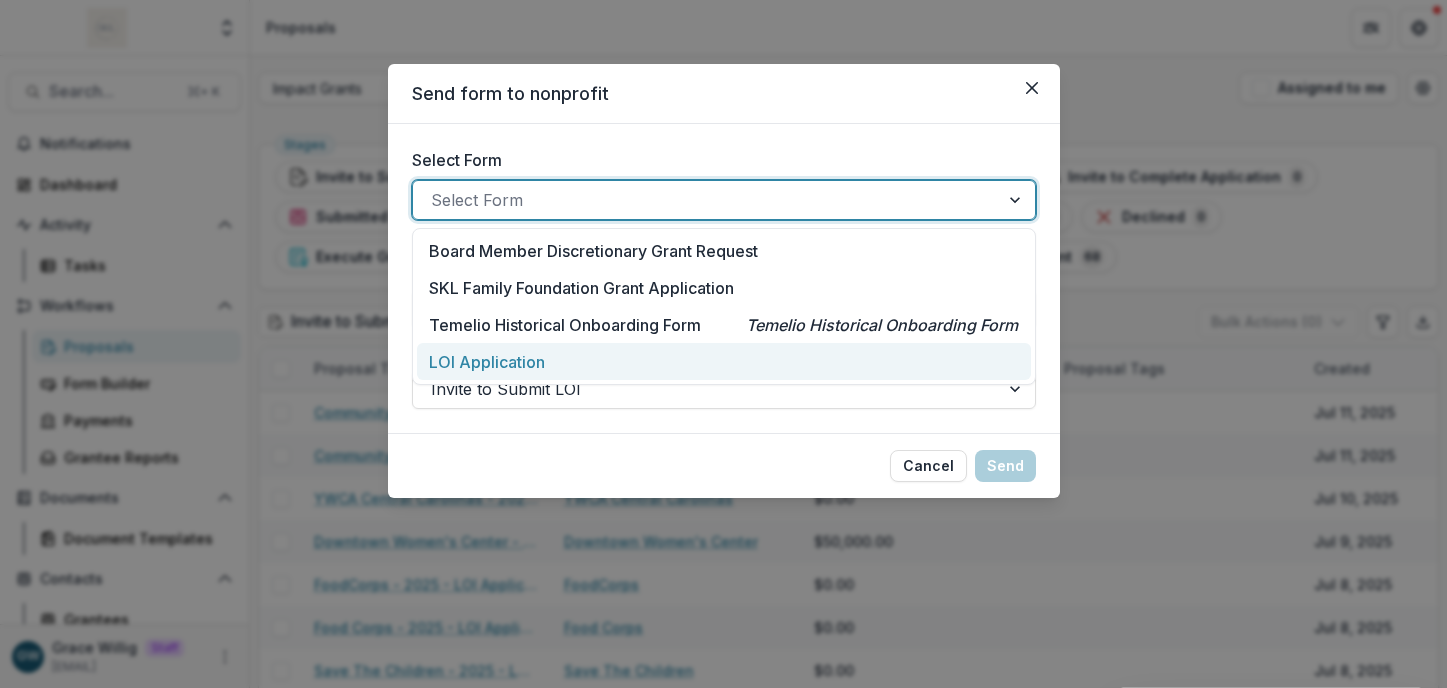 click on "LOI Application" at bounding box center (724, 361) 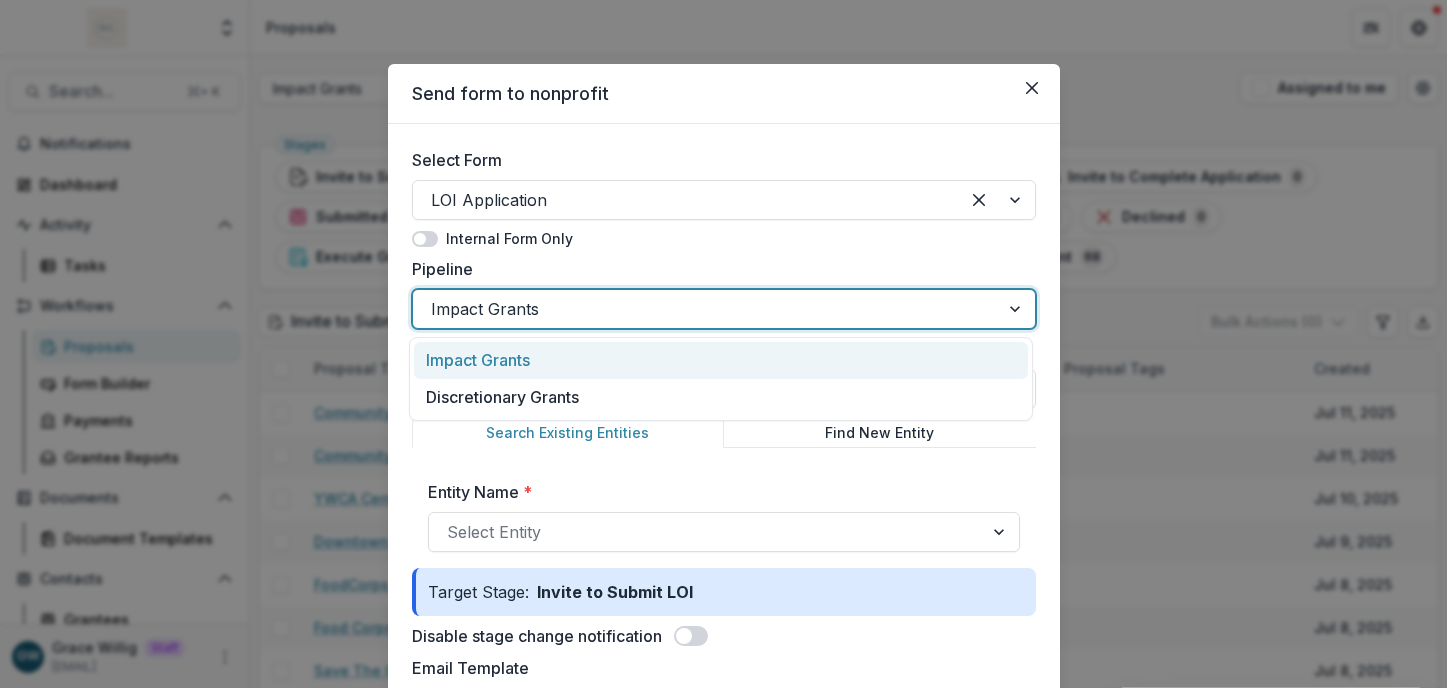 click at bounding box center [706, 309] 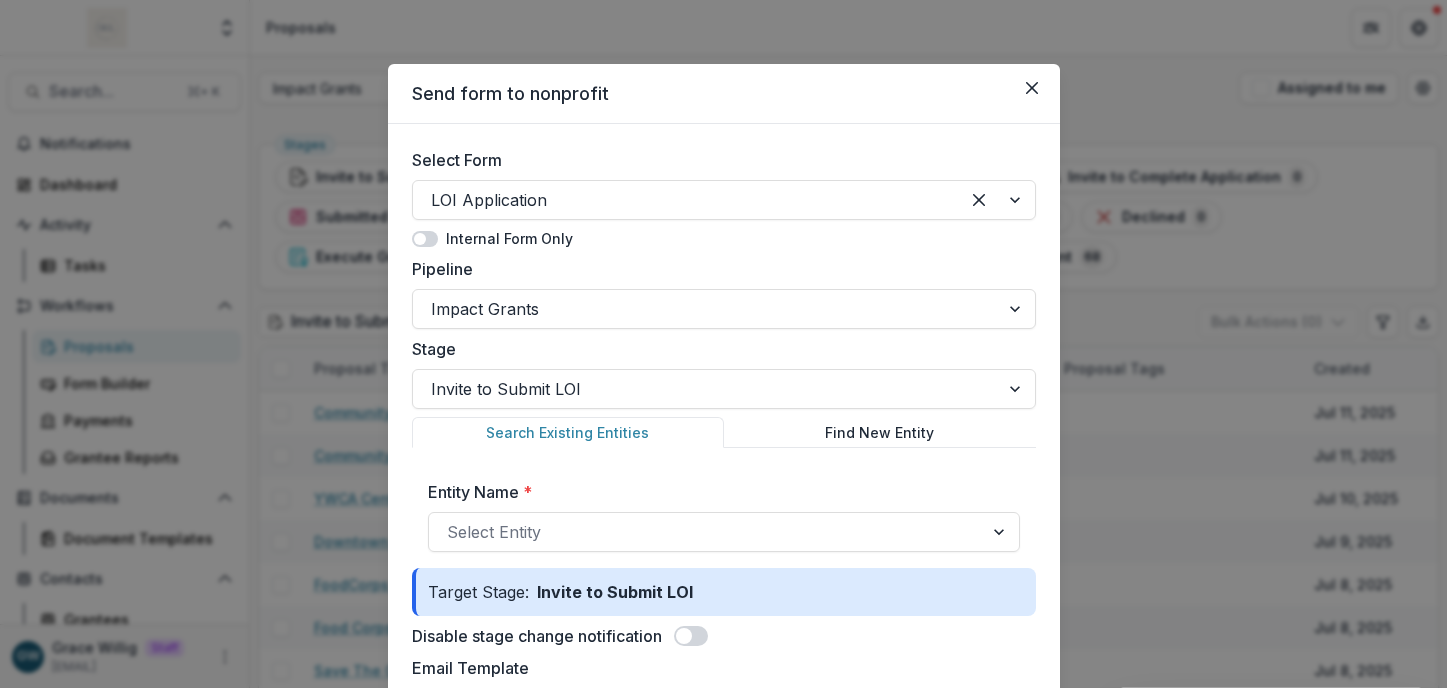 click on "Pipeline" at bounding box center (718, 269) 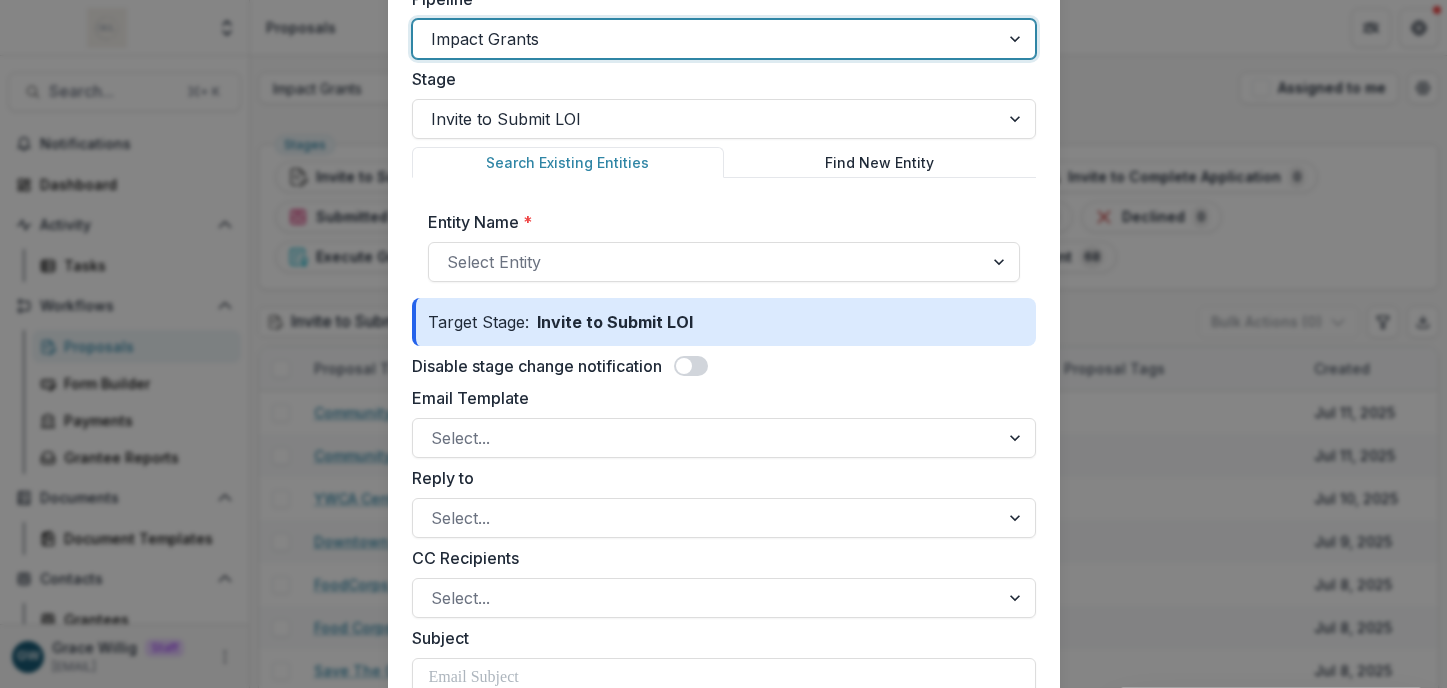 scroll, scrollTop: 155, scrollLeft: 0, axis: vertical 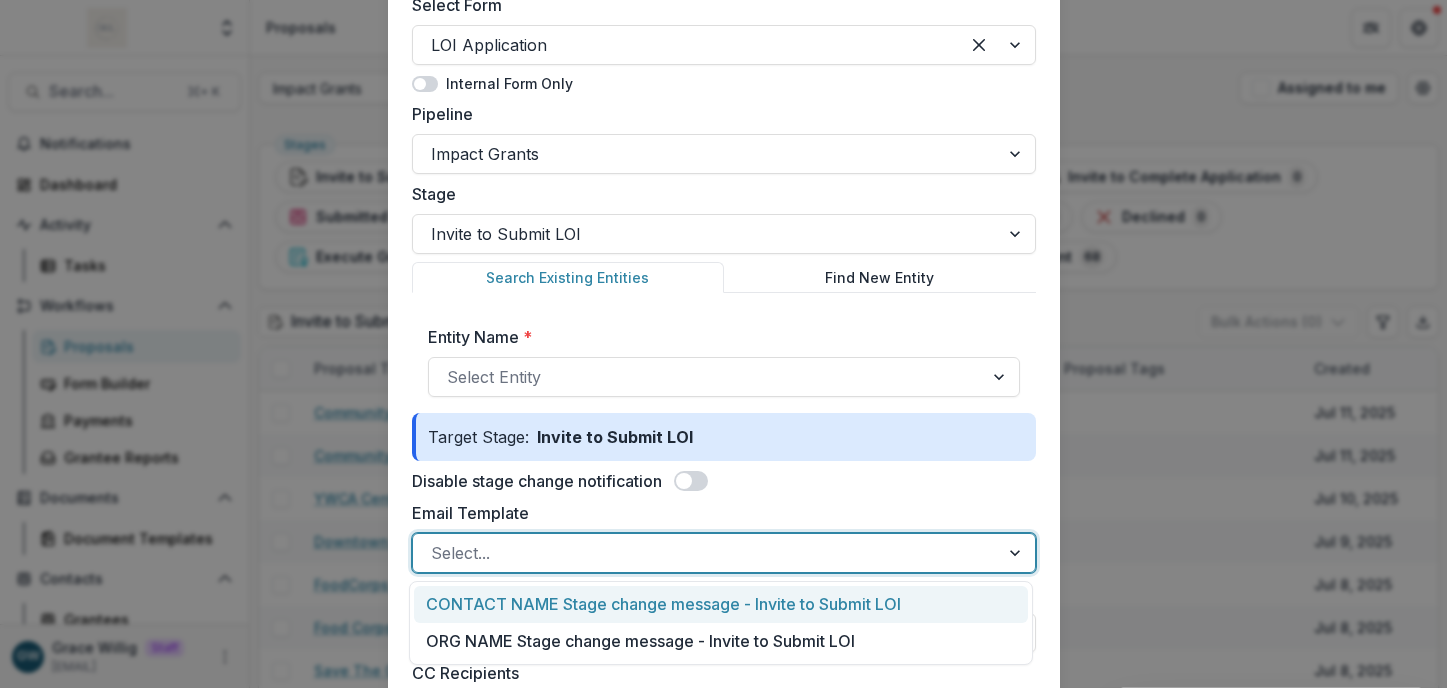 click at bounding box center [706, 553] 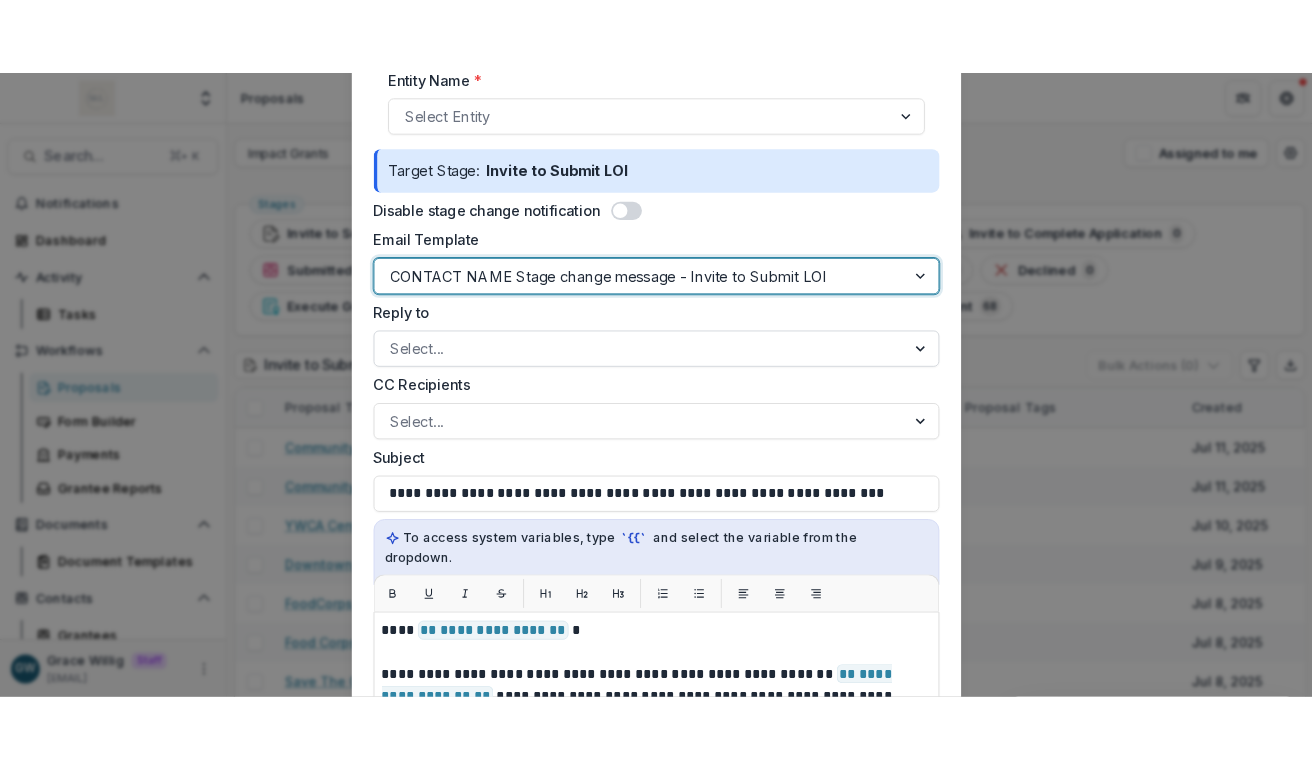 scroll, scrollTop: 0, scrollLeft: 0, axis: both 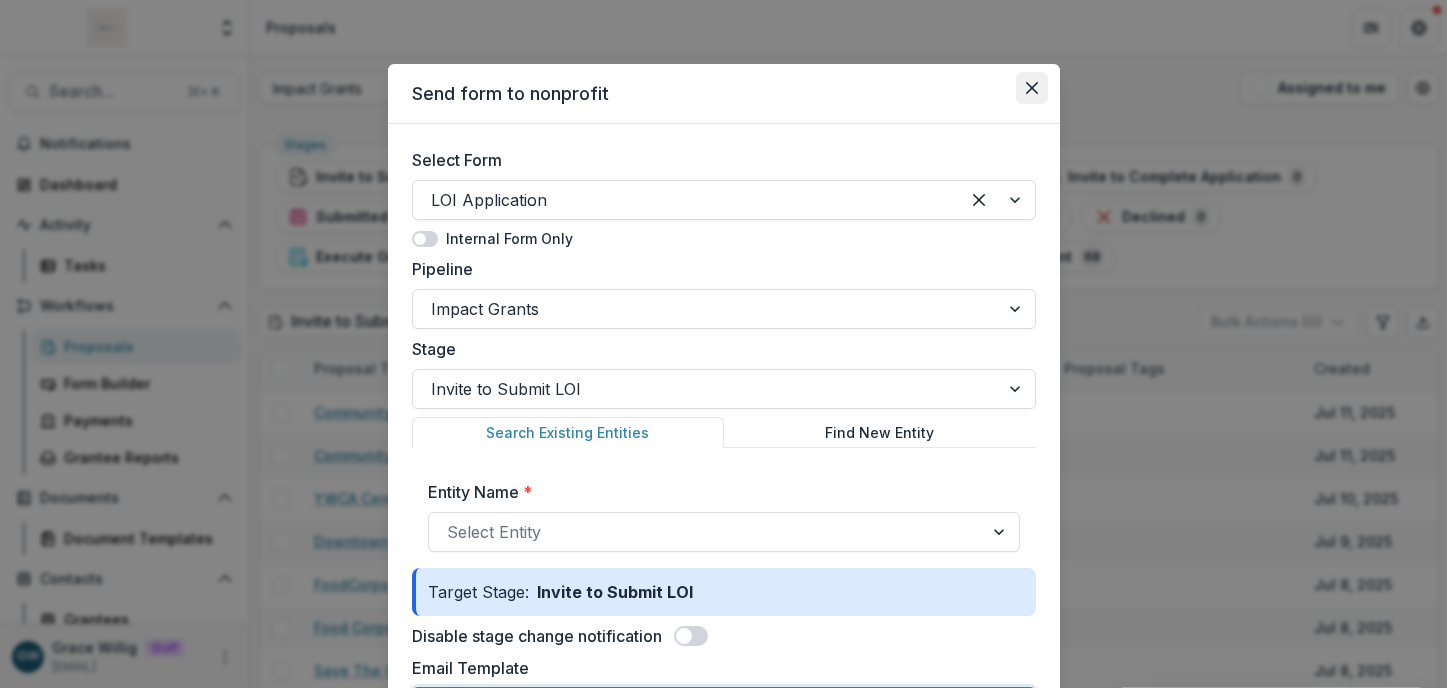 click at bounding box center (1032, 88) 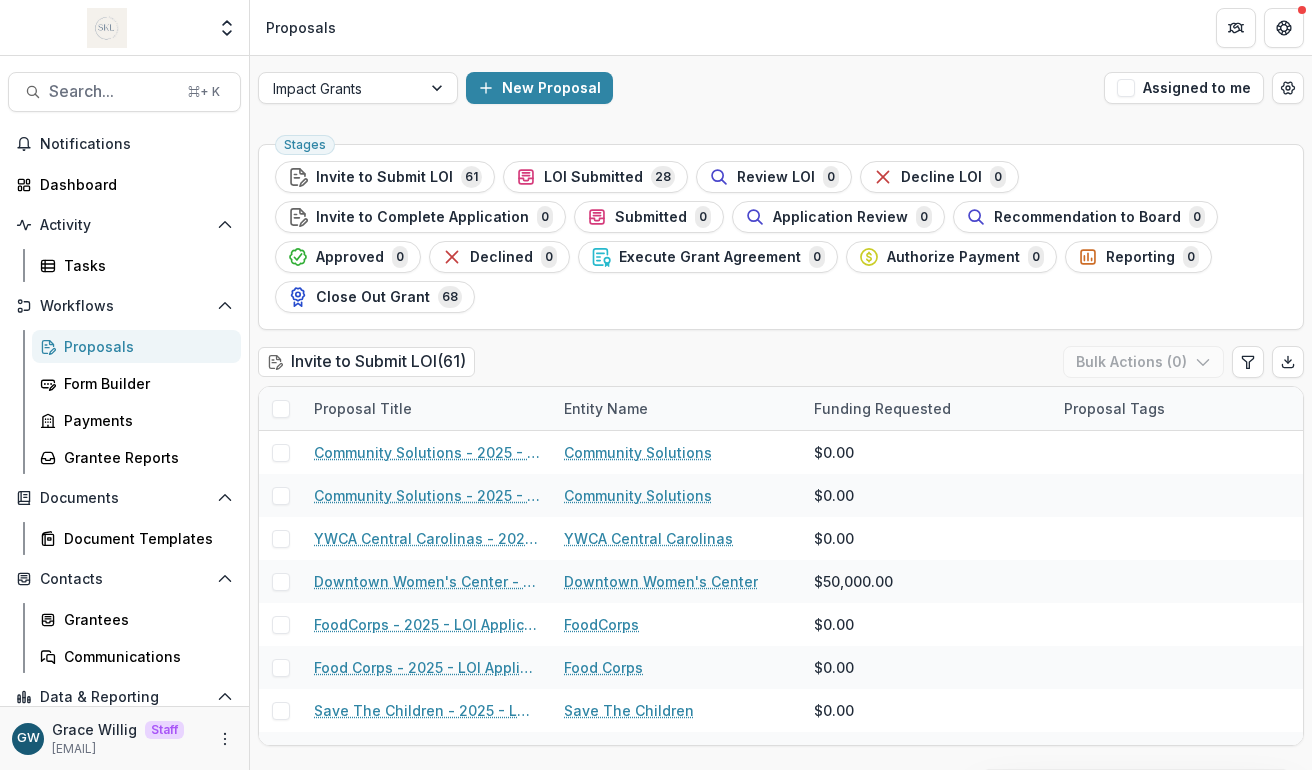 click on "Proposals" at bounding box center (144, 346) 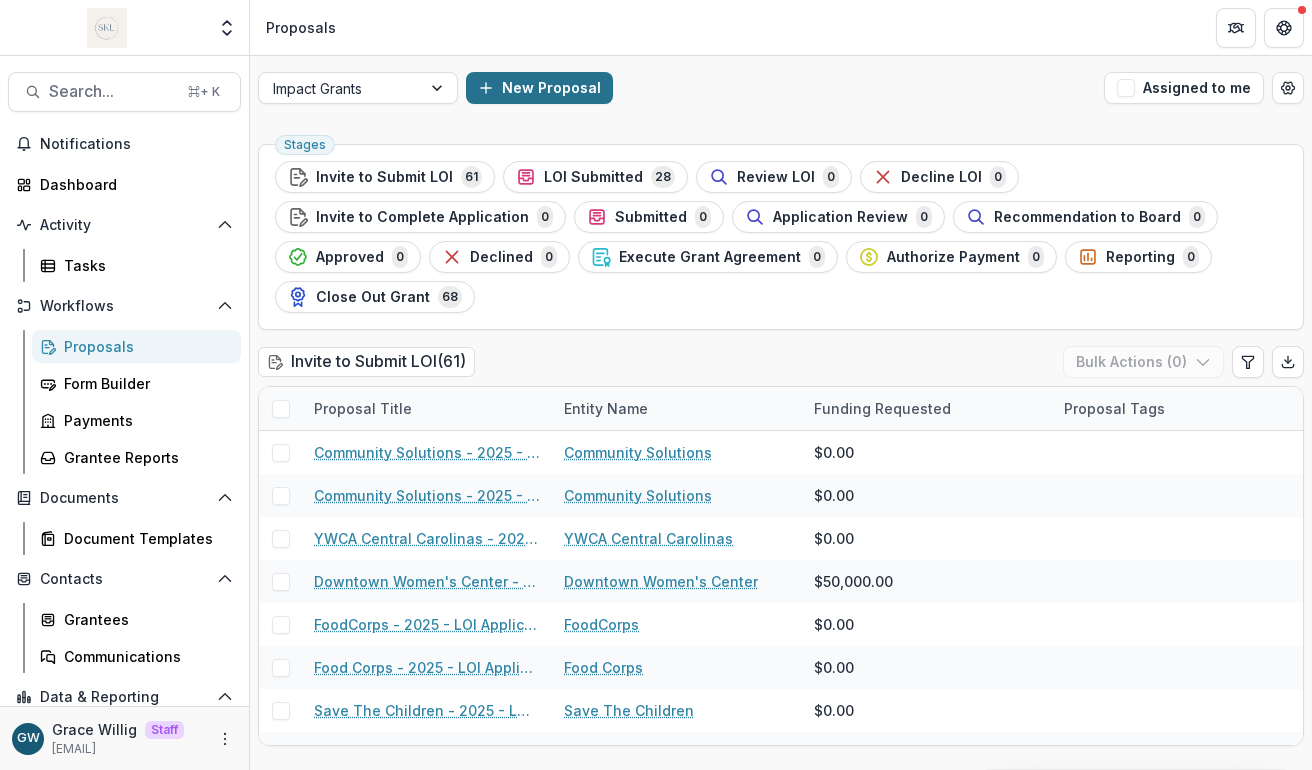 click on "New Proposal" at bounding box center [539, 88] 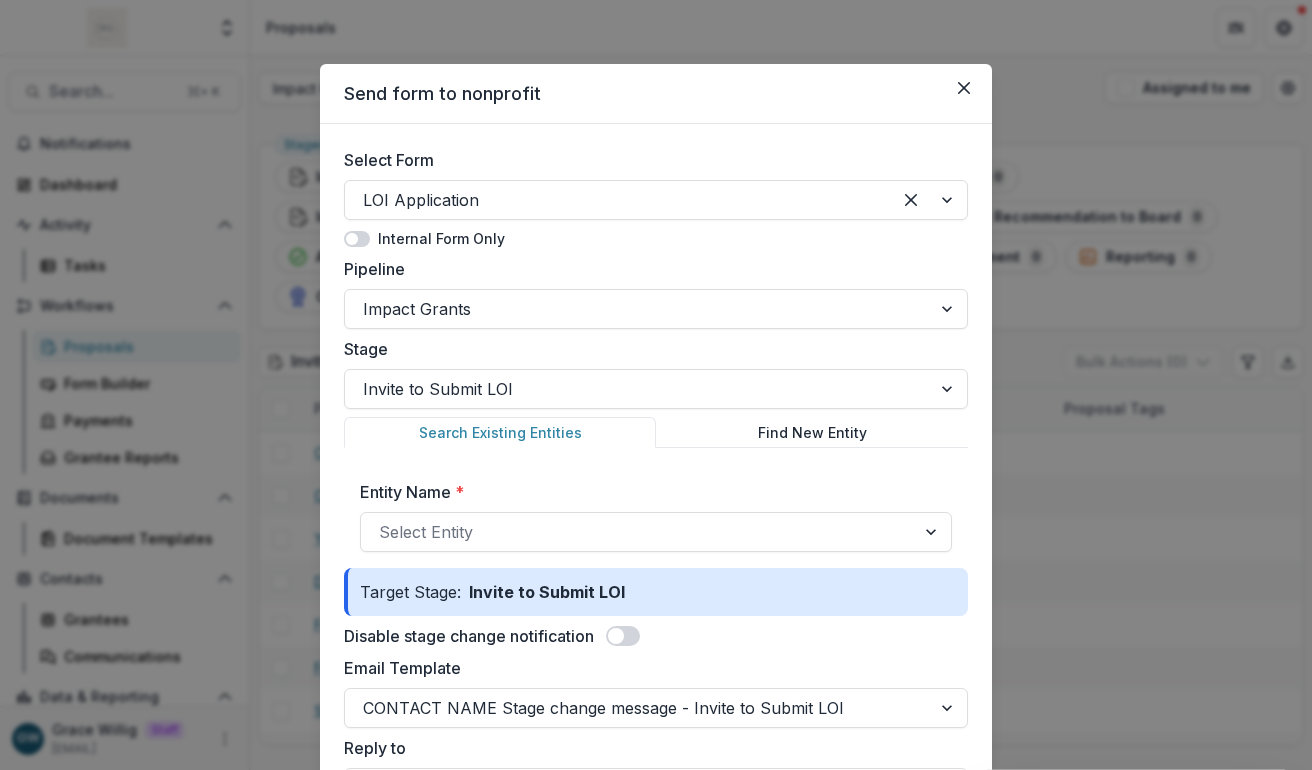 click on "Select Form" at bounding box center [650, 160] 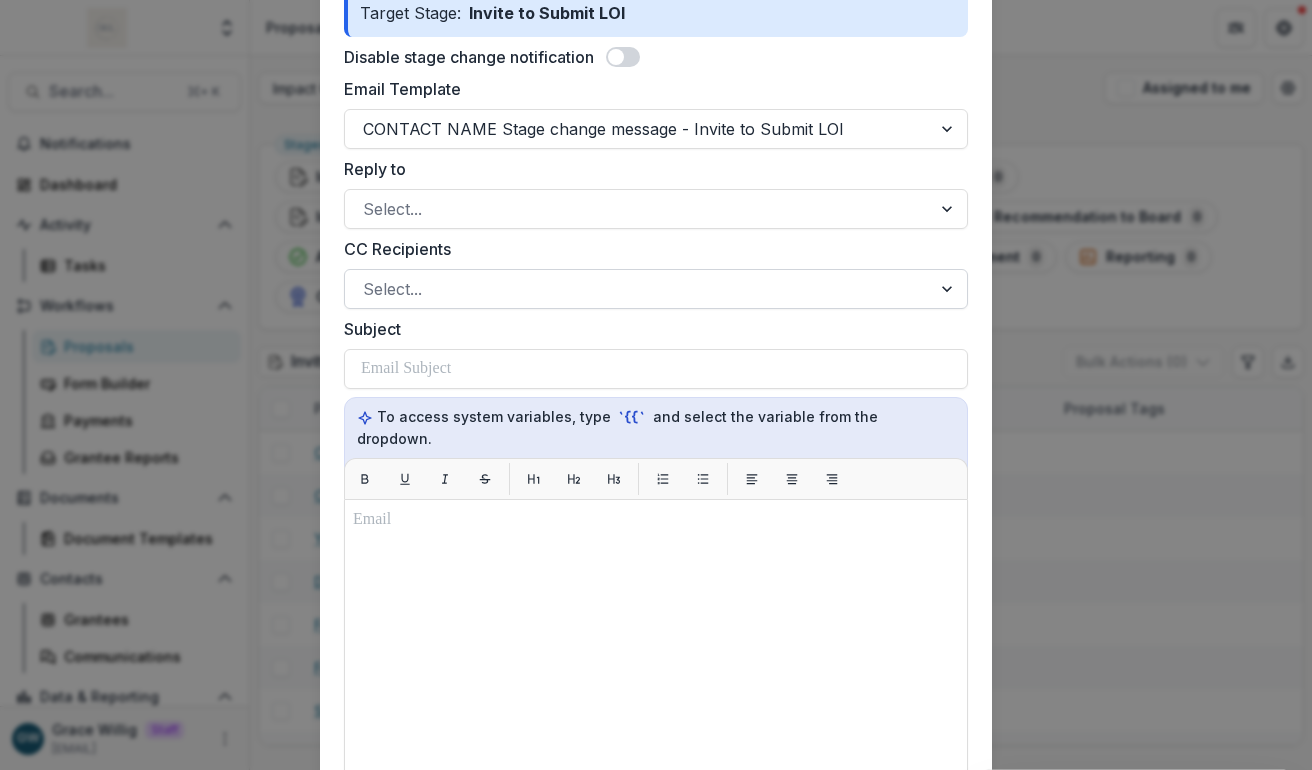 scroll, scrollTop: 582, scrollLeft: 0, axis: vertical 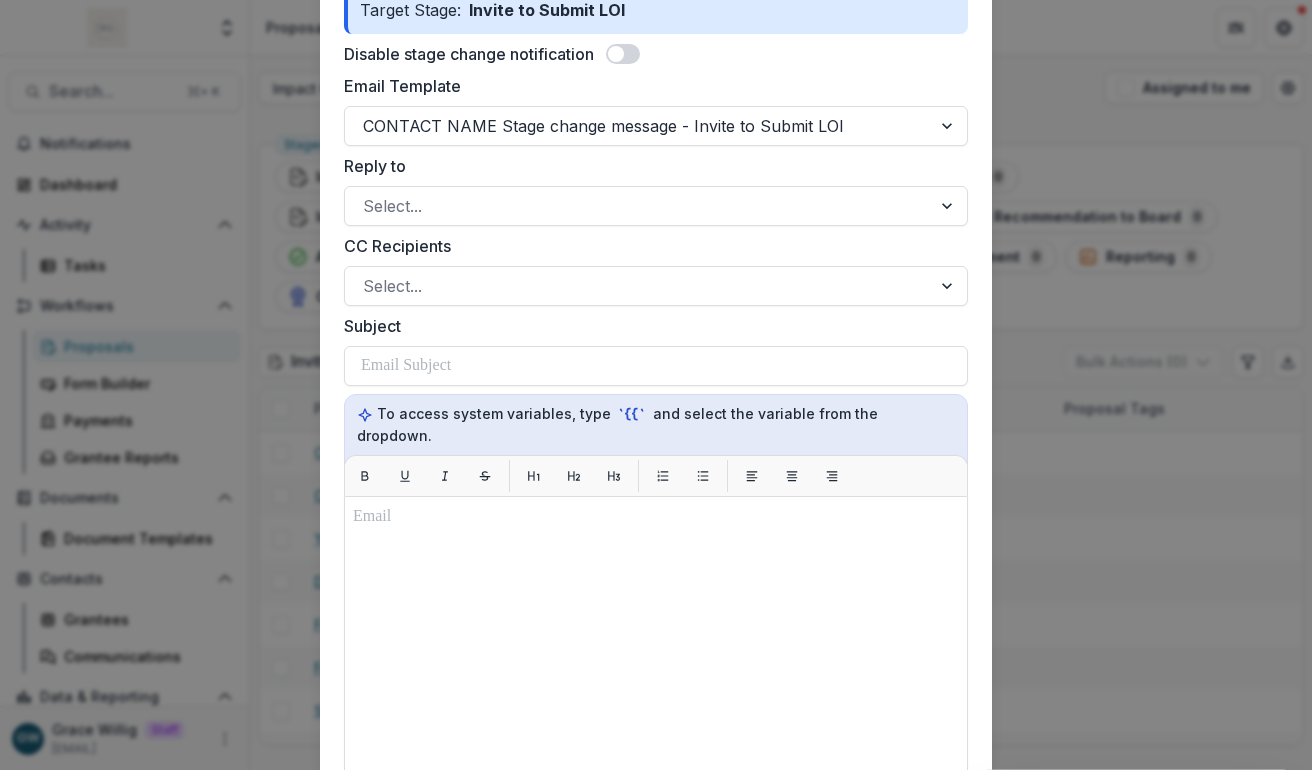 click on "Email Template" at bounding box center (650, 86) 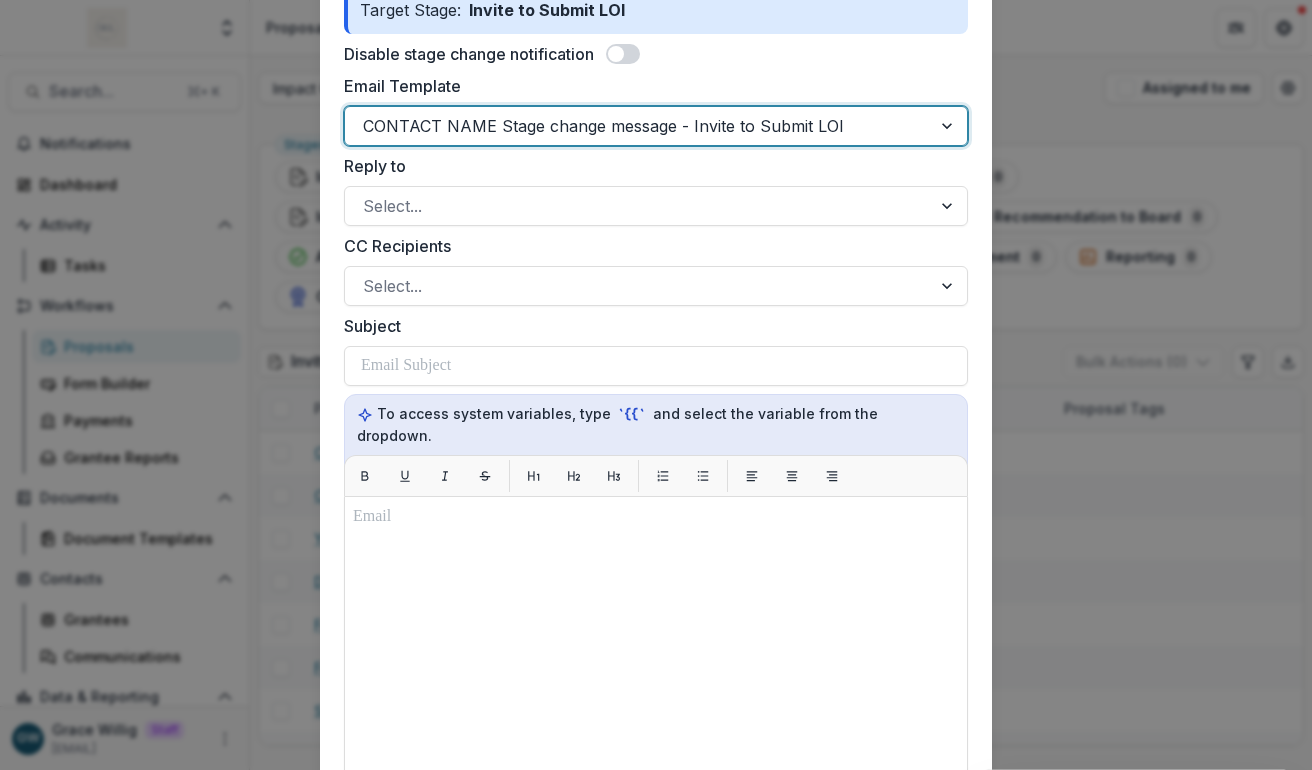 click at bounding box center (638, 126) 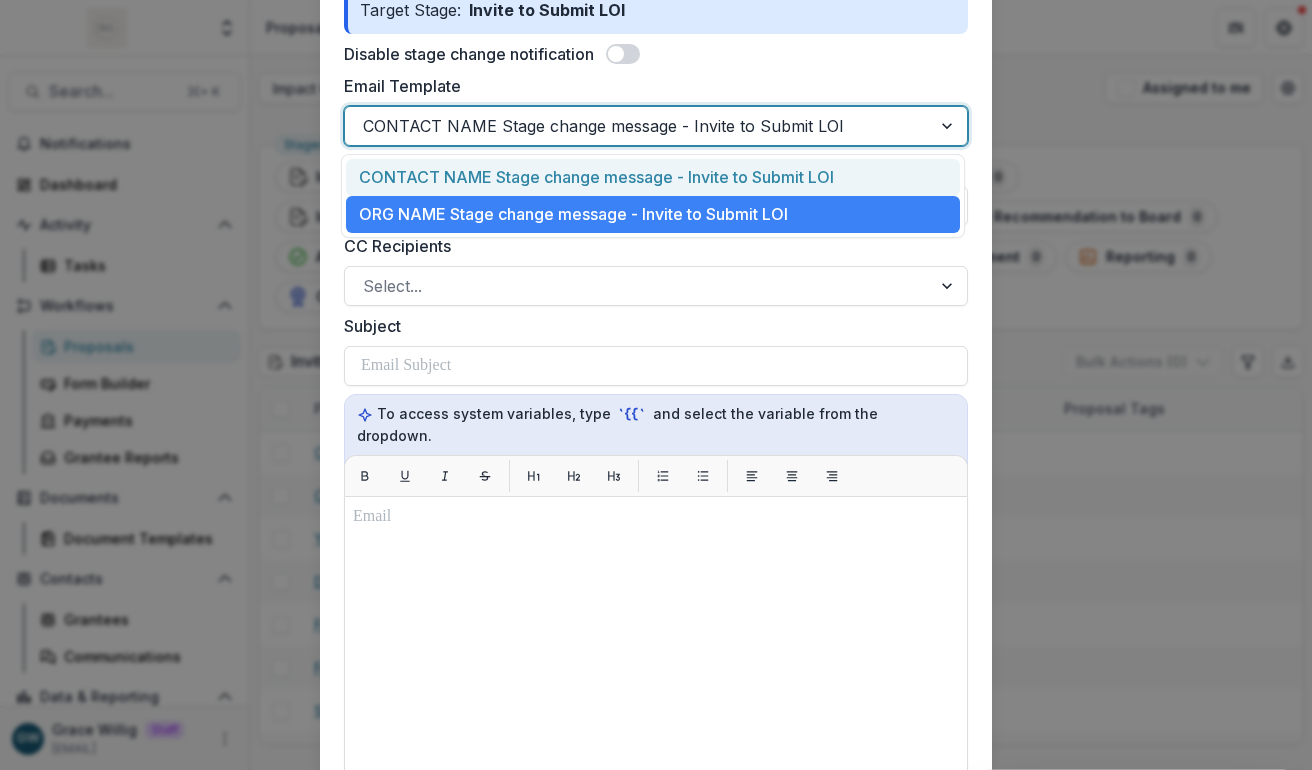 click on "CONTACT NAME Stage change message - Invite to Submit LOI" at bounding box center [653, 177] 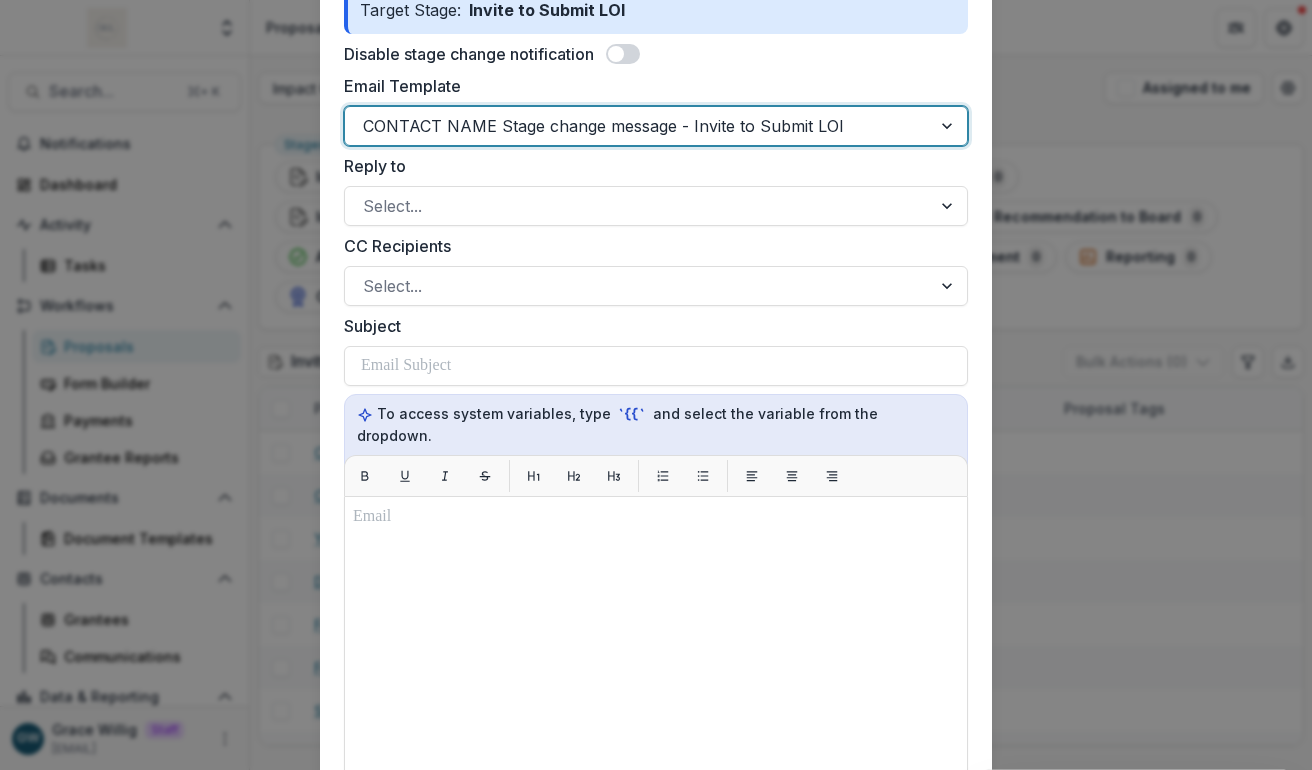 click at bounding box center [638, 126] 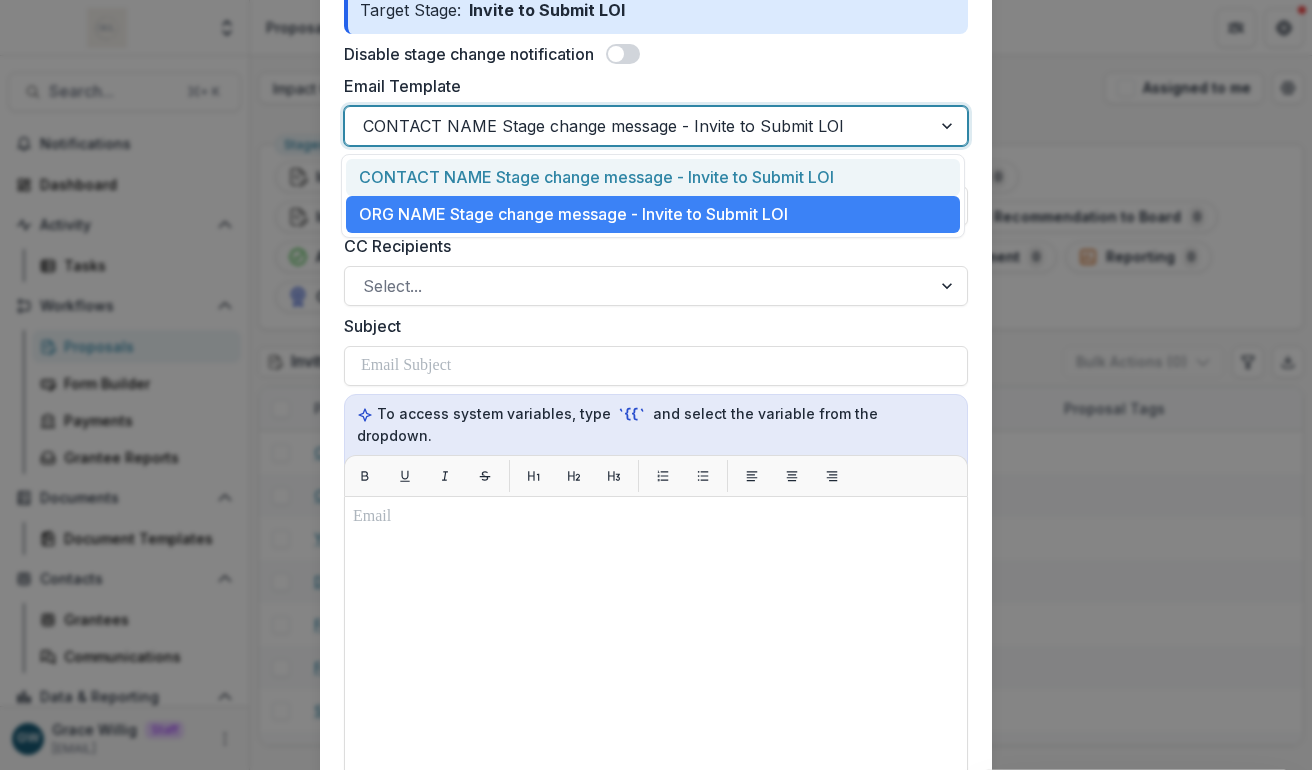 click on "CONTACT NAME Stage change message - Invite to Submit LOI" at bounding box center [653, 177] 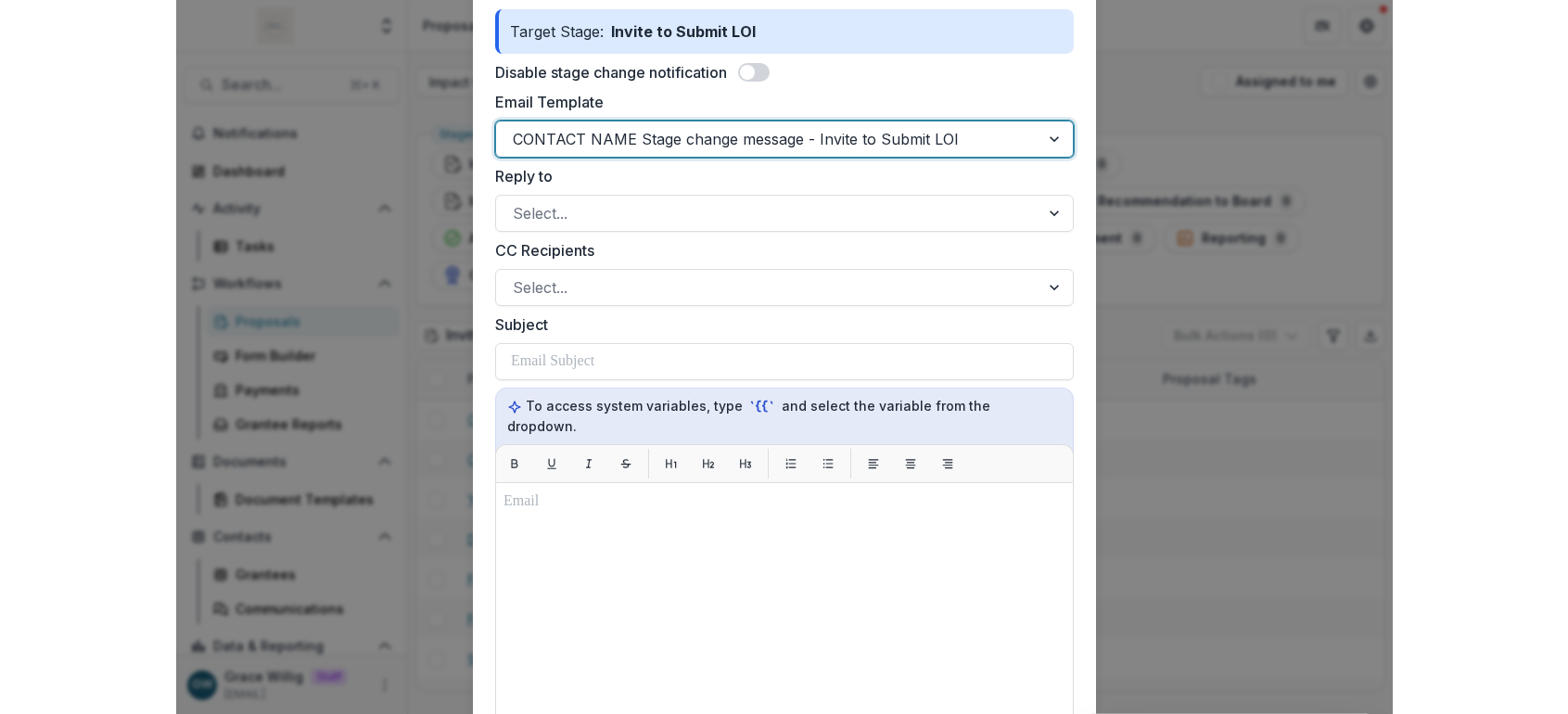 scroll, scrollTop: 502, scrollLeft: 0, axis: vertical 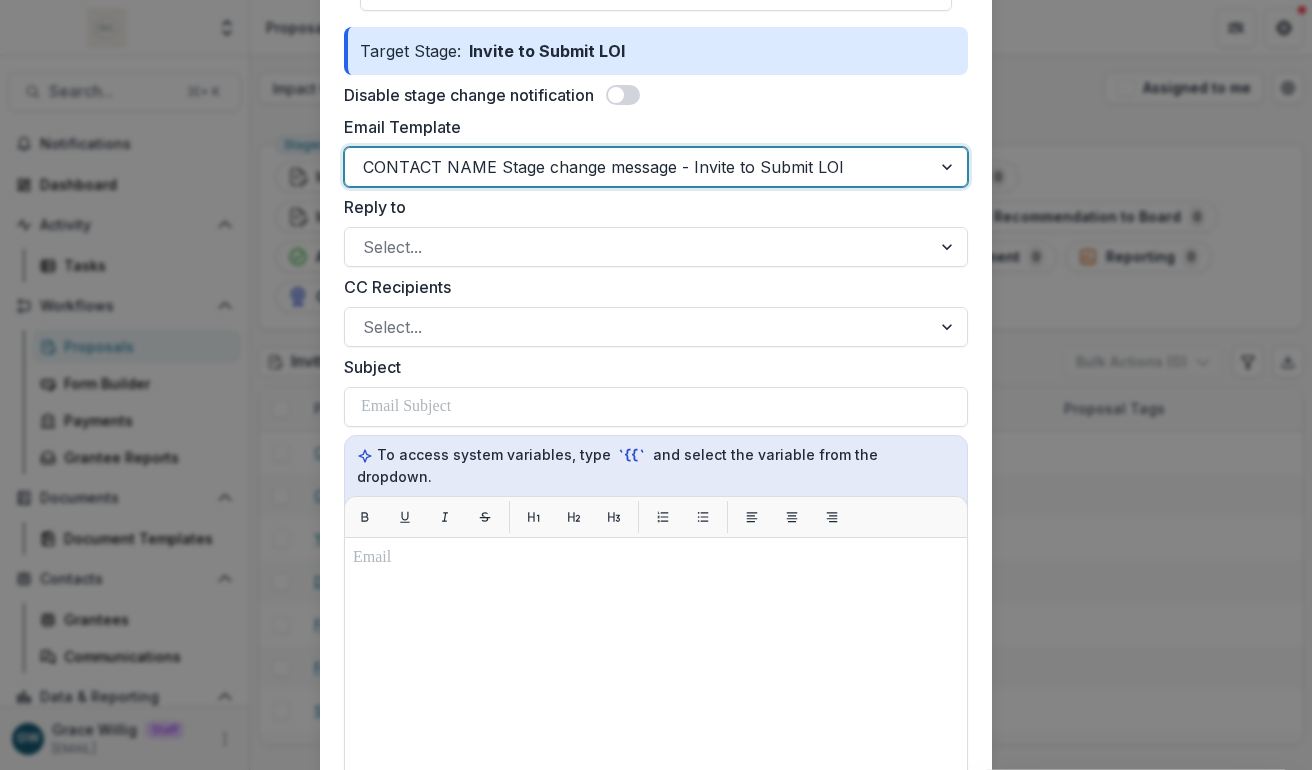 click on "Reply to" at bounding box center (650, 207) 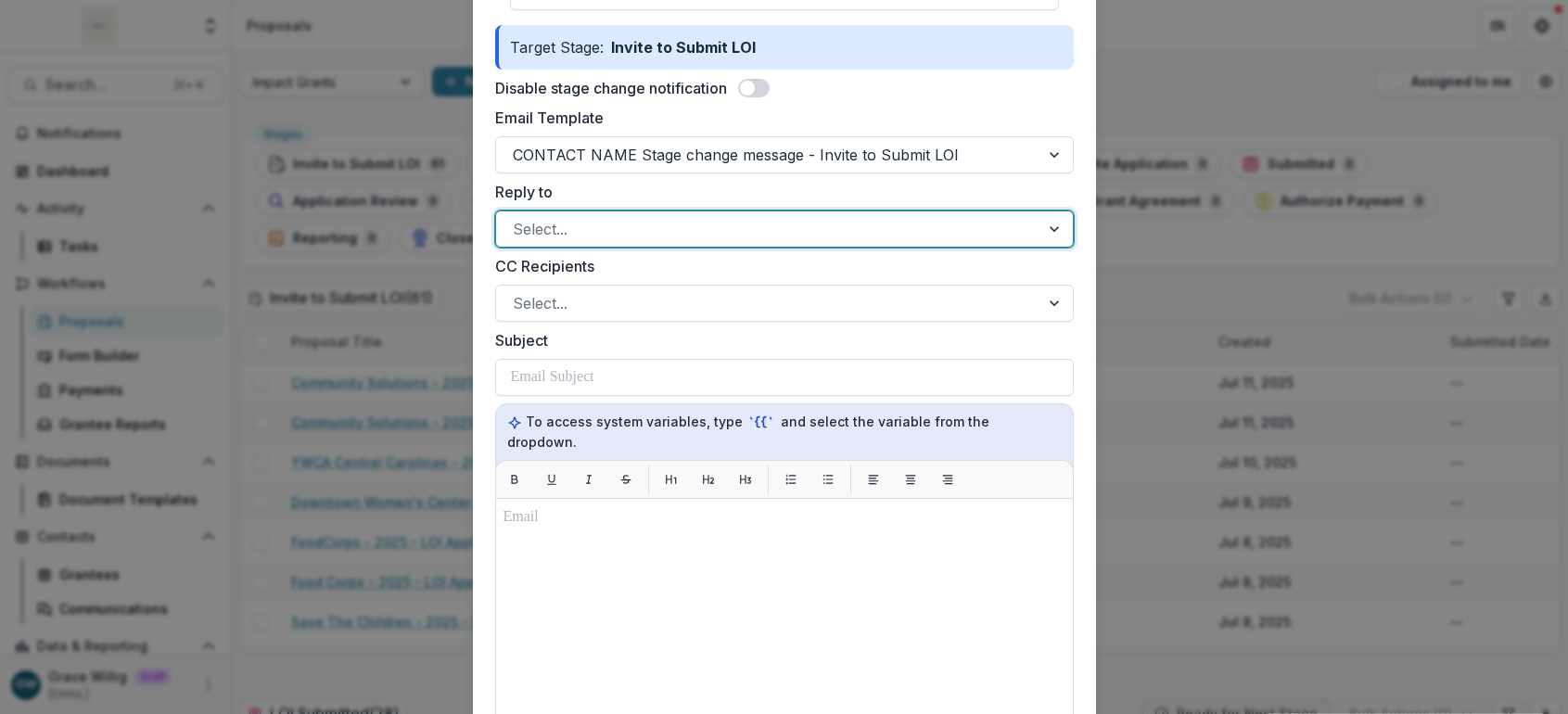 click on "Send form to nonprofit Select Form LOI Application Internal Form Only Pipeline Impact Grants Stage Invite to Submit LOI Search Existing Entities Find New Entity Entity Name * Select Entity Target Stage:   Invite to Submit LOI Disable stage change notification Email Template CONTACT NAME Stage change message - Invite to Submit LOI  Reply to Select... CC Recipients Select... Subject  To access system variables, type   `{{`   and select the variable from the dropdown. Preview File Attachments:  None
To pick up a draggable item, press the space bar.
While dragging, use the arrow keys to move the item.
Press space again to drop the item in its new position, or press escape to cancel.
A link will be automatically added to the bottom of the email for the recipient Cancel Send" at bounding box center [784, 357] 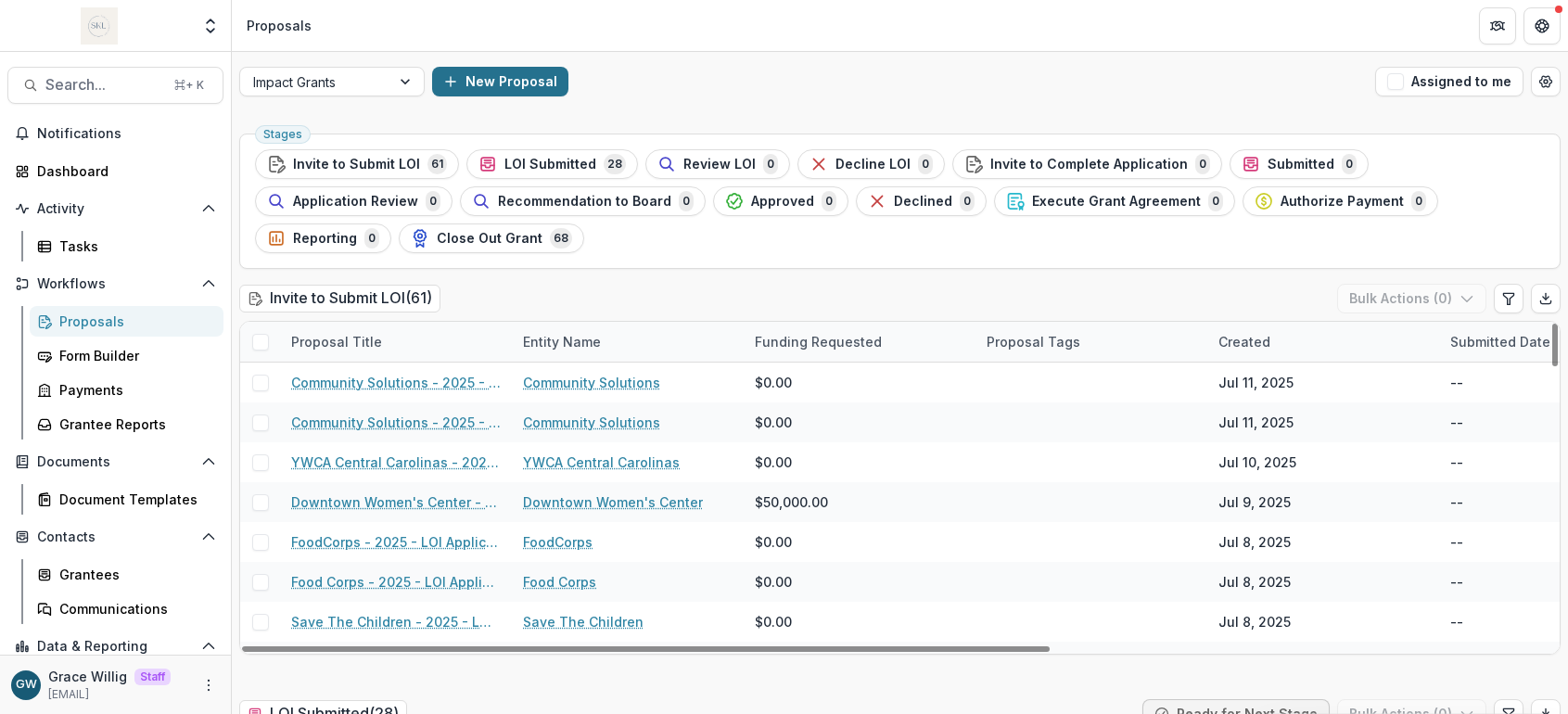click on "New Proposal" at bounding box center [500, 82] 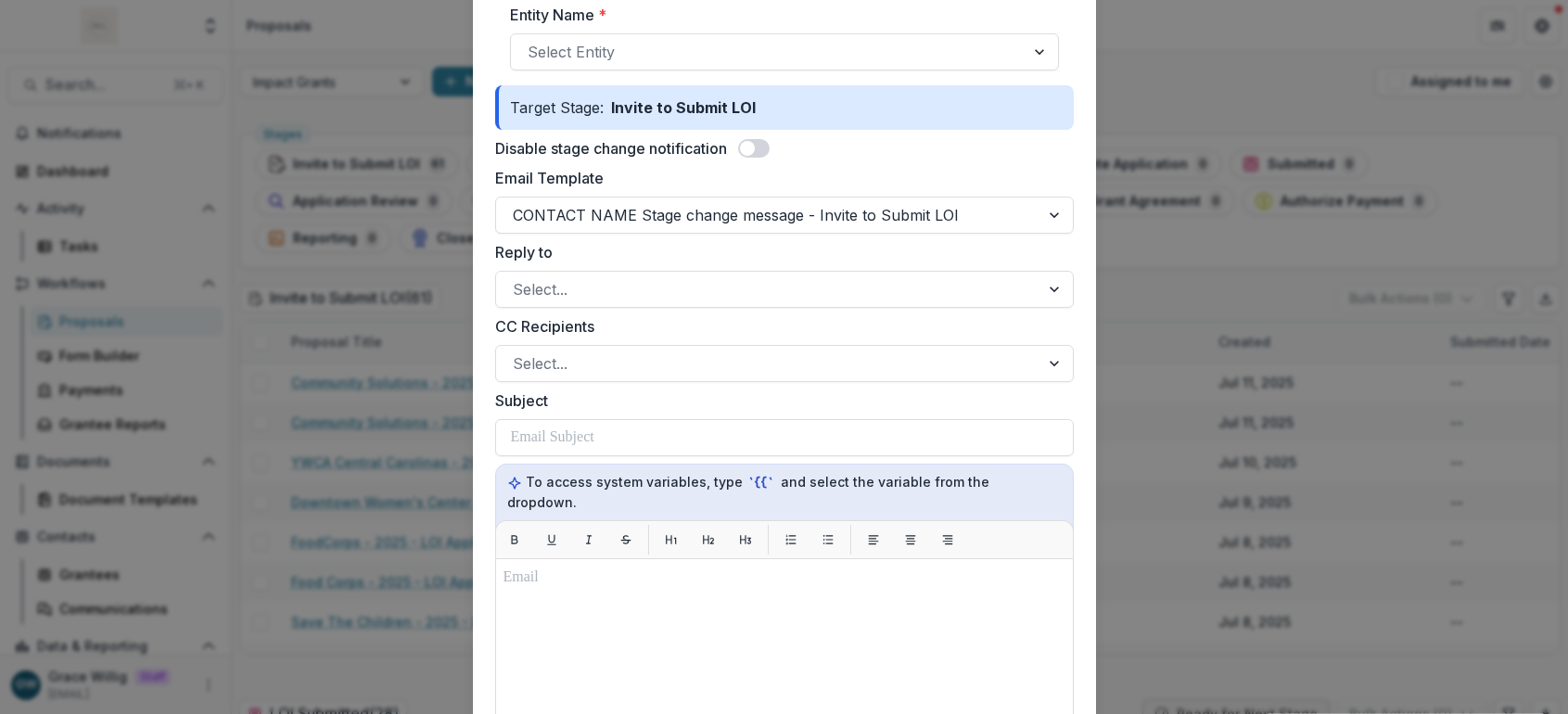 scroll, scrollTop: 474, scrollLeft: 0, axis: vertical 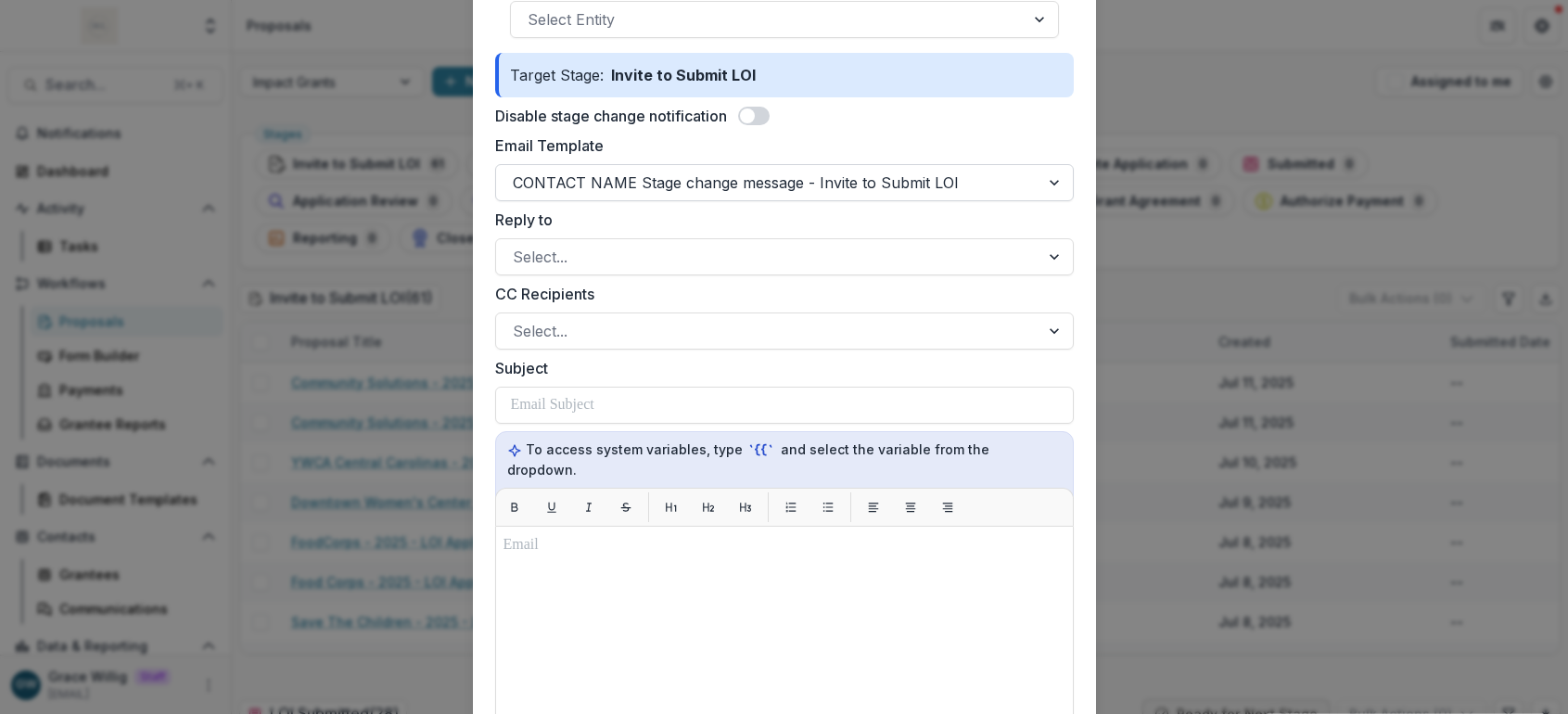 click at bounding box center (768, 183) 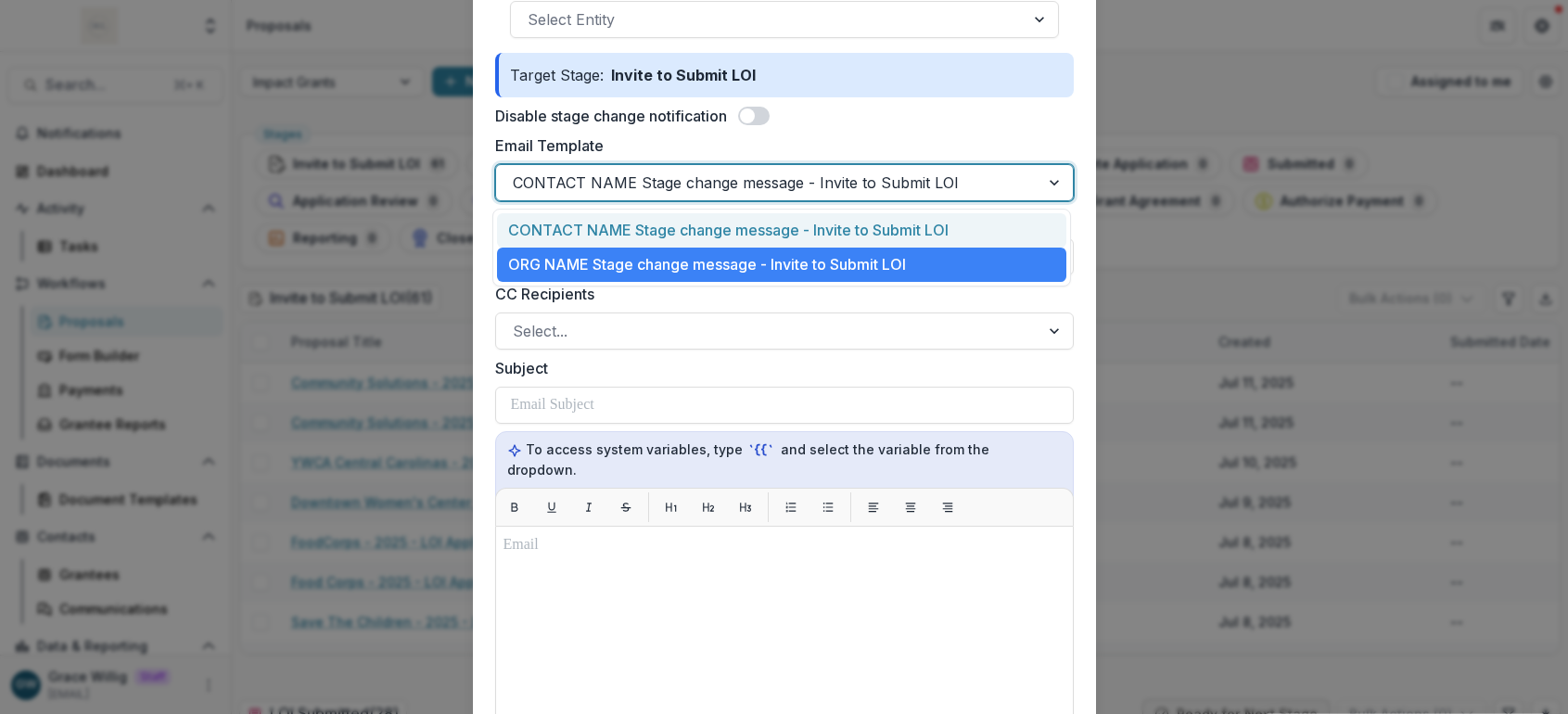click on "CONTACT NAME Stage change message - Invite to Submit LOI" at bounding box center [782, 230] 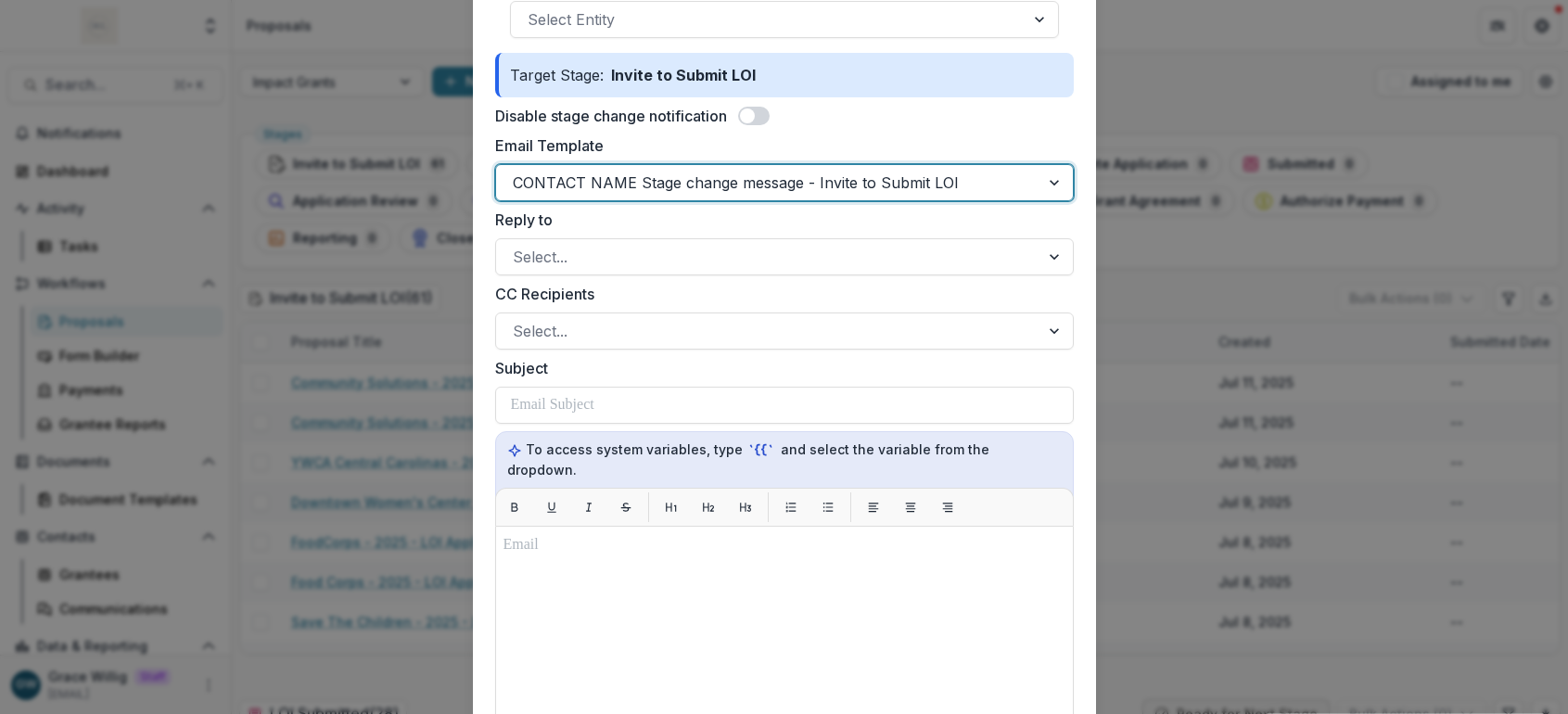 click at bounding box center [768, 183] 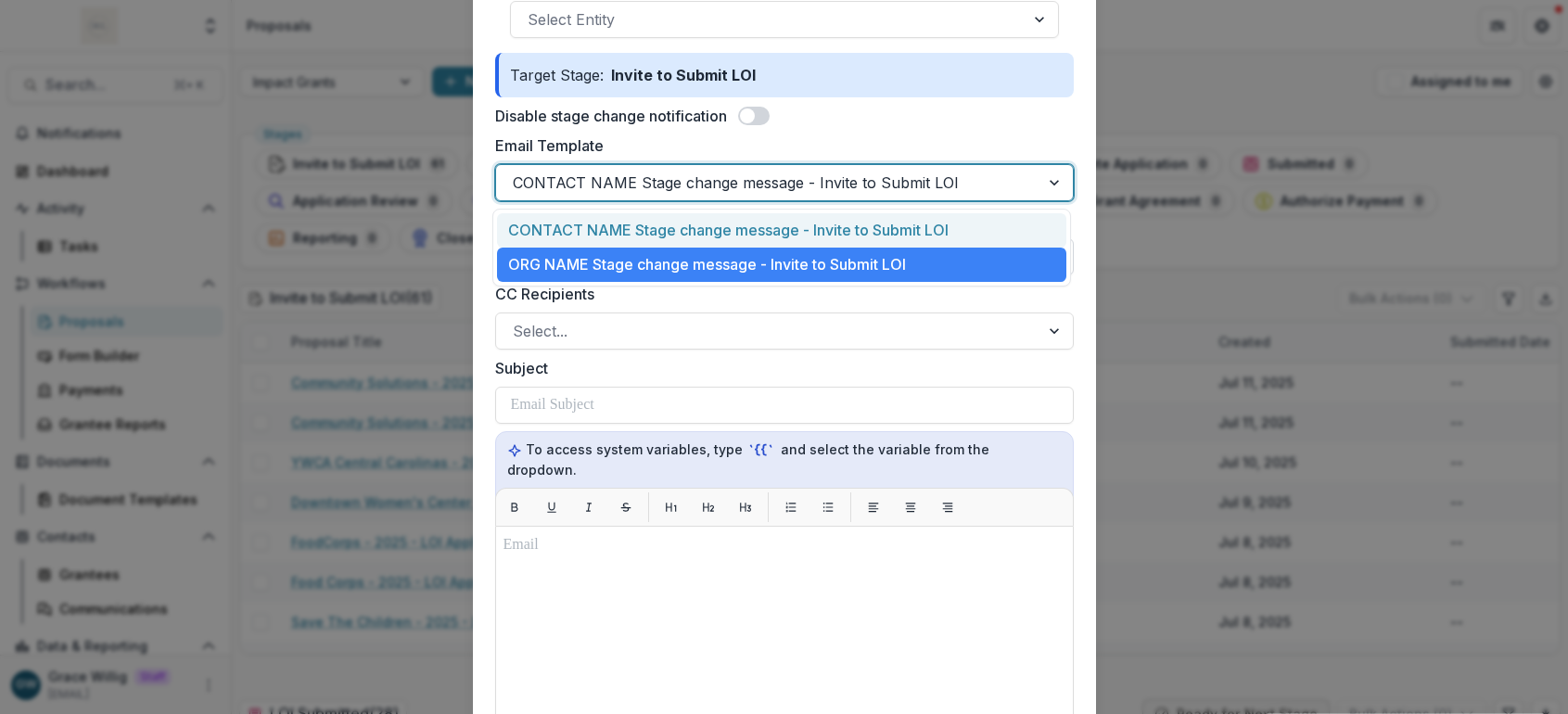 click on "CONTACT NAME Stage change message - Invite to Submit LOI" at bounding box center [782, 230] 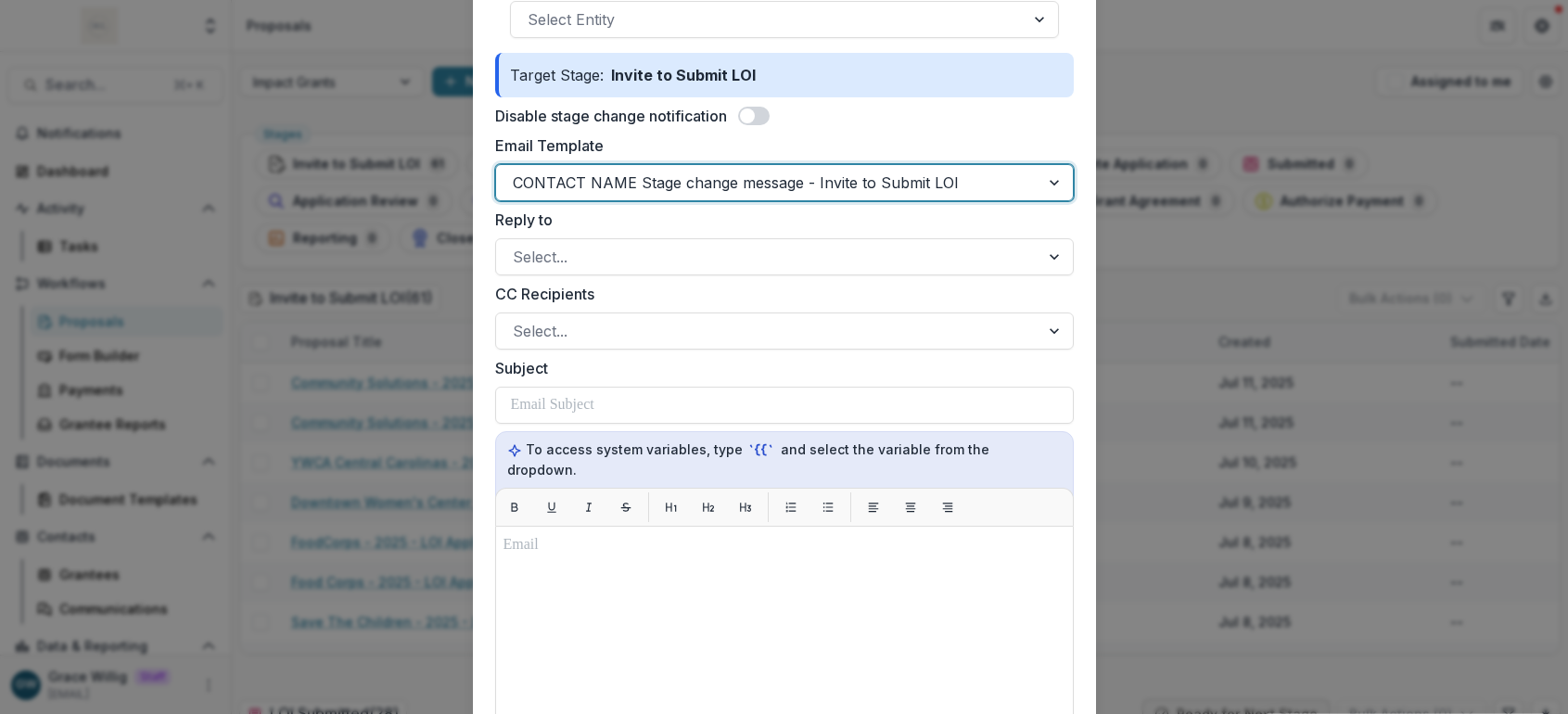 click on "Email Template" at bounding box center (779, 146) 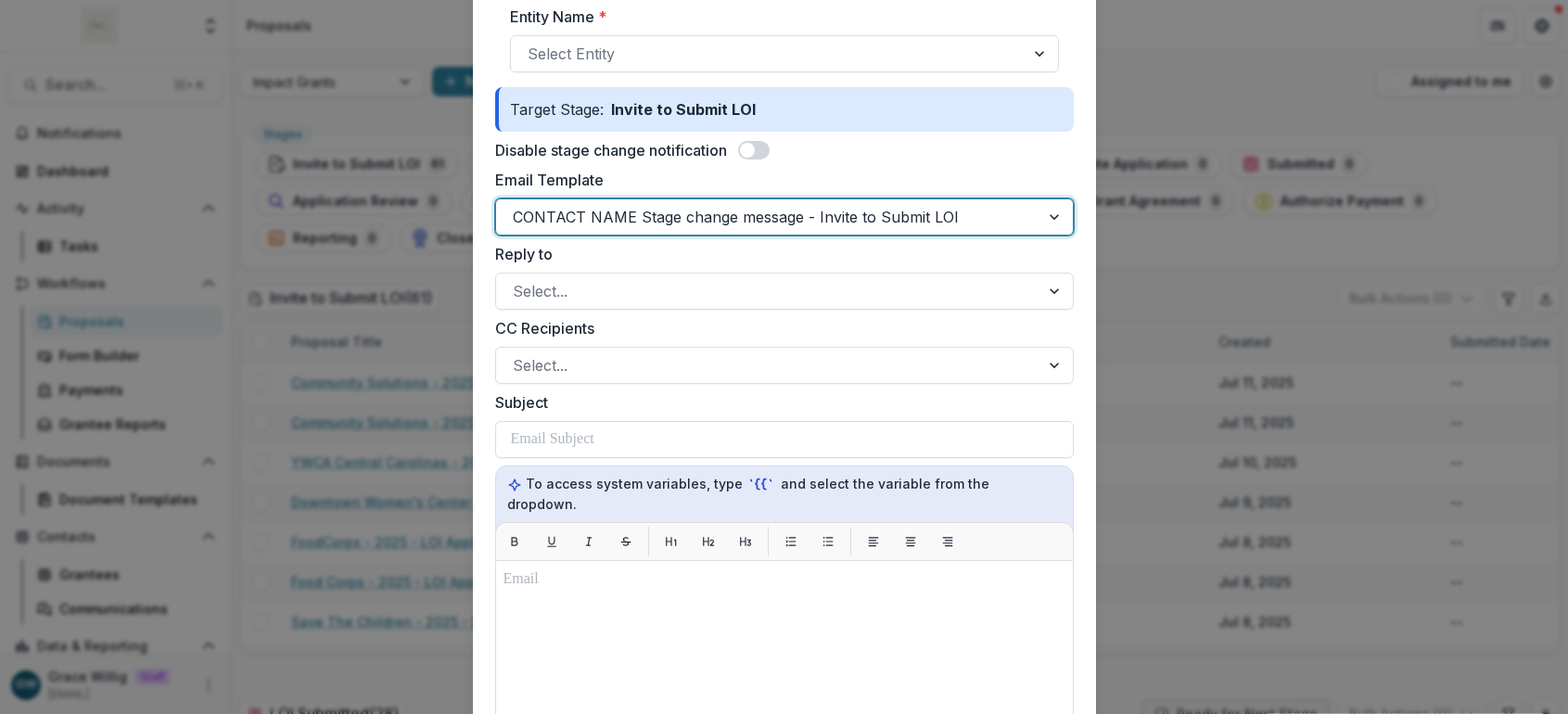 click on "Disable stage change notification" at bounding box center (784, 150) 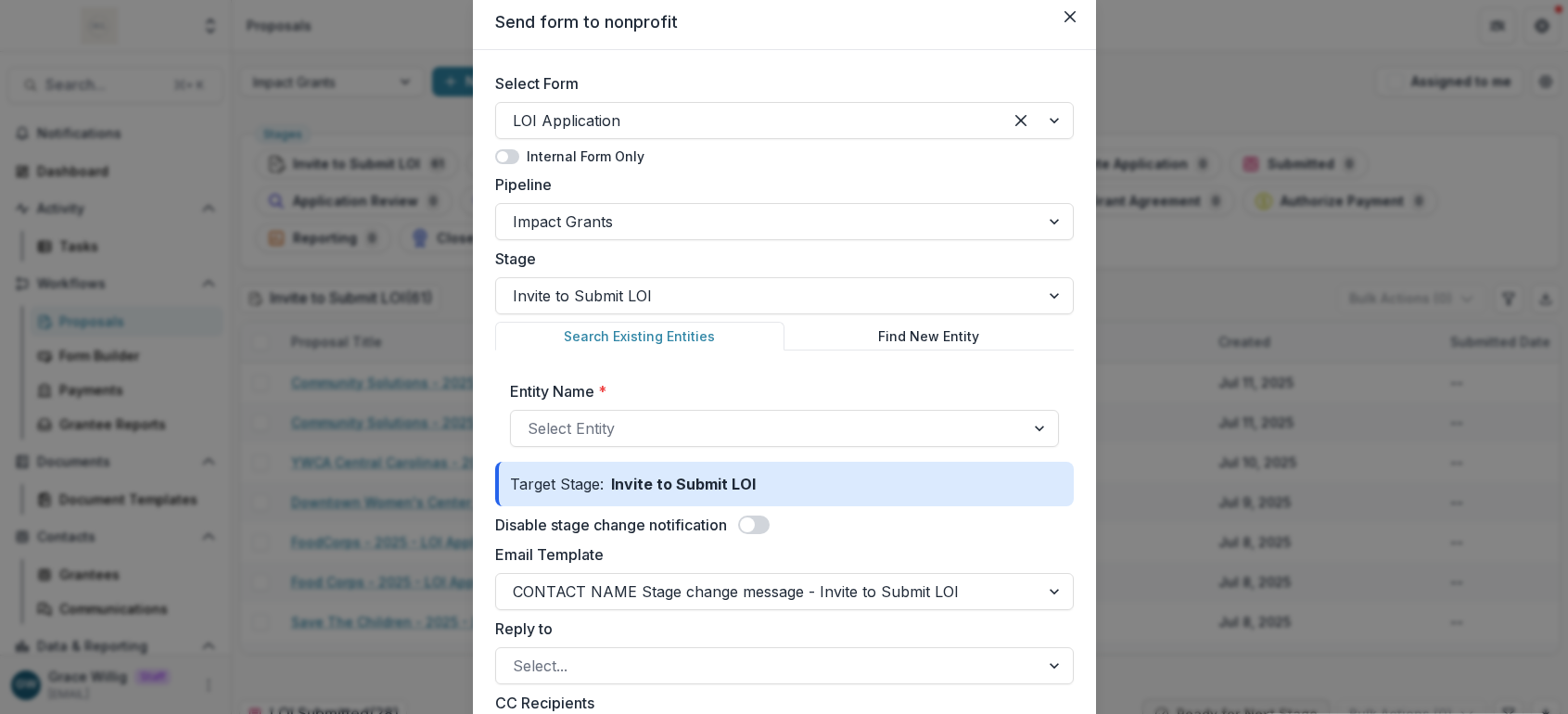 scroll, scrollTop: 48, scrollLeft: 0, axis: vertical 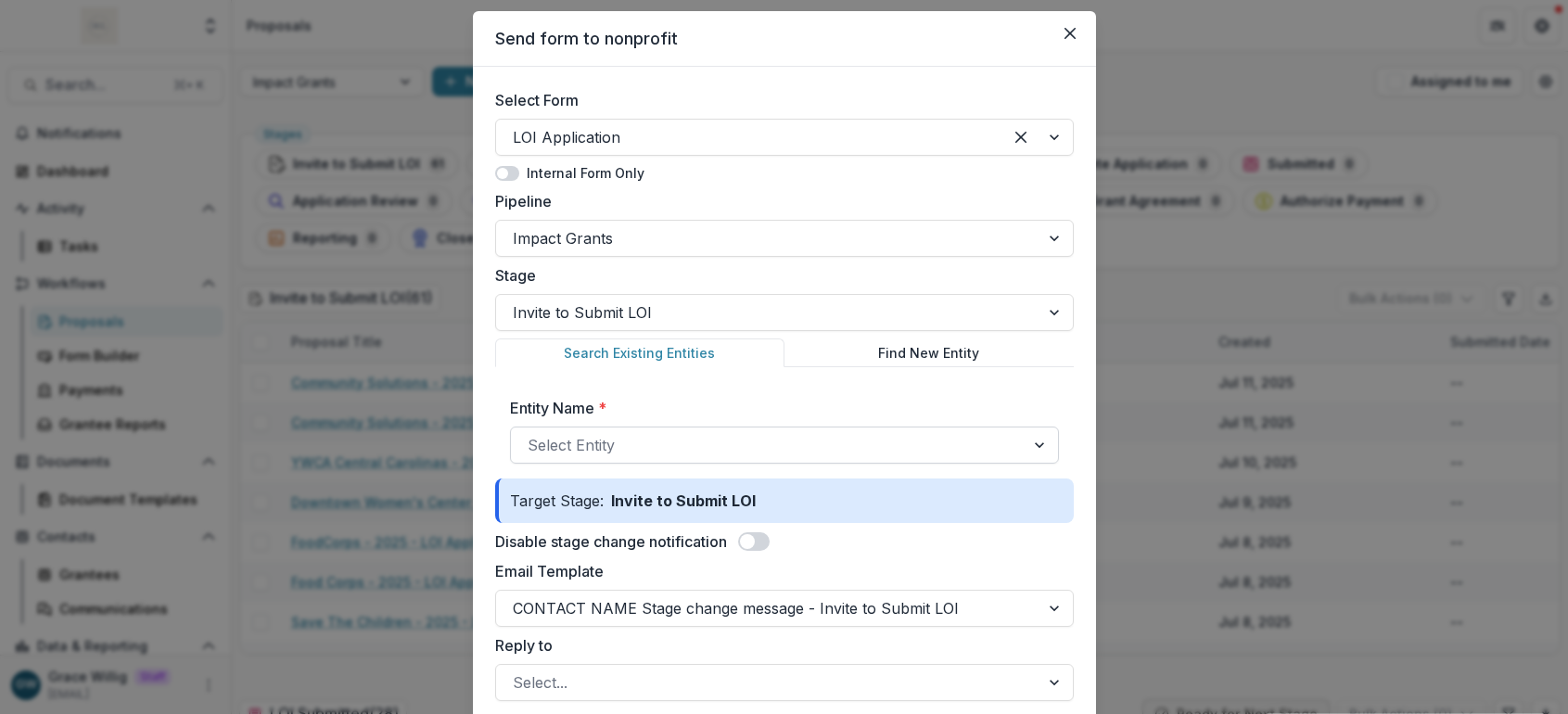 click at bounding box center (768, 445) 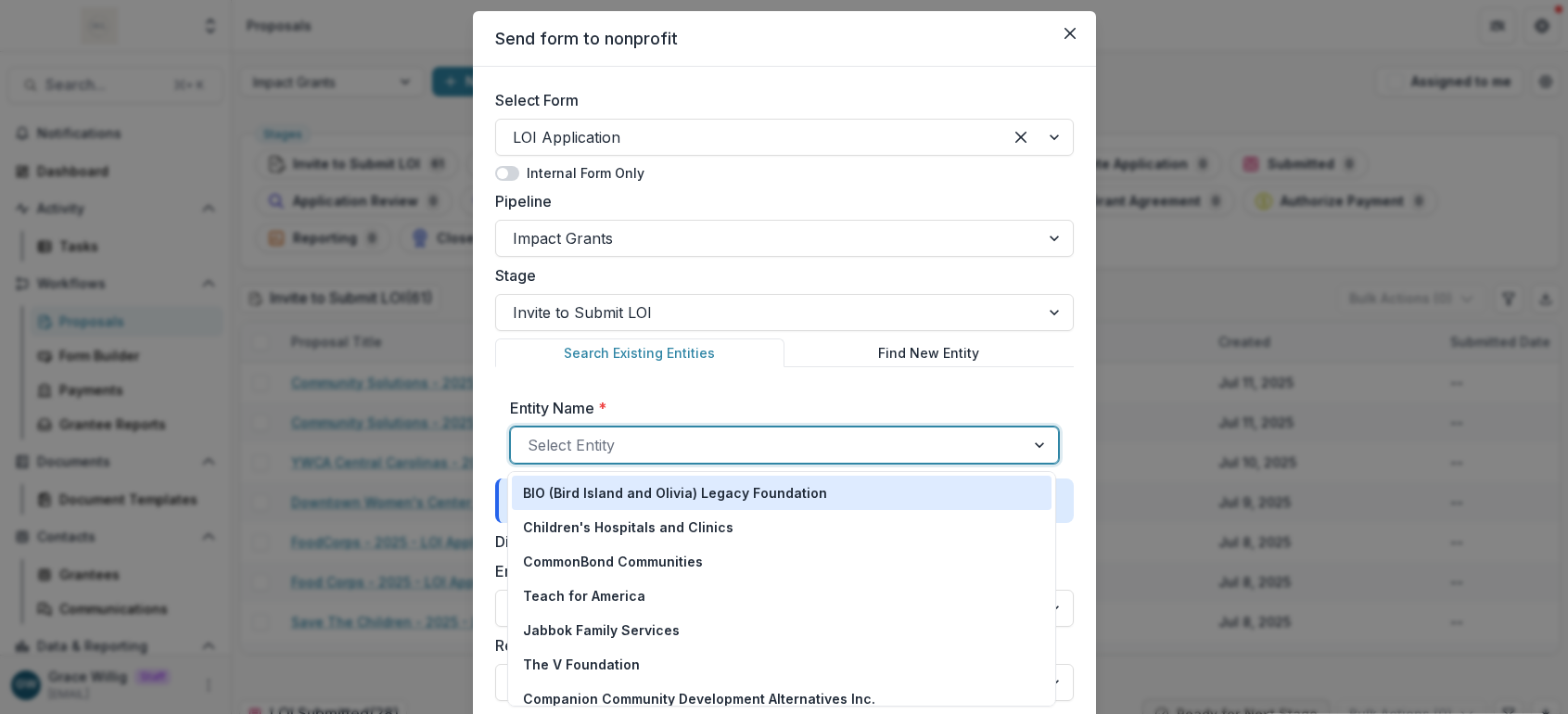click on "BIO (Bird Island and Olivia) Legacy Foundation" at bounding box center (675, 492) 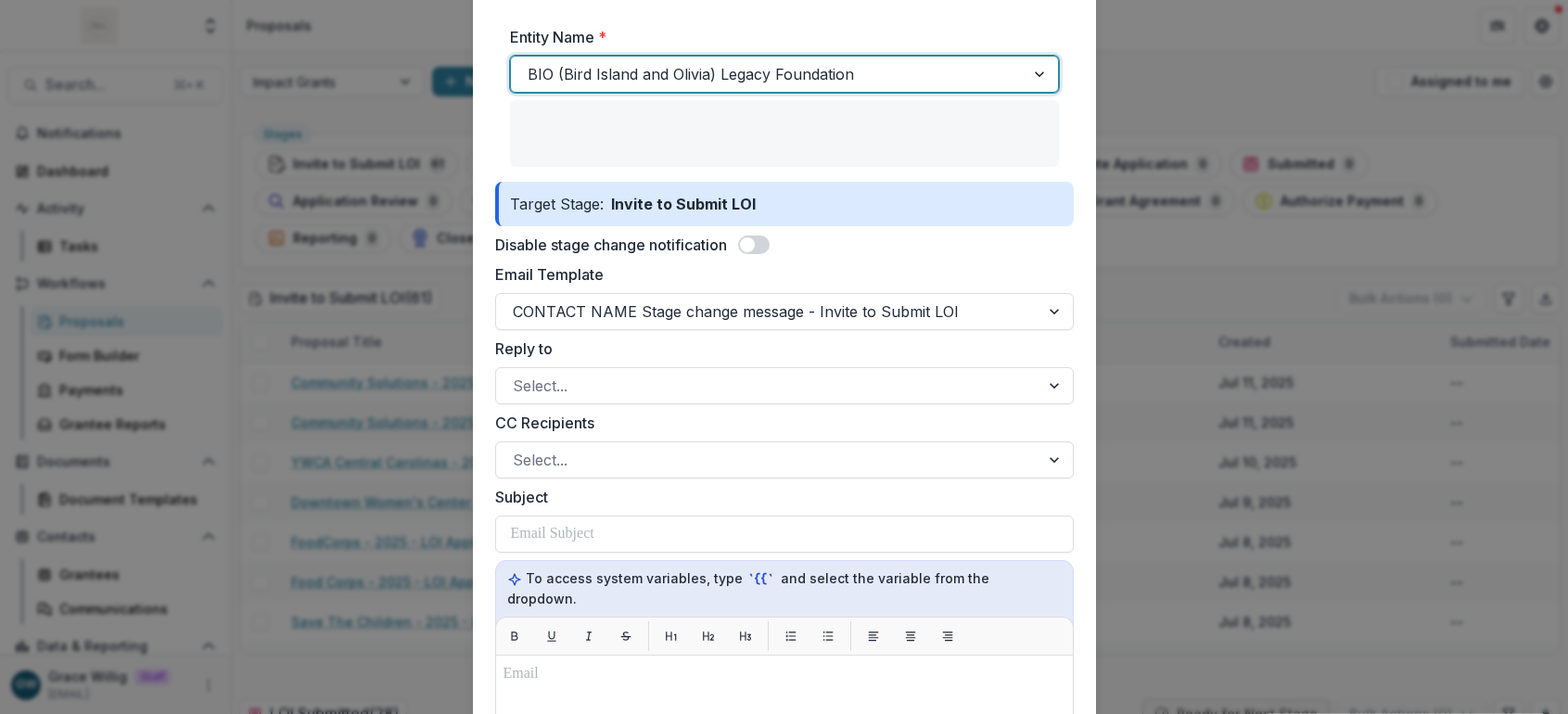 scroll, scrollTop: 420, scrollLeft: 0, axis: vertical 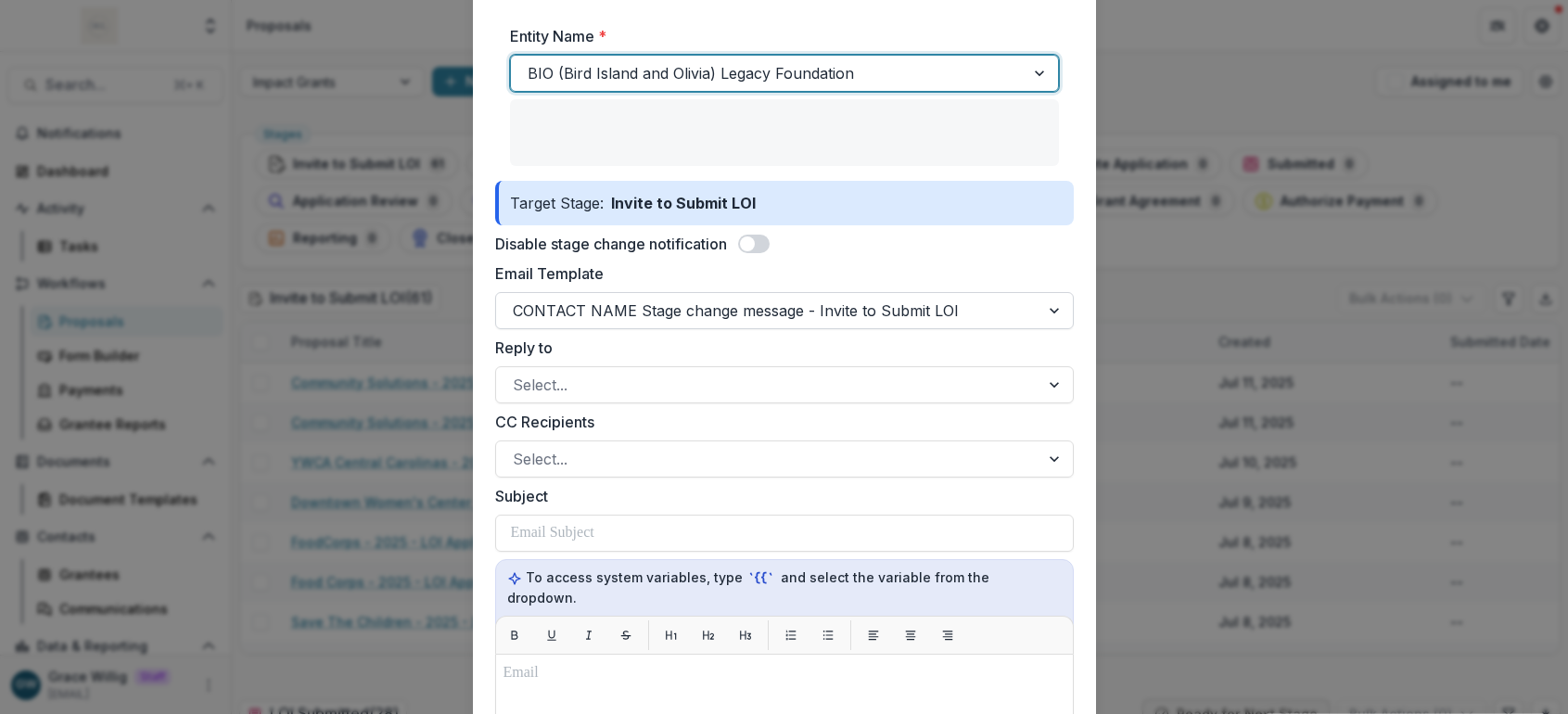 click at bounding box center (768, 311) 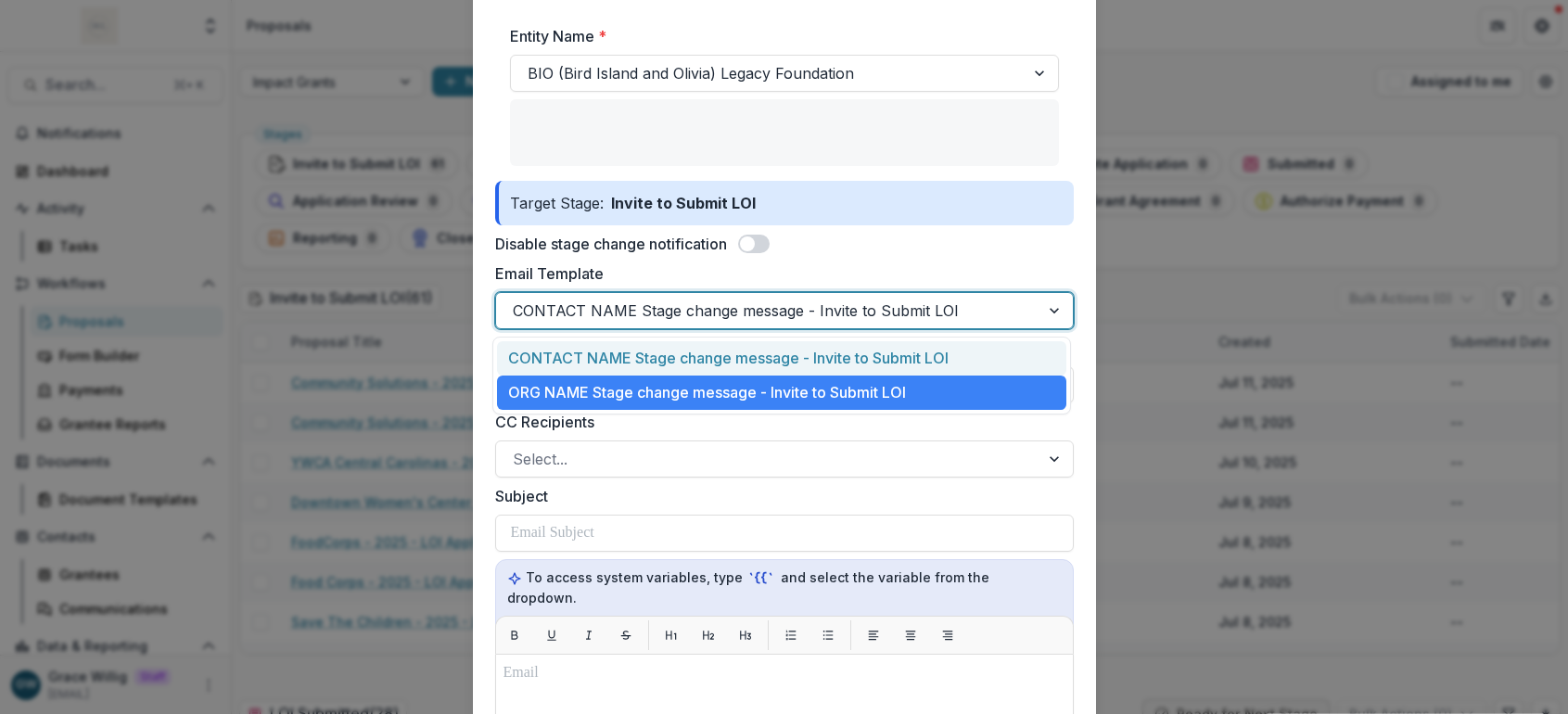 click on "CONTACT NAME Stage change message - Invite to Submit LOI" at bounding box center (782, 358) 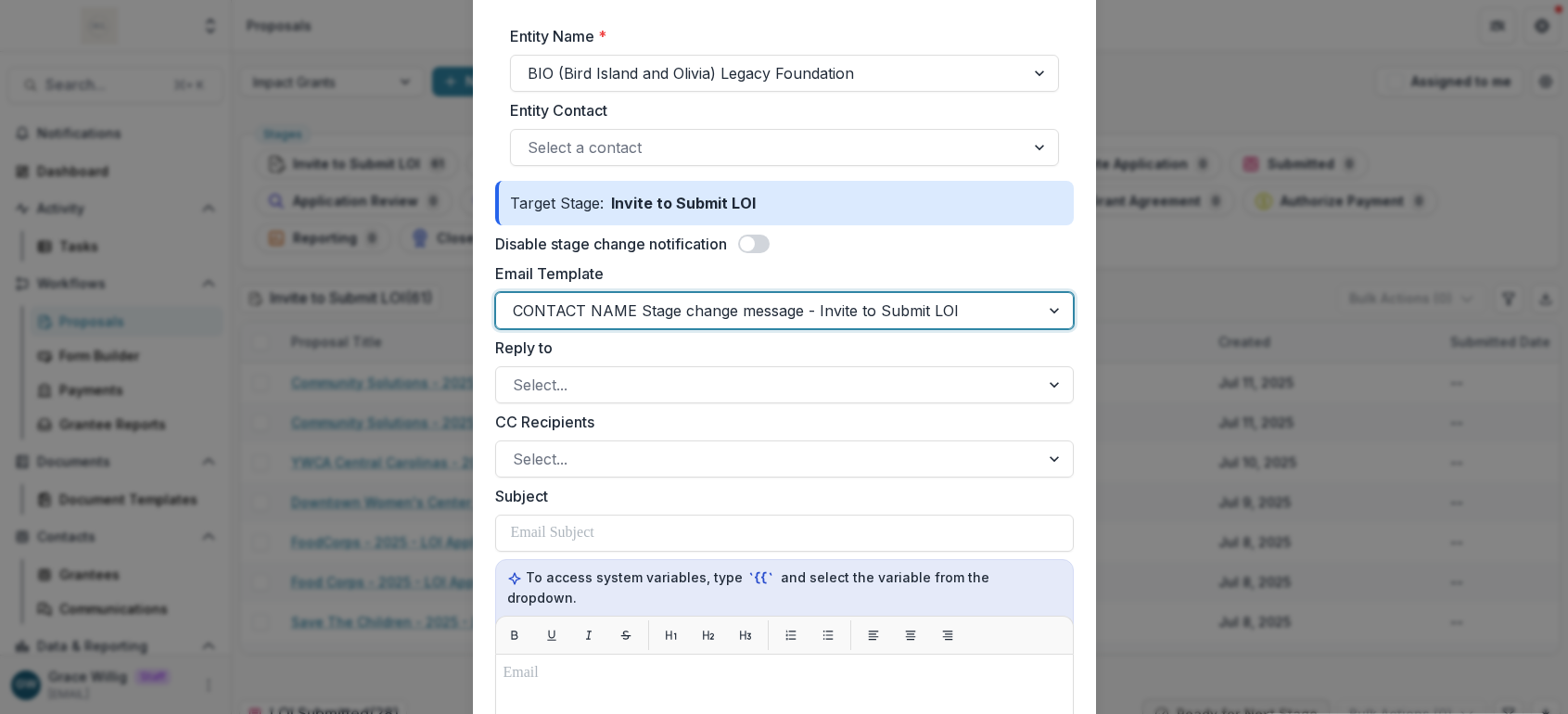 click on "Send form to nonprofit Select Form LOI Application Internal Form Only Pipeline Impact Grants Stage Invite to Submit LOI Search Existing Entities Find New Entity Entity Name * BIO (Bird Island and Olivia) Legacy Foundation Entity Contact Select a contact Target Stage:   Invite to Submit LOI Disable stage change notification Email Template option , selected. CONTACT NAME Stage change message - Invite to Submit LOI  Reply to Select... CC Recipients Select... Subject  To access system variables, type   `{{`   and select the variable from the dropdown. Preview File Attachments:  None
To pick up a draggable item, press the space bar.
While dragging, use the arrow keys to move the item.
Press space again to drop the item in its new position, or press escape to cancel.
A link will be automatically added to the bottom of the email for the recipient Cancel Send" at bounding box center (784, 357) 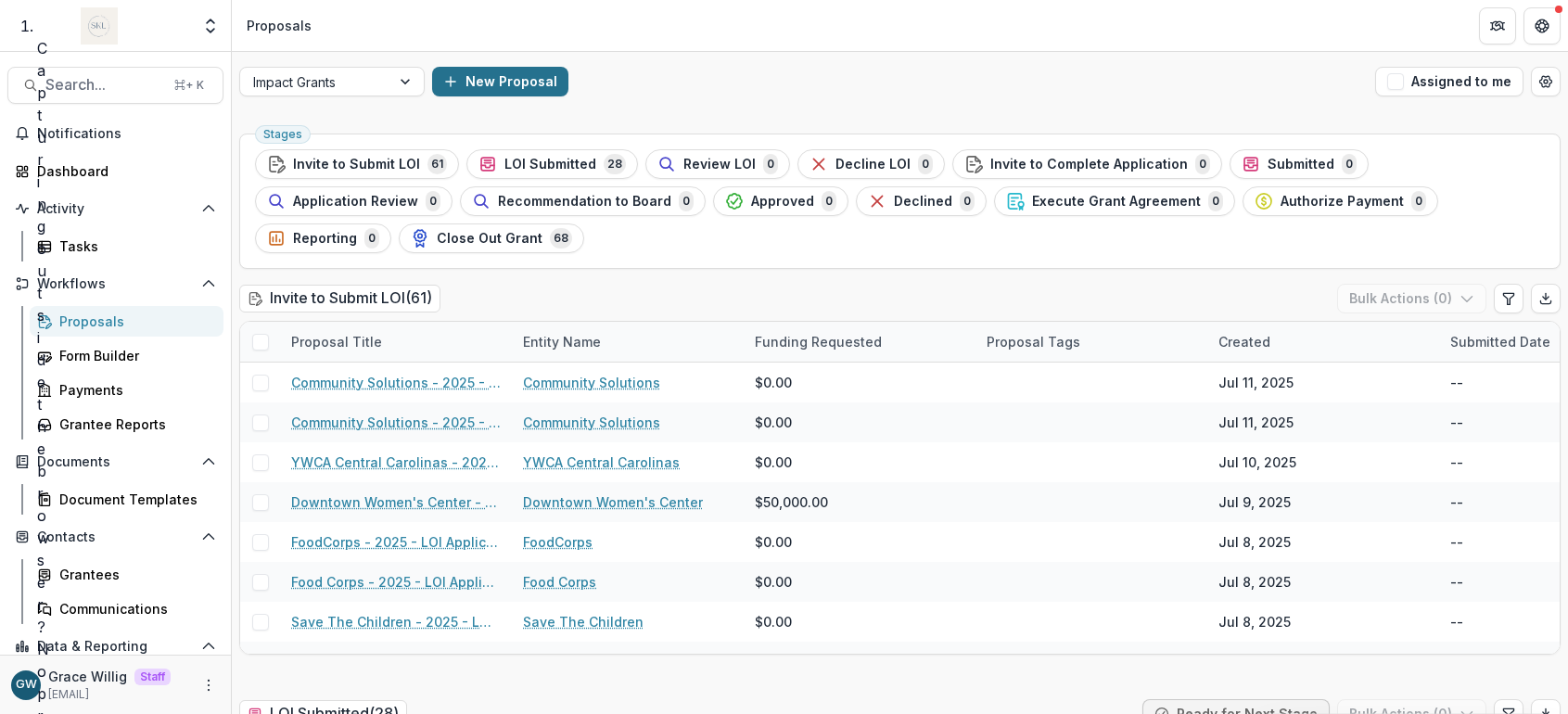 click on "New Proposal" at bounding box center (500, 82) 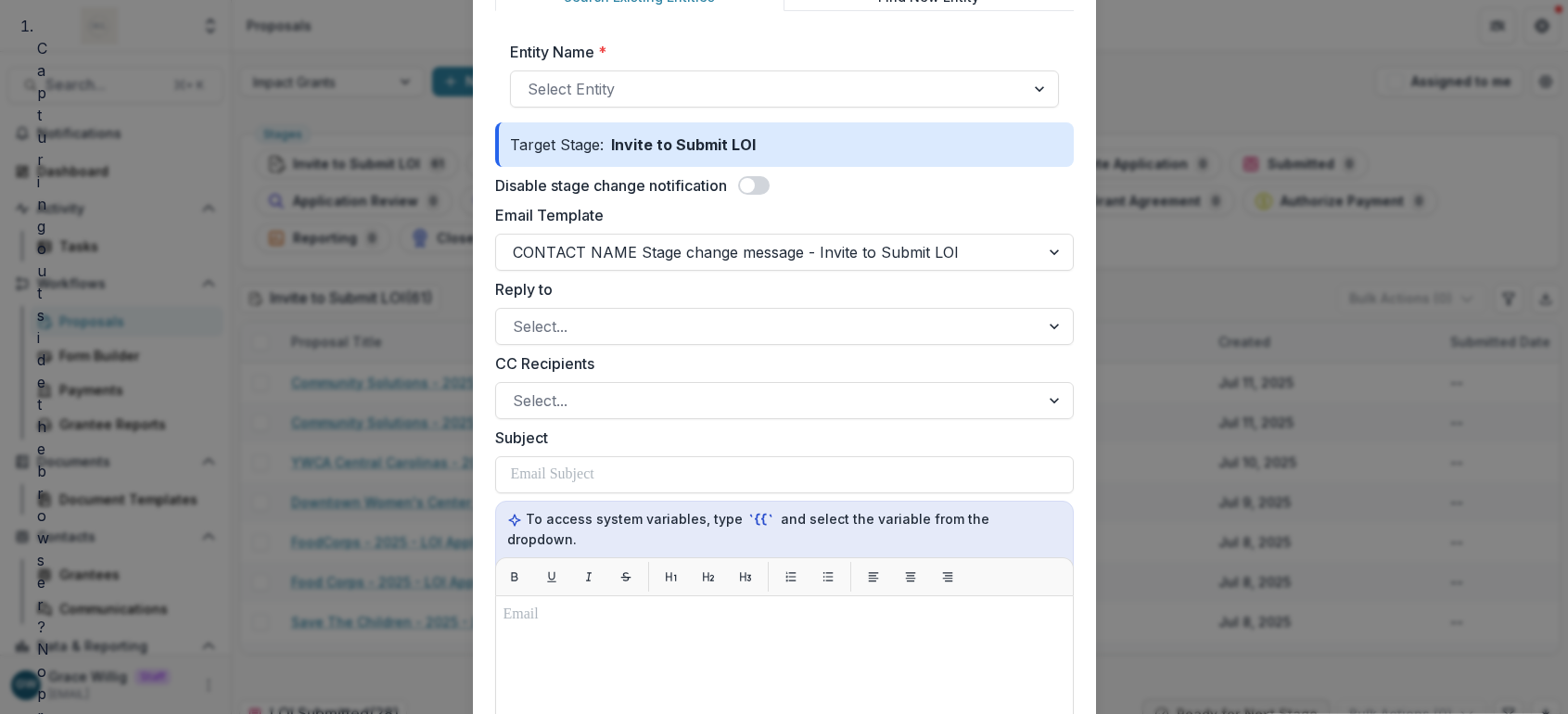 scroll, scrollTop: 402, scrollLeft: 0, axis: vertical 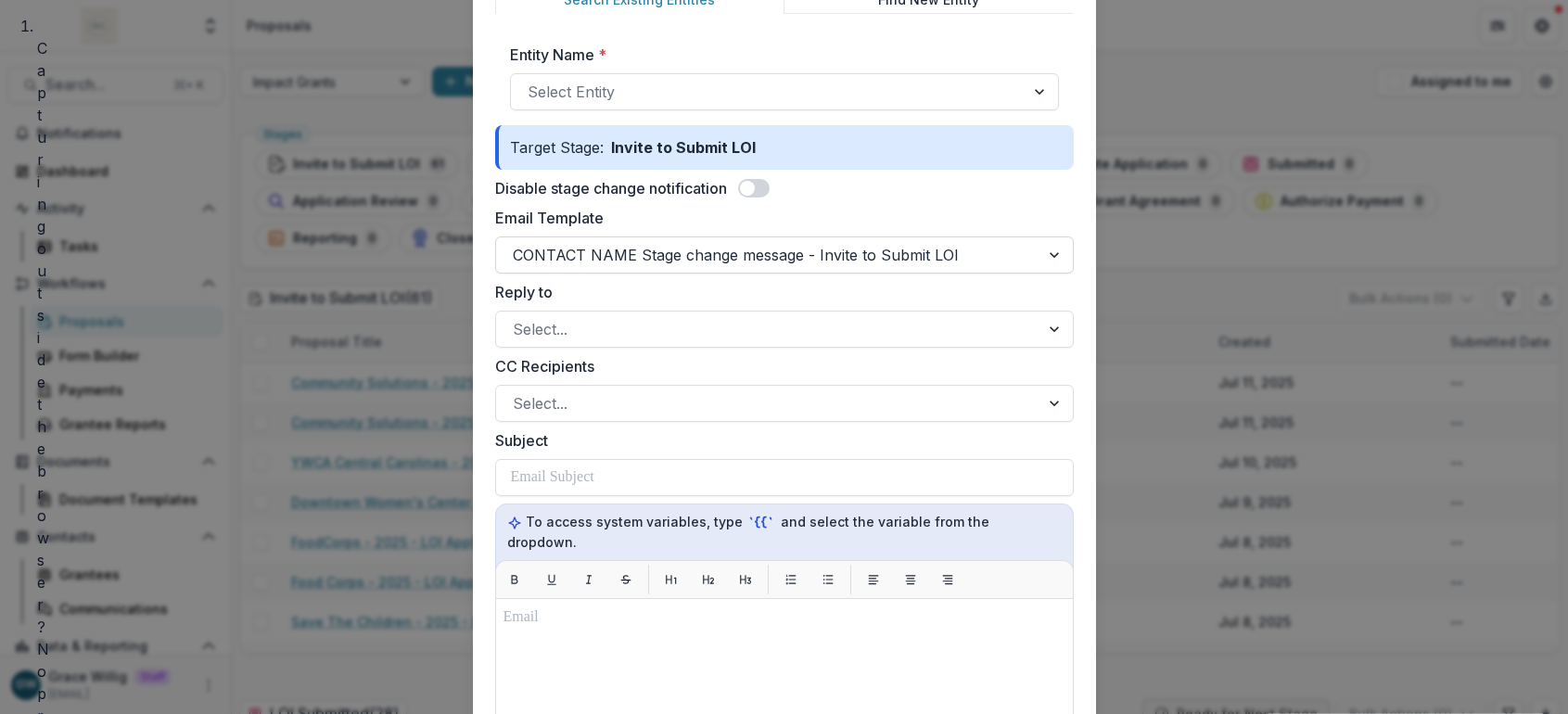 click at bounding box center (768, 255) 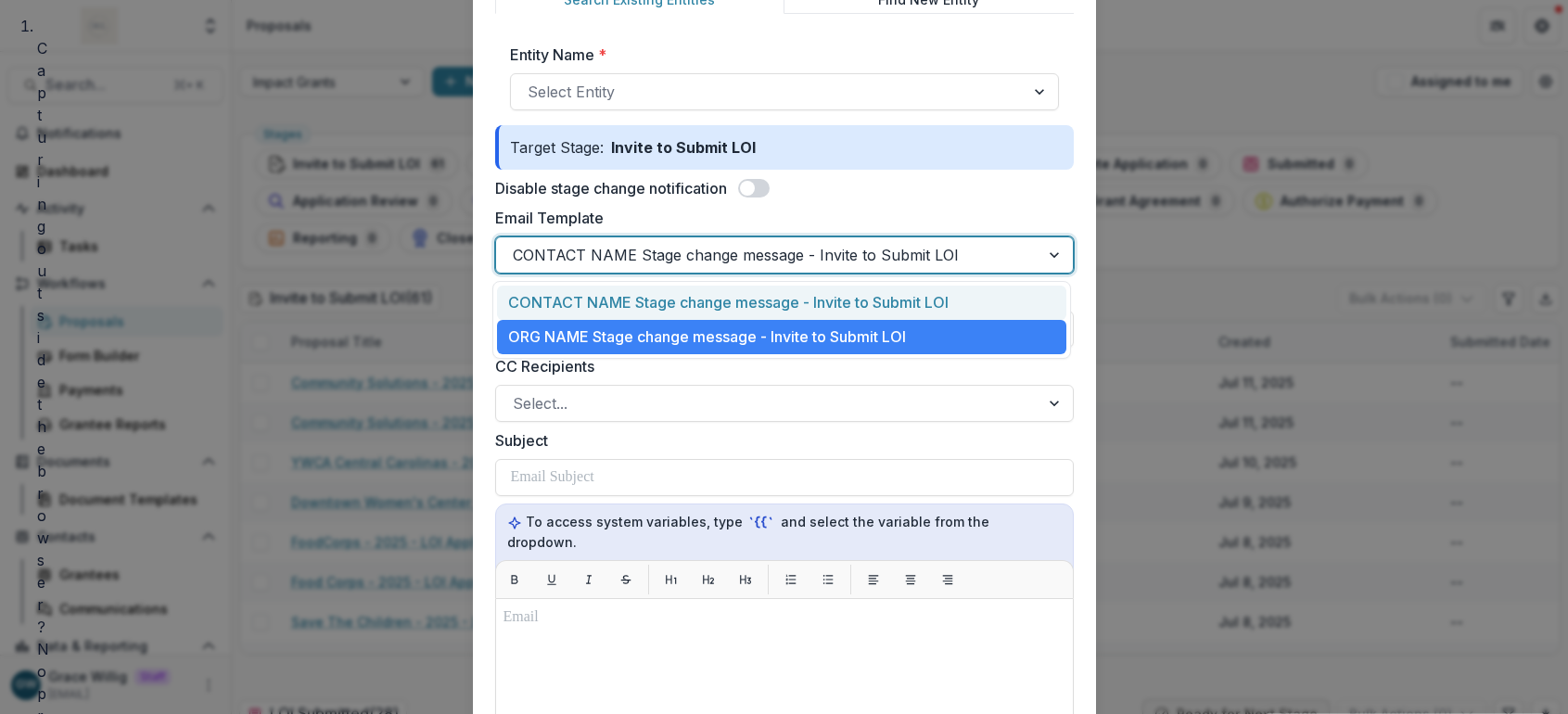 click on "CONTACT NAME Stage change message - Invite to Submit LOI" at bounding box center [782, 302] 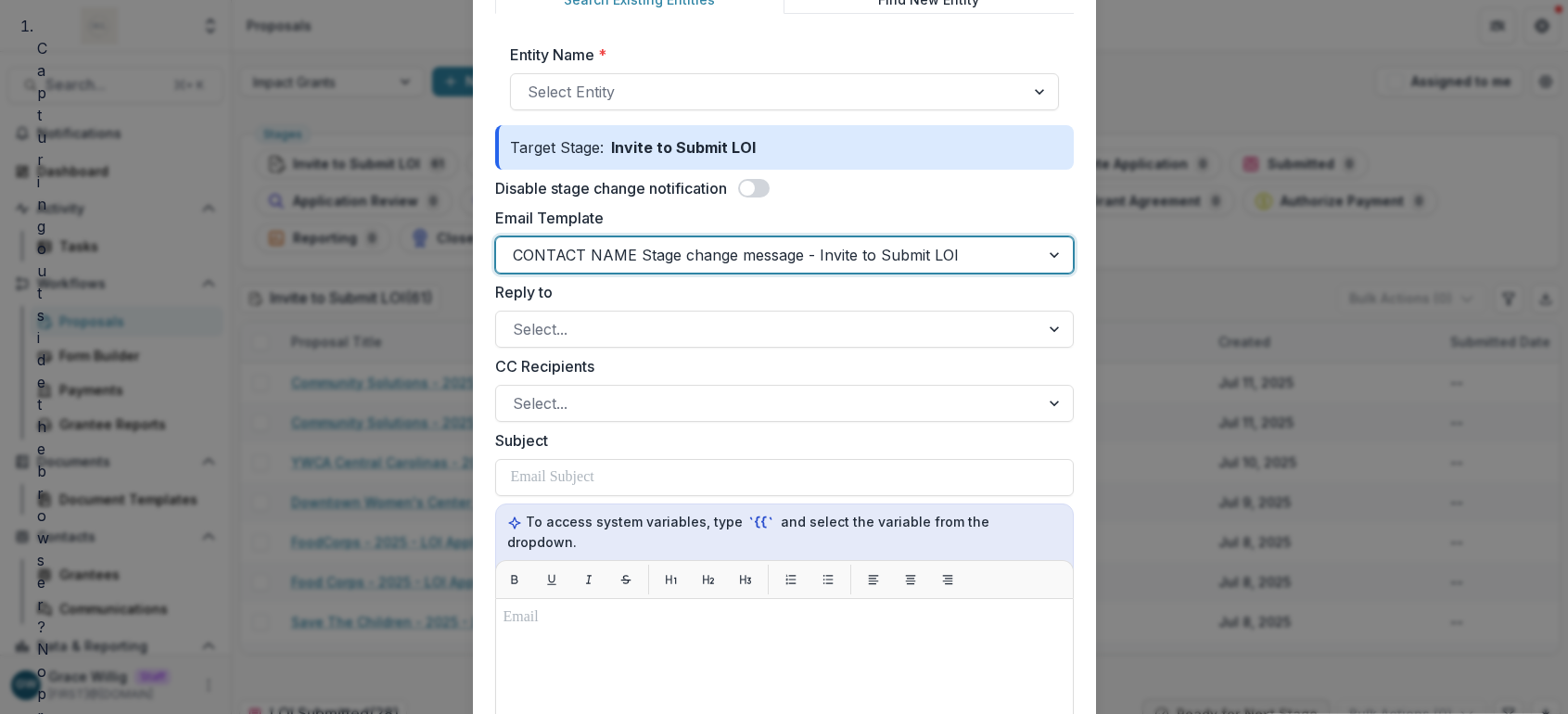 click on "Search Existing Entities Find New Entity Entity Name * Select Entity Target Stage:   Invite to Submit LOI Disable stage change notification Email Template option , selected. CONTACT NAME Stage change message - Invite to Submit LOI  Reply to Select... CC Recipients Select... Subject  To access system variables, type   `{{`   and select the variable from the dropdown. Preview File Attachments:  None
To pick up a draggable item, press the space bar.
While dragging, use the arrow keys to move the item.
Press space again to drop the item in its new position, or press escape to cancel.
A link will be automatically added to the bottom of the email for the recipient" 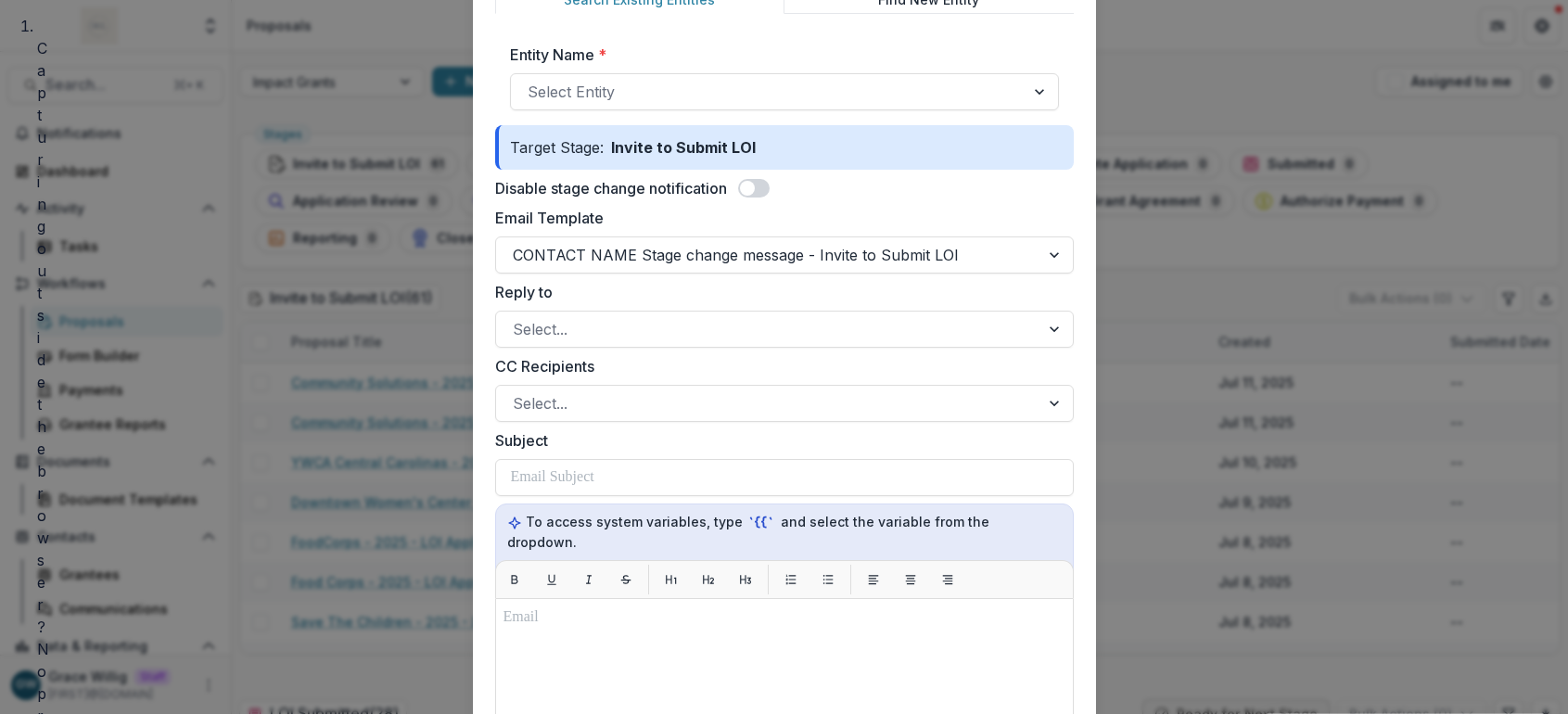 click on "Send form to nonprofit Select Form LOI Application Internal Form Only Pipeline Impact Grants Stage Invite to Submit LOI Search Existing Entities Find New Entity Entity Name * Select Entity Target Stage:   Invite to Submit LOI Disable stage change notification Email Template CONTACT NAME Stage change message - Invite to Submit LOI  Reply to Select... CC Recipients Select... Subject  To access system variables, type   `{{`   and select the variable from the dropdown. Preview File Attachments:  None
To pick up a draggable item, press the space bar.
While dragging, use the arrow keys to move the item.
Press space again to drop the item in its new position, or press escape to cancel.
A link will be automatically added to the bottom of the email for the recipient Cancel Send" 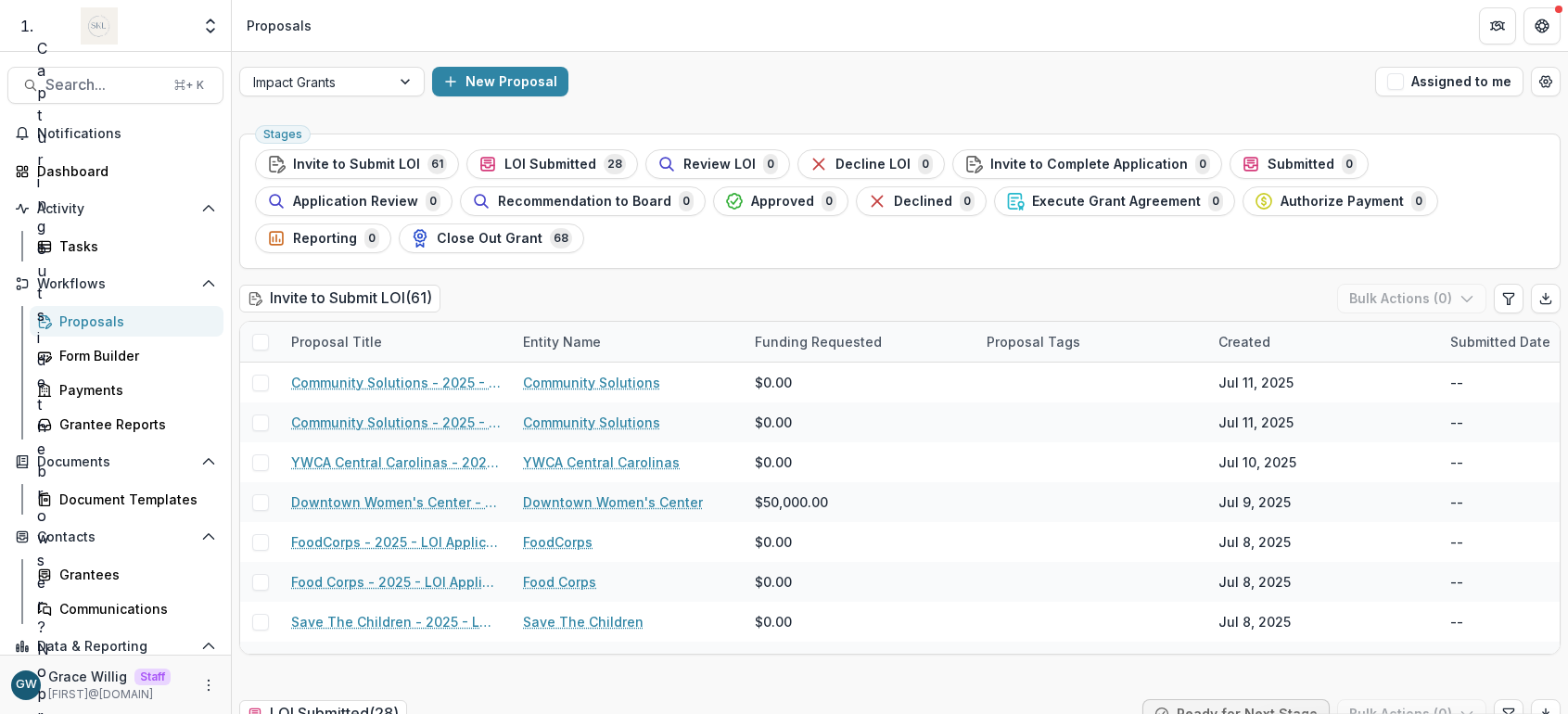 click on "No problem! Use the desktop app." 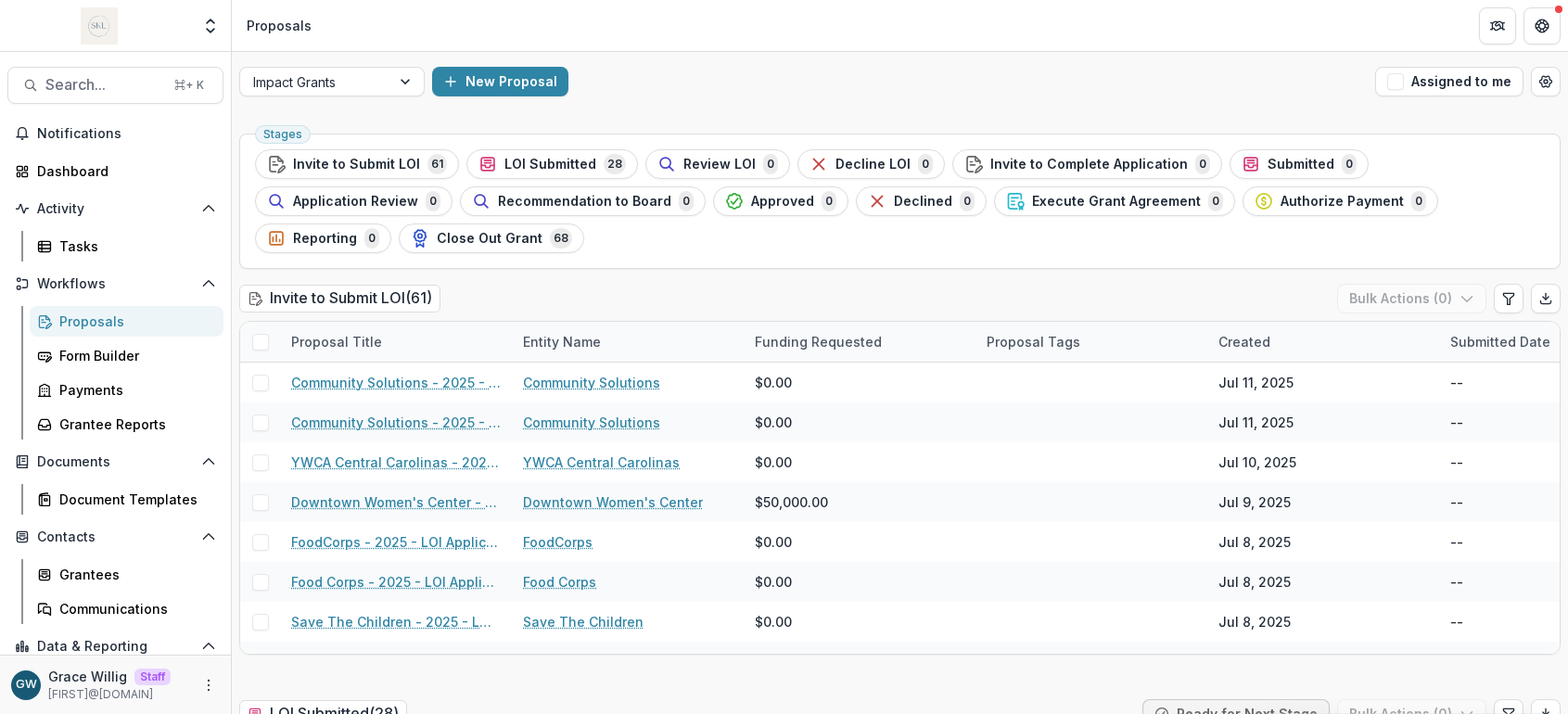 click on "Impact Grants New Proposal Assigned to me" 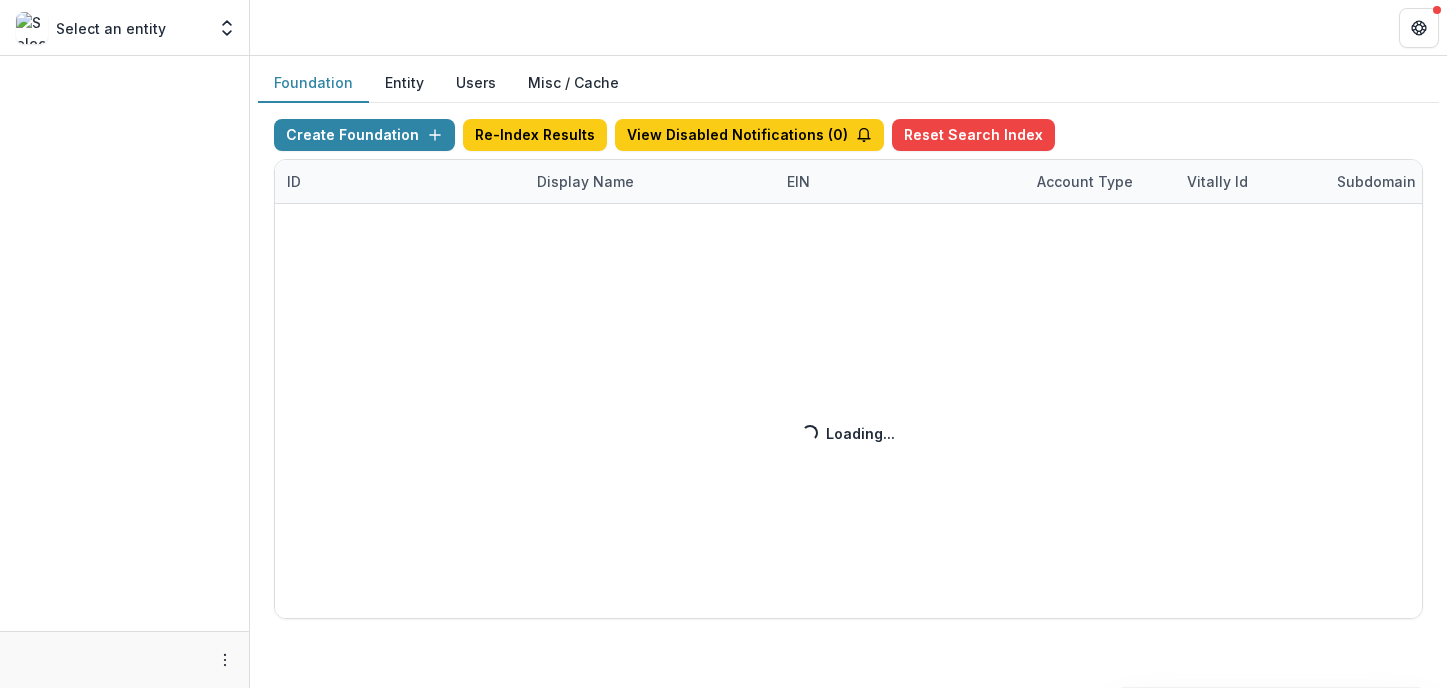 scroll, scrollTop: 0, scrollLeft: 0, axis: both 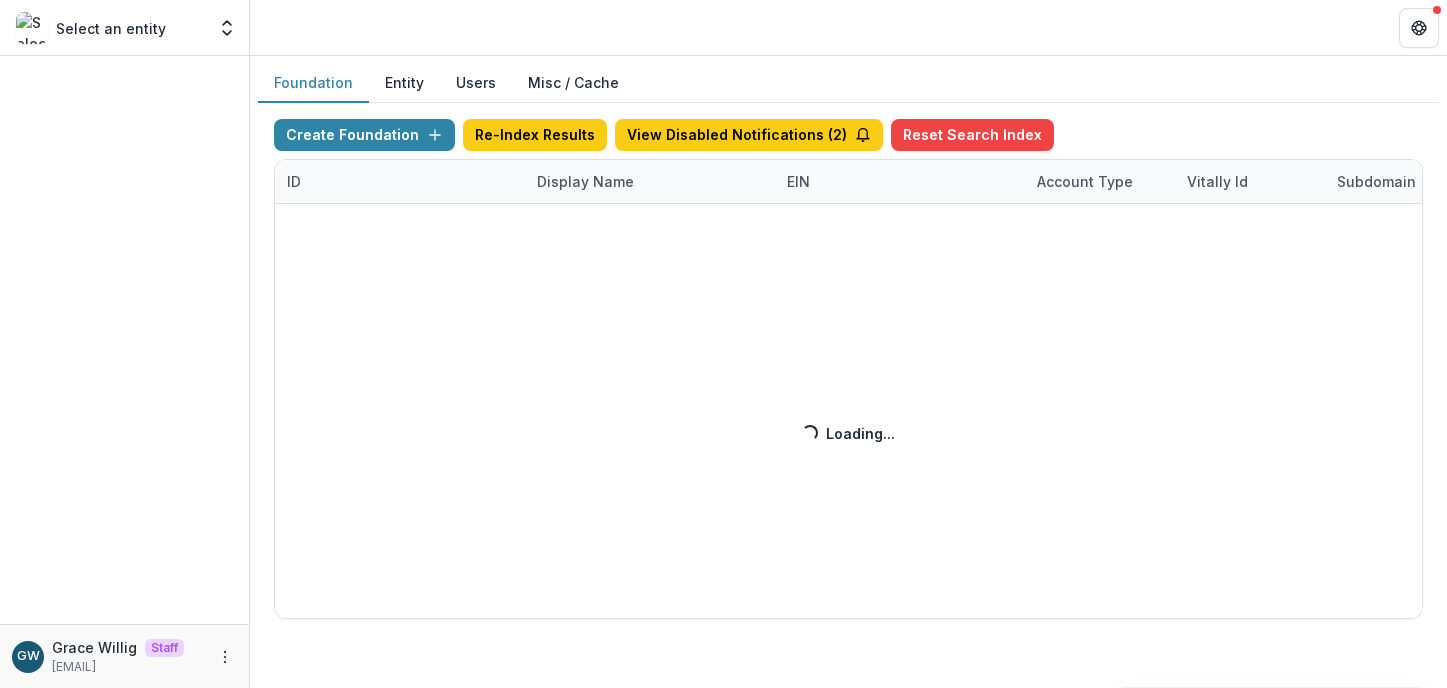 click on "Create Foundation Re-Index Results View Disabled Notifications ( 2 ) Reset Search Index ID Display Name EIN Account Type Vitally Id Subdomain Created on Actions Feature Flags Loading... Loading..." at bounding box center (848, 369) 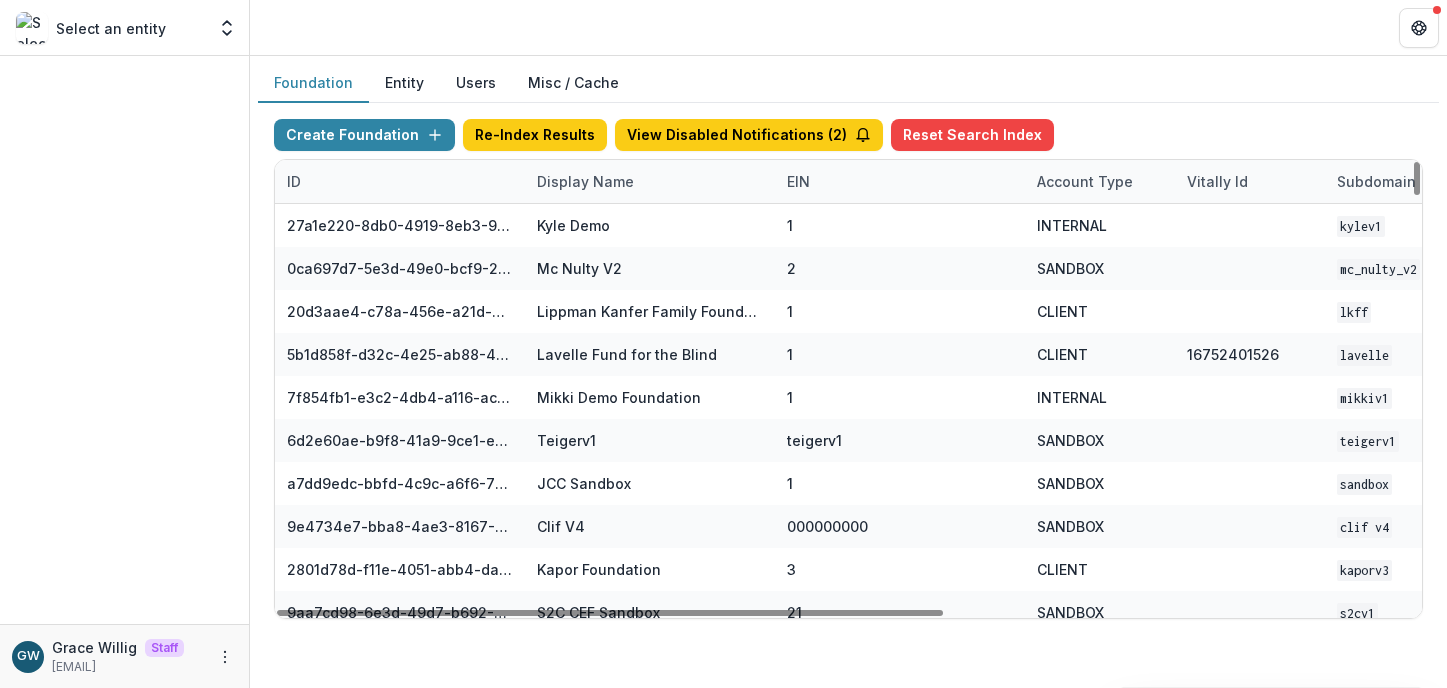 click on "Display Name" at bounding box center [585, 181] 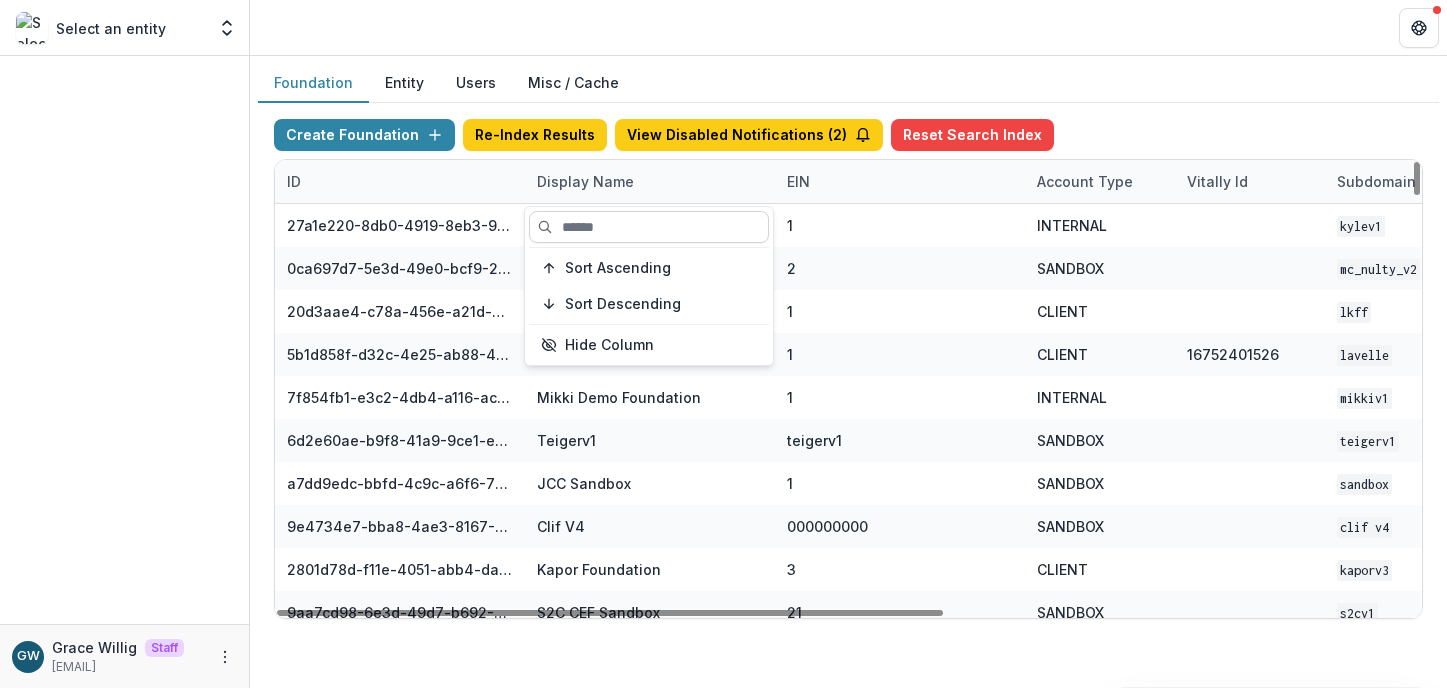 click at bounding box center (649, 227) 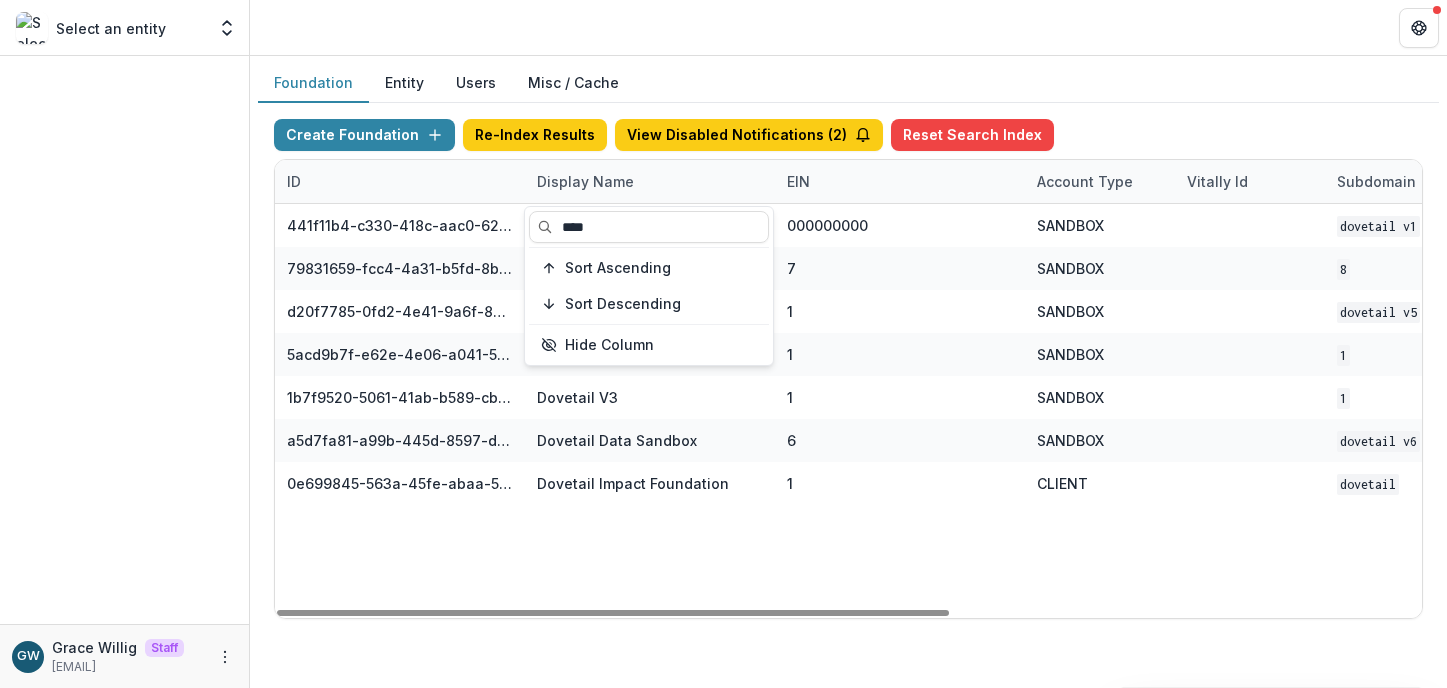 type on "****" 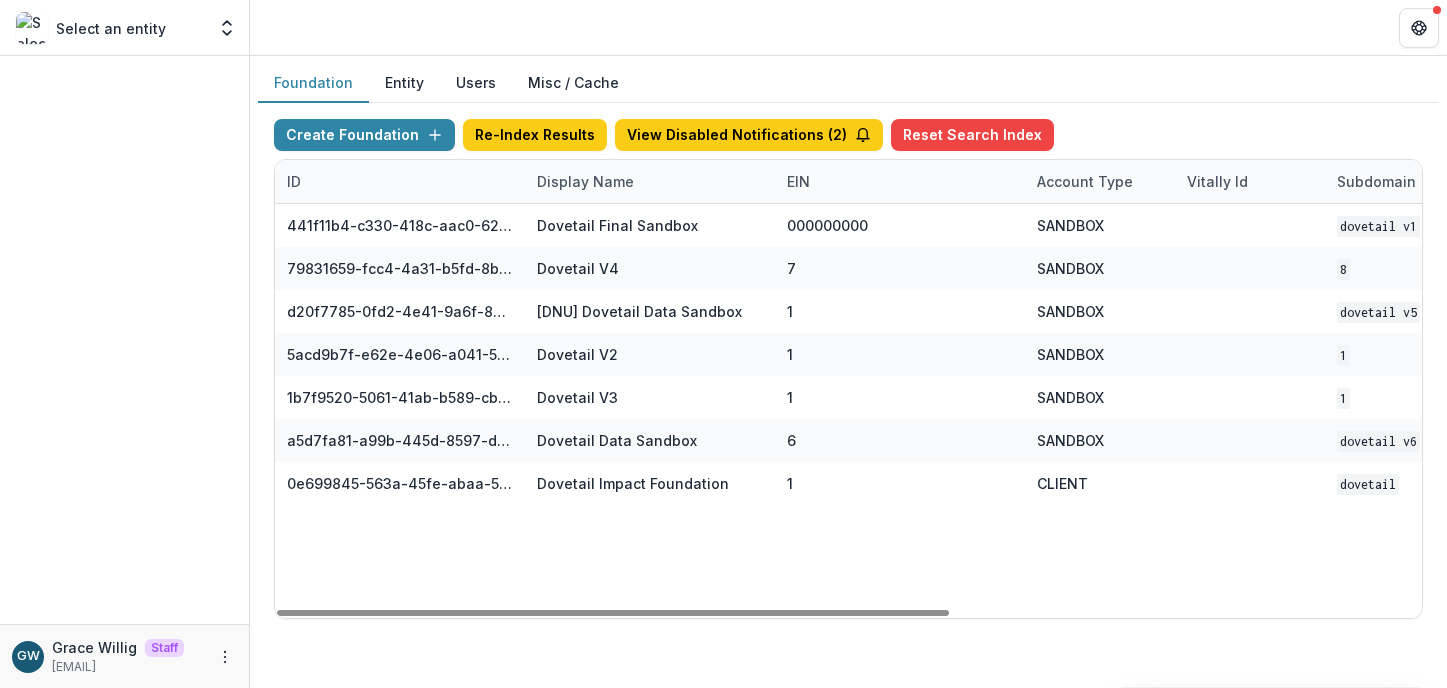 click on "Foundation Entity Users Misc / Cache" at bounding box center (848, 83) 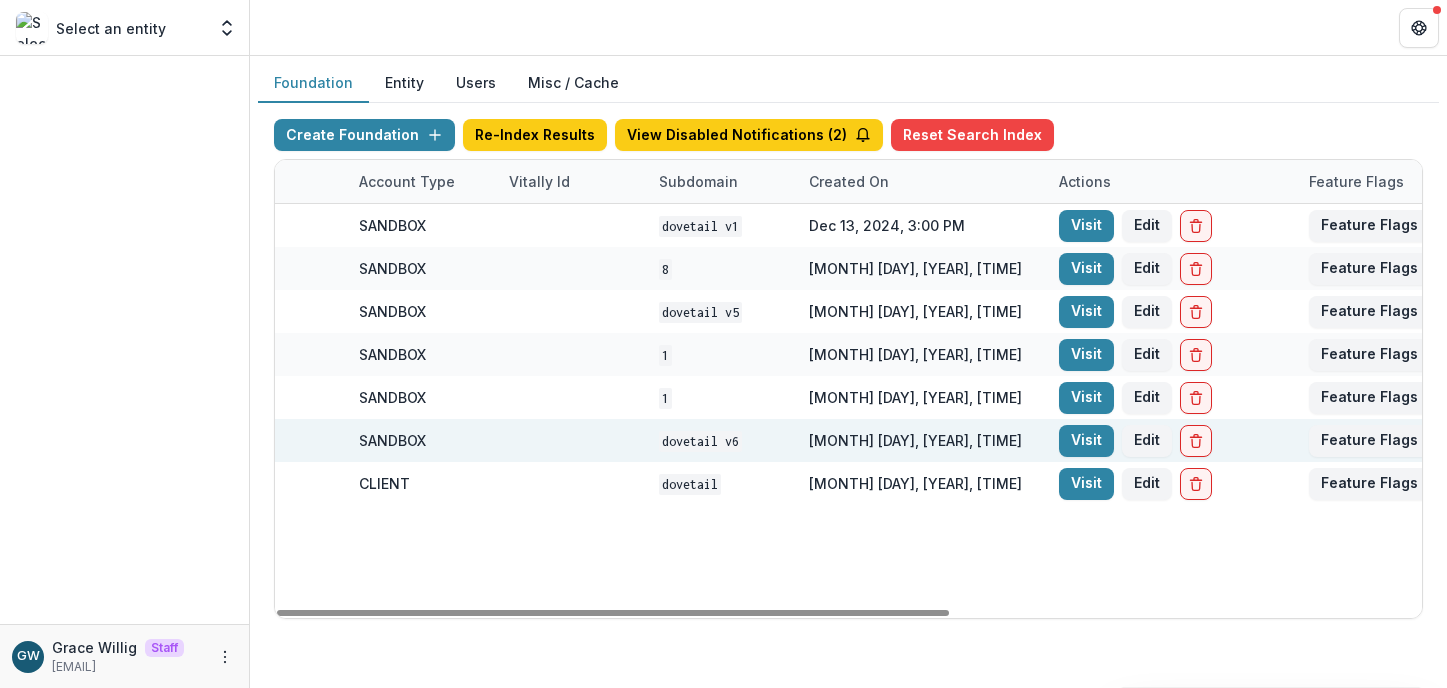 scroll, scrollTop: 0, scrollLeft: 803, axis: horizontal 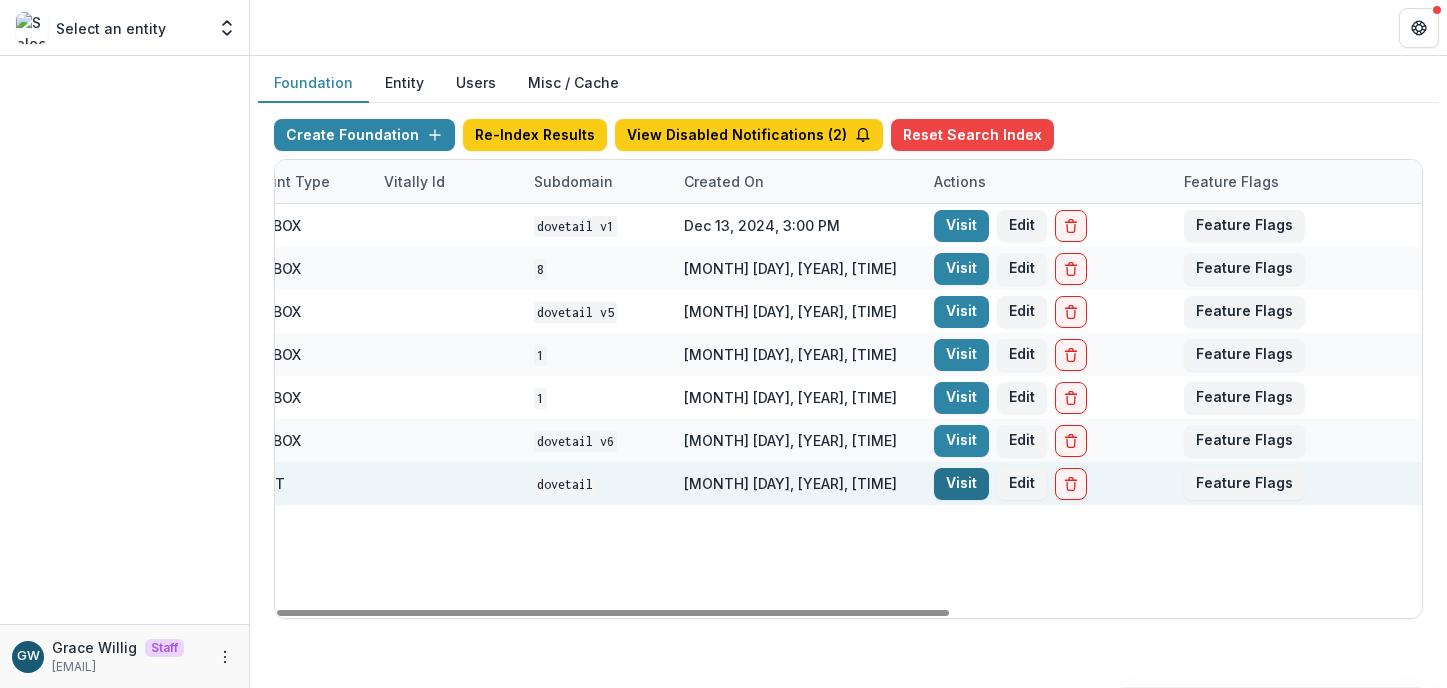 click on "Visit" at bounding box center [961, 484] 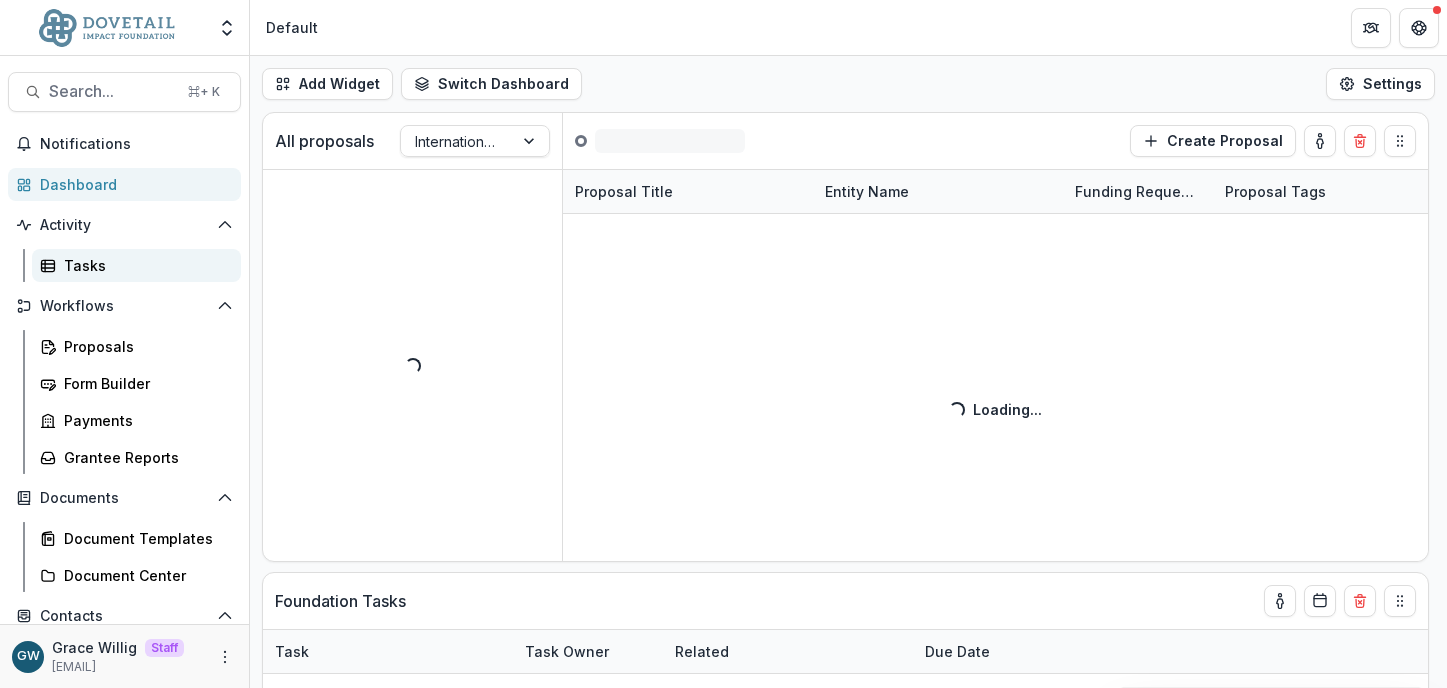 select on "******" 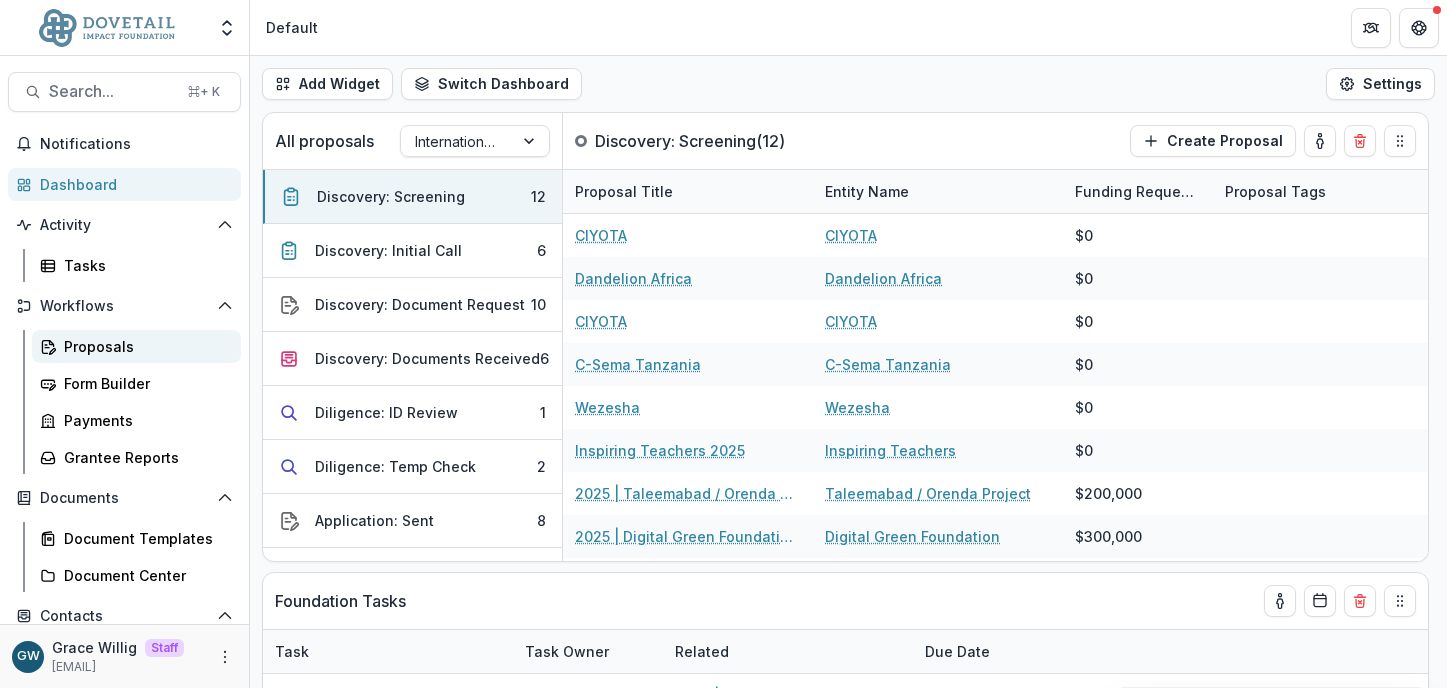 click on "Proposals" at bounding box center [136, 346] 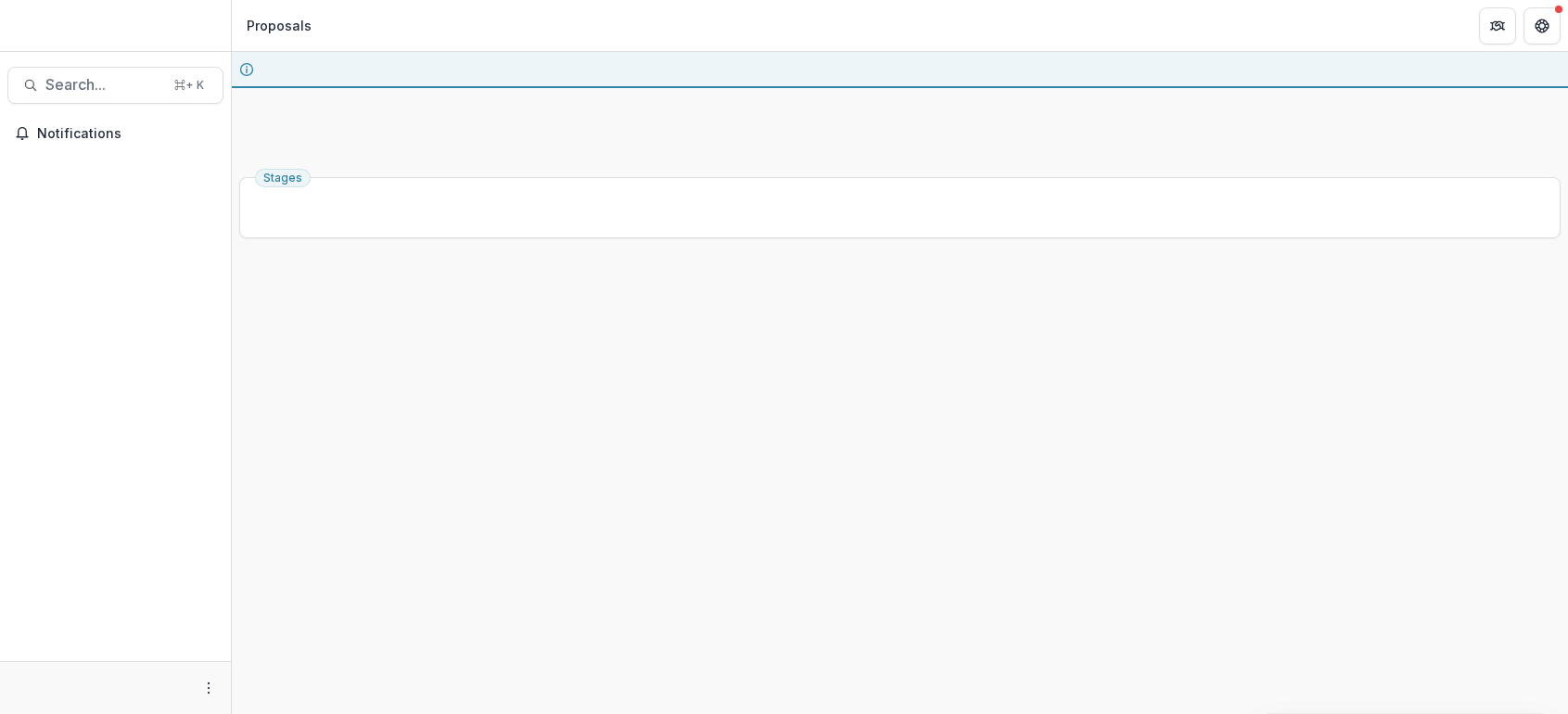 scroll, scrollTop: 0, scrollLeft: 0, axis: both 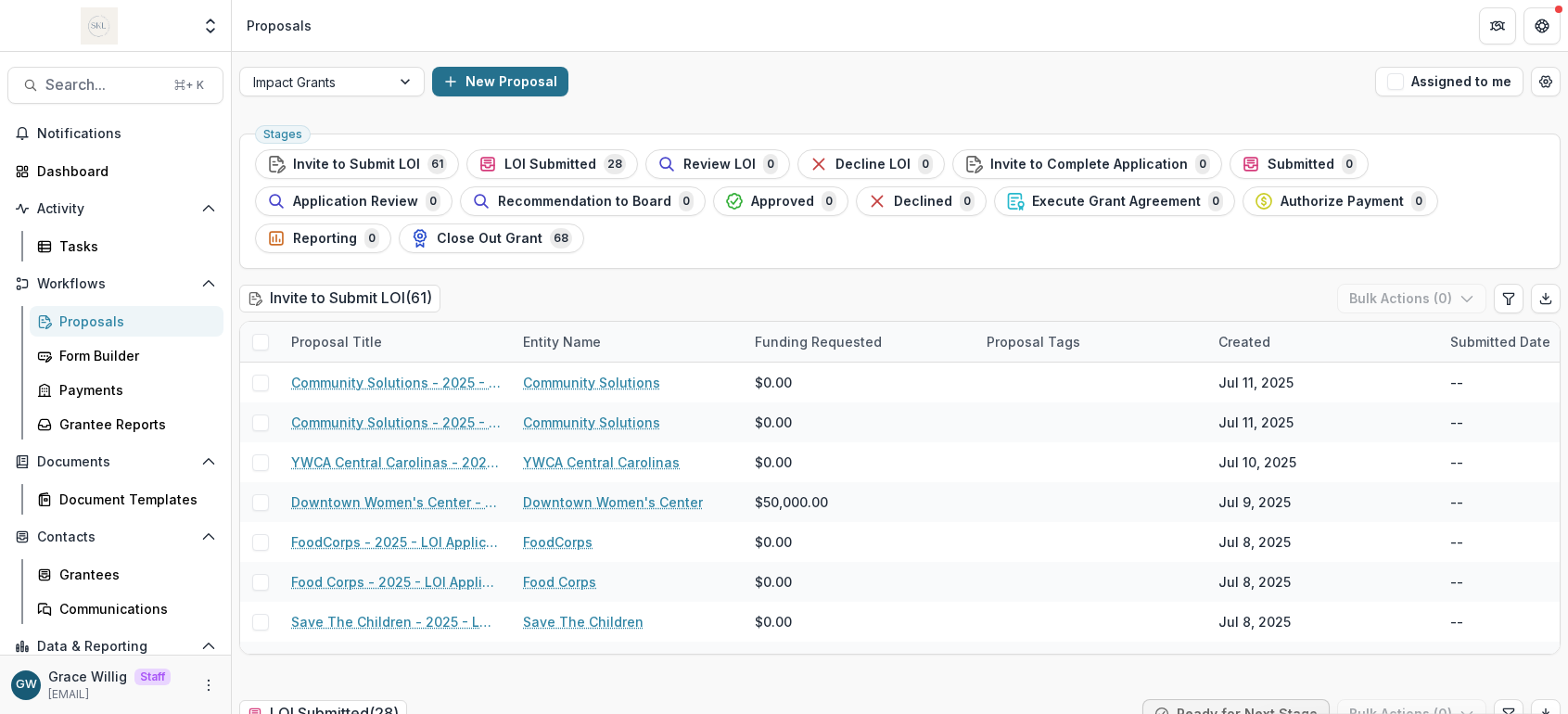 click on "New Proposal" at bounding box center (500, 82) 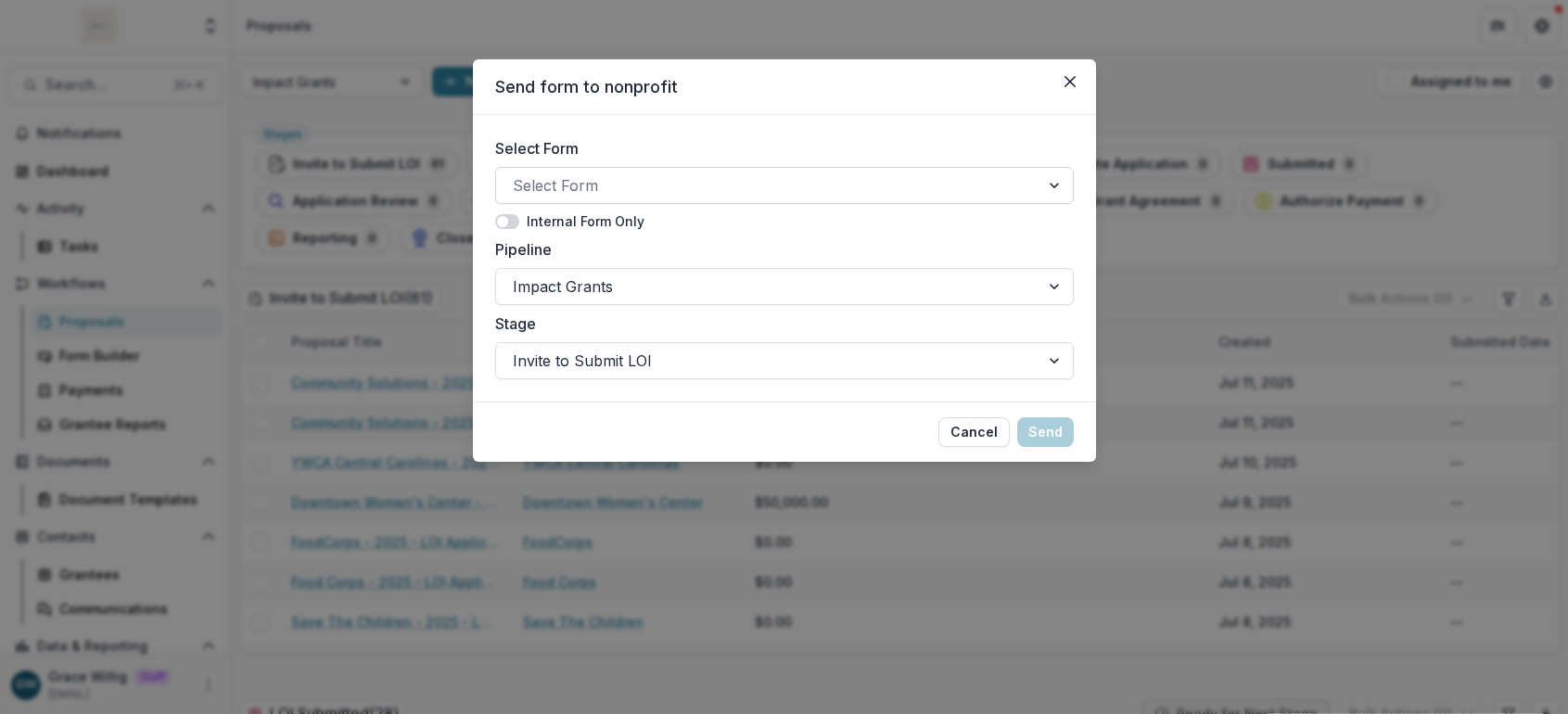 click at bounding box center (768, 185) 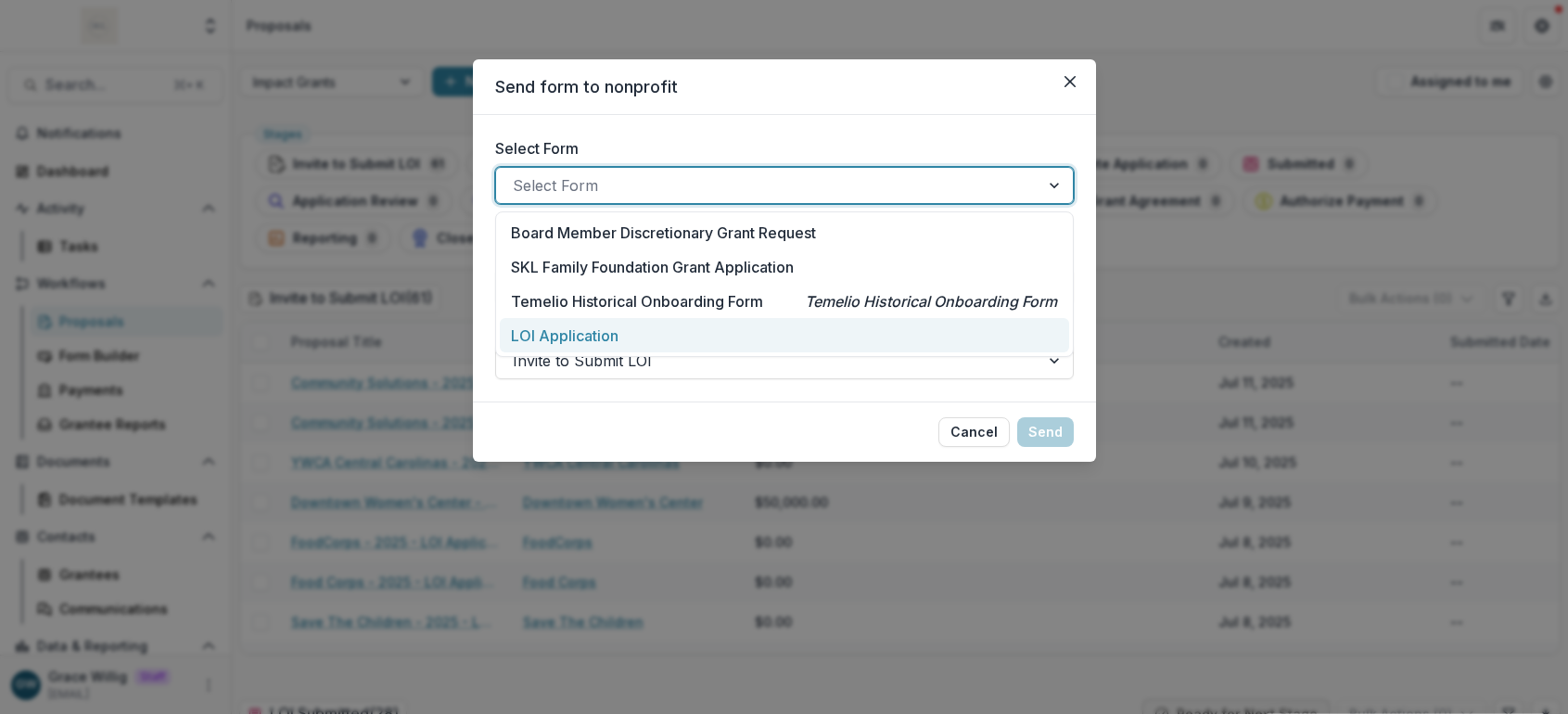 click on "LOI Application" at bounding box center (565, 336) 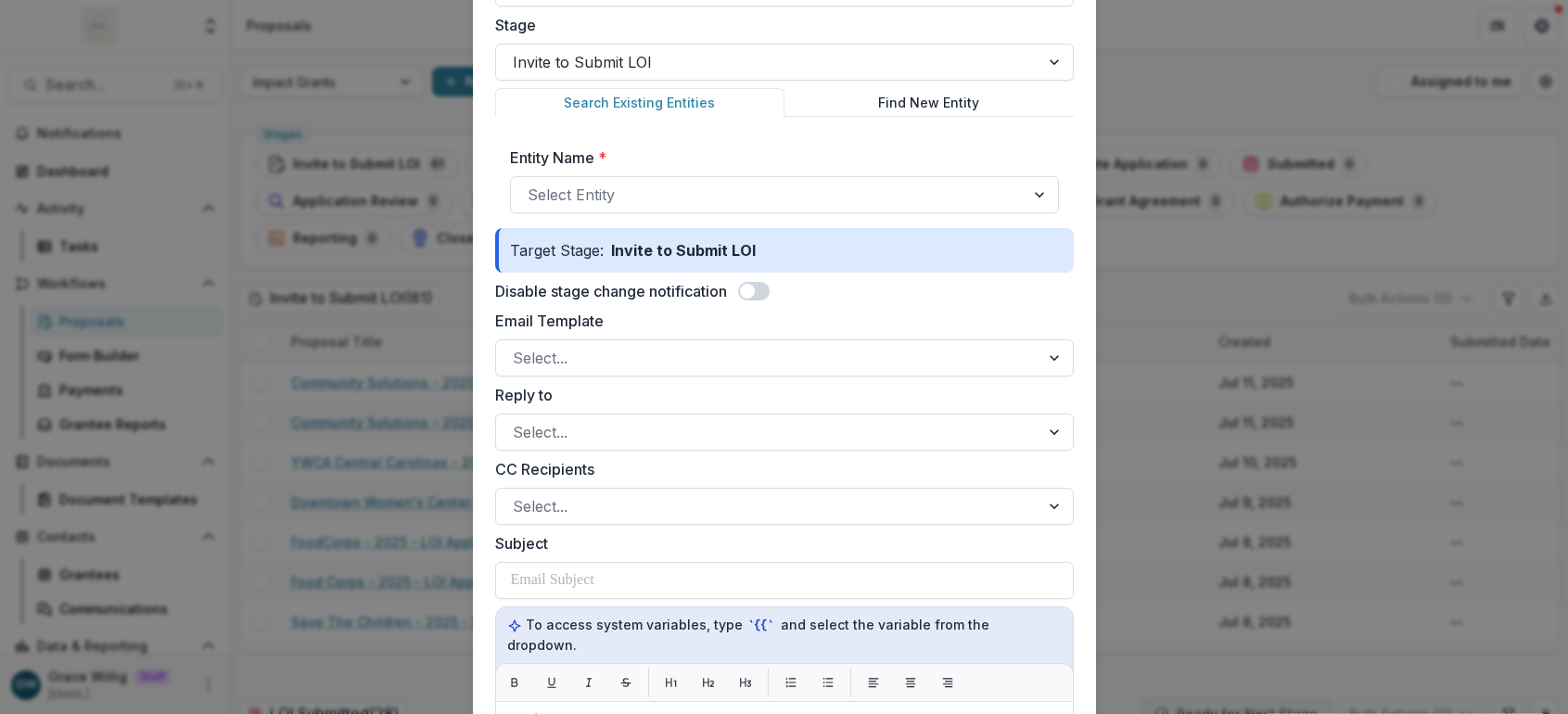 scroll, scrollTop: 308, scrollLeft: 0, axis: vertical 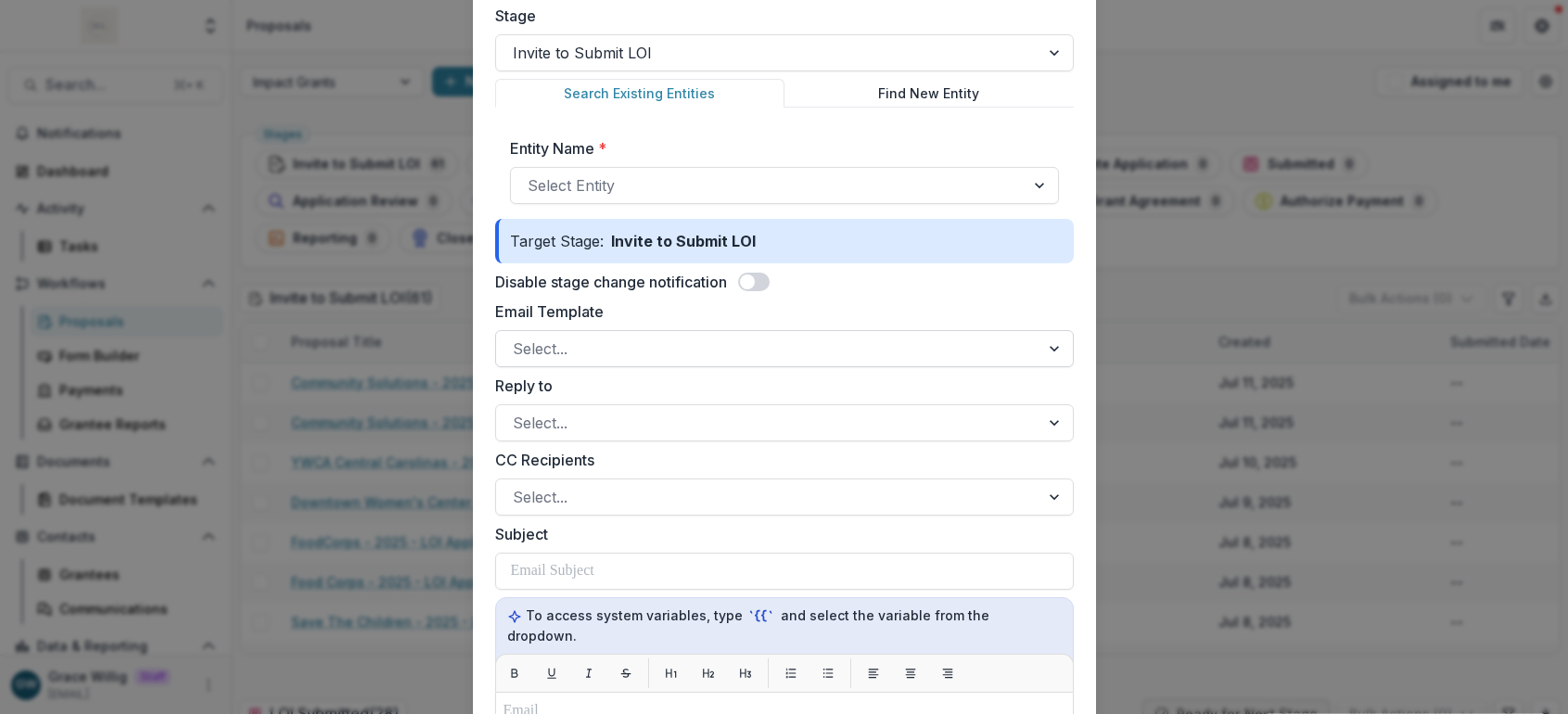click on "Select..." at bounding box center (784, 349) 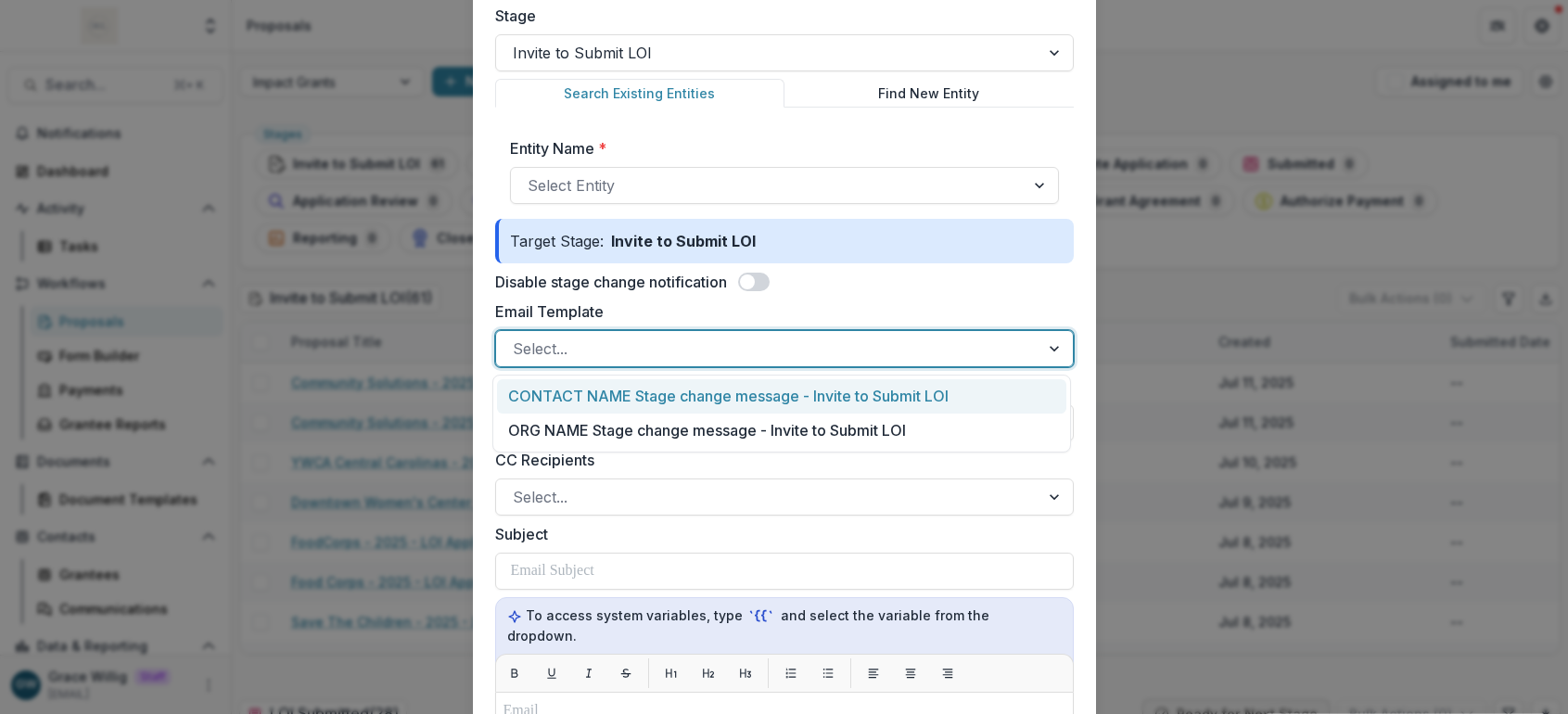 click on "CONTACT NAME Stage change message - Invite to Submit LOI" at bounding box center (782, 396) 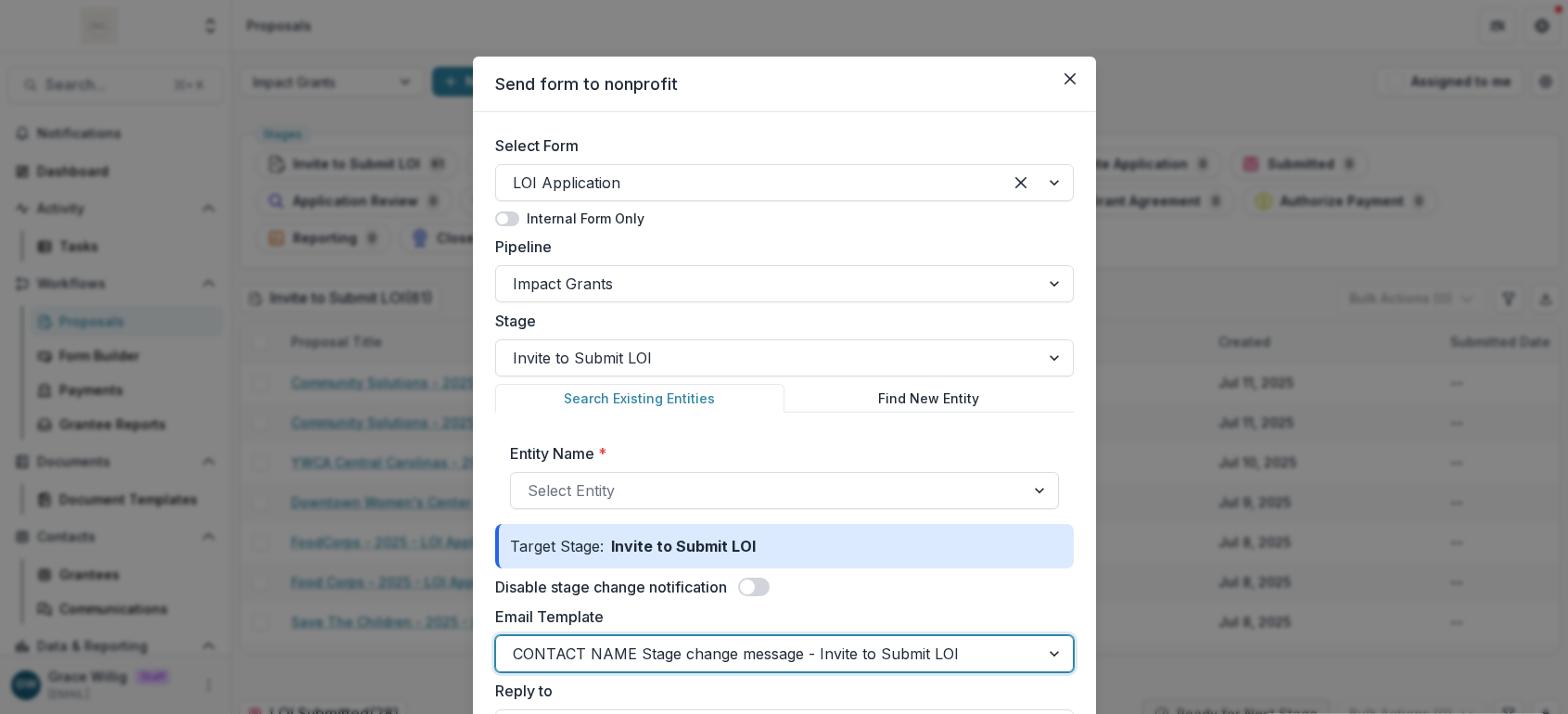 scroll, scrollTop: 0, scrollLeft: 0, axis: both 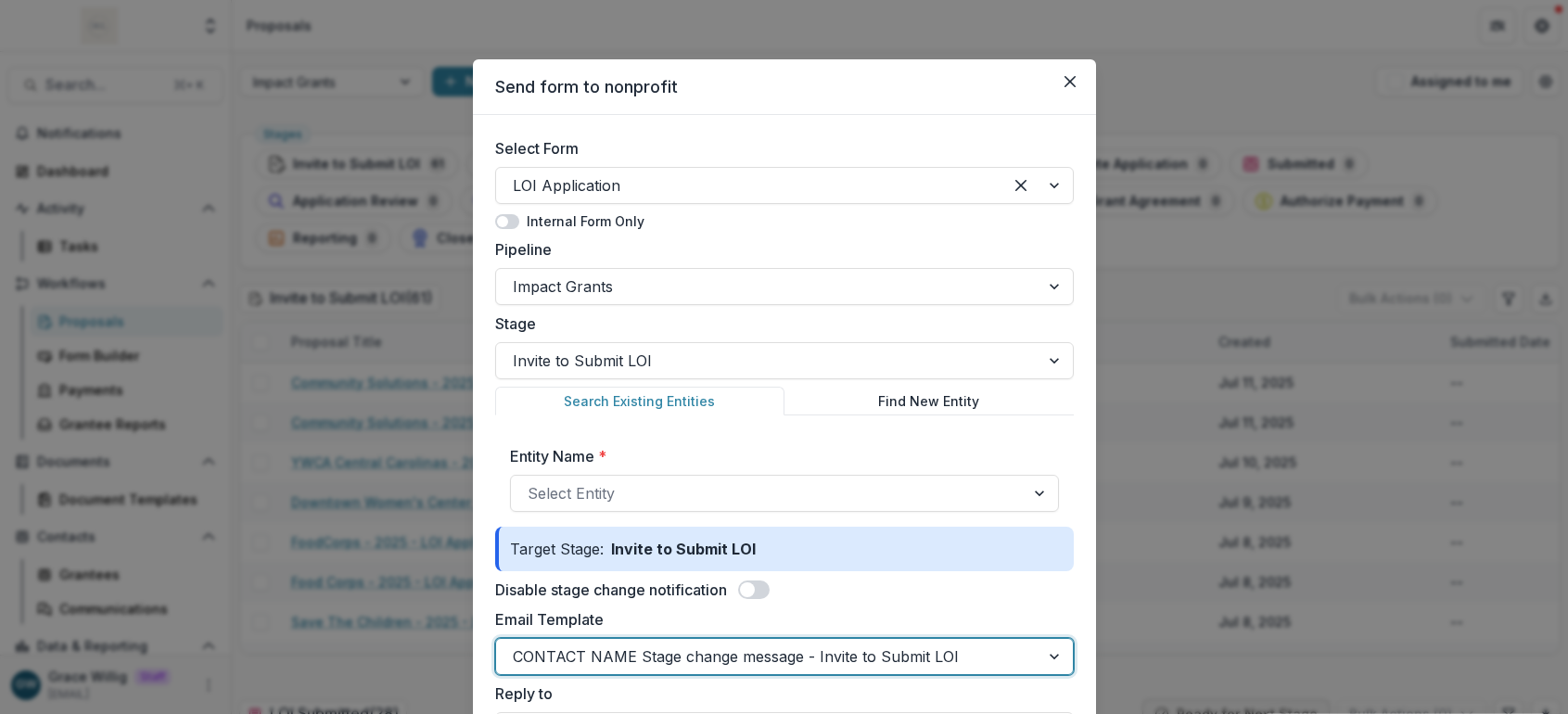 click 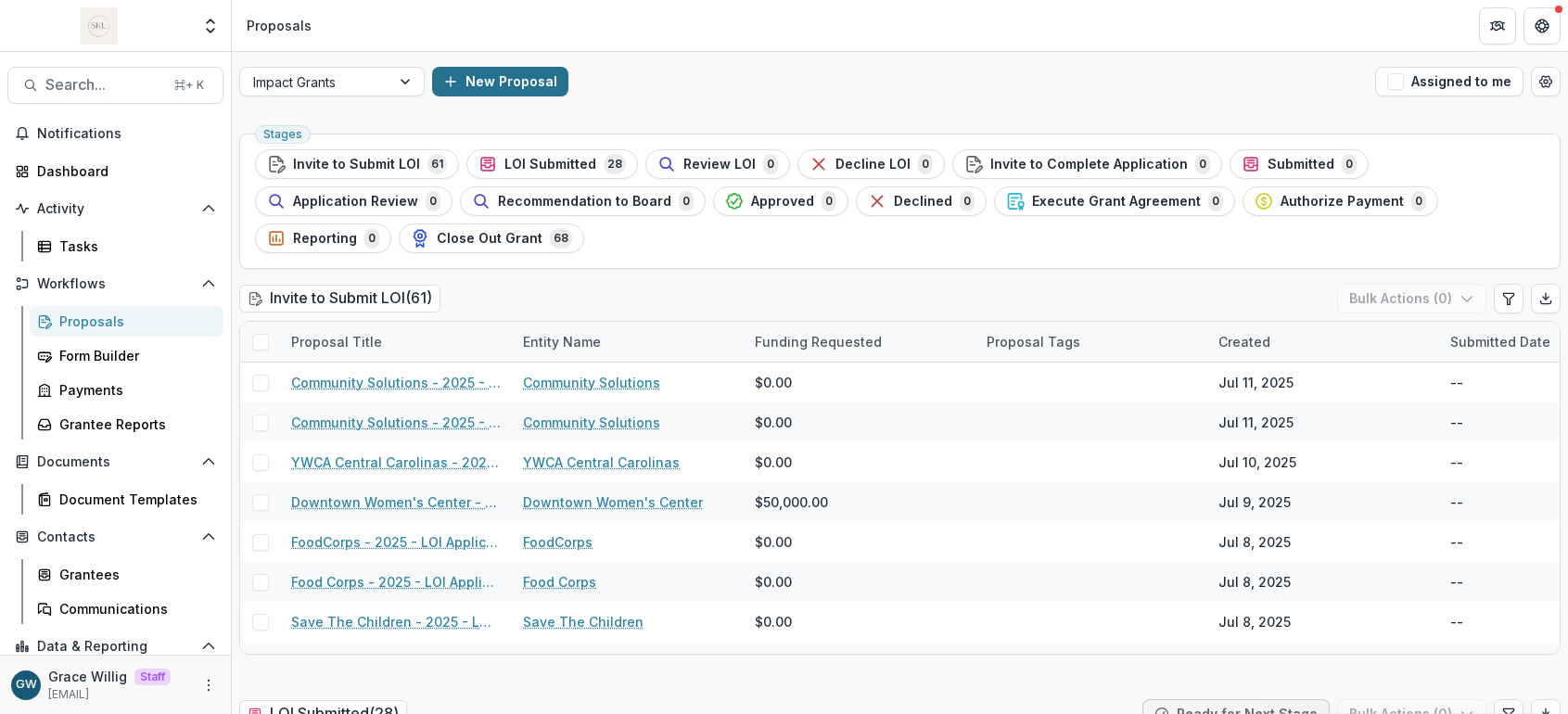 click on "New Proposal" at bounding box center [500, 82] 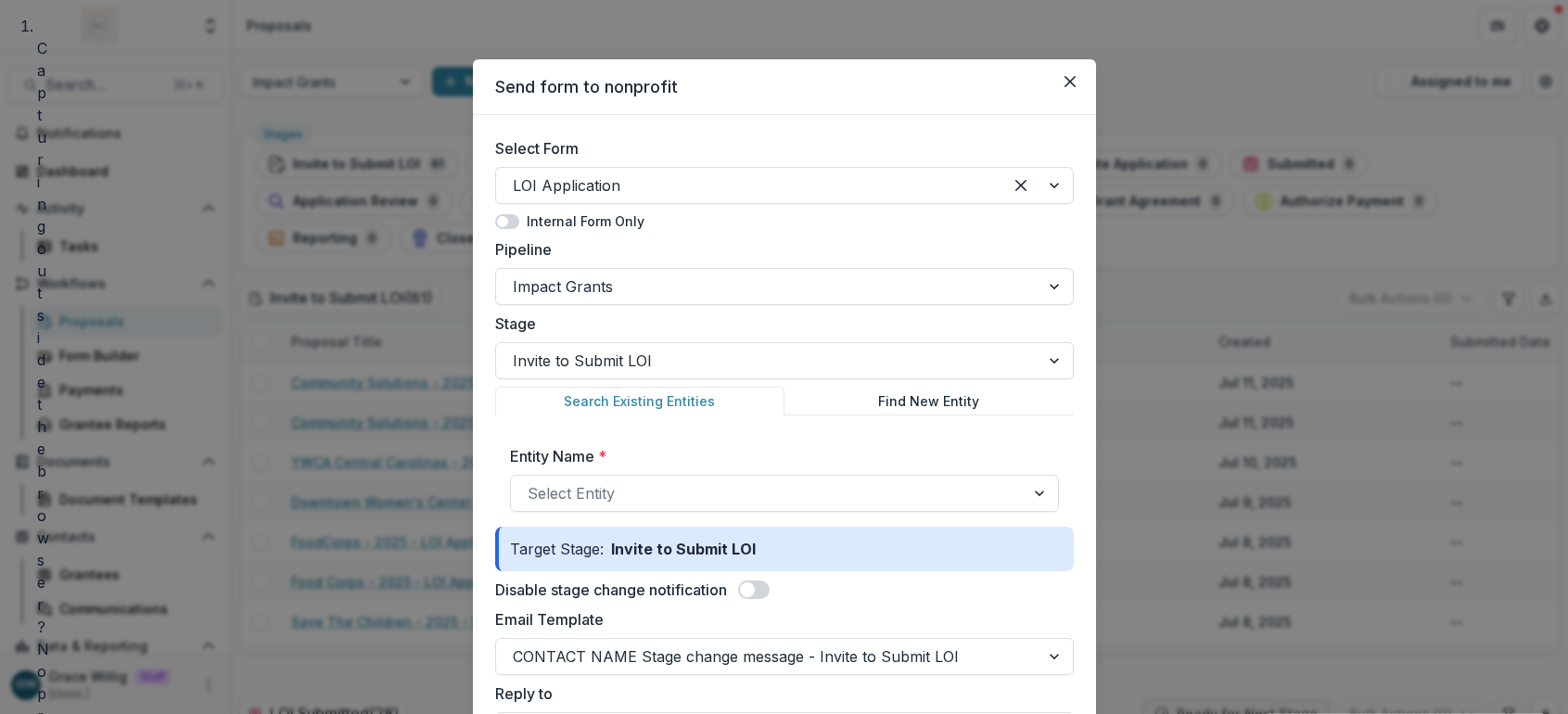 click on "Dismiss" at bounding box center [66, 1744] 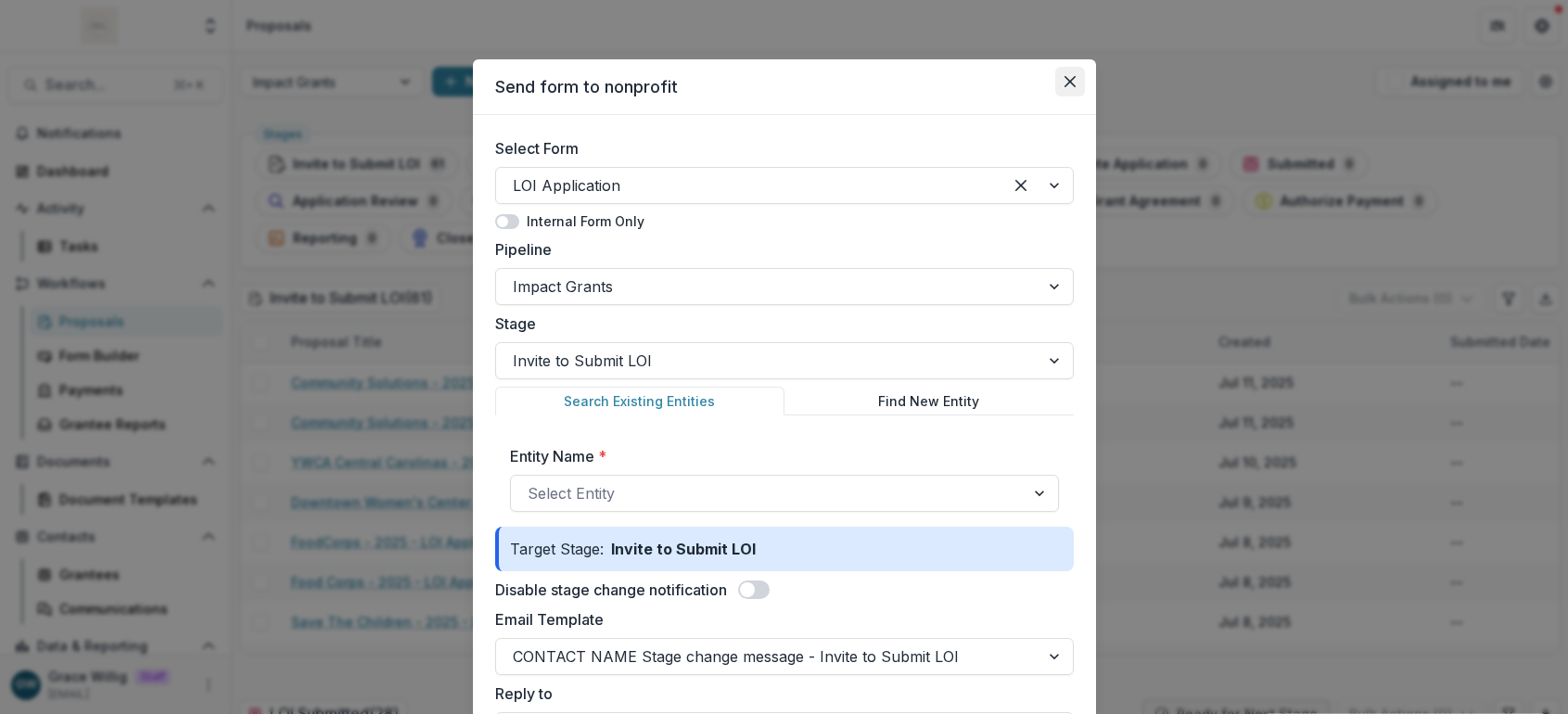click at bounding box center (1070, 82) 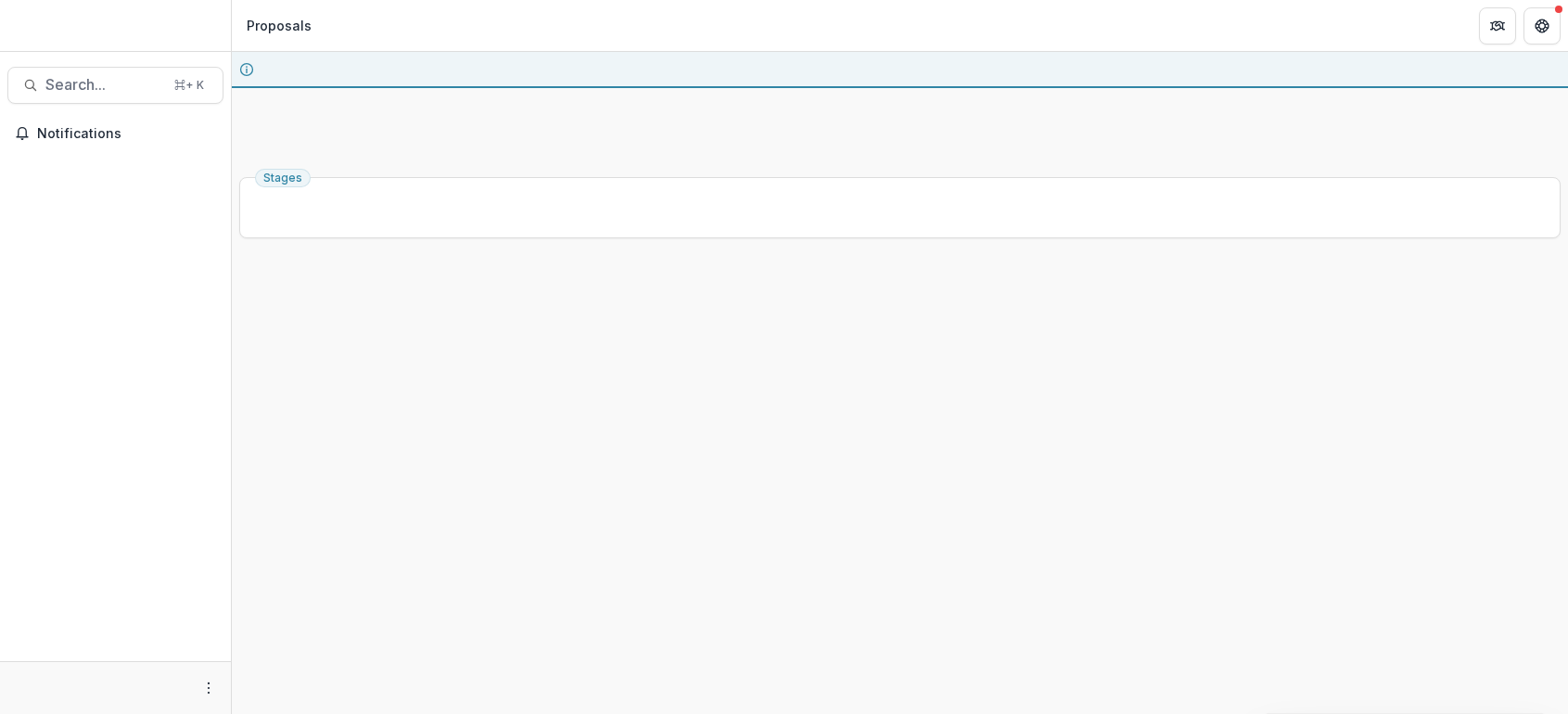 scroll, scrollTop: 0, scrollLeft: 0, axis: both 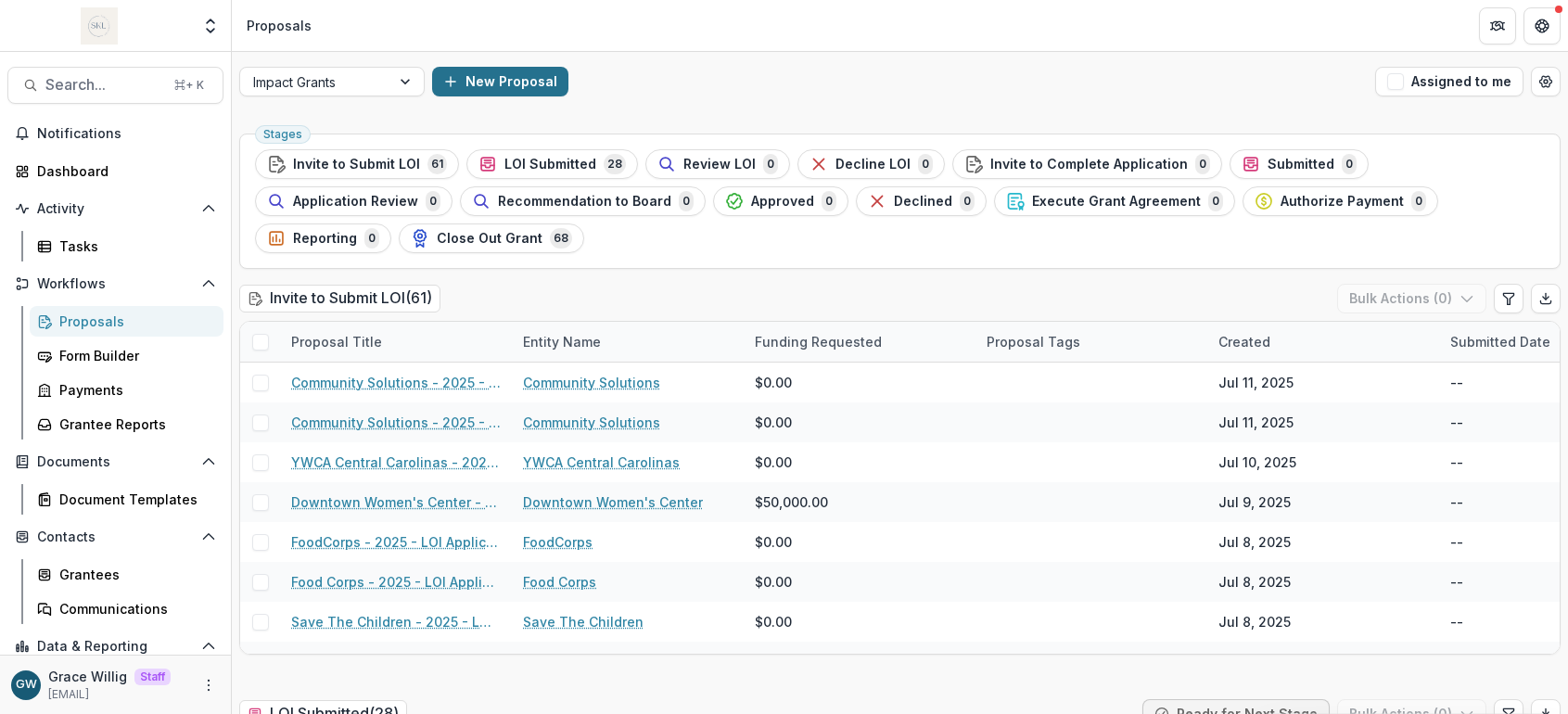 click on "New Proposal" at bounding box center [500, 82] 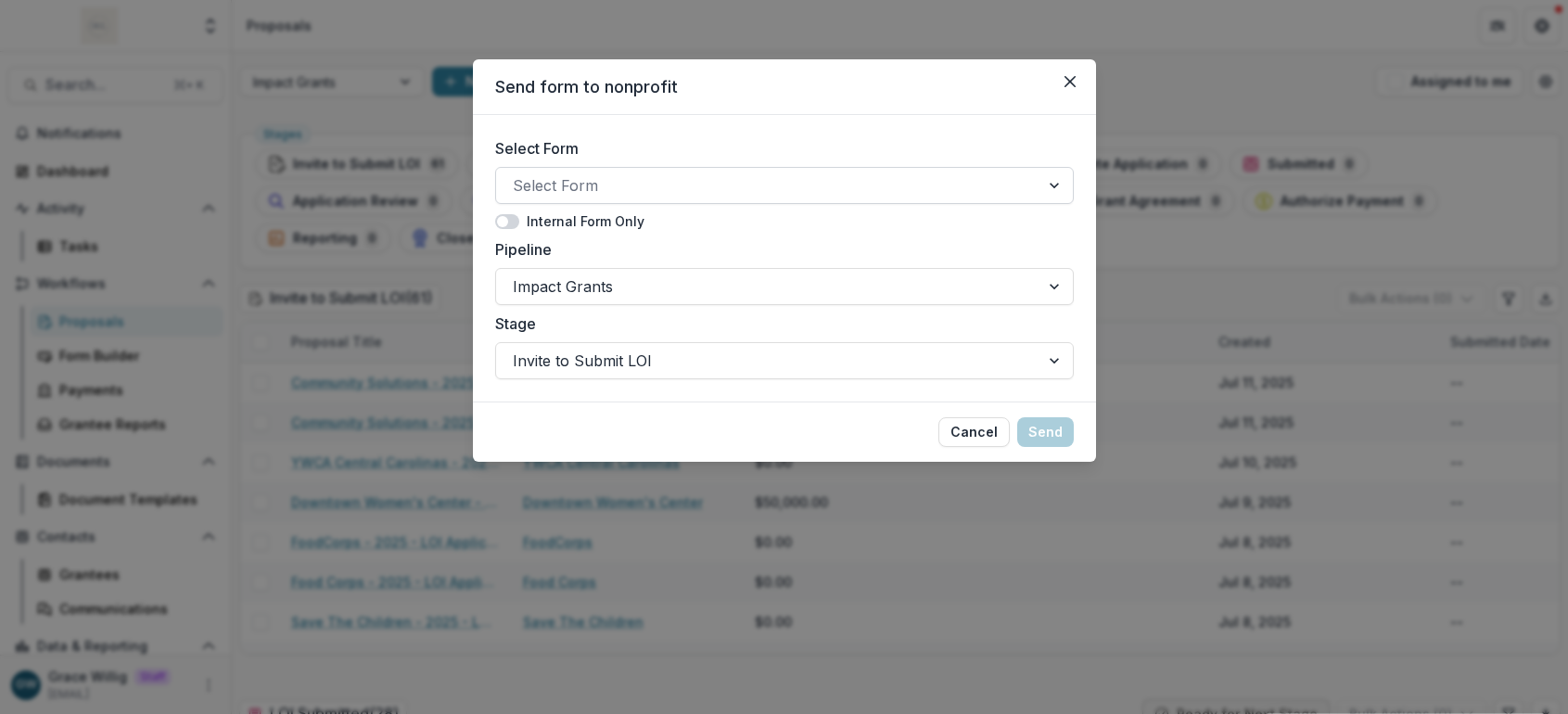 click on "Select Form" at bounding box center [768, 185] 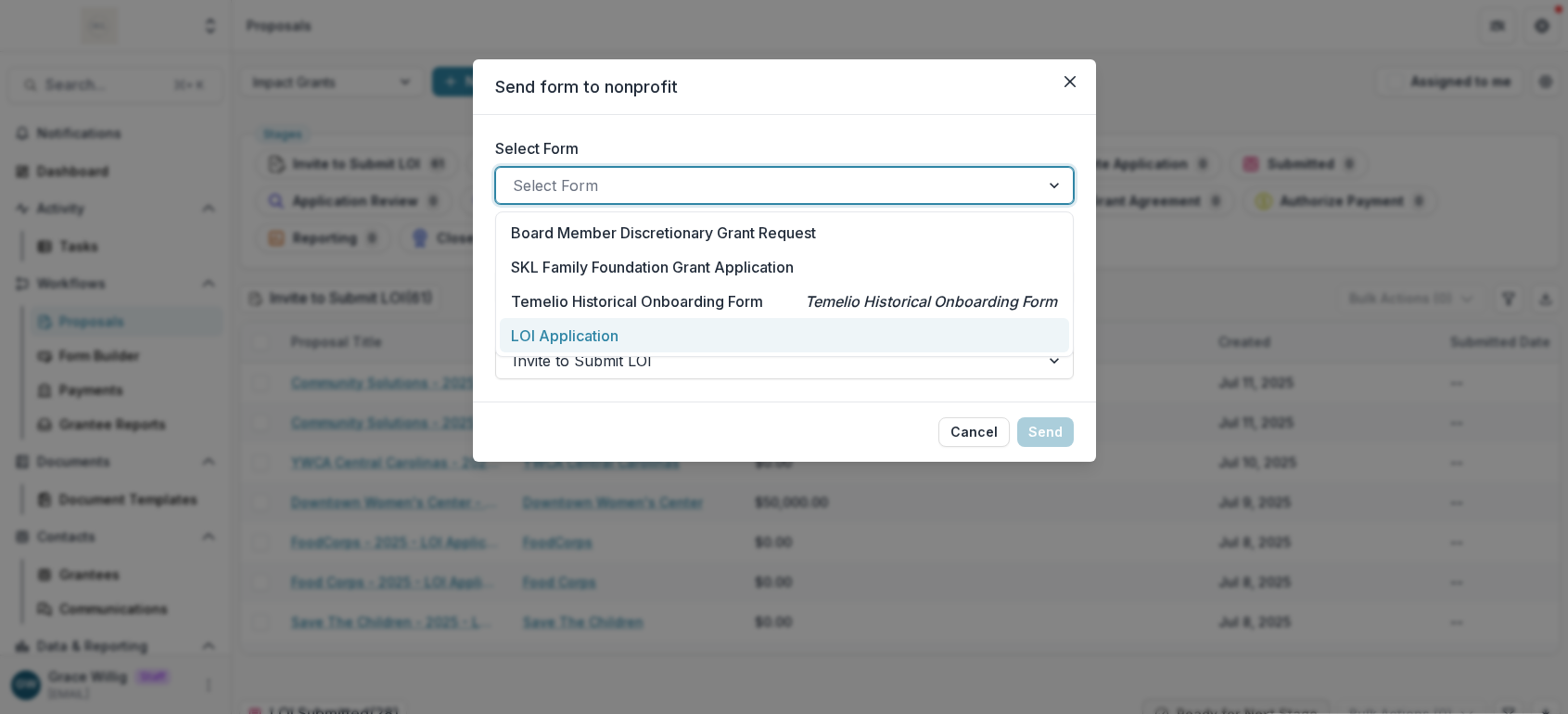 click on "LOI Application" at bounding box center (565, 336) 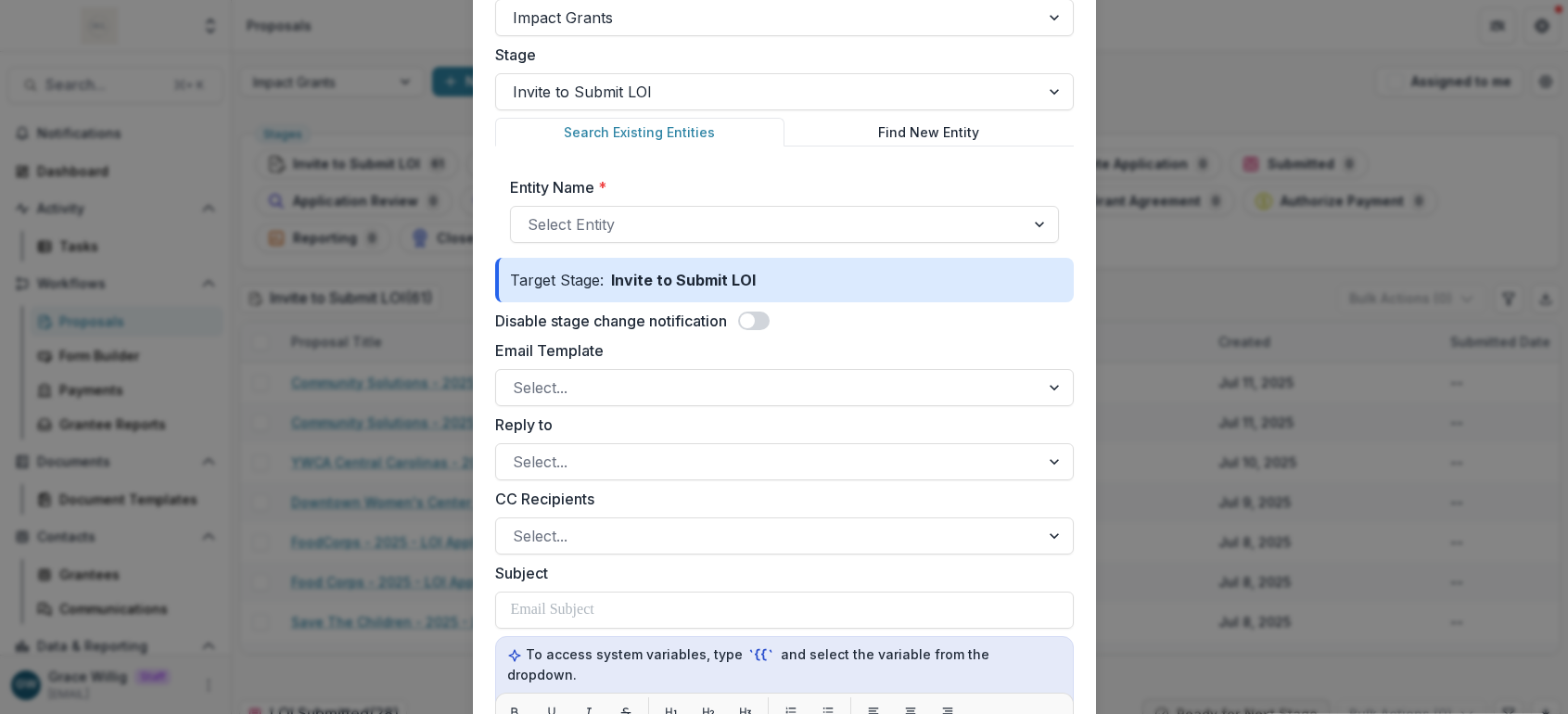 scroll, scrollTop: 306, scrollLeft: 0, axis: vertical 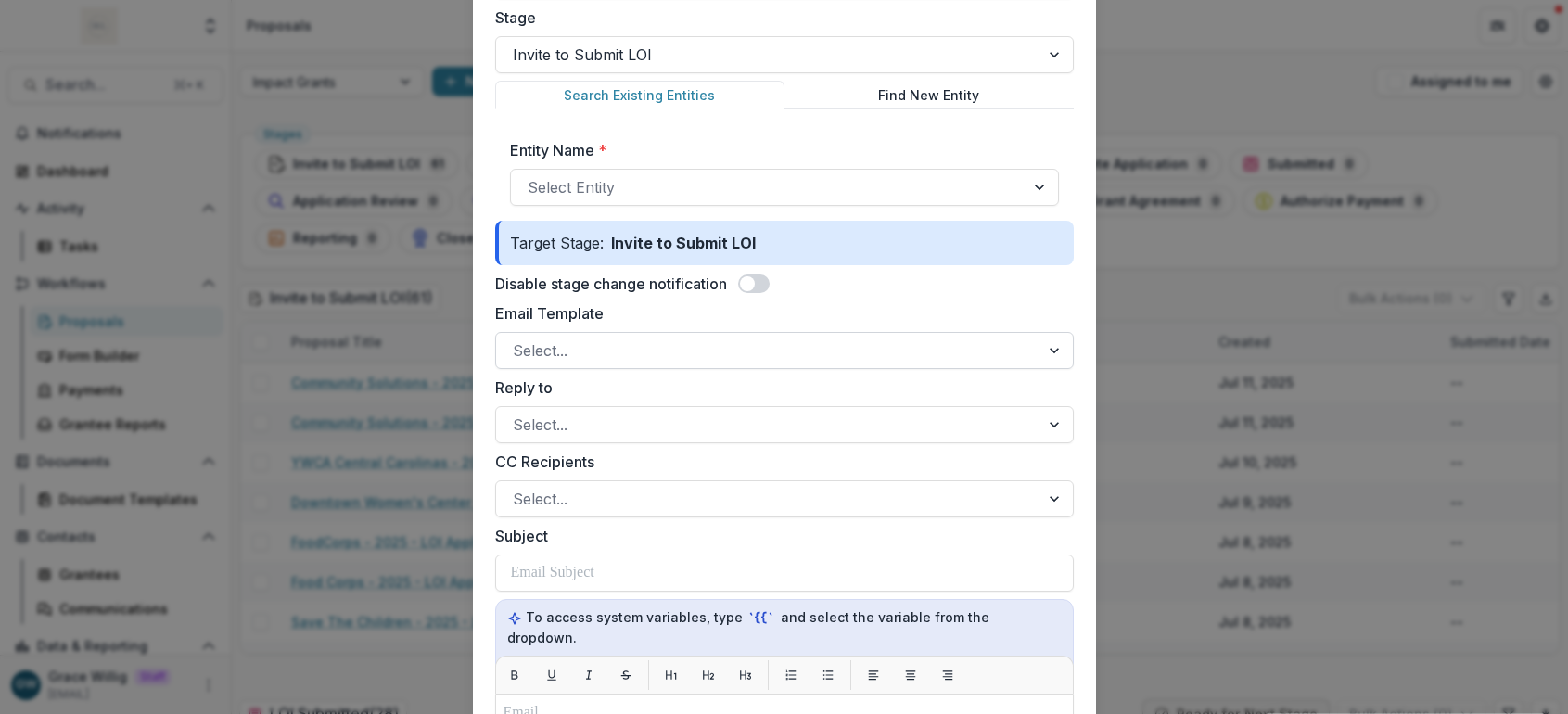 click at bounding box center [768, 351] 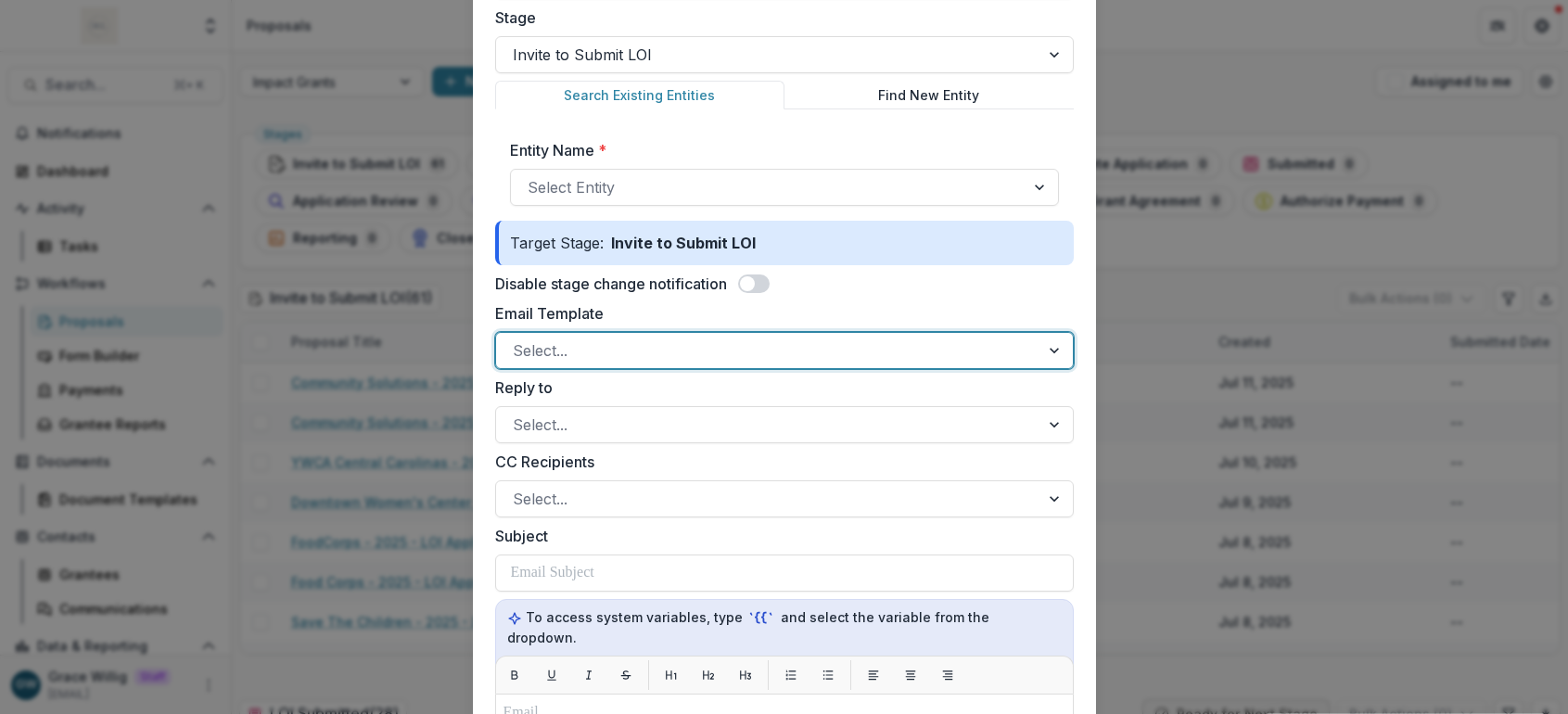 click at bounding box center [768, 351] 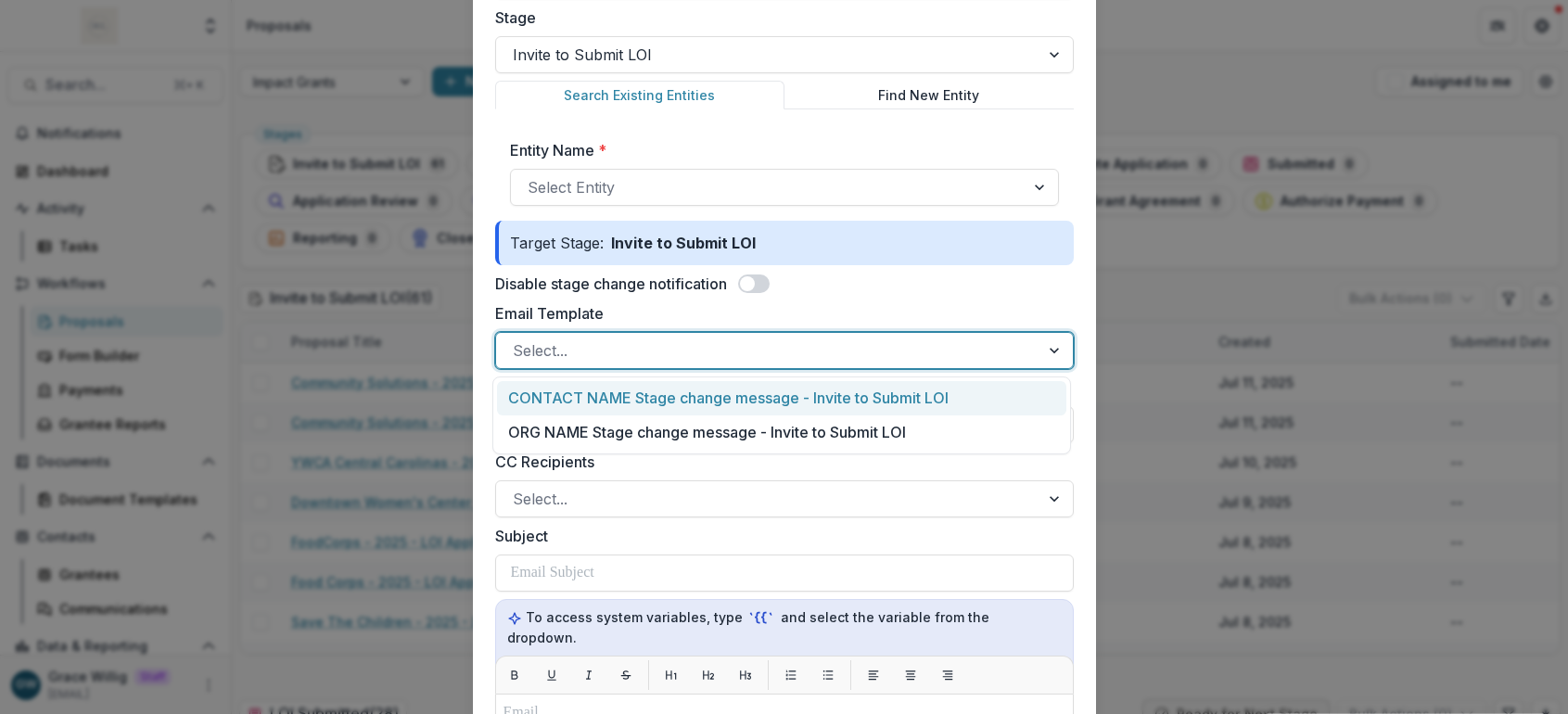 click on "CONTACT NAME Stage change message - Invite to Submit LOI" at bounding box center [782, 398] 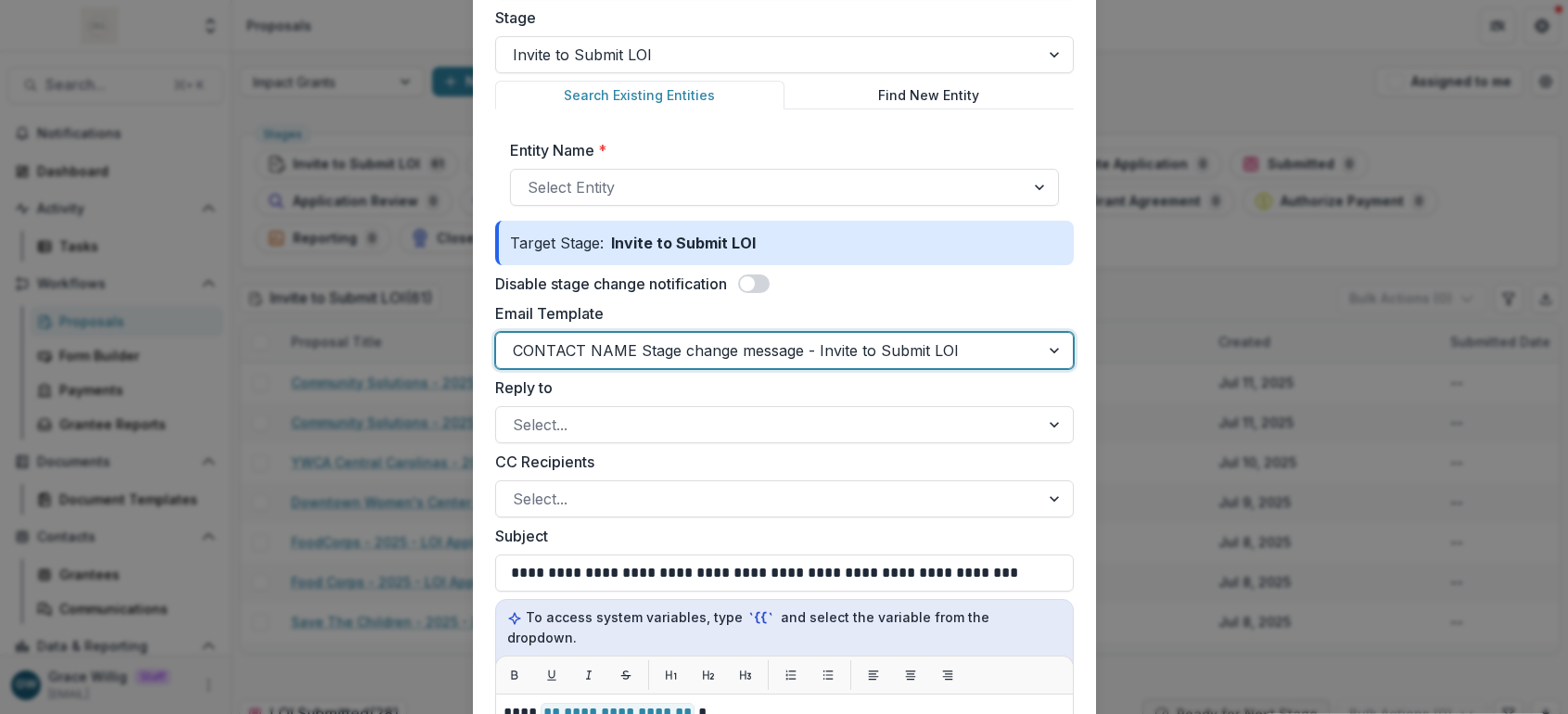scroll, scrollTop: 510, scrollLeft: 0, axis: vertical 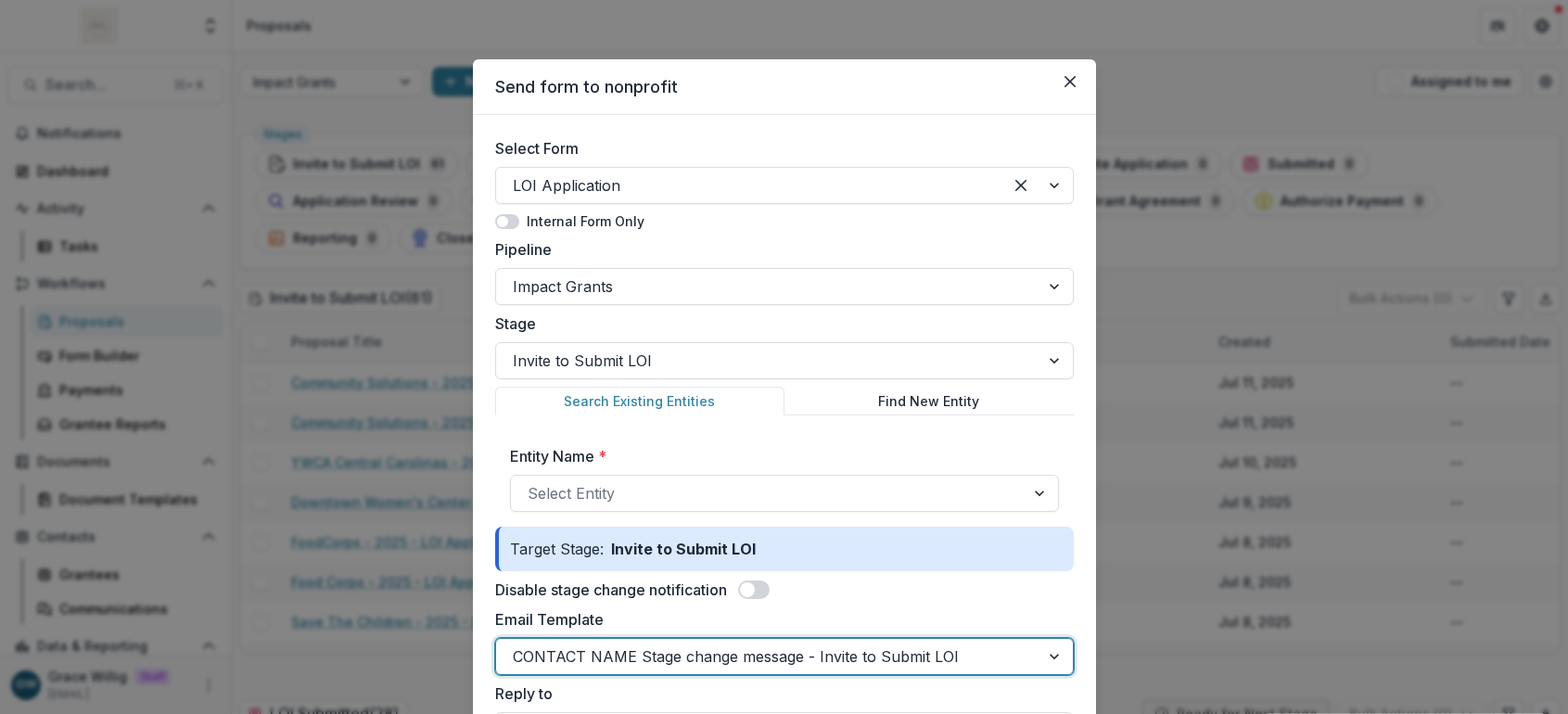 click at bounding box center (1070, 82) 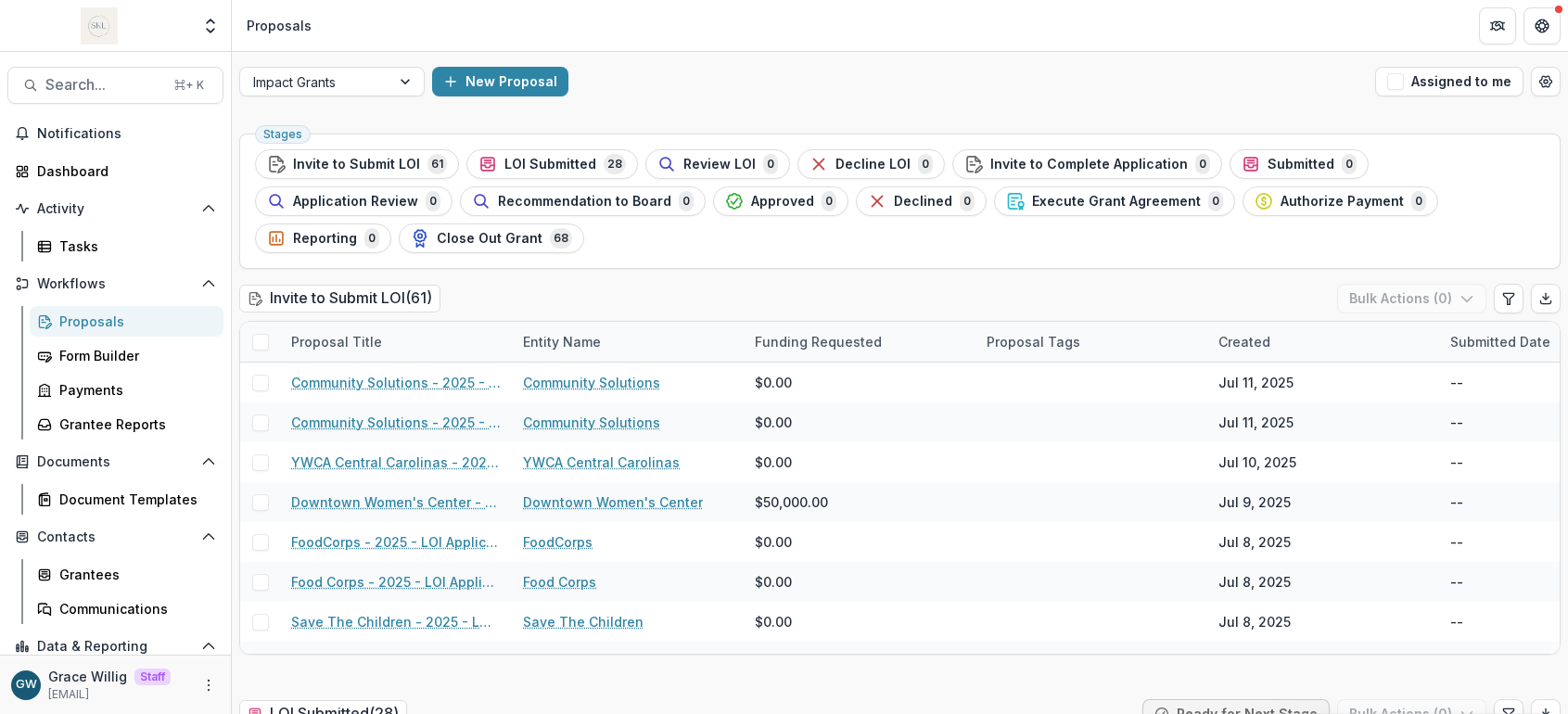 click on "Proposals" at bounding box center [134, 321] 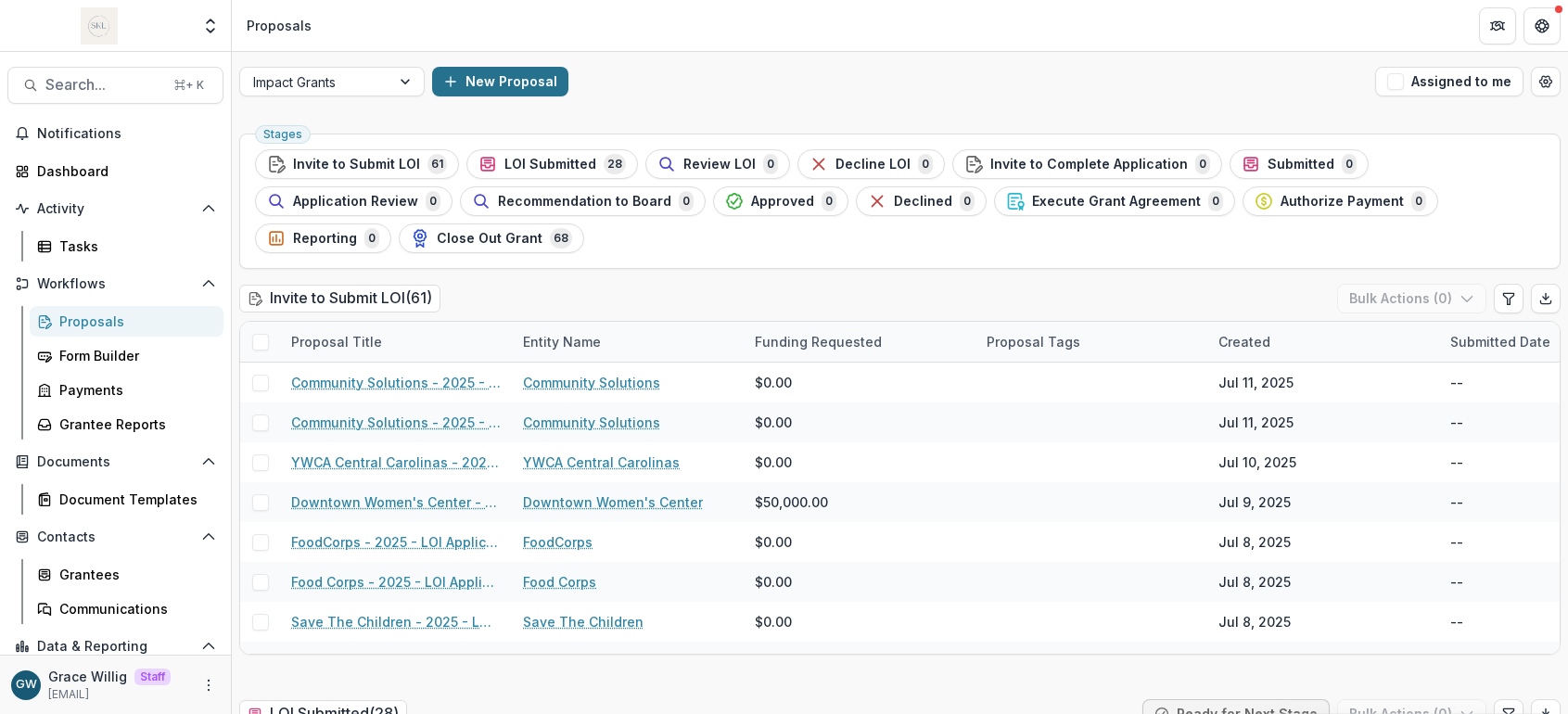 click on "New Proposal" at bounding box center [500, 82] 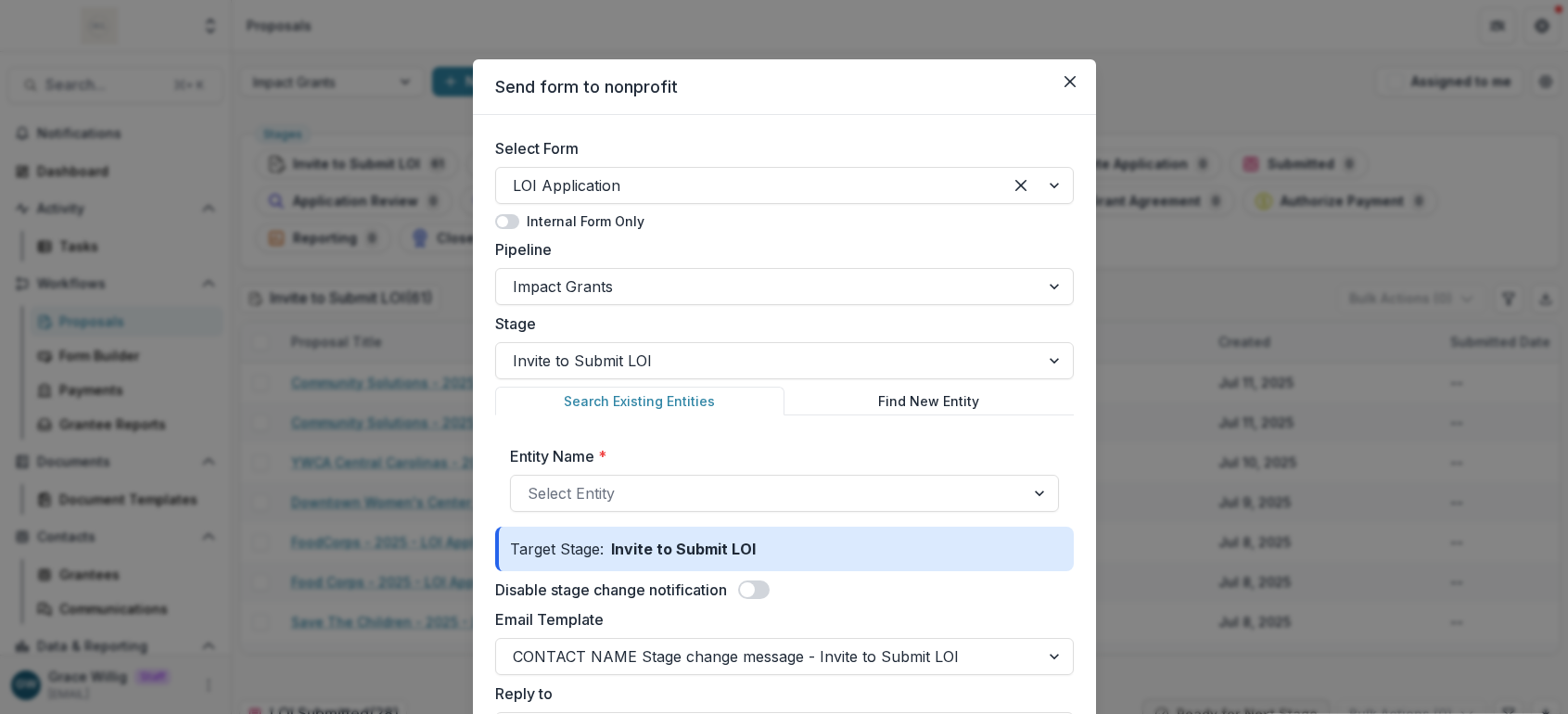 click at bounding box center [1070, 82] 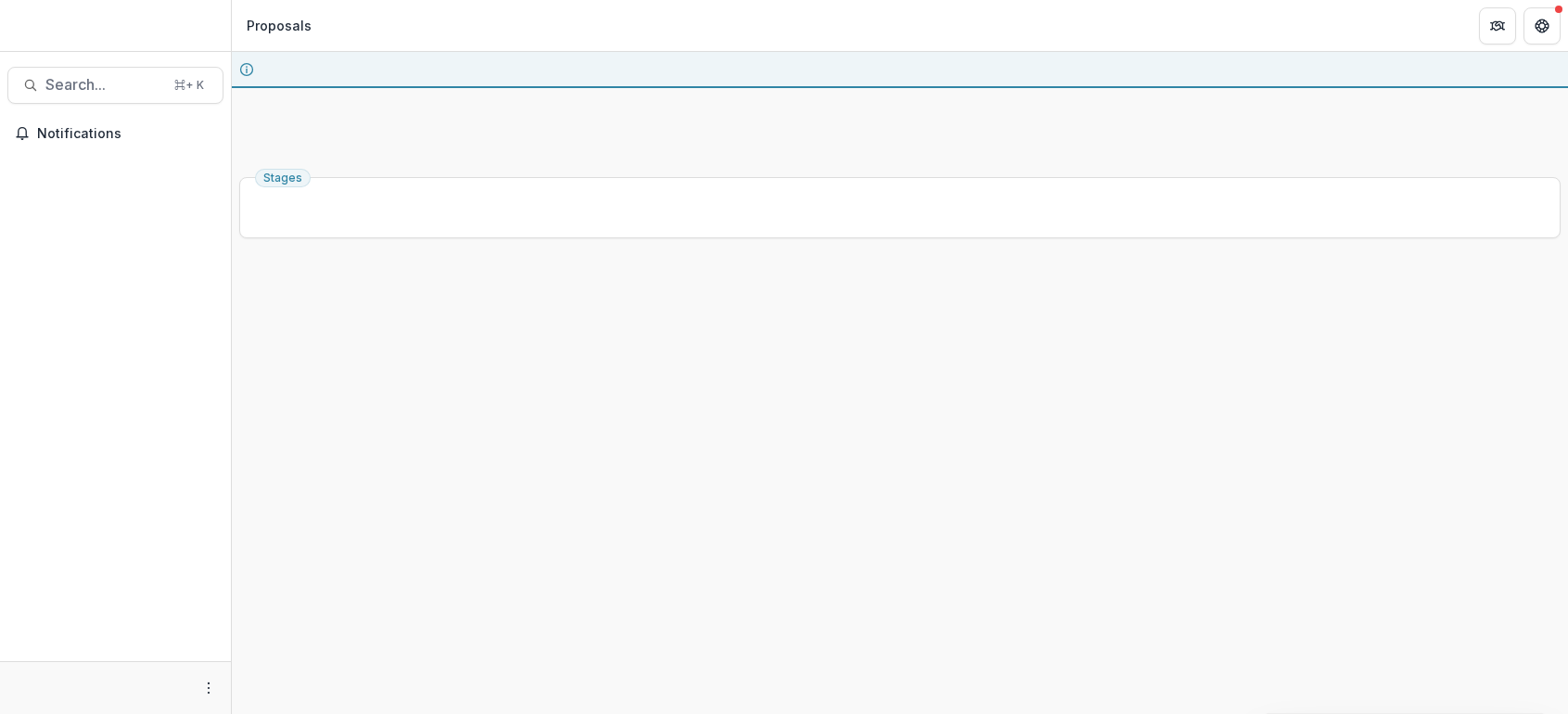 scroll, scrollTop: 0, scrollLeft: 0, axis: both 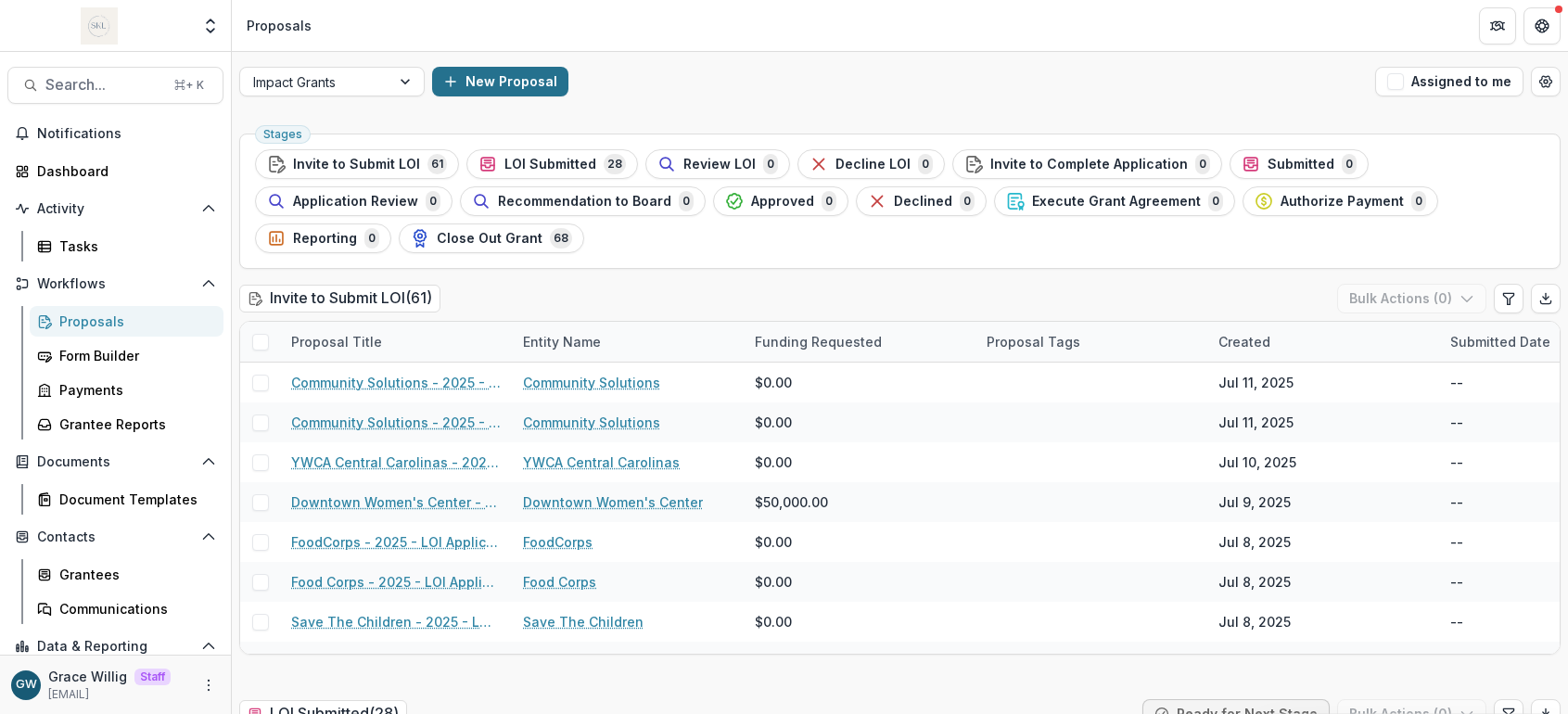 click on "New Proposal" at bounding box center (500, 82) 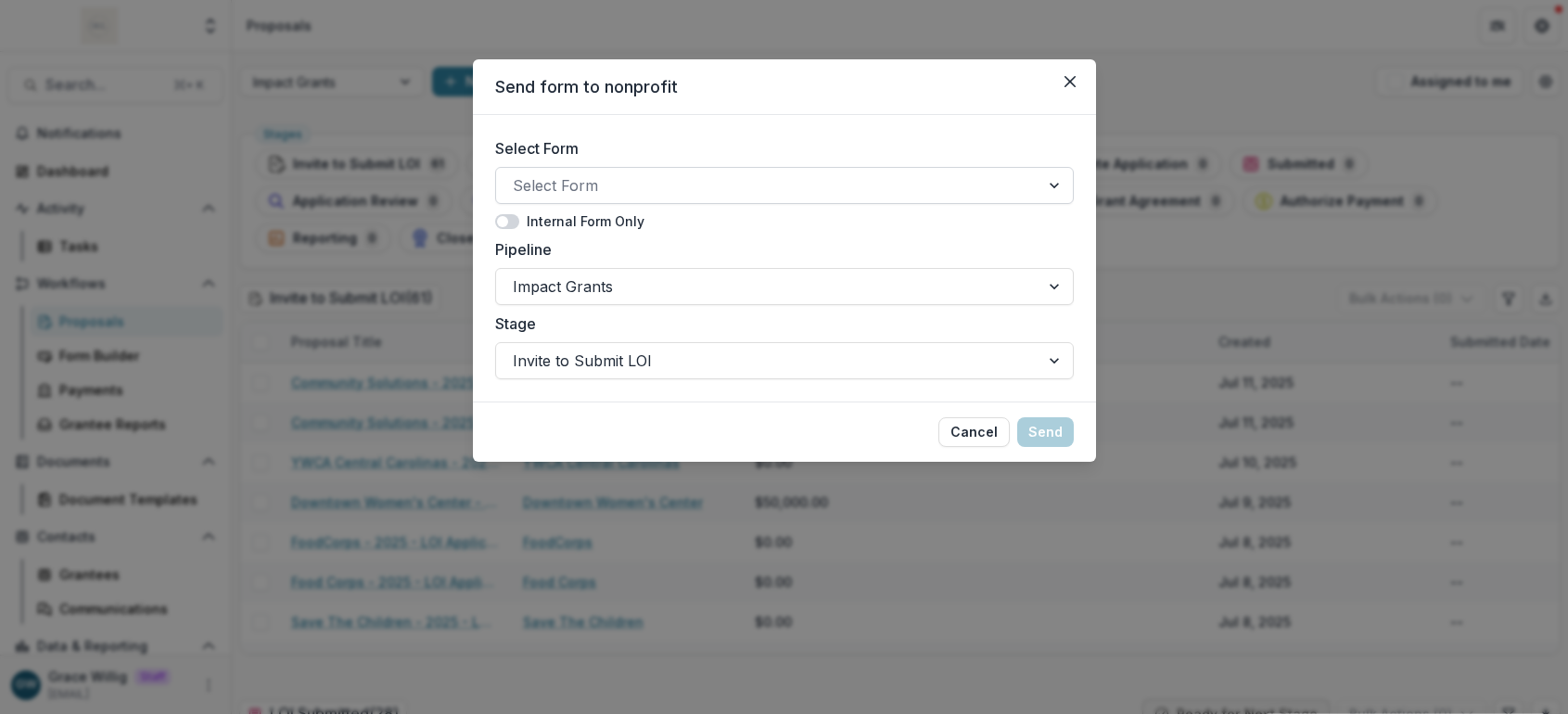 click at bounding box center [768, 185] 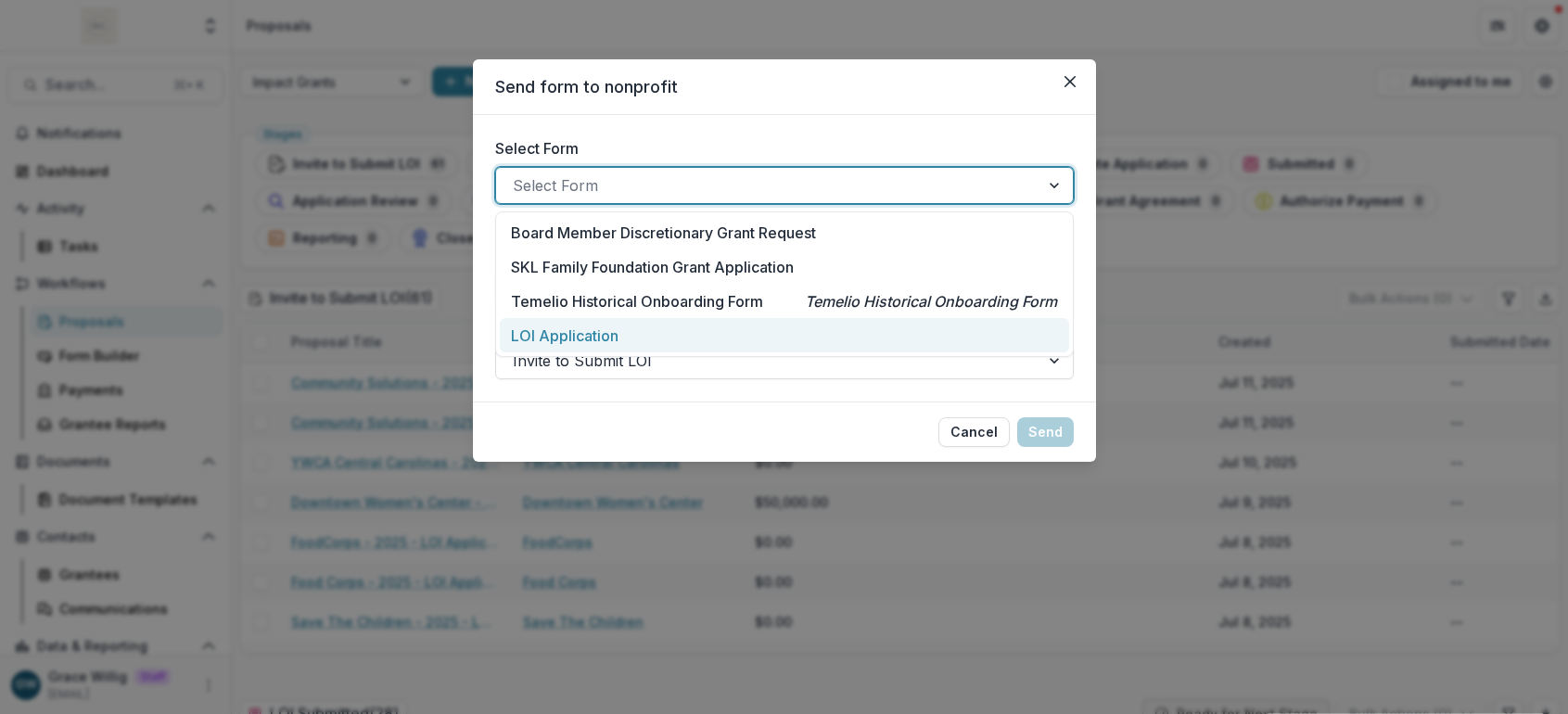 click on "LOI Application" at bounding box center [565, 336] 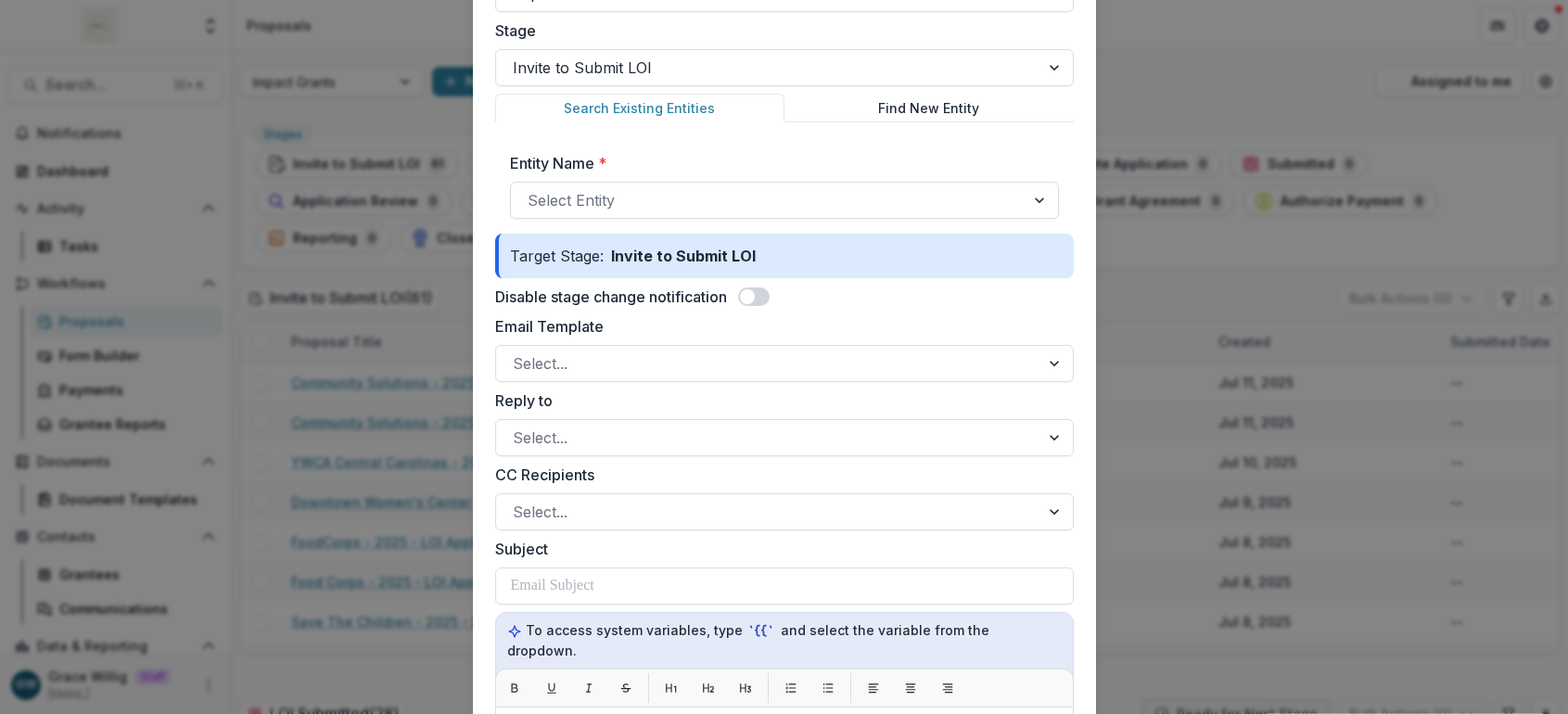 scroll, scrollTop: 294, scrollLeft: 0, axis: vertical 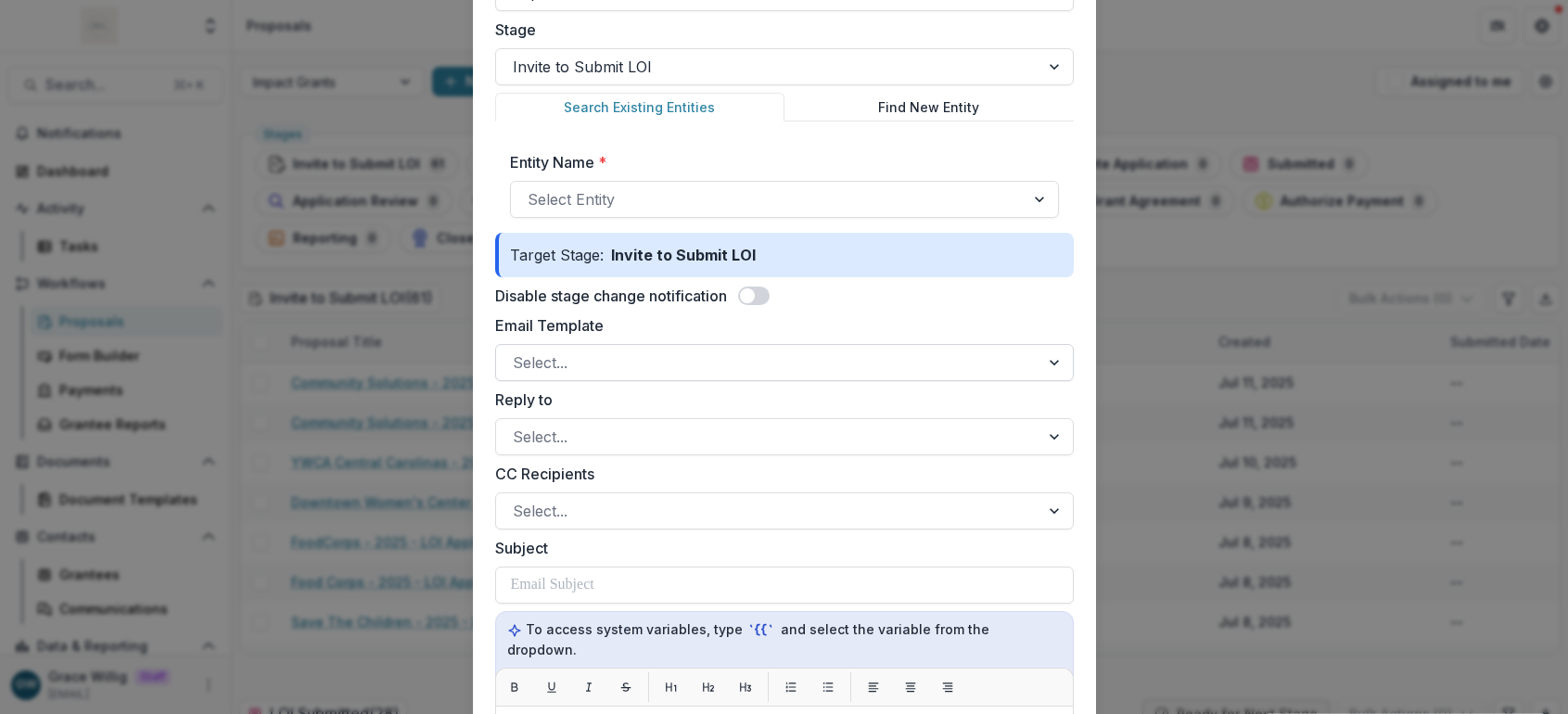 click at bounding box center (768, 363) 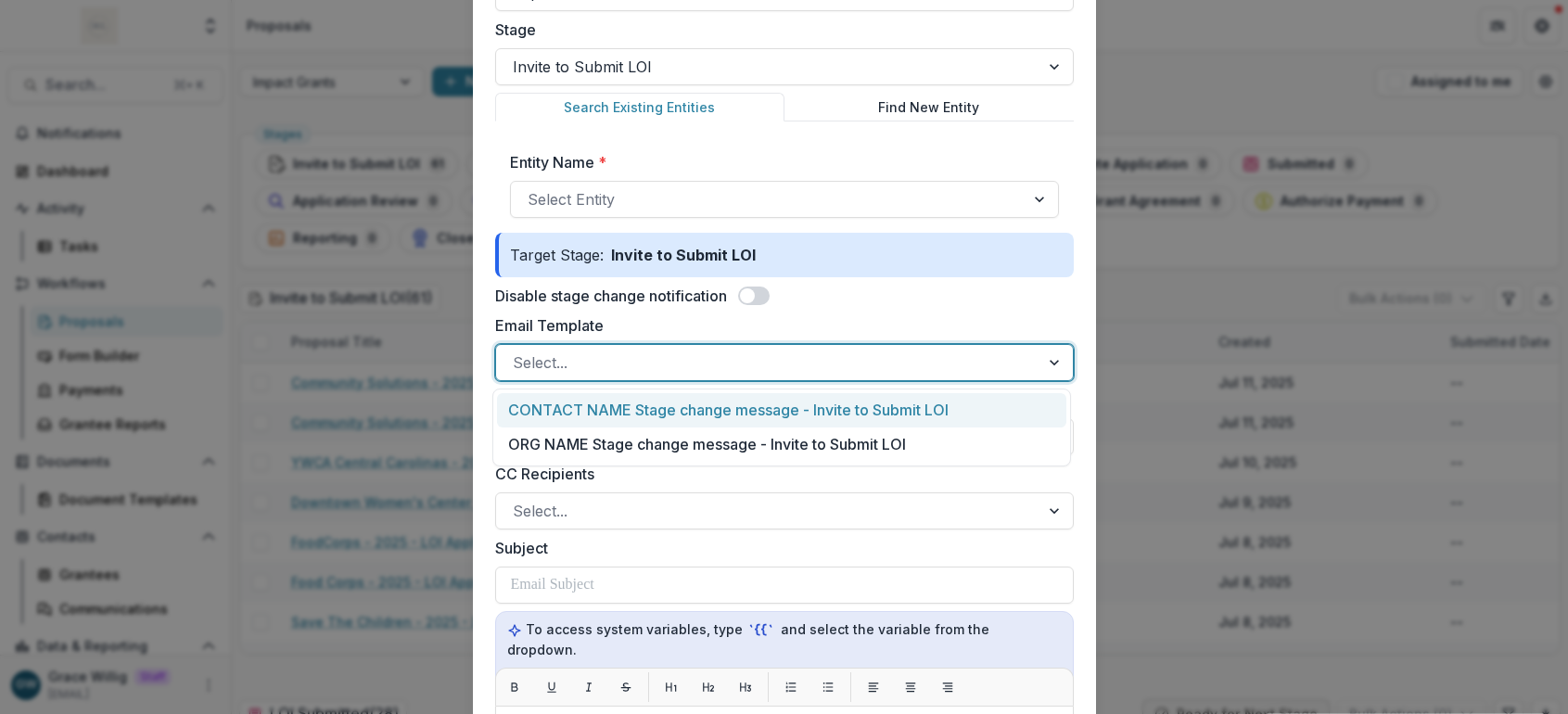click on "Disable stage change notification" at bounding box center (784, 296) 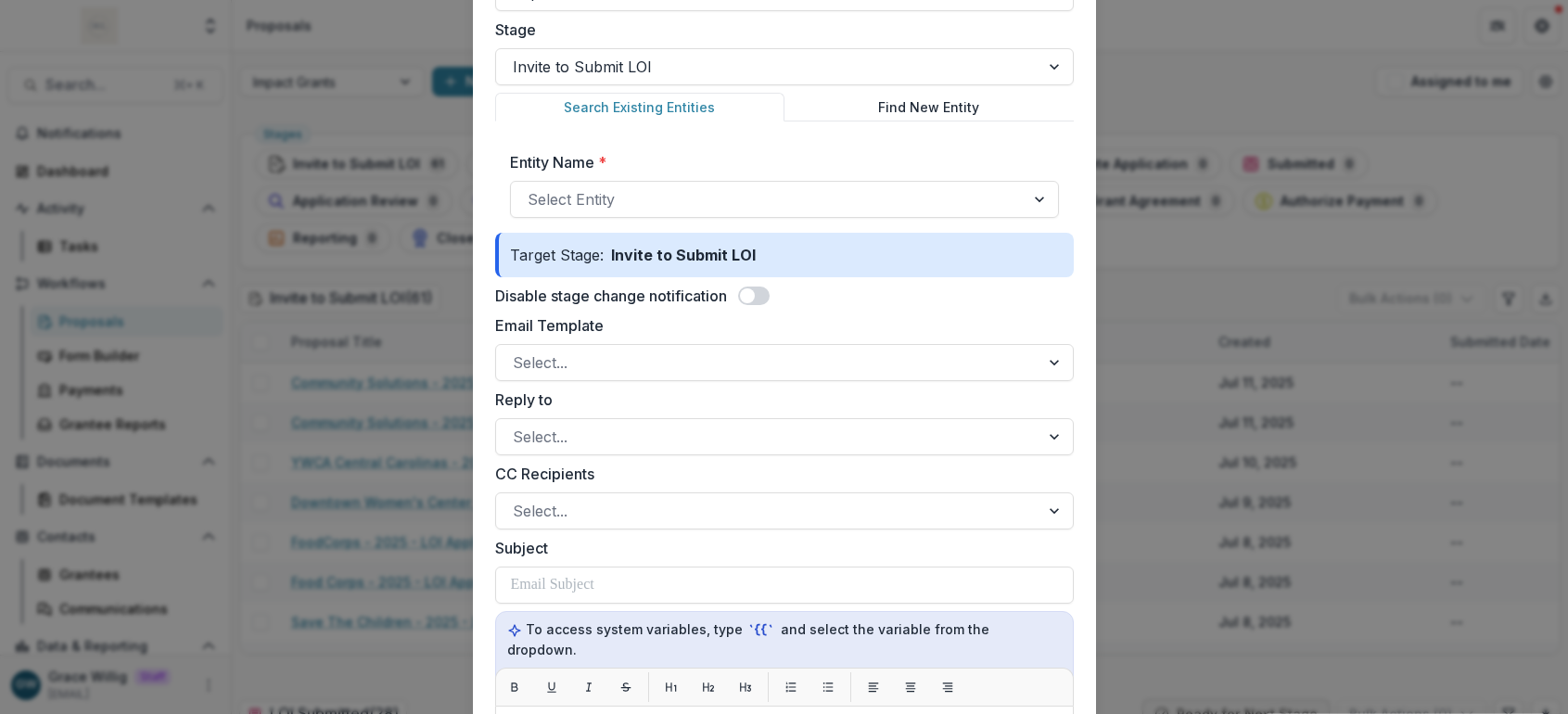 scroll, scrollTop: 0, scrollLeft: 0, axis: both 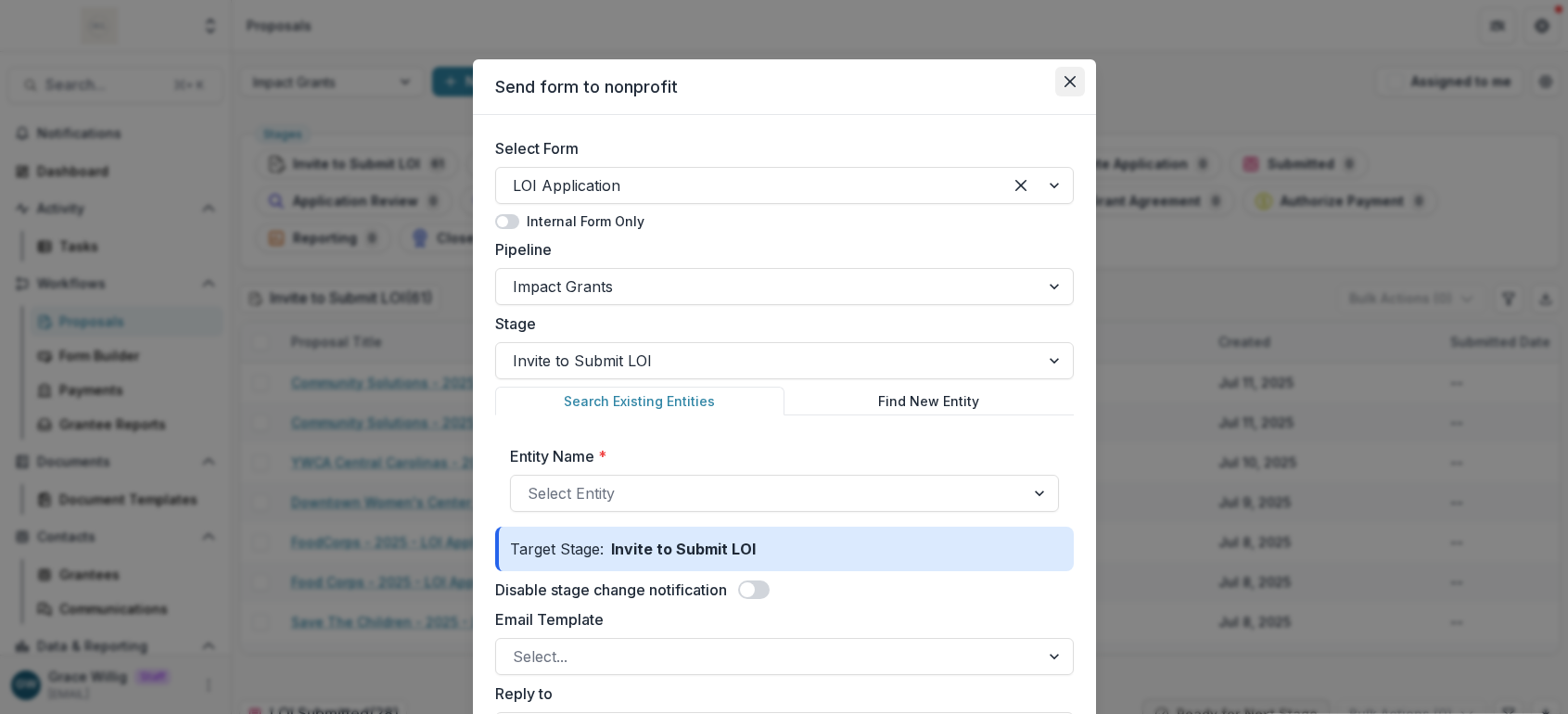 click 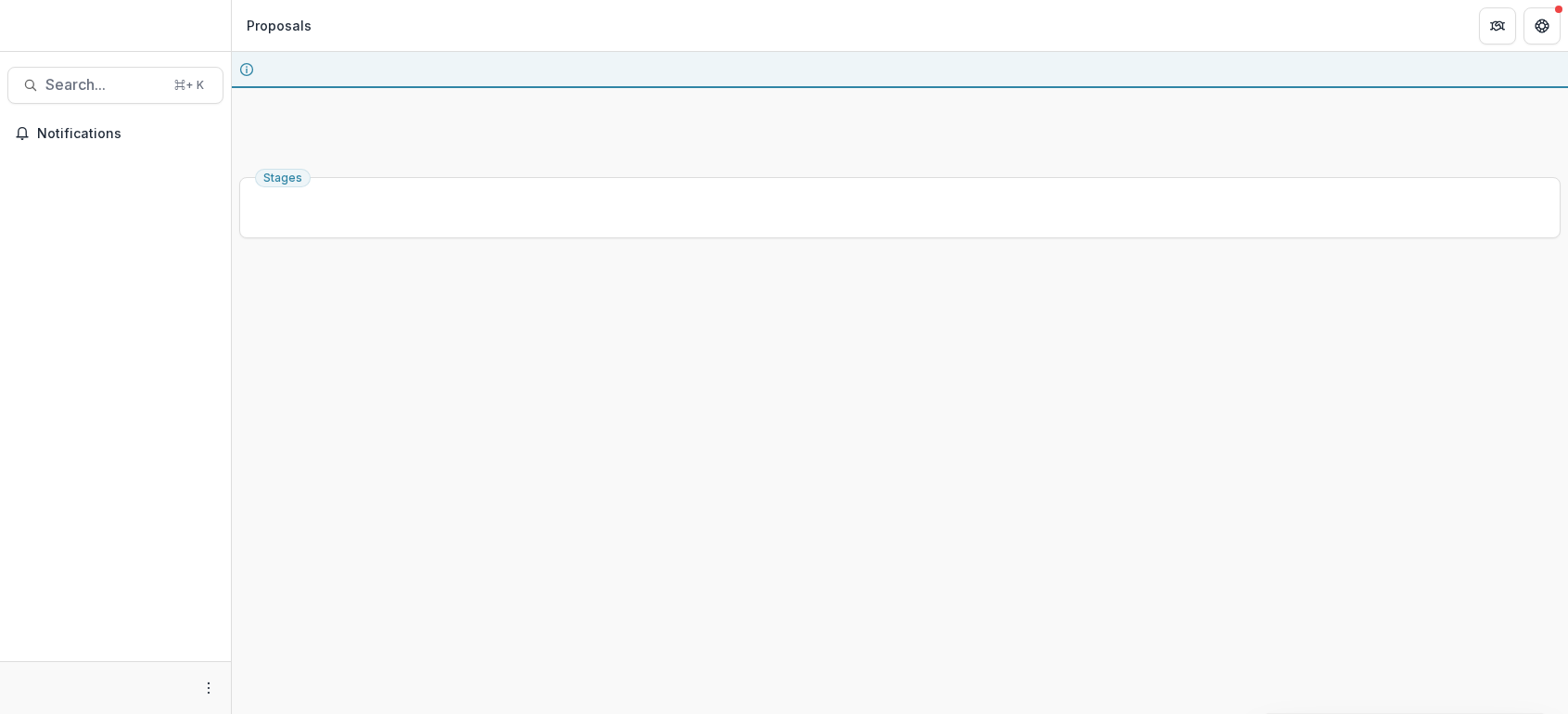 scroll, scrollTop: 0, scrollLeft: 0, axis: both 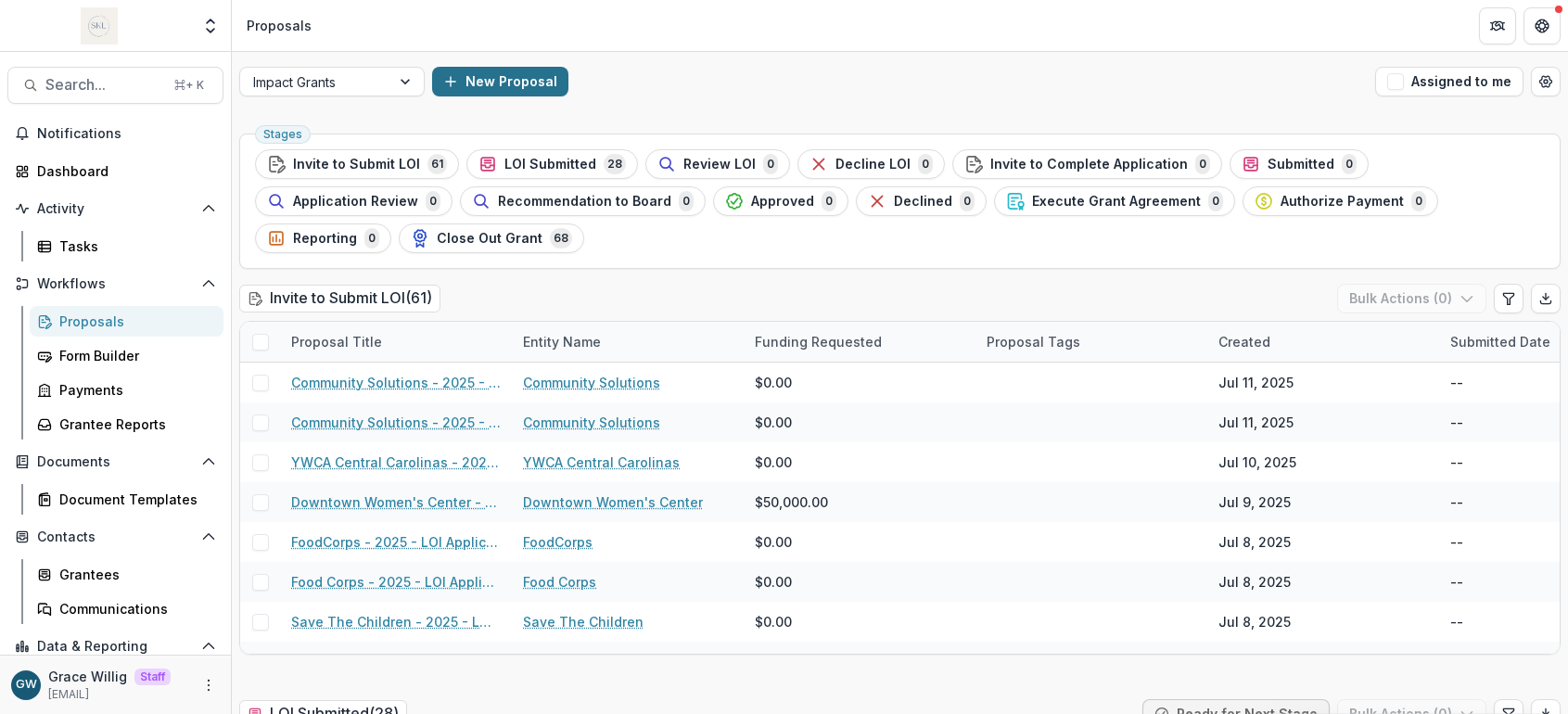 click on "New Proposal" at bounding box center [500, 82] 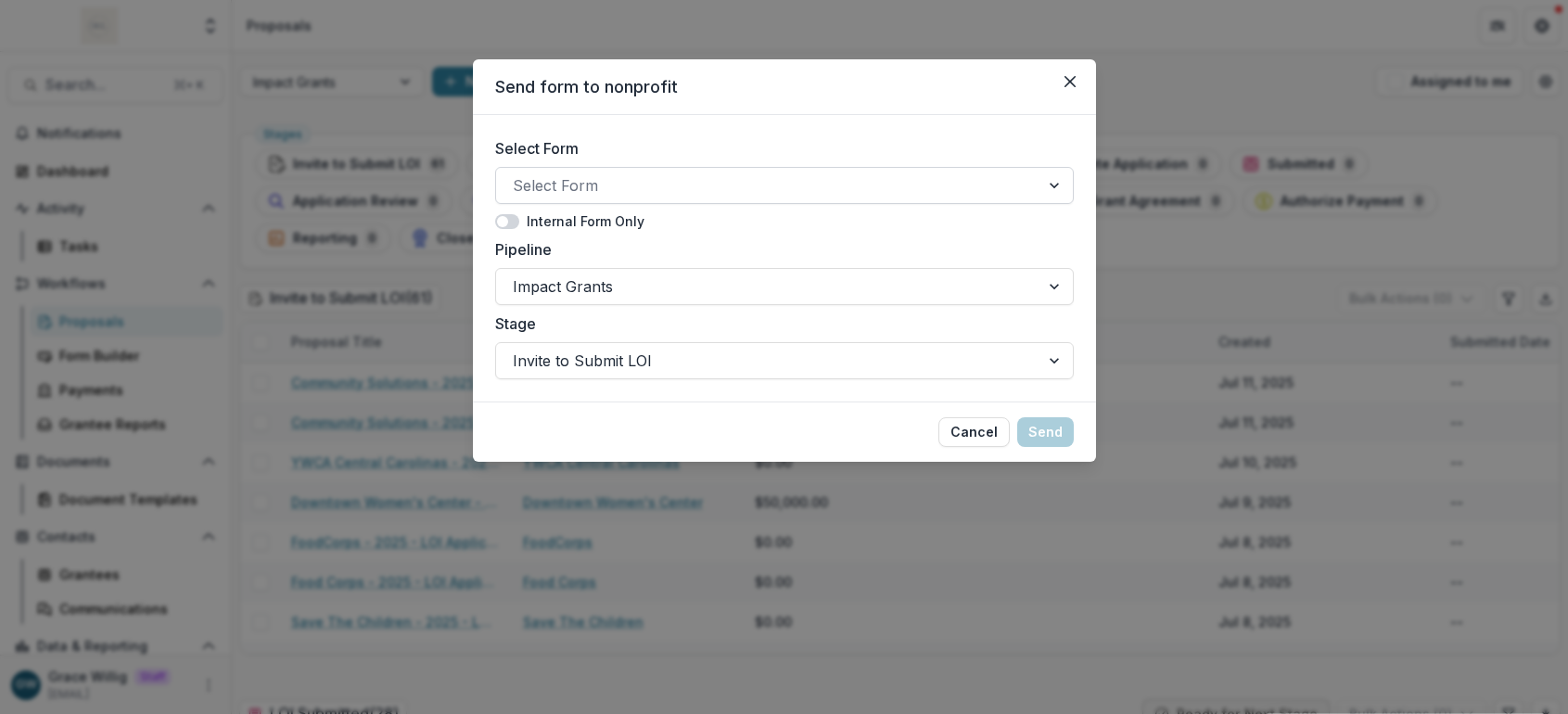 click at bounding box center (768, 185) 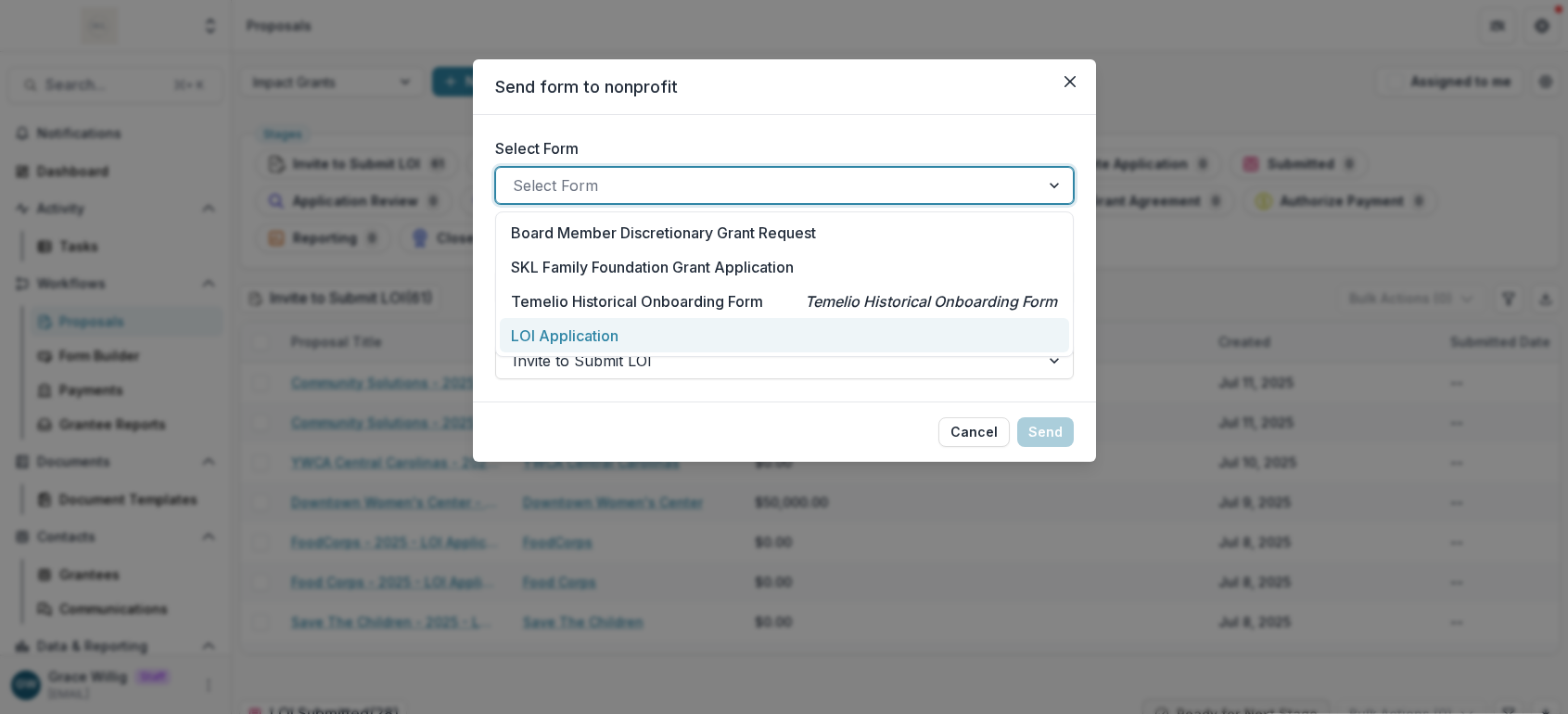 click on "LOI Application" at bounding box center (565, 336) 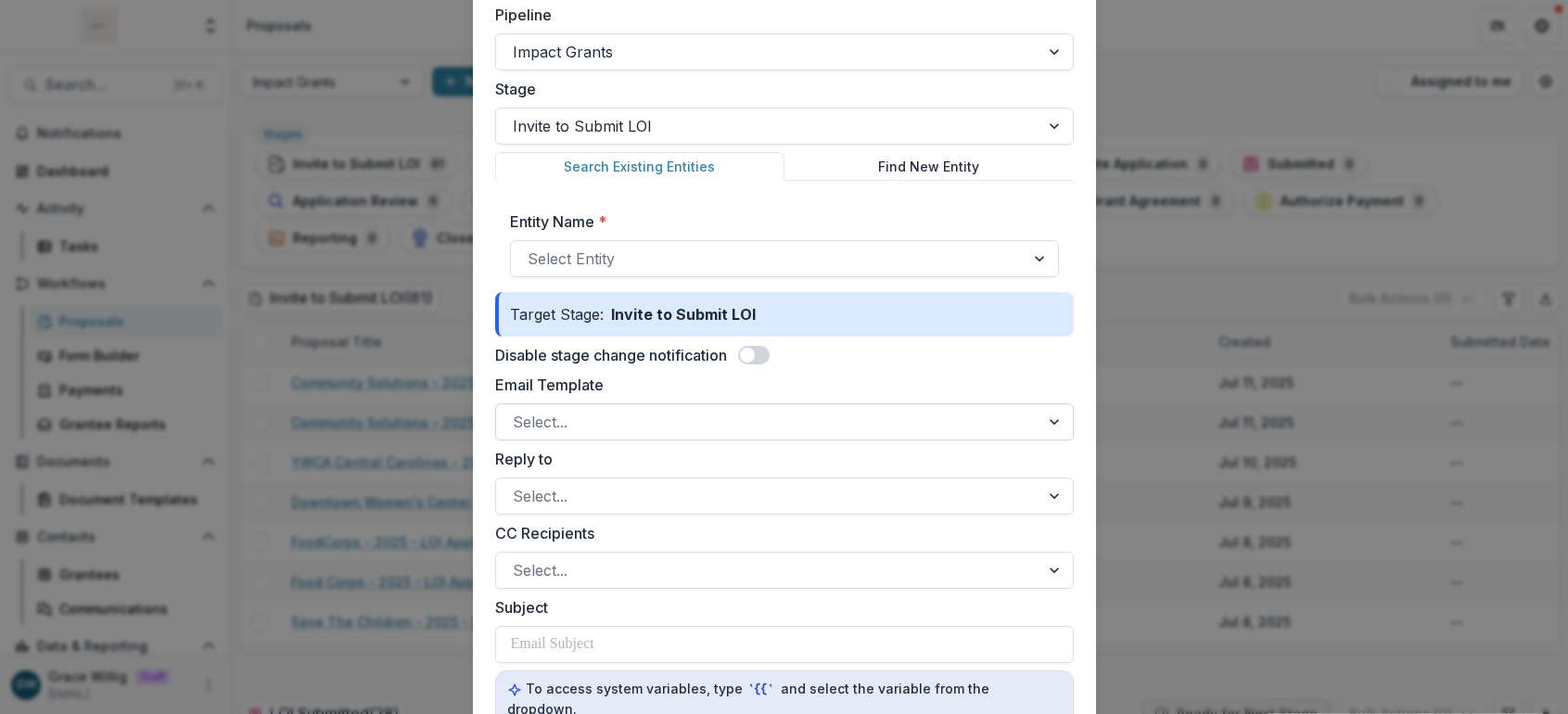 scroll, scrollTop: 269, scrollLeft: 0, axis: vertical 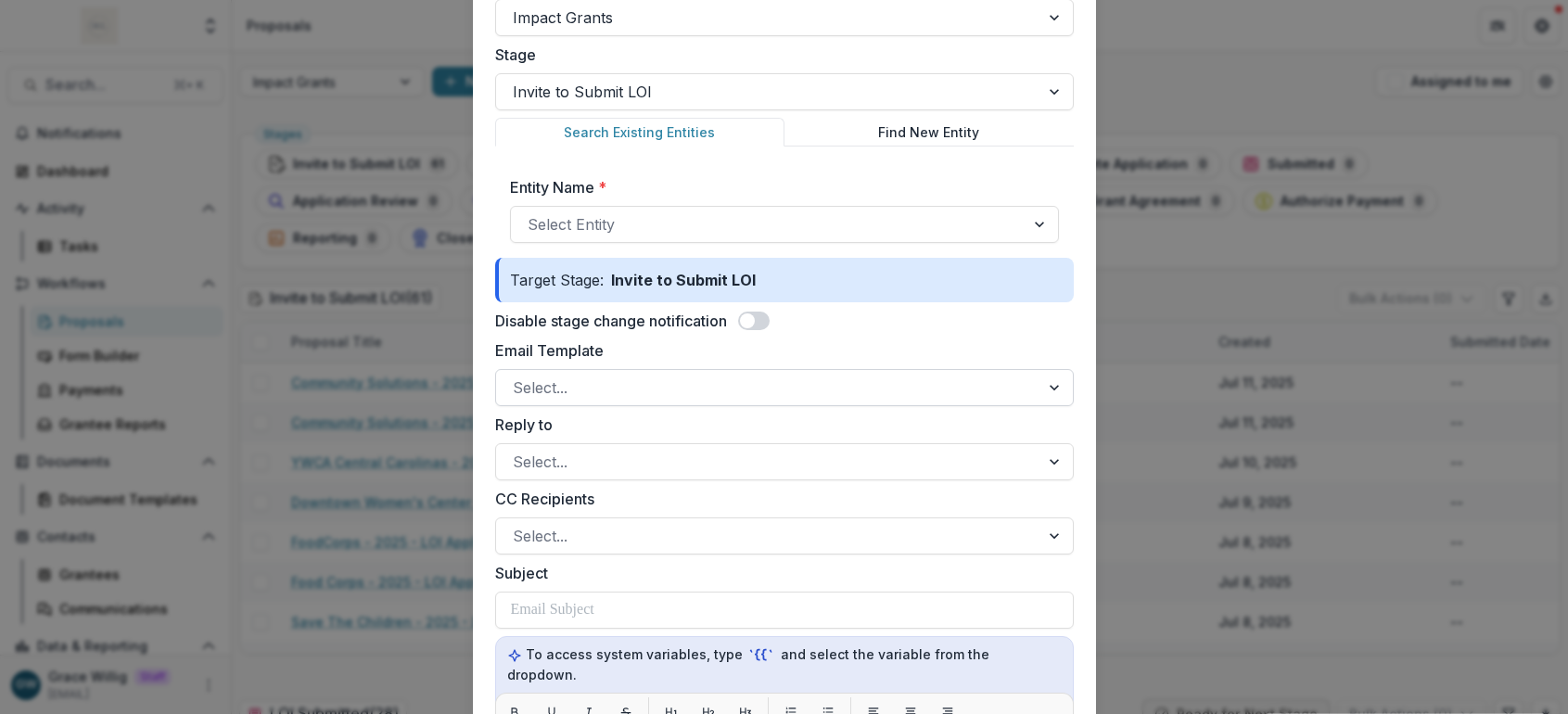 click at bounding box center [768, 388] 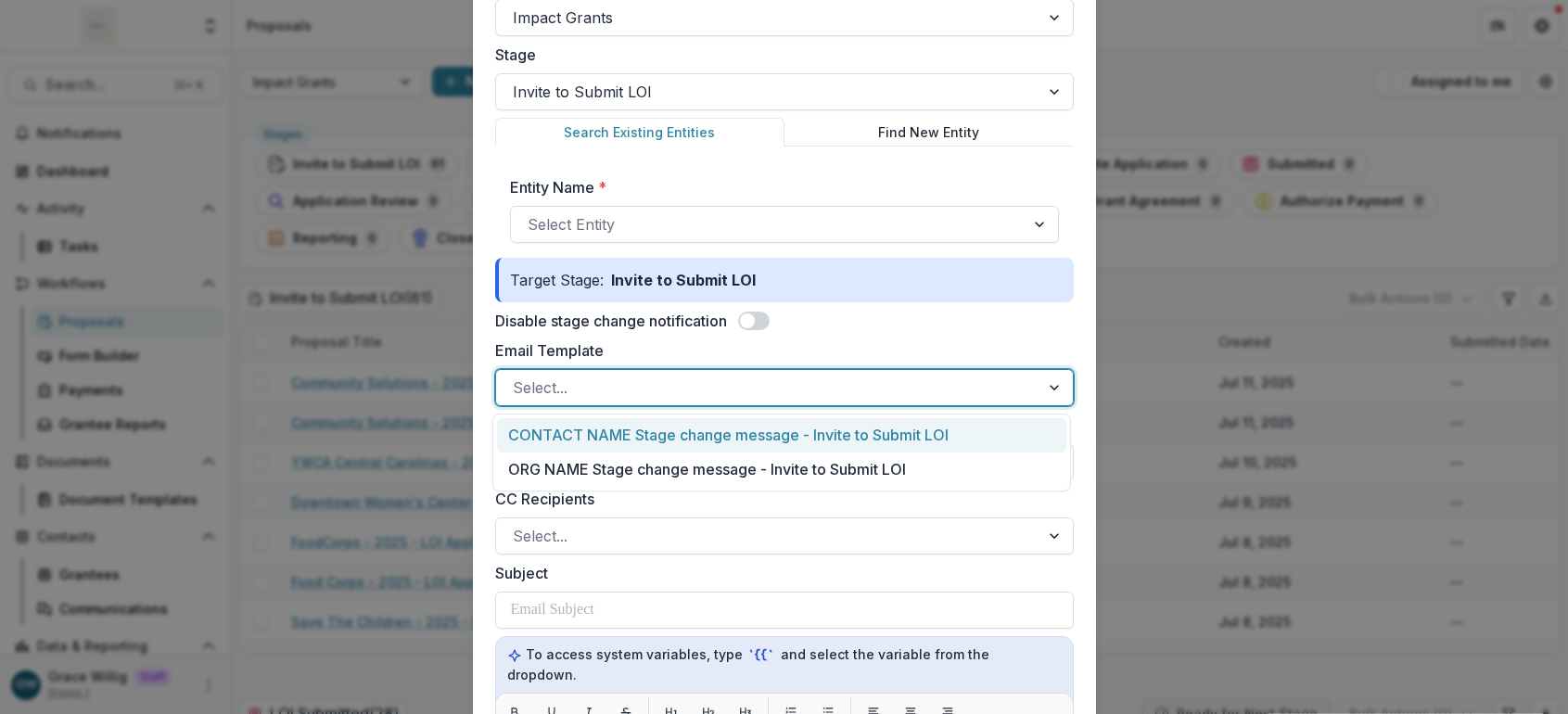 click on "CONTACT NAME Stage change message - Invite to Submit LOI" at bounding box center [782, 435] 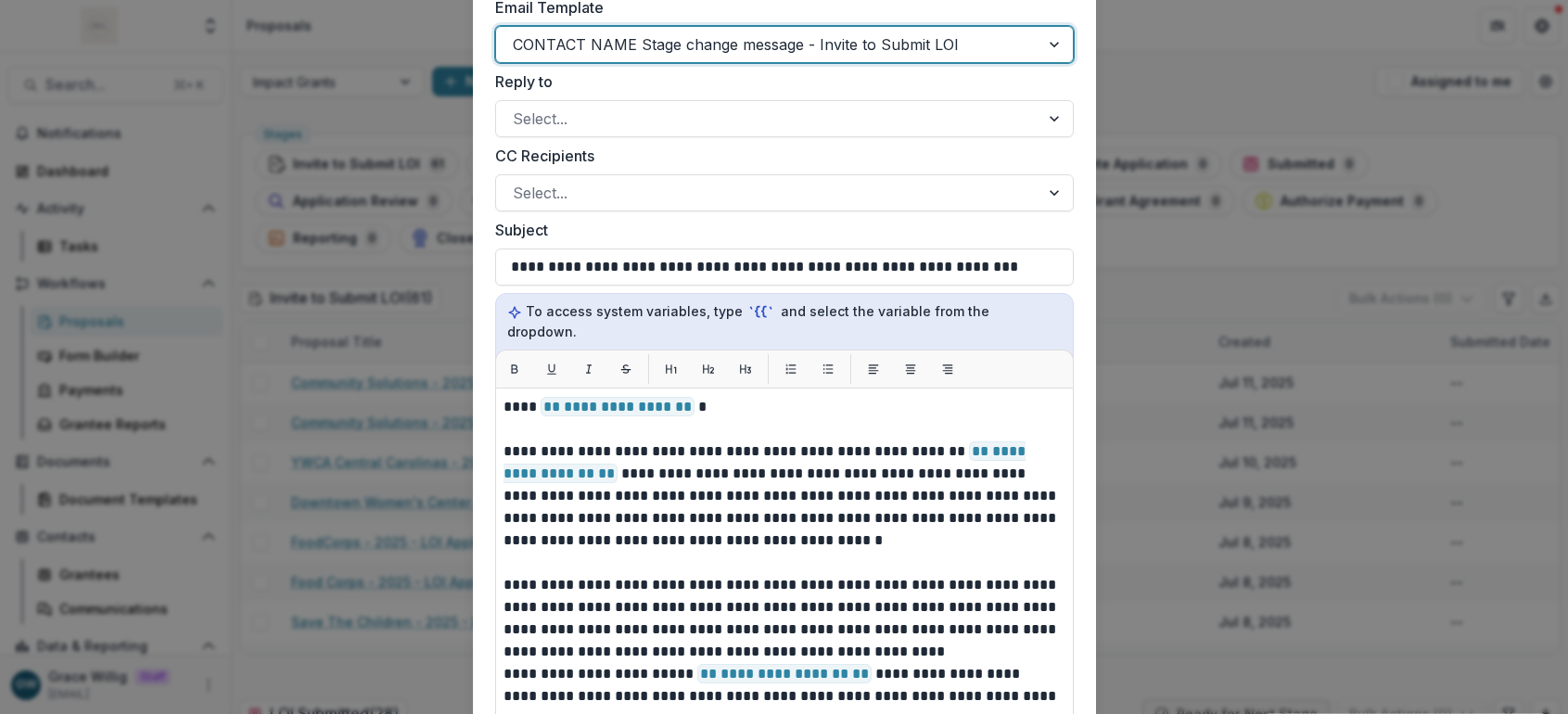 scroll, scrollTop: 614, scrollLeft: 0, axis: vertical 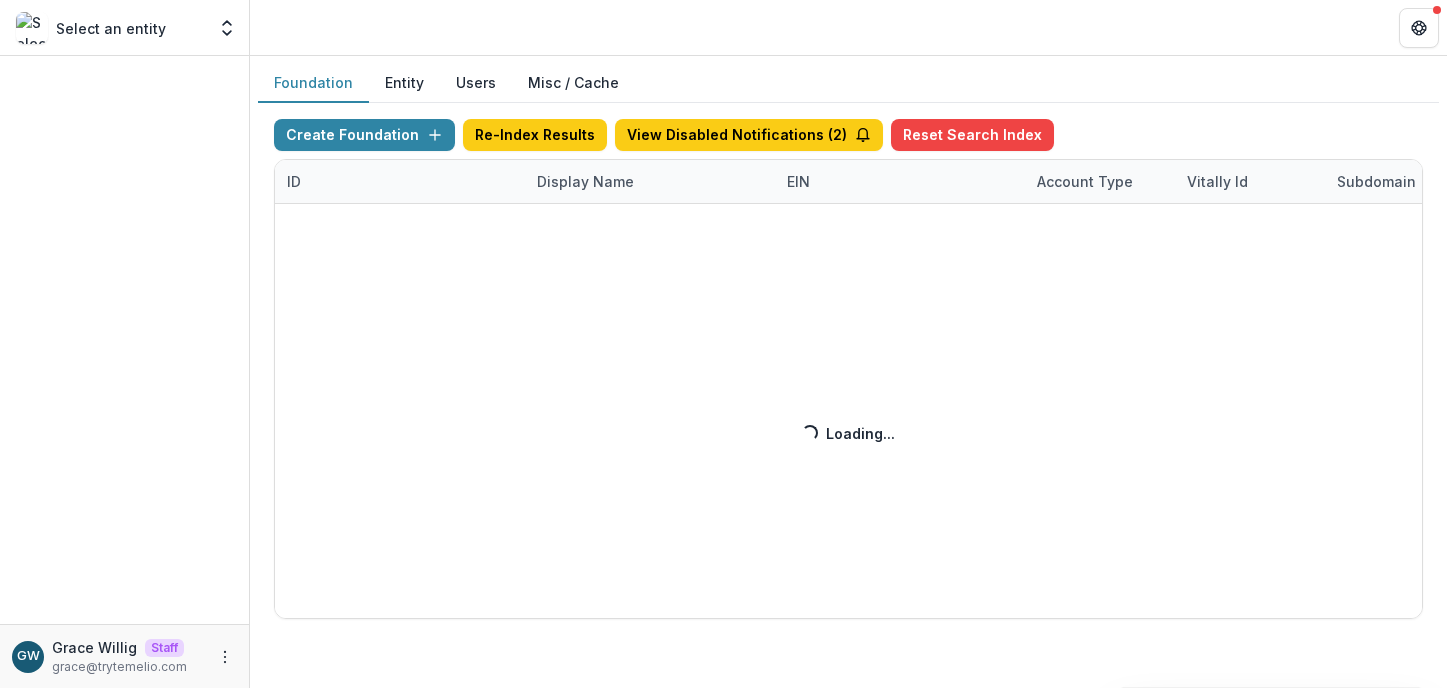 click on "Create Foundation Re-Index Results View Disabled Notifications ( 2 ) Reset Search Index ID Display Name EIN Account Type Vitally Id Subdomain Created on Actions Feature Flags Loading... Loading..." at bounding box center [848, 369] 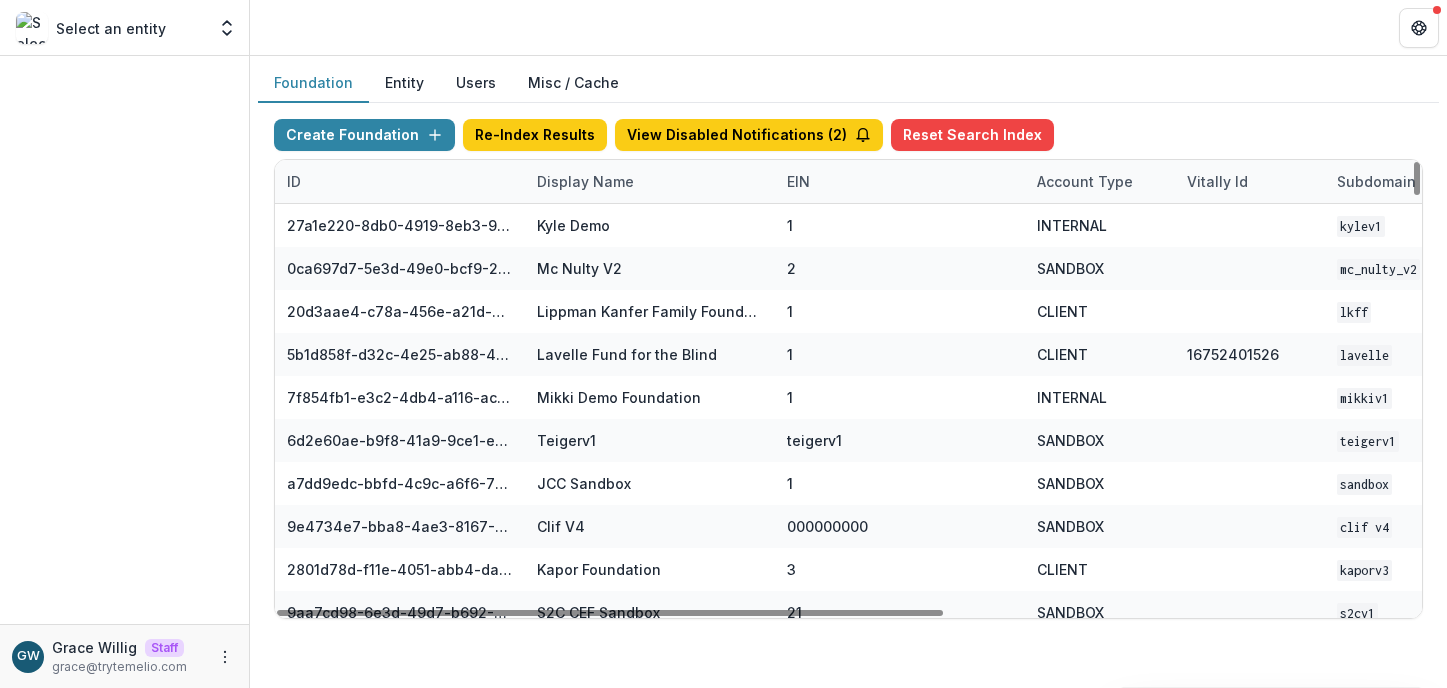 drag, startPoint x: 594, startPoint y: 179, endPoint x: 590, endPoint y: 208, distance: 29.274563 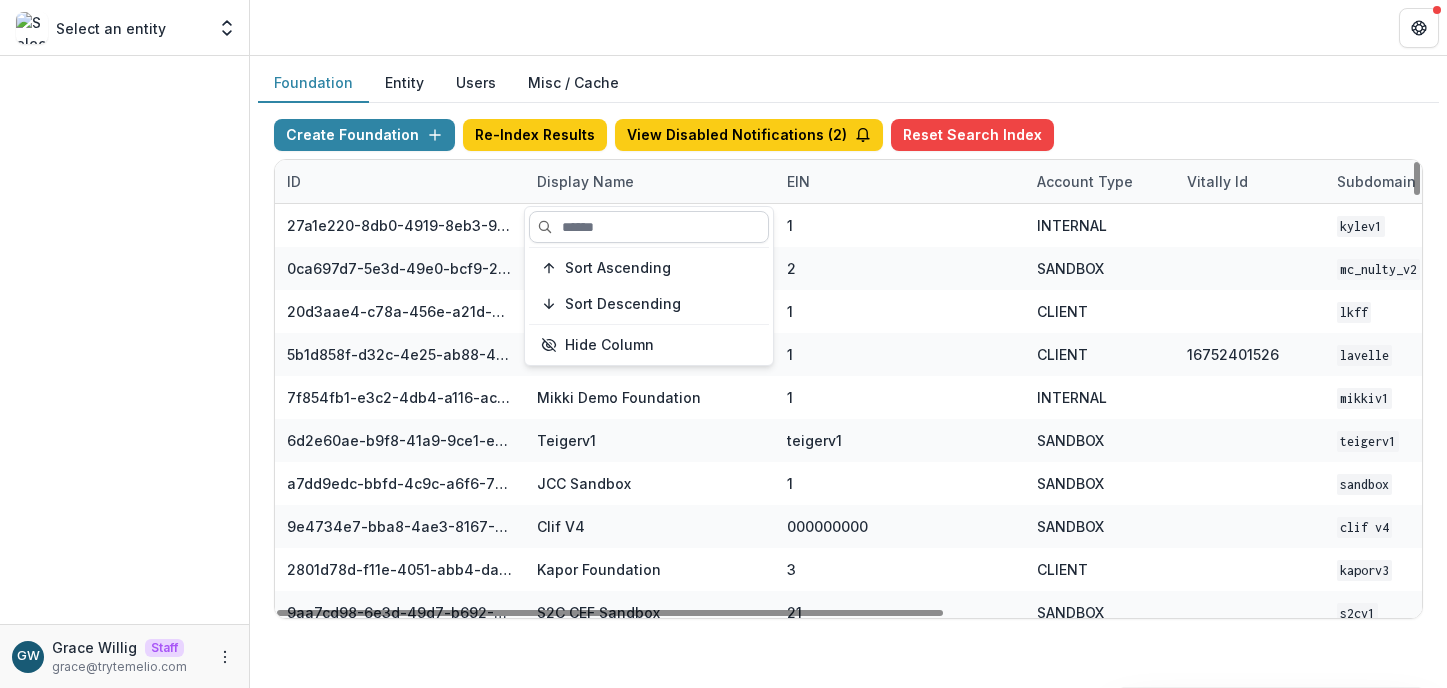click at bounding box center [649, 227] 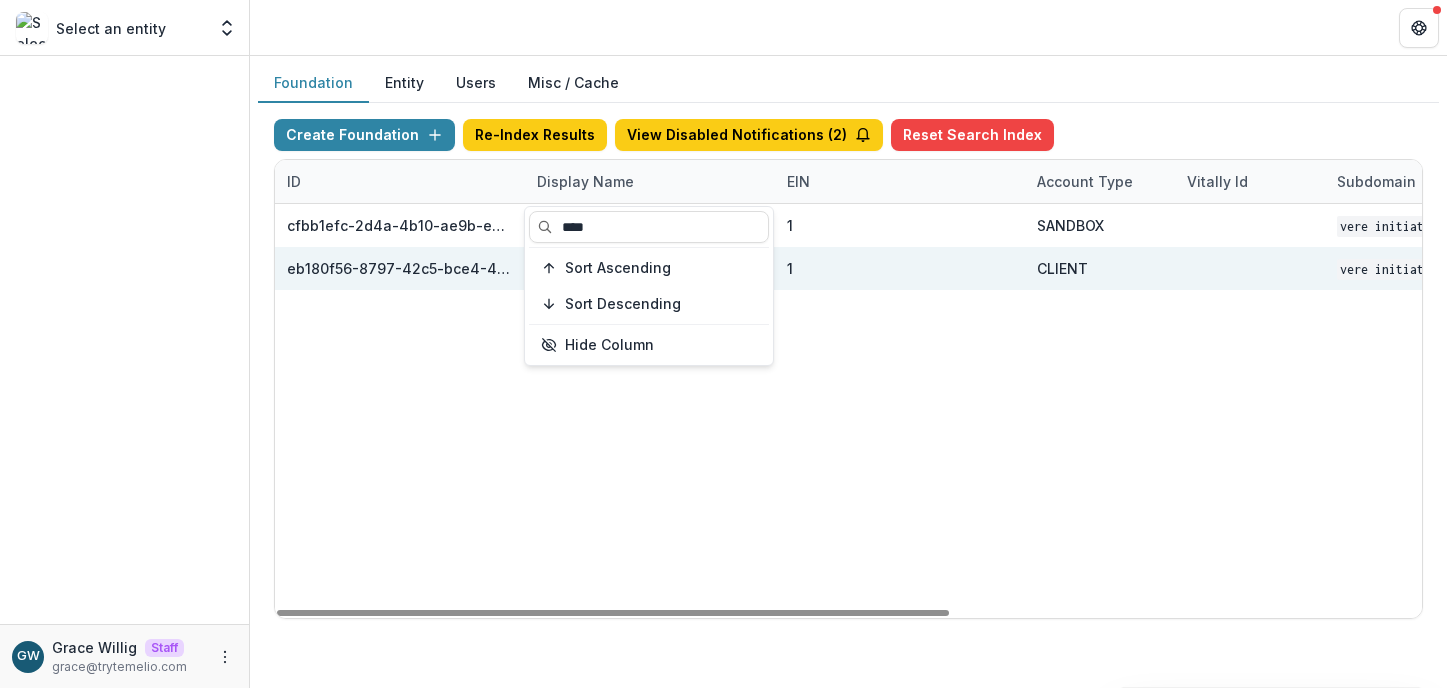 type on "****" 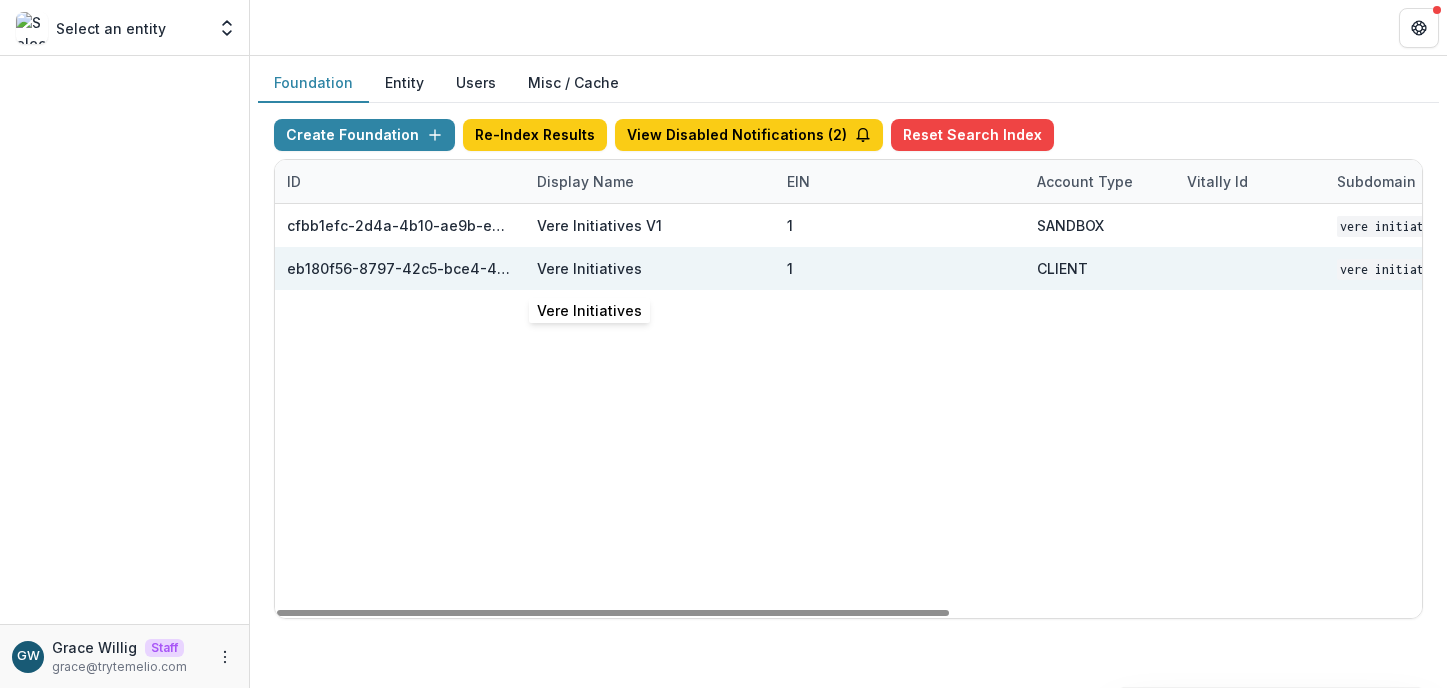 scroll, scrollTop: 0, scrollLeft: 803, axis: horizontal 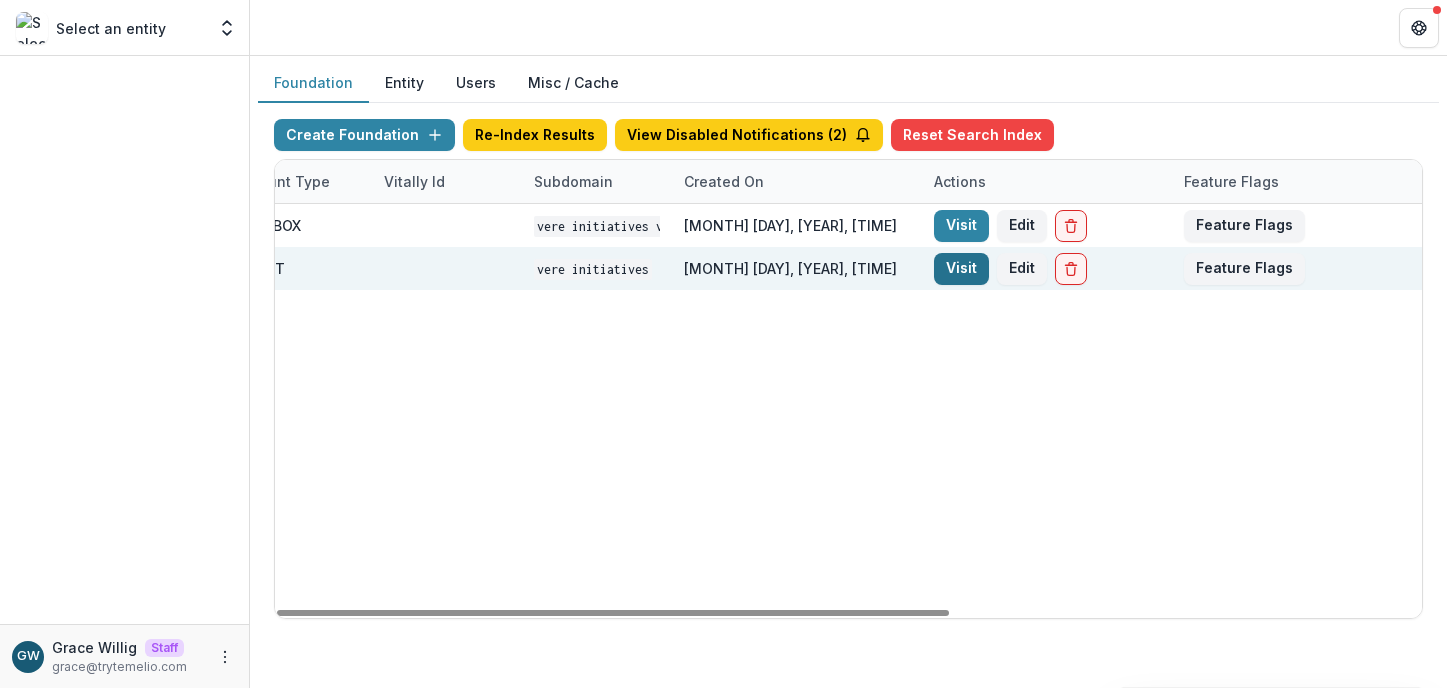 click on "Visit" at bounding box center (961, 269) 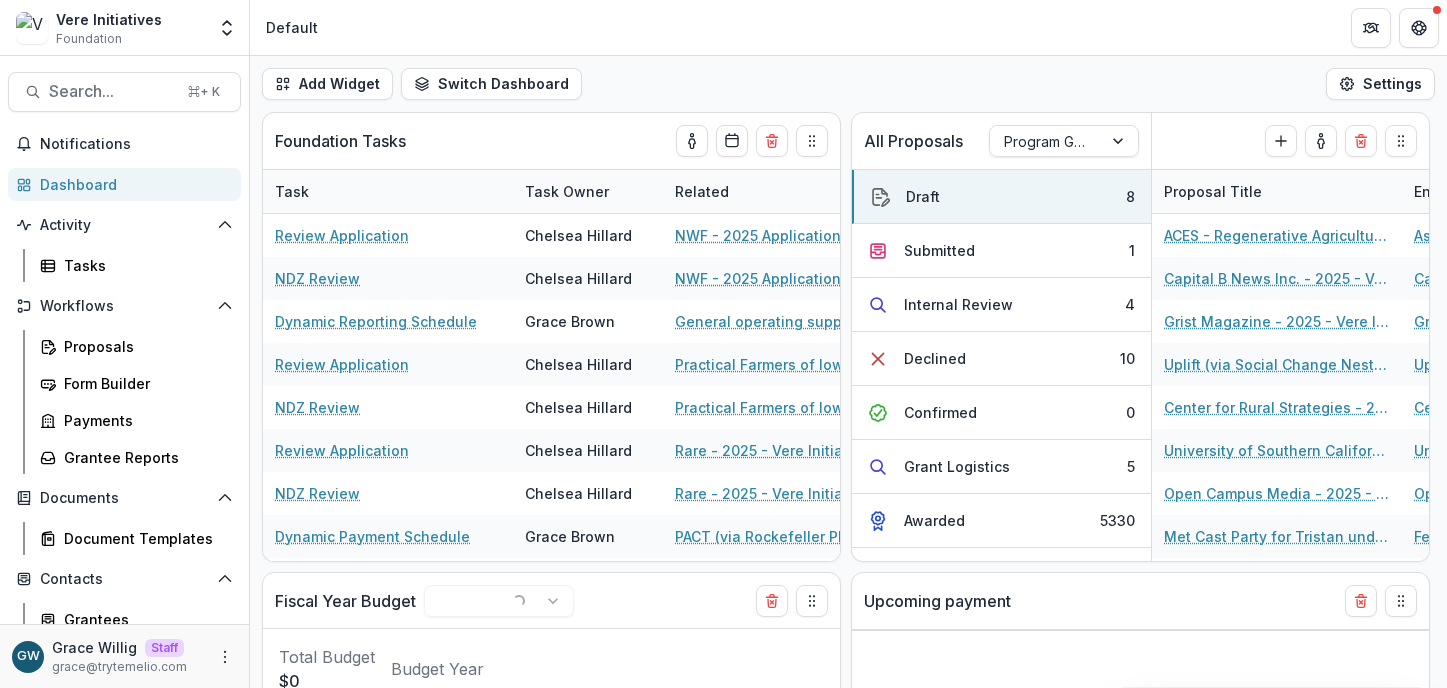 select on "******" 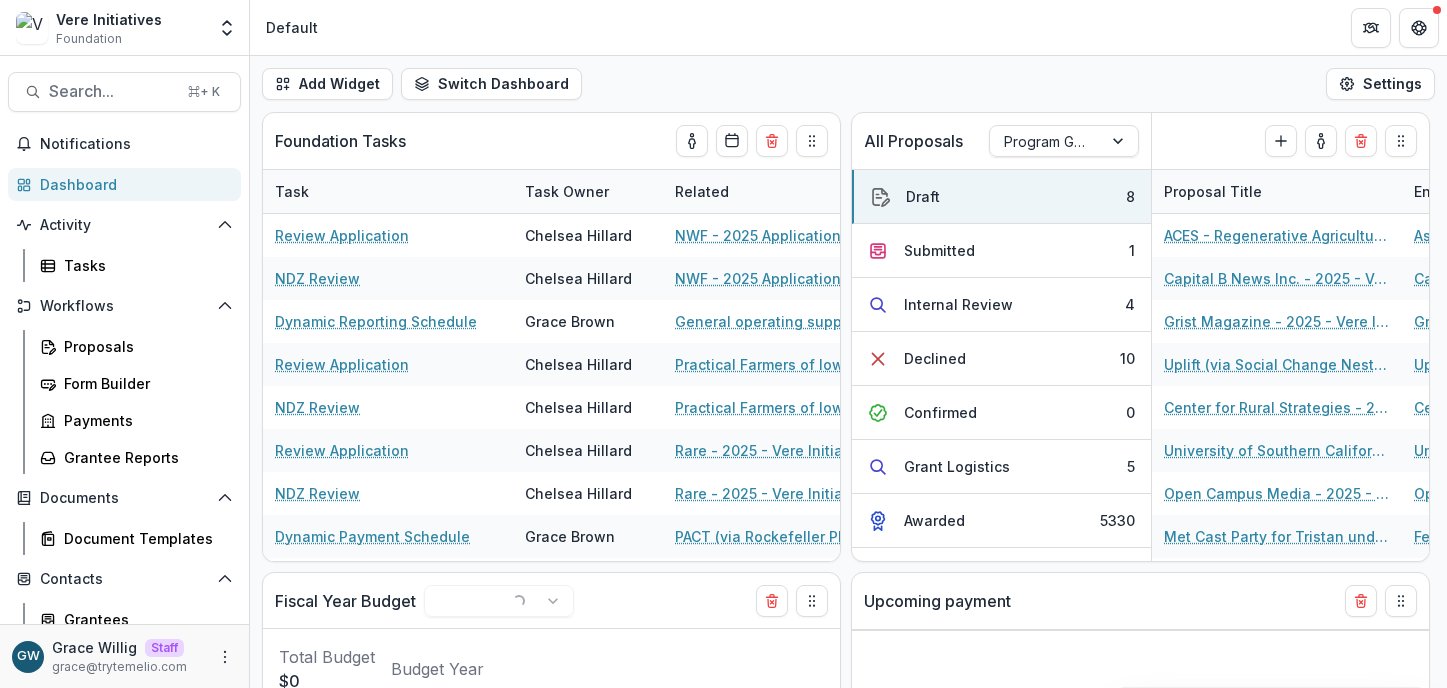 select on "******" 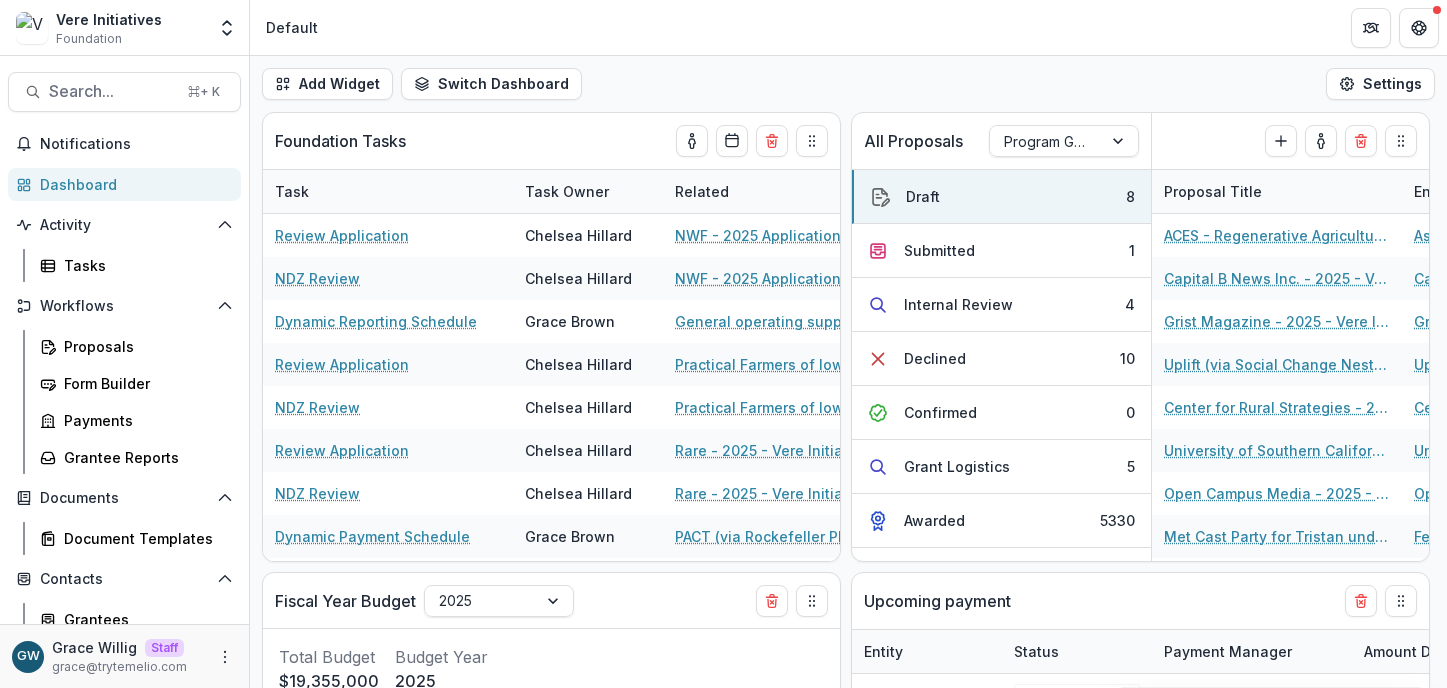 click 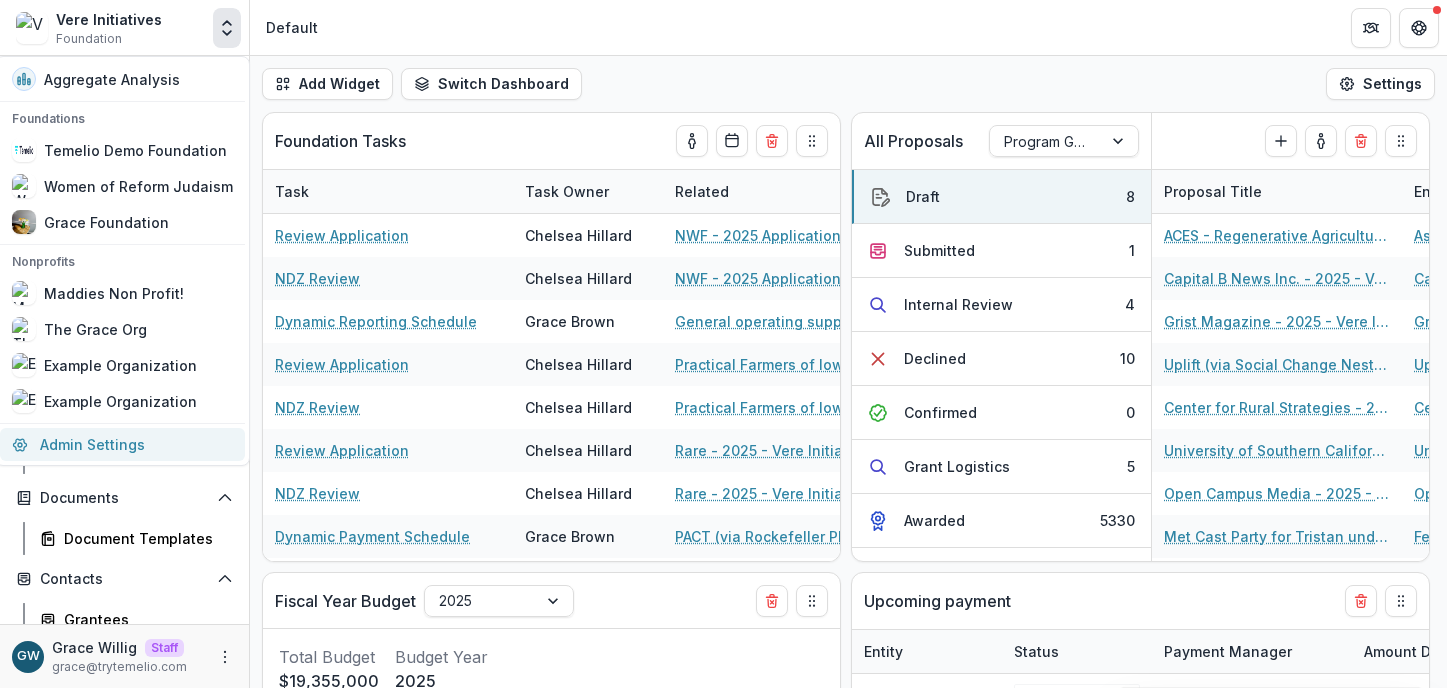 click on "Admin Settings" at bounding box center [122, 444] 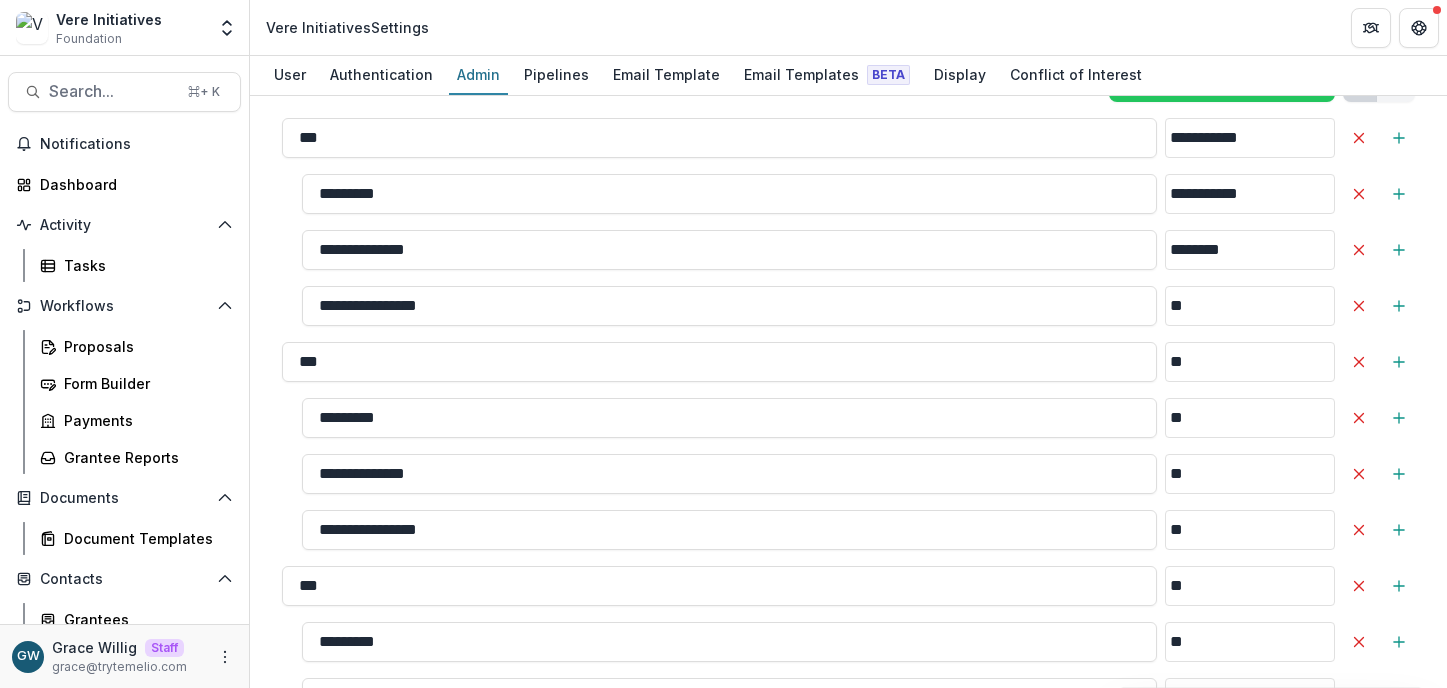 scroll, scrollTop: 1571, scrollLeft: 0, axis: vertical 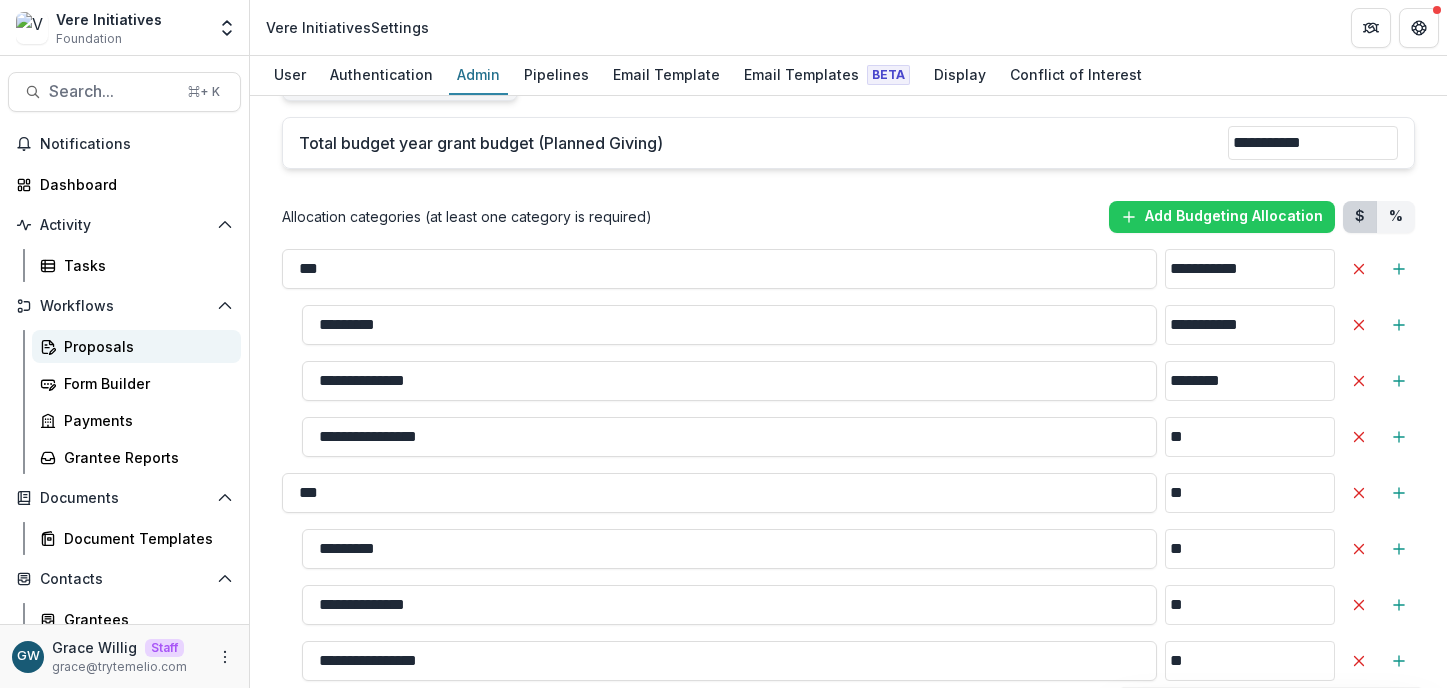click on "Proposals" at bounding box center [144, 346] 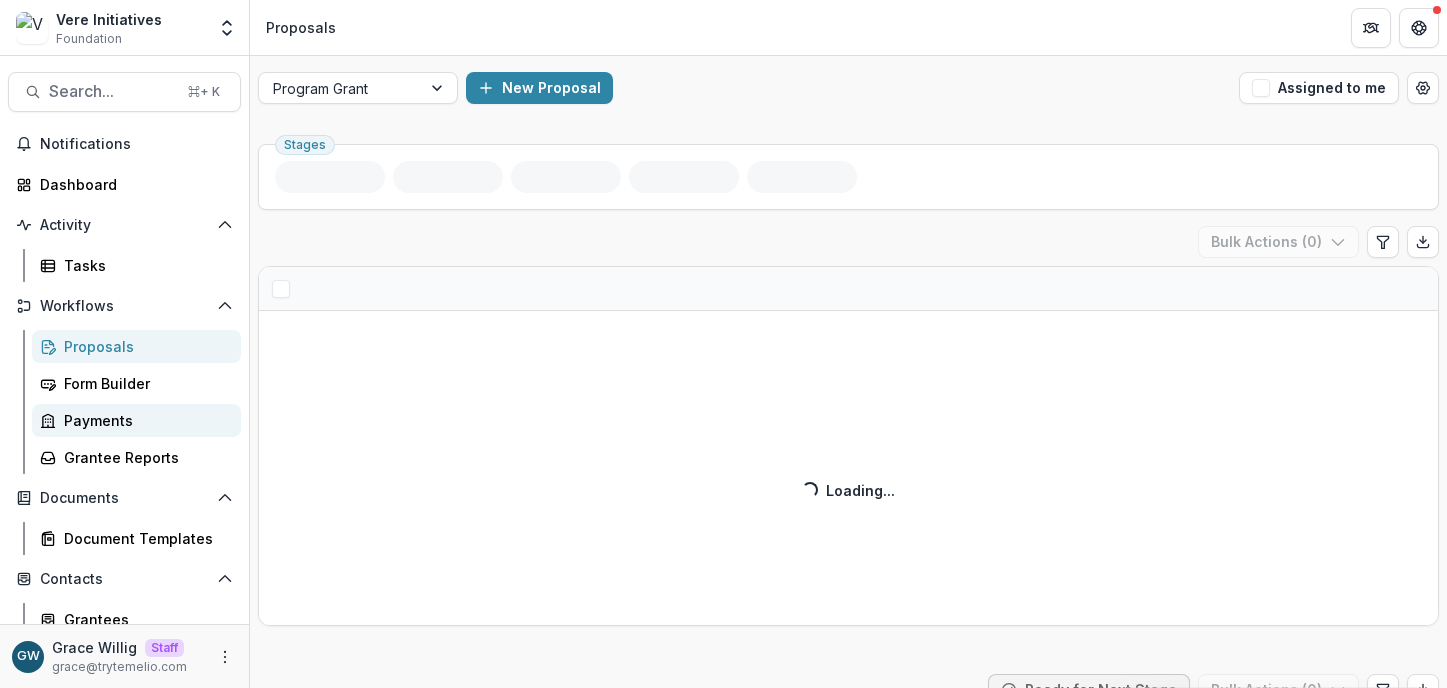 click on "Payments" at bounding box center [144, 420] 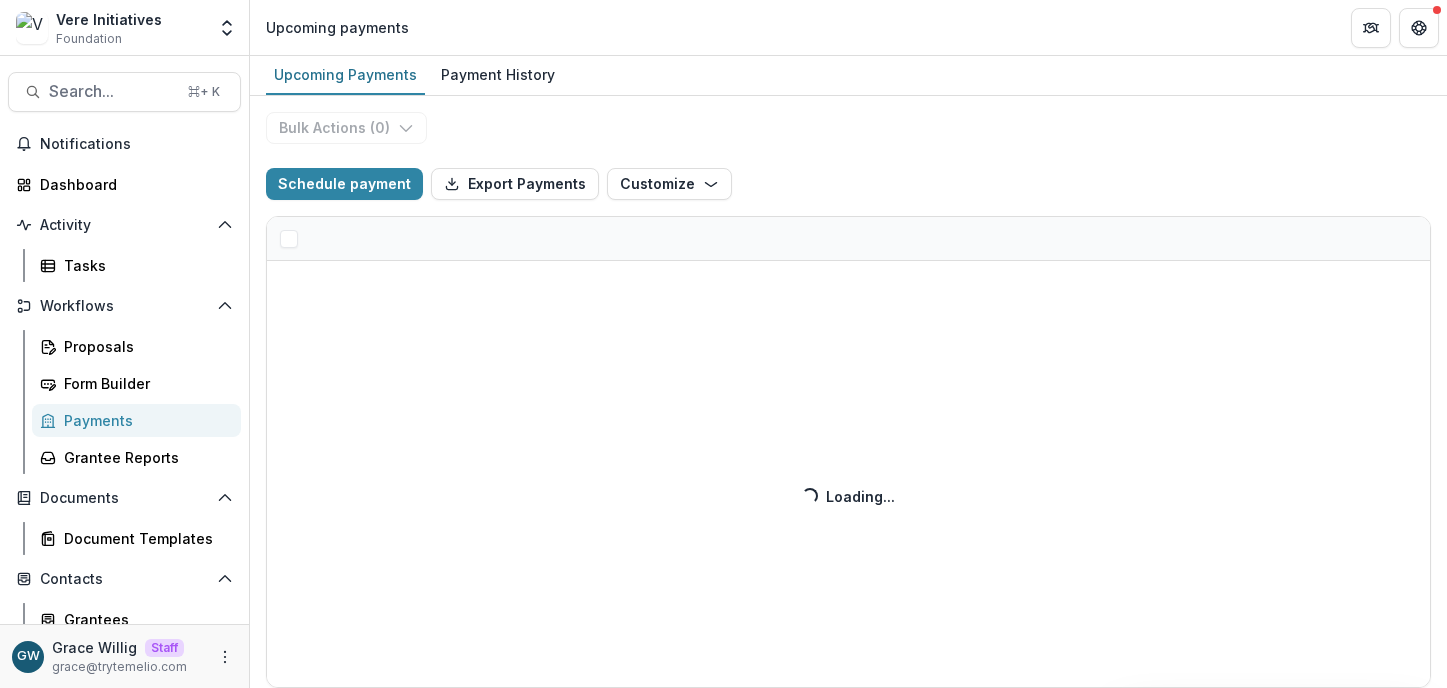 select on "******" 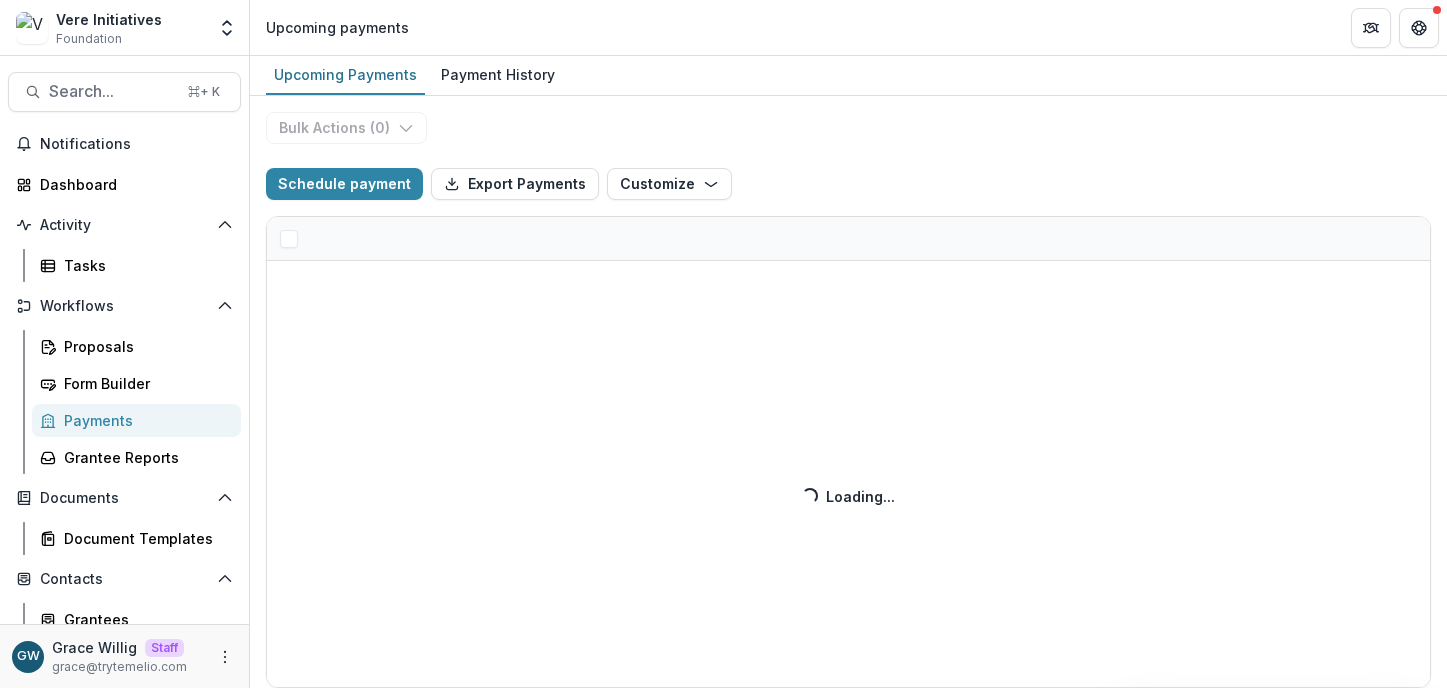 select on "******" 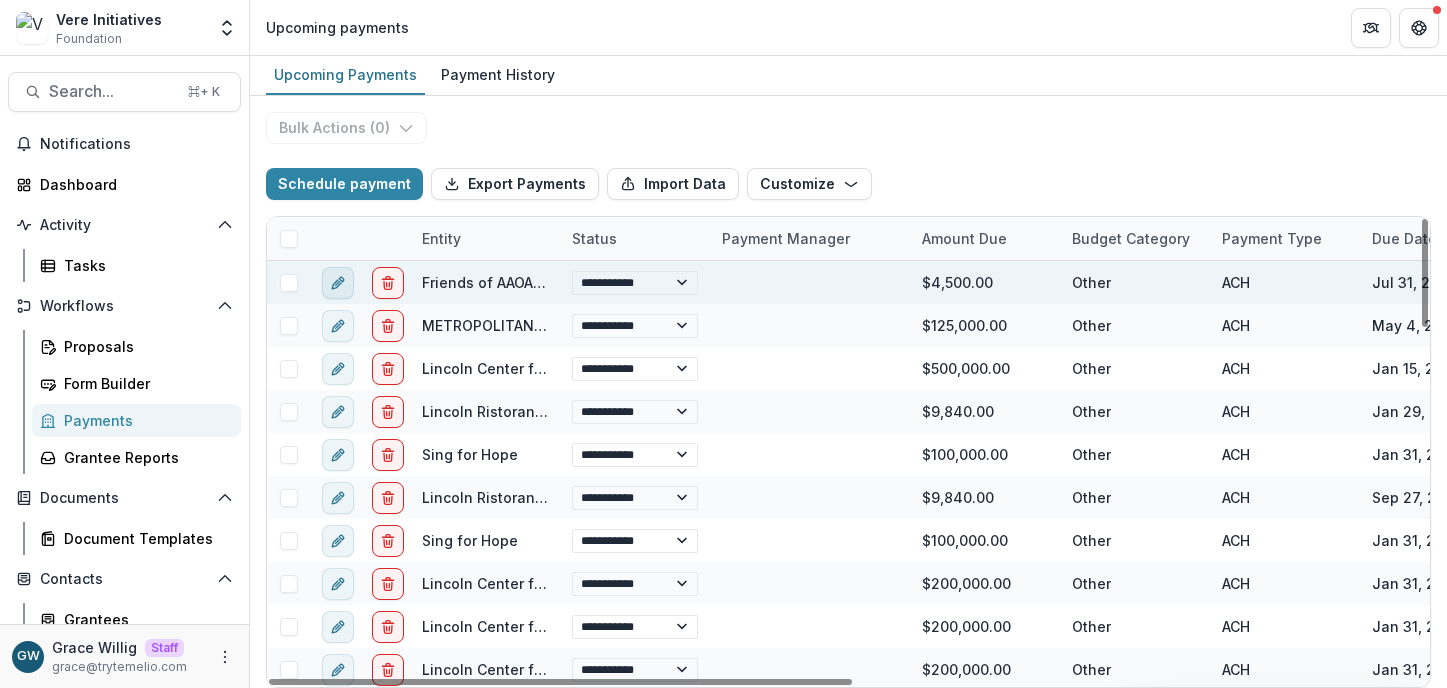 click 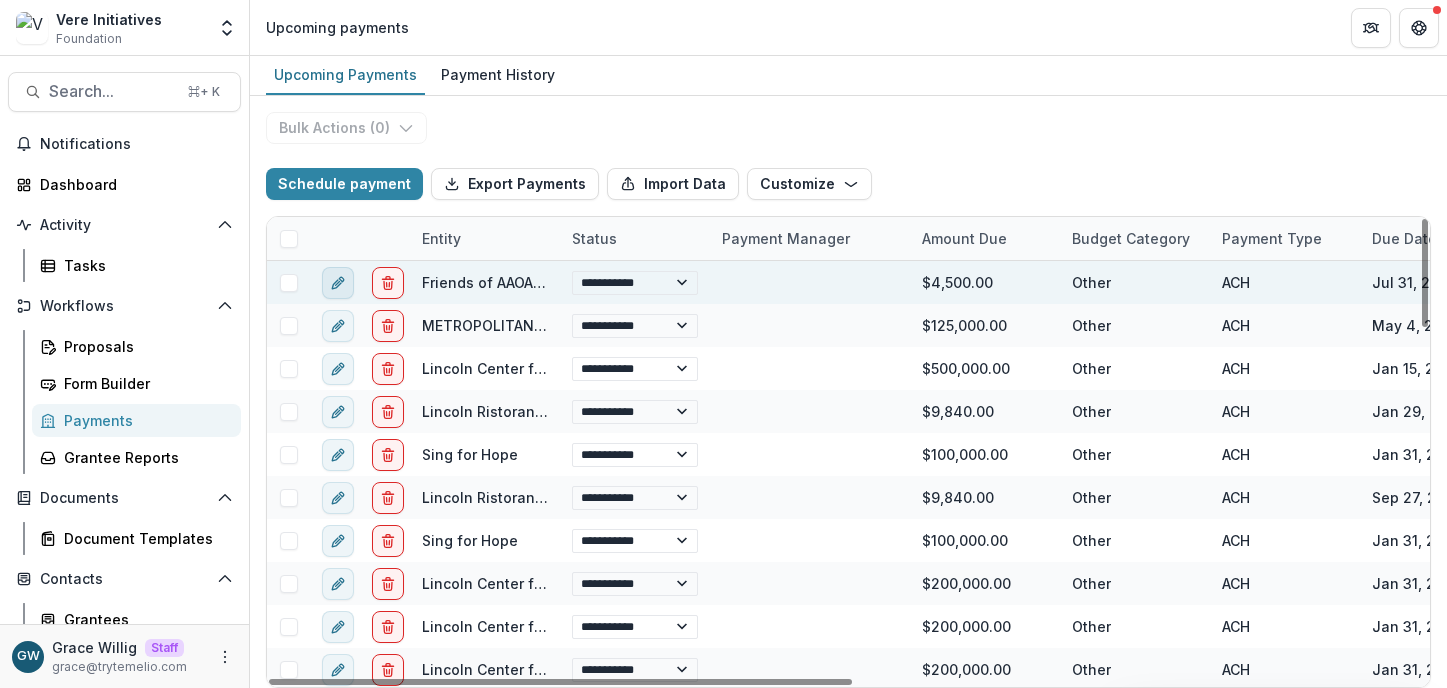 type on "******" 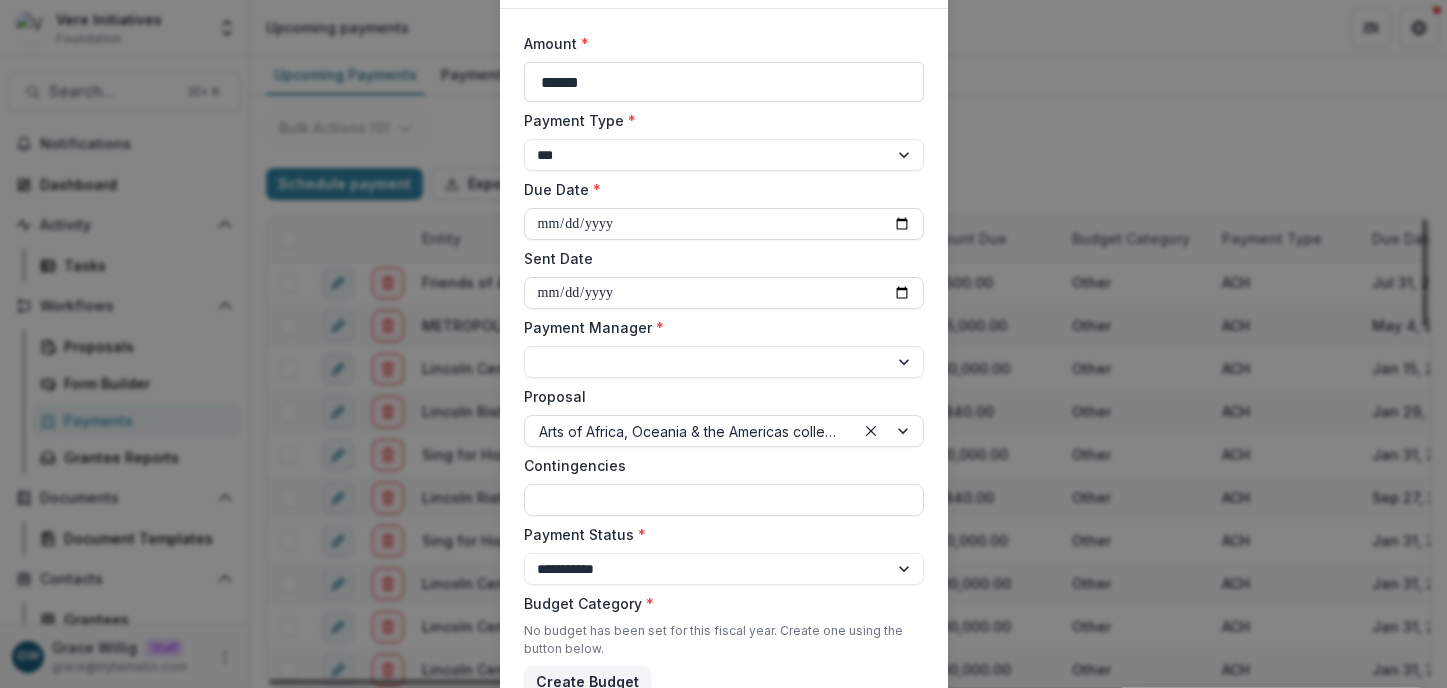 scroll, scrollTop: 440, scrollLeft: 0, axis: vertical 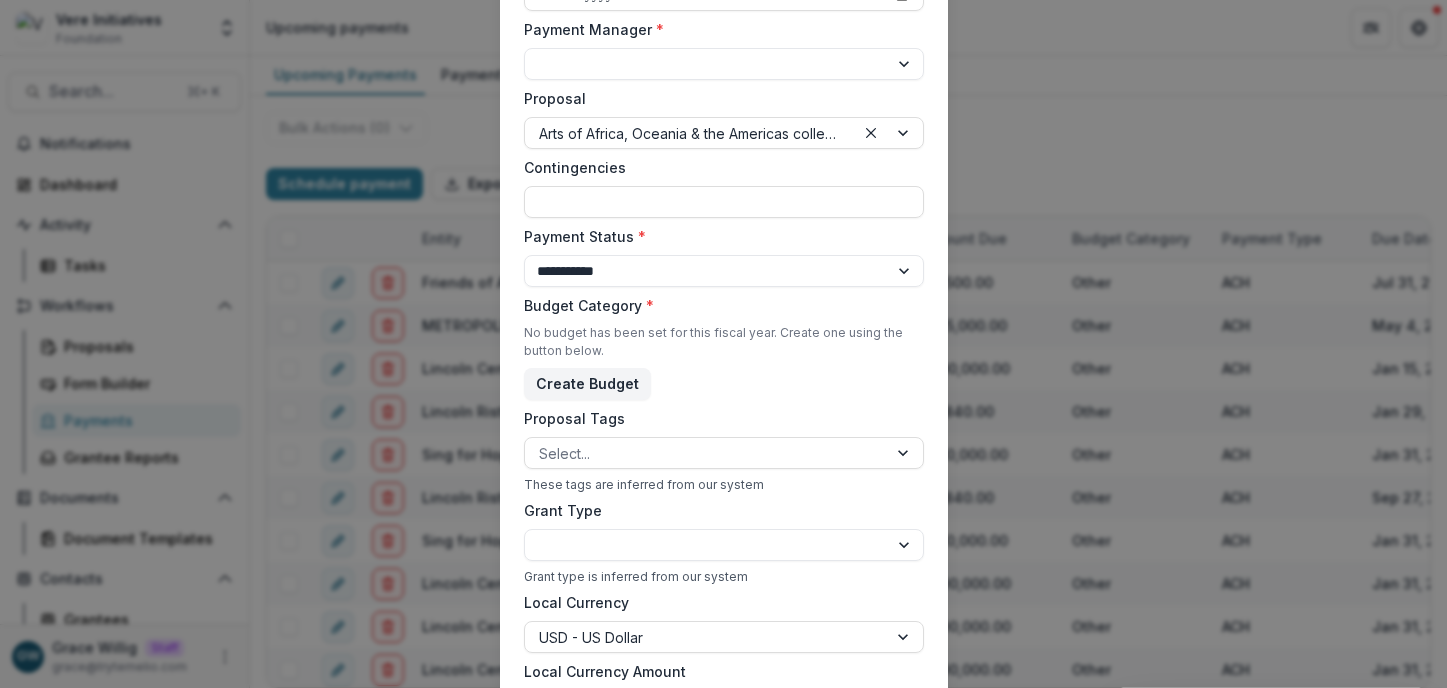 click on "**********" at bounding box center (723, 344) 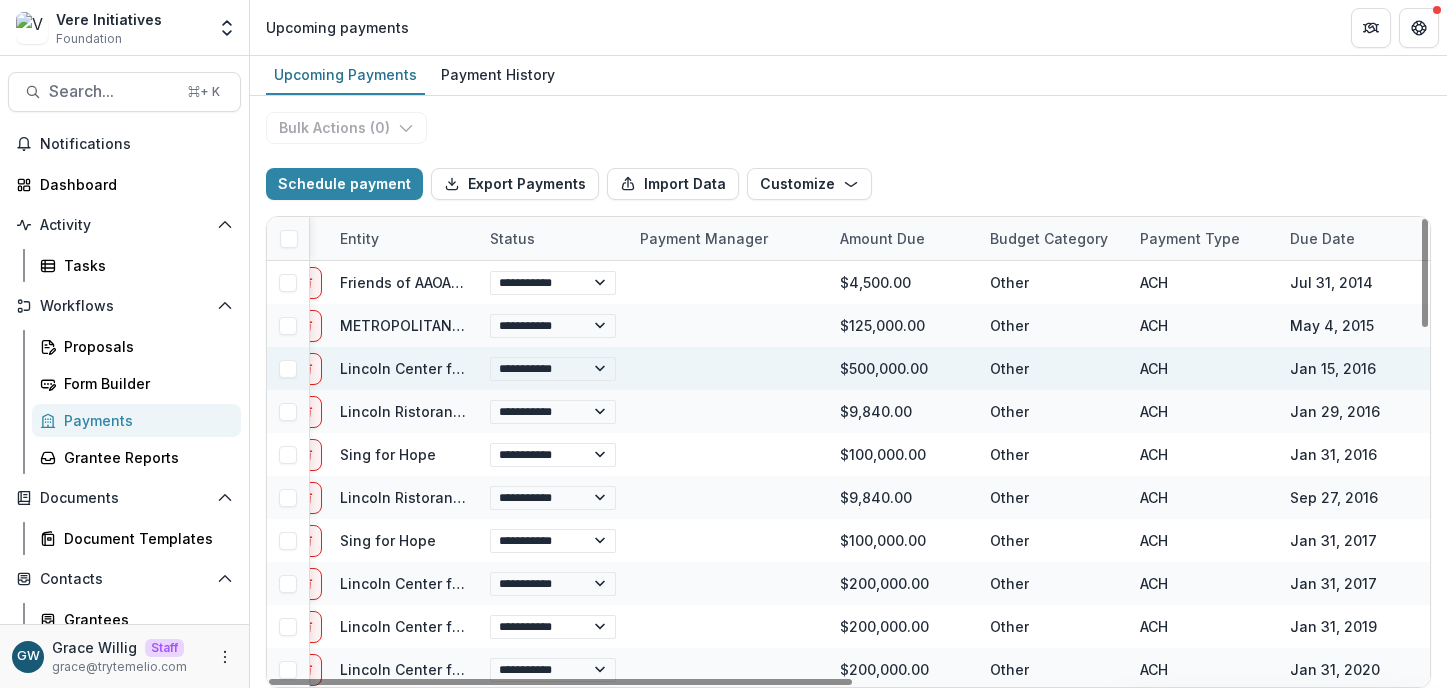 scroll, scrollTop: 0, scrollLeft: 164, axis: horizontal 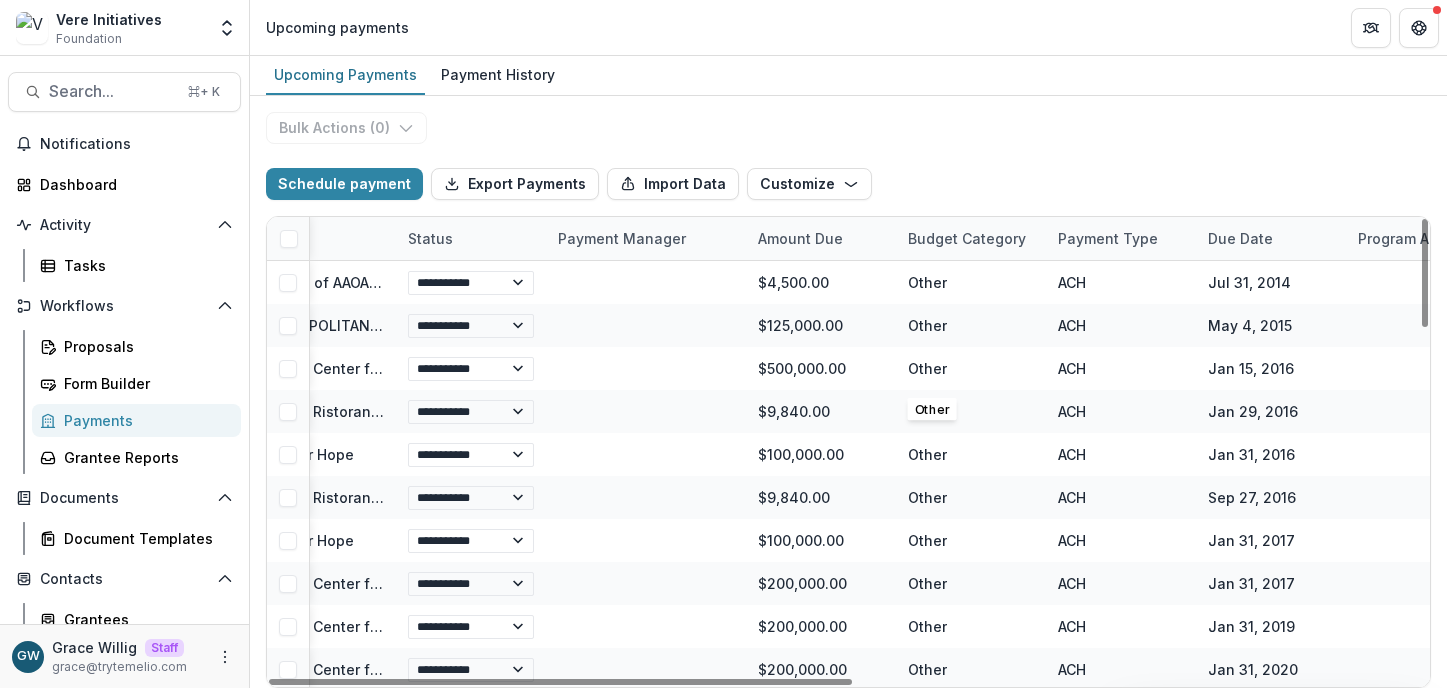 click on "Due Date" at bounding box center [1271, 238] 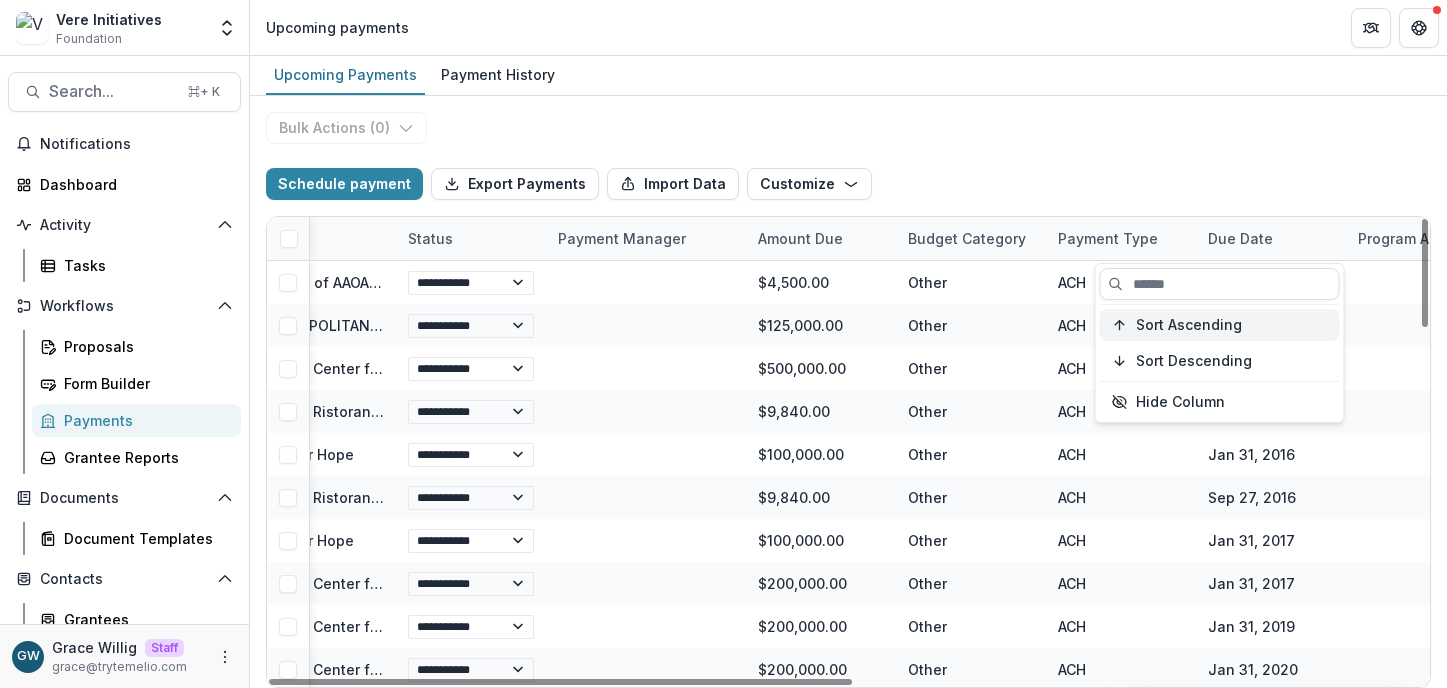 click on "Sort Ascending" at bounding box center (1220, 325) 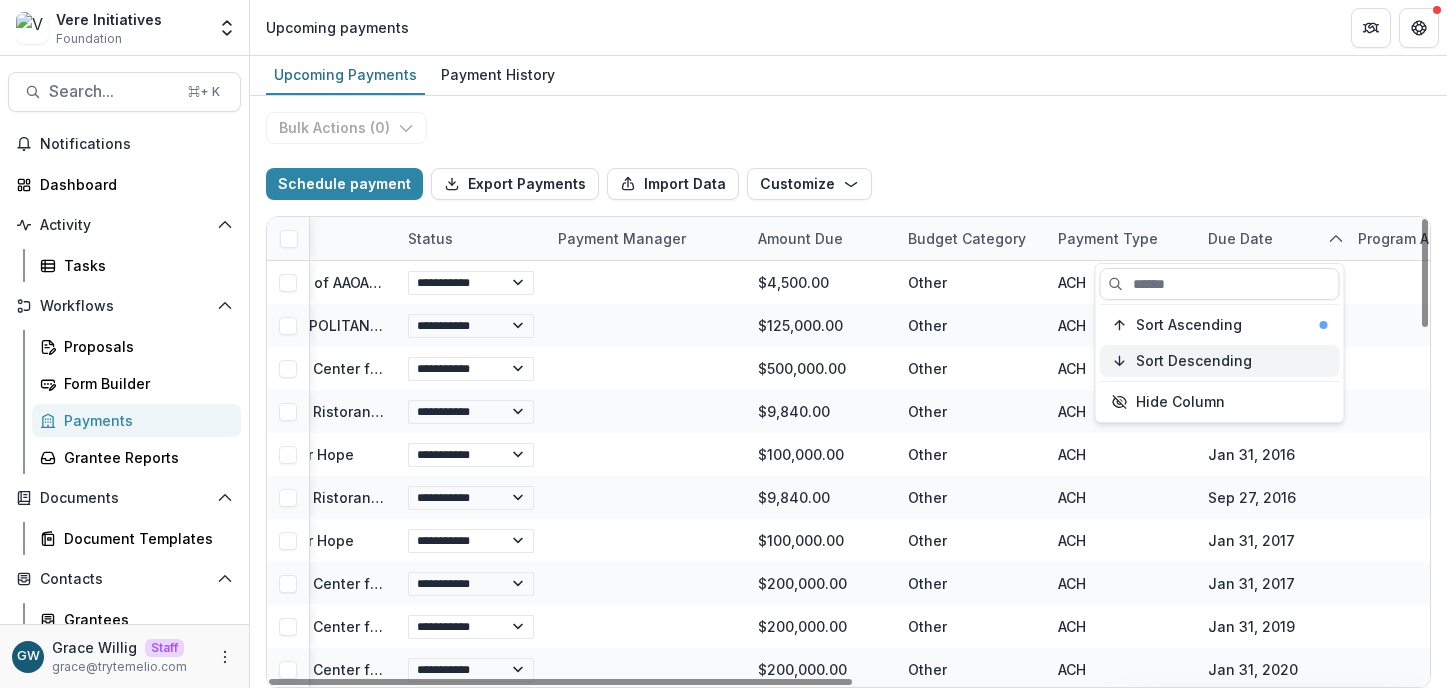 click on "Sort Descending" at bounding box center (1194, 361) 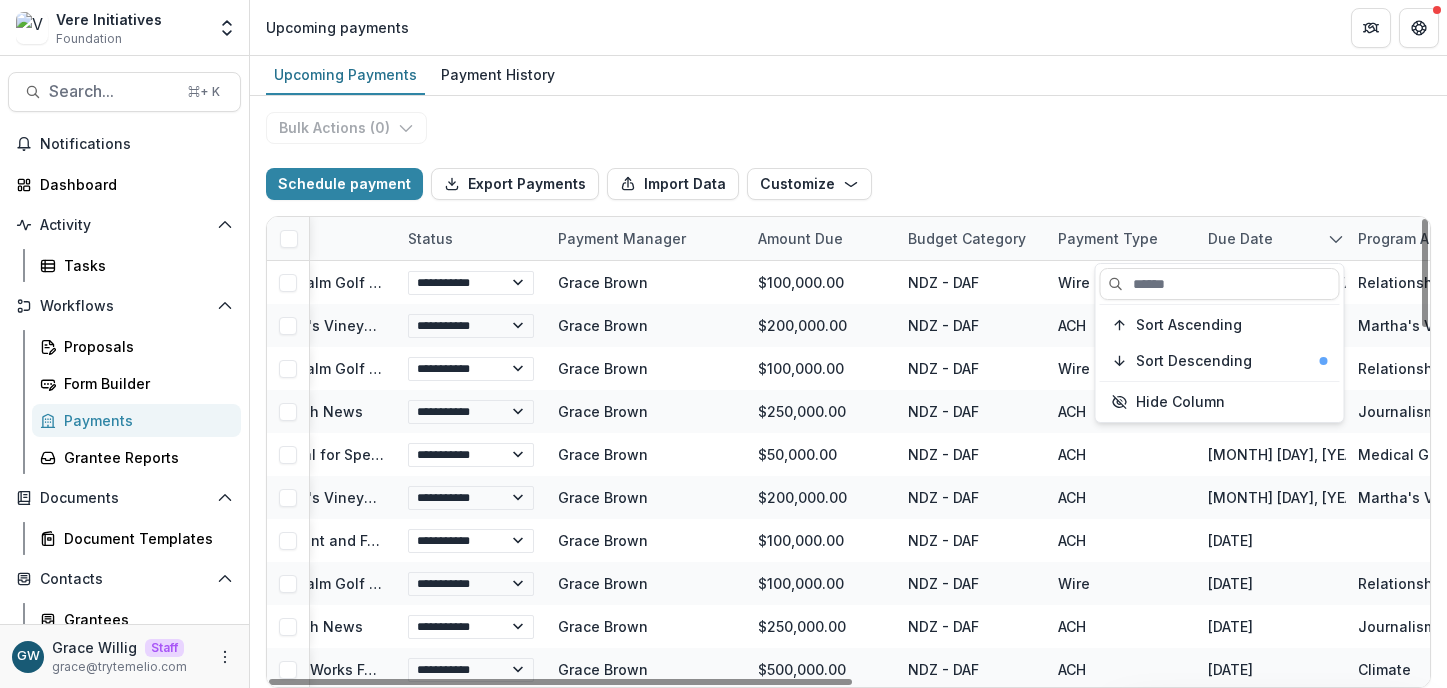 click on "Schedule payment Export Payments Import Data Customize New Custom Field Manage Custom Fields" at bounding box center [848, 184] 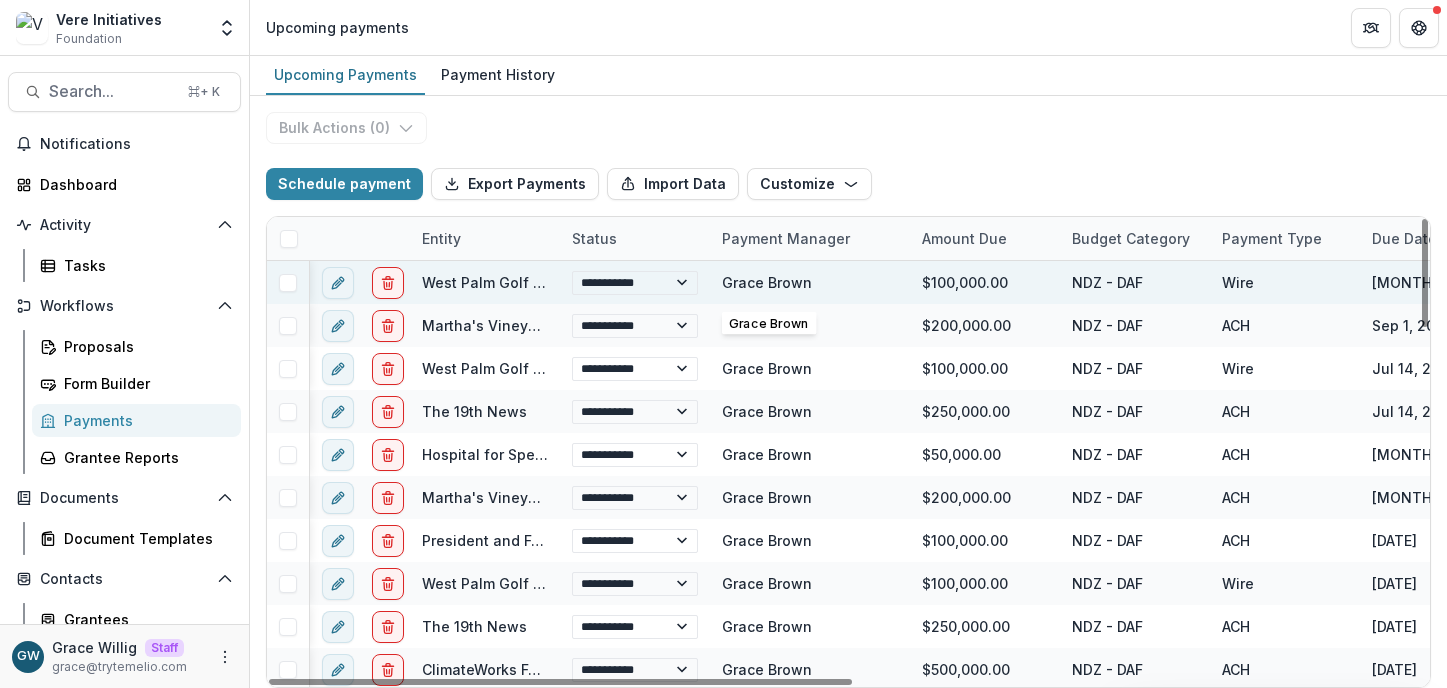 scroll, scrollTop: 0, scrollLeft: 0, axis: both 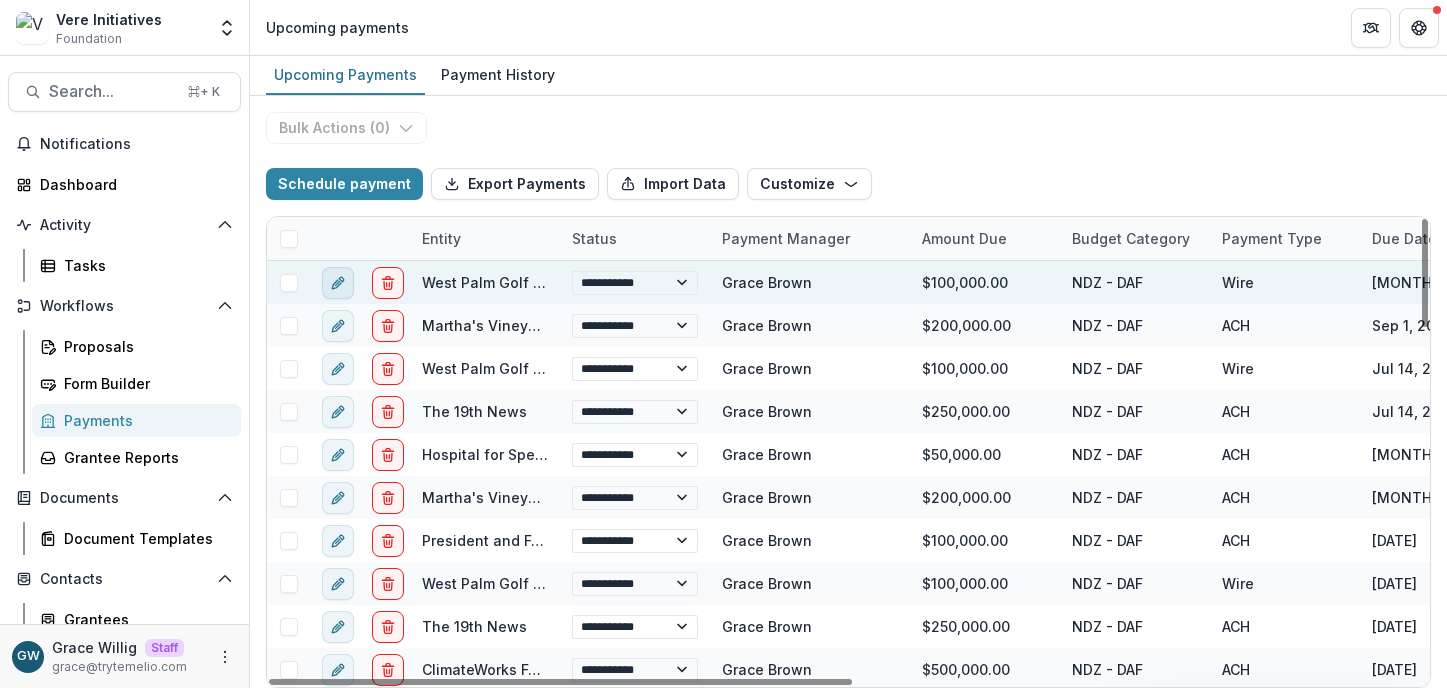 click 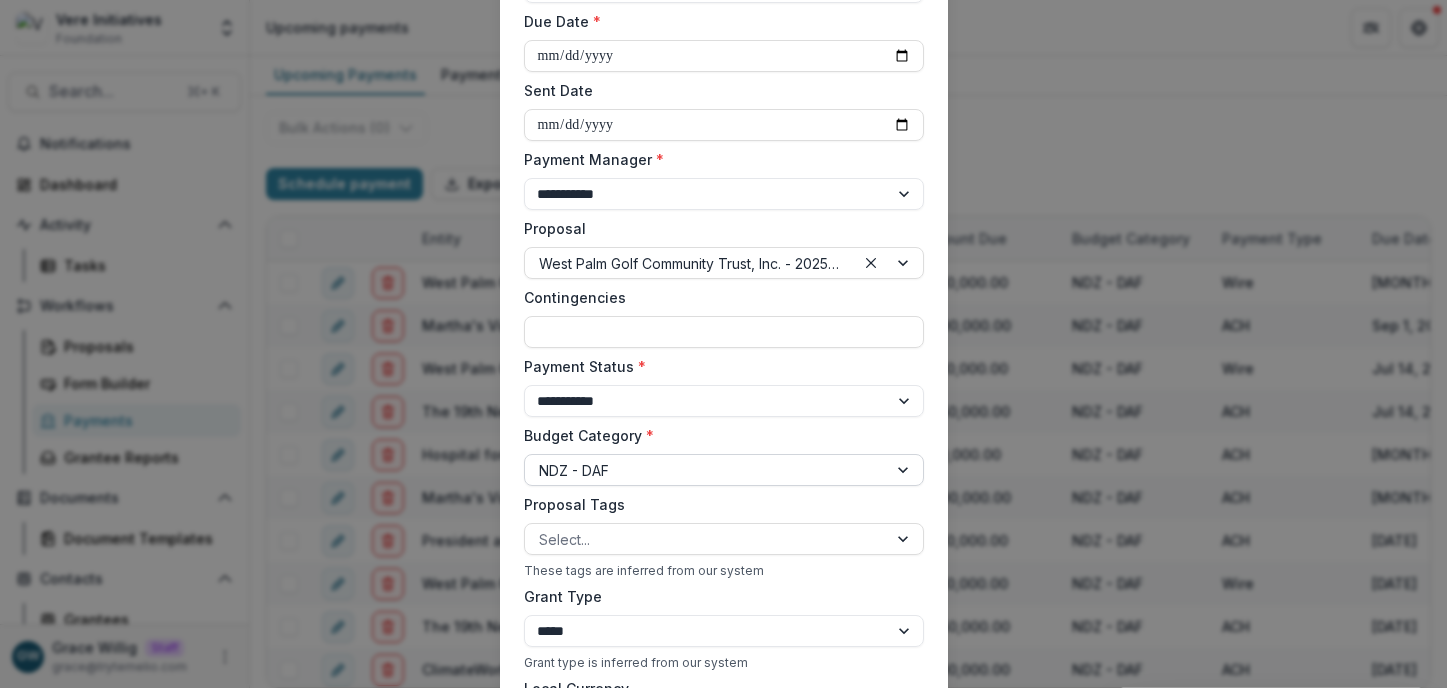 scroll, scrollTop: 314, scrollLeft: 0, axis: vertical 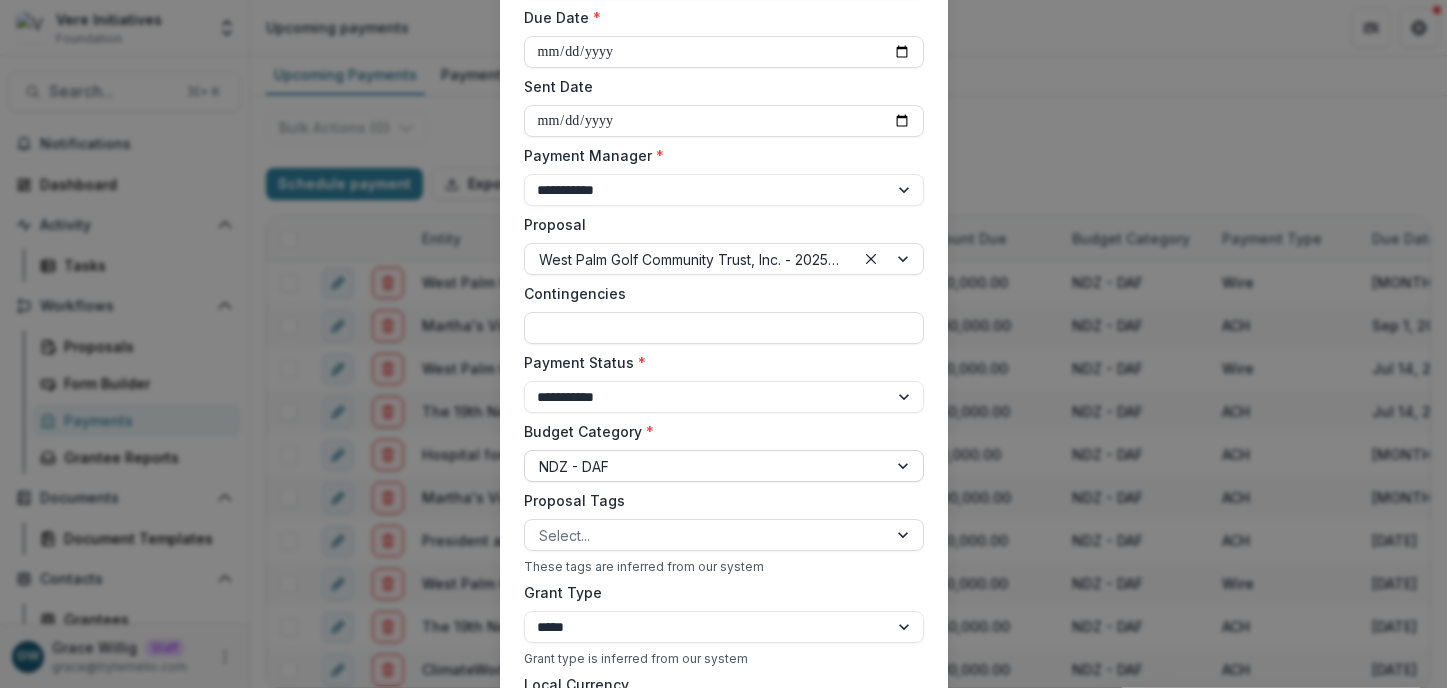 click at bounding box center [706, 466] 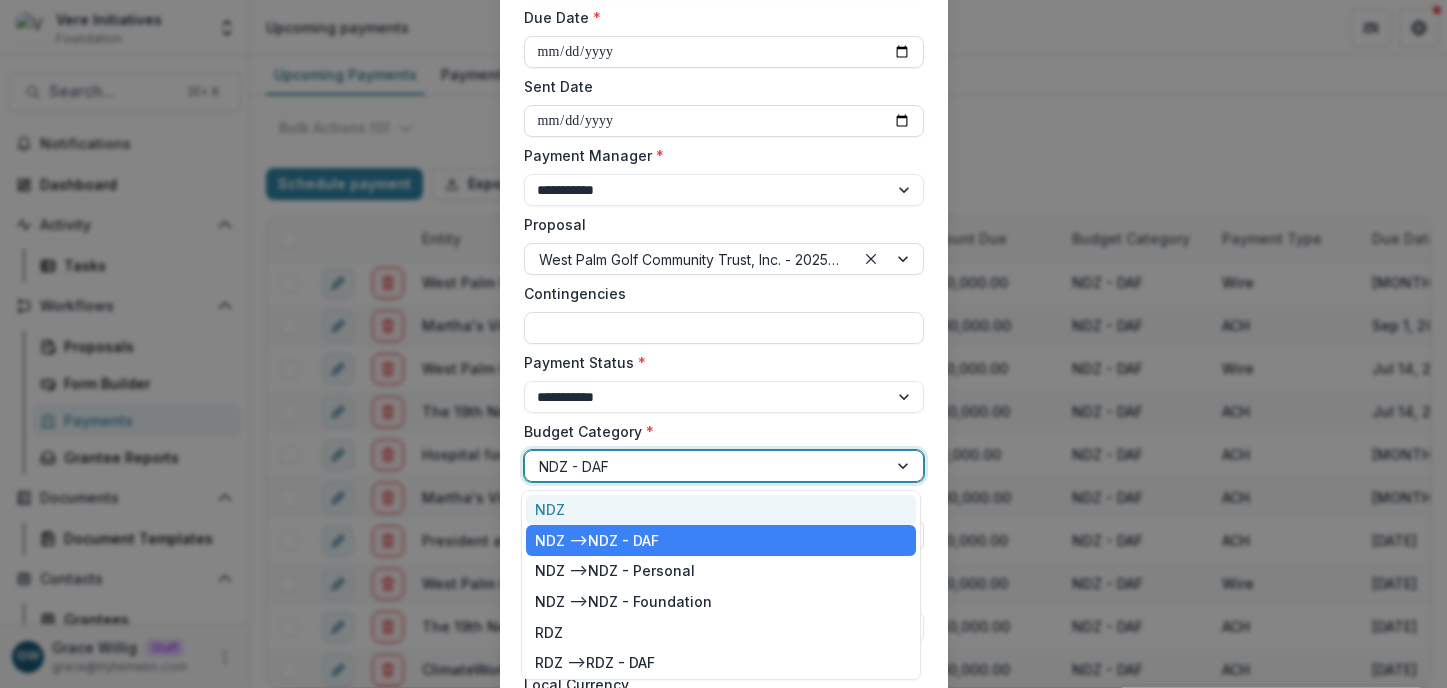 click on "Budget Category *" at bounding box center [718, 431] 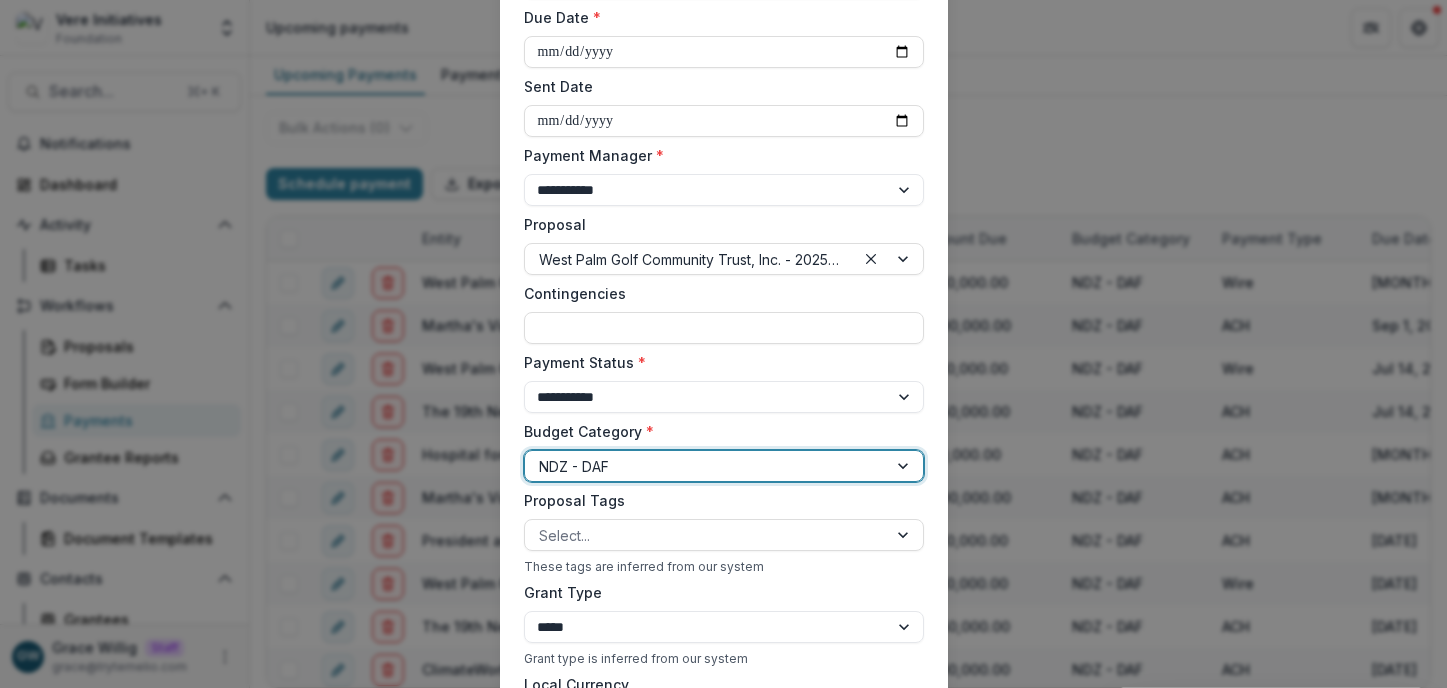 scroll, scrollTop: 0, scrollLeft: 0, axis: both 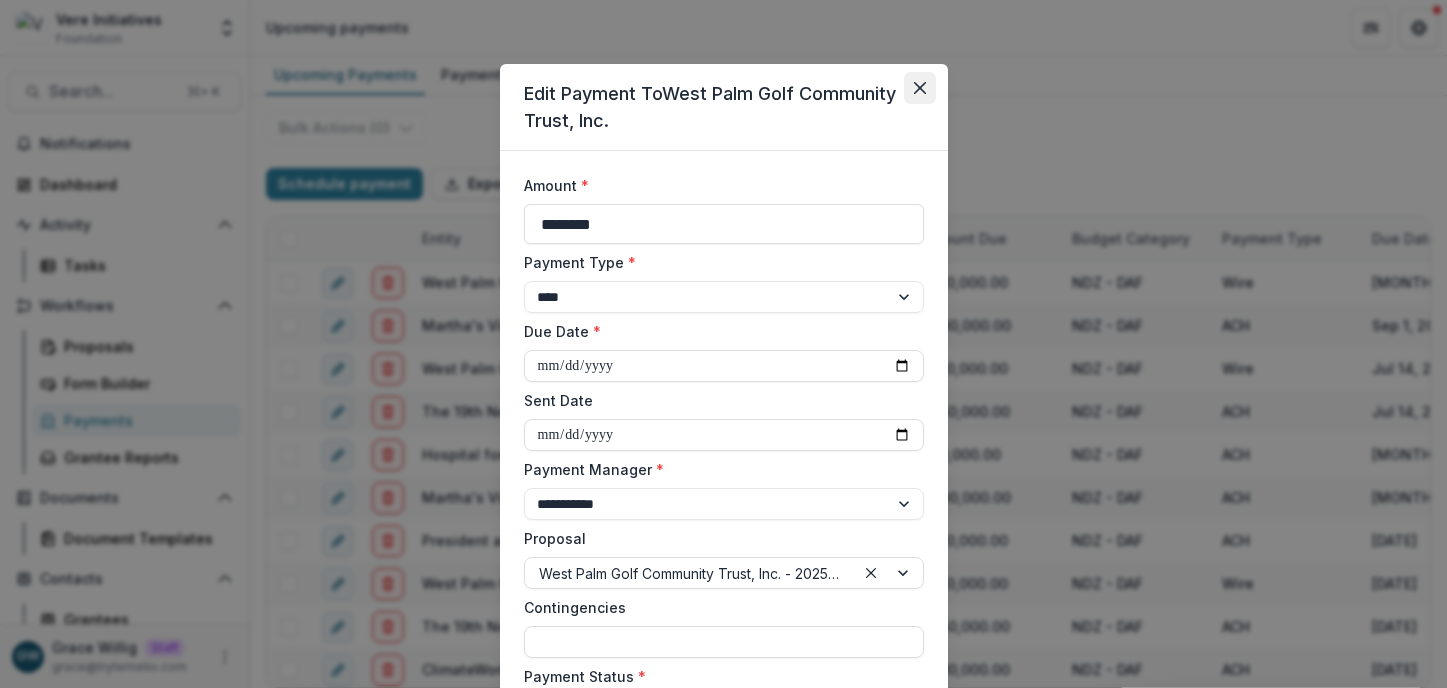 click 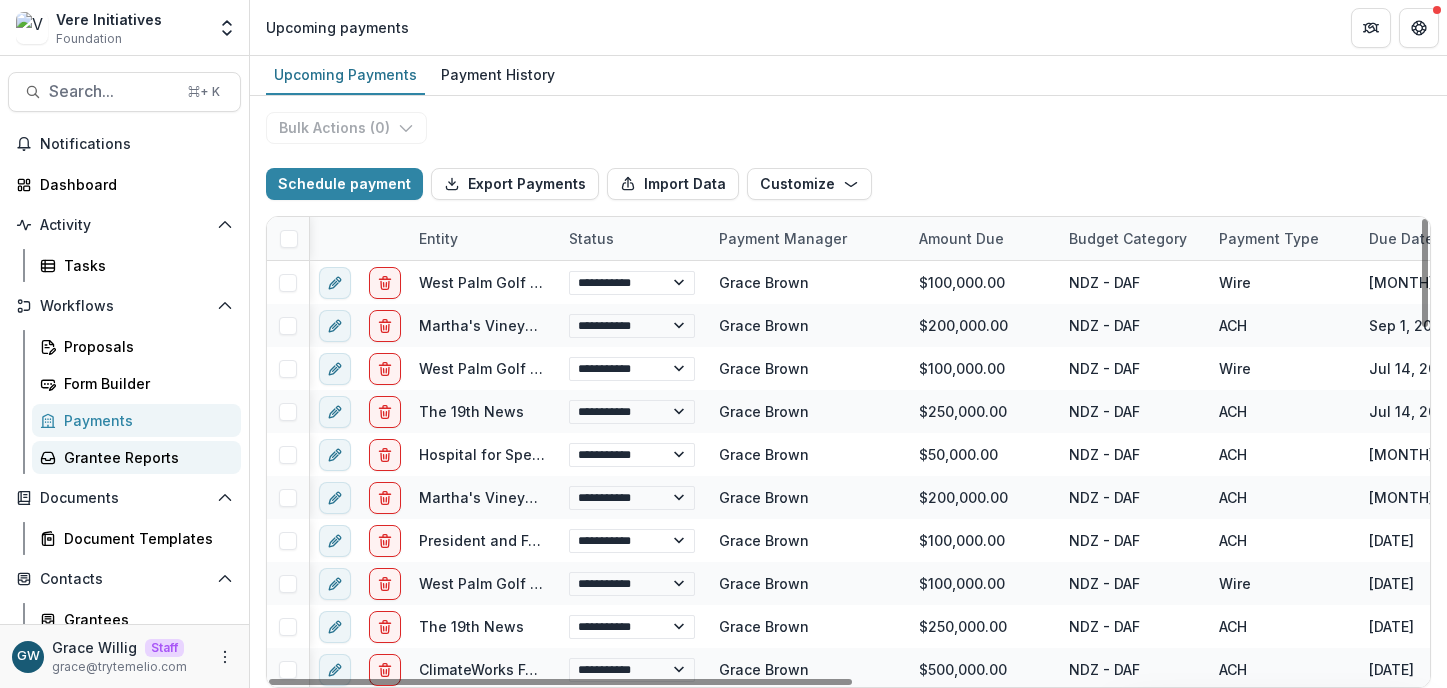 scroll, scrollTop: 0, scrollLeft: 4, axis: horizontal 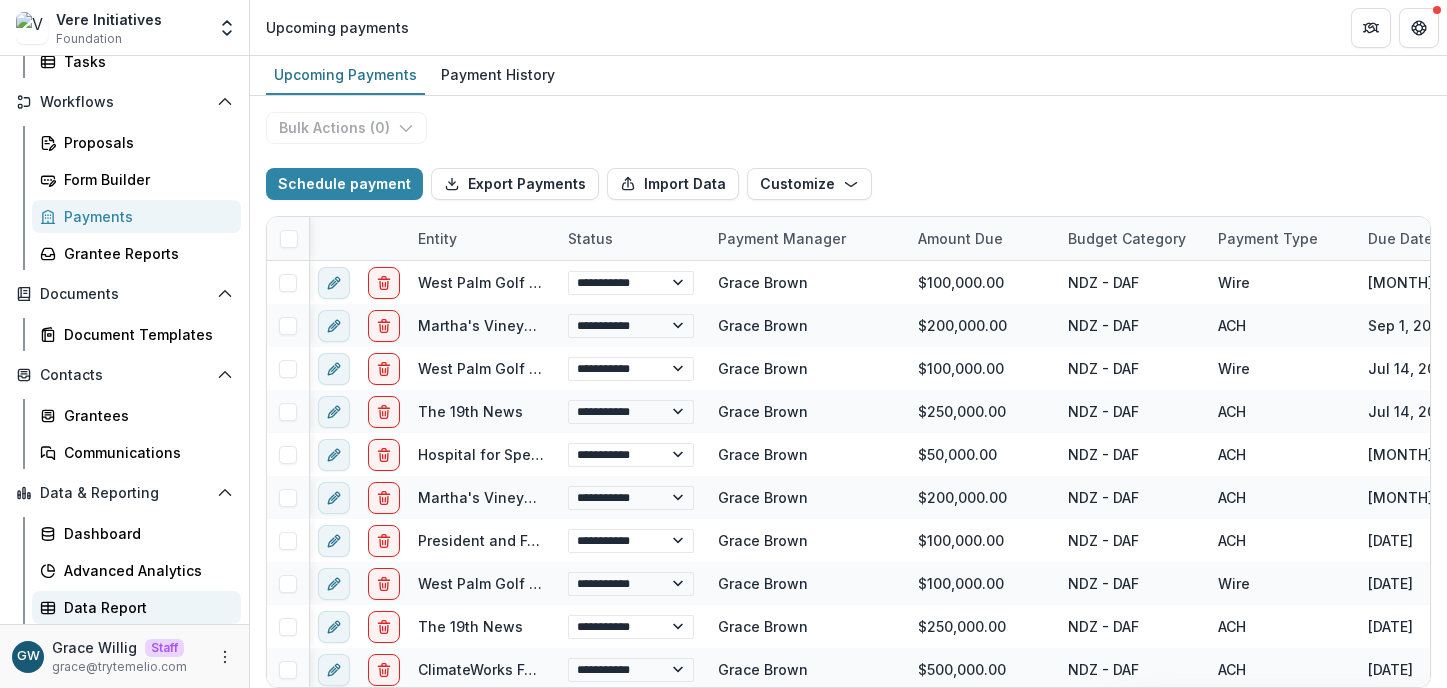 click on "Data Report" at bounding box center (144, 607) 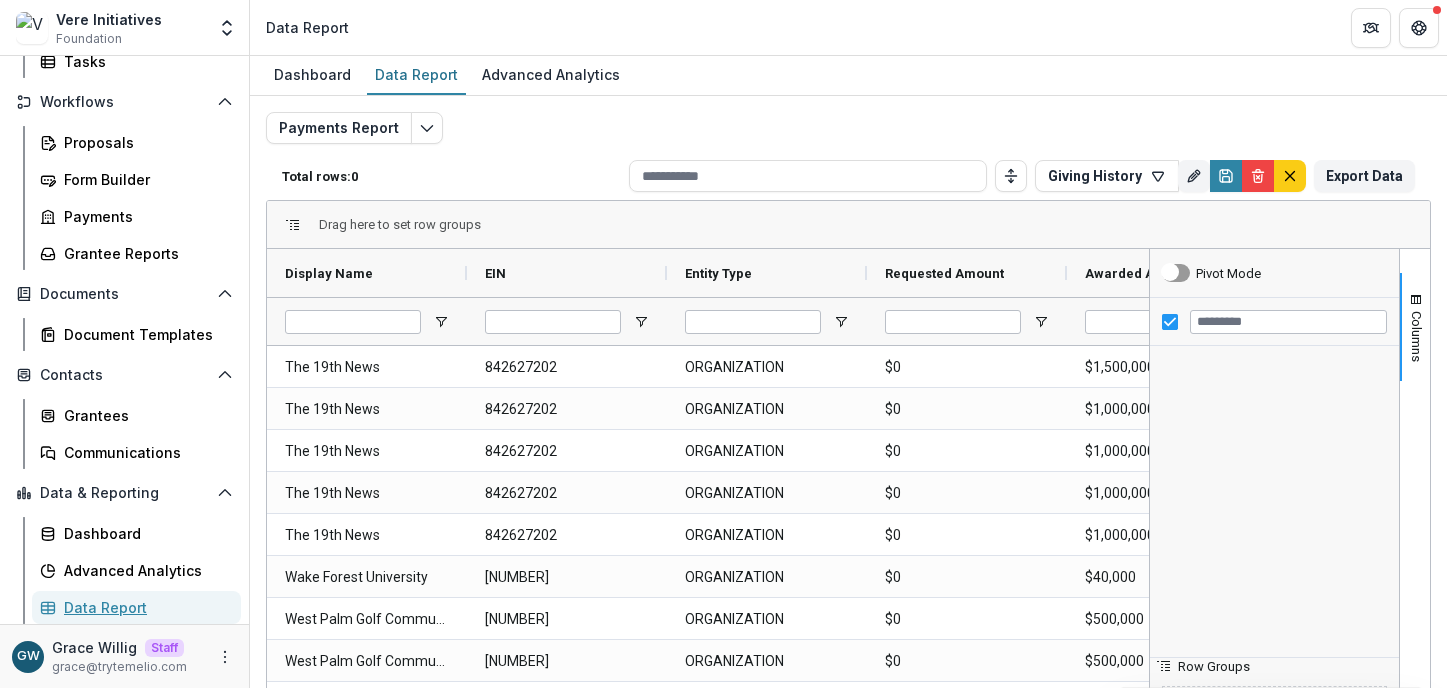 scroll, scrollTop: 4, scrollLeft: 0, axis: vertical 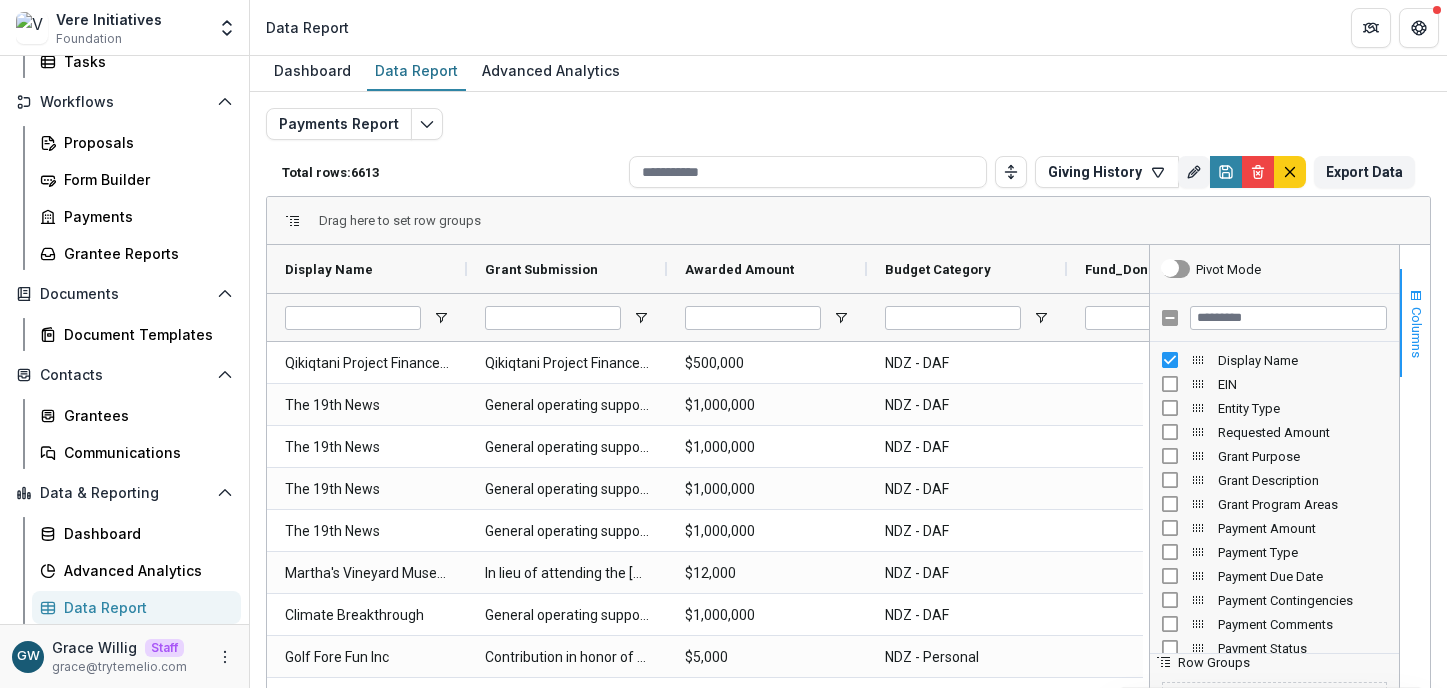 click on "Columns" at bounding box center (1415, 323) 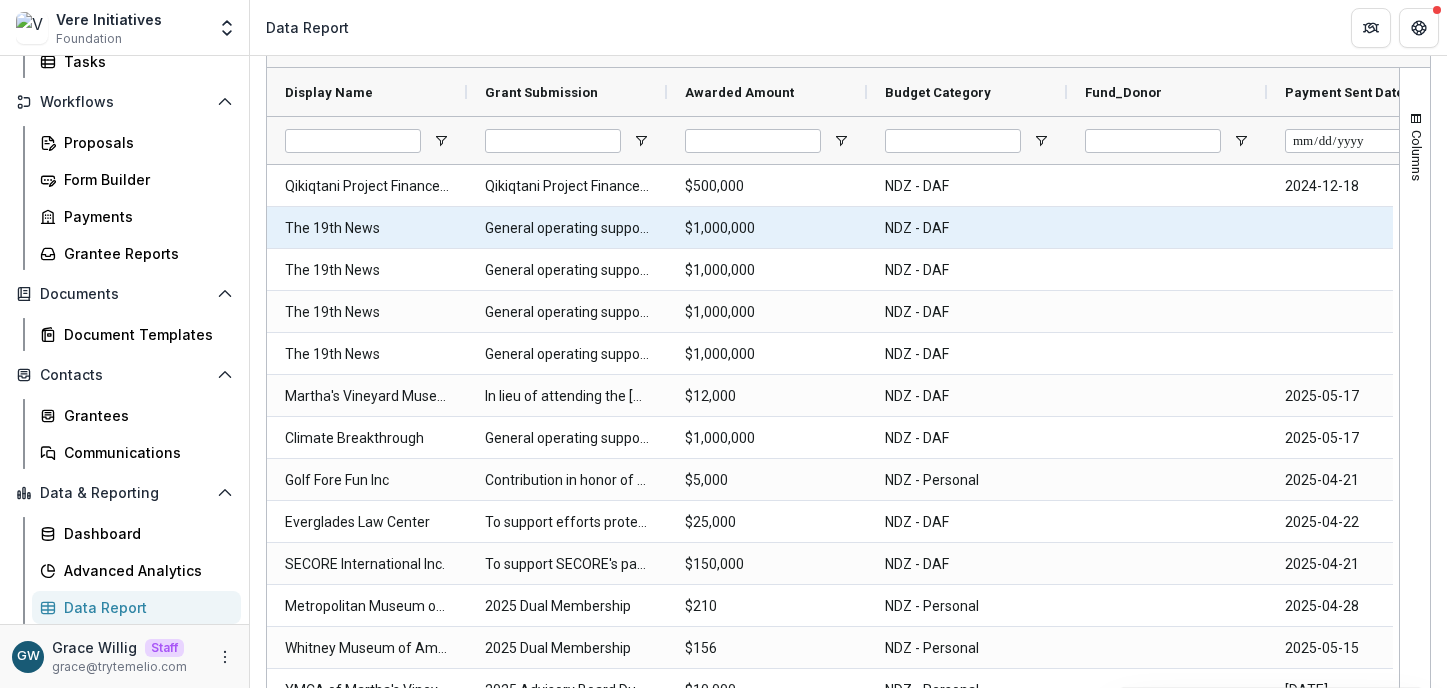 scroll, scrollTop: 182, scrollLeft: 0, axis: vertical 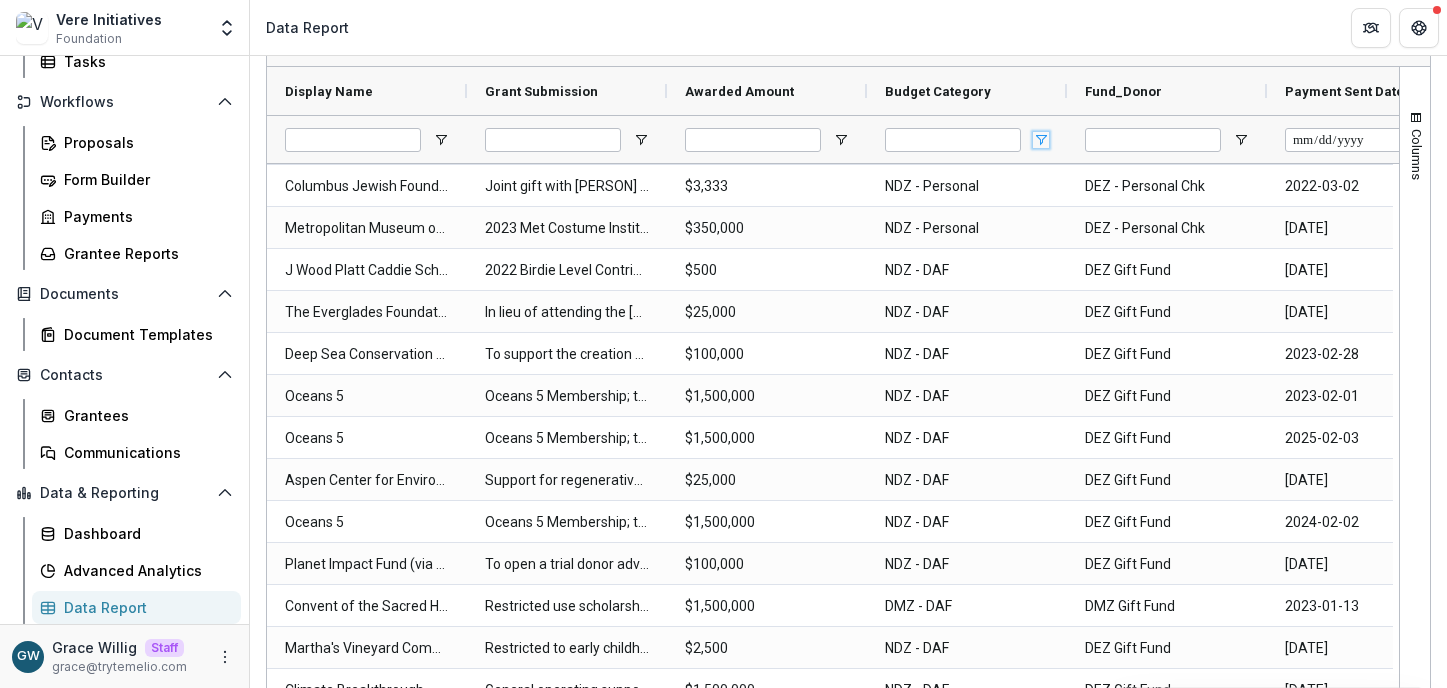 click at bounding box center [1041, 140] 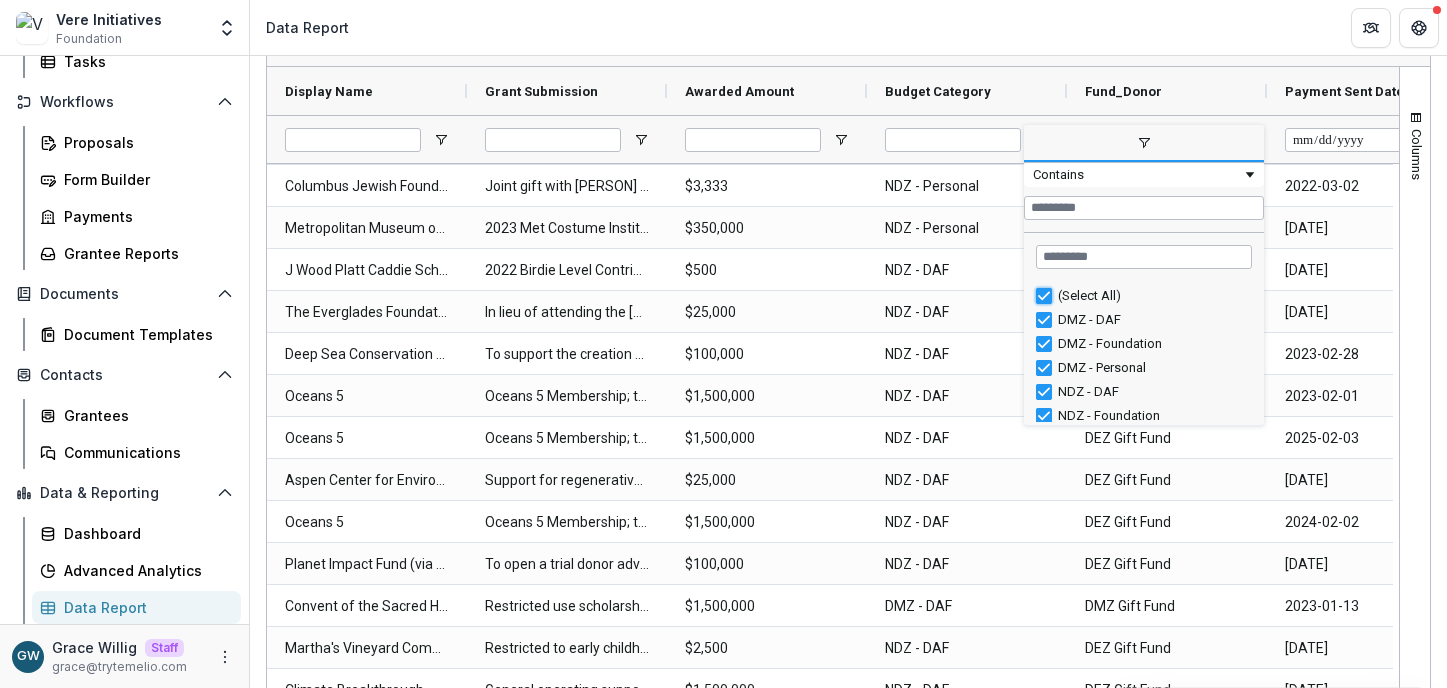 type on "***" 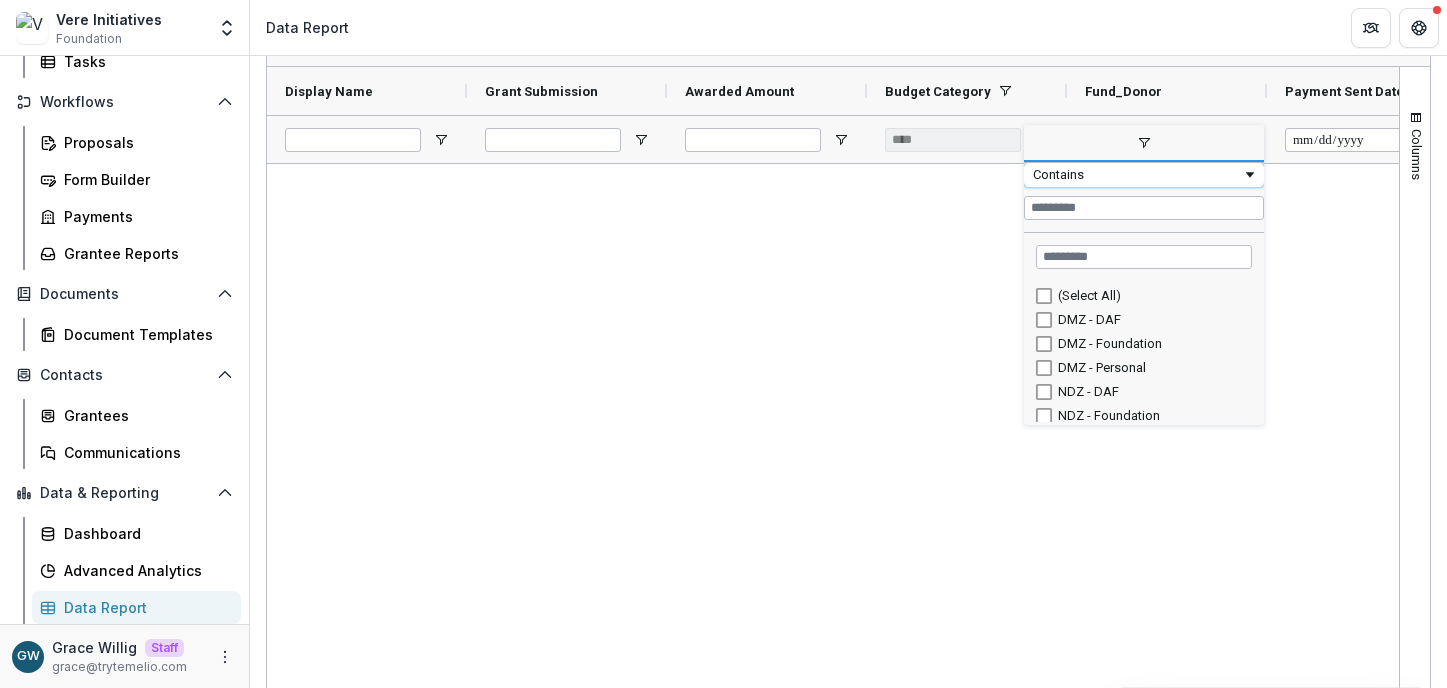click on "Contains" at bounding box center (1137, 174) 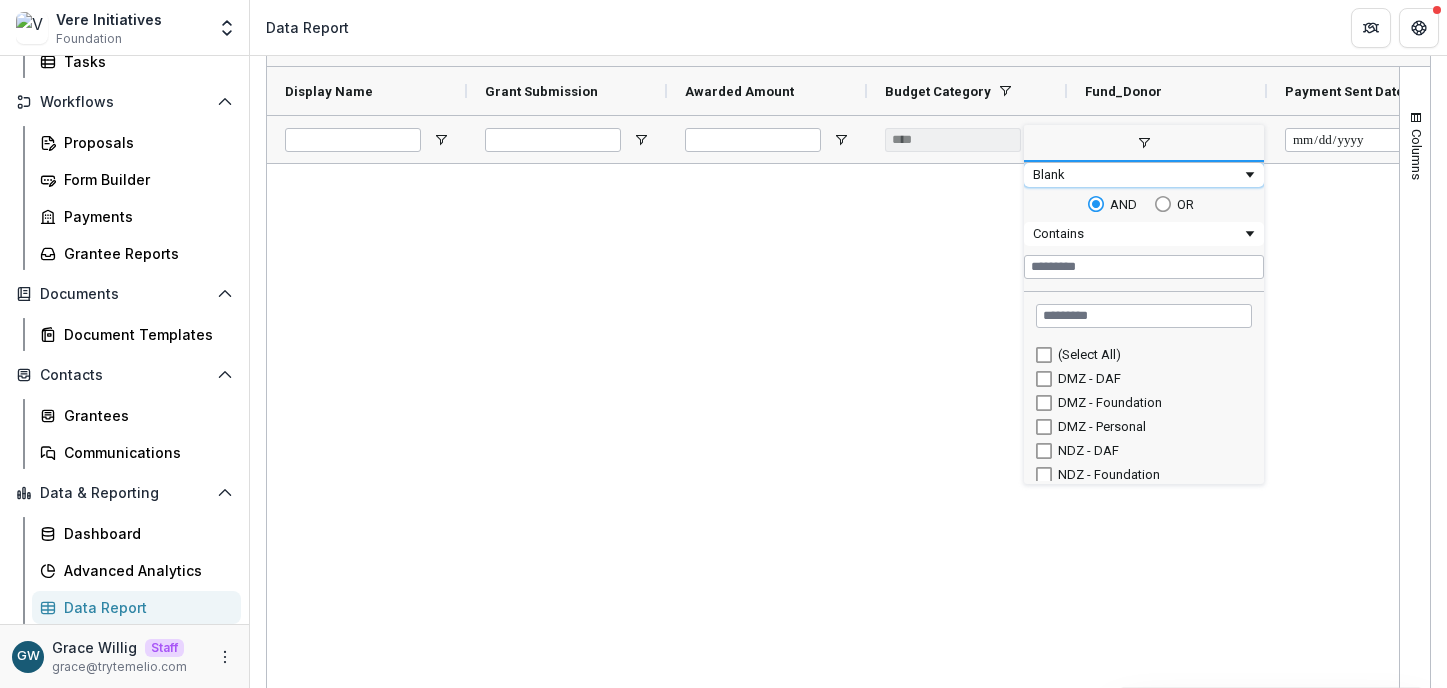 type on "*****" 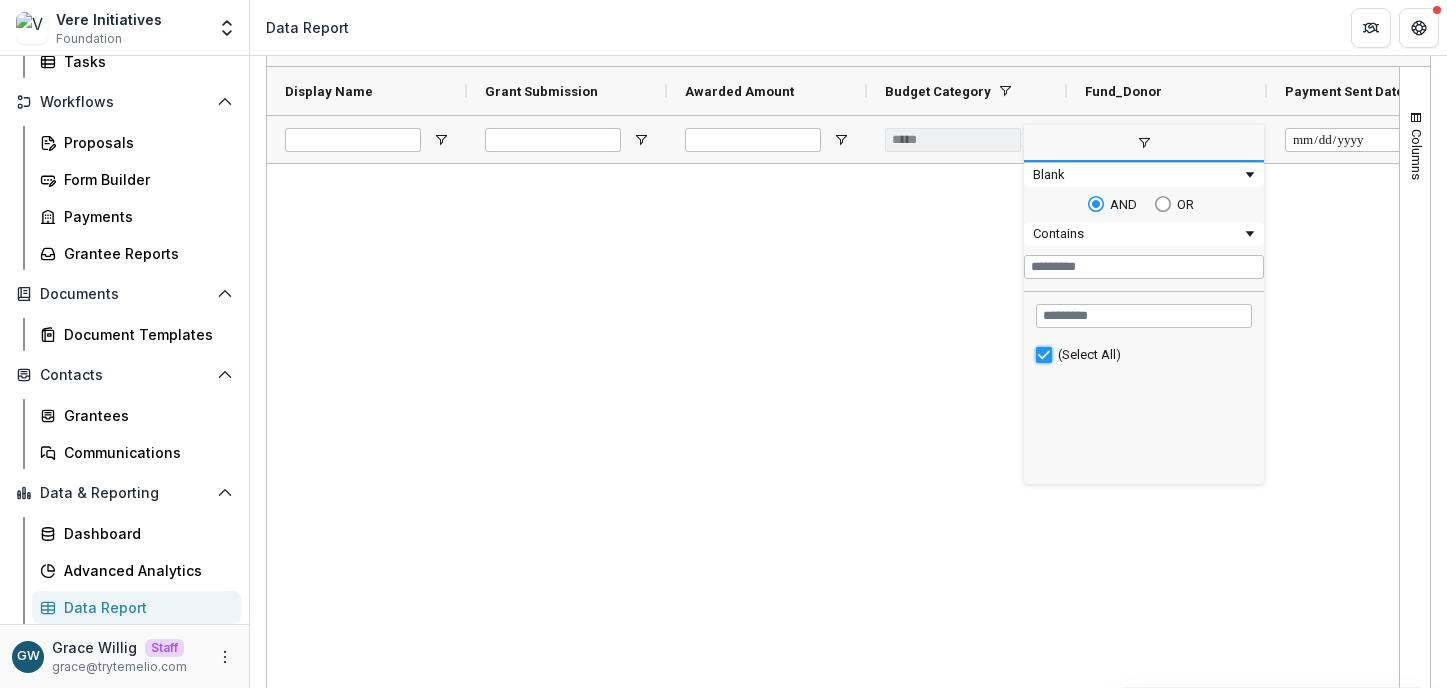 type on "***" 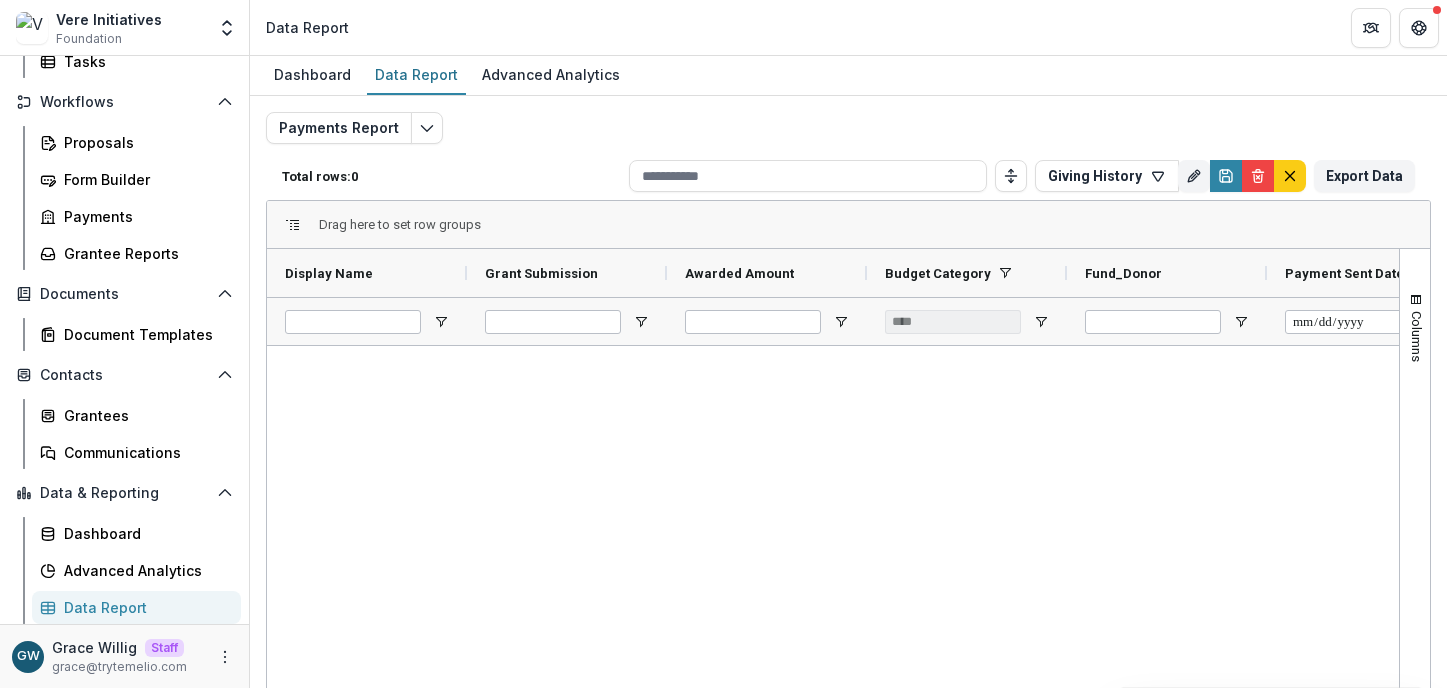 click on "Payments Report Total rows:  0 Giving History Personal Filters Team Filters Temelio Filters No  personal  filters found. Add Personal Filter Giving History  (Payments Report) MV Giving - Current FY  (Payments Report) Upcoming Payments - Test  (Payments Report) Filter 0  (Proposals Report (All Data)) Add Team Filter Grant Log Form (Manual)  ( Proposals Report (All Data) ) Application - Narrative  ( Proposals Report (All Data) ) DAF Form - placeholder  ( Proposals Report (All Data) ) Internal Review & Grant Recommendation  ( Proposals Report (All Data) ) Payment Processing - c3 + c4/personal  ( Proposals Report (All Data) ) Payment Process - c3  ( Proposals Report (All Data) ) Payment Processing - c4 or personal  ( Proposals Report (All Data) ) Temelio Historical Form  ( Proposals Report (All Data) ) Gift Log Form (Manual)  ( Proposals Report (All Data) ) Vere Initiatives - Documents & Narrative Upload  ( Proposals Report (All Data) ) Application - Document Collection  ( Proposals Report (All Data) )  ( )  ( )" at bounding box center (848, 474) 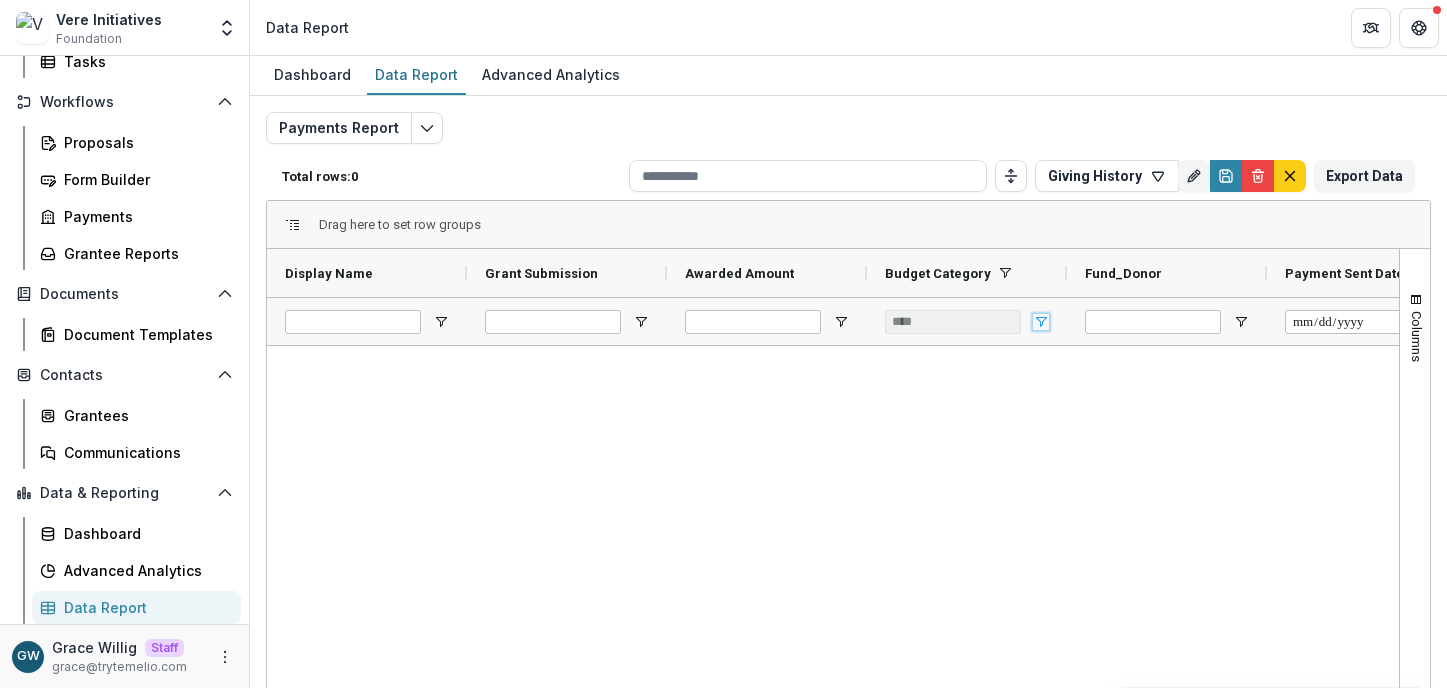 click at bounding box center (1041, 322) 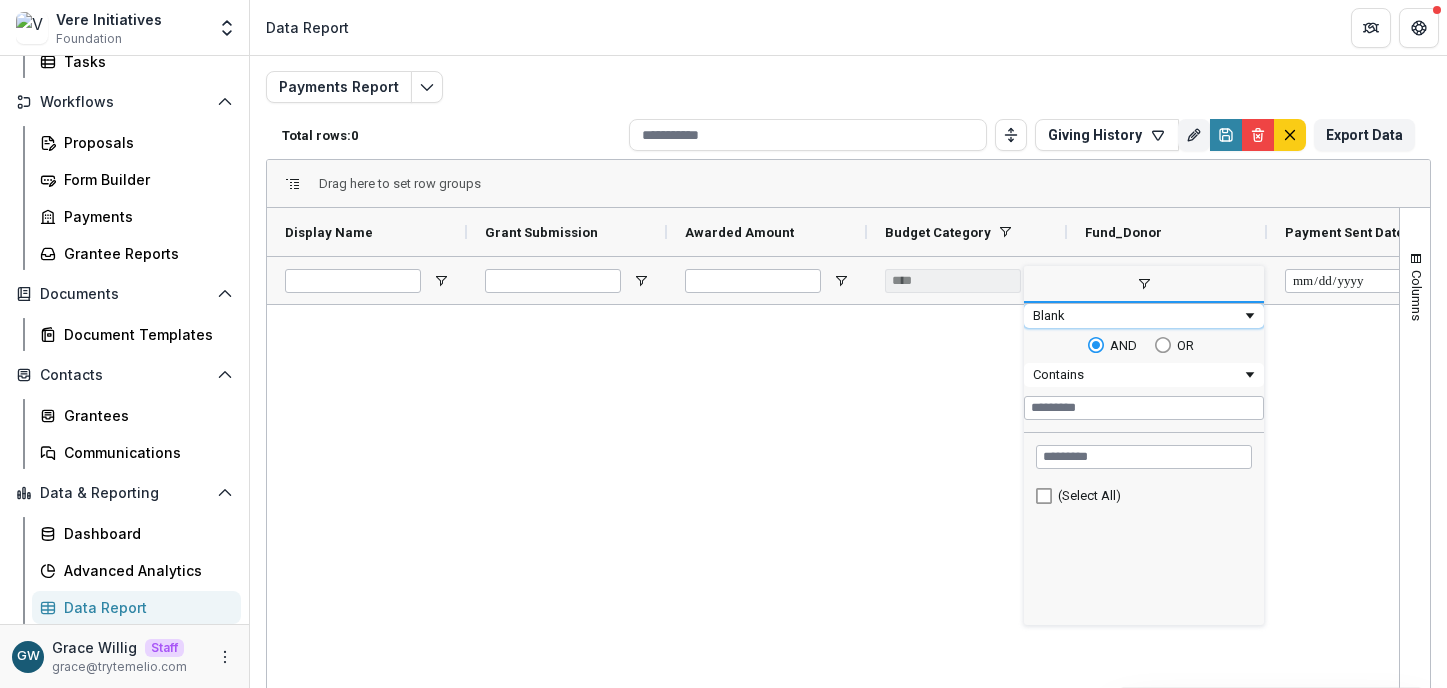 click on "Blank" at bounding box center (1137, 315) 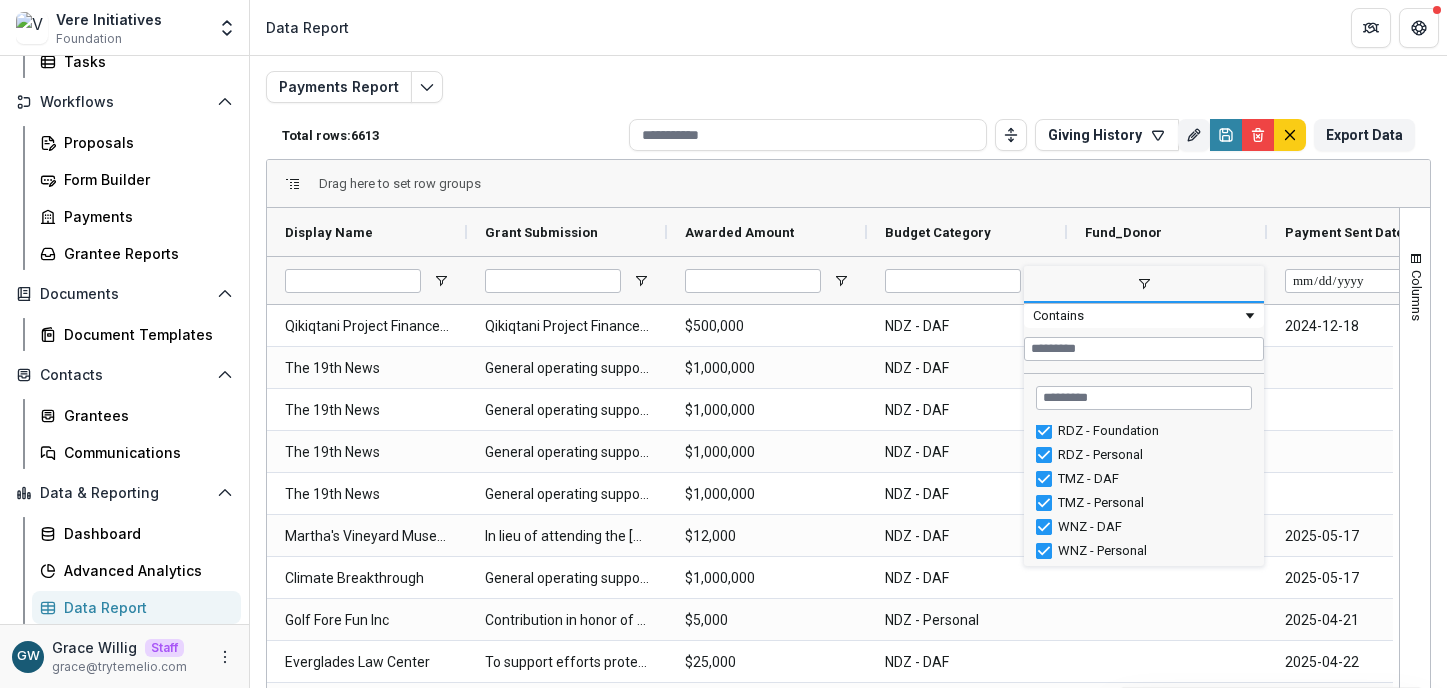 click on "Payments Report Total rows:  6613 Giving History Personal Filters Team Filters Temelio Filters No  personal  filters found. Add Personal Filter Giving History  (Payments Report) MV Giving - Current FY  (Payments Report) Upcoming Payments - Test  (Payments Report) Filter 0  (Proposals Report (All Data)) Add Team Filter Grant Log Form (Manual)  ( Proposals Report (All Data) ) Application - Narrative  ( Proposals Report (All Data) ) DAF Form - placeholder  ( Proposals Report (All Data) ) Internal Review & Grant Recommendation  ( Proposals Report (All Data) ) Payment Processing - c3 + c4/personal  ( Proposals Report (All Data) ) Payment Process - c3  ( Proposals Report (All Data) ) Payment Processing - c4 or personal  ( Proposals Report (All Data) ) Temelio Historical Form  ( Proposals Report (All Data) ) Gift Log Form (Manual)  ( Proposals Report (All Data) ) Vere Initiatives - Documents & Narrative Upload  ( Proposals Report (All Data) ) Application - Document Collection  ( Proposals Report (All Data) )  ( )  (" at bounding box center (848, 433) 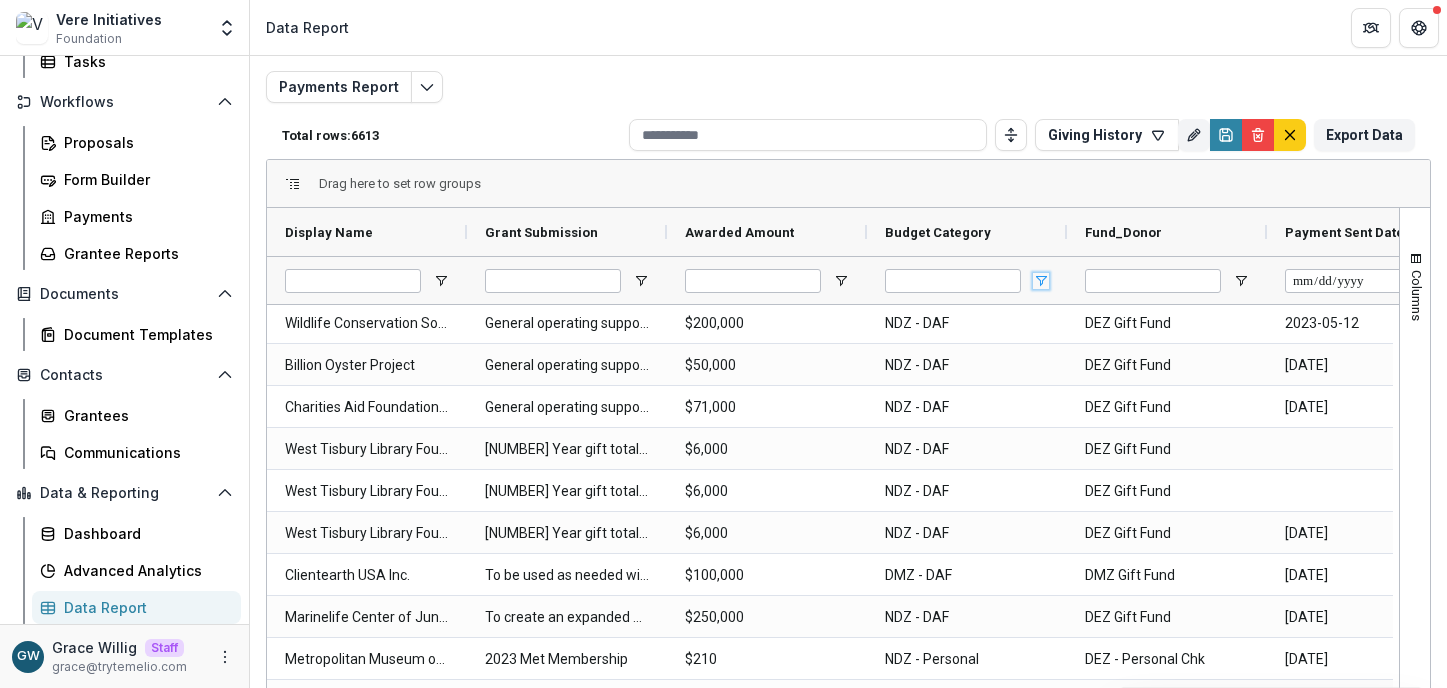 click at bounding box center (1041, 281) 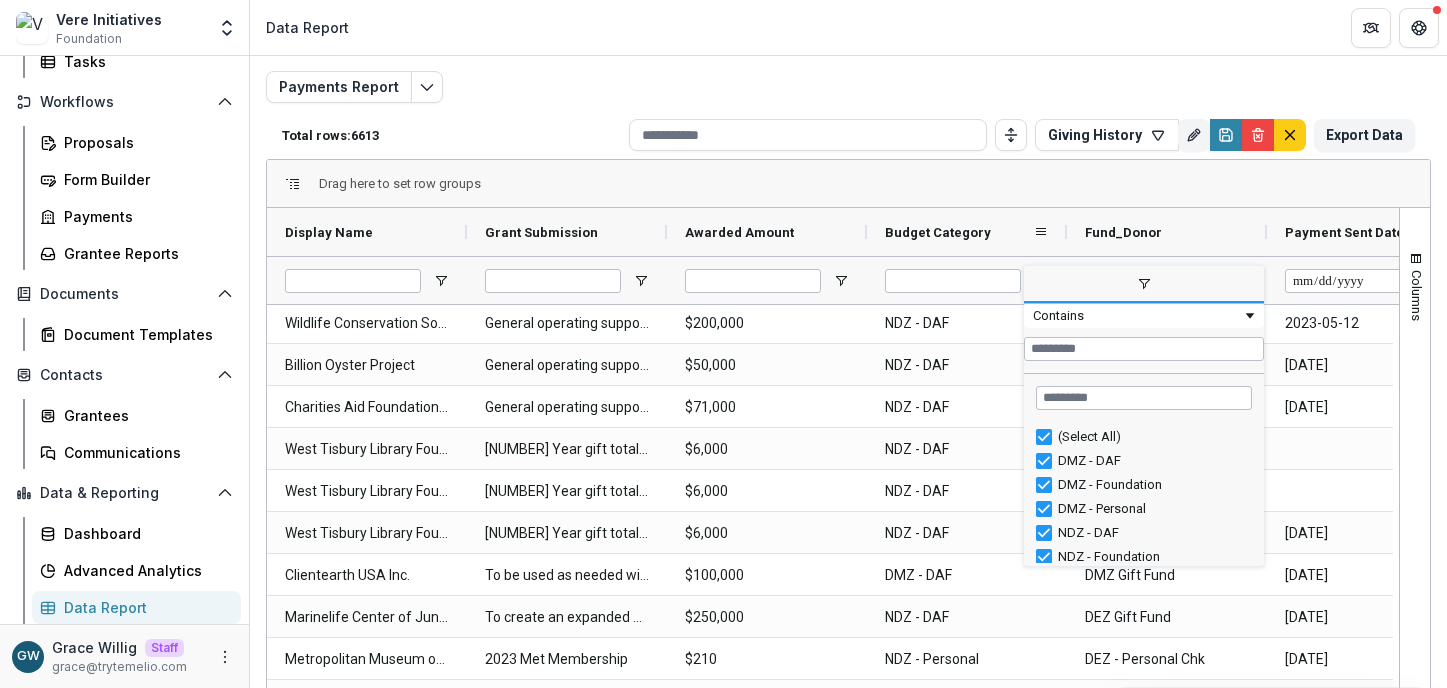 click on "Budget Category" at bounding box center [959, 232] 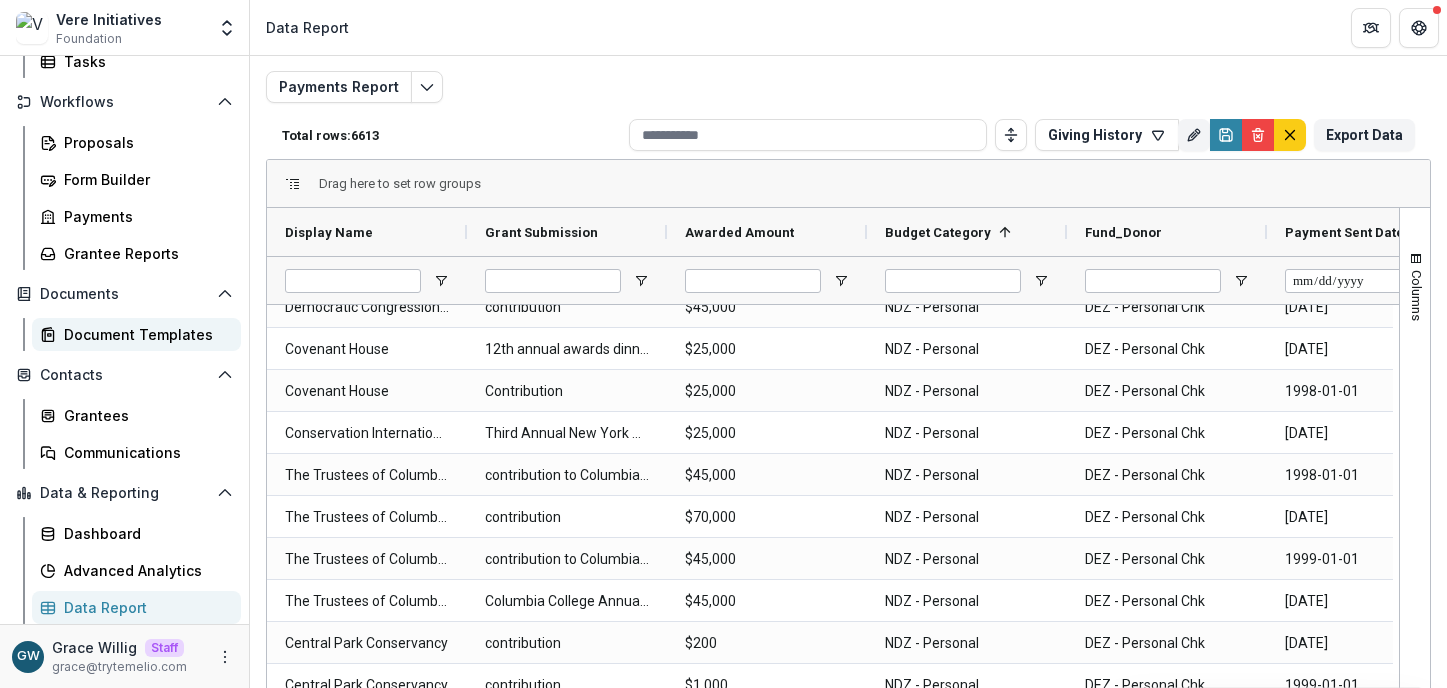 scroll, scrollTop: 128199, scrollLeft: 0, axis: vertical 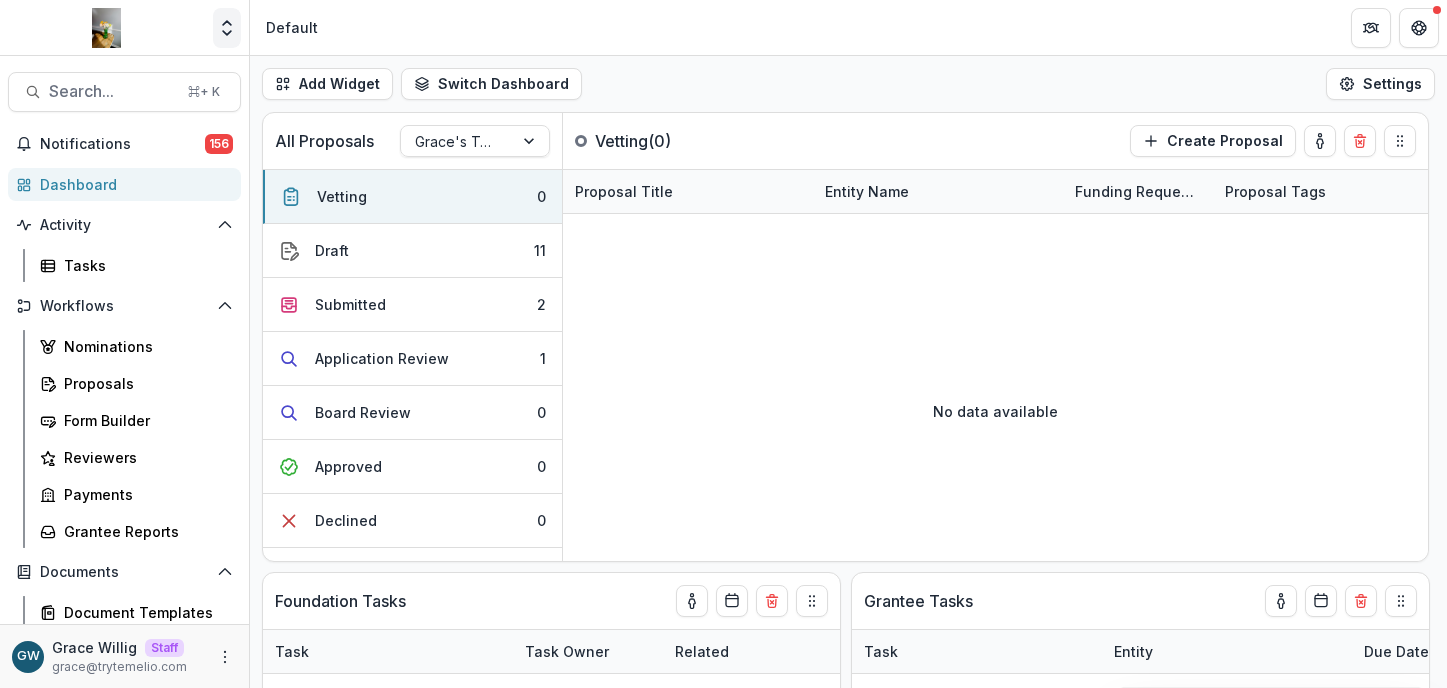 select on "******" 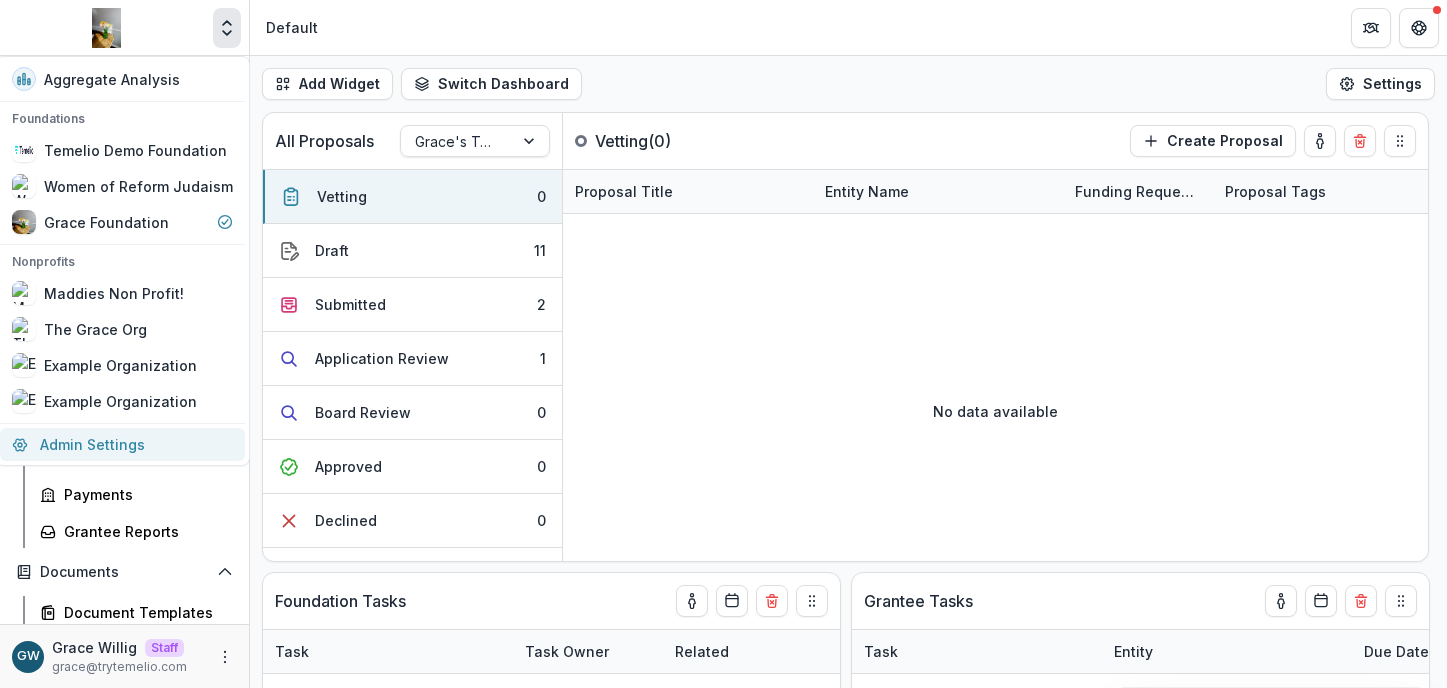 click on "Admin Settings" at bounding box center (122, 444) 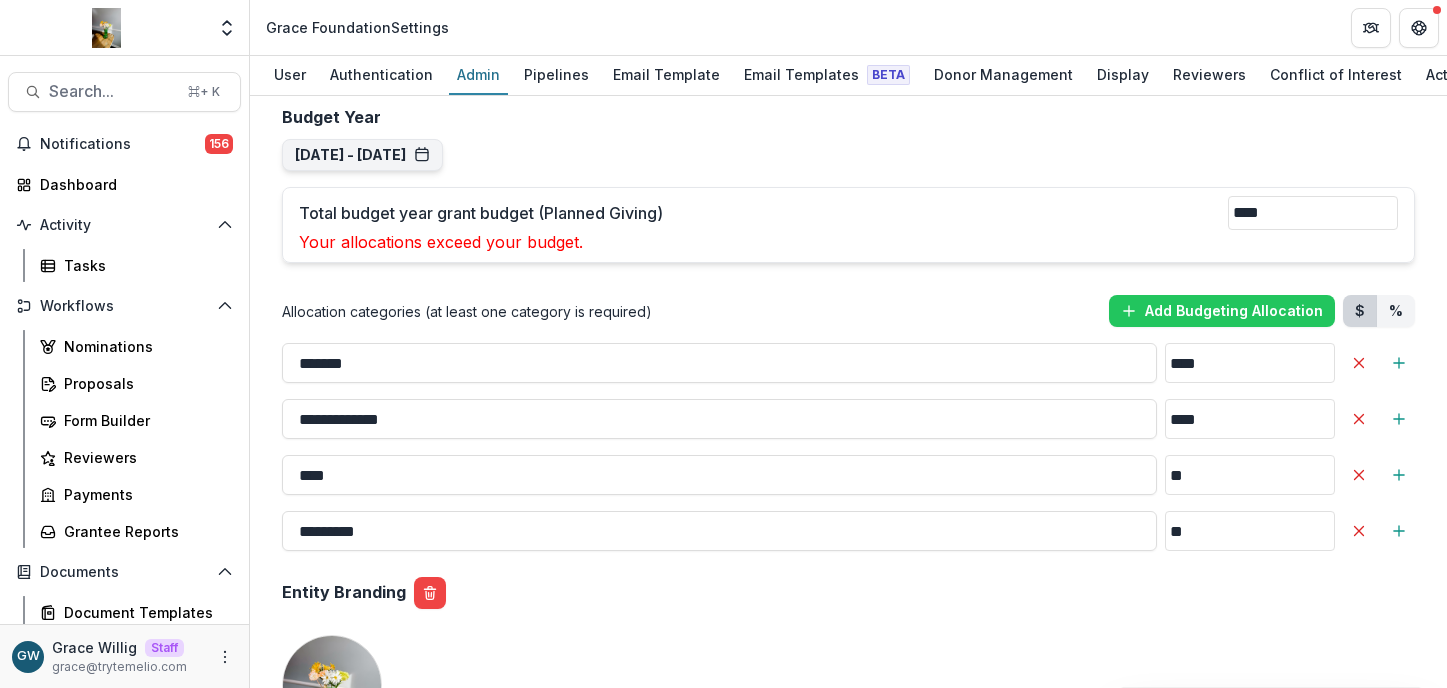 scroll, scrollTop: 1402, scrollLeft: 0, axis: vertical 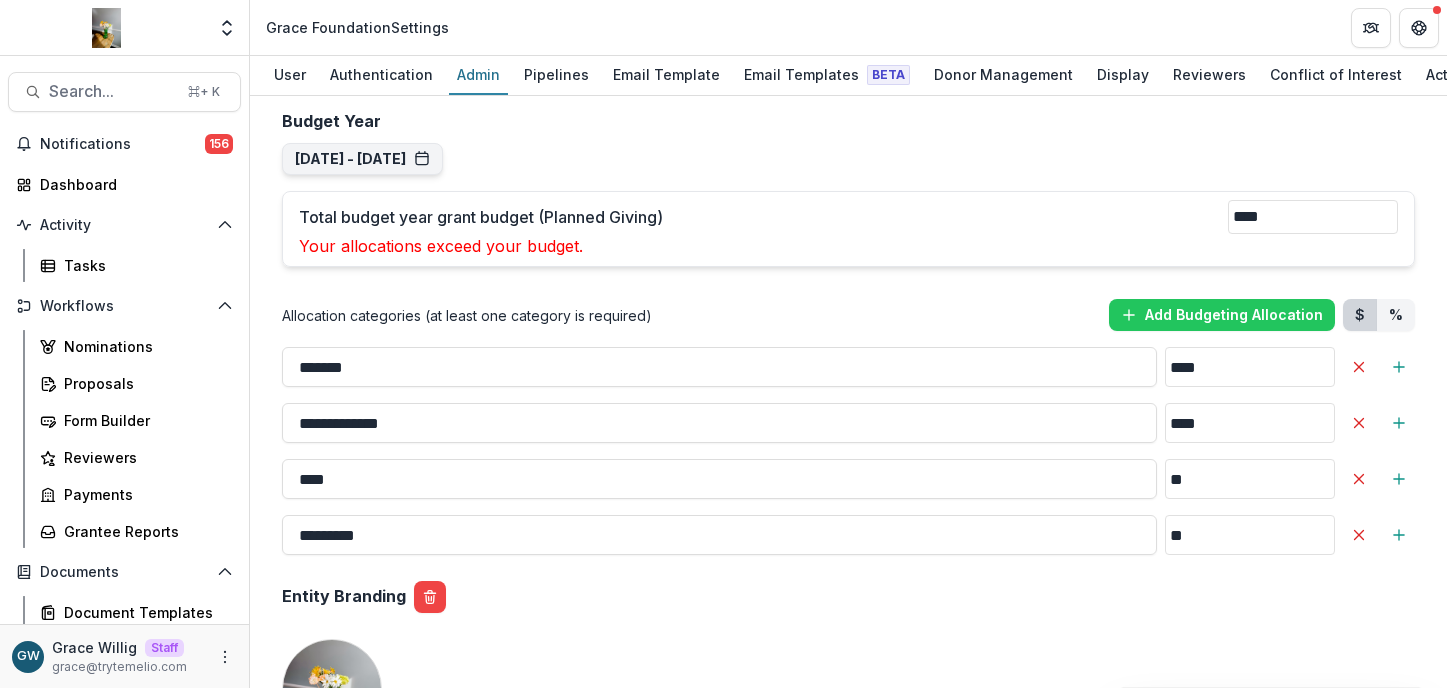 click on "****" at bounding box center (1250, 367) 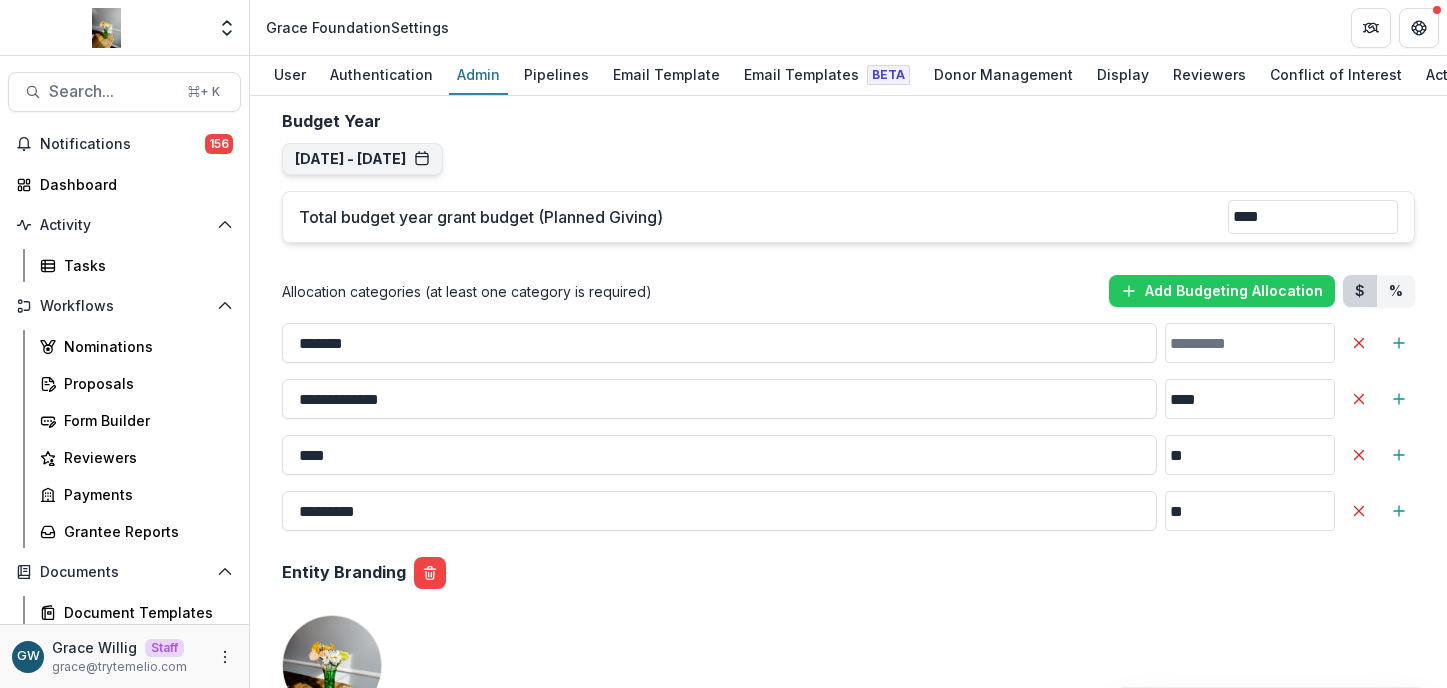 type on "**" 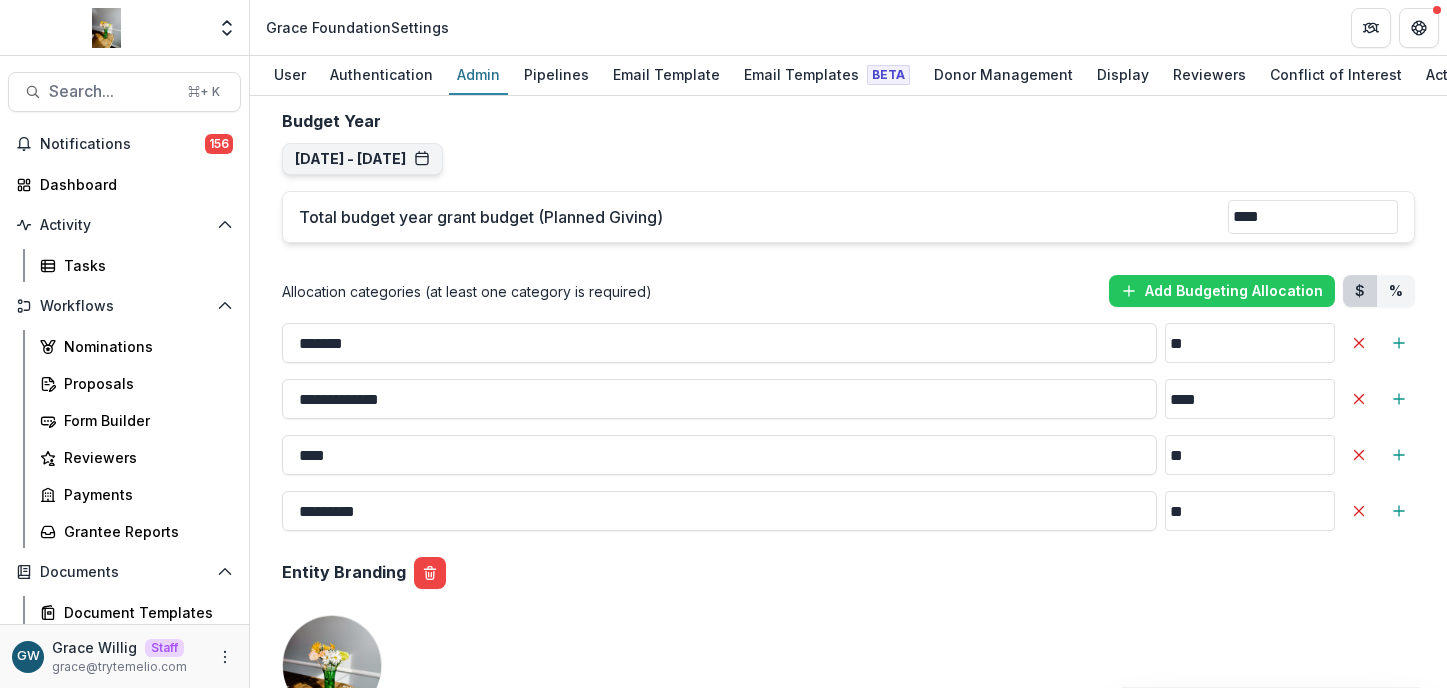 click on "**********" at bounding box center [848, 309] 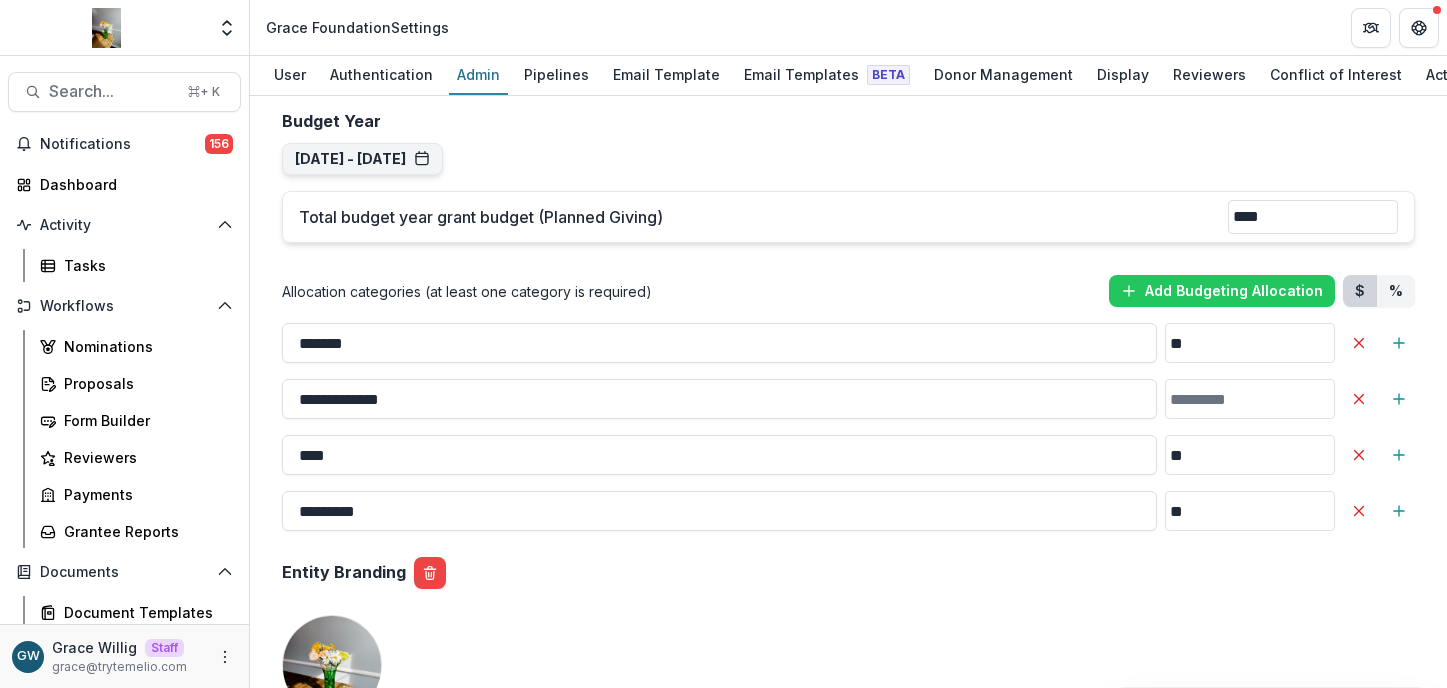 click on "Entity Branding" at bounding box center [848, 572] 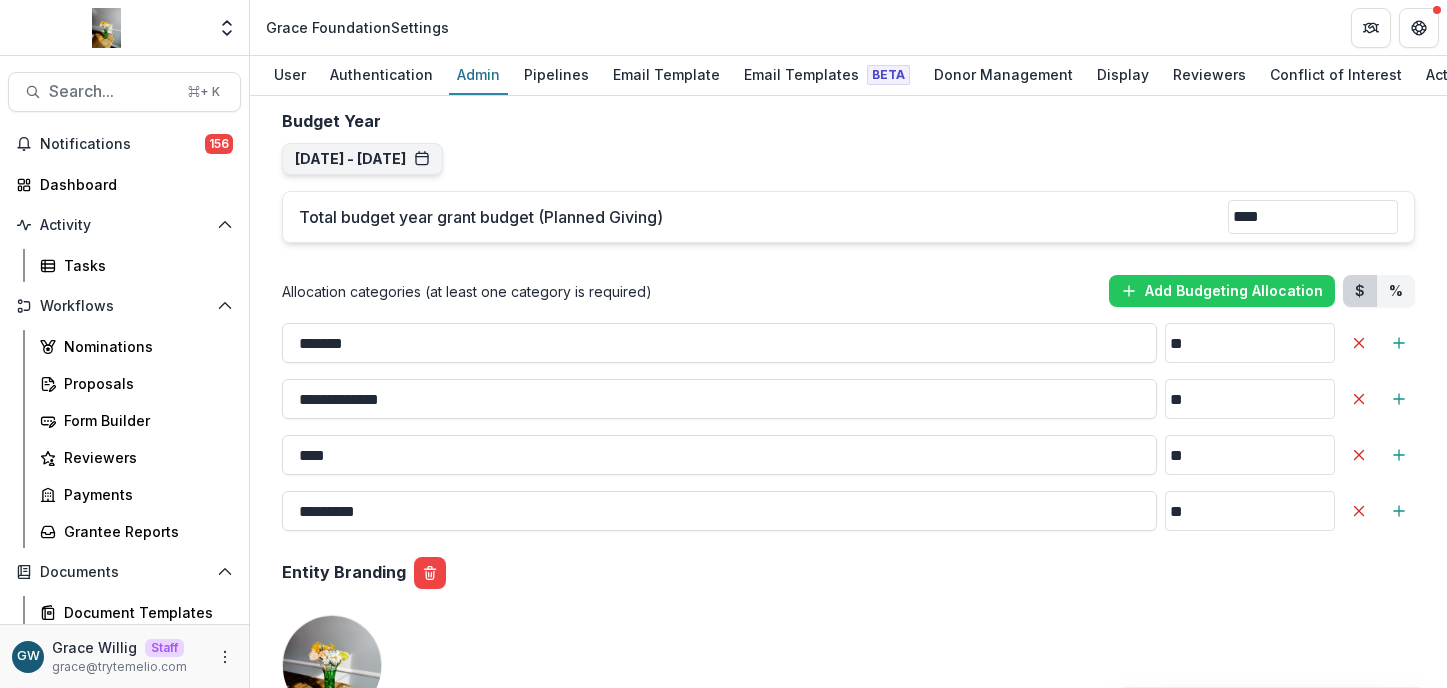 click on "**********" at bounding box center (848, 309) 